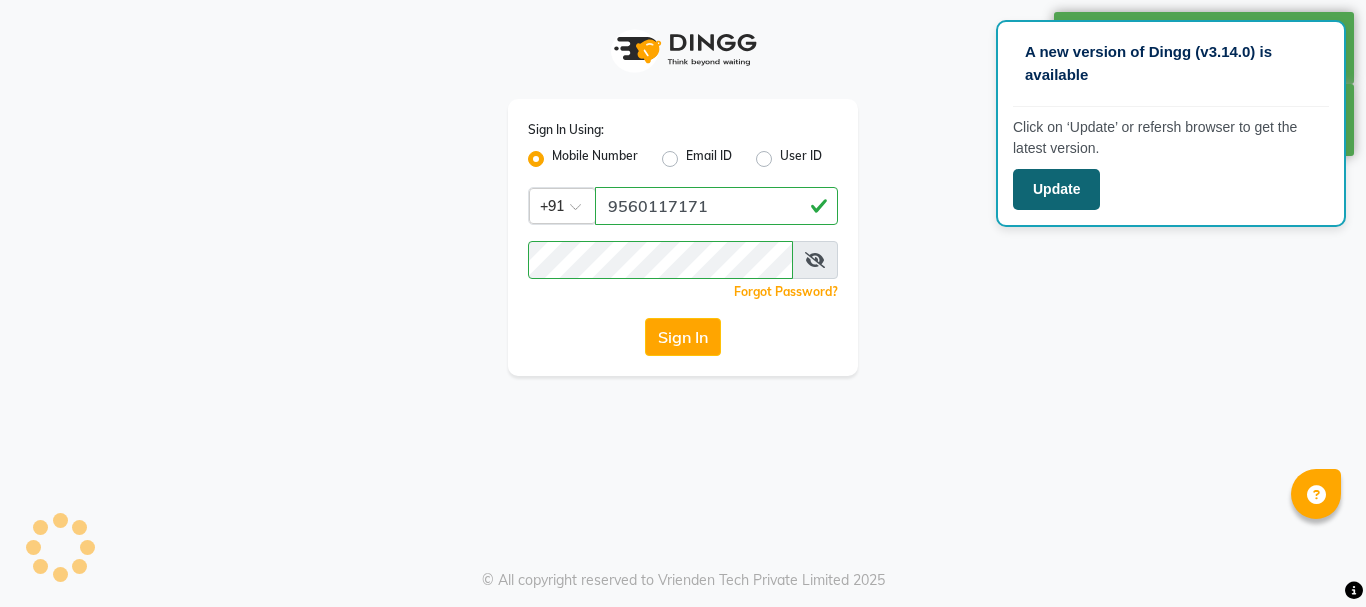 scroll, scrollTop: 0, scrollLeft: 0, axis: both 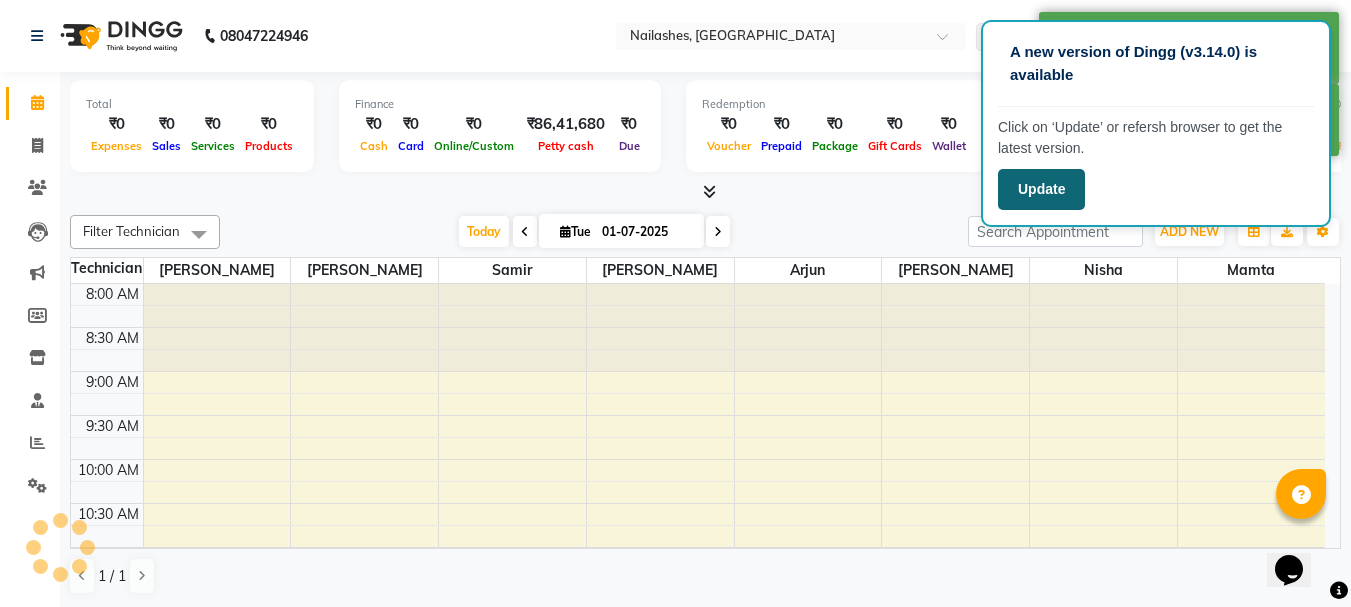 click on "Update" 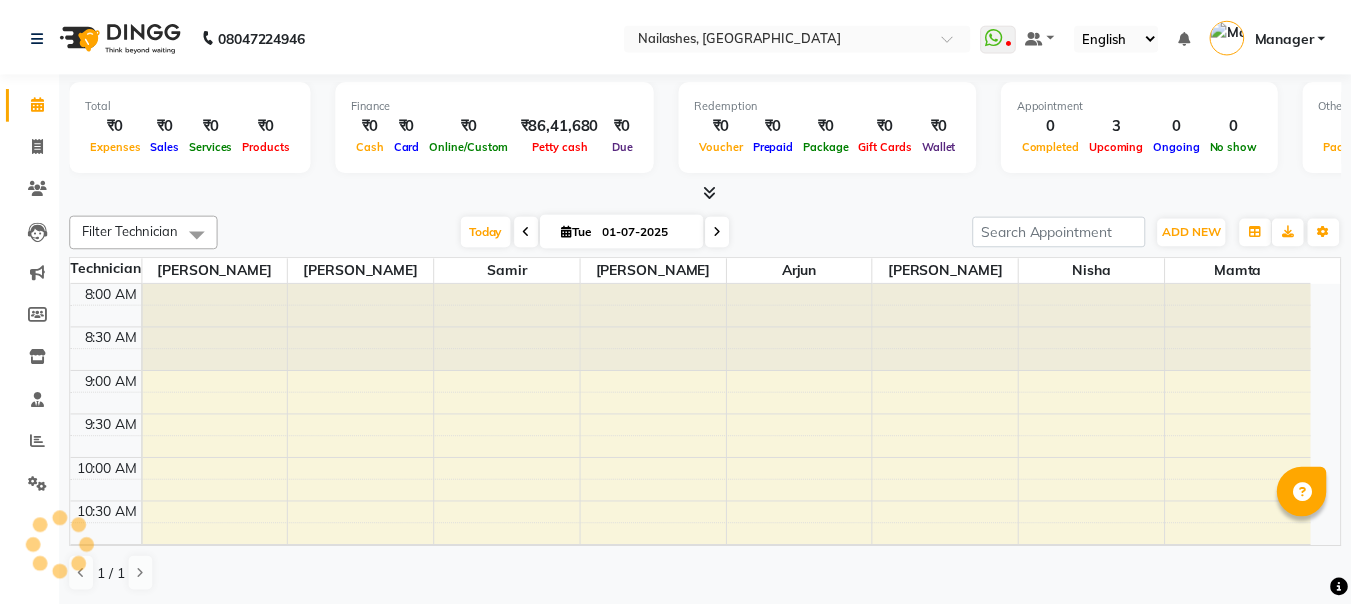scroll, scrollTop: 0, scrollLeft: 0, axis: both 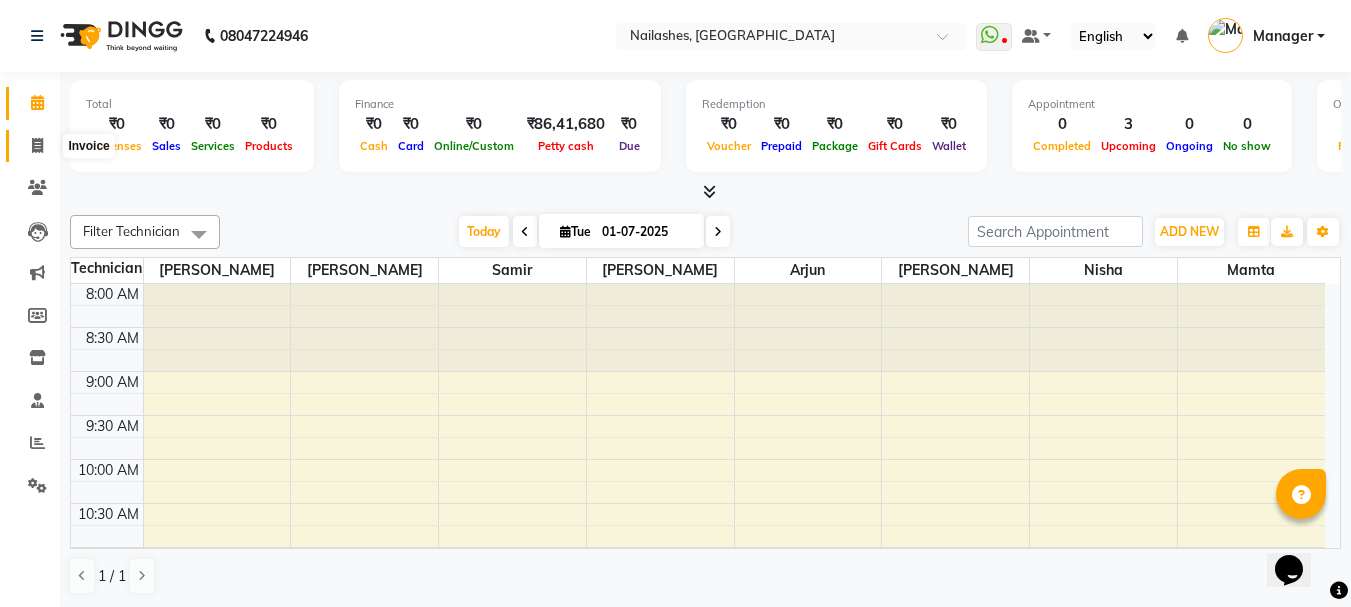 click 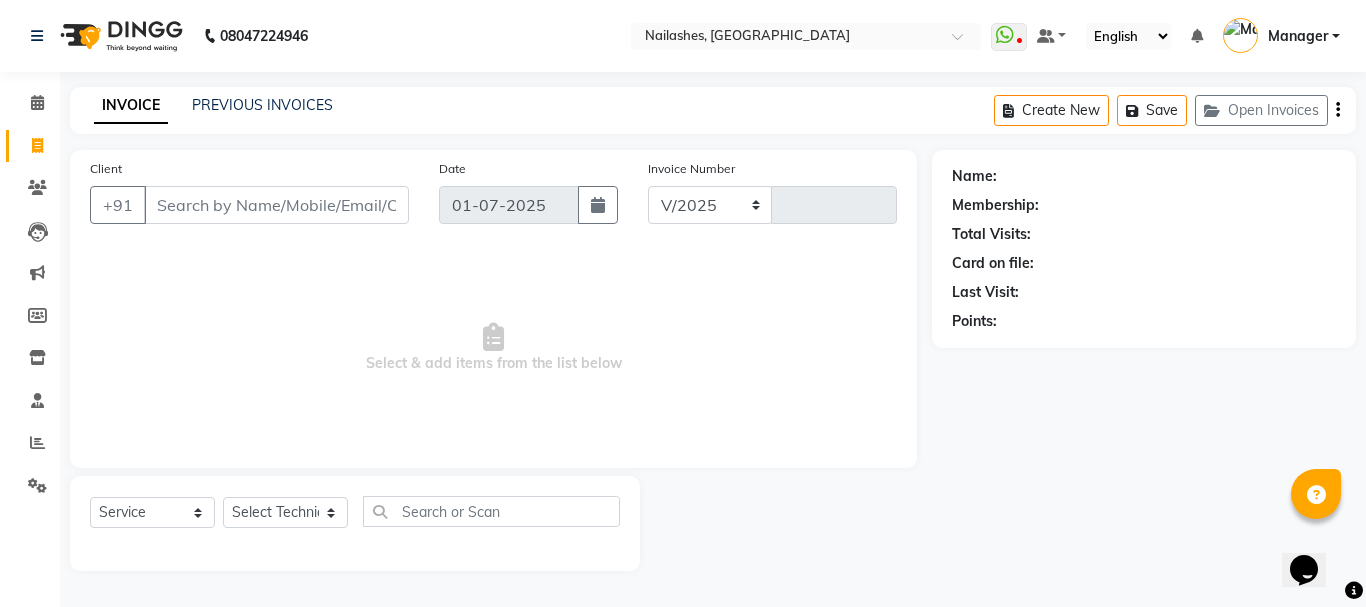 select on "3926" 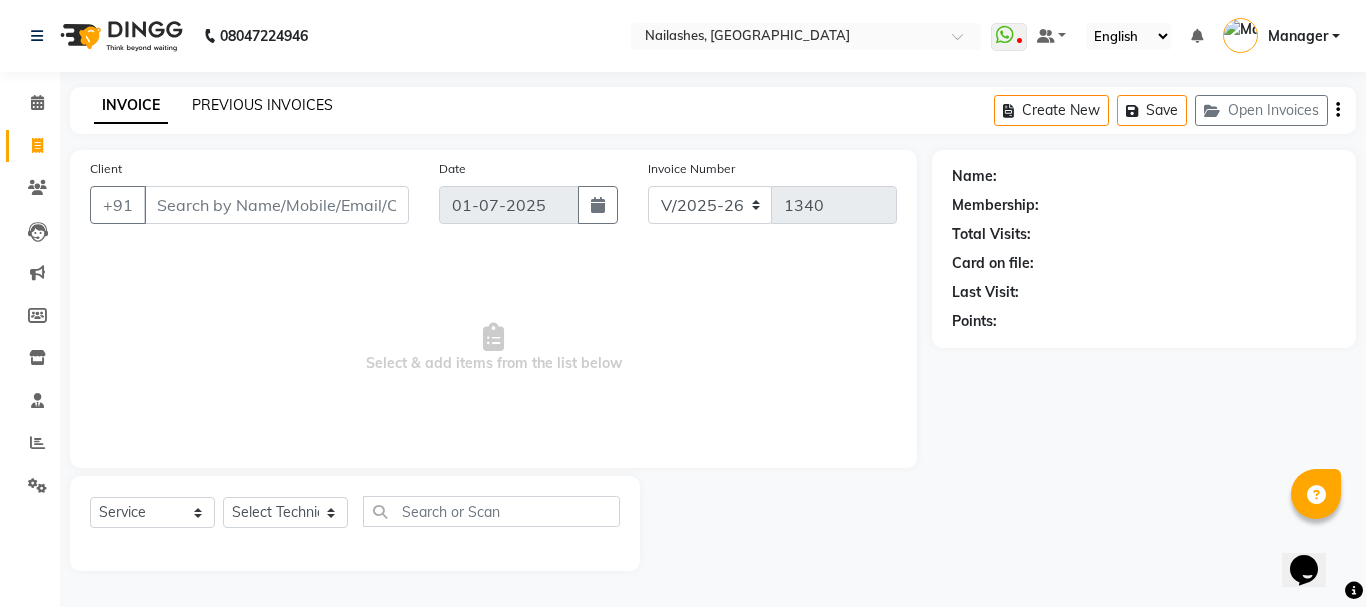 click on "PREVIOUS INVOICES" 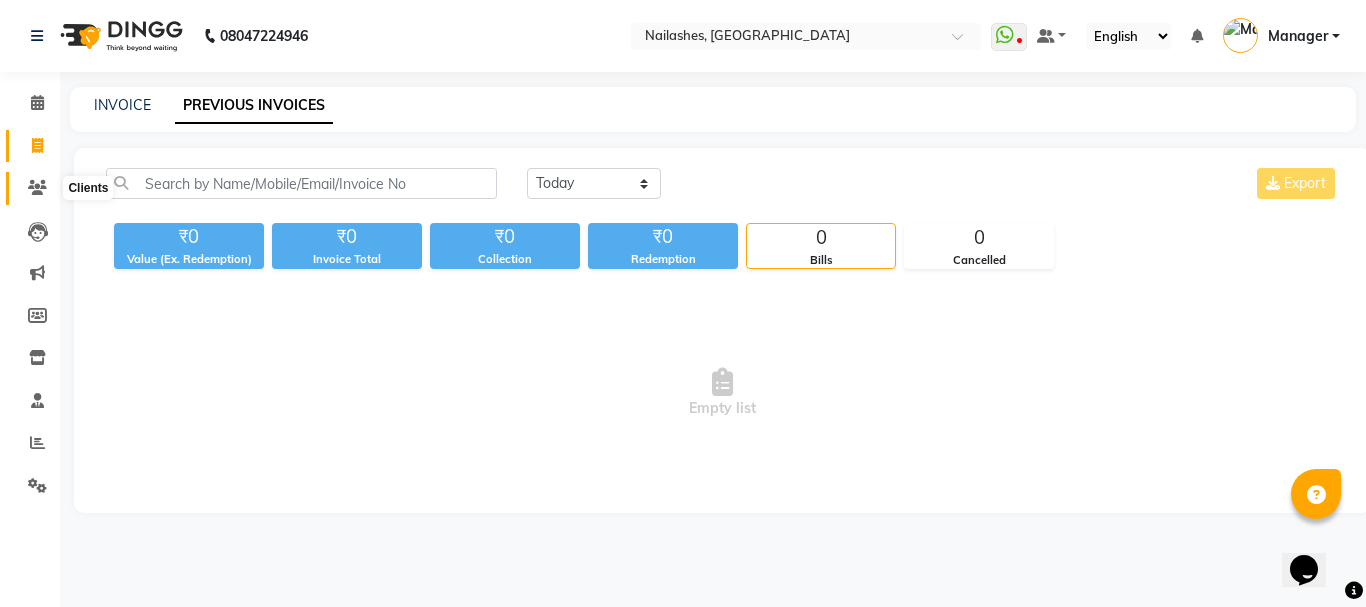 click 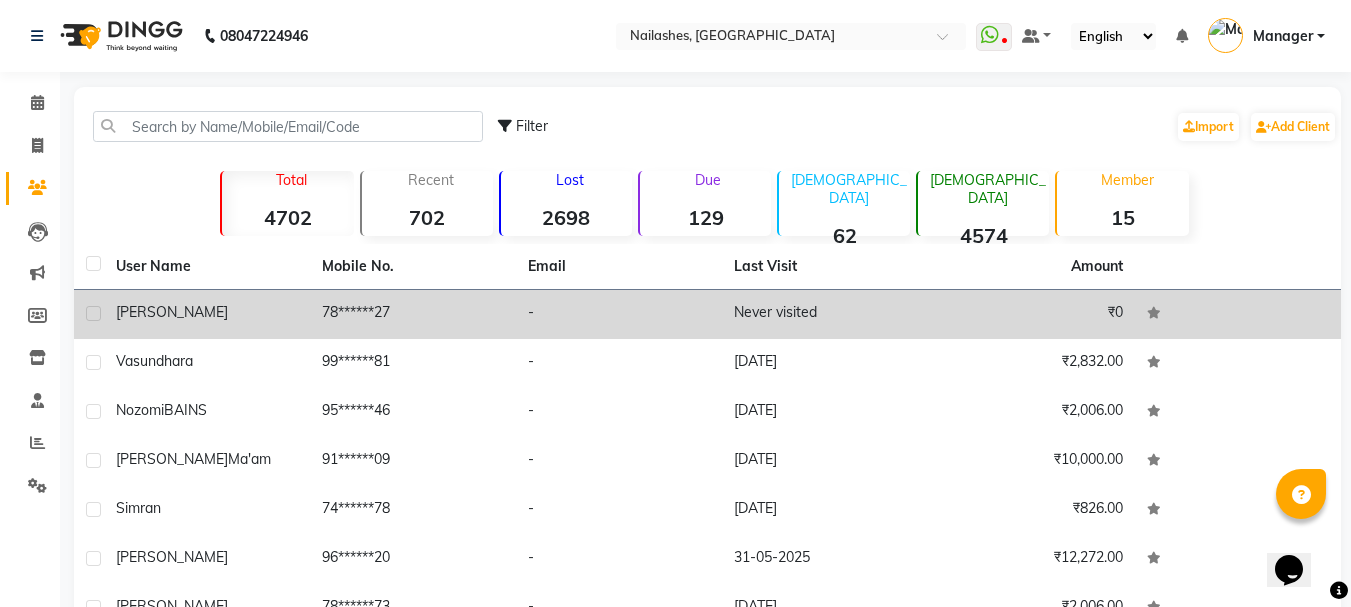 click on "[PERSON_NAME]" 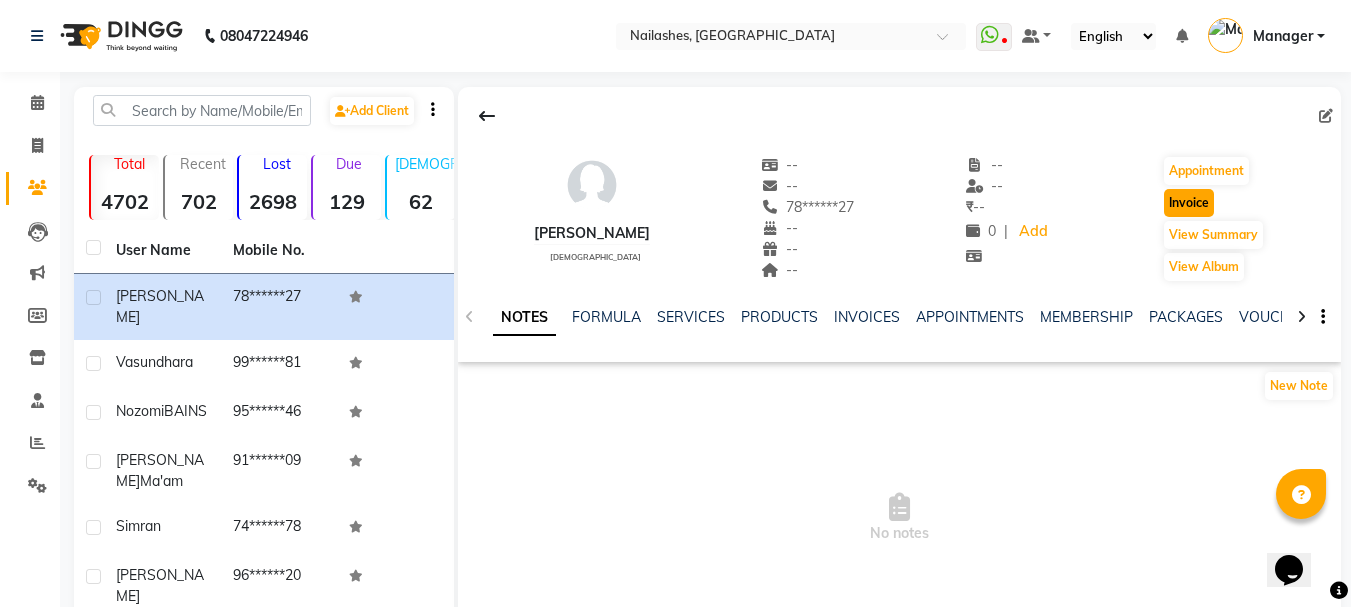click on "Invoice" 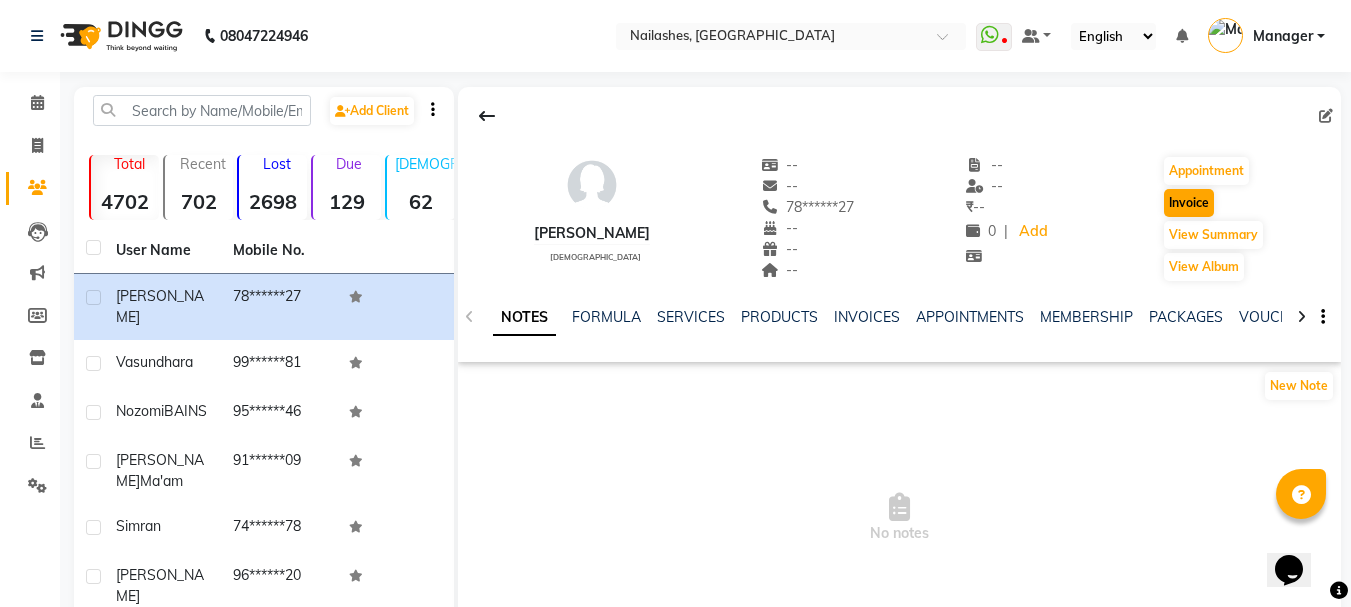 select on "service" 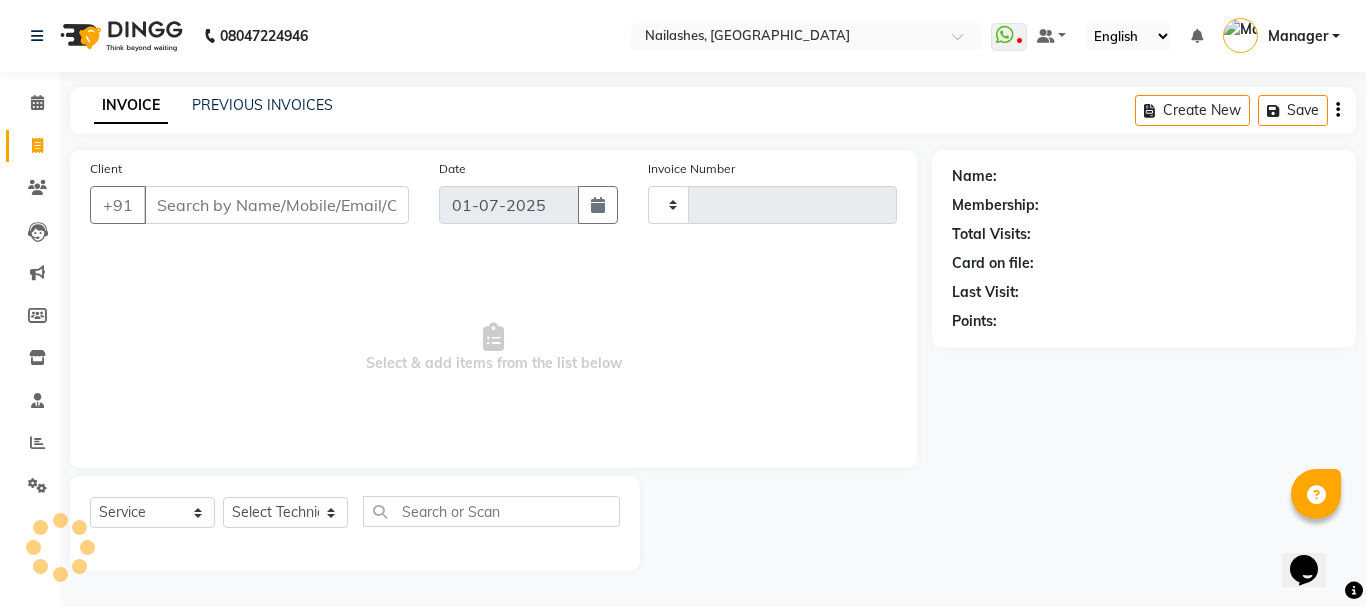 type on "1340" 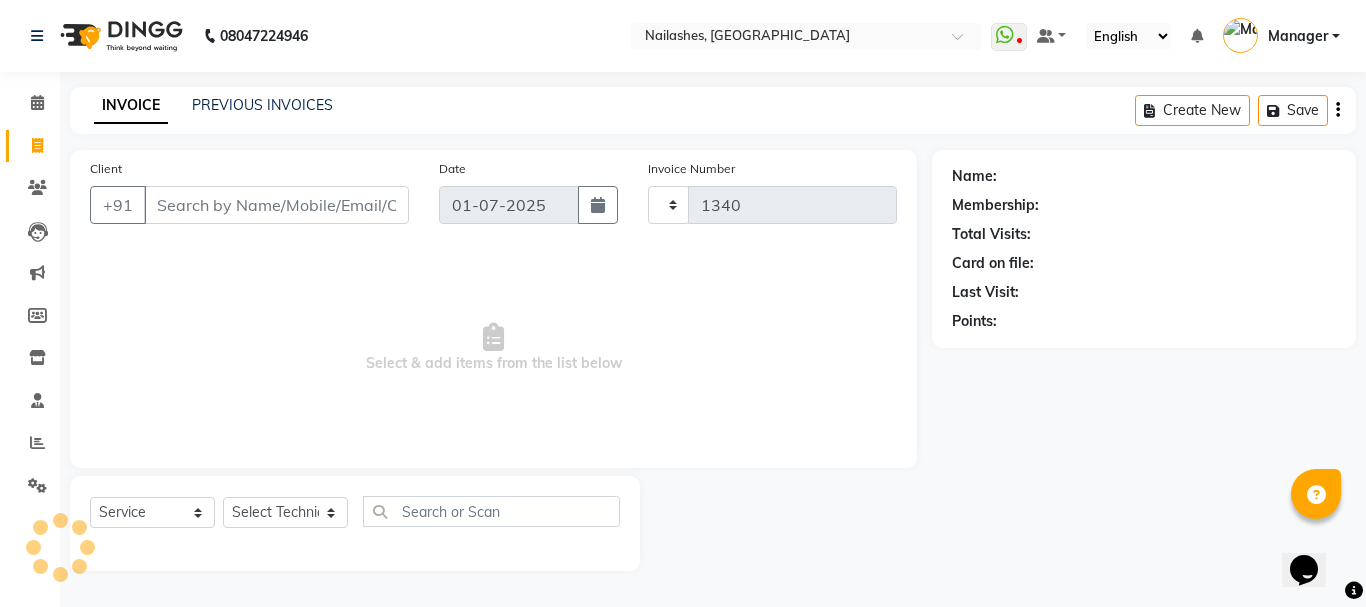 select on "3926" 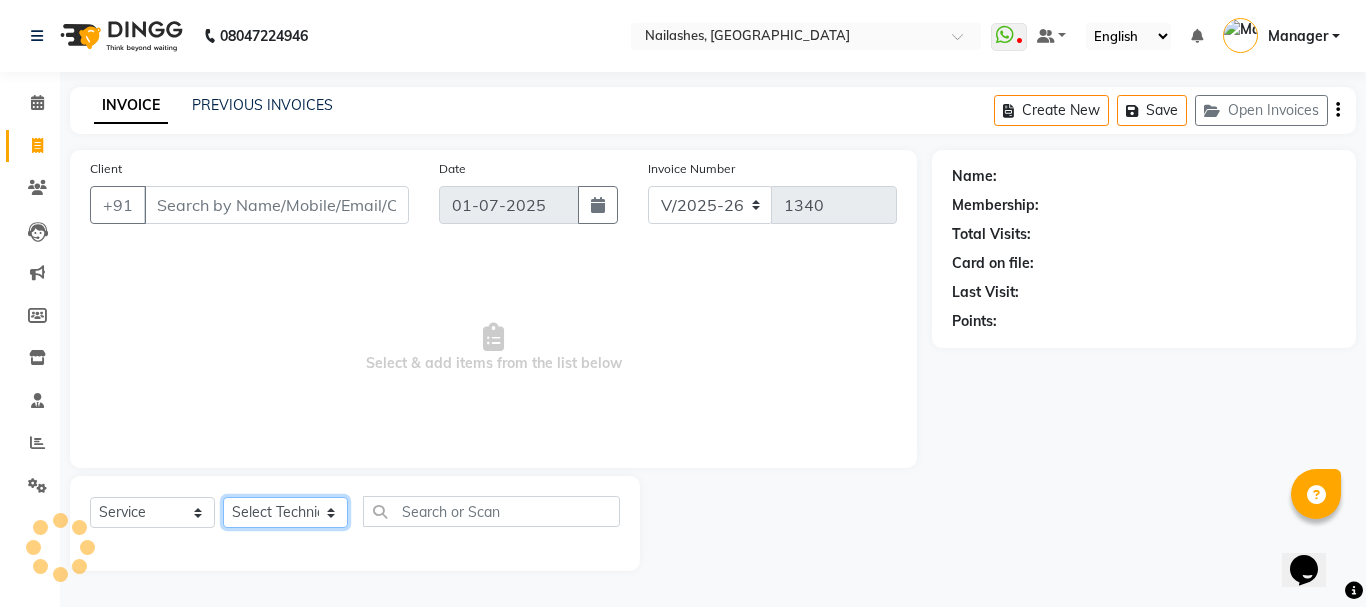 click on "Select Technician" 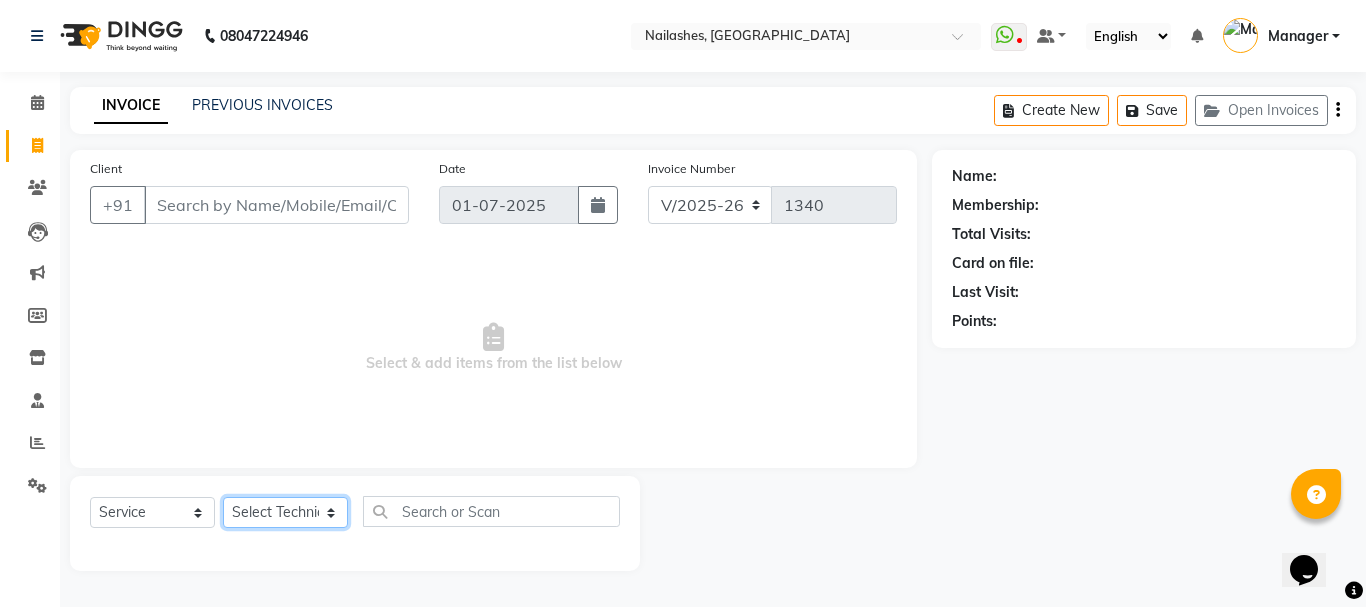 type on "78******27" 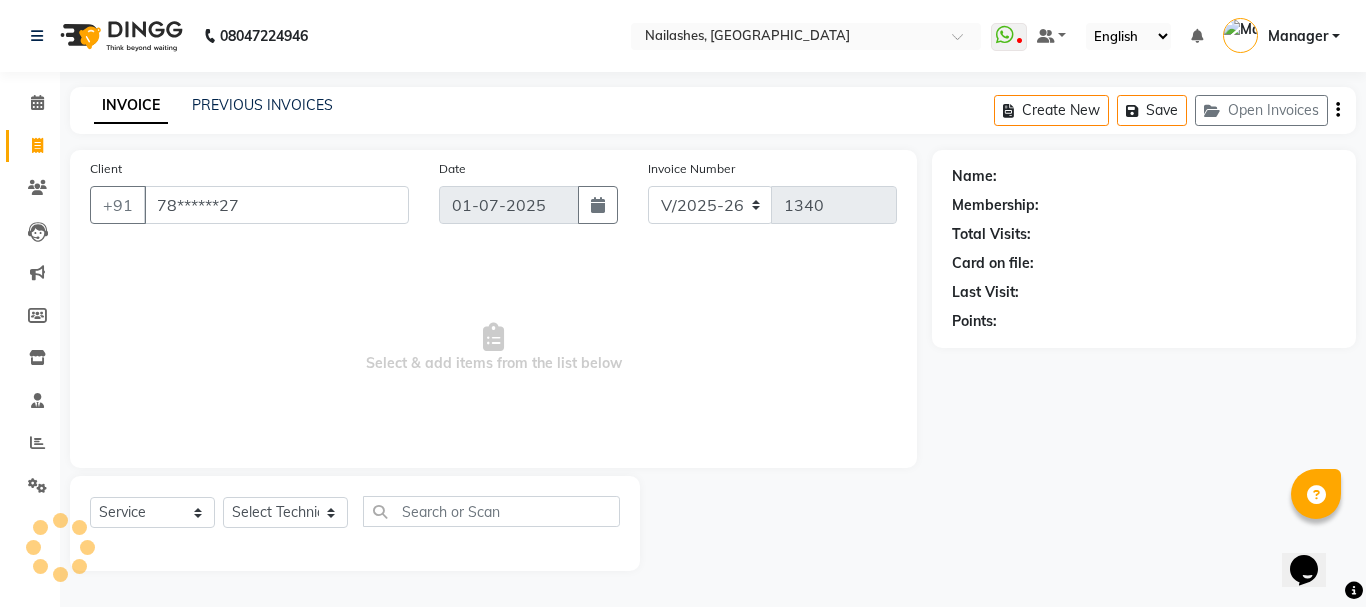 click on "Select  Service  Product  Membership  Package Voucher Prepaid Gift Card  Select Technician Admin [PERSON_NAME] [PERSON_NAME] Manager Nisha [PERSON_NAME] [PERSON_NAME]" 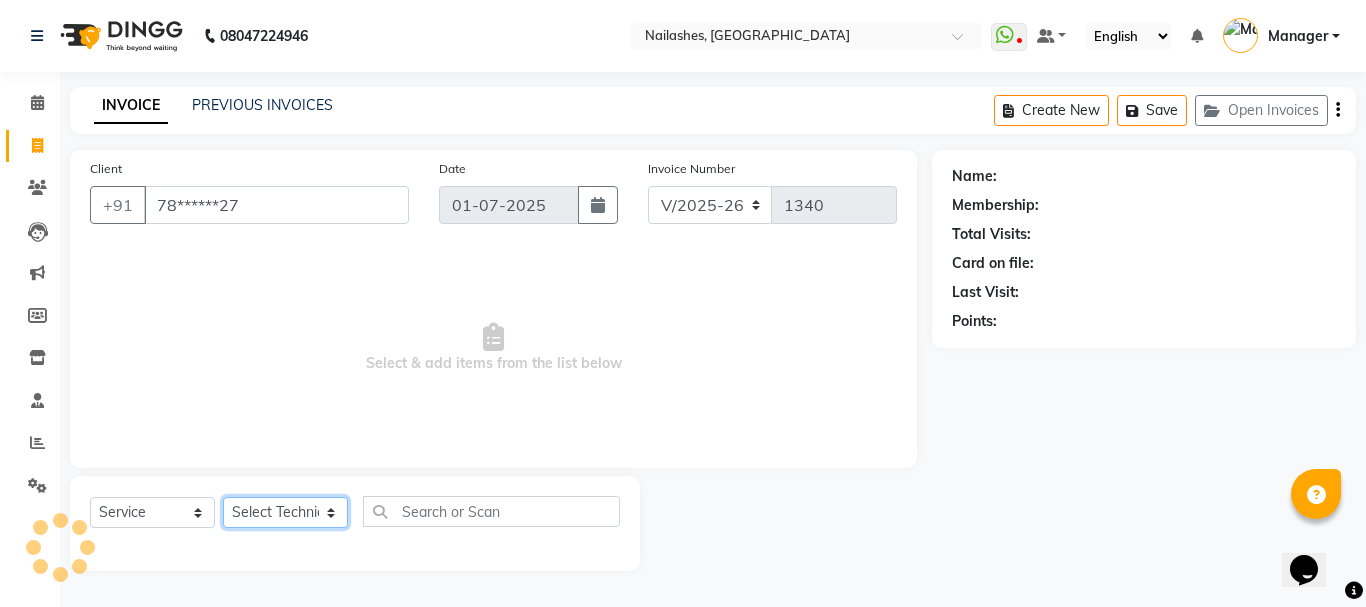 click on "Select Technician Admin [PERSON_NAME] [PERSON_NAME] Arjun Mamta Manager Nisha [PERSON_NAME] [PERSON_NAME]" 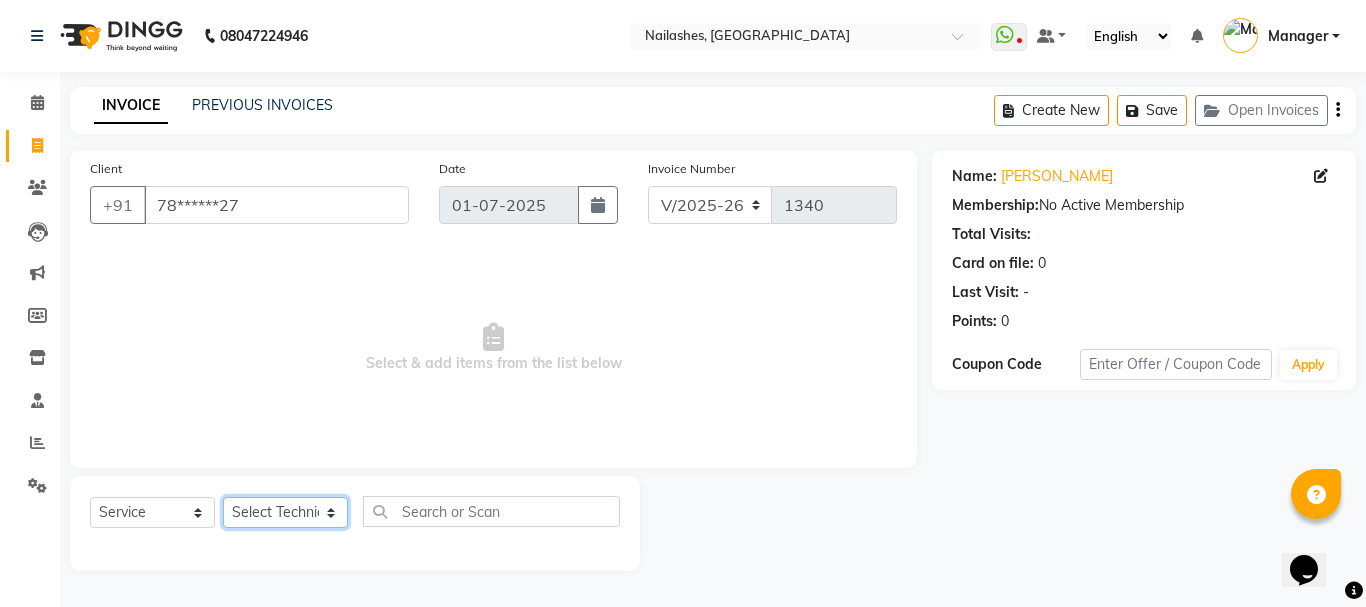 select on "38034" 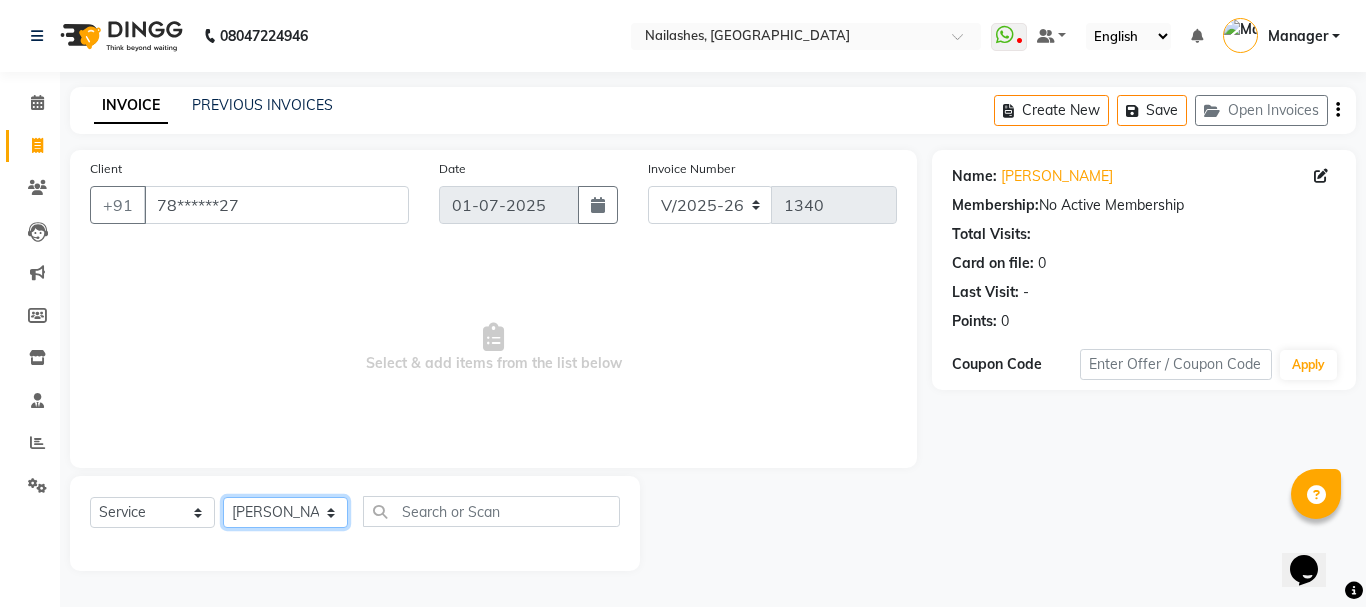 click on "Select Technician Admin [PERSON_NAME] [PERSON_NAME] Arjun Mamta Manager Nisha [PERSON_NAME] [PERSON_NAME]" 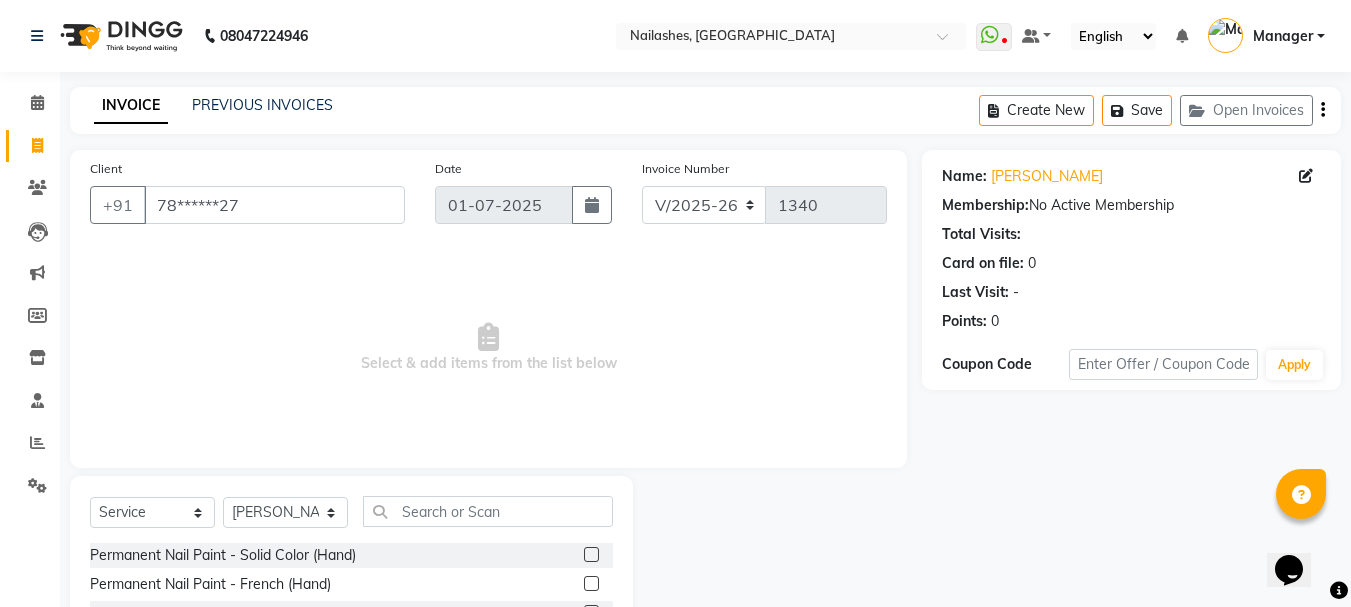 click 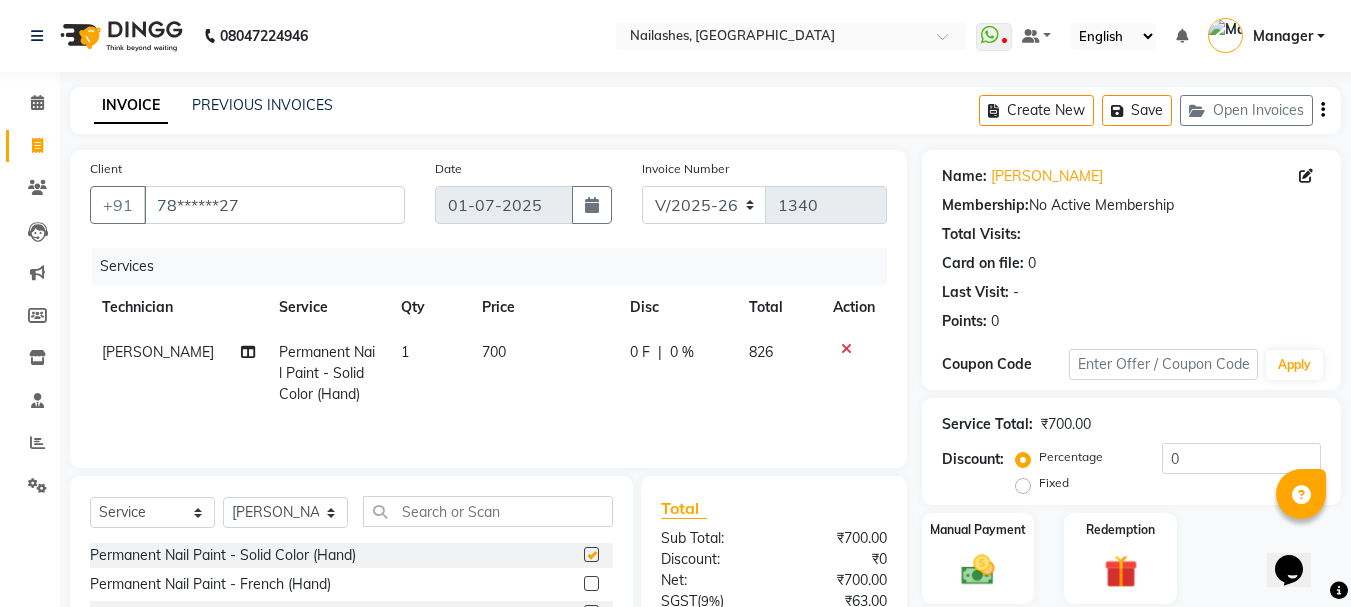 checkbox on "false" 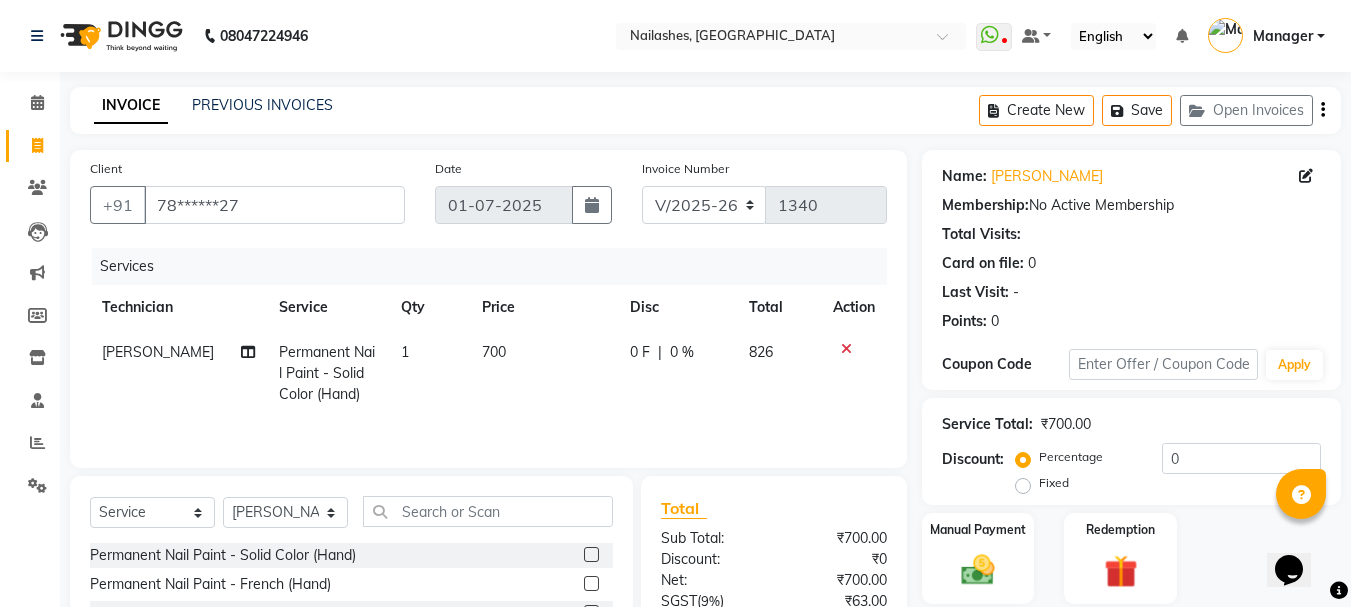 scroll, scrollTop: 194, scrollLeft: 0, axis: vertical 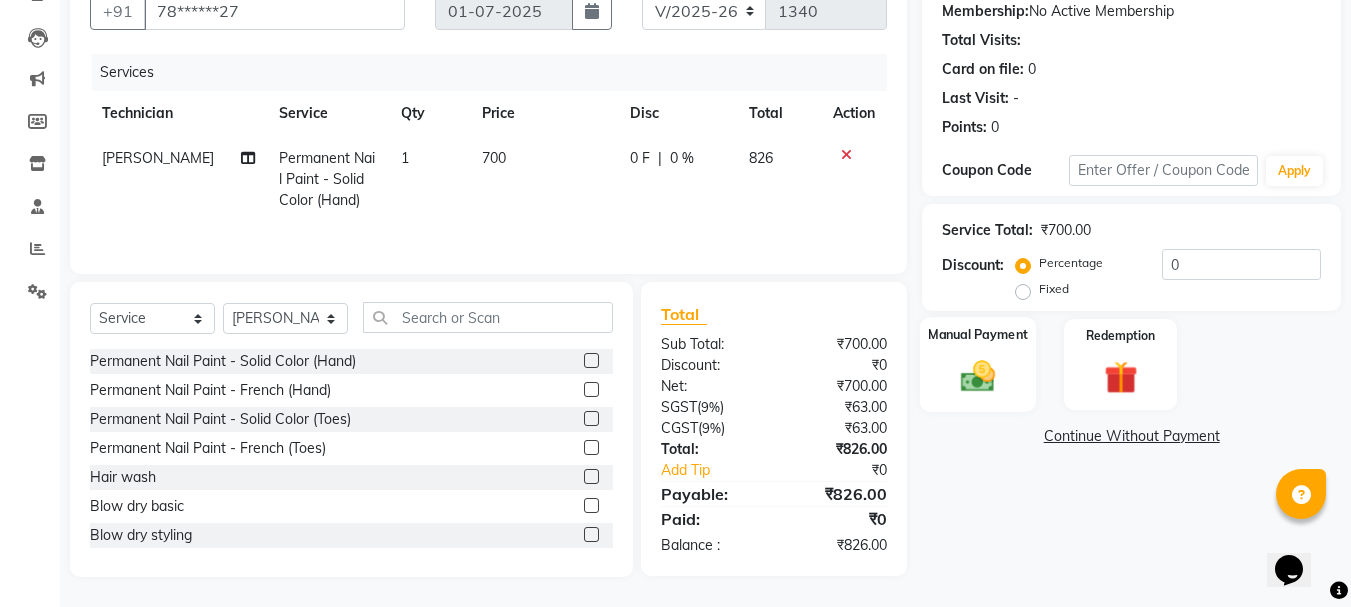 click on "Manual Payment" 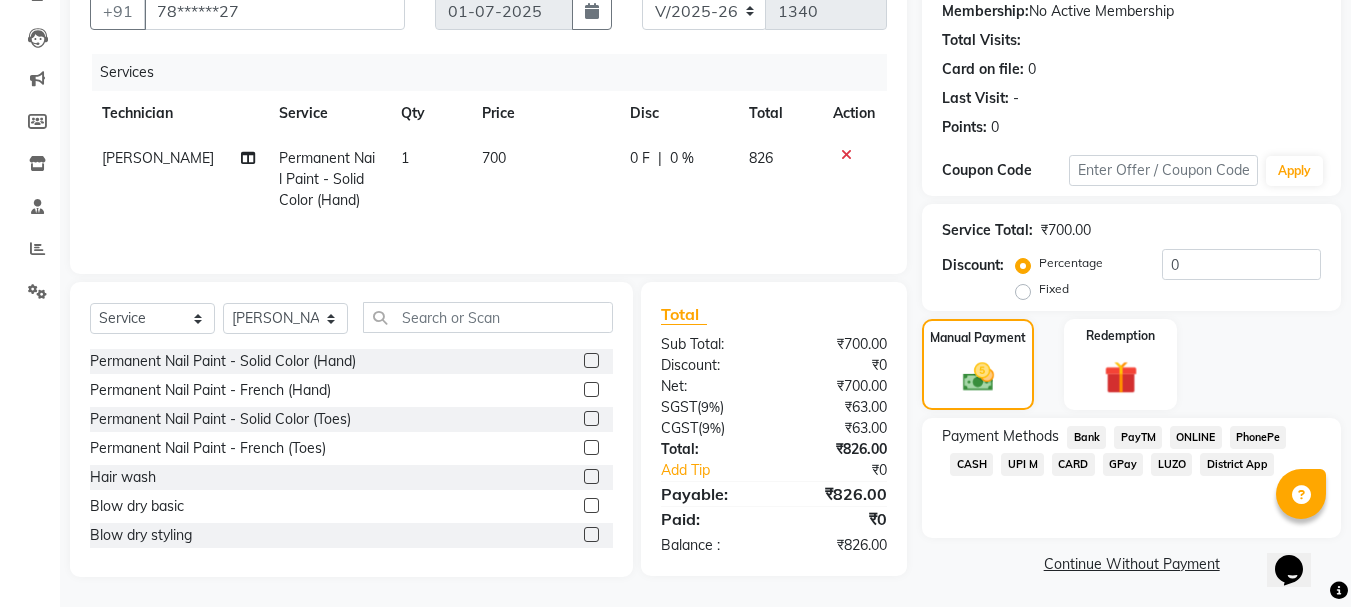 click on "CARD" 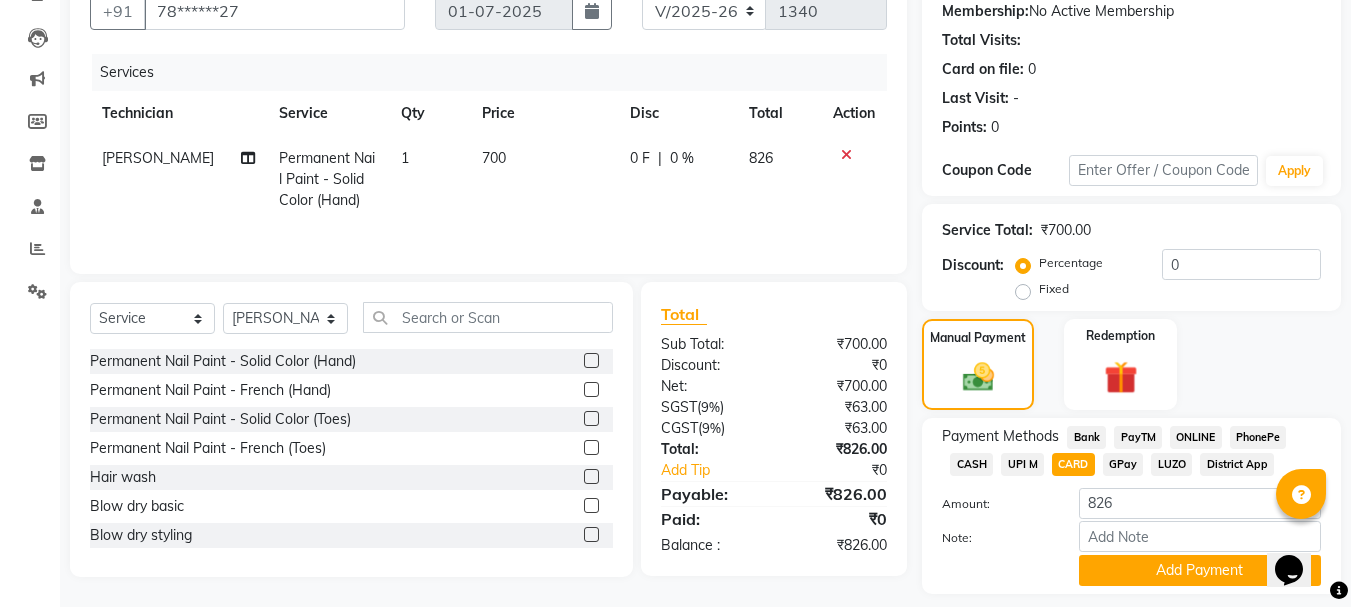 scroll, scrollTop: 252, scrollLeft: 0, axis: vertical 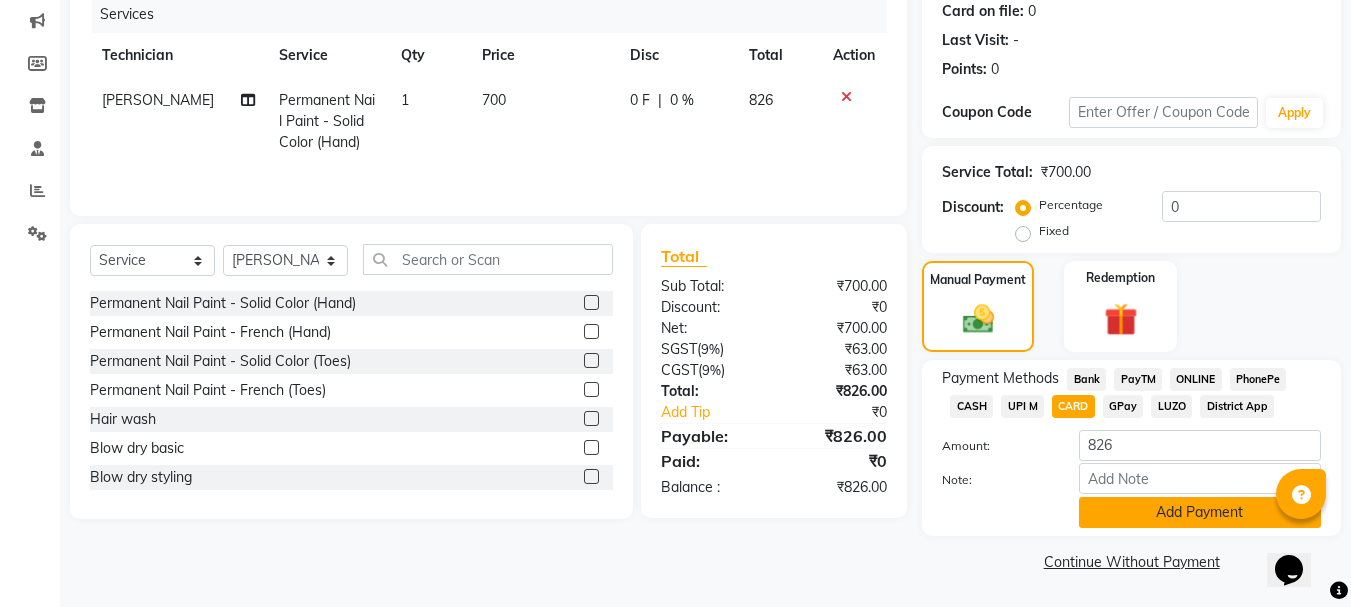 click on "Add Payment" 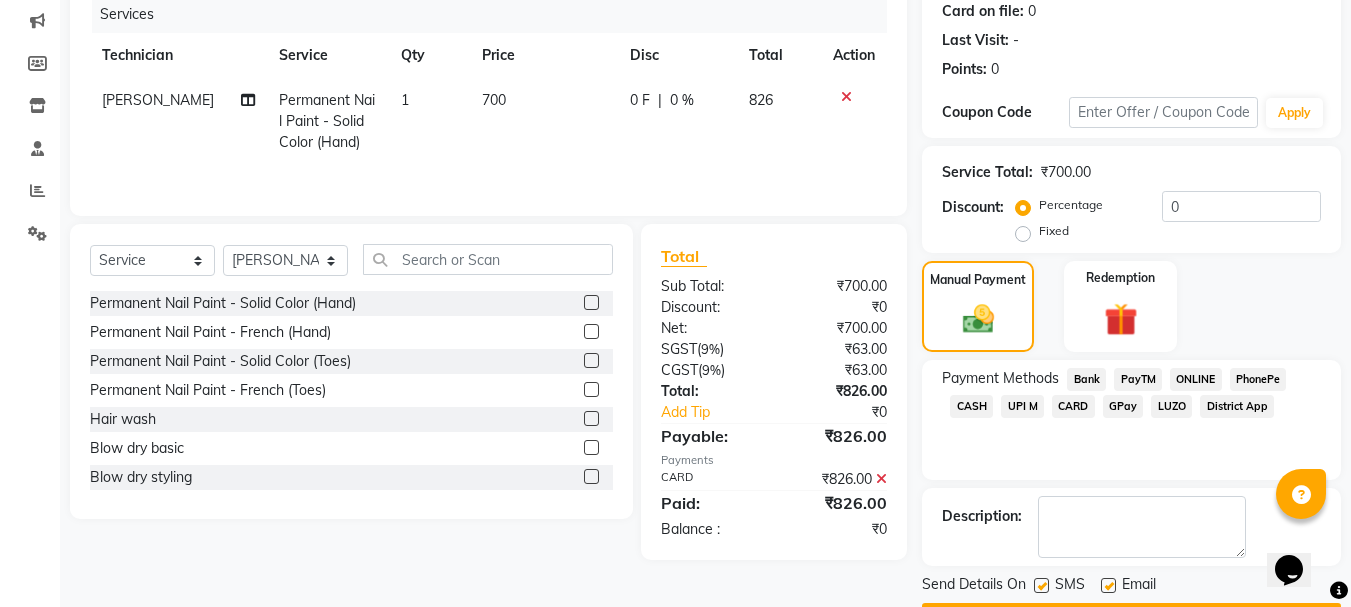 scroll, scrollTop: 309, scrollLeft: 0, axis: vertical 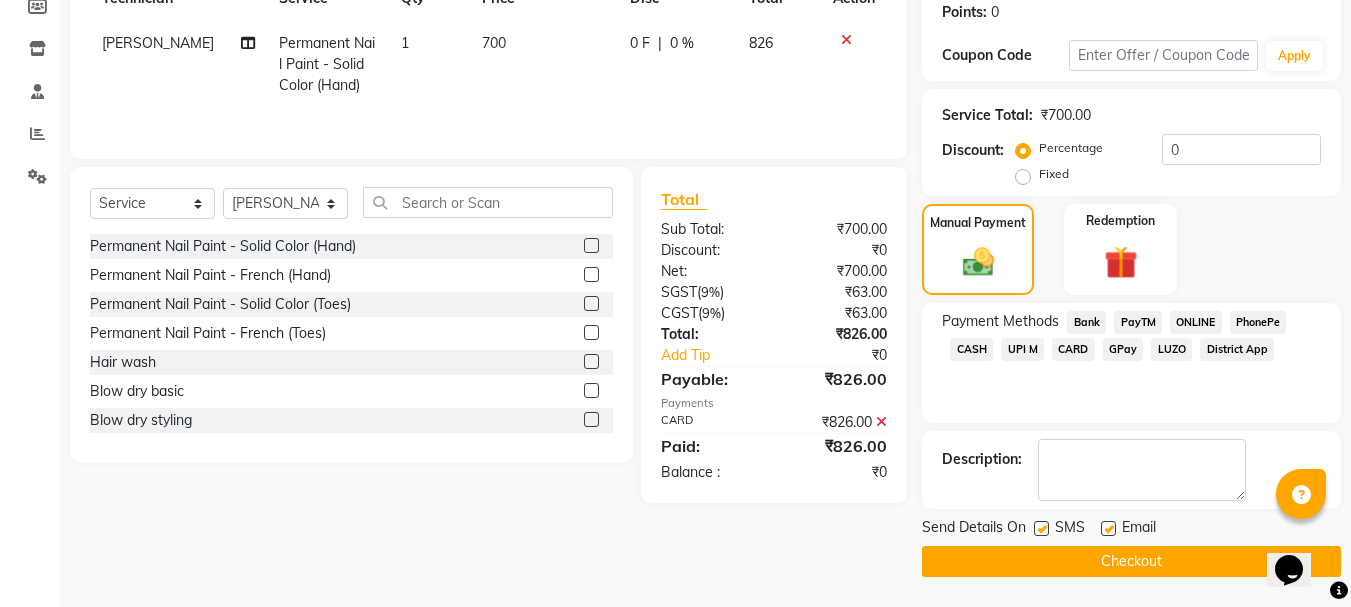 click on "Checkout" 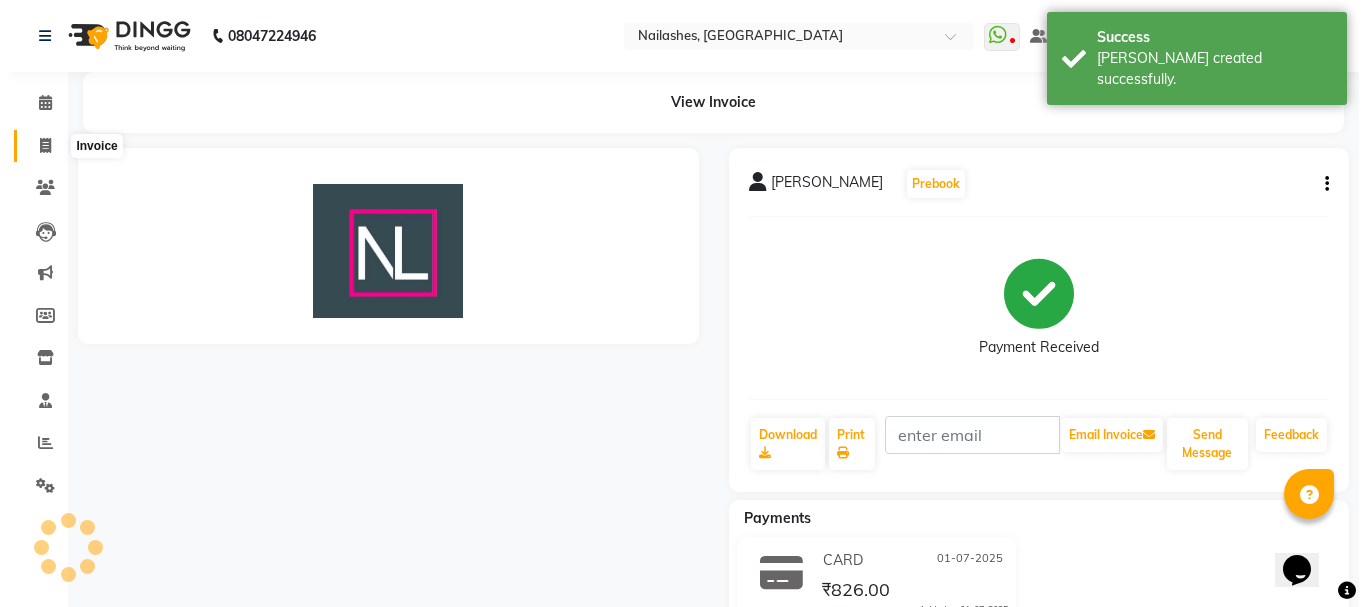scroll, scrollTop: 0, scrollLeft: 0, axis: both 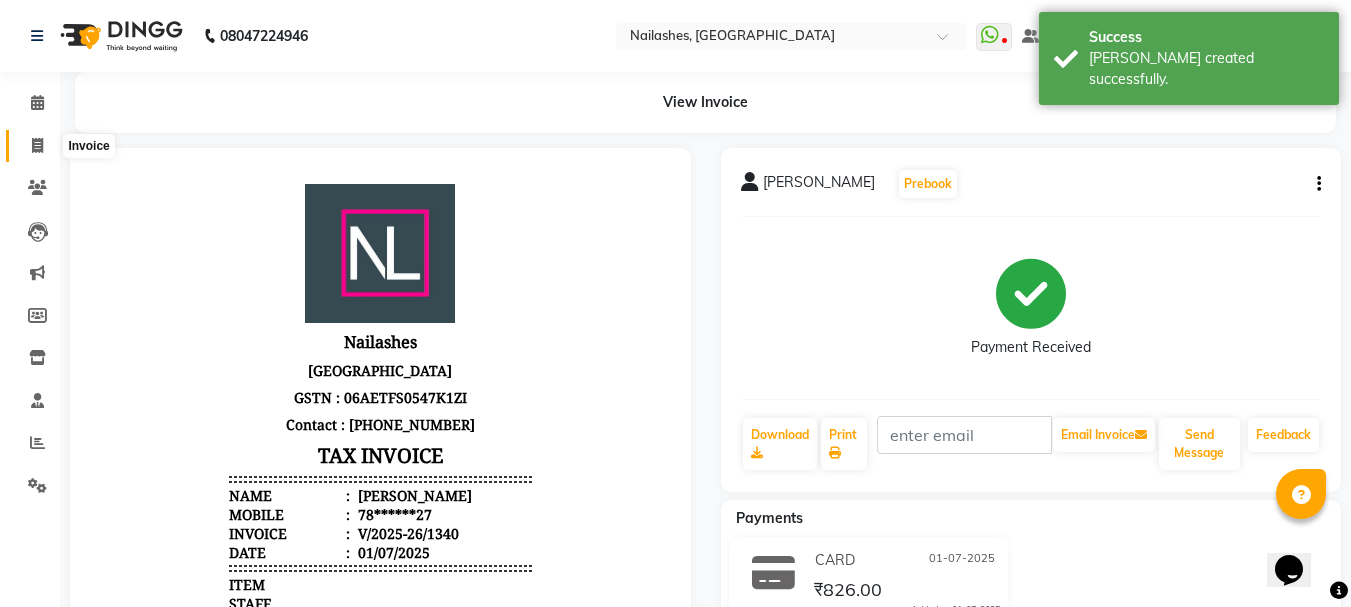 click 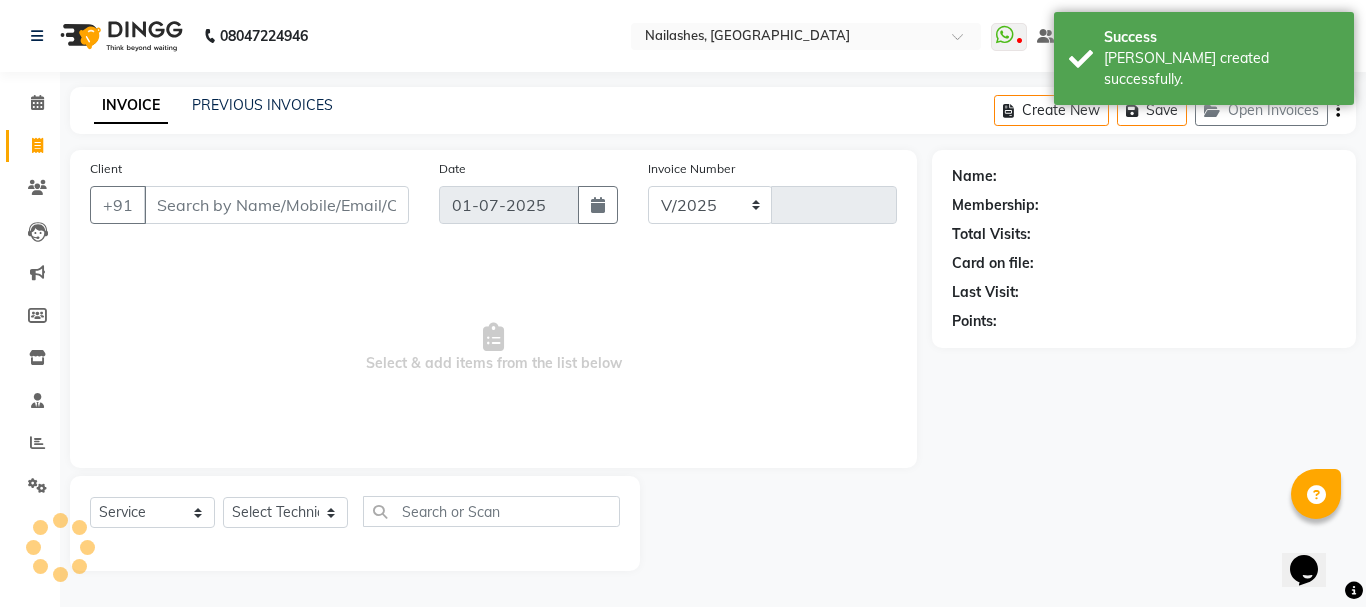 select on "3926" 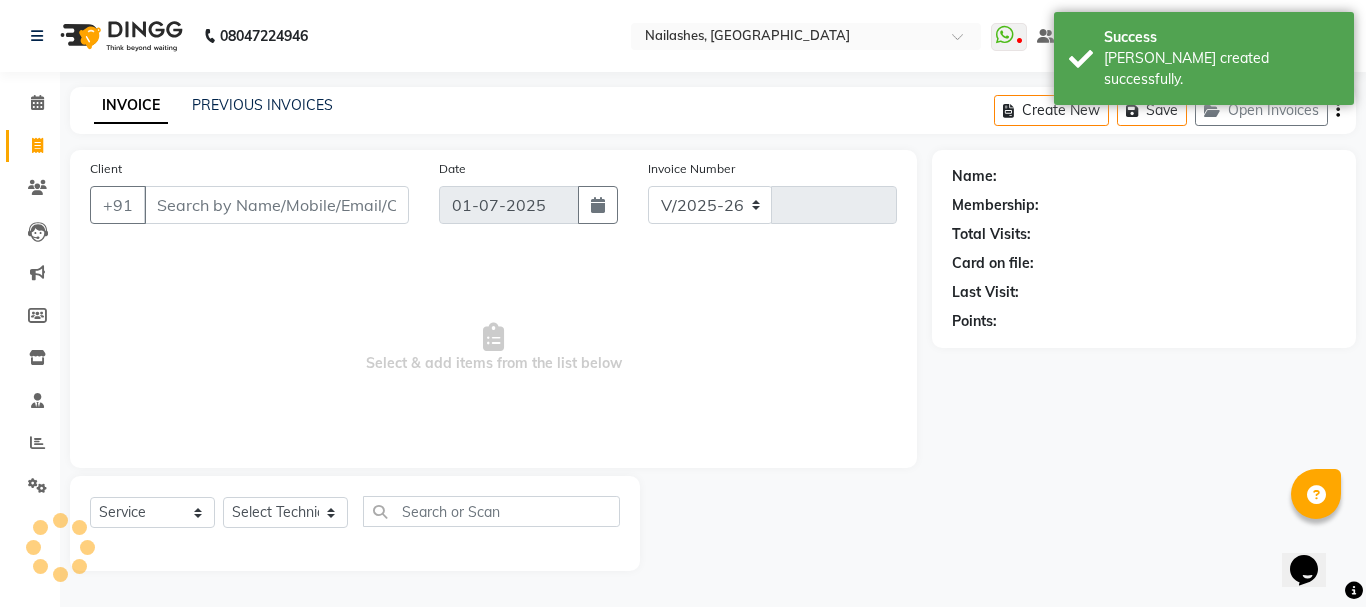 type on "1341" 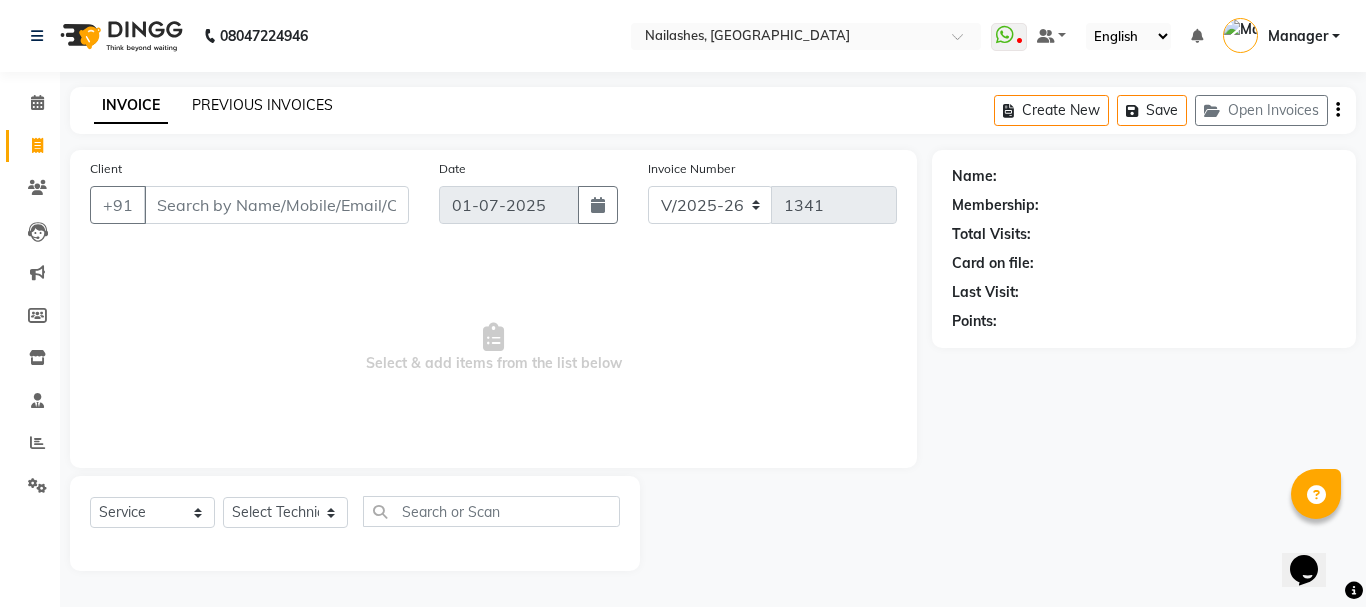 click on "PREVIOUS INVOICES" 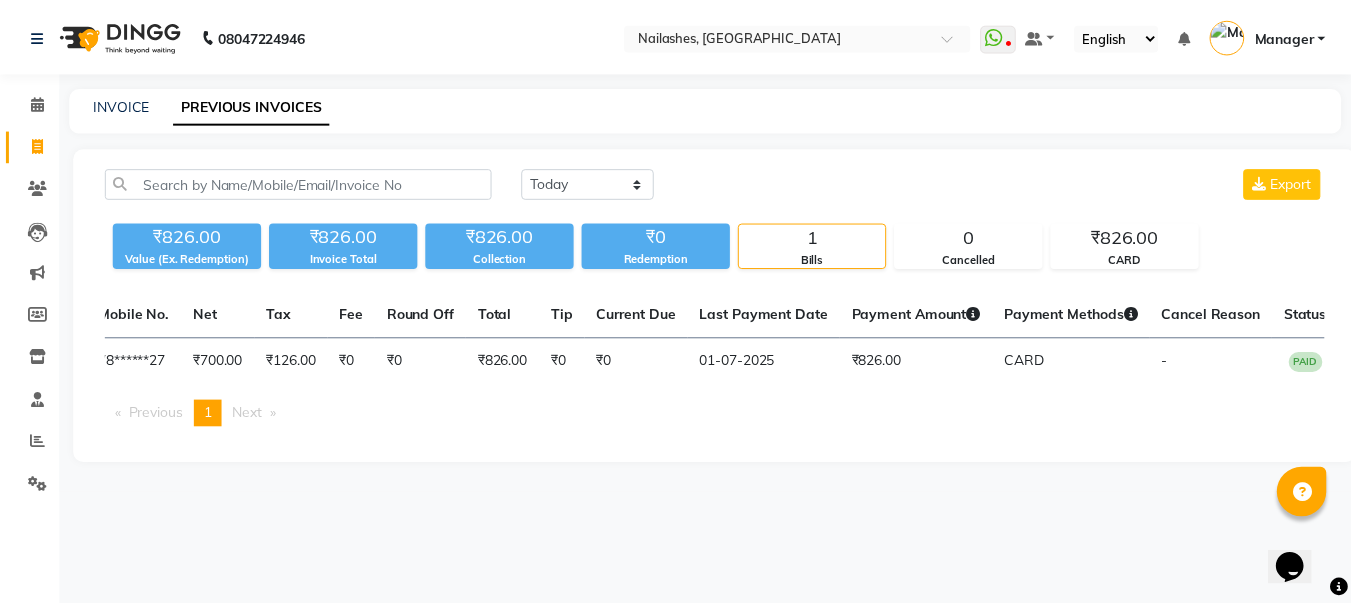 scroll, scrollTop: 0, scrollLeft: 0, axis: both 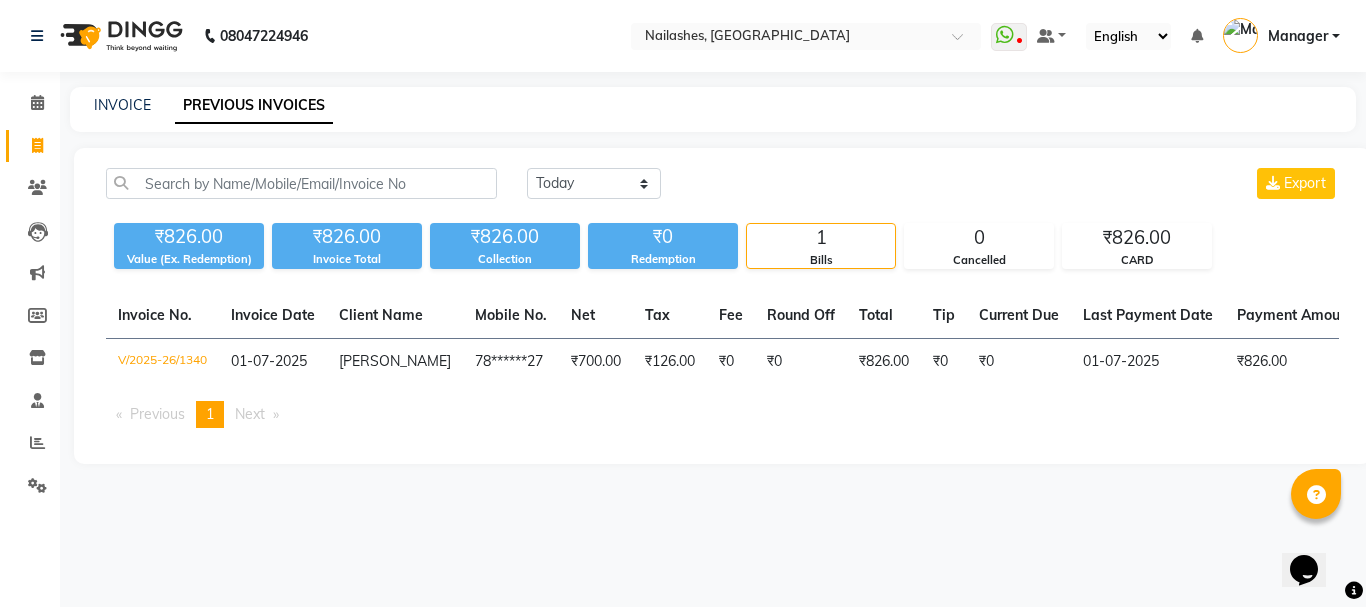 click on "INVOICE PREVIOUS INVOICES" 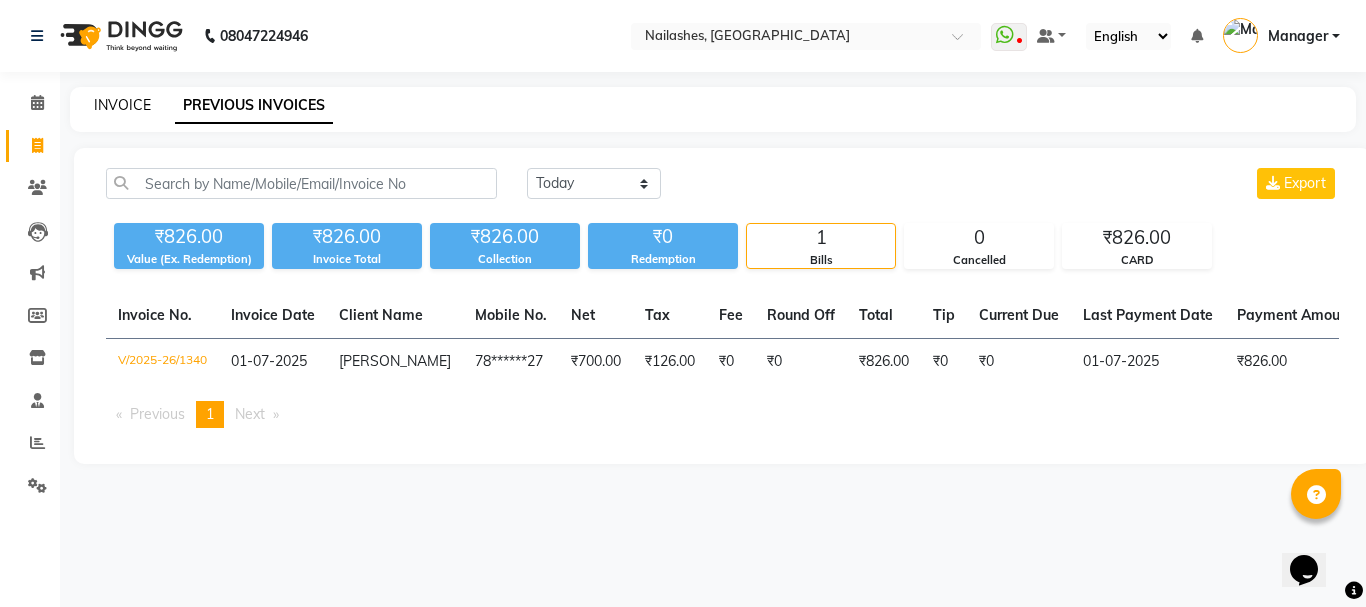 click on "INVOICE" 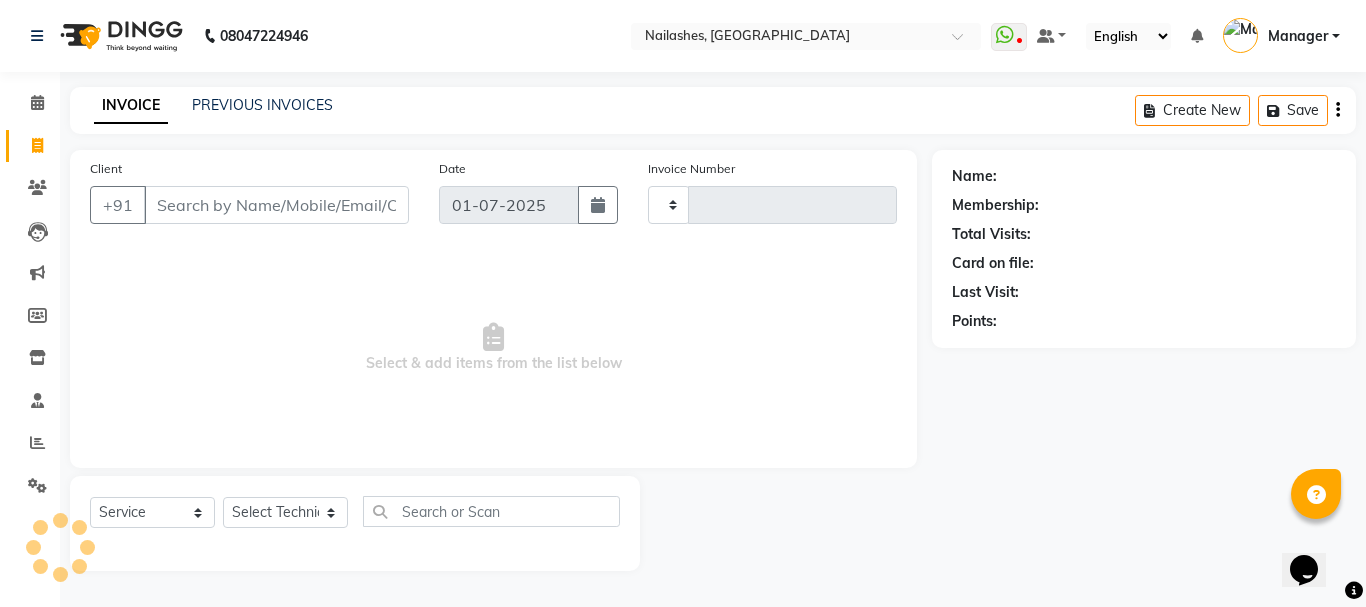 type on "1341" 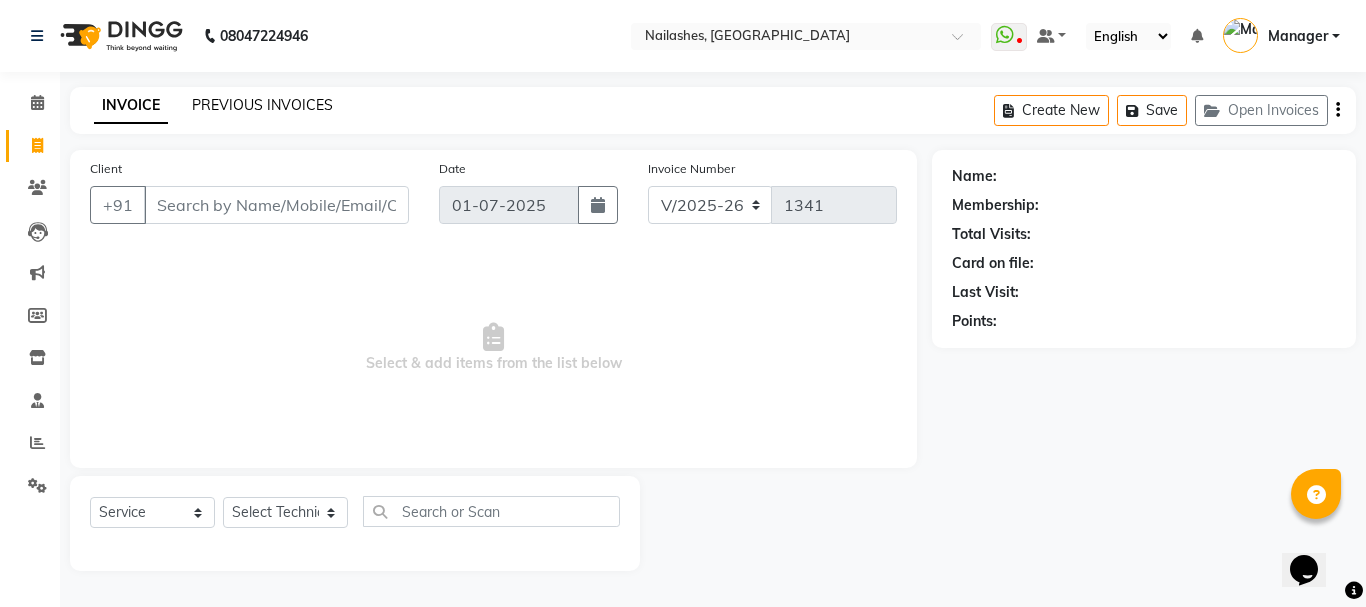 click on "PREVIOUS INVOICES" 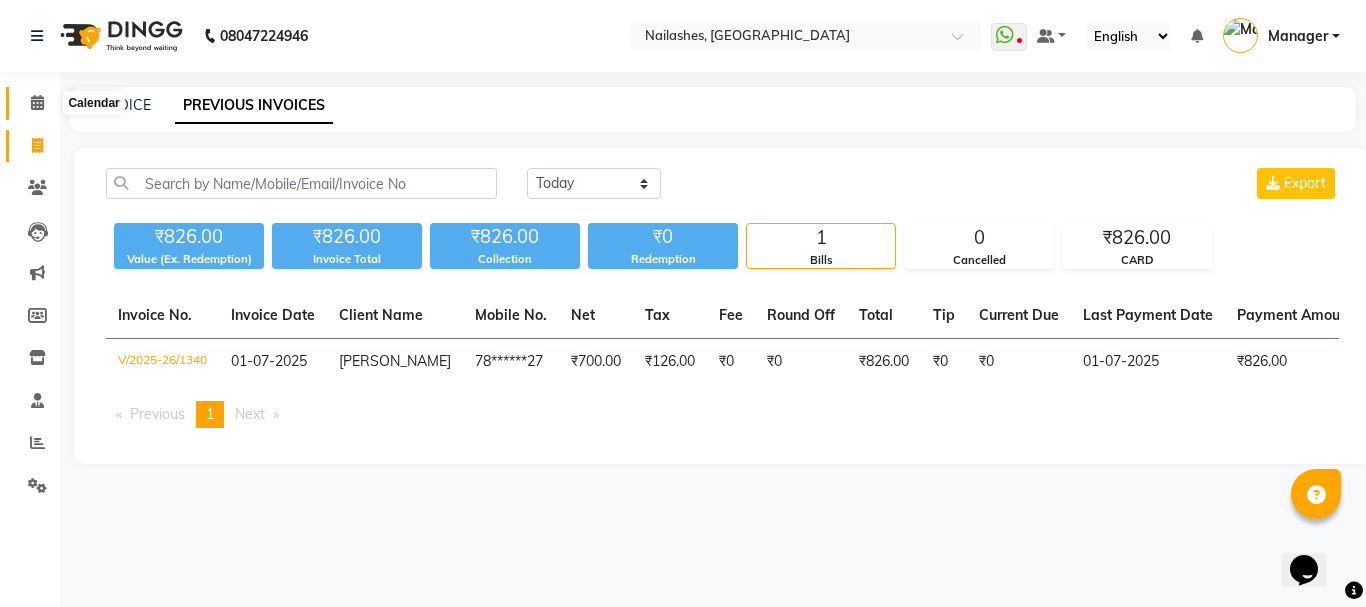 click 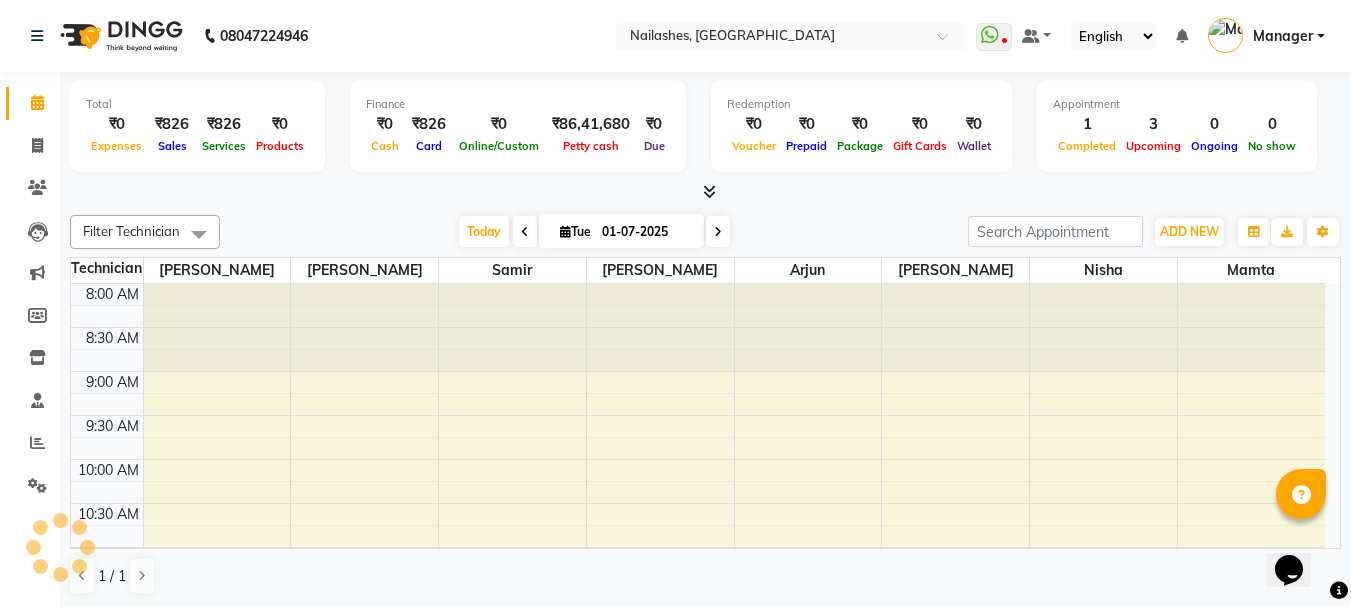 scroll, scrollTop: 0, scrollLeft: 0, axis: both 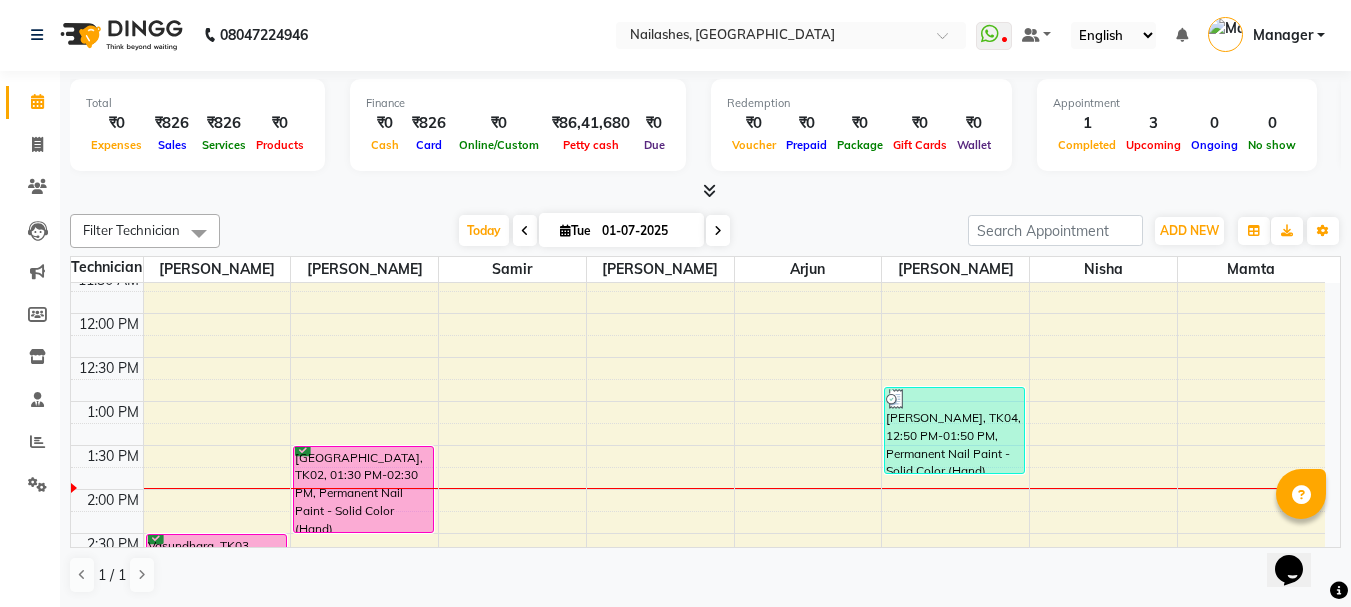 click at bounding box center (1339, 591) 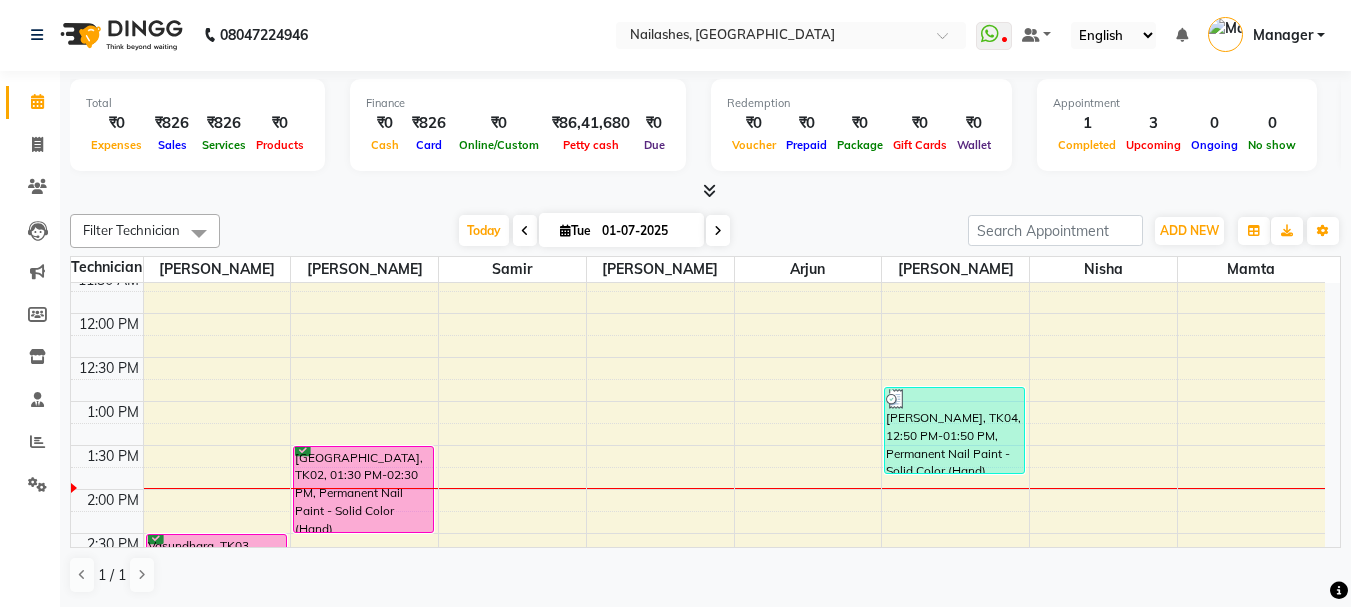 click on "[GEOGRAPHIC_DATA], TK02, 01:30 PM-02:30 PM, Permanent Nail Paint - Solid Color (Hand)" at bounding box center [363, 489] 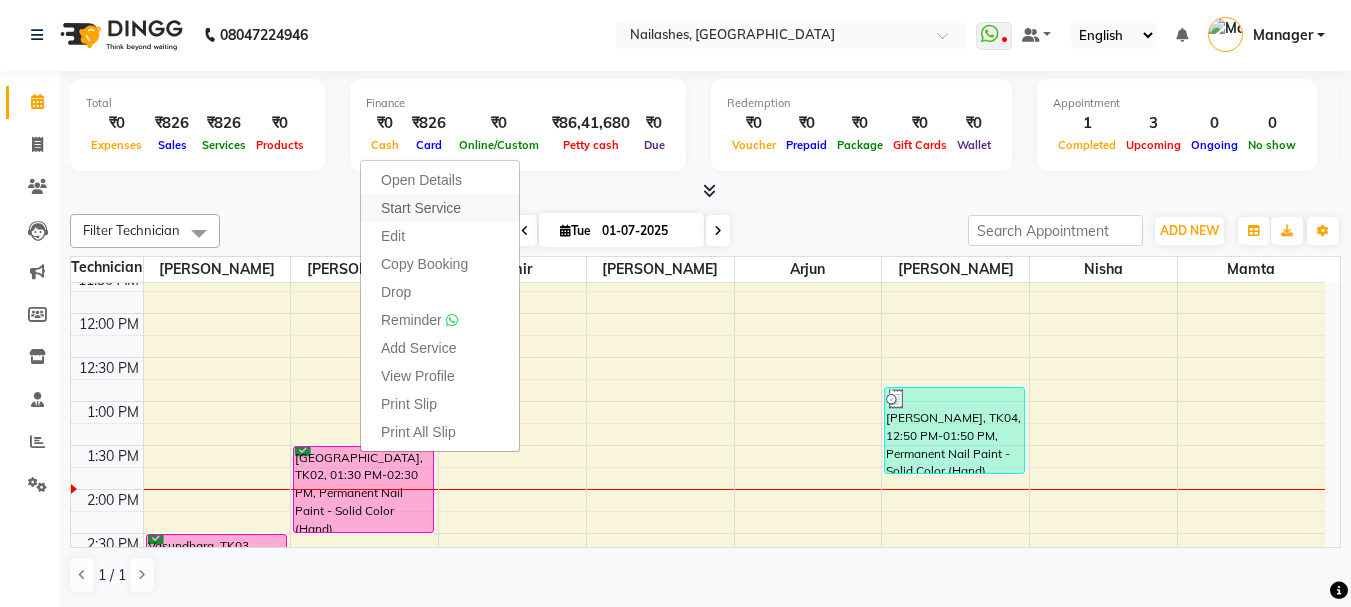 click on "Start Service" at bounding box center [421, 208] 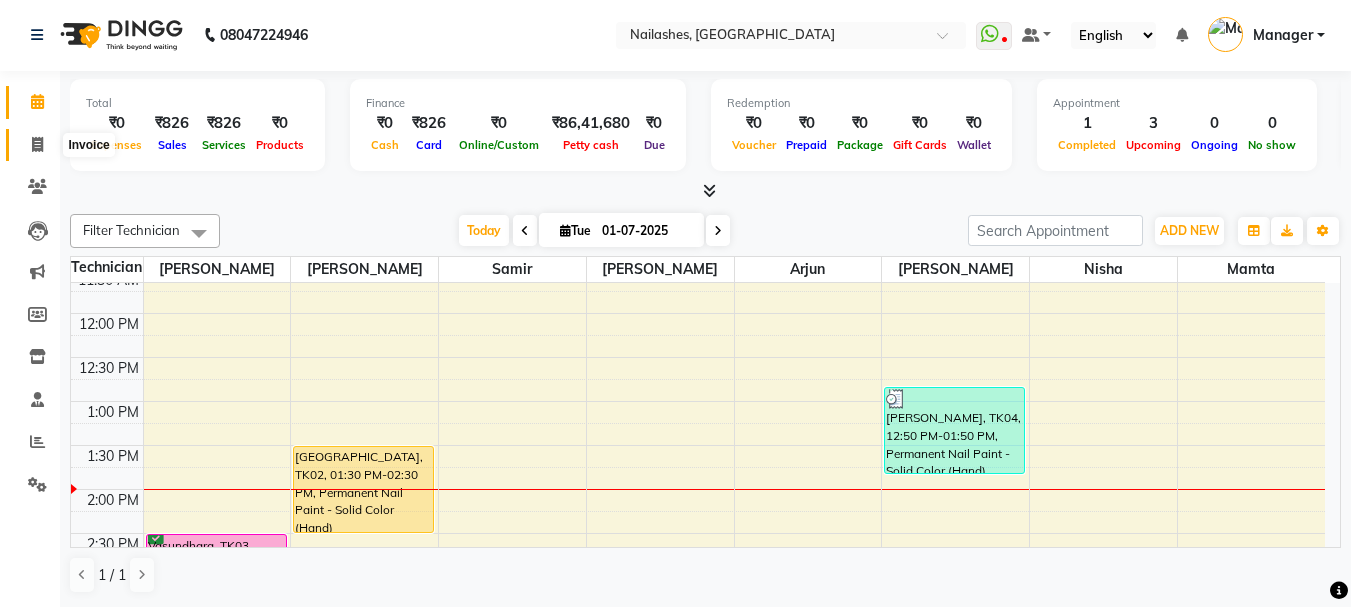click 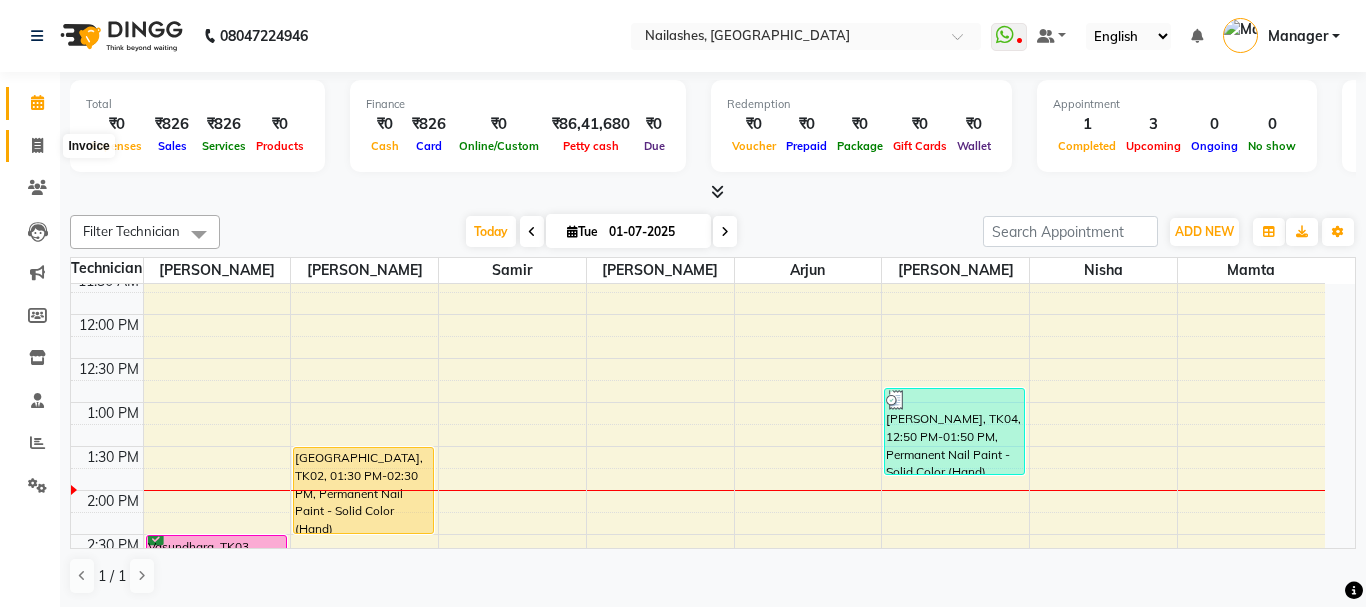 select on "3926" 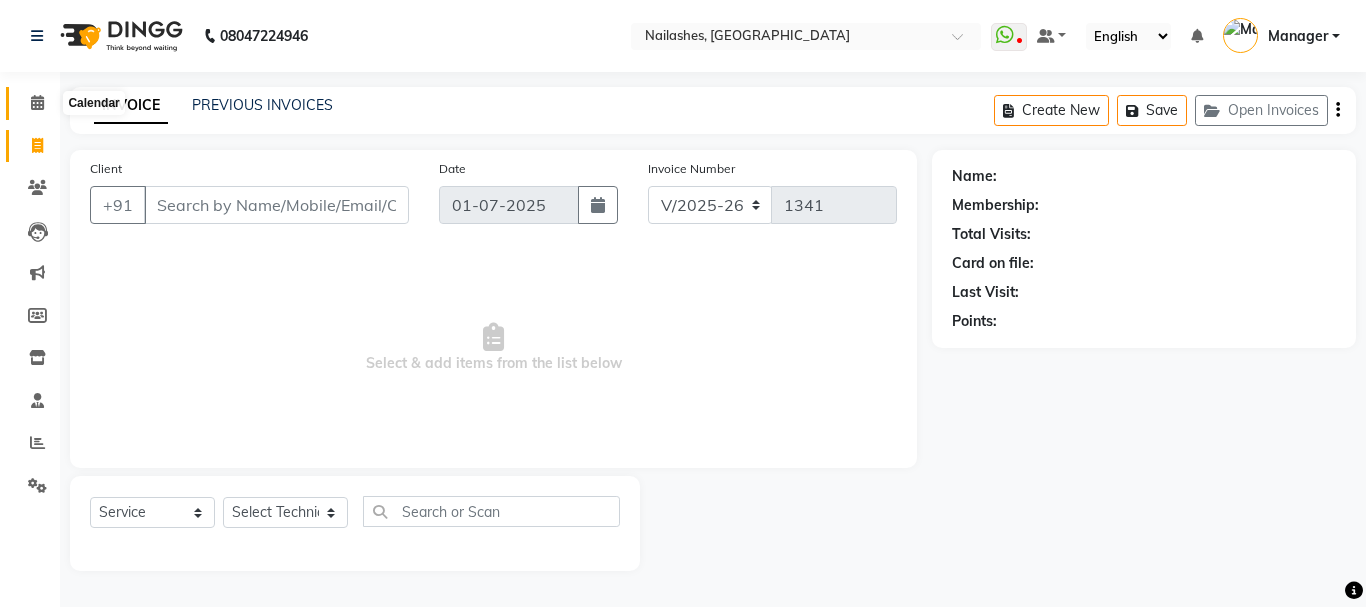 click 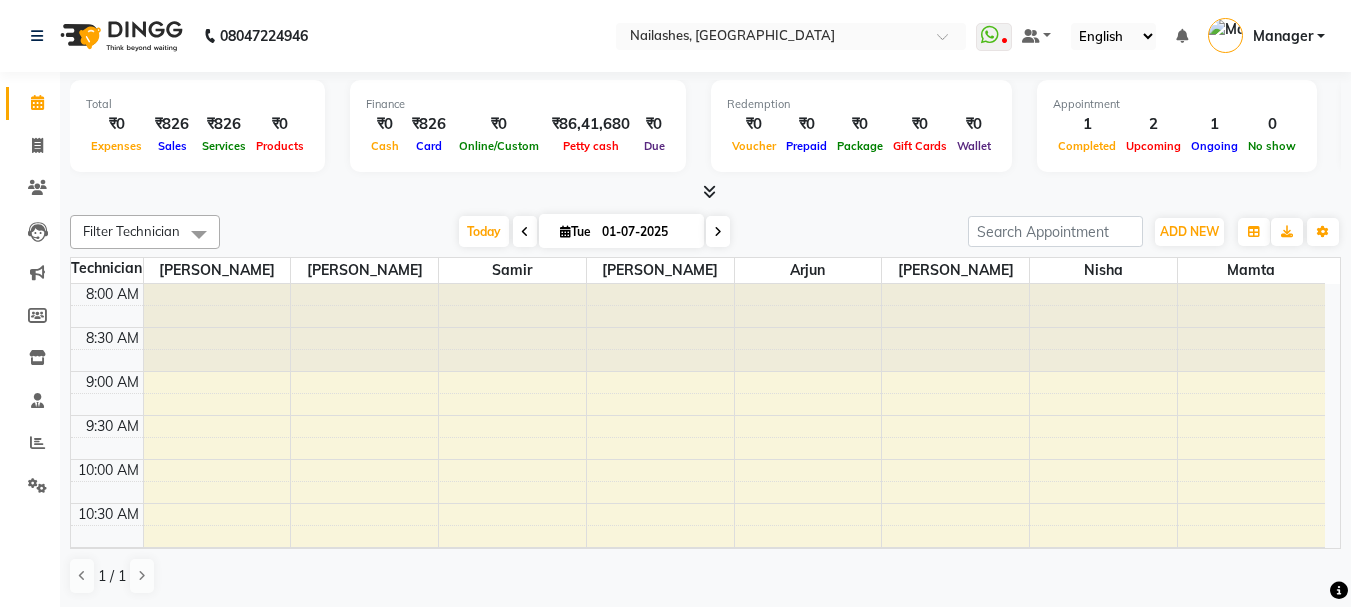 scroll, scrollTop: 0, scrollLeft: 0, axis: both 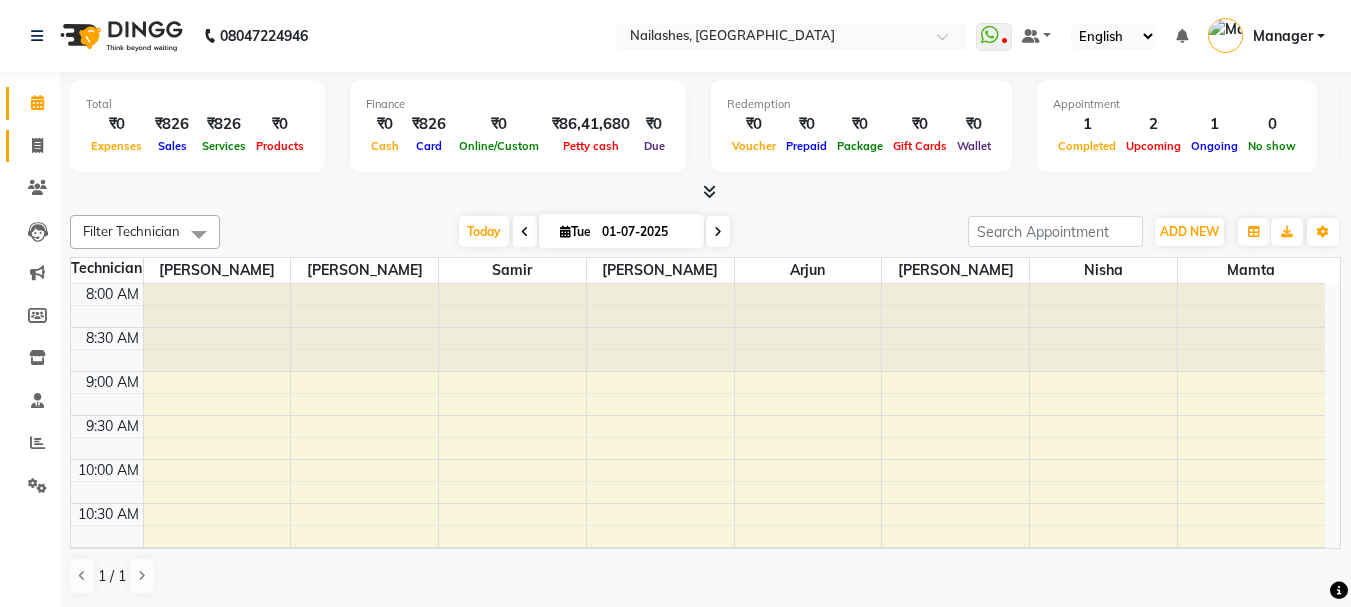 drag, startPoint x: 27, startPoint y: 0, endPoint x: 41, endPoint y: 158, distance: 158.61903 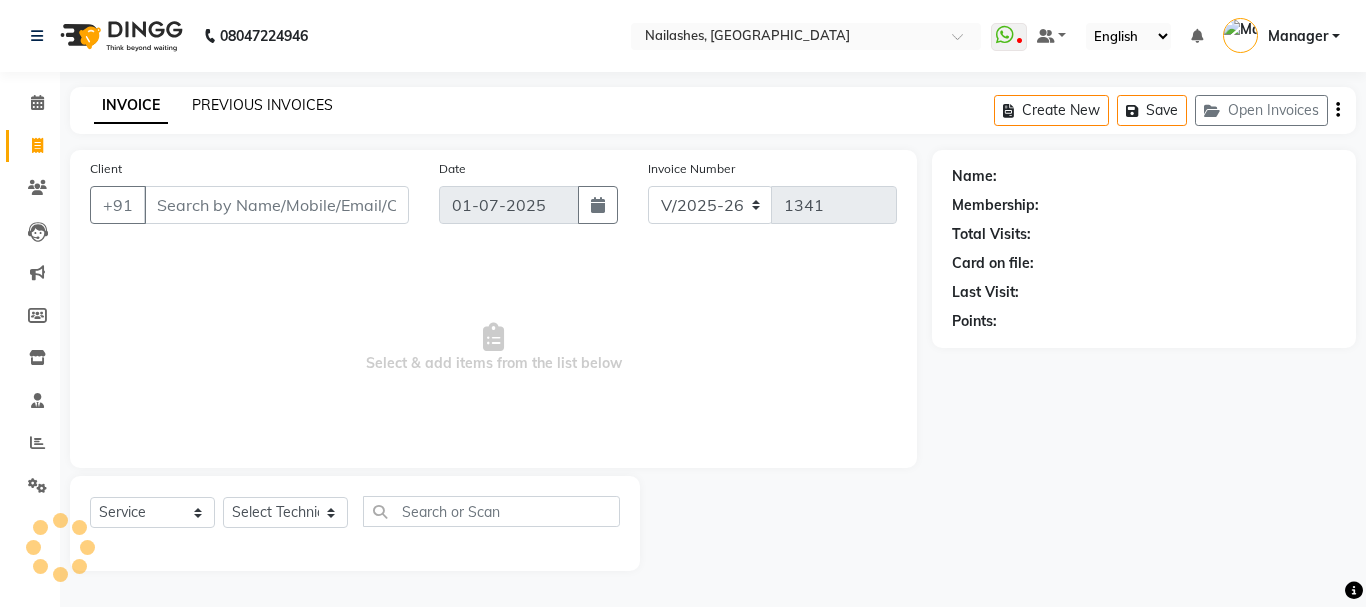 click on "PREVIOUS INVOICES" 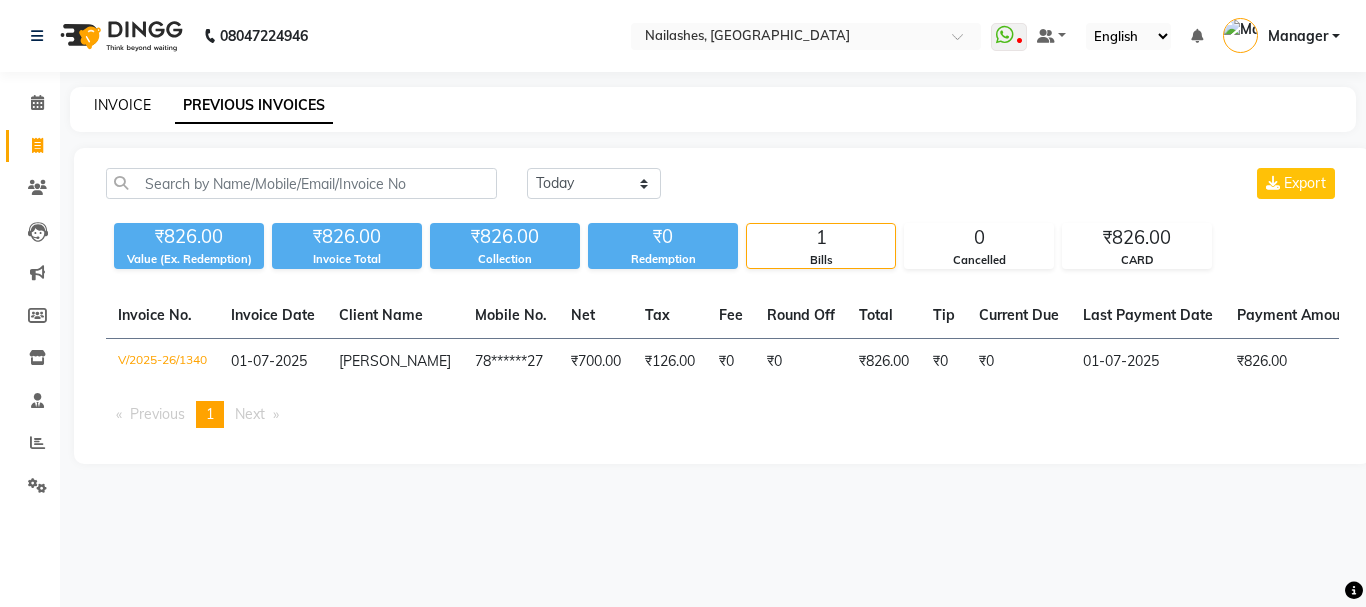 click on "INVOICE" 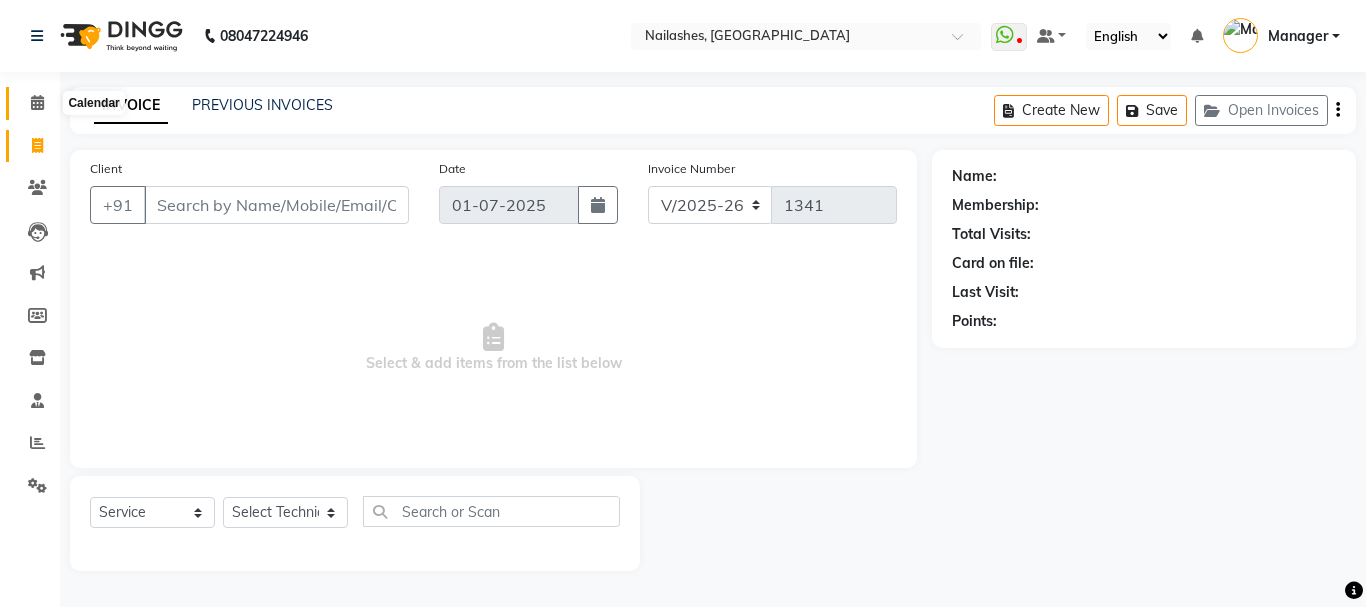 click 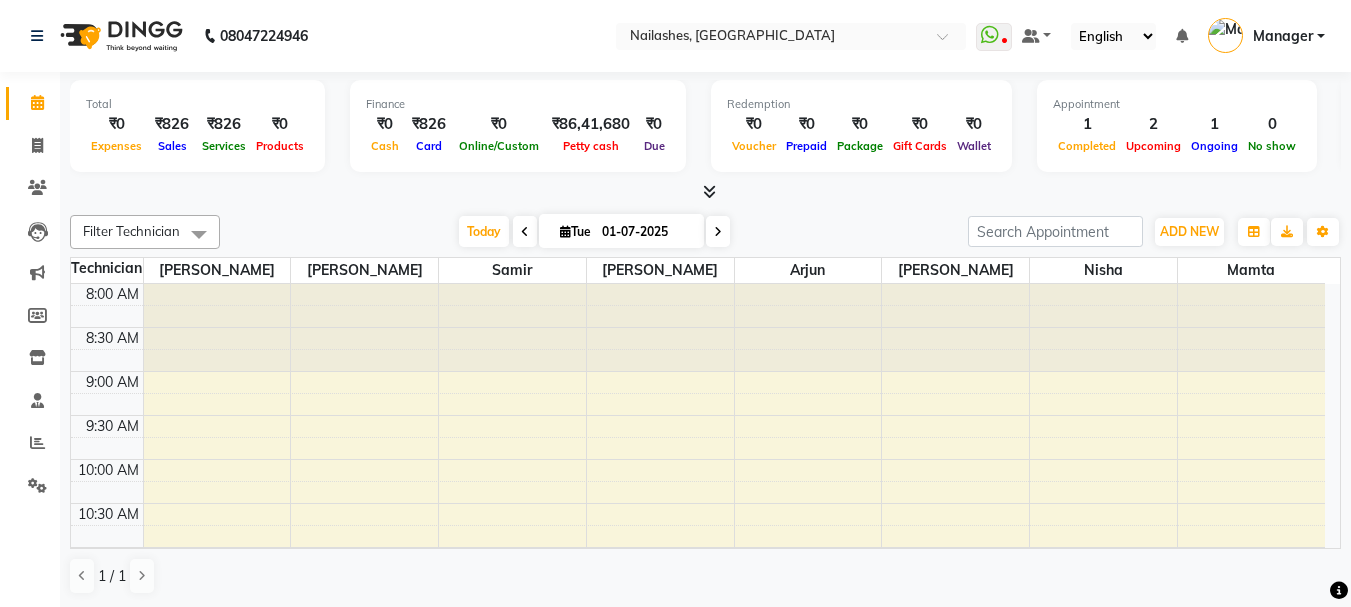 scroll, scrollTop: 1, scrollLeft: 0, axis: vertical 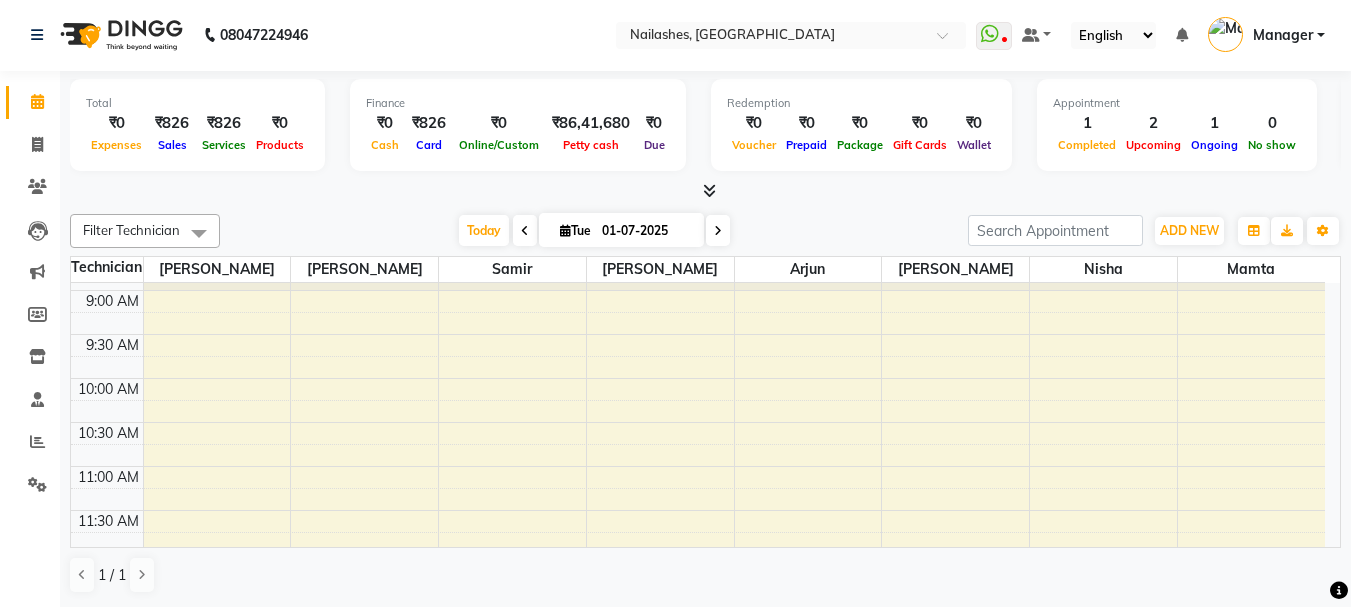 click at bounding box center [705, 191] 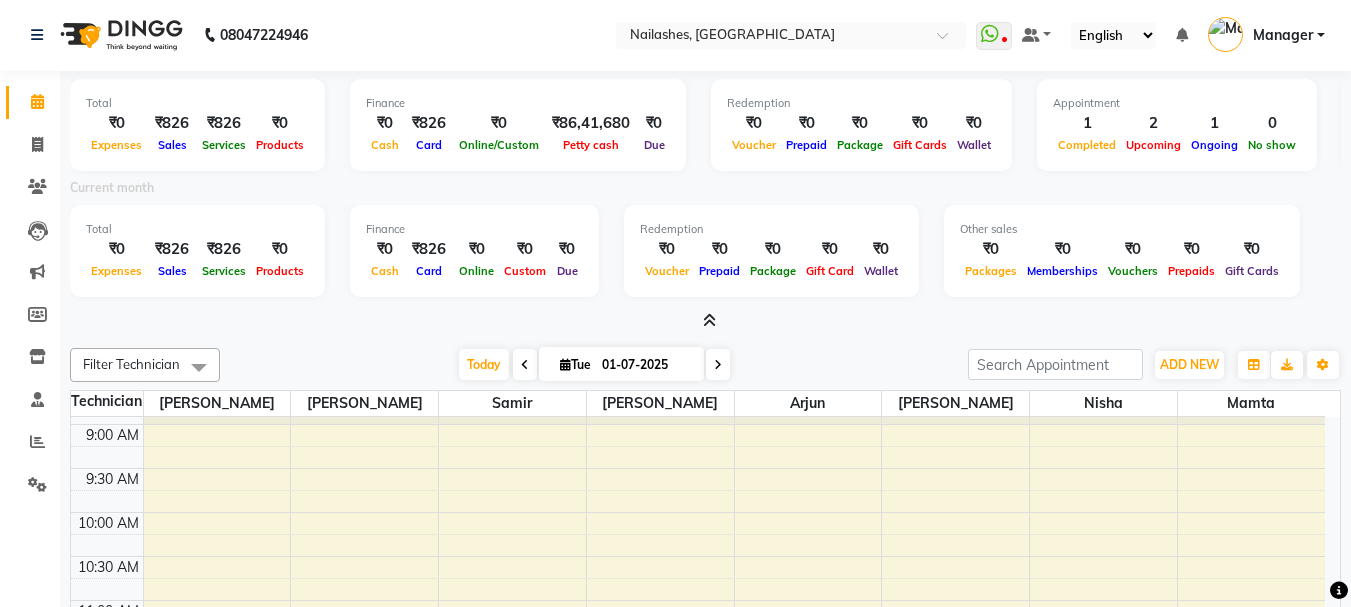 click at bounding box center [709, 320] 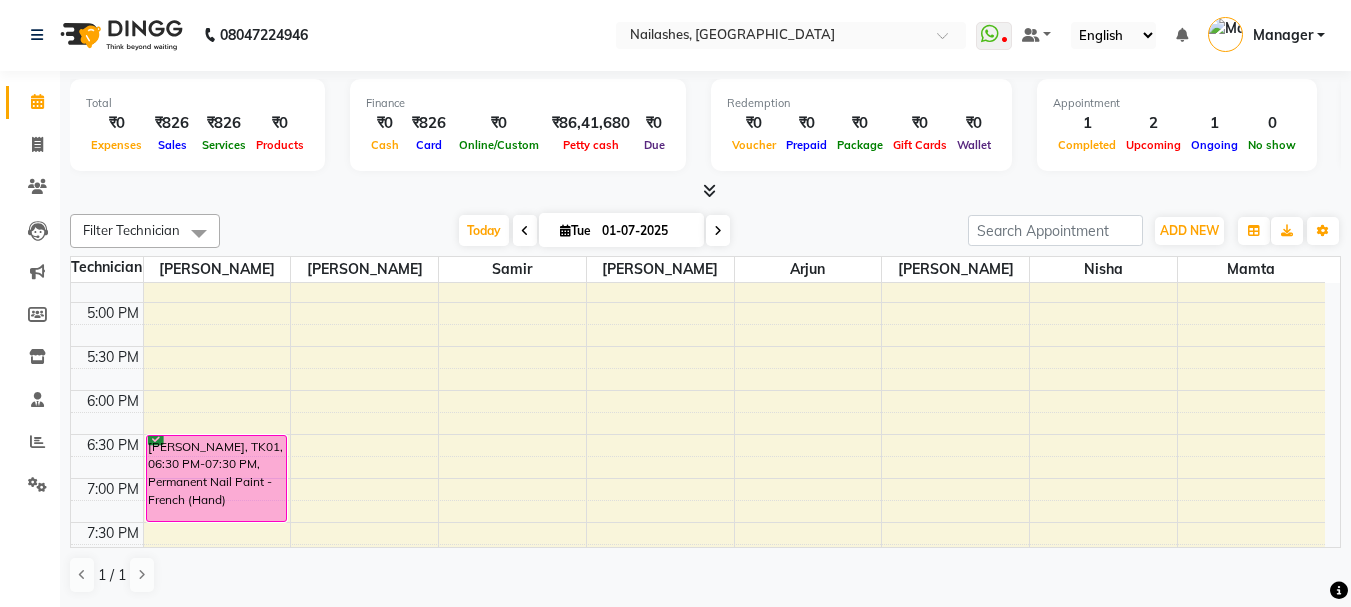 scroll, scrollTop: 778, scrollLeft: 0, axis: vertical 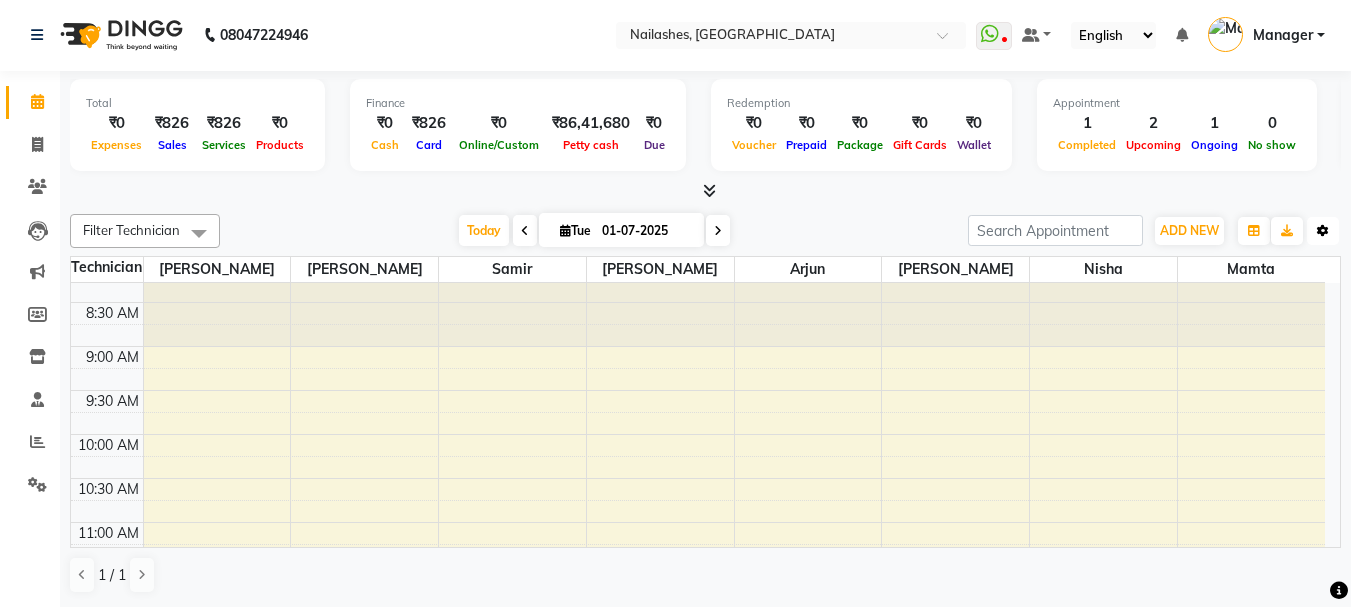 click on "Toggle Dropdown" at bounding box center (1323, 231) 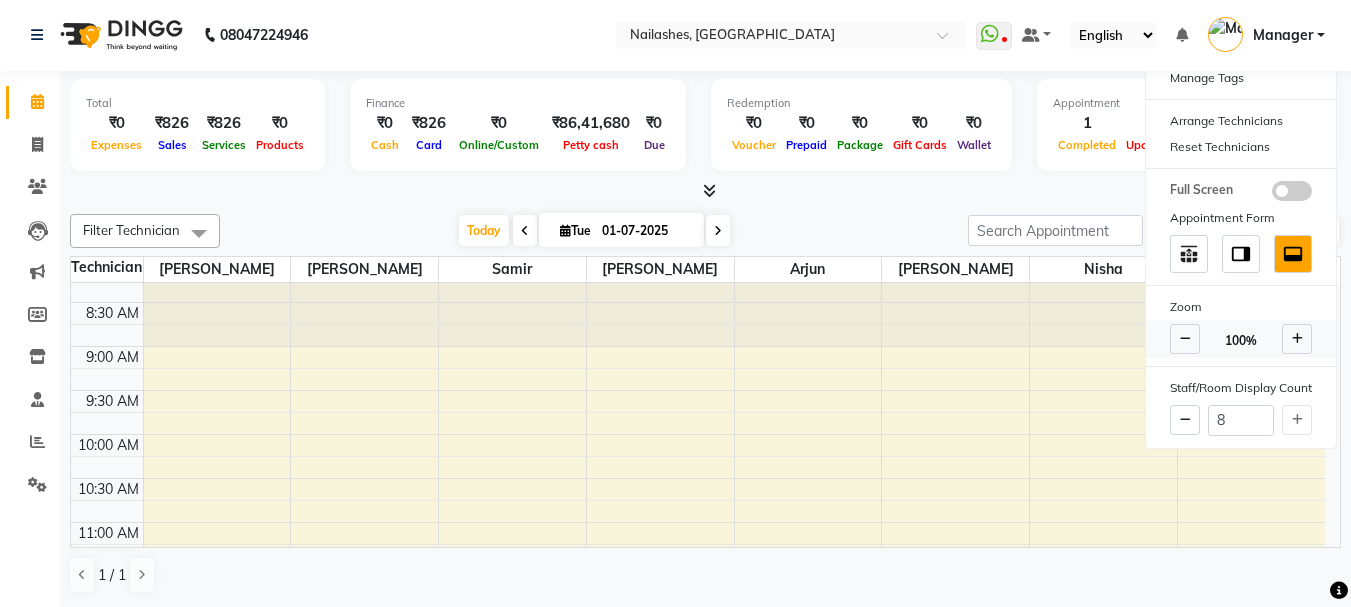 click at bounding box center [1185, 339] 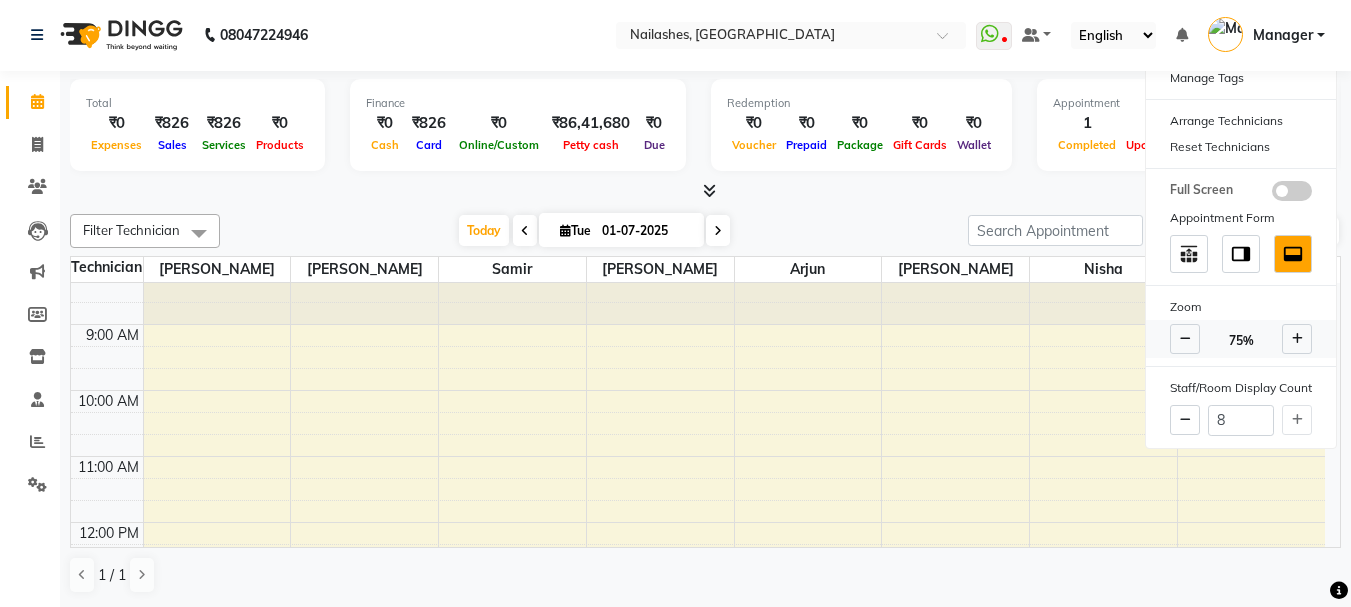 click at bounding box center (1185, 339) 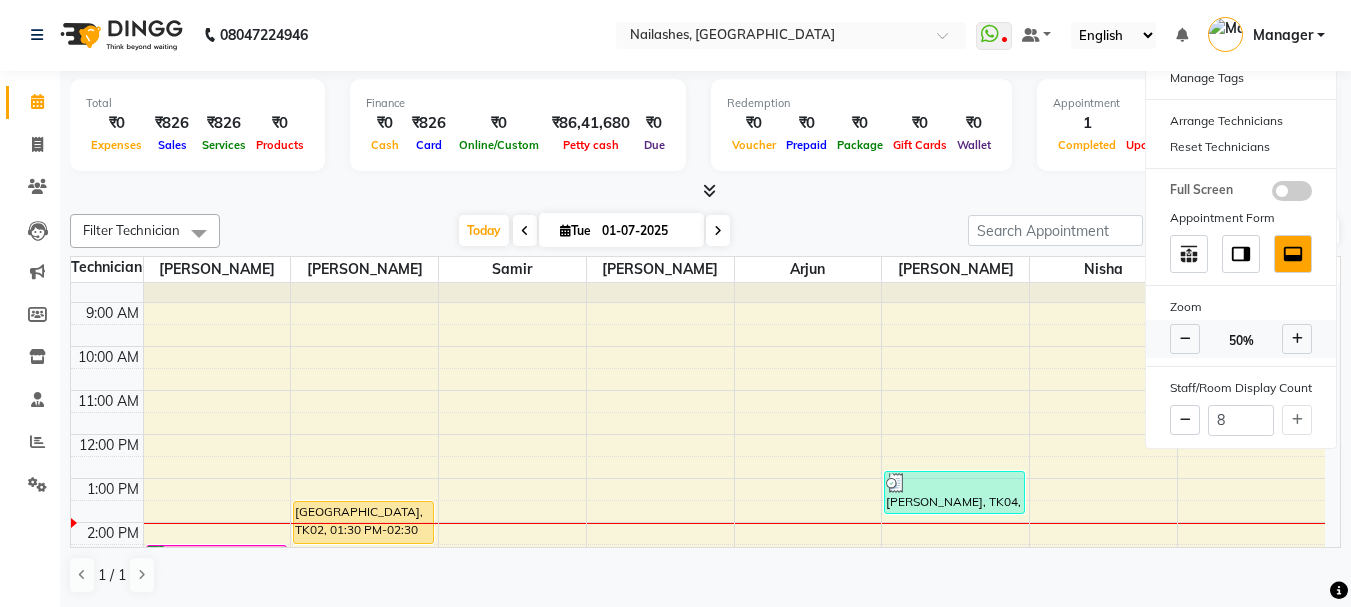 click at bounding box center [1185, 339] 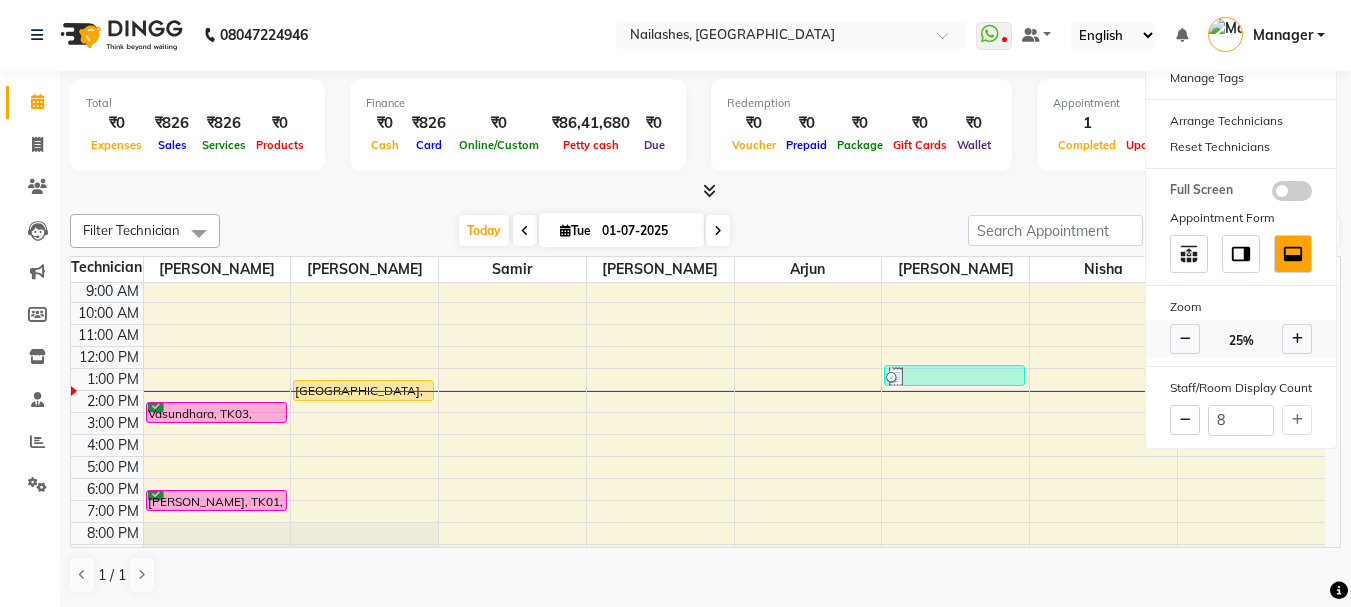 click at bounding box center (1297, 339) 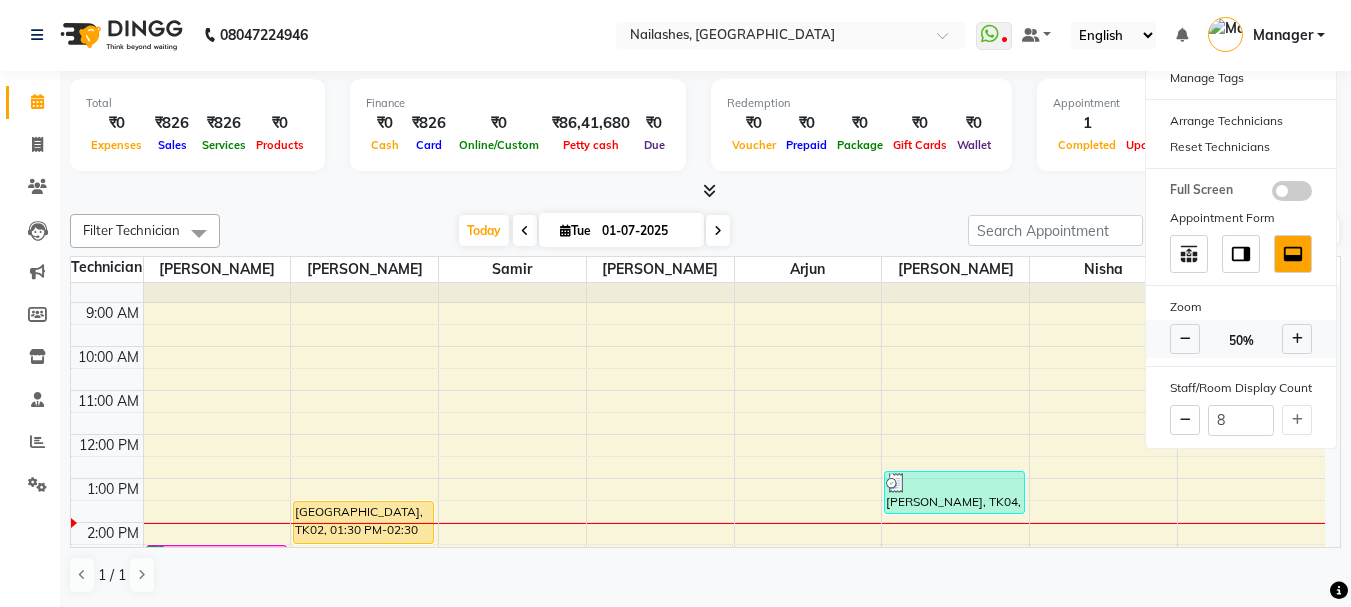 click at bounding box center (1297, 339) 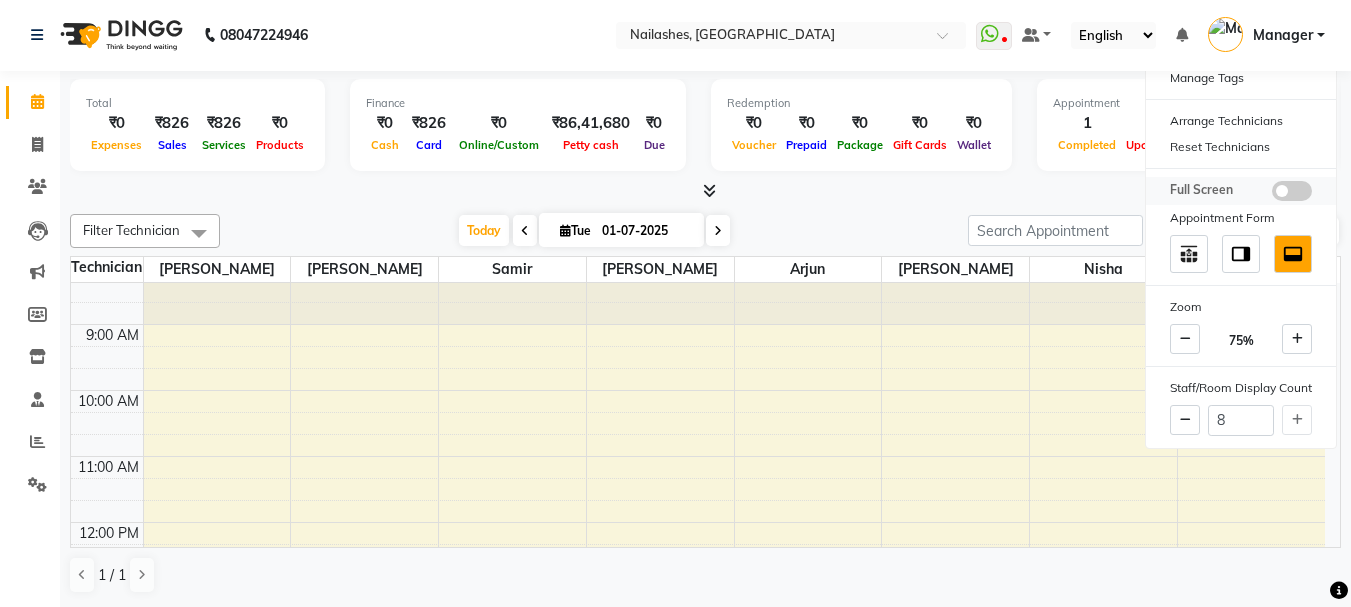 click at bounding box center [1292, 191] 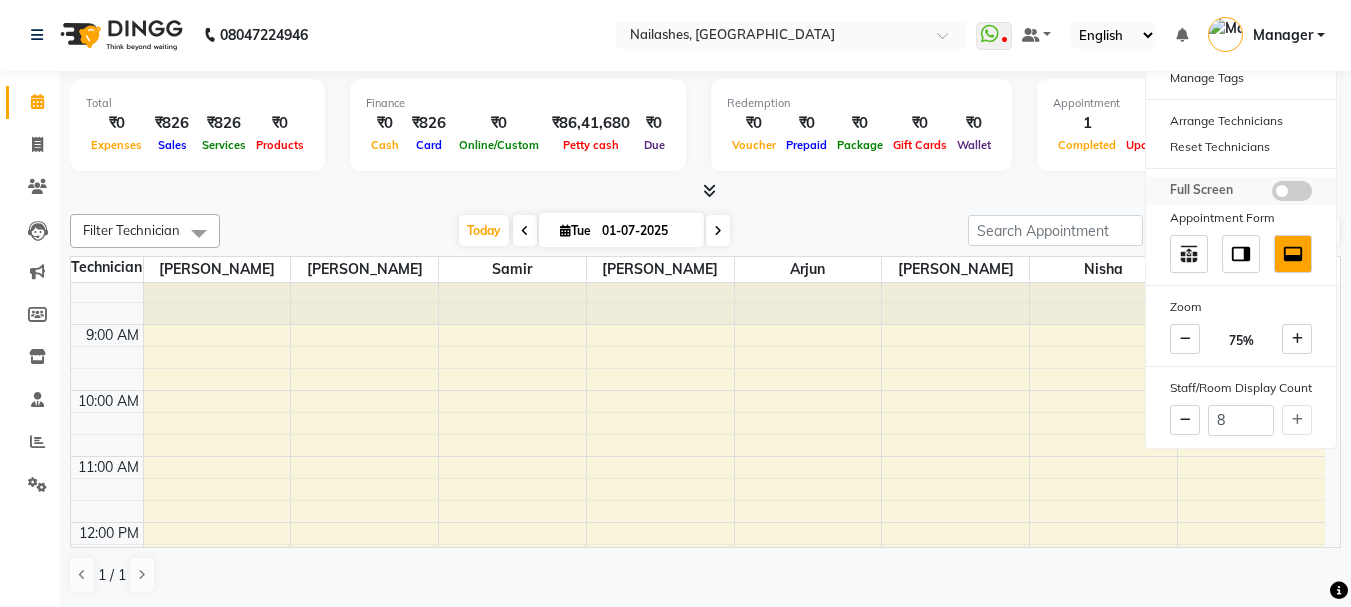 click at bounding box center [1272, 194] 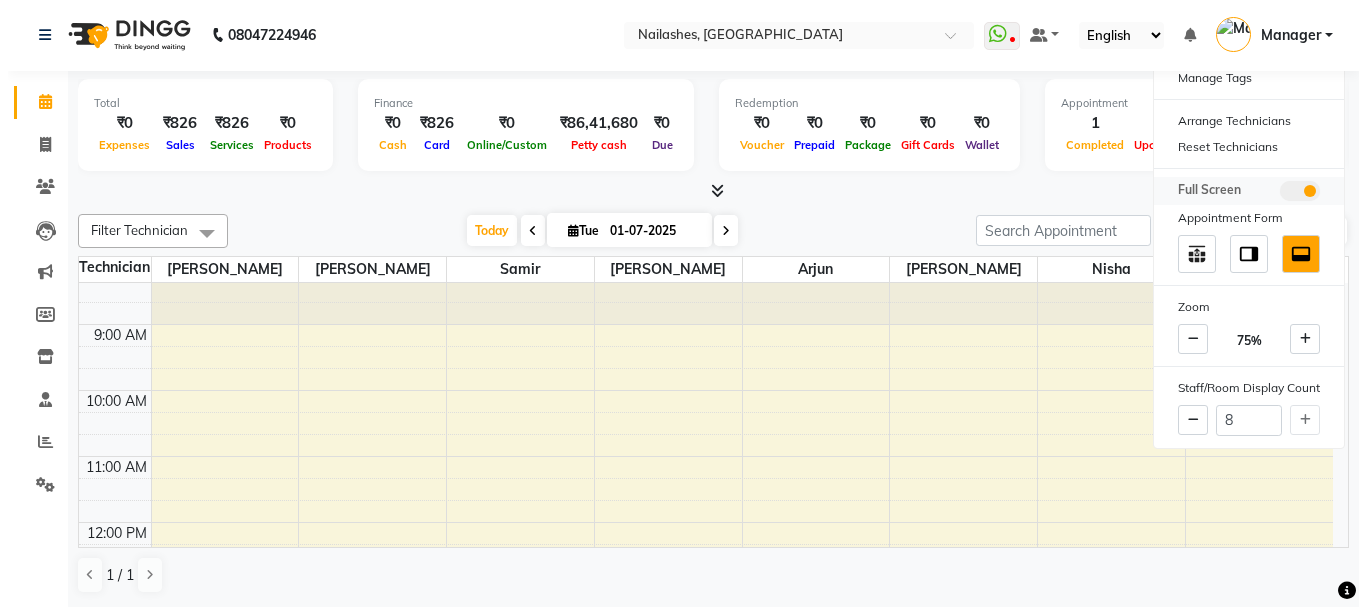 scroll, scrollTop: 0, scrollLeft: 0, axis: both 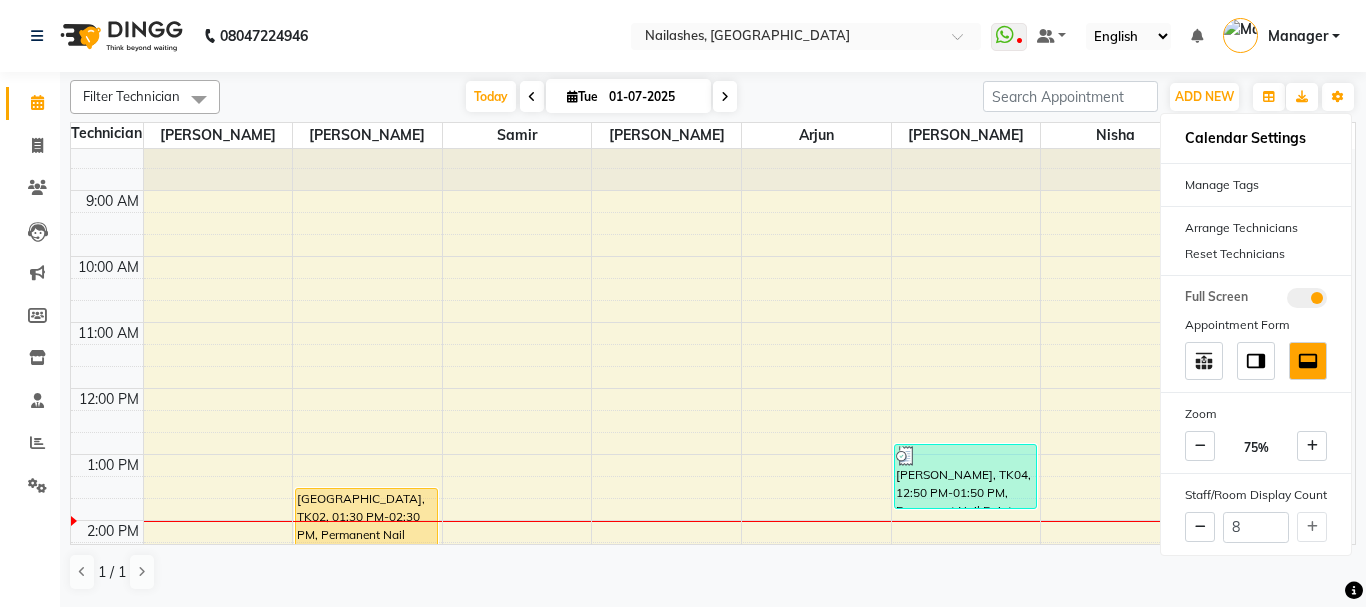 click on "Filter Technician Select All [PERSON_NAME] [PERSON_NAME] Arjun Mamta Nisha [PERSON_NAME] [PERSON_NAME] [DATE]  [DATE] Toggle Dropdown Add Appointment Add Invoice Add Expense Add Attendance Add Client Add Transaction Toggle Dropdown Add Appointment Add Invoice Add Expense Add Attendance Add Client ADD NEW Toggle Dropdown Add Appointment Add Invoice Add Expense Add Attendance Add Client Add Transaction Filter Technician Select All [PERSON_NAME] [PERSON_NAME] Arjun Mamta Nisha [PERSON_NAME] [PERSON_NAME] Group By  Staff View   Room View  View as Vertical  Vertical - Week View  Horizontal  Horizontal - Week View  List  Toggle Dropdown Calendar Settings Manage Tags   Arrange Technicians   Reset Technicians  Full Screen Appointment Form Zoom 75% Staff/Room Display Count 8 Technician [PERSON_NAME] [PERSON_NAME] Arjun [PERSON_NAME] 8:00 AM 9:00 AM 10:00 AM 11:00 AM 12:00 PM 1:00 PM 2:00 PM 3:00 PM 4:00 PM 5:00 PM 6:00 PM 7:00 PM 8:00 PM 9:00 PM 10:00 PM 11:00 PM     [GEOGRAPHIC_DATA], TK03, 02:30 PM-03:30 PM, Permanent Nail Paint - French (Hand)" 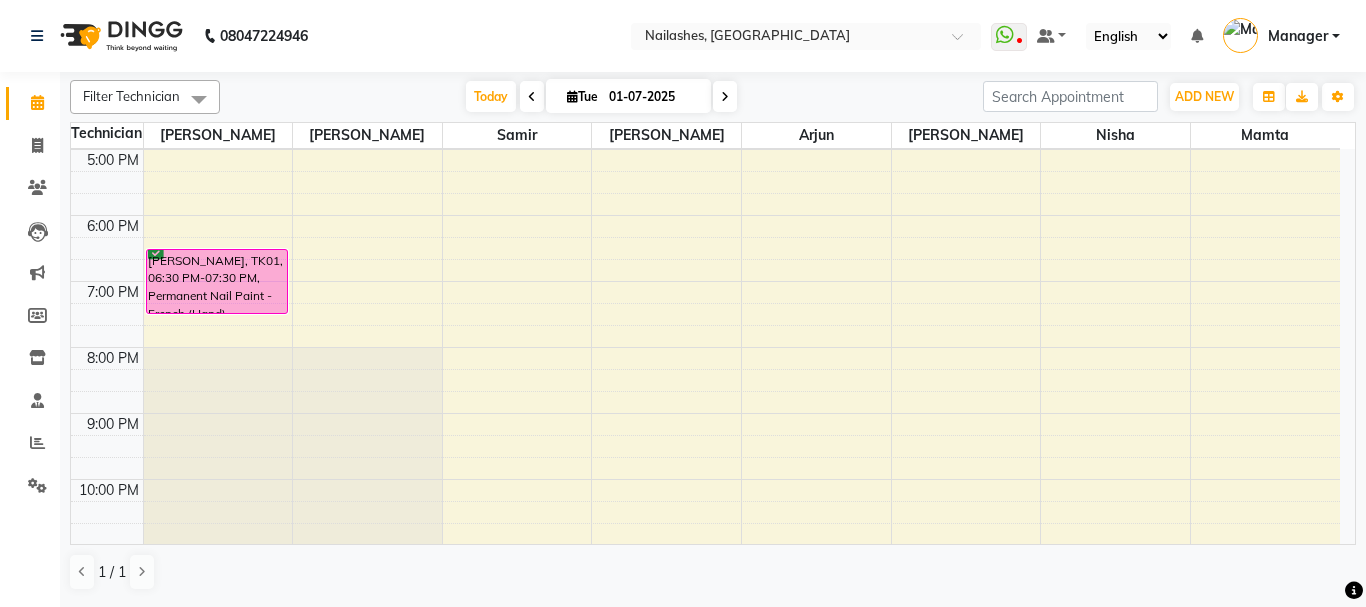 scroll, scrollTop: 611, scrollLeft: 0, axis: vertical 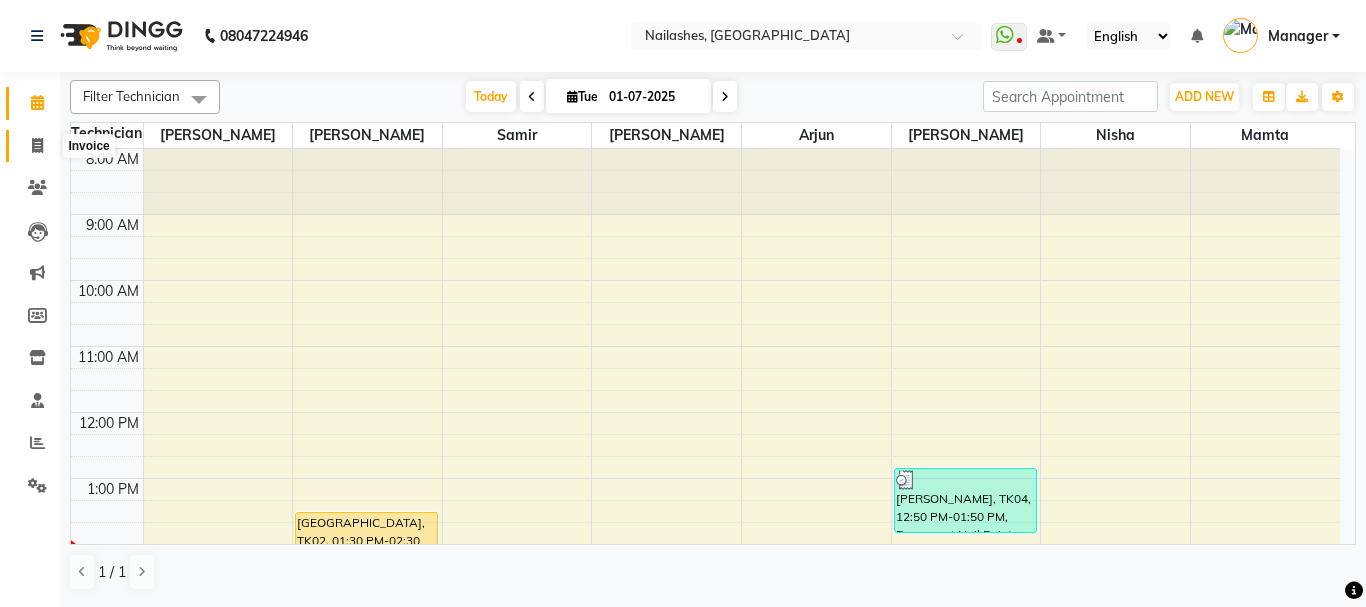 click 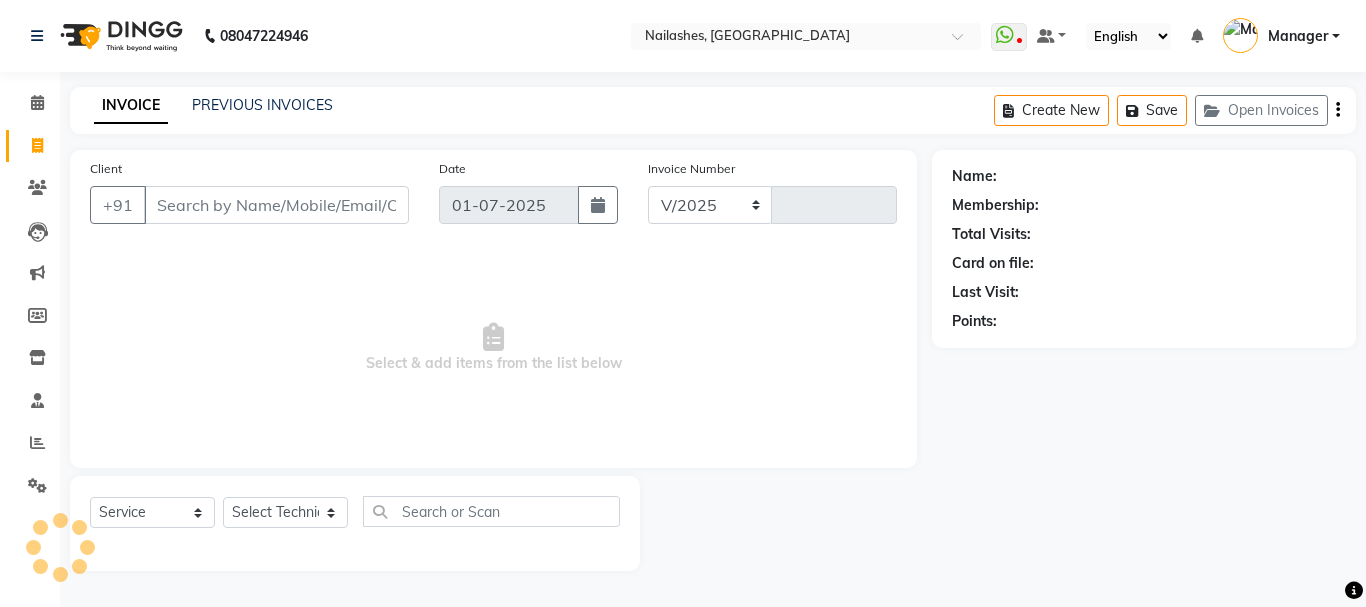 select on "3926" 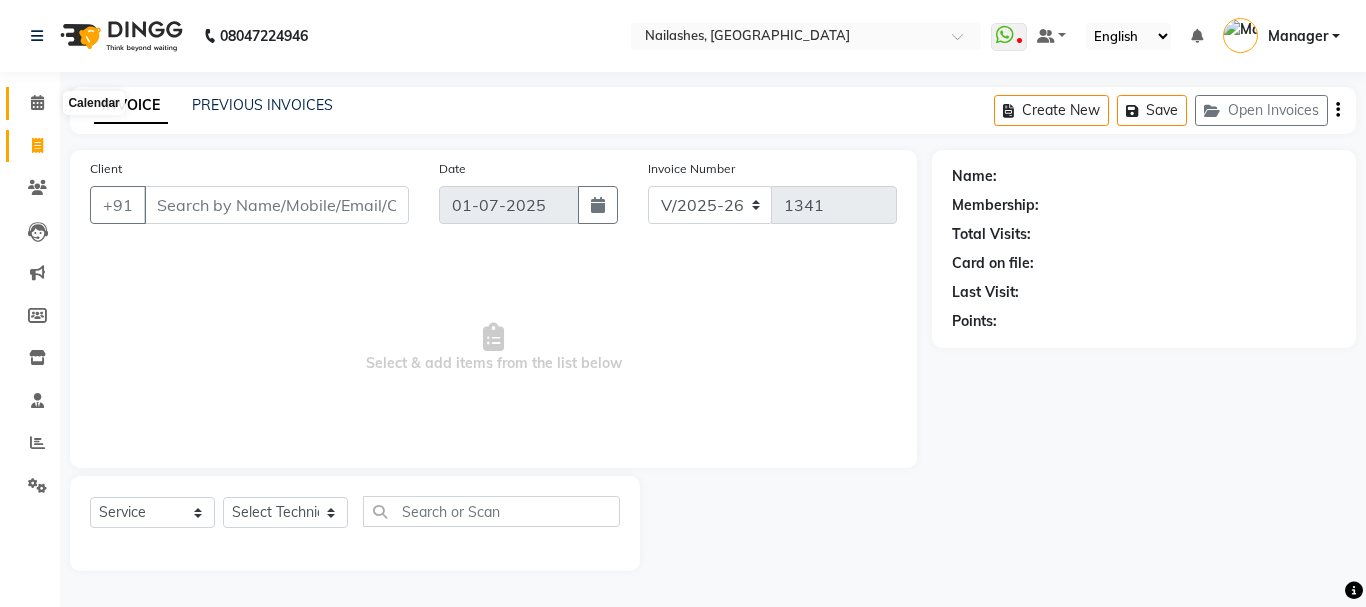 click 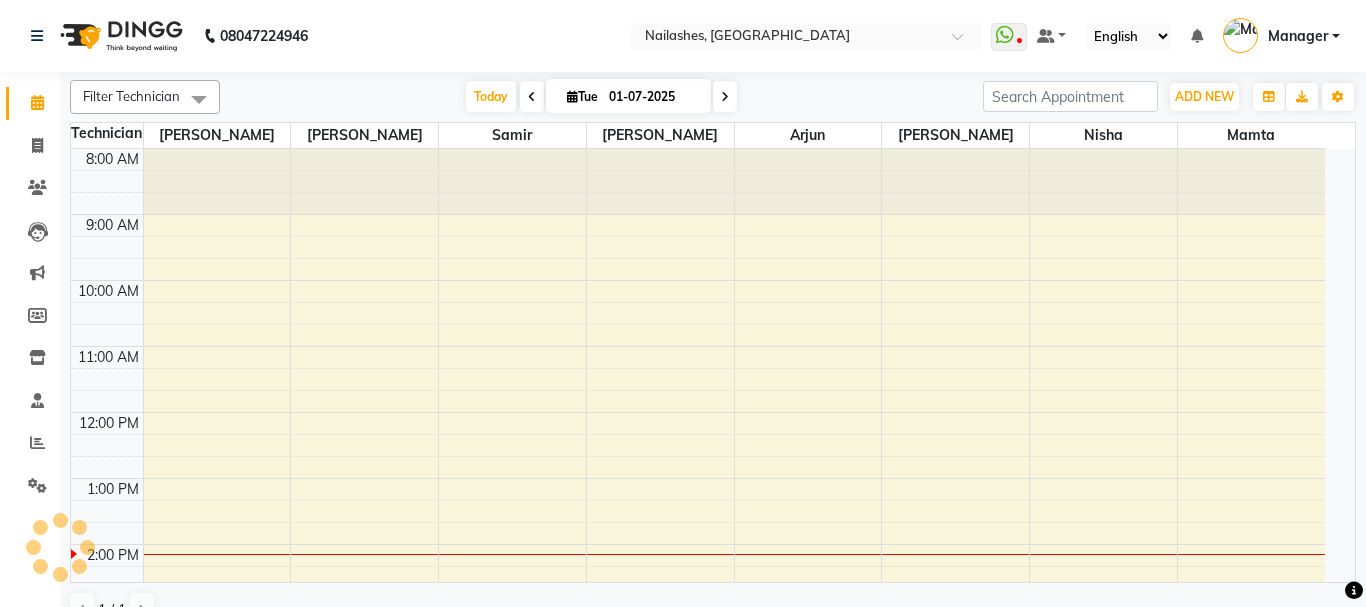 scroll, scrollTop: 0, scrollLeft: 0, axis: both 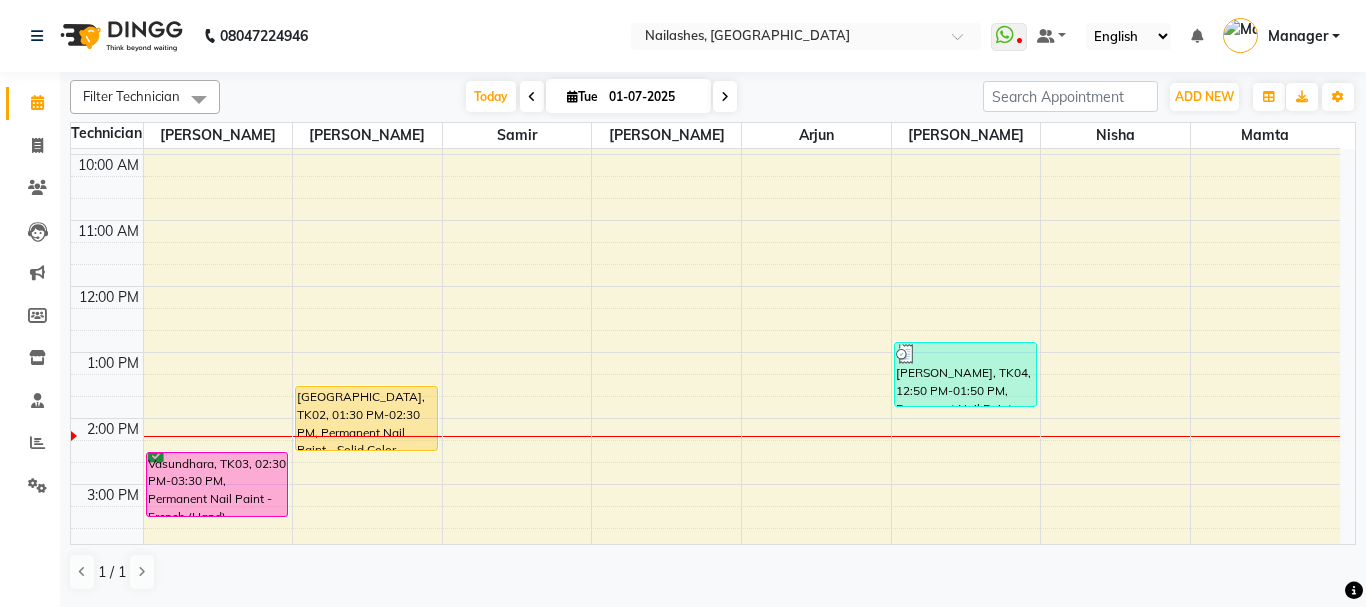 click on "8:00 AM 9:00 AM 10:00 AM 11:00 AM 12:00 PM 1:00 PM 2:00 PM 3:00 PM 4:00 PM 5:00 PM 6:00 PM 7:00 PM 8:00 PM 9:00 PM 10:00 PM 11:00 PM     [GEOGRAPHIC_DATA], TK03, 02:30 PM-03:30 PM, Permanent Nail Paint - French (Hand)     [PERSON_NAME], TK01, 06:30 PM-07:30 PM, Permanent Nail Paint - French (Hand)    Nozomi BAINS, TK02, 01:30 PM-02:30 PM, Permanent Nail Paint - Solid Color (Hand)     [PERSON_NAME], TK04, 12:50 PM-01:50 PM, Permanent Nail Paint - Solid Color (Hand)" at bounding box center (705, 550) 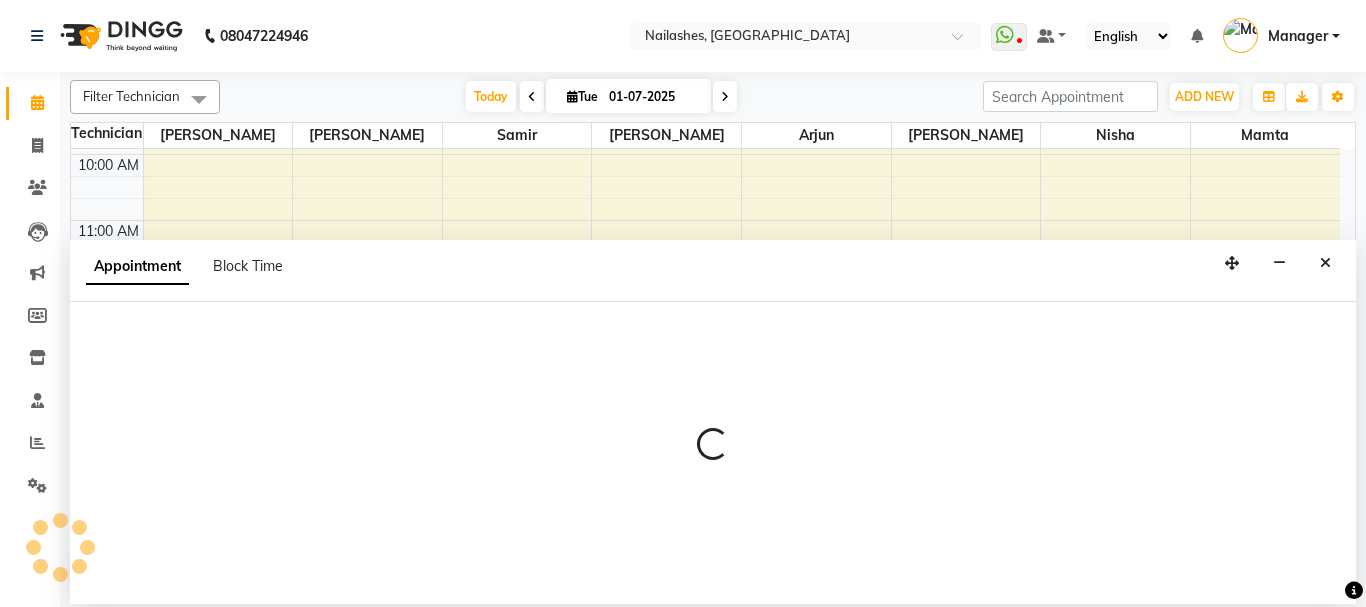 select on "38034" 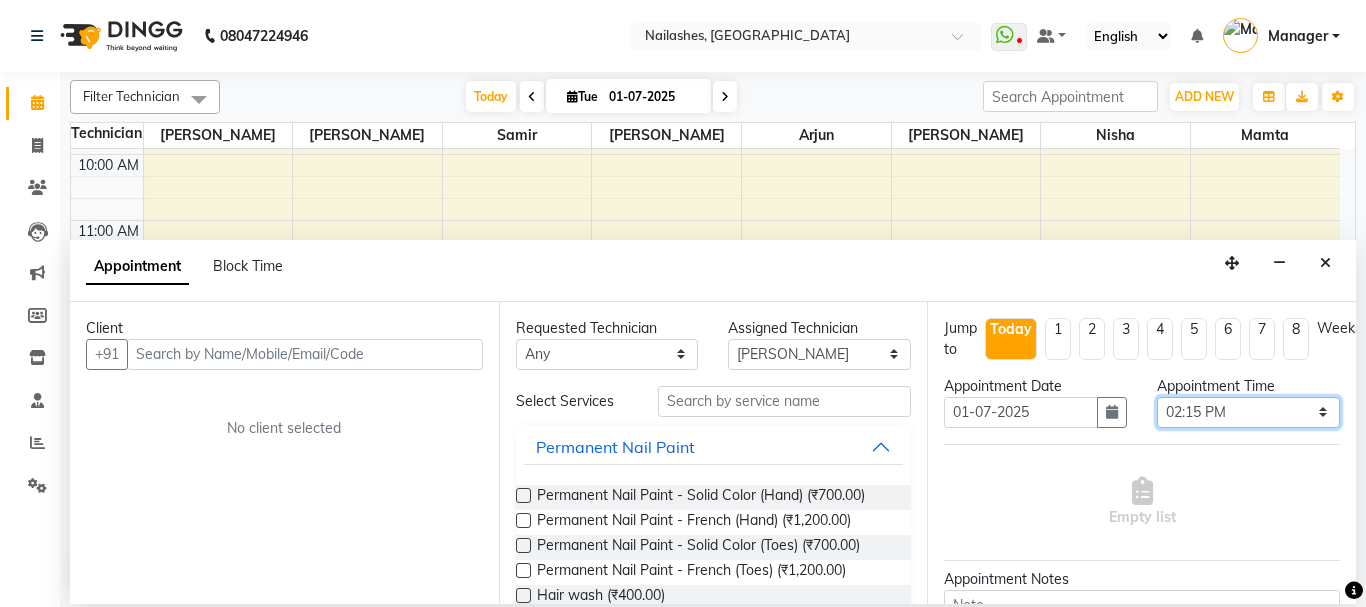 click on "Select 09:00 AM 09:15 AM 09:30 AM 09:45 AM 10:00 AM 10:15 AM 10:30 AM 10:45 AM 11:00 AM 11:15 AM 11:30 AM 11:45 AM 12:00 PM 12:15 PM 12:30 PM 12:45 PM 01:00 PM 01:15 PM 01:30 PM 01:45 PM 02:00 PM 02:15 PM 02:30 PM 02:45 PM 03:00 PM 03:15 PM 03:30 PM 03:45 PM 04:00 PM 04:15 PM 04:30 PM 04:45 PM 05:00 PM 05:15 PM 05:30 PM 05:45 PM 06:00 PM 06:15 PM 06:30 PM 06:45 PM 07:00 PM 07:15 PM 07:30 PM 07:45 PM 08:00 PM 08:15 PM 08:30 PM 08:45 PM 09:00 PM 09:15 PM 09:30 PM 09:45 PM 10:00 PM 10:15 PM 10:30 PM 10:45 PM 11:00 PM" at bounding box center [1248, 412] 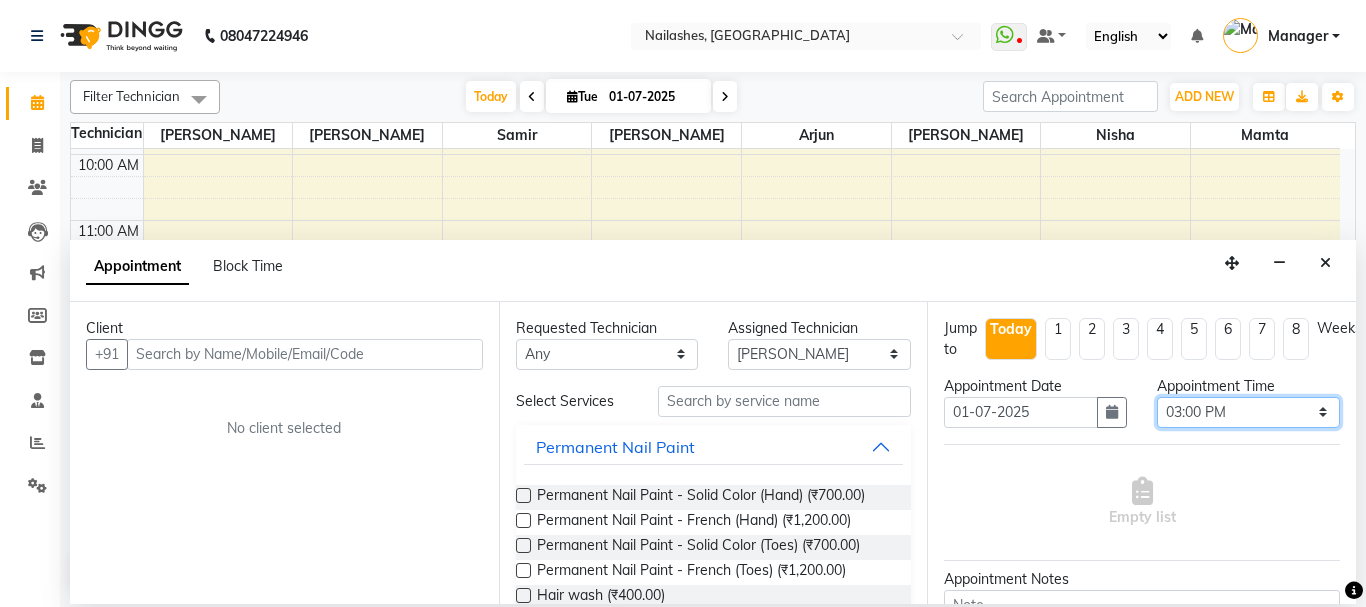 click on "Select 09:00 AM 09:15 AM 09:30 AM 09:45 AM 10:00 AM 10:15 AM 10:30 AM 10:45 AM 11:00 AM 11:15 AM 11:30 AM 11:45 AM 12:00 PM 12:15 PM 12:30 PM 12:45 PM 01:00 PM 01:15 PM 01:30 PM 01:45 PM 02:00 PM 02:15 PM 02:30 PM 02:45 PM 03:00 PM 03:15 PM 03:30 PM 03:45 PM 04:00 PM 04:15 PM 04:30 PM 04:45 PM 05:00 PM 05:15 PM 05:30 PM 05:45 PM 06:00 PM 06:15 PM 06:30 PM 06:45 PM 07:00 PM 07:15 PM 07:30 PM 07:45 PM 08:00 PM 08:15 PM 08:30 PM 08:45 PM 09:00 PM 09:15 PM 09:30 PM 09:45 PM 10:00 PM 10:15 PM 10:30 PM 10:45 PM 11:00 PM" at bounding box center [1248, 412] 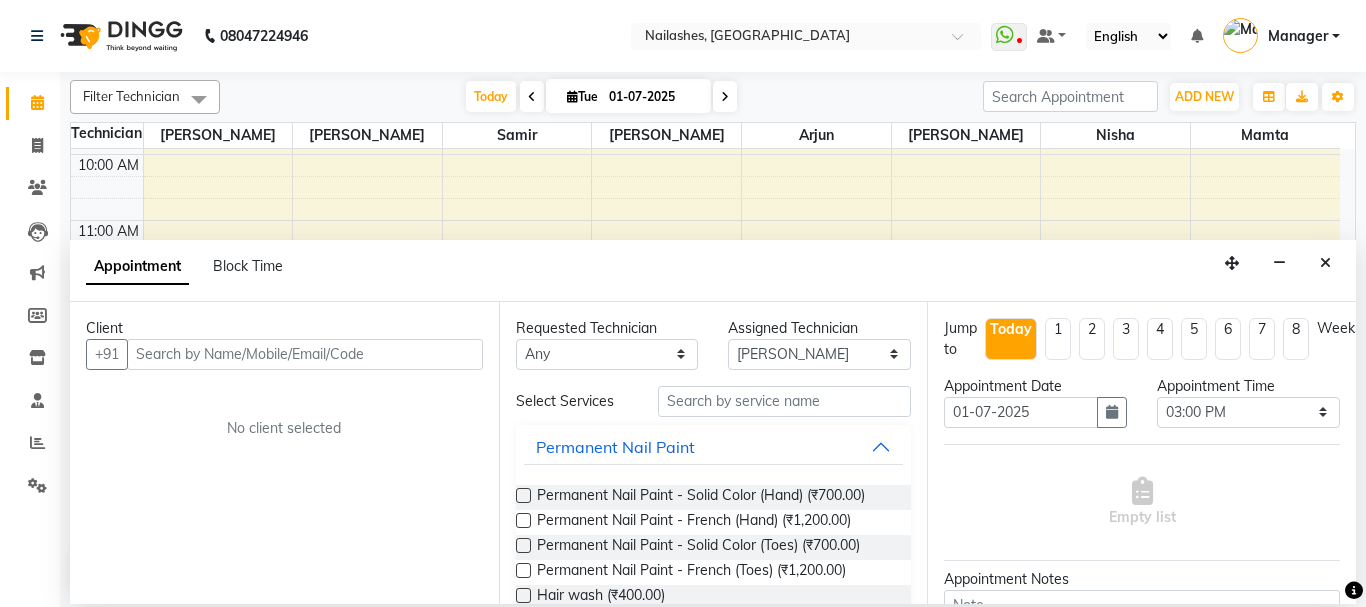 click on "Appointment Block Time" at bounding box center [713, 271] 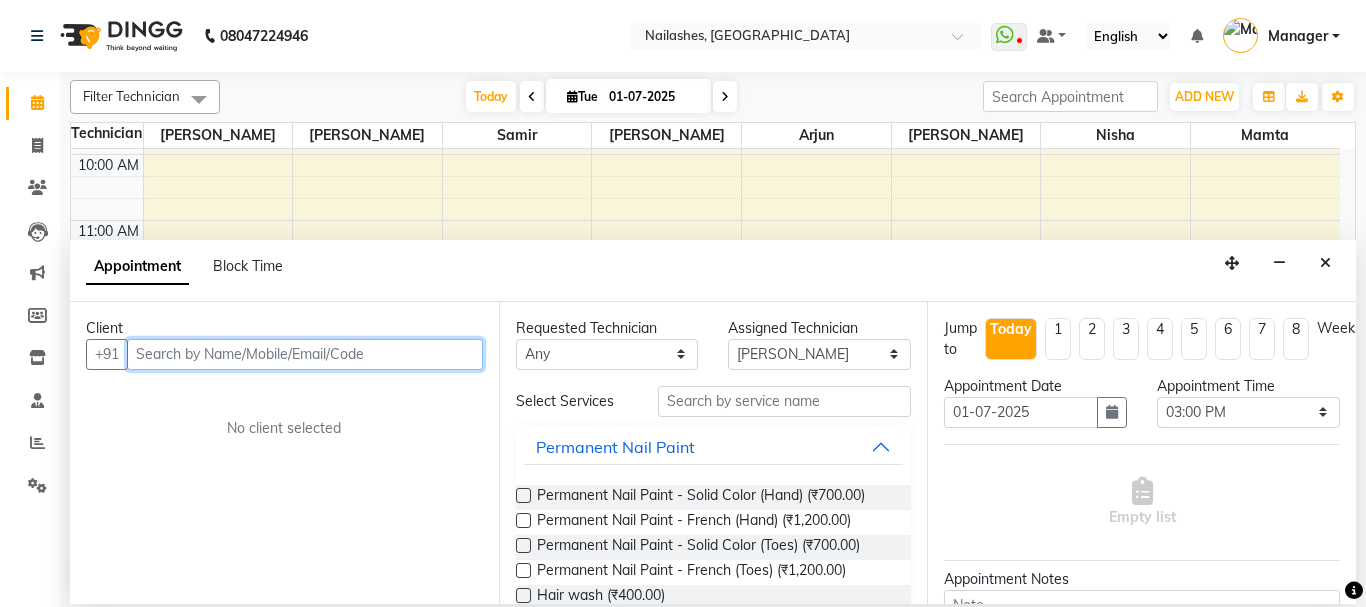 click at bounding box center (305, 354) 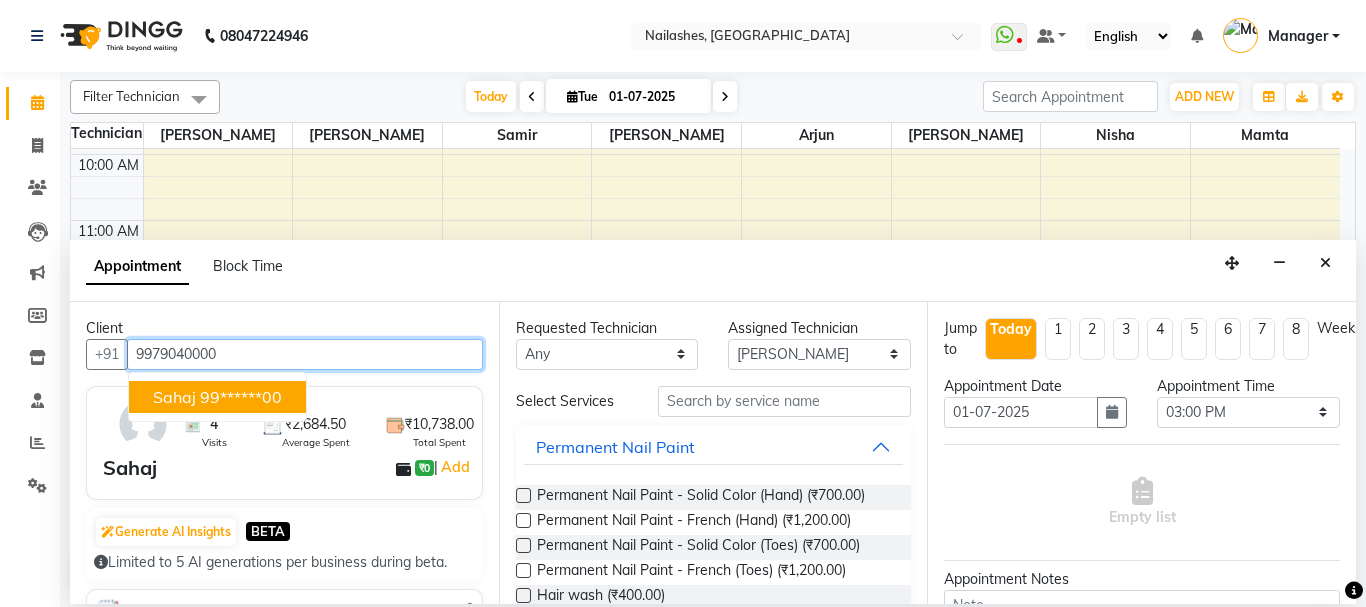 click on "99******00" at bounding box center (241, 397) 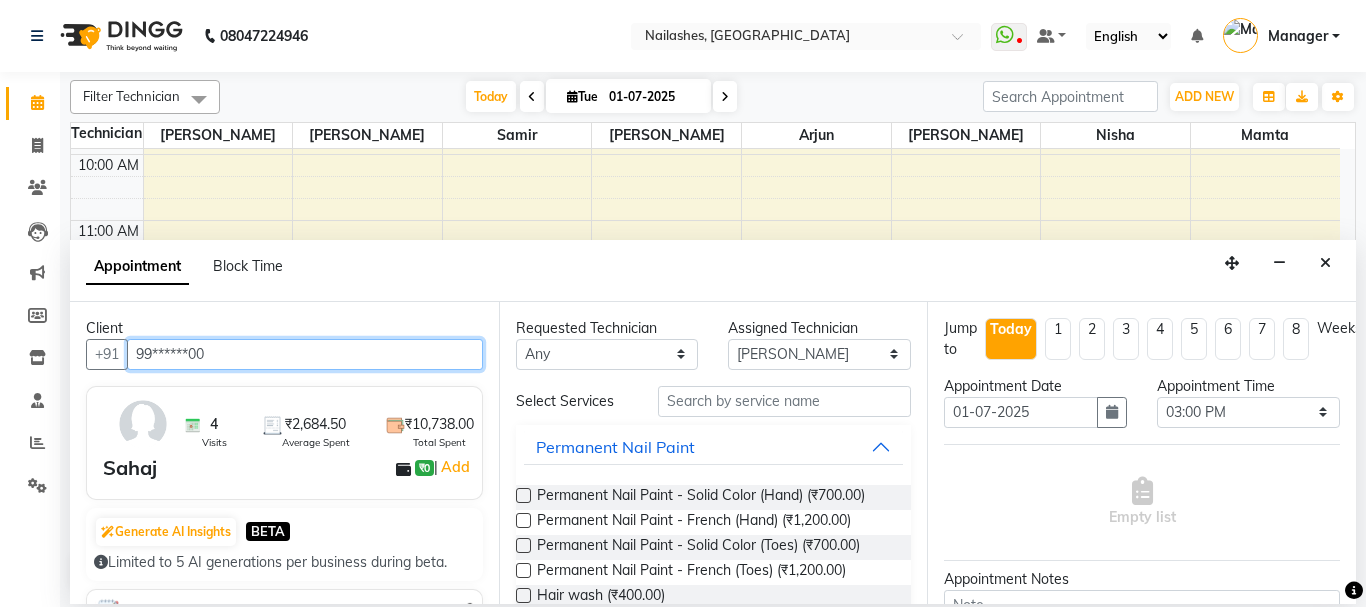 type on "99******00" 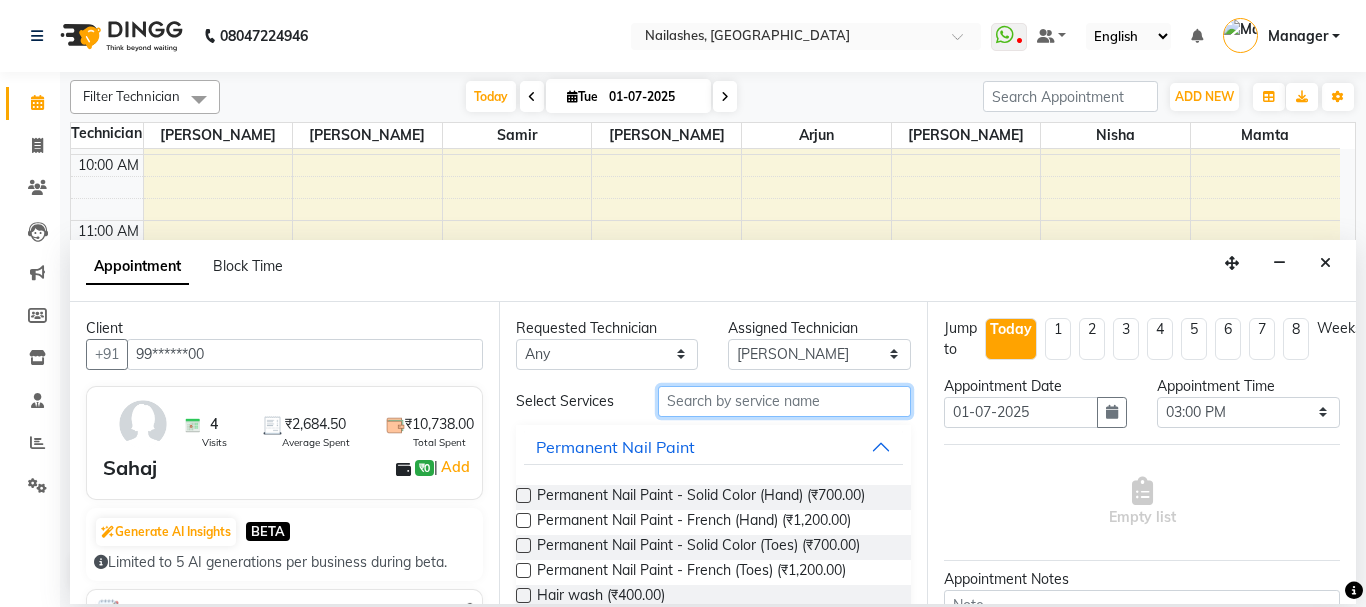 click at bounding box center [785, 401] 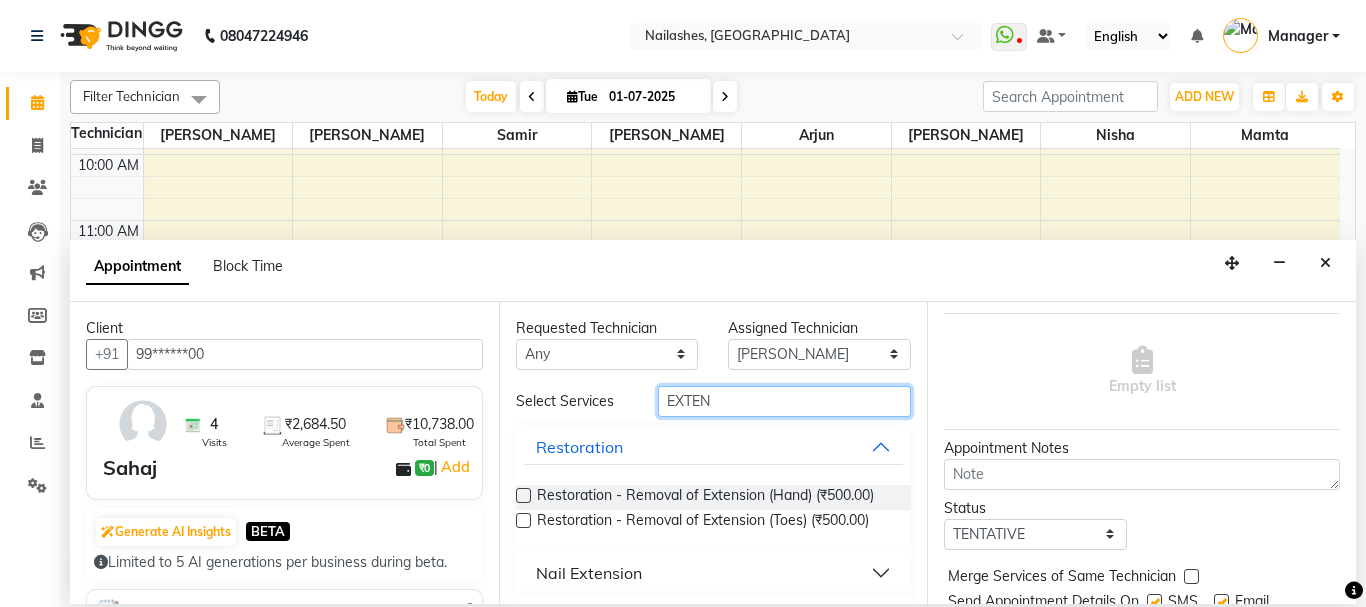 scroll, scrollTop: 220, scrollLeft: 0, axis: vertical 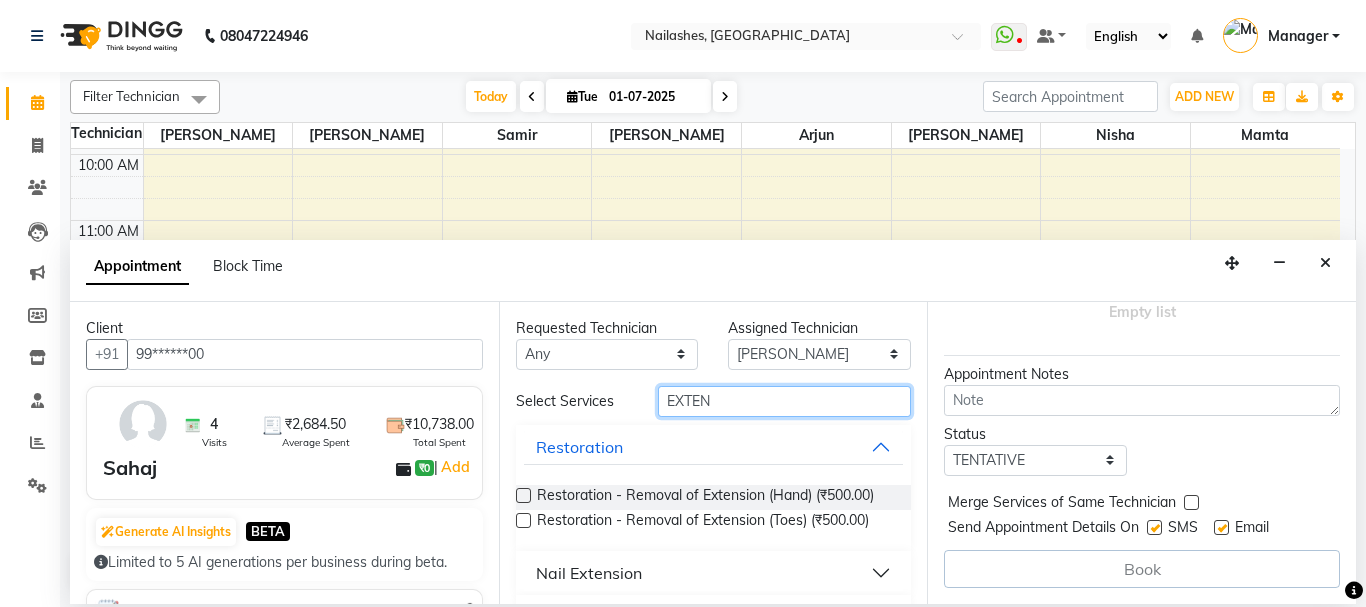 type on "EXTEN" 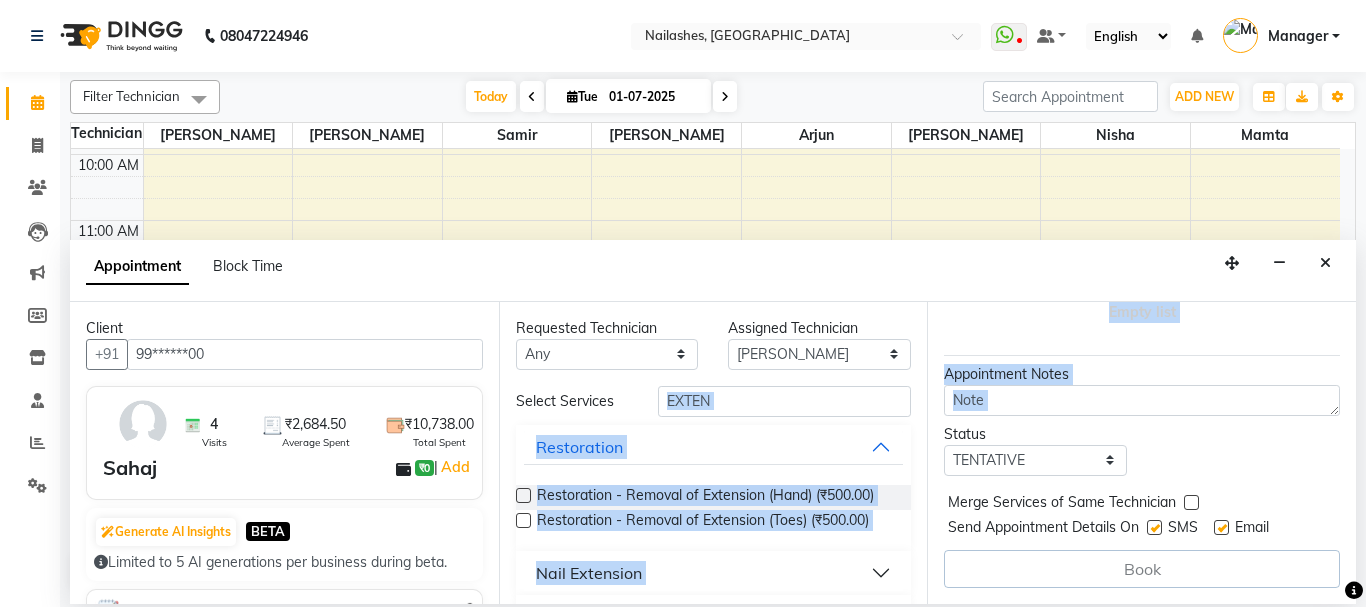 drag, startPoint x: 930, startPoint y: 426, endPoint x: 914, endPoint y: 412, distance: 21.260292 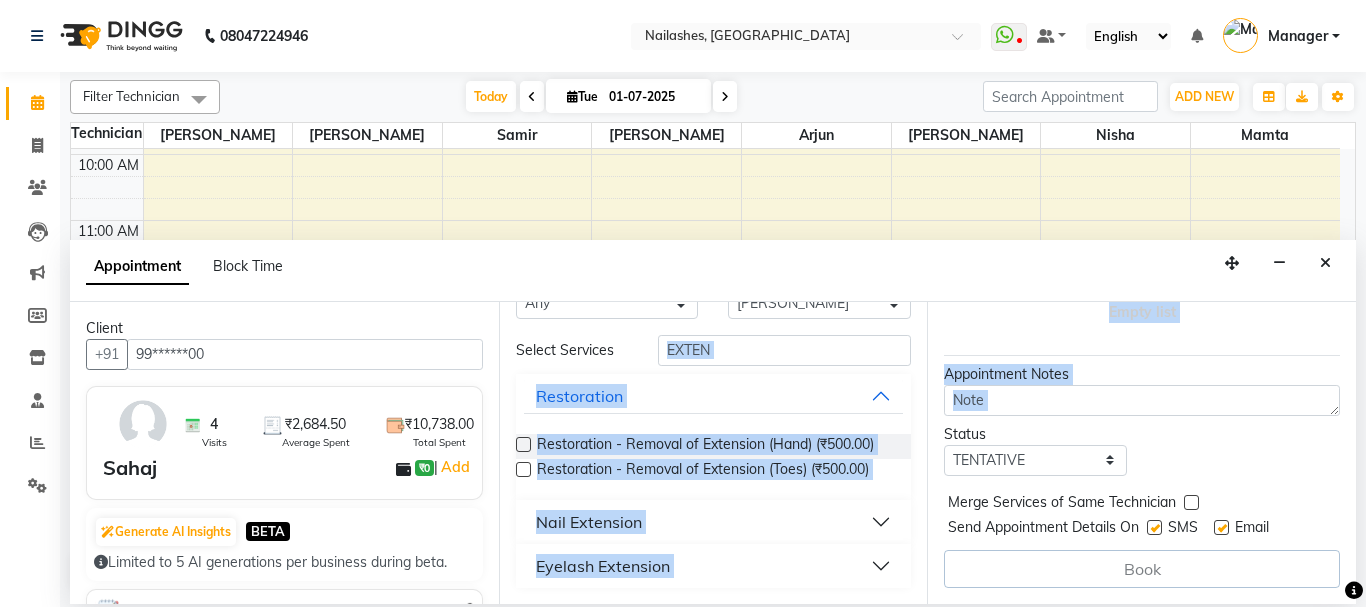 click on "Nail Extension" at bounding box center (714, 522) 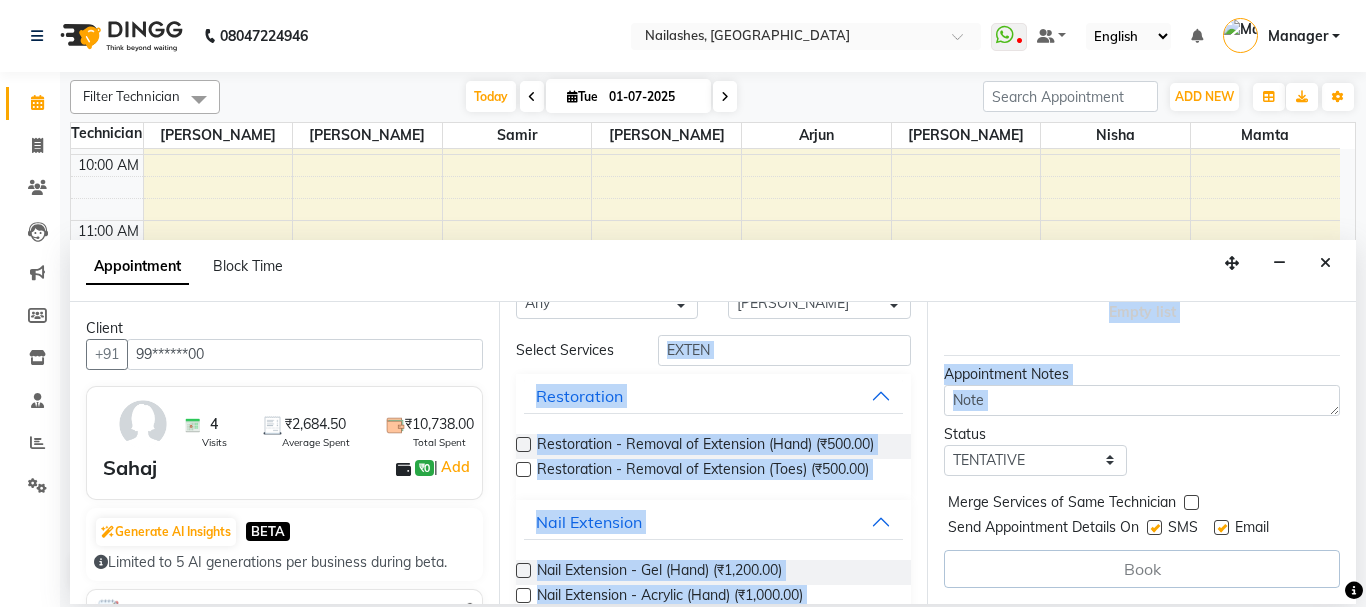 click at bounding box center (523, 570) 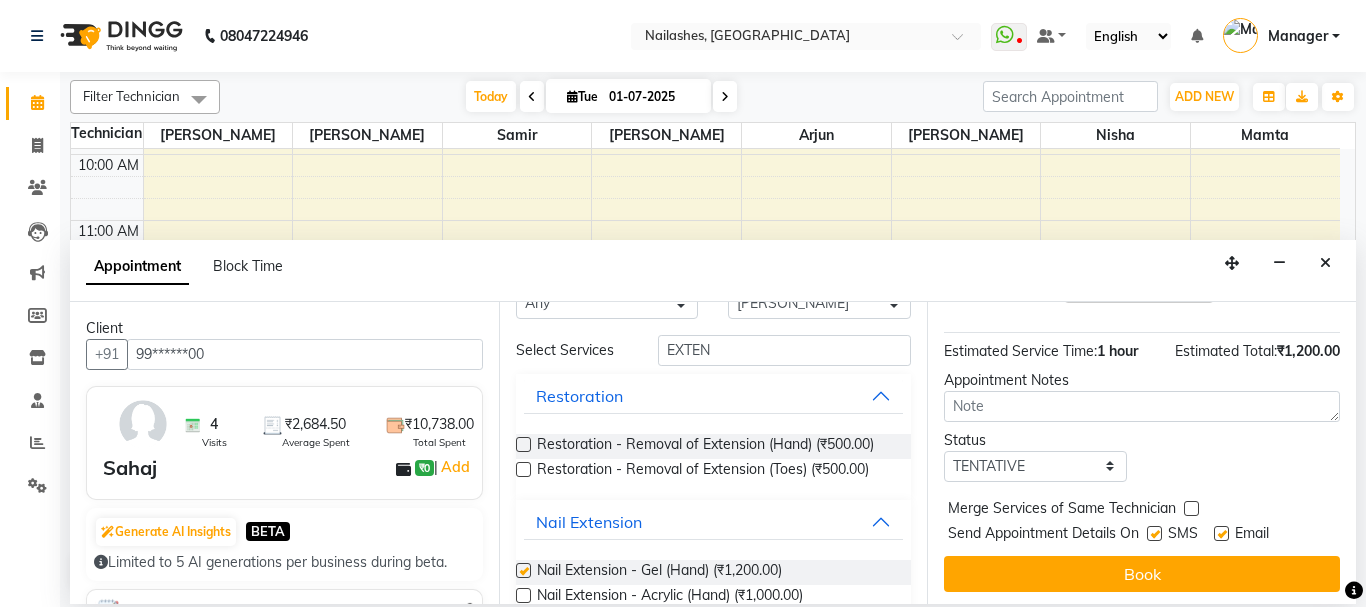 checkbox on "false" 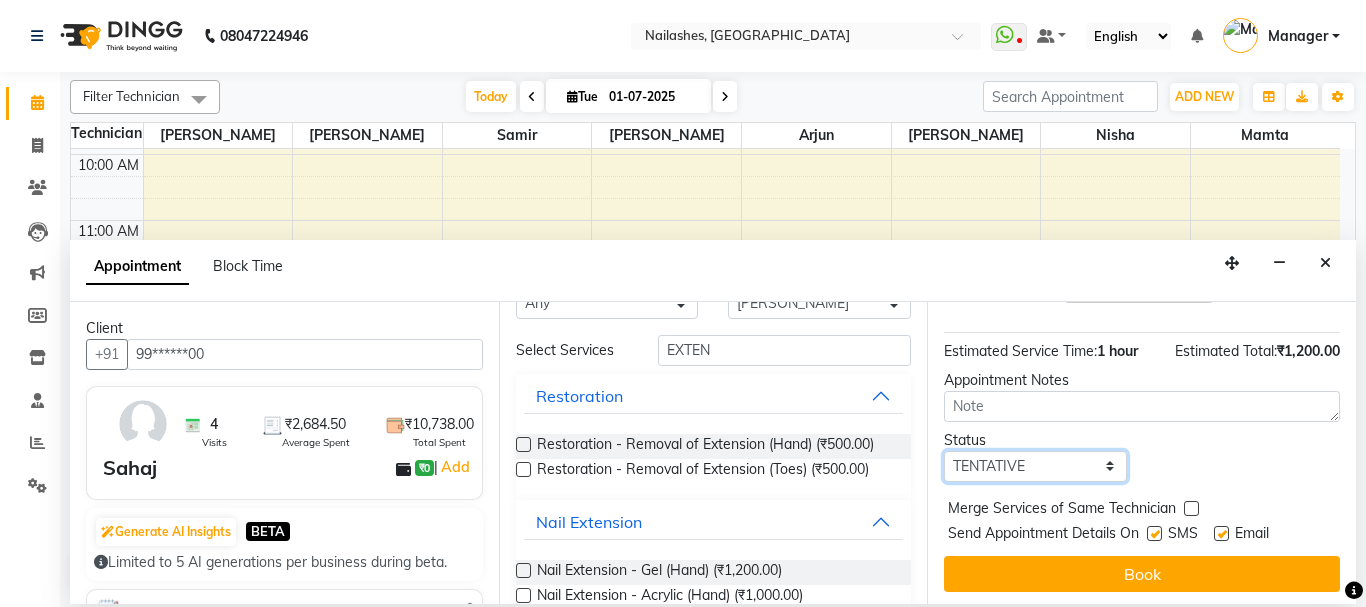 click on "Select TENTATIVE CONFIRM CHECK-IN UPCOMING" at bounding box center (1035, 466) 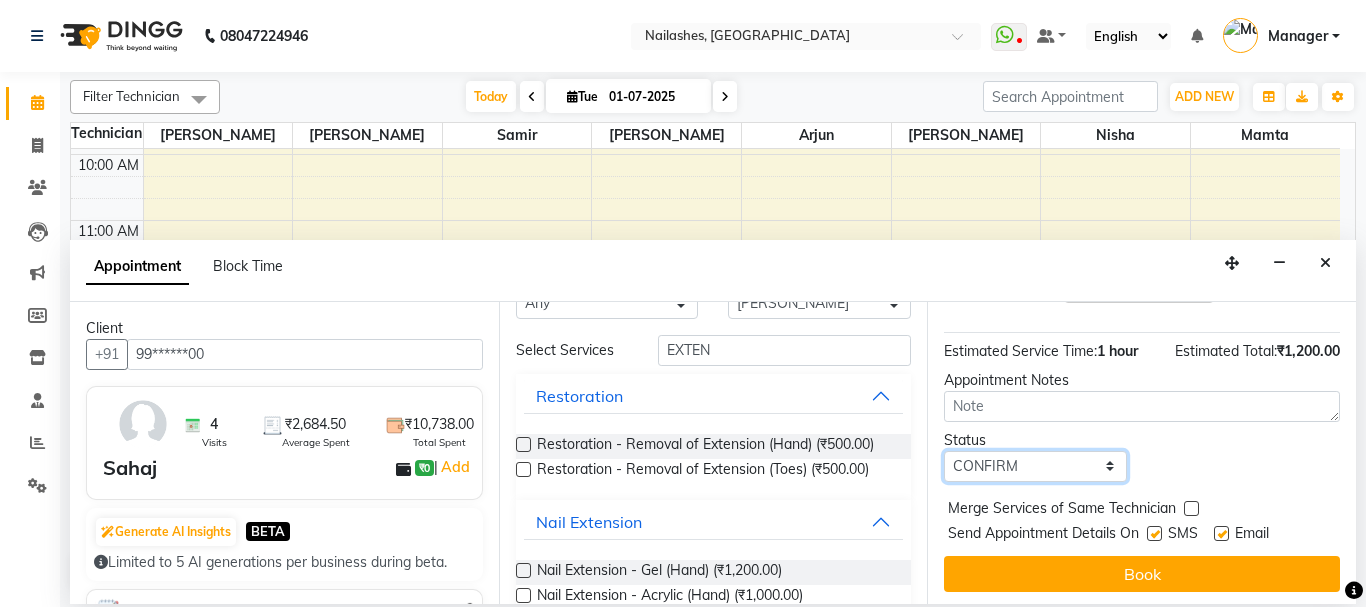 click on "Select TENTATIVE CONFIRM CHECK-IN UPCOMING" at bounding box center [1035, 466] 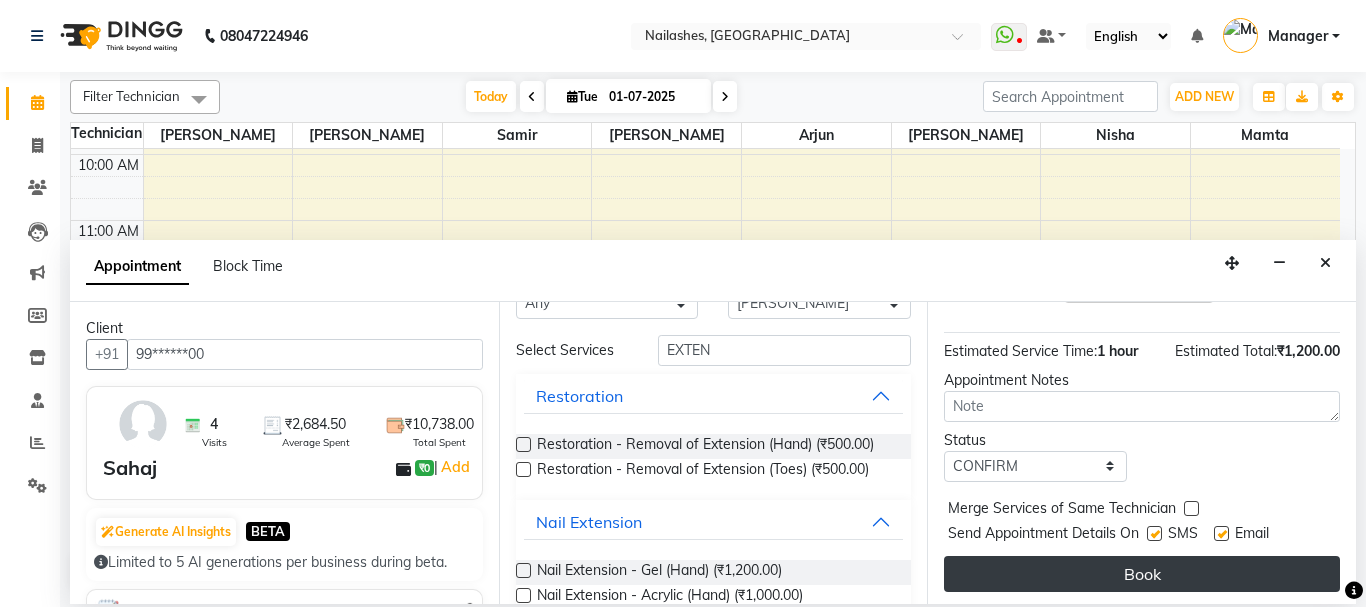 click on "Book" at bounding box center [1142, 574] 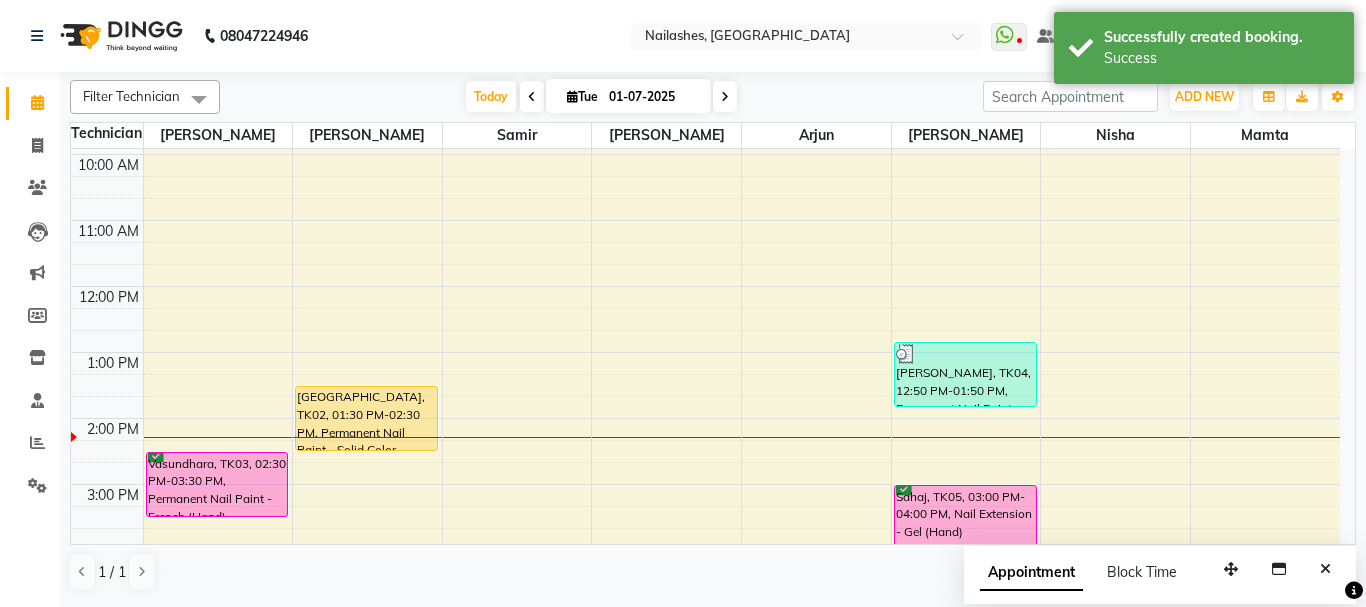 drag, startPoint x: 1330, startPoint y: 309, endPoint x: 1350, endPoint y: 209, distance: 101.98039 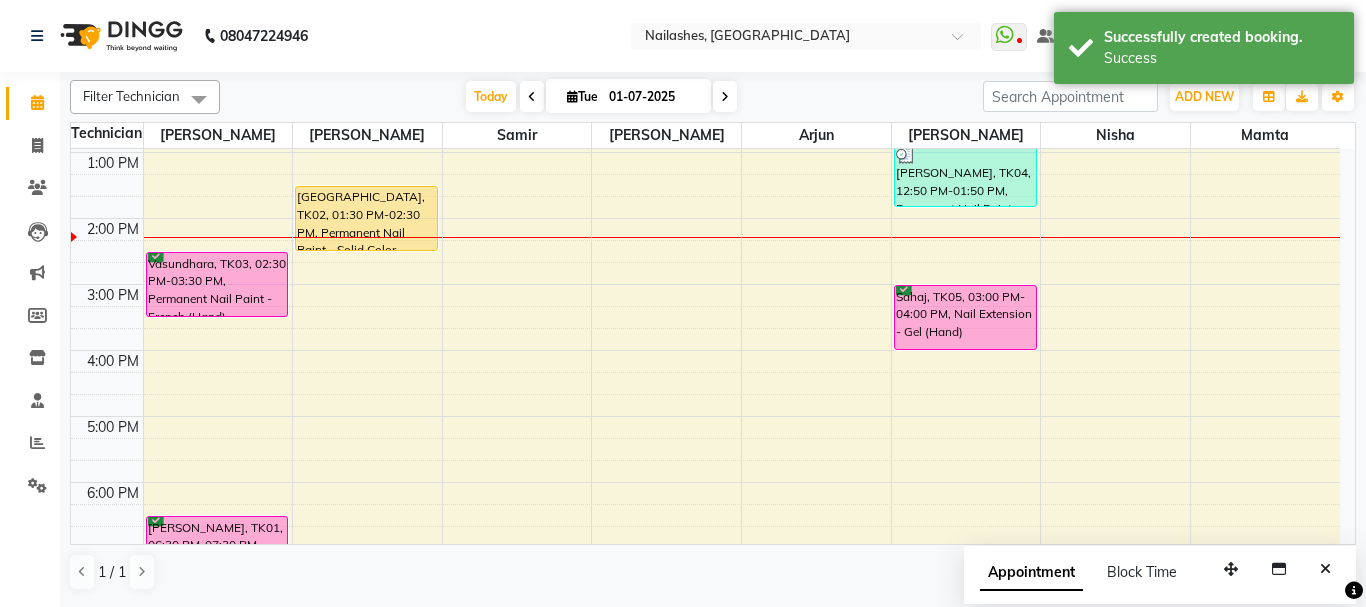 scroll, scrollTop: 660, scrollLeft: 0, axis: vertical 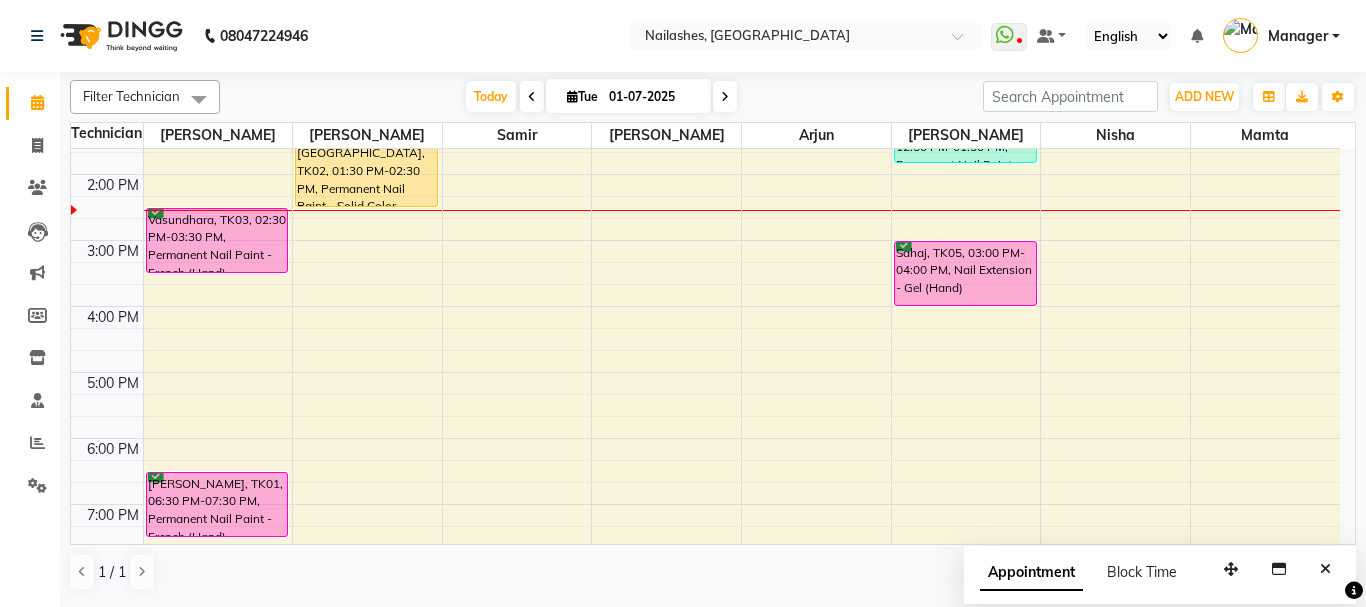 click on "Vasundhara, TK03, 02:30 PM-03:30 PM, Permanent Nail Paint - French (Hand)" at bounding box center [217, 240] 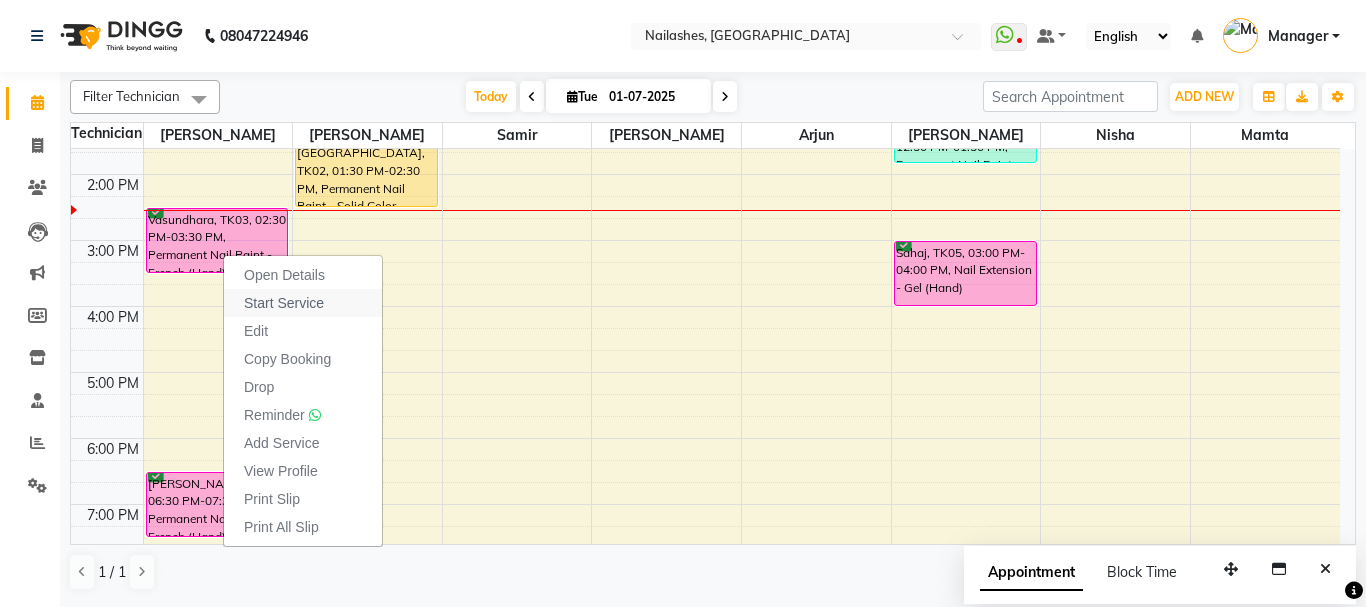 click on "Start Service" at bounding box center [284, 303] 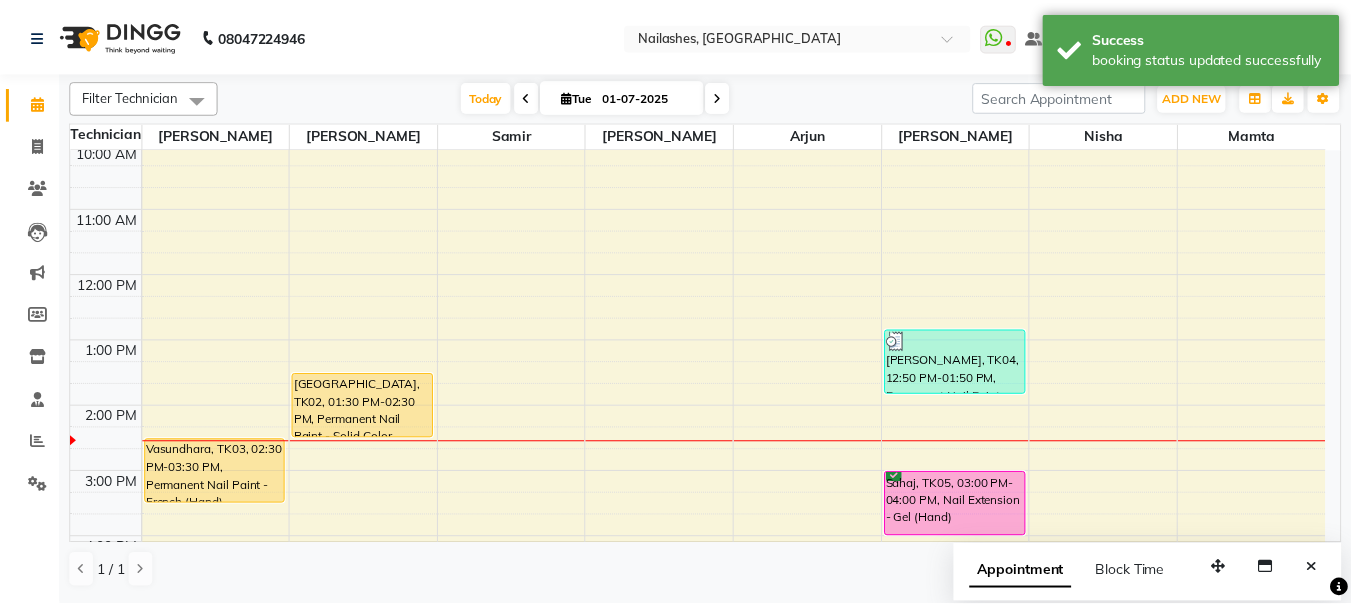 scroll, scrollTop: 23, scrollLeft: 0, axis: vertical 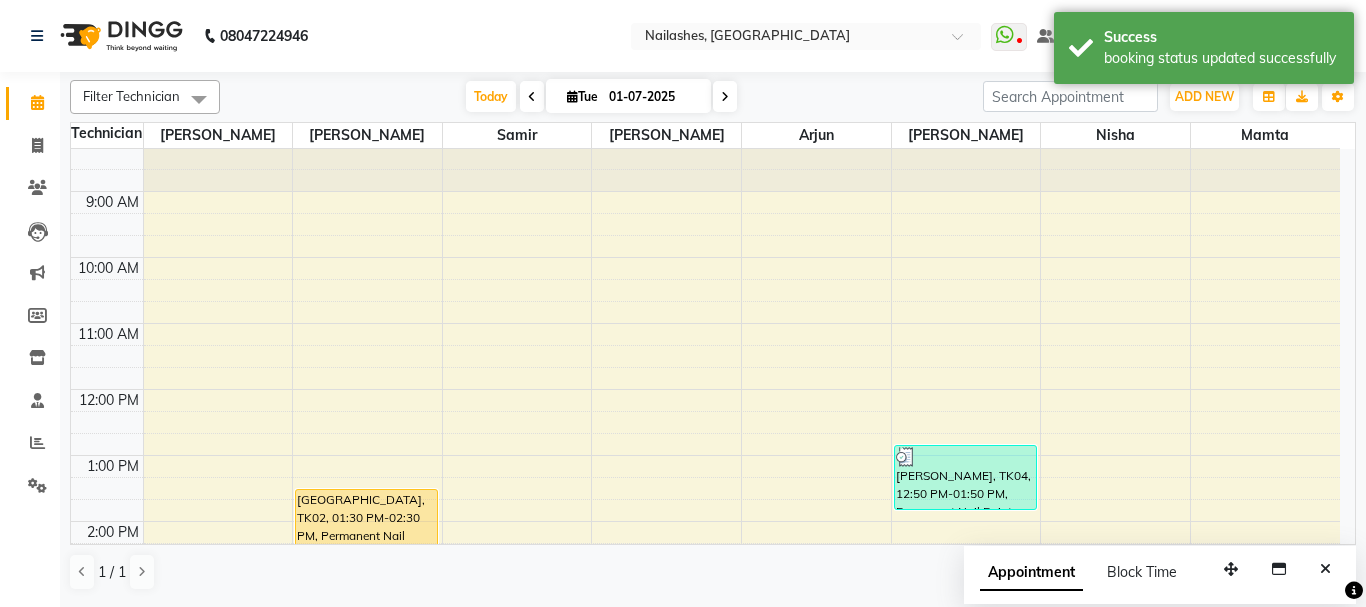 click on "Appointment" at bounding box center [1031, 573] 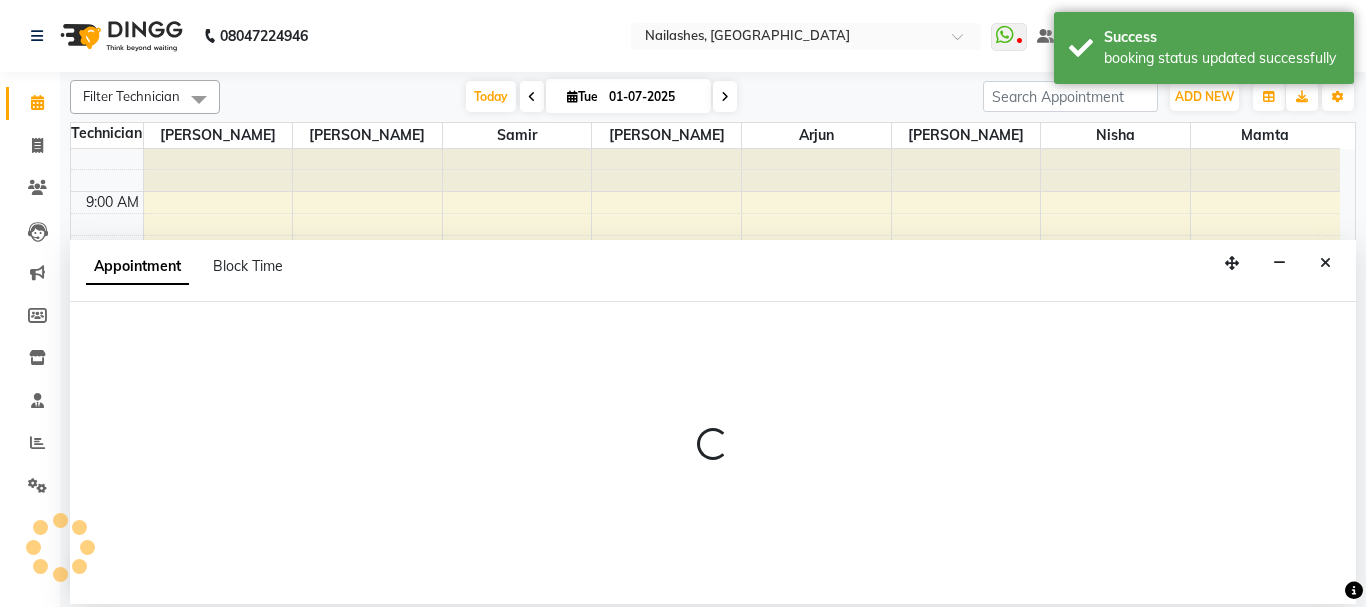 select on "tentative" 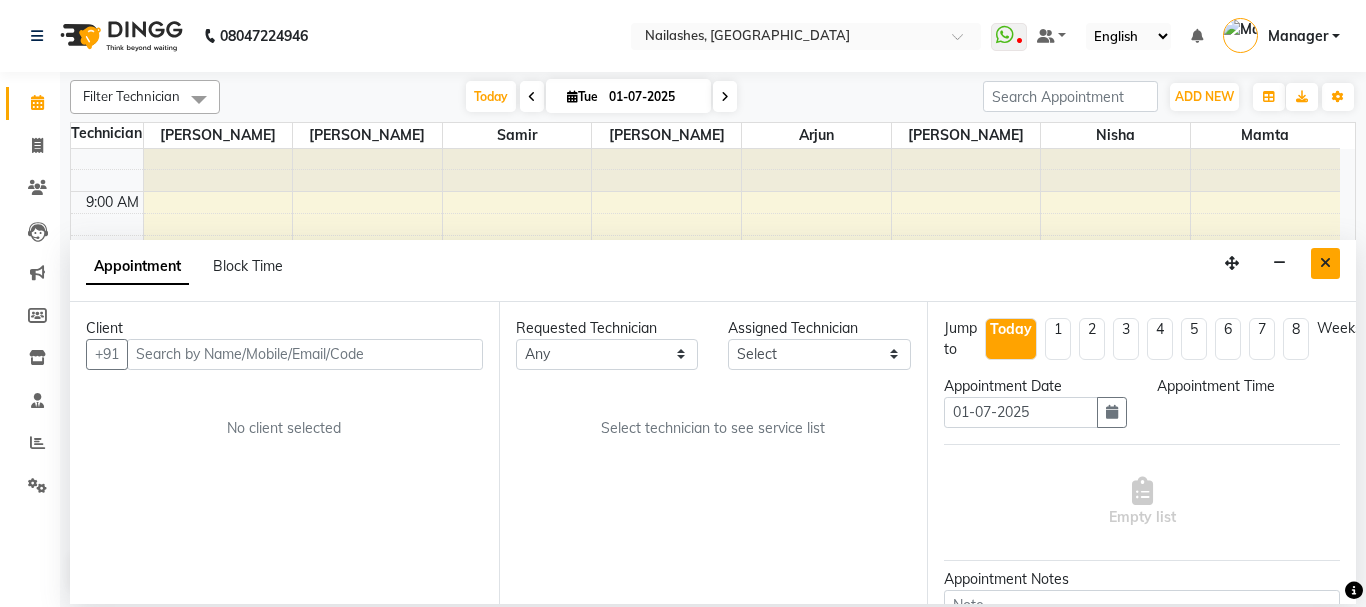 click at bounding box center [1325, 263] 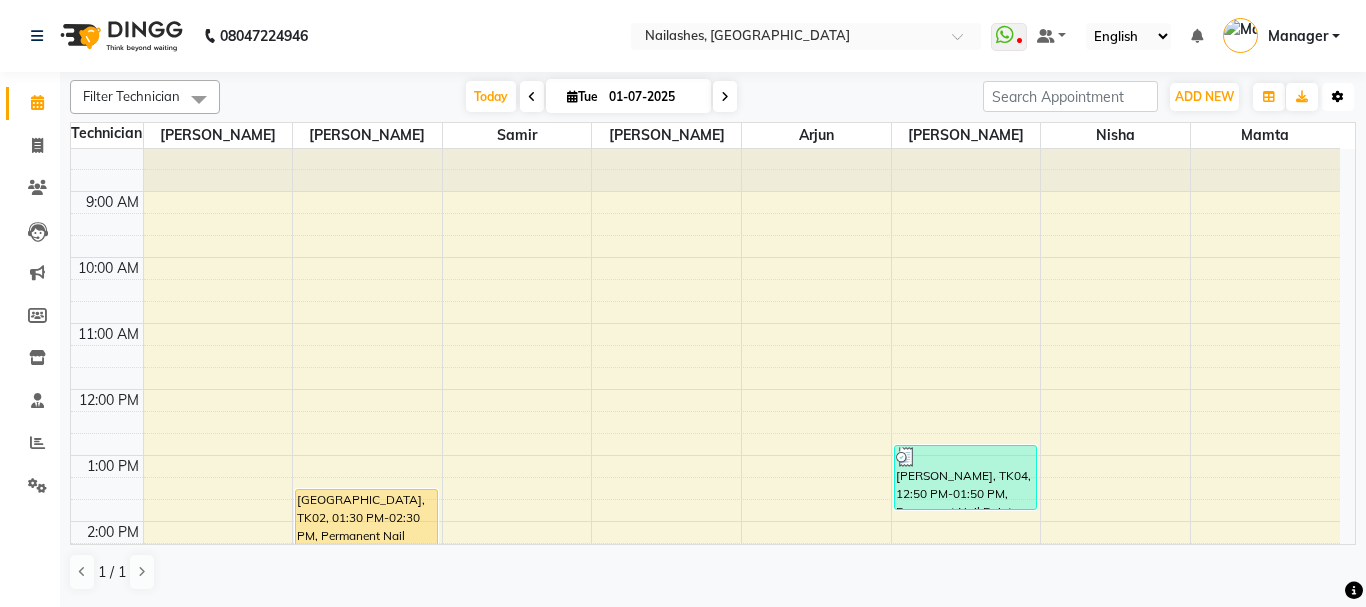 click on "Toggle Dropdown" at bounding box center (1338, 97) 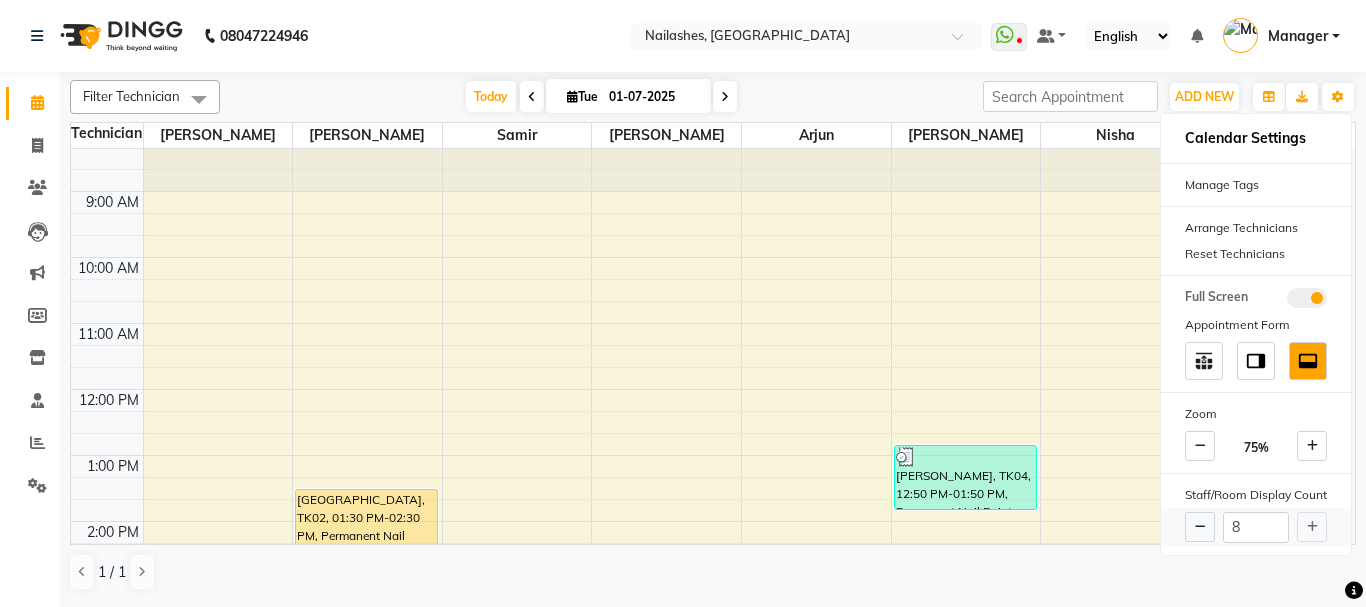 click on "8" at bounding box center [1256, 527] 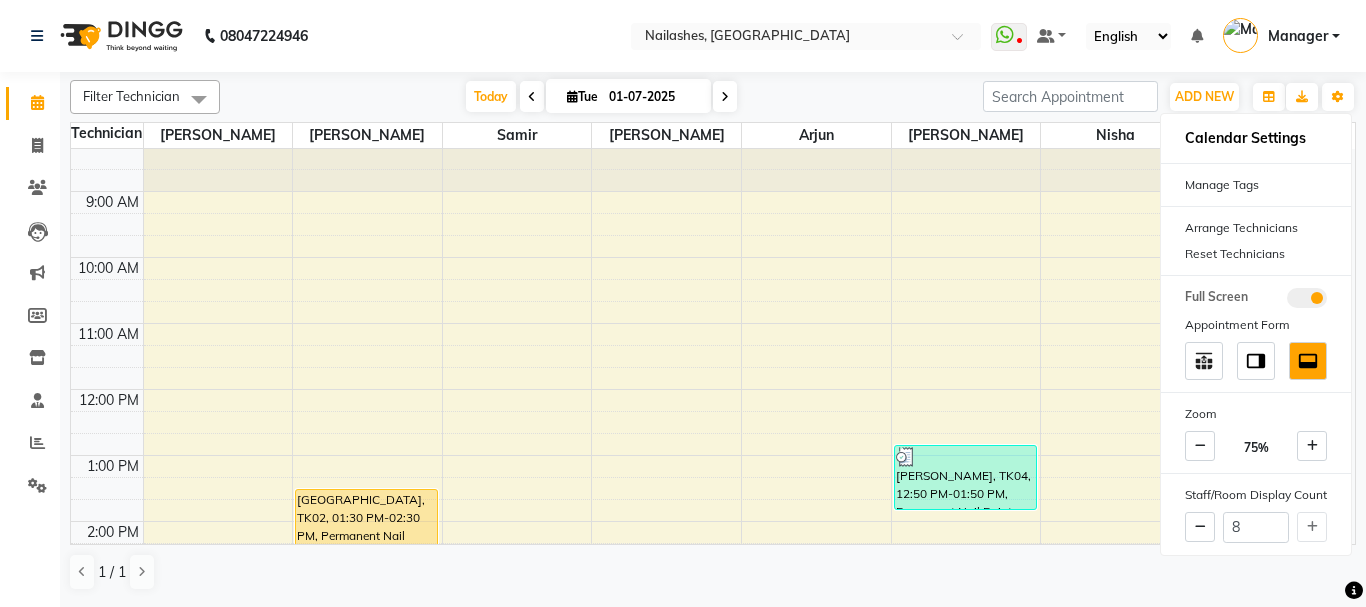click at bounding box center [1115, 159] 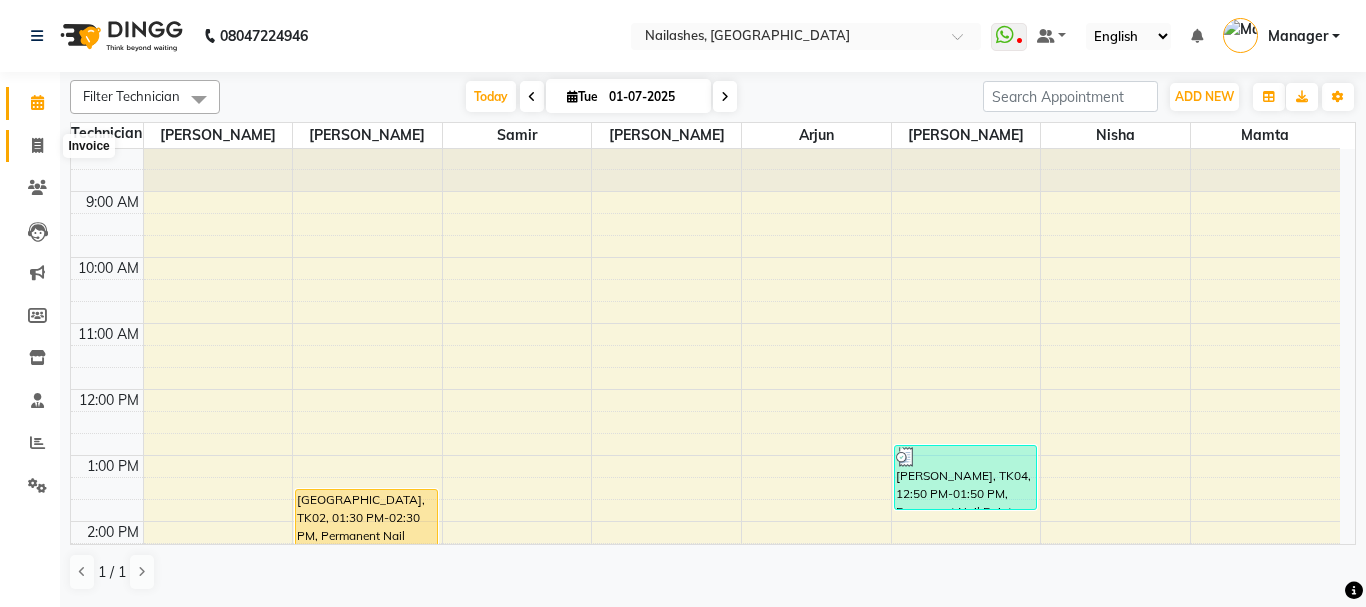 click 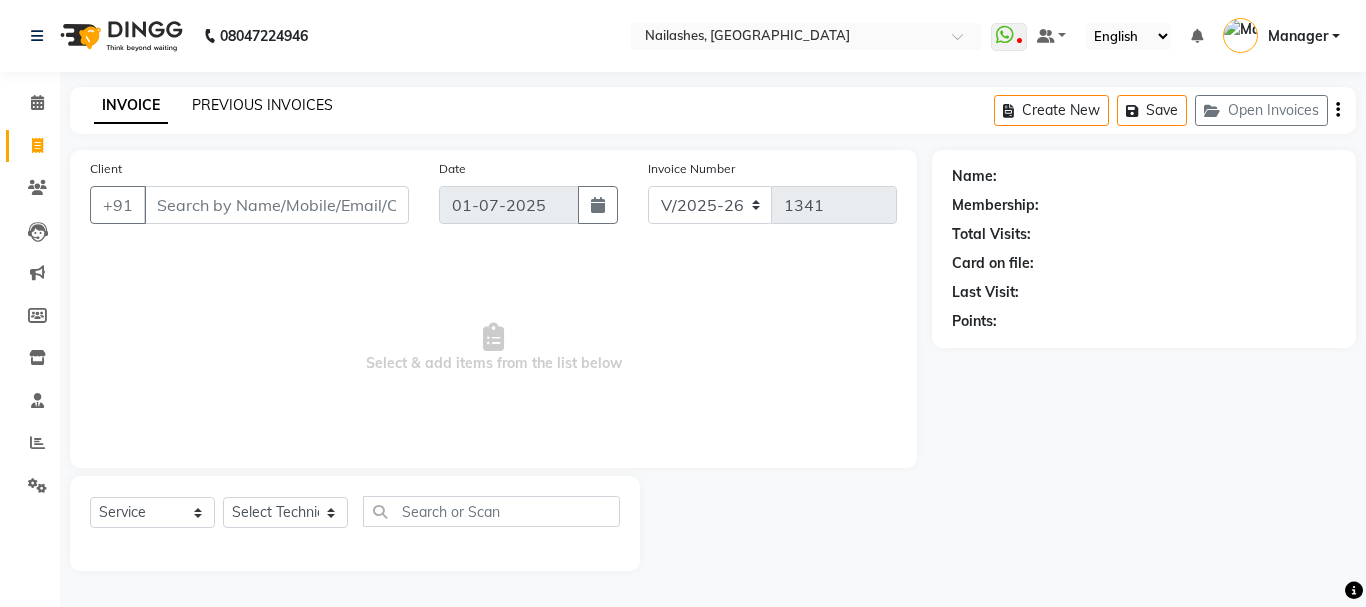 click on "PREVIOUS INVOICES" 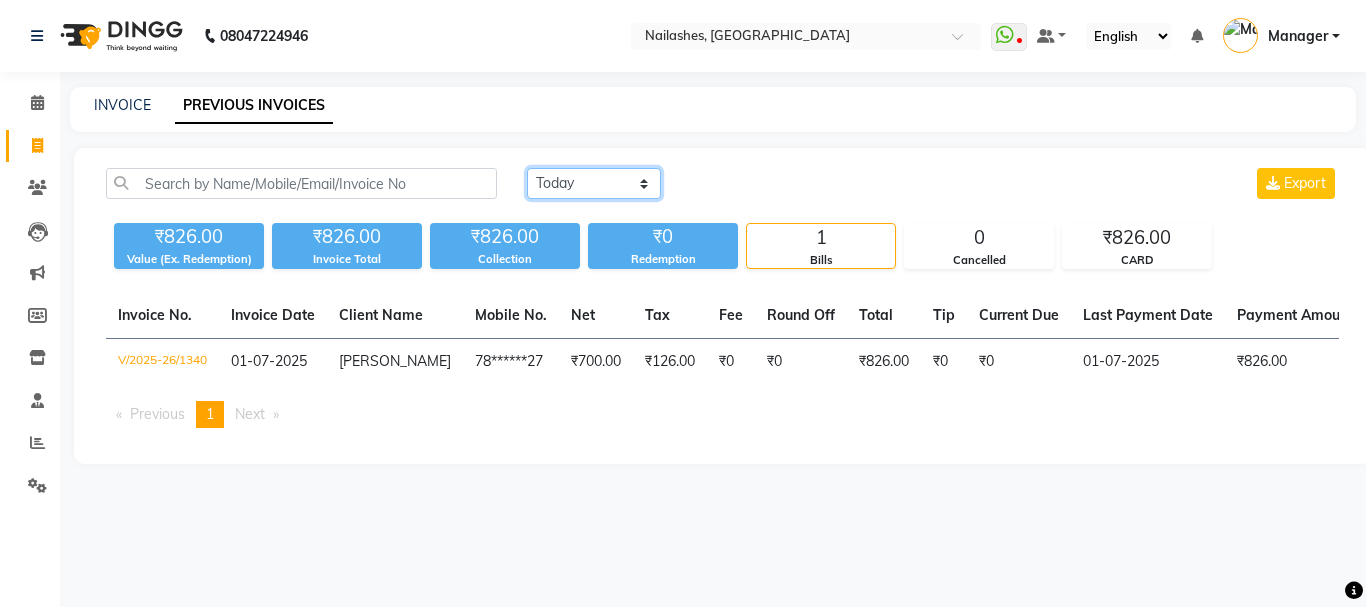 click on "[DATE] [DATE] Custom Range" 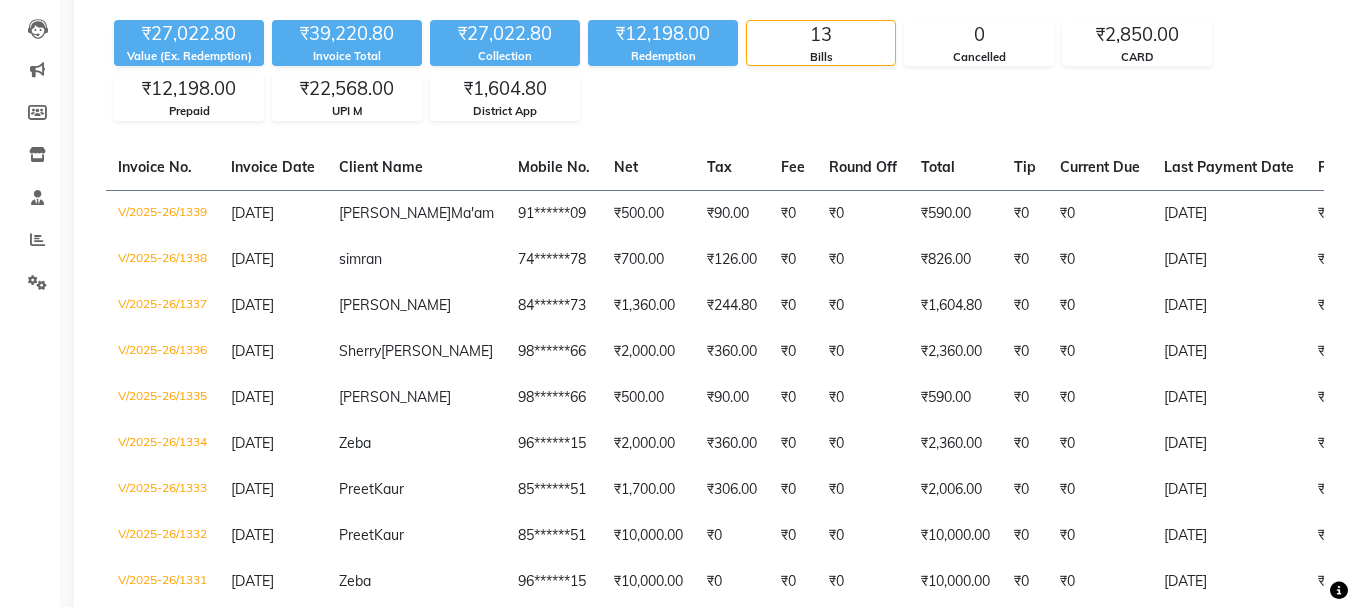 scroll, scrollTop: 205, scrollLeft: 0, axis: vertical 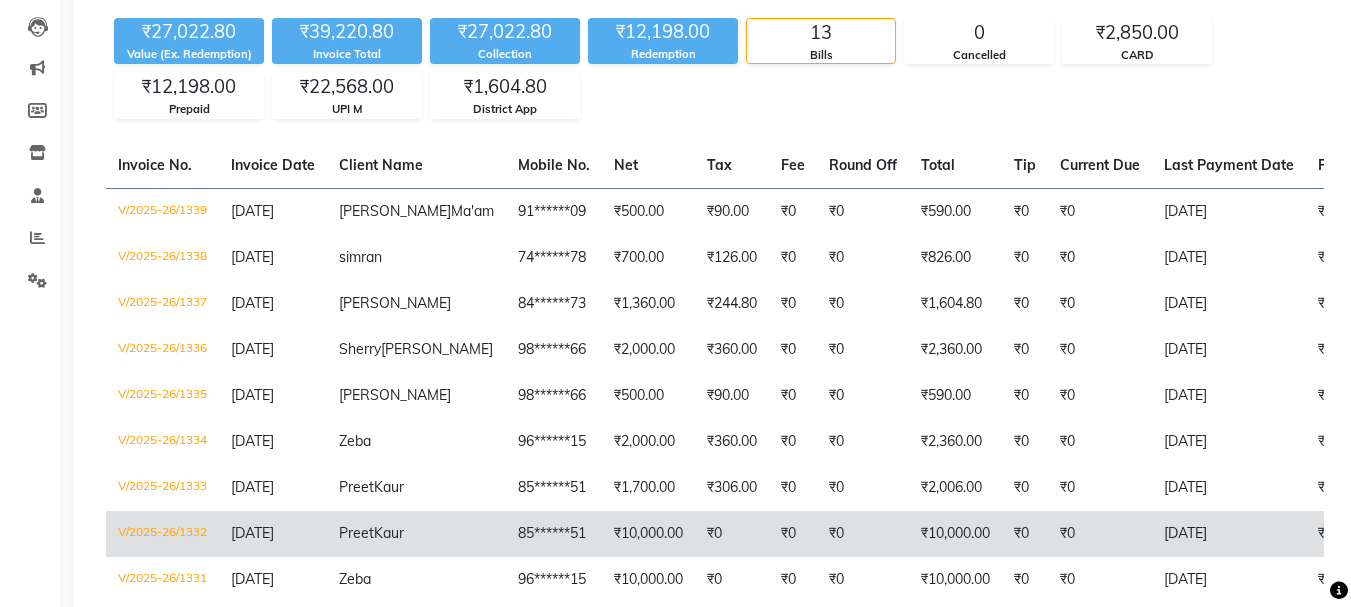 click on "₹10,000.00" 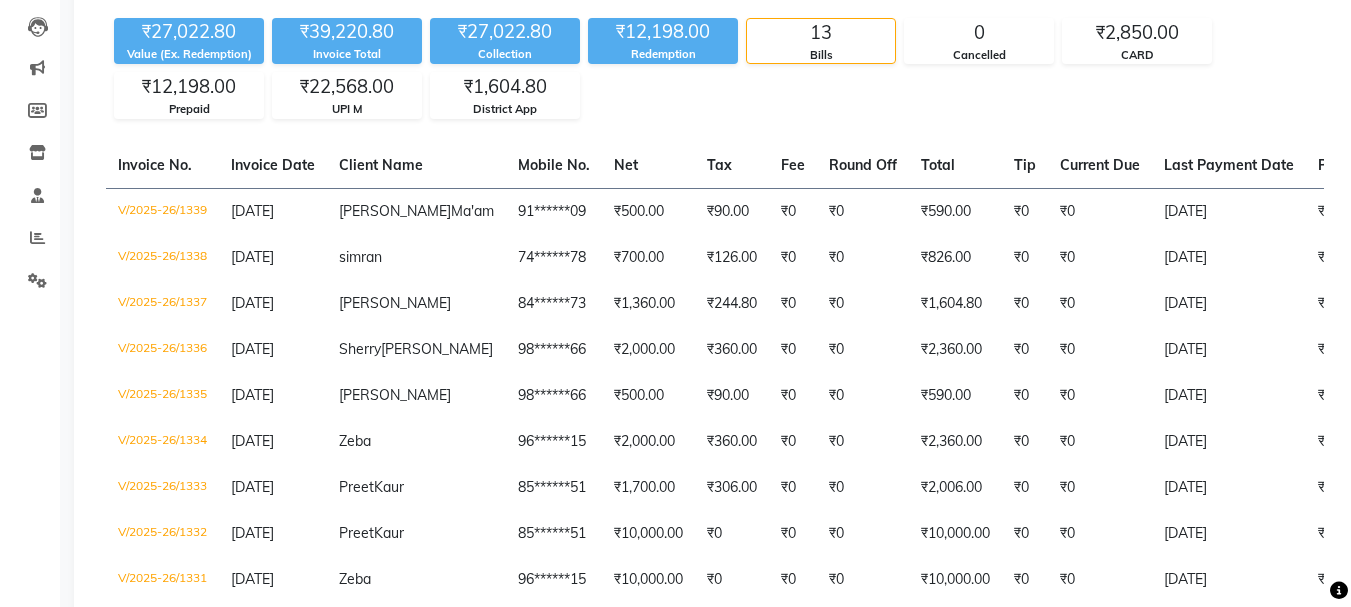 scroll, scrollTop: 160, scrollLeft: 0, axis: vertical 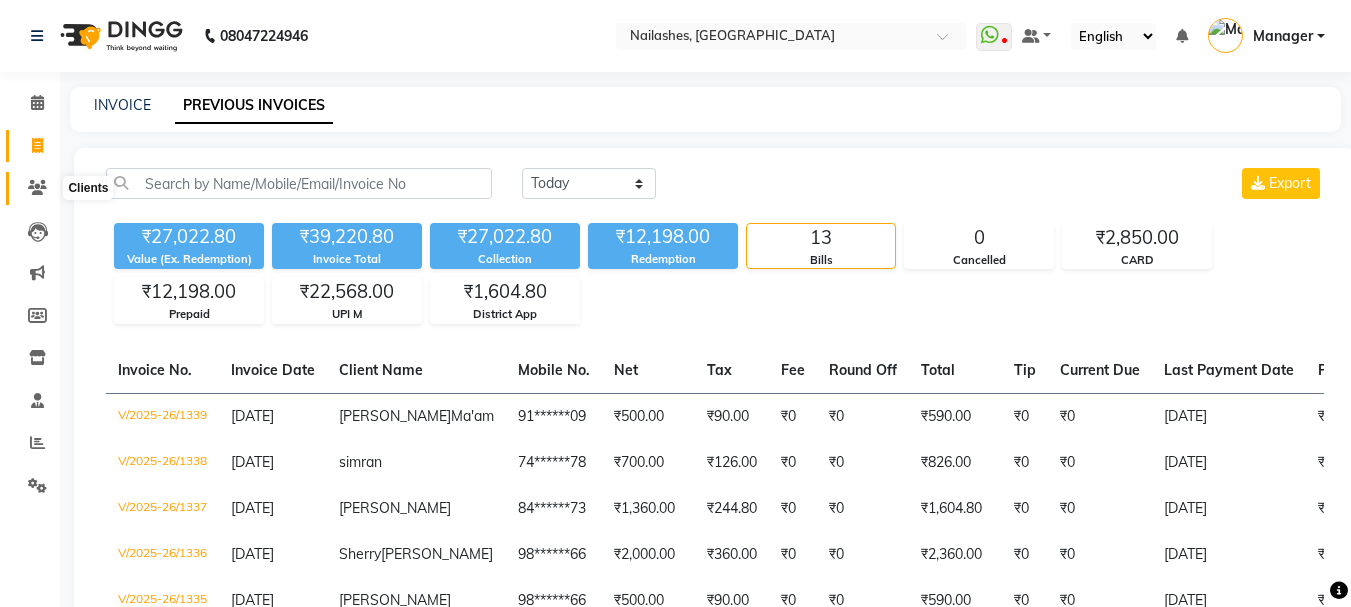 click 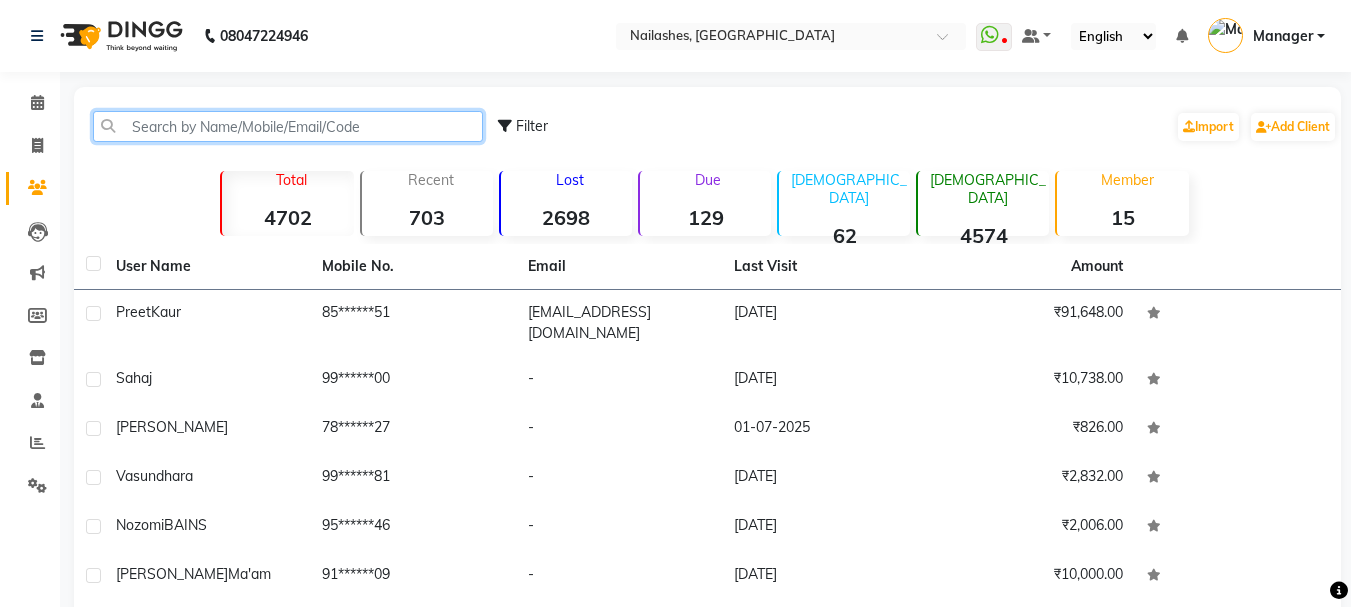 click 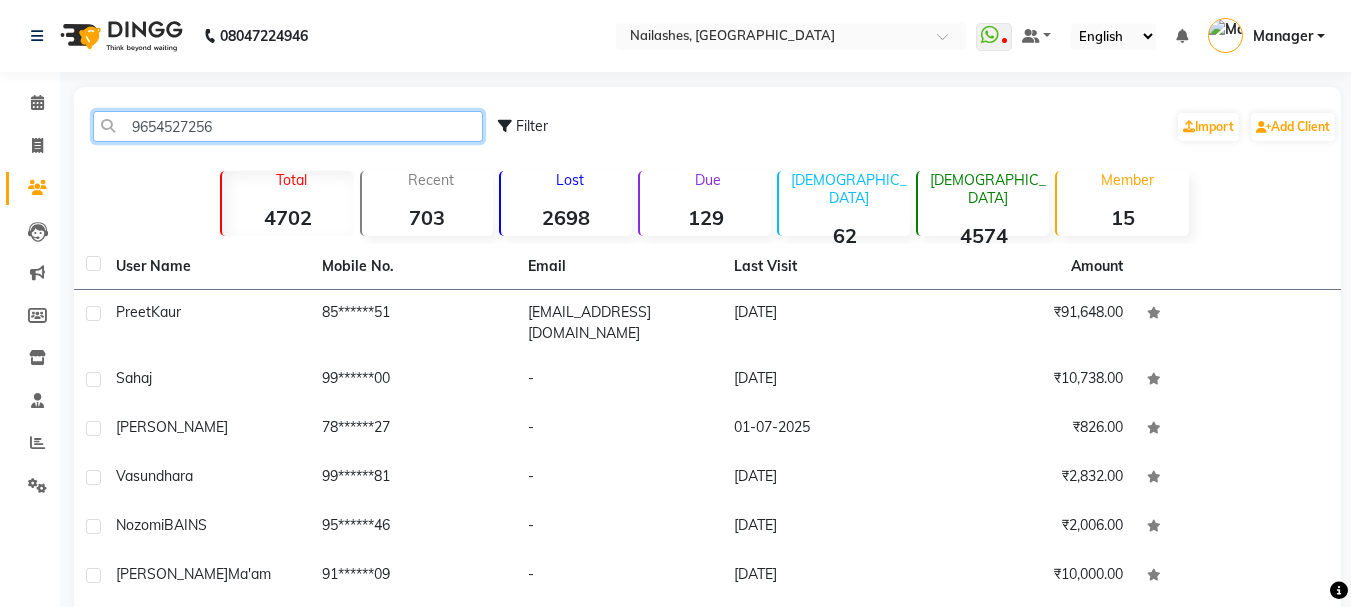 click on "9654527256" 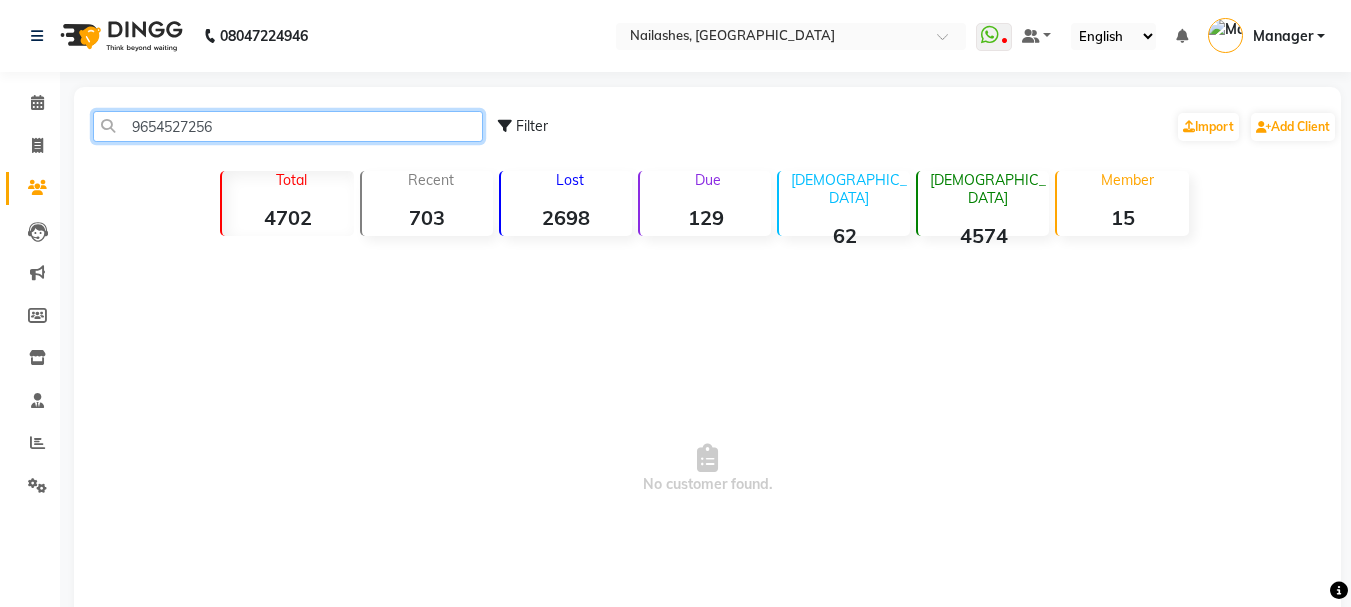 click on "9654527256" 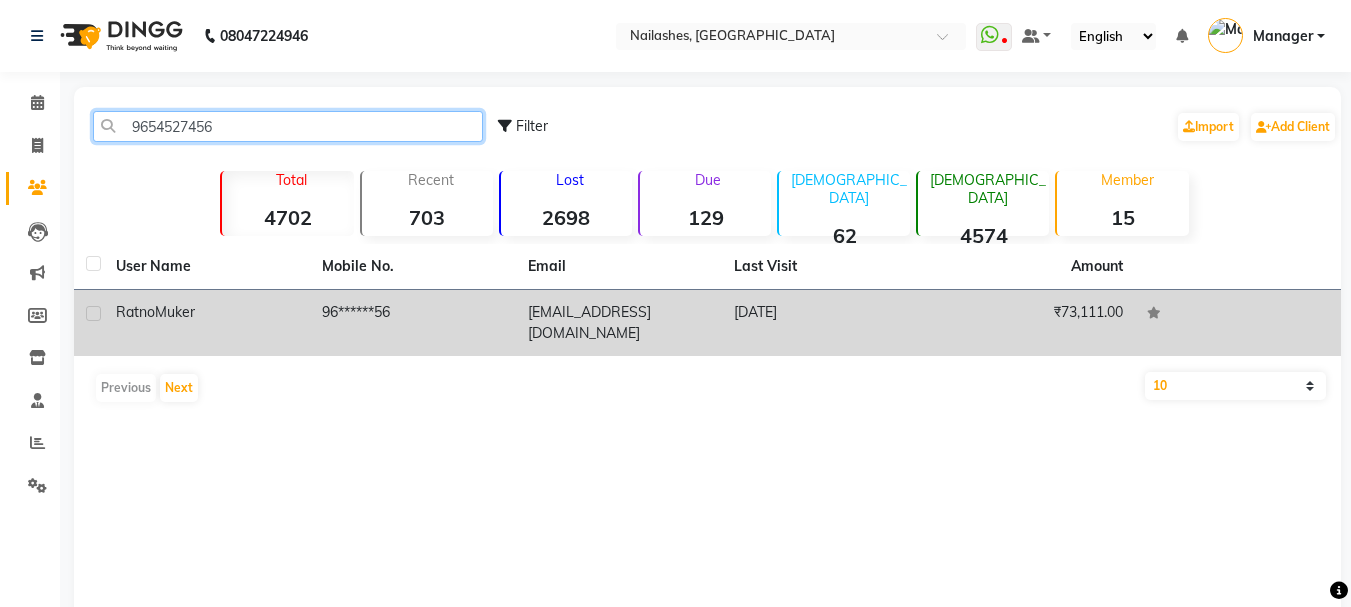 type on "9654527456" 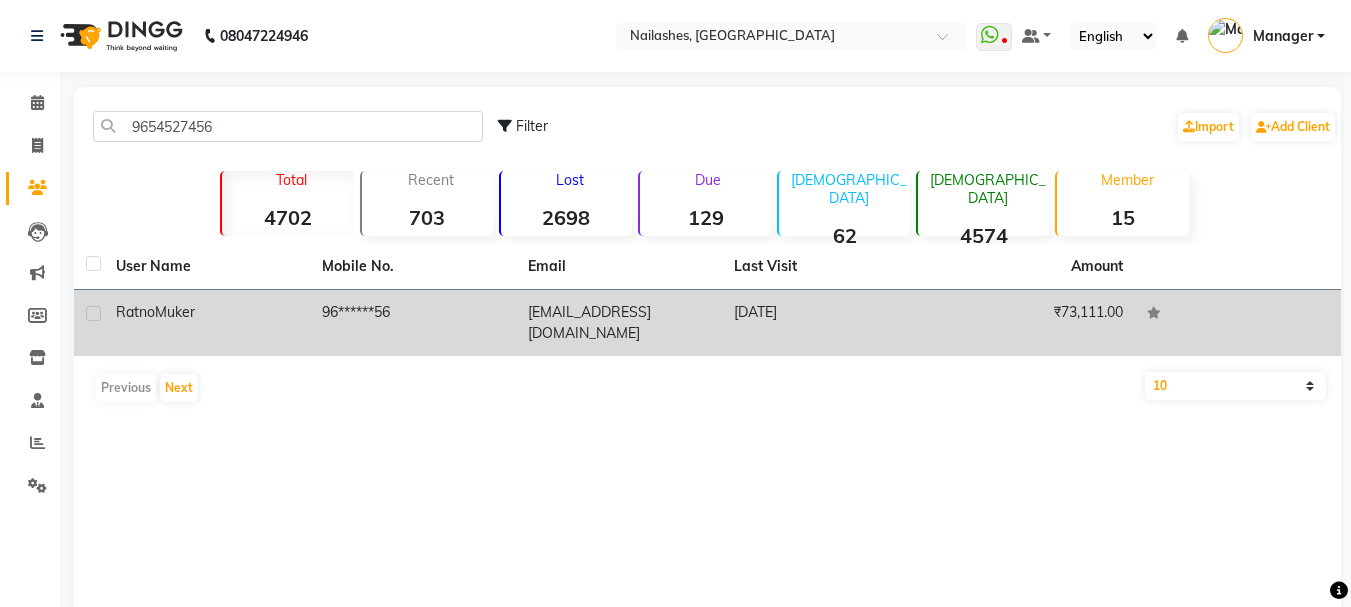 click on "Ratno  Muker" 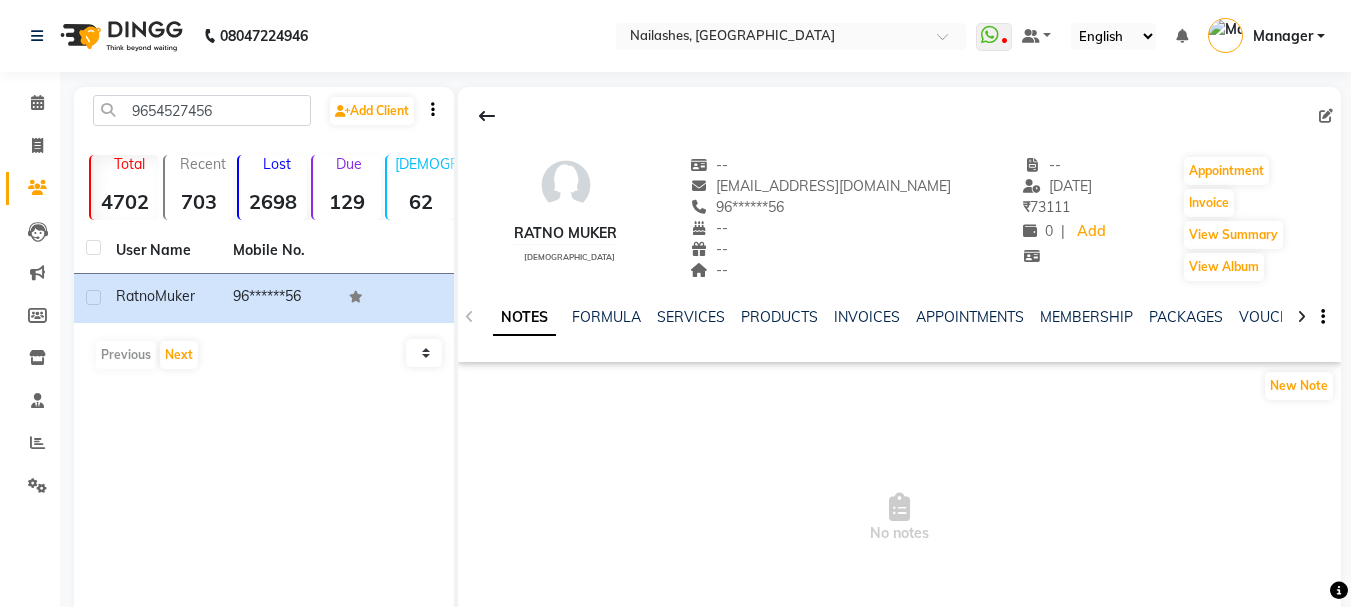 click on "NOTES FORMULA SERVICES PRODUCTS INVOICES APPOINTMENTS MEMBERSHIP PACKAGES VOUCHERS GIFTCARDS POINTS FORMS FAMILY CARDS WALLET" 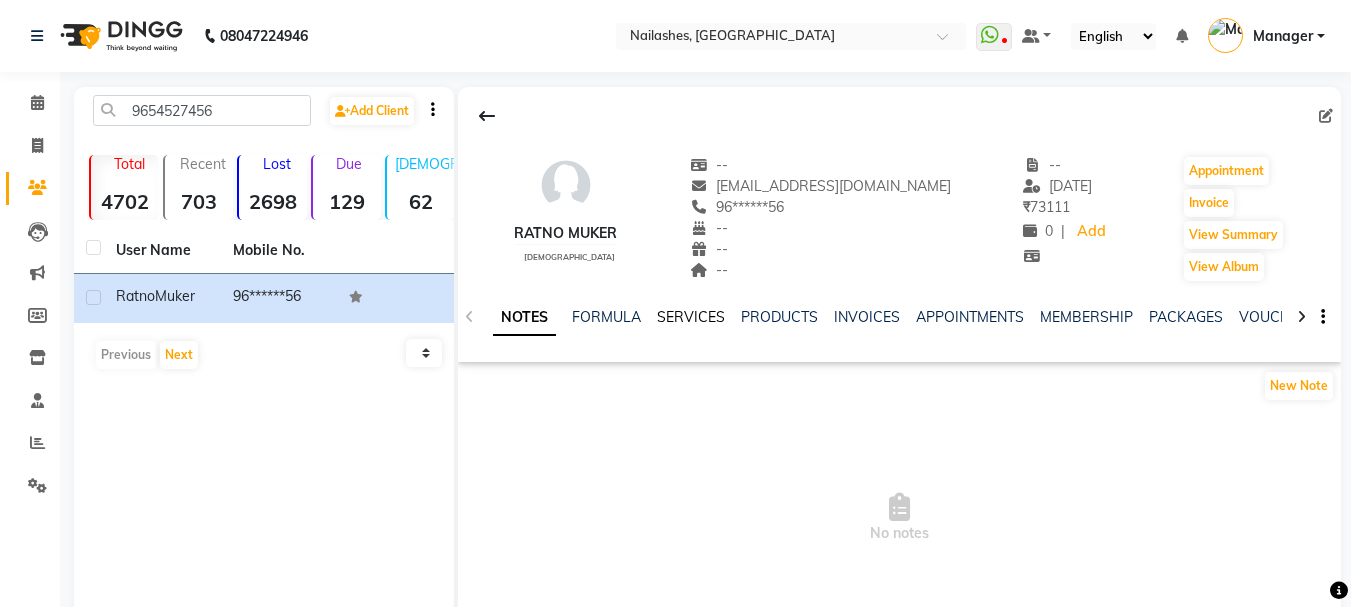 click on "SERVICES" 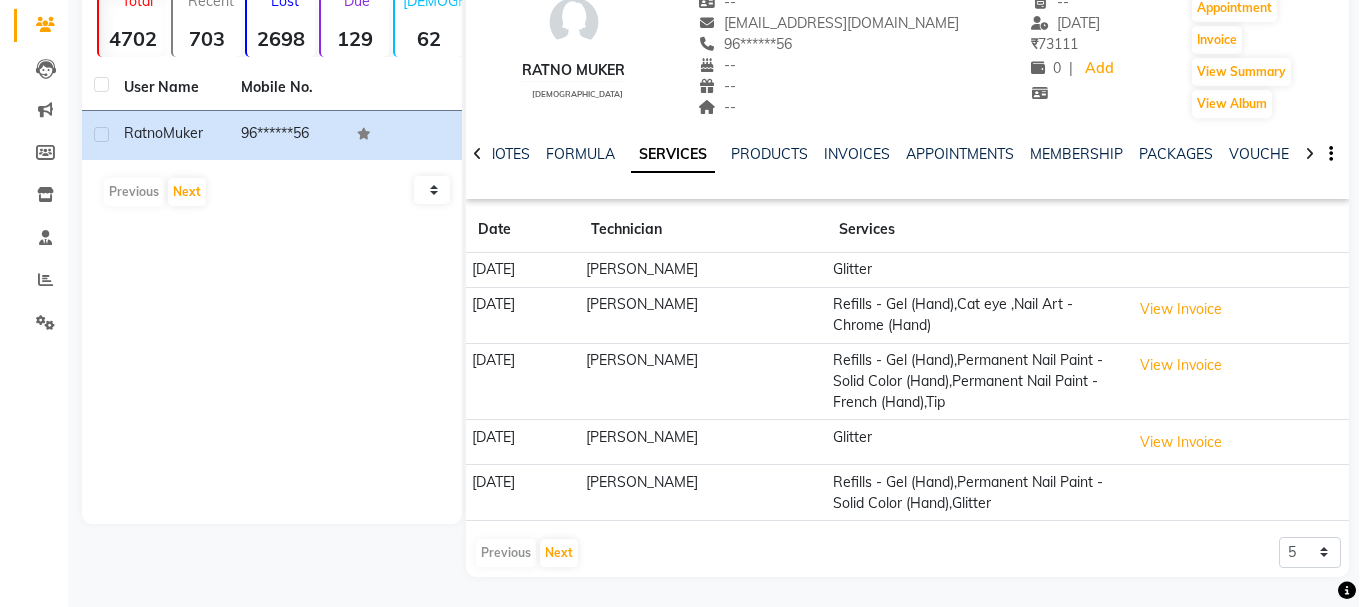 scroll, scrollTop: 0, scrollLeft: 0, axis: both 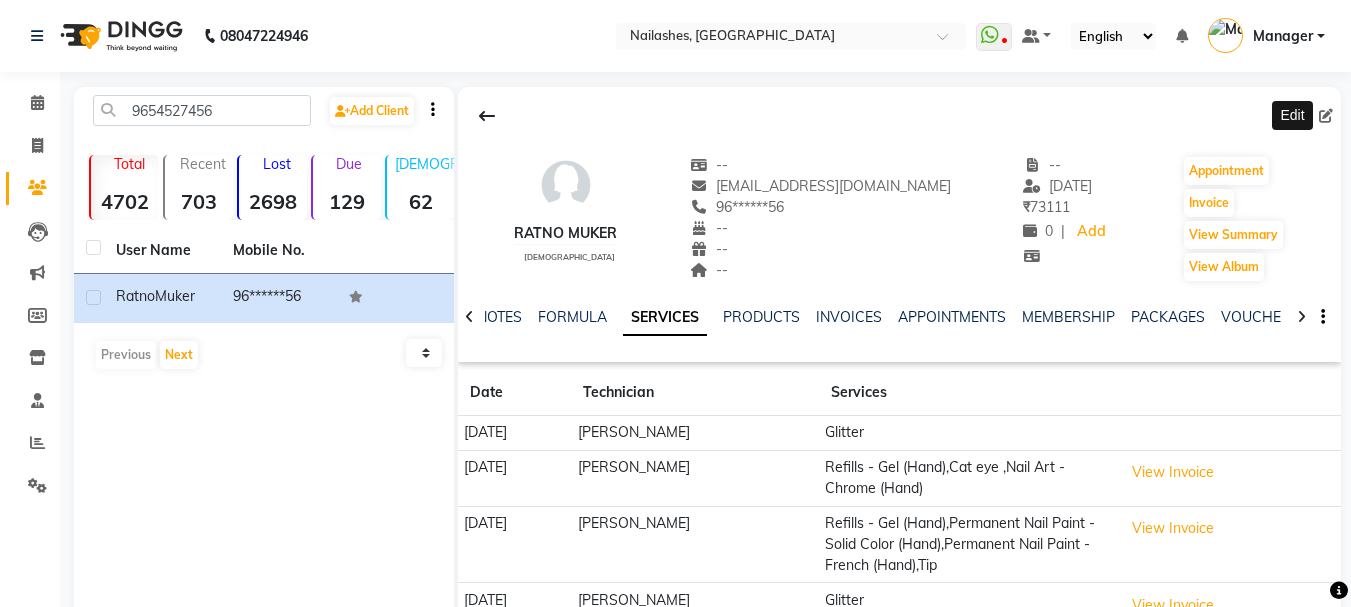 click 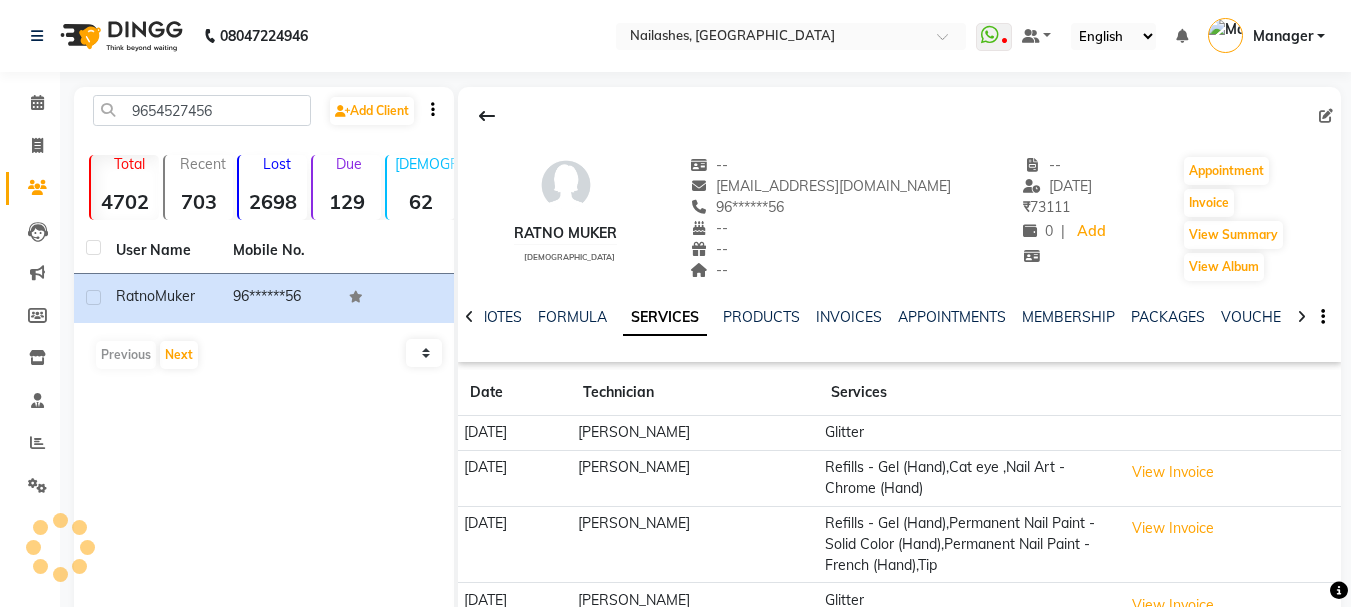 select on "21" 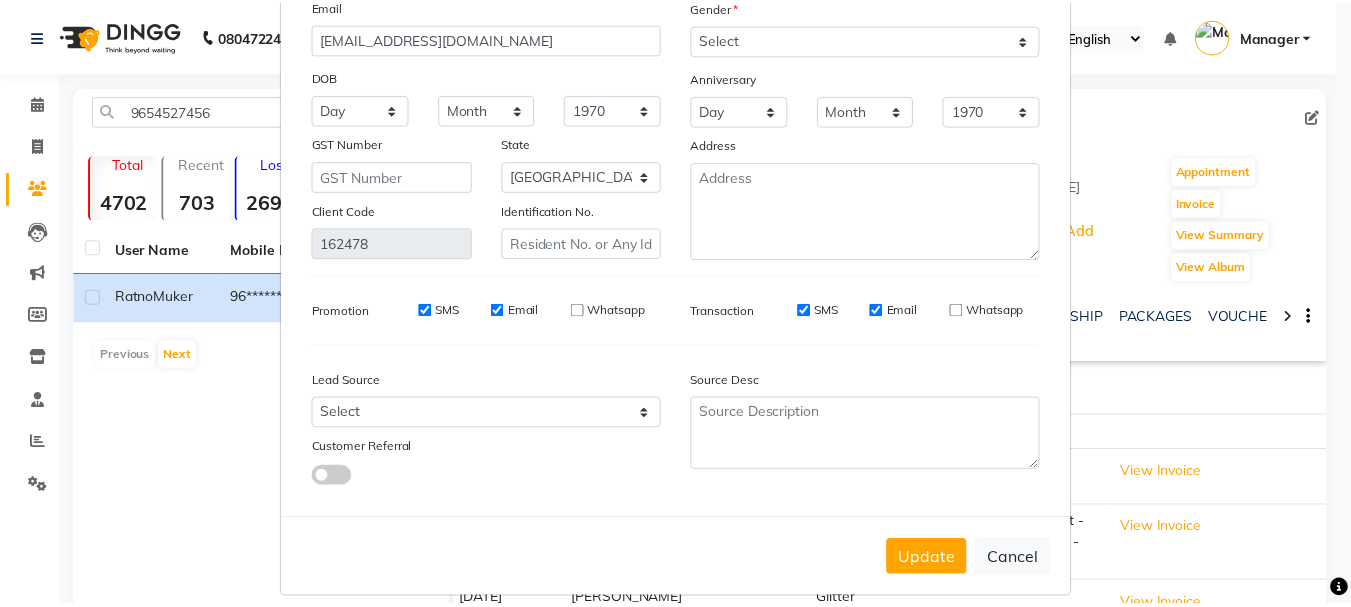 scroll, scrollTop: 206, scrollLeft: 0, axis: vertical 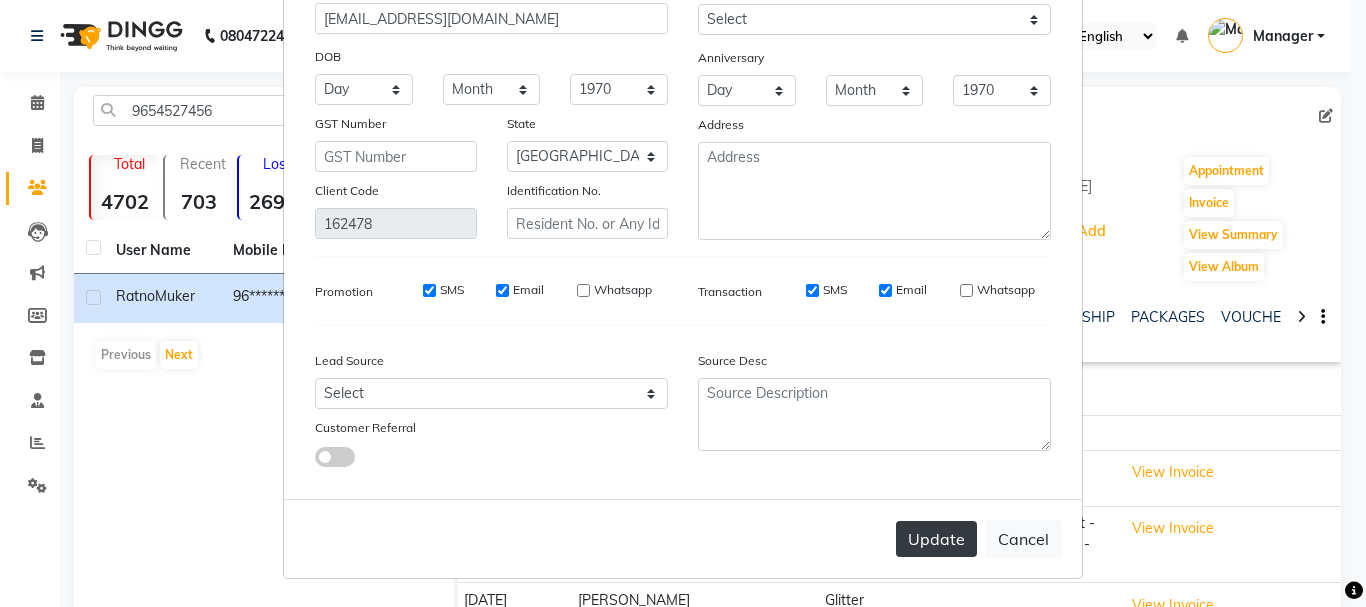 click on "Update" at bounding box center [936, 539] 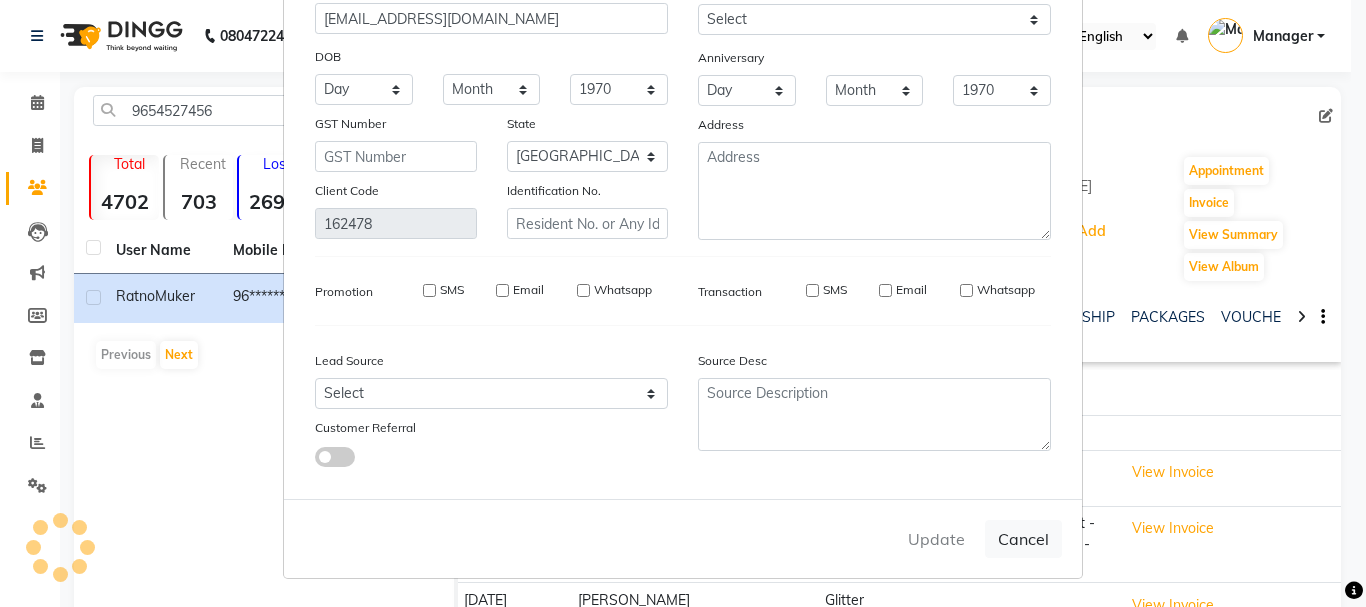 type 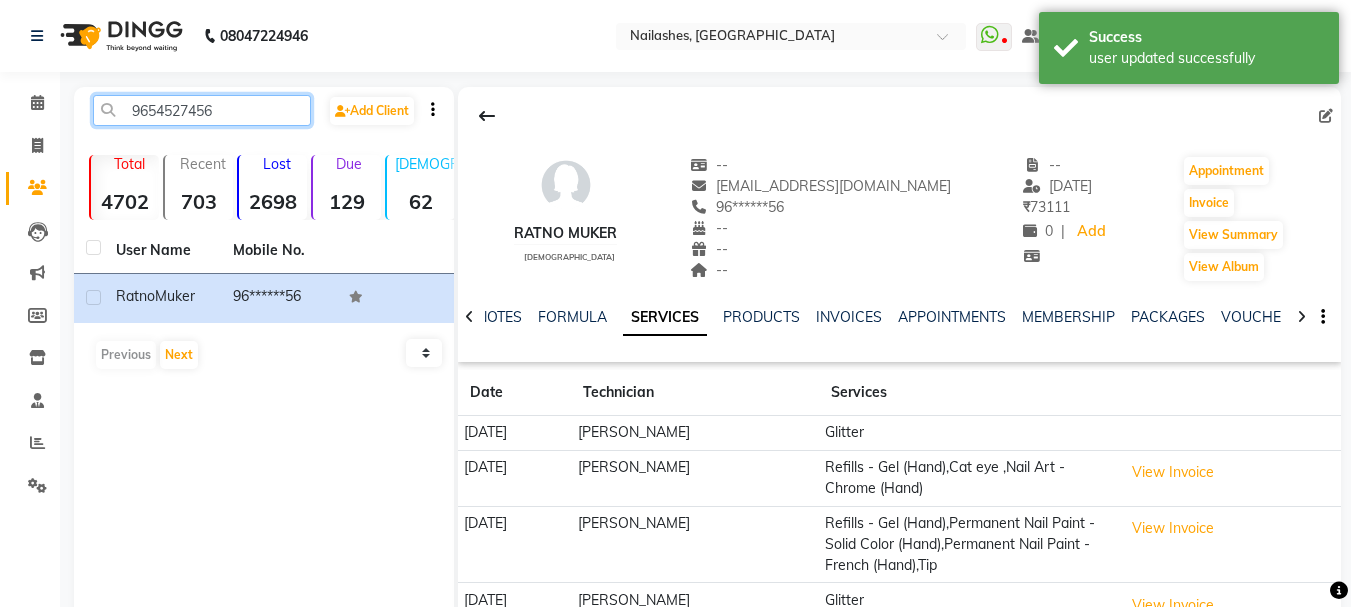 click on "9654527456" 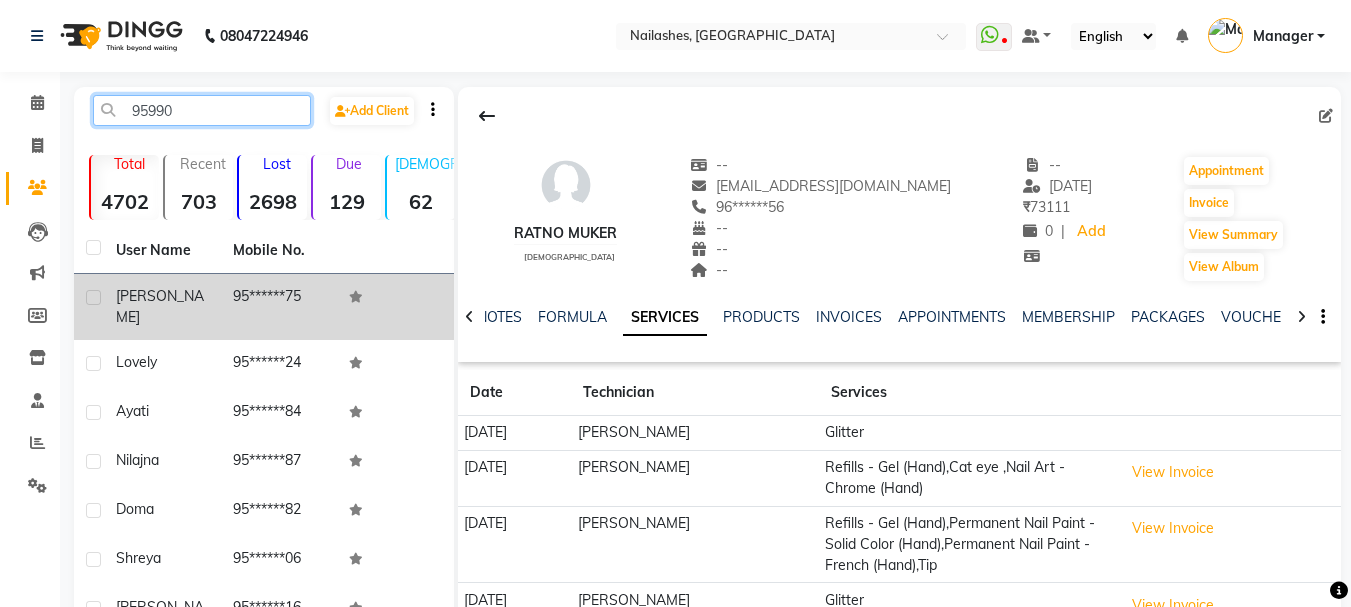 type on "95990" 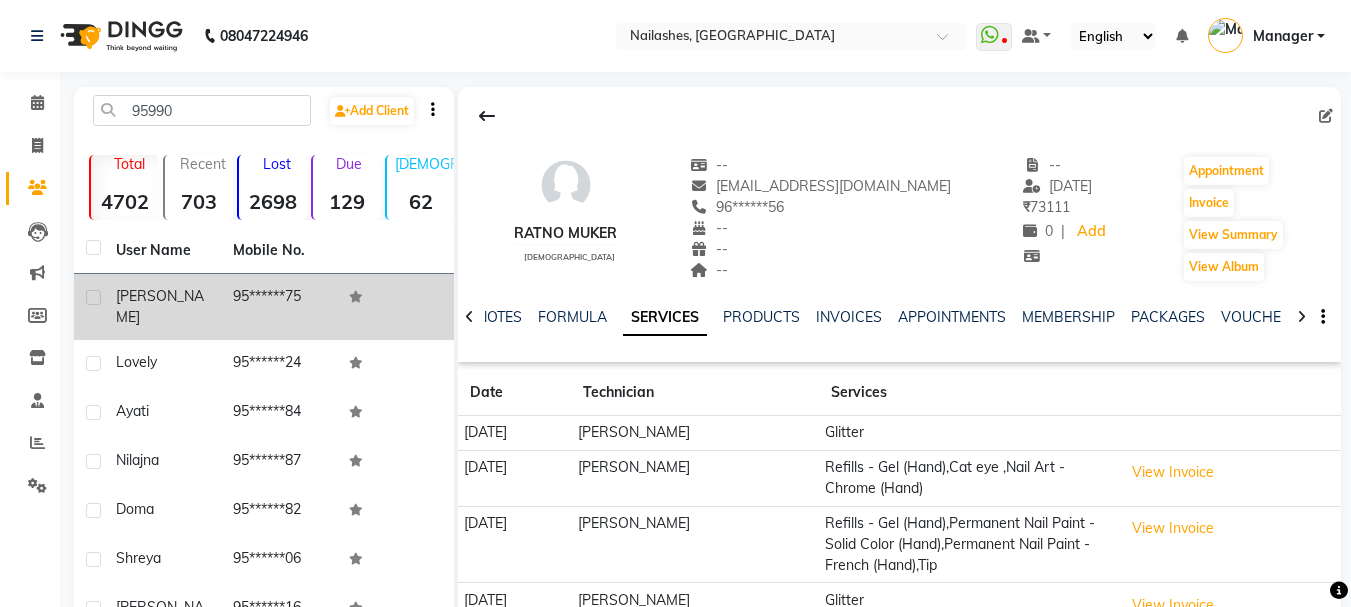 click on "[PERSON_NAME]" 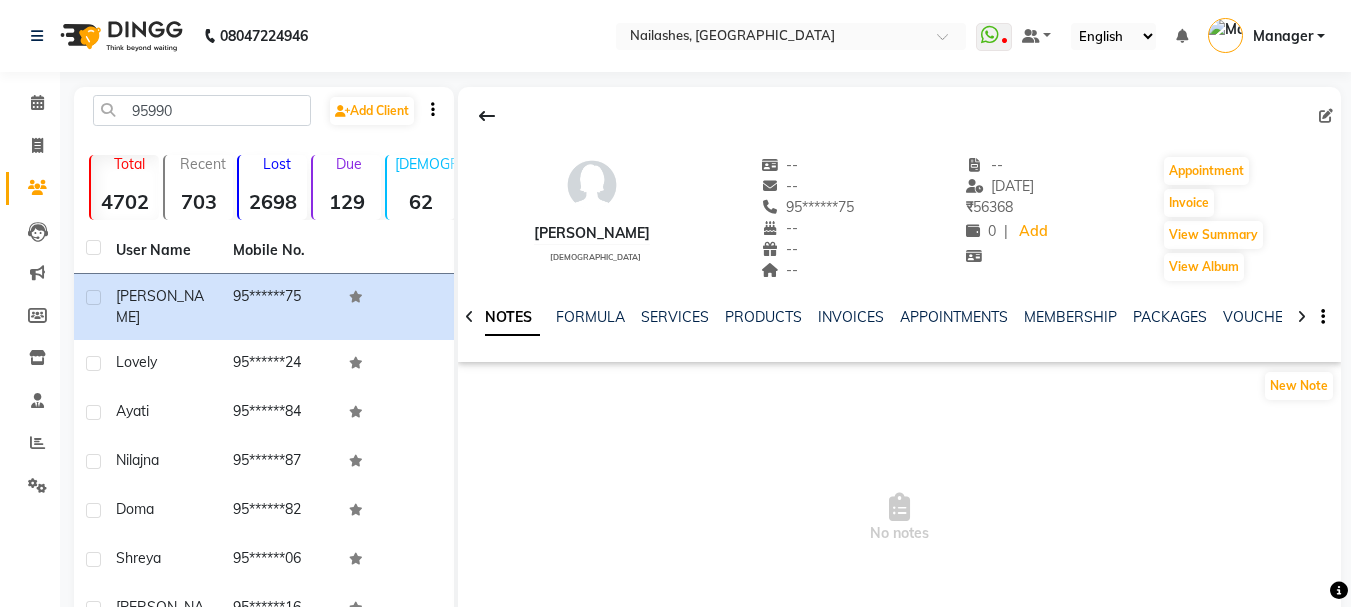 click on "NOTES FORMULA SERVICES PRODUCTS INVOICES APPOINTMENTS MEMBERSHIP PACKAGES VOUCHERS GIFTCARDS POINTS FORMS FAMILY CARDS WALLET" 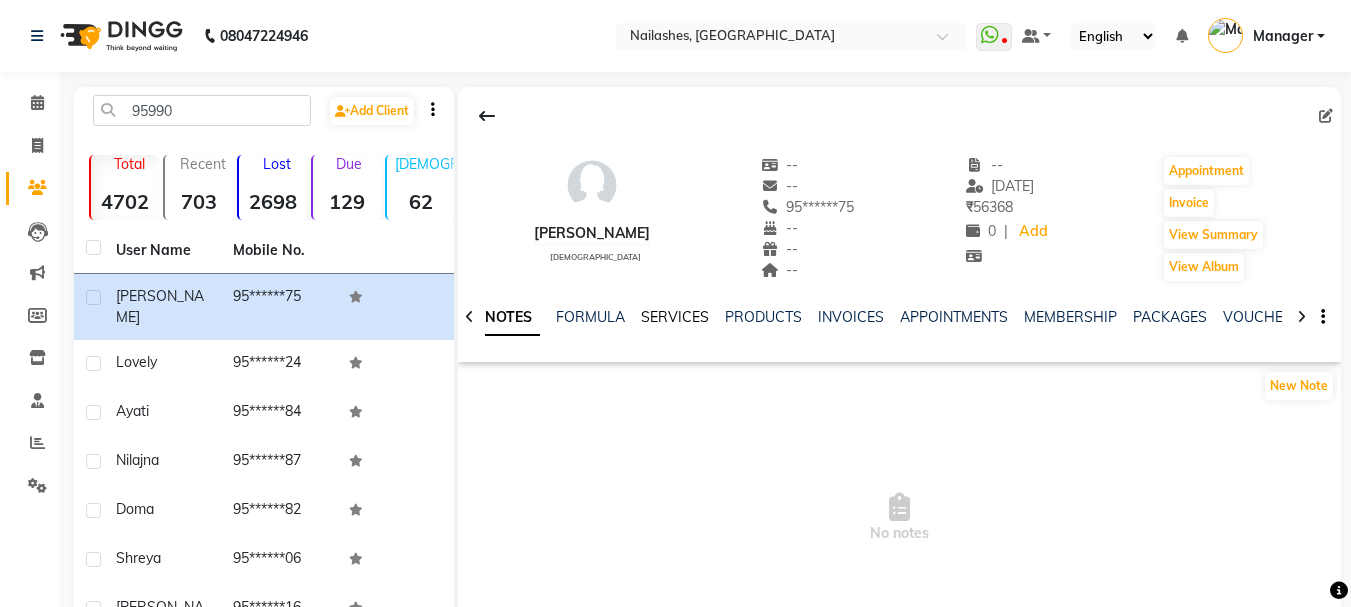 click on "SERVICES" 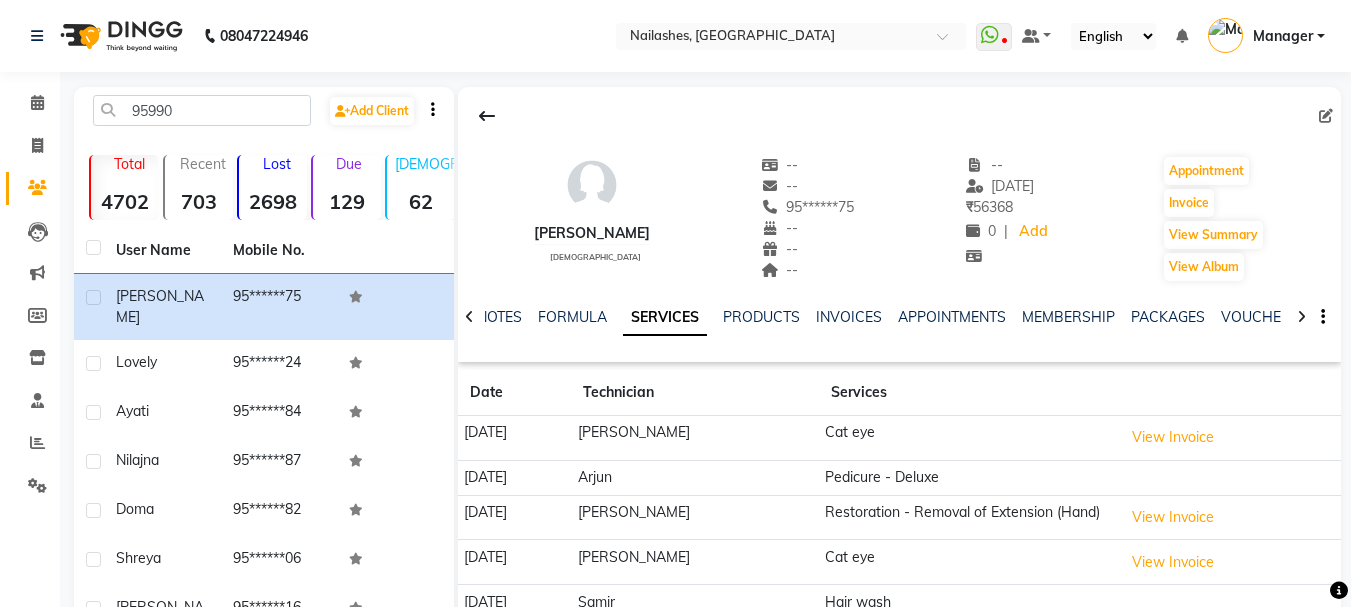 click on "Invoice" 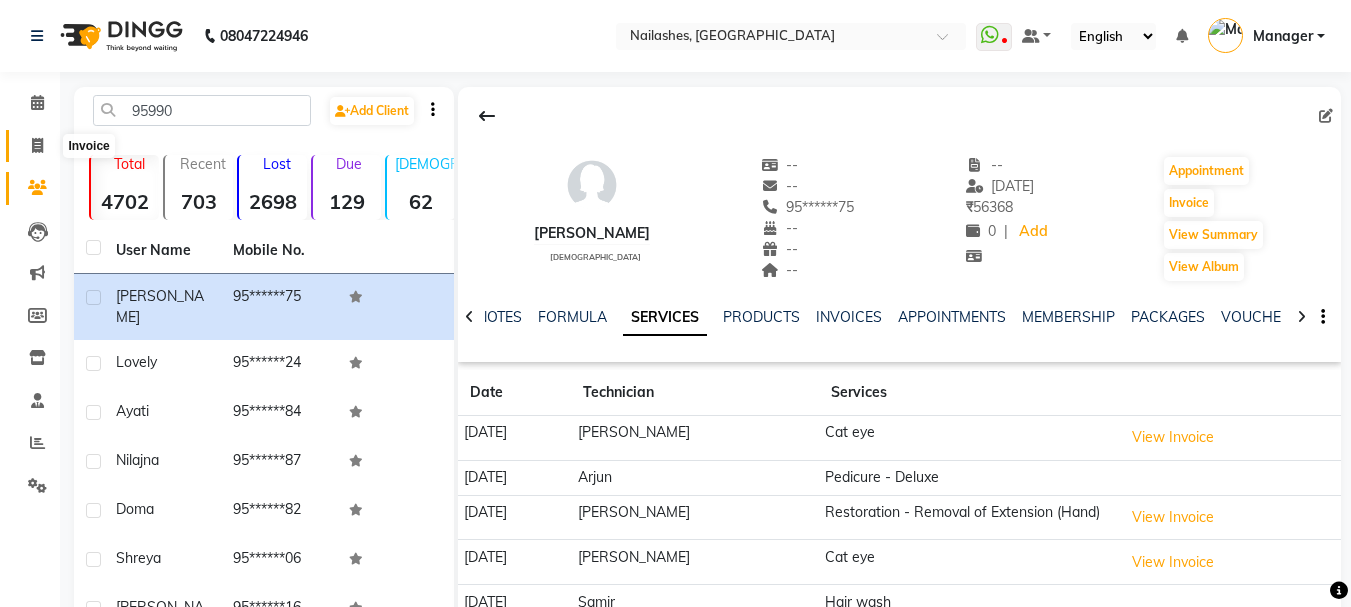 click 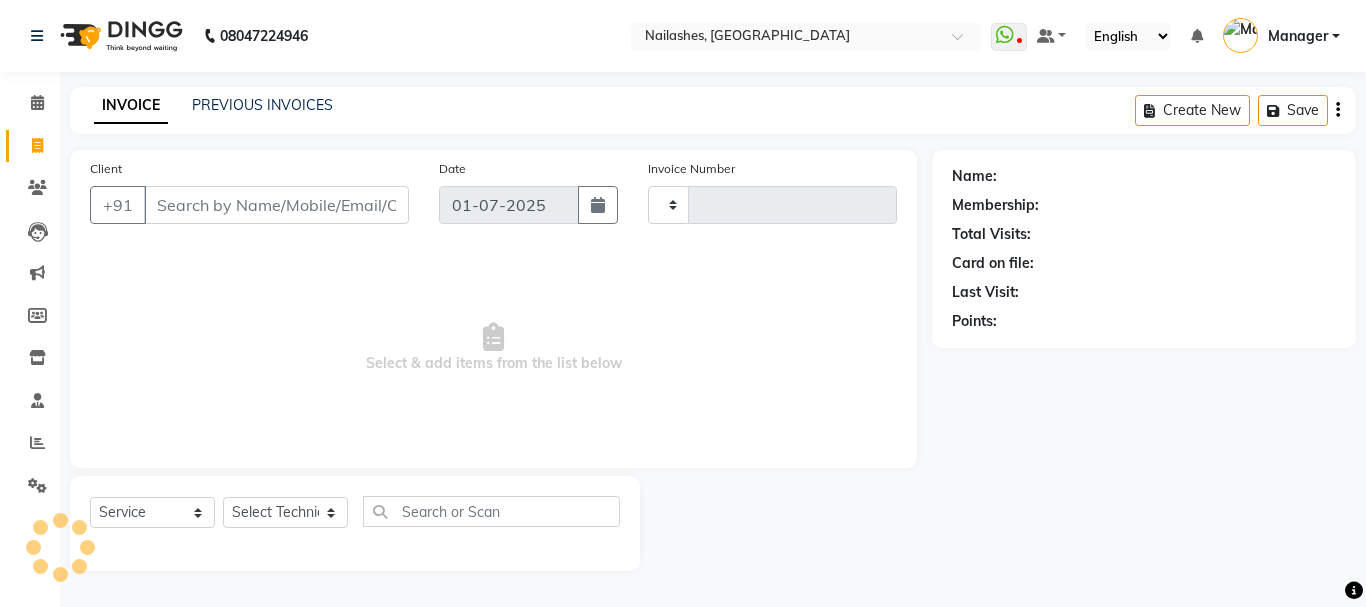 type on "1341" 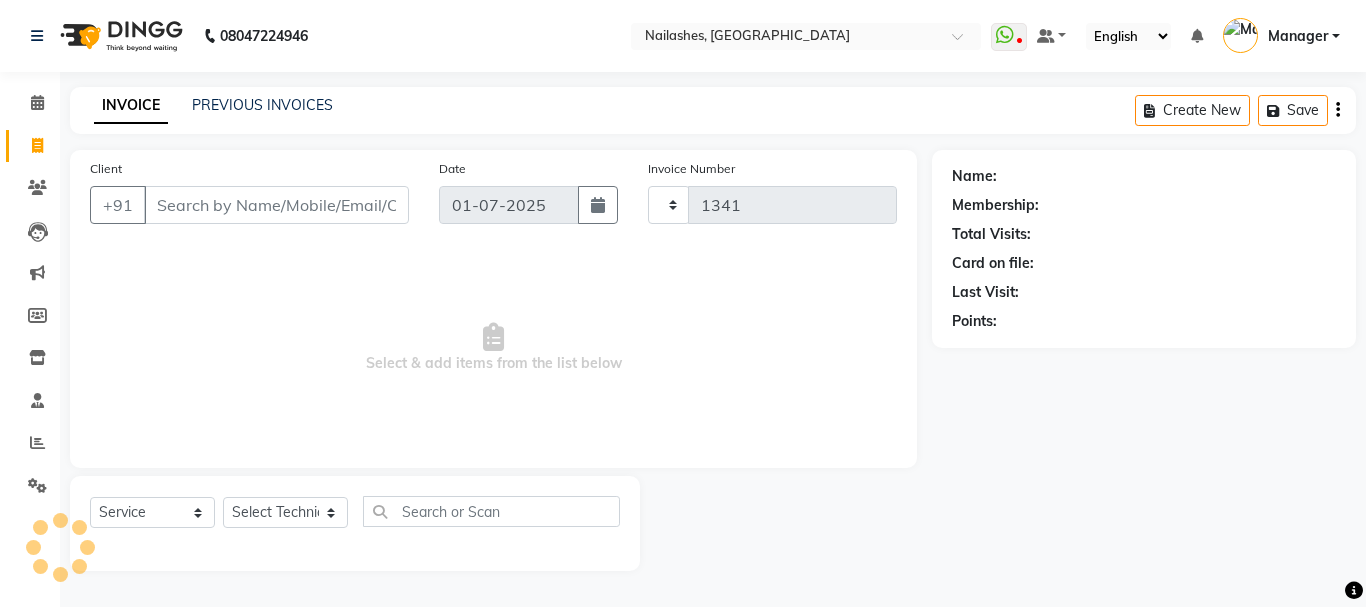 select on "3926" 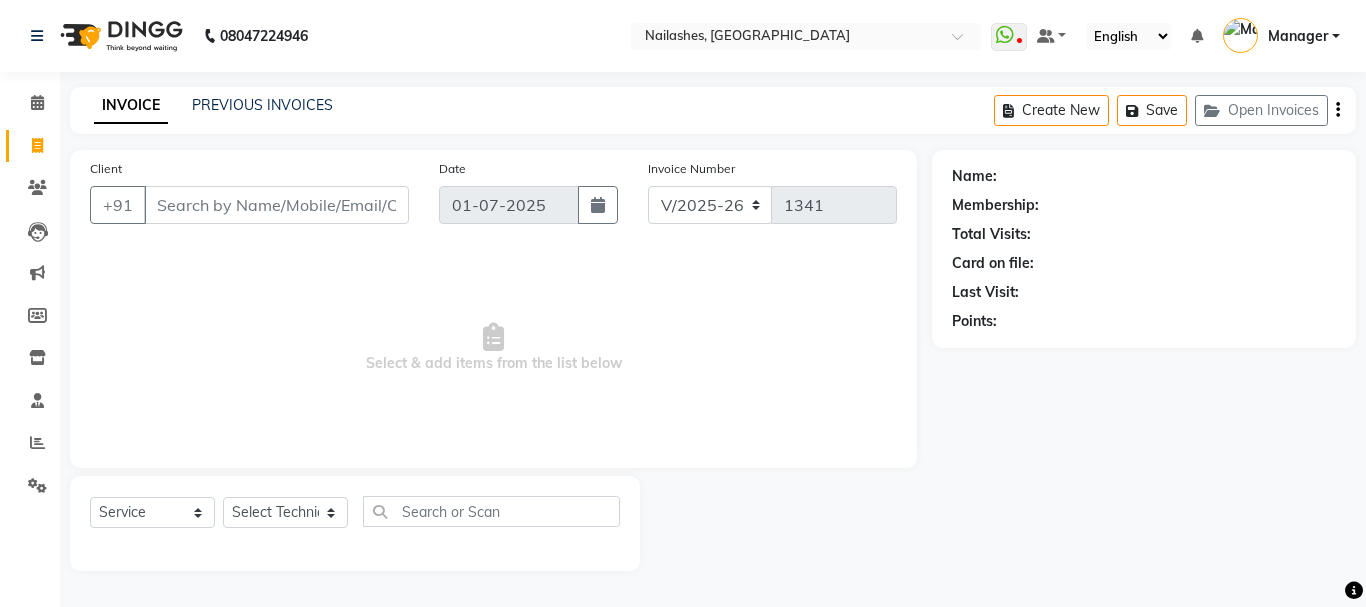 click on "Client +91" 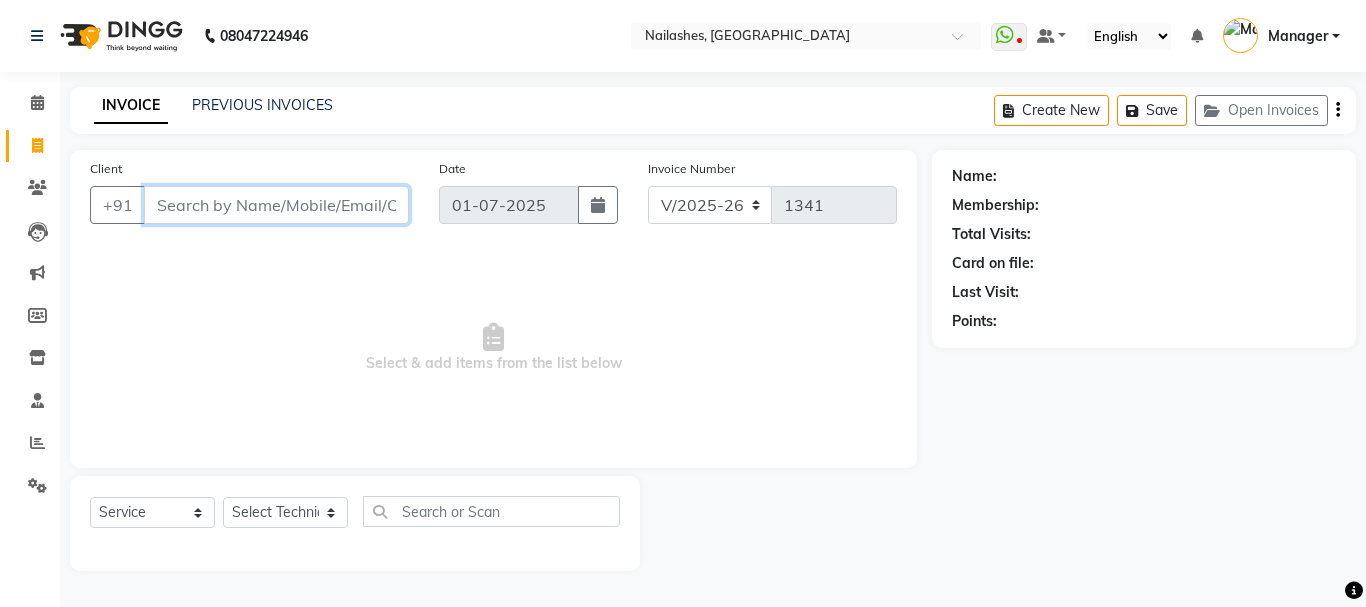 click on "Client" at bounding box center [276, 205] 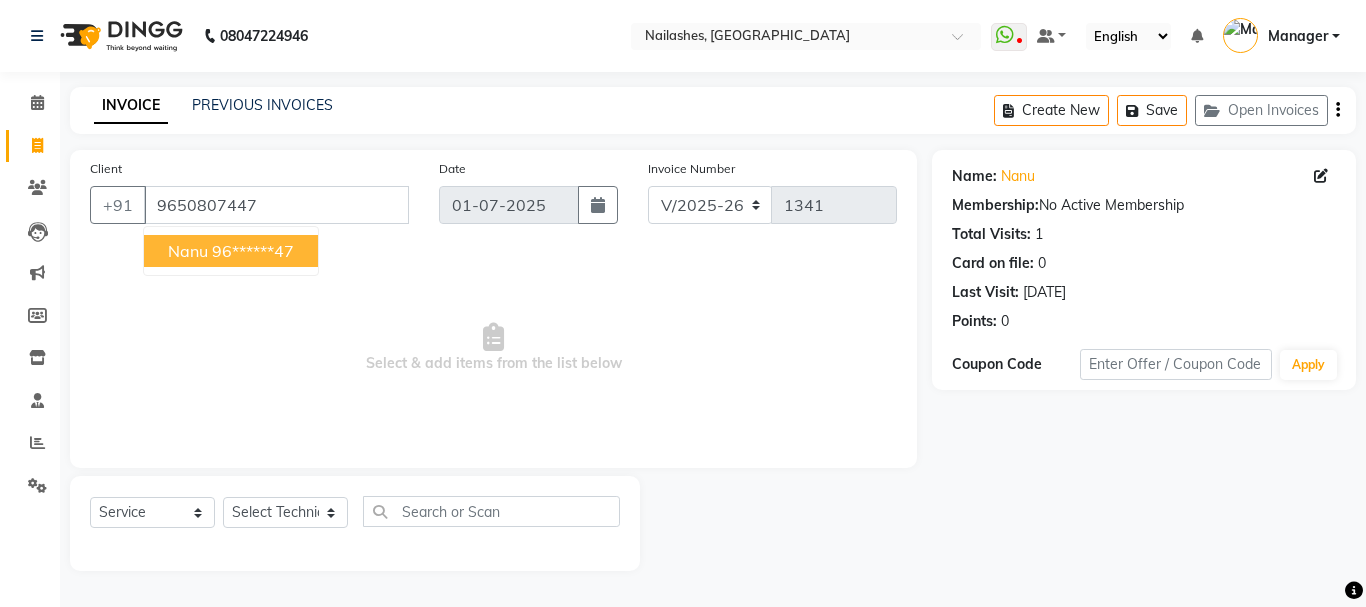 click on "96******47" at bounding box center [253, 251] 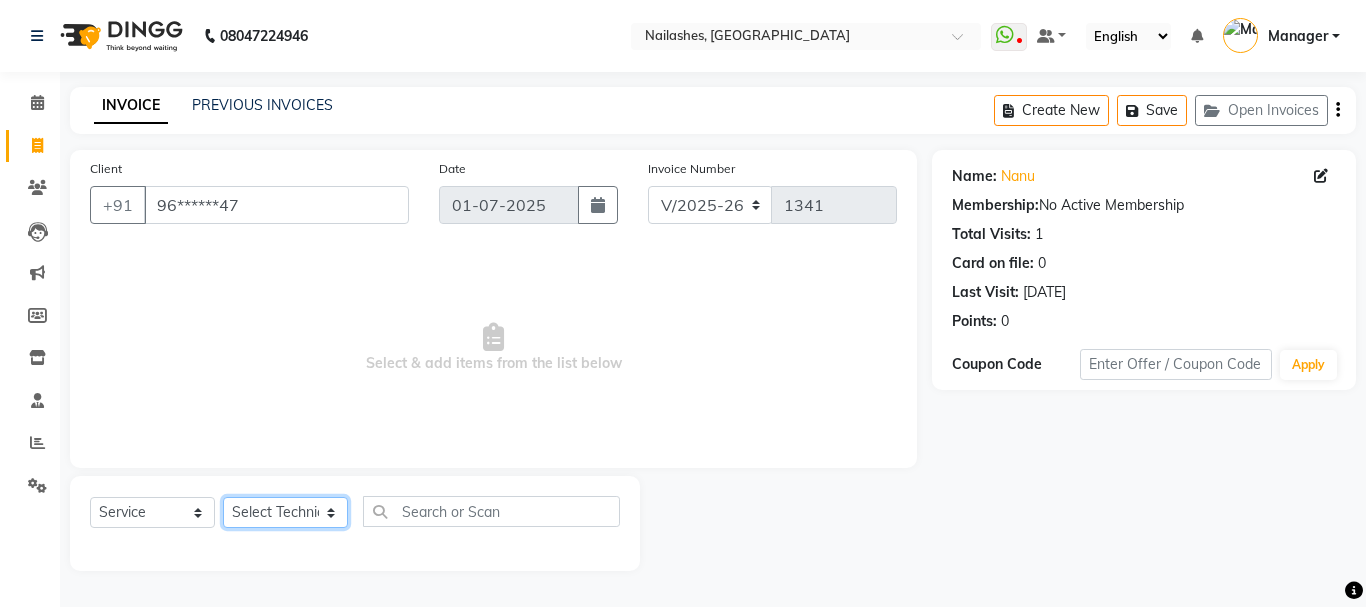 click on "Select Technician Admin [PERSON_NAME] [PERSON_NAME] Arjun Mamta Manager Nisha [PERSON_NAME] [PERSON_NAME]" 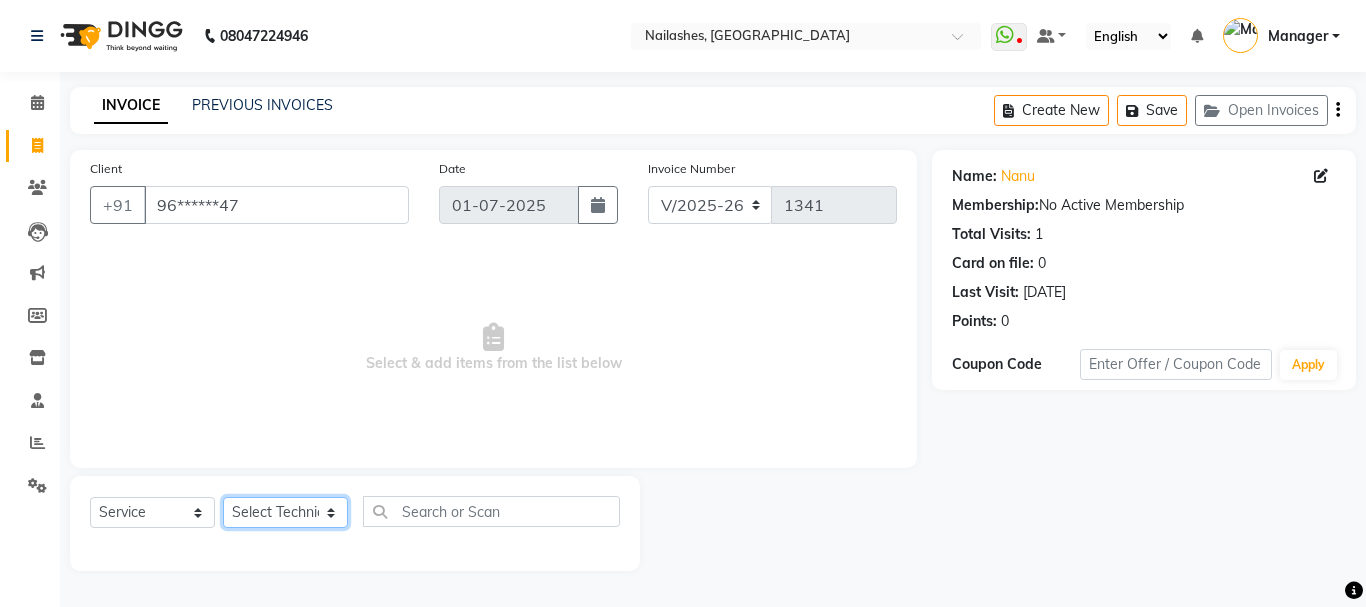 select on "52460" 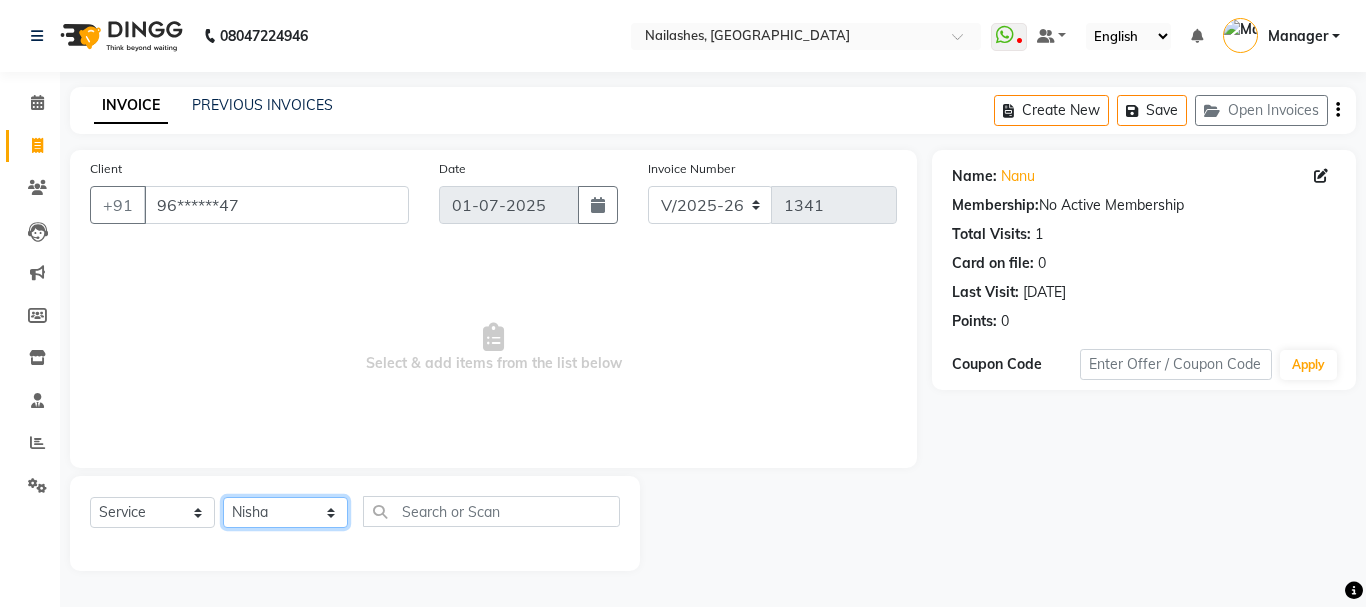 click on "Select Technician Admin [PERSON_NAME] [PERSON_NAME] Arjun Mamta Manager Nisha [PERSON_NAME] [PERSON_NAME]" 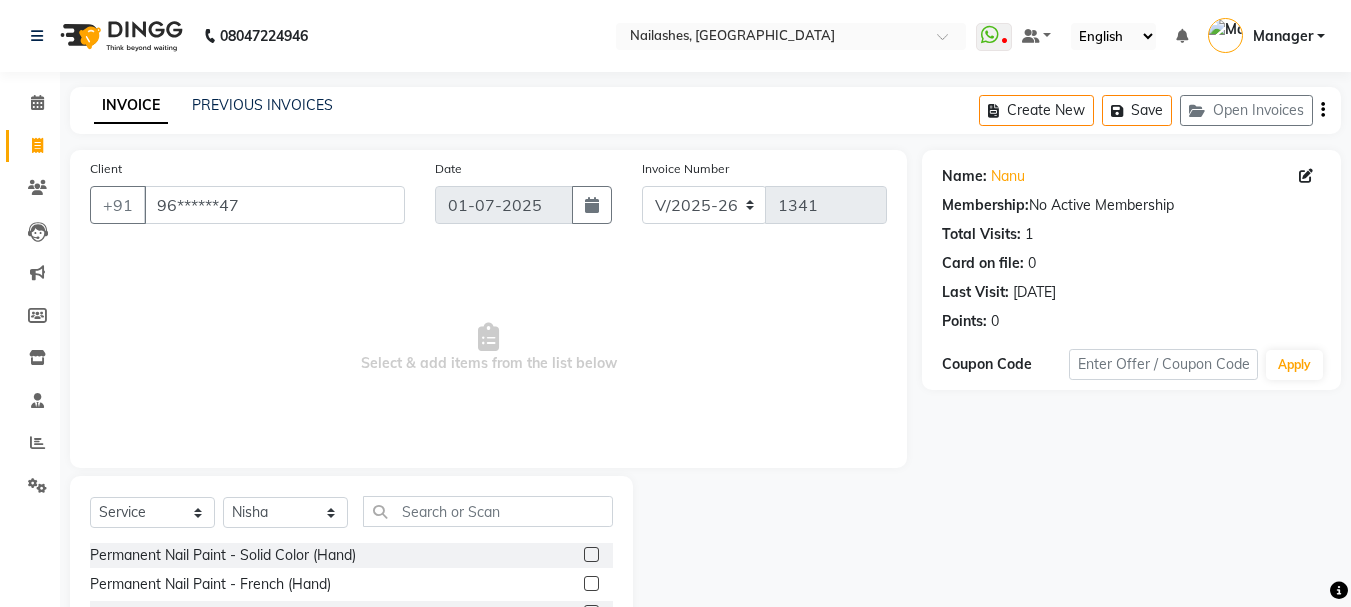 click 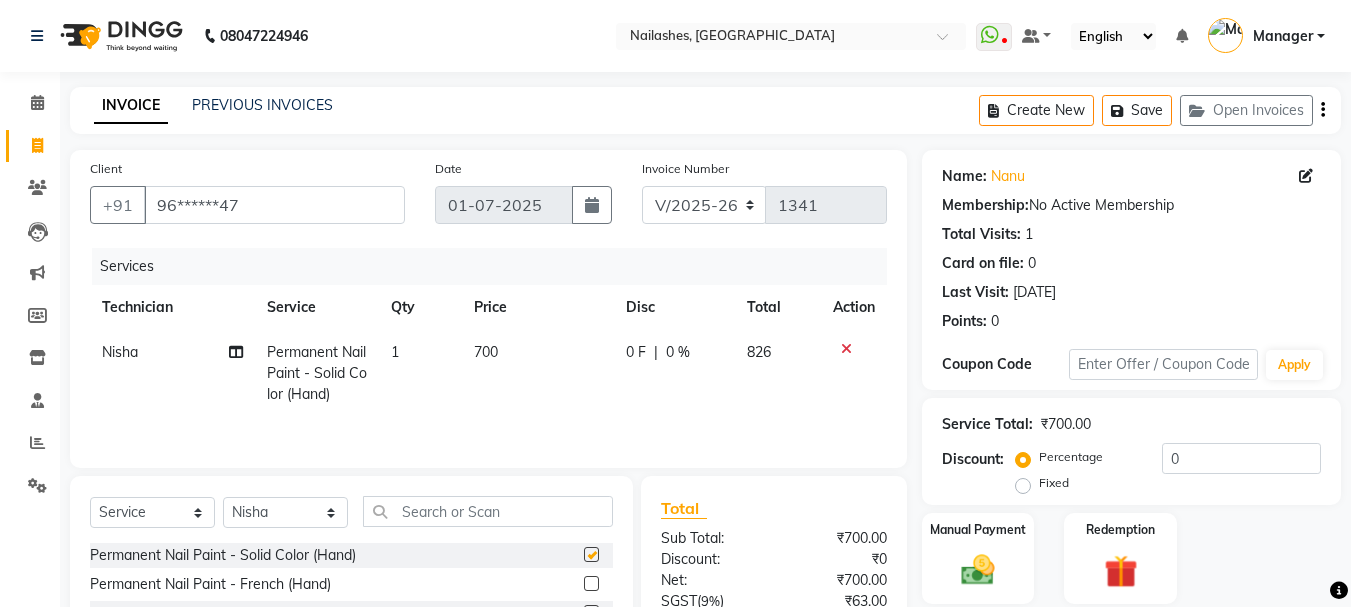 checkbox on "false" 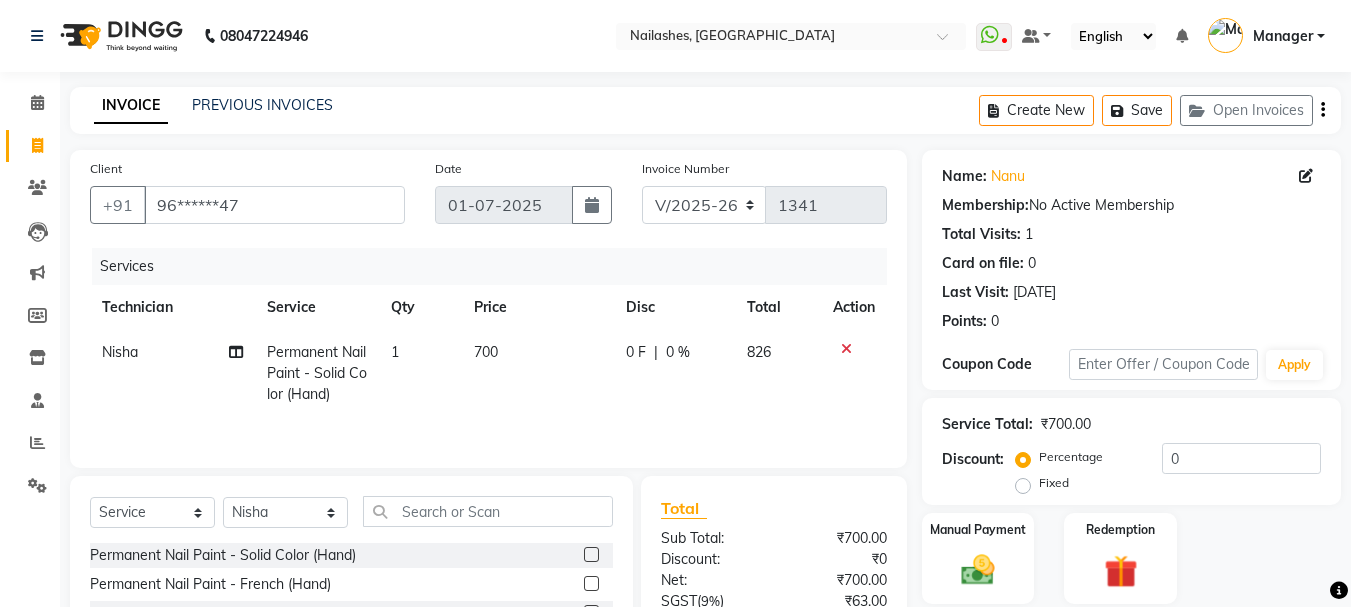 scroll, scrollTop: 194, scrollLeft: 0, axis: vertical 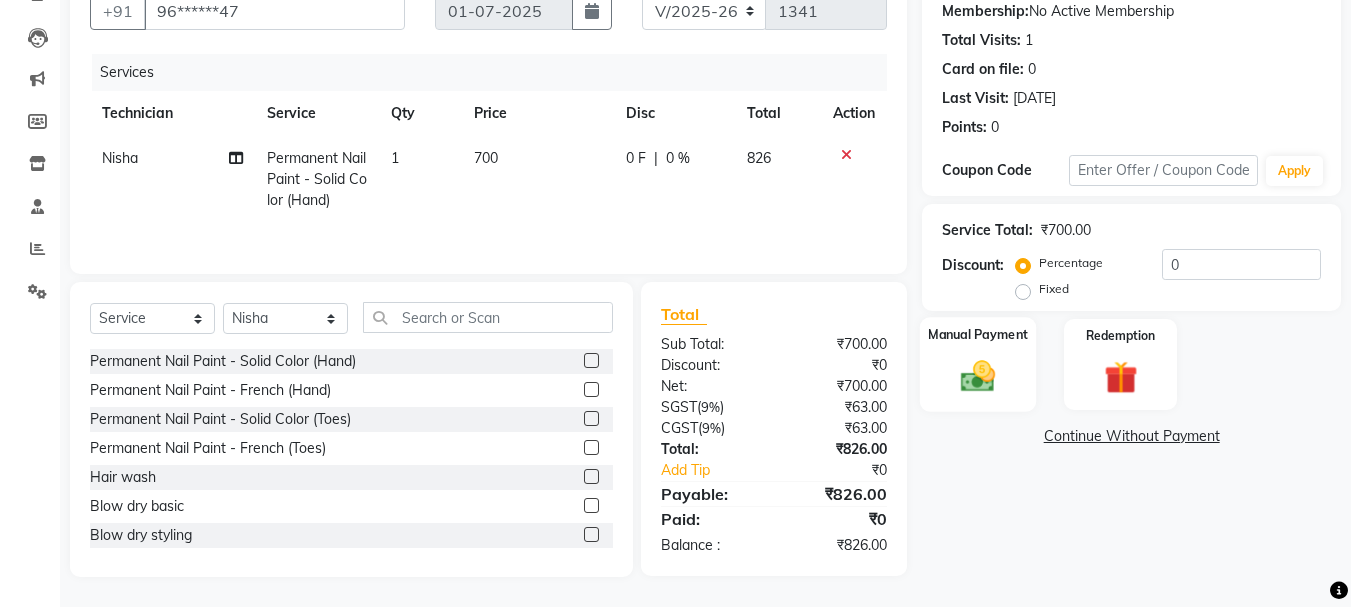 click 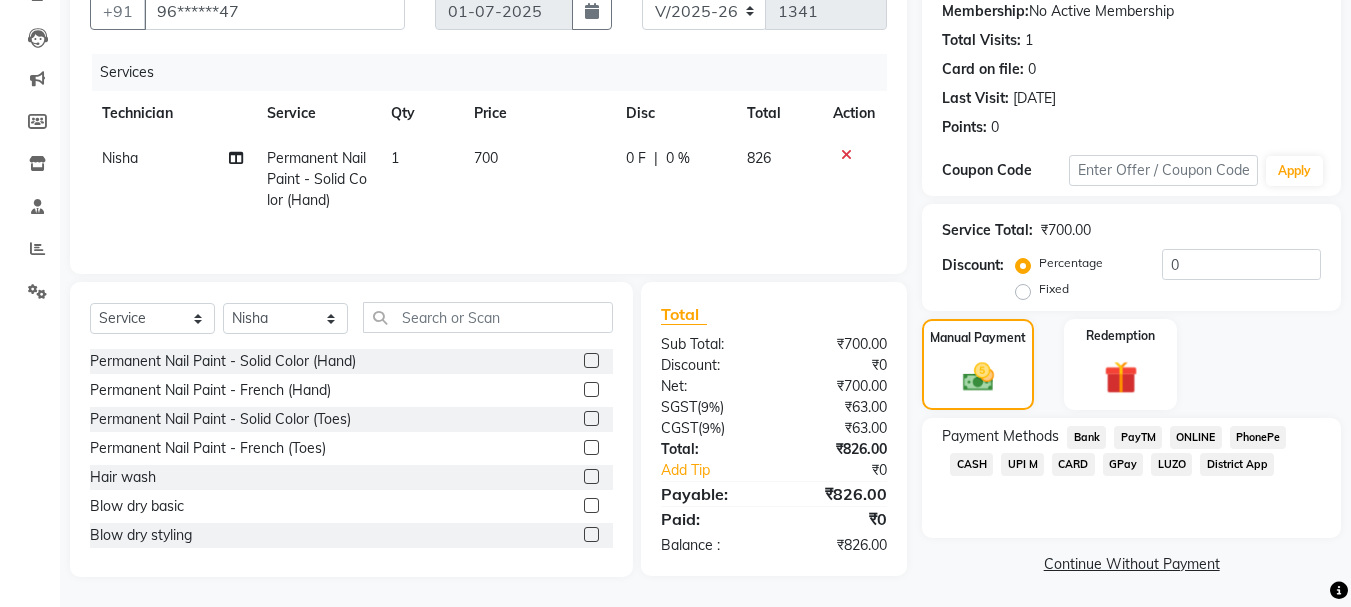 click on "CARD" 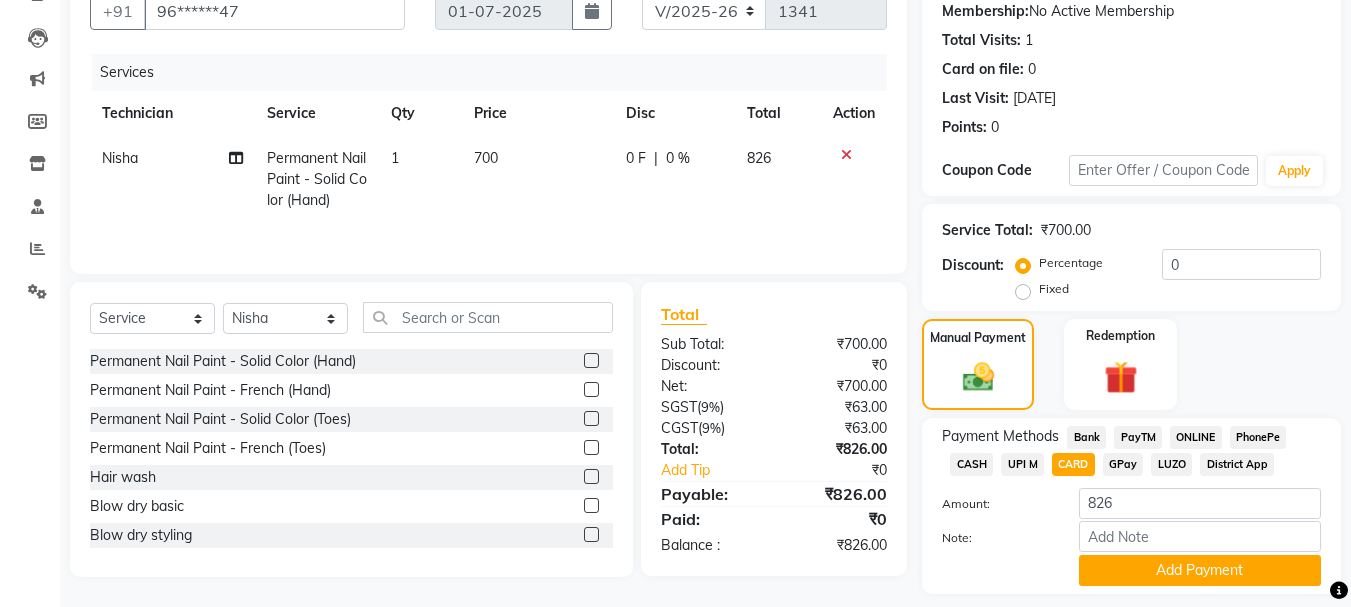 scroll, scrollTop: 252, scrollLeft: 0, axis: vertical 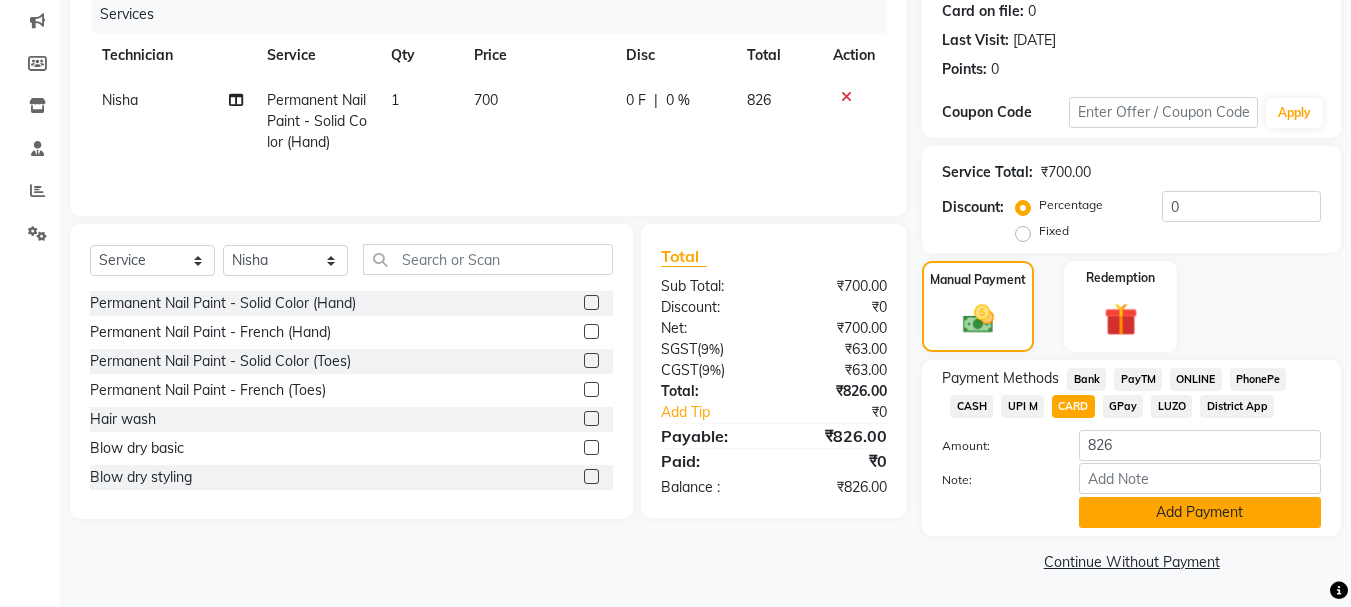 click on "Add Payment" 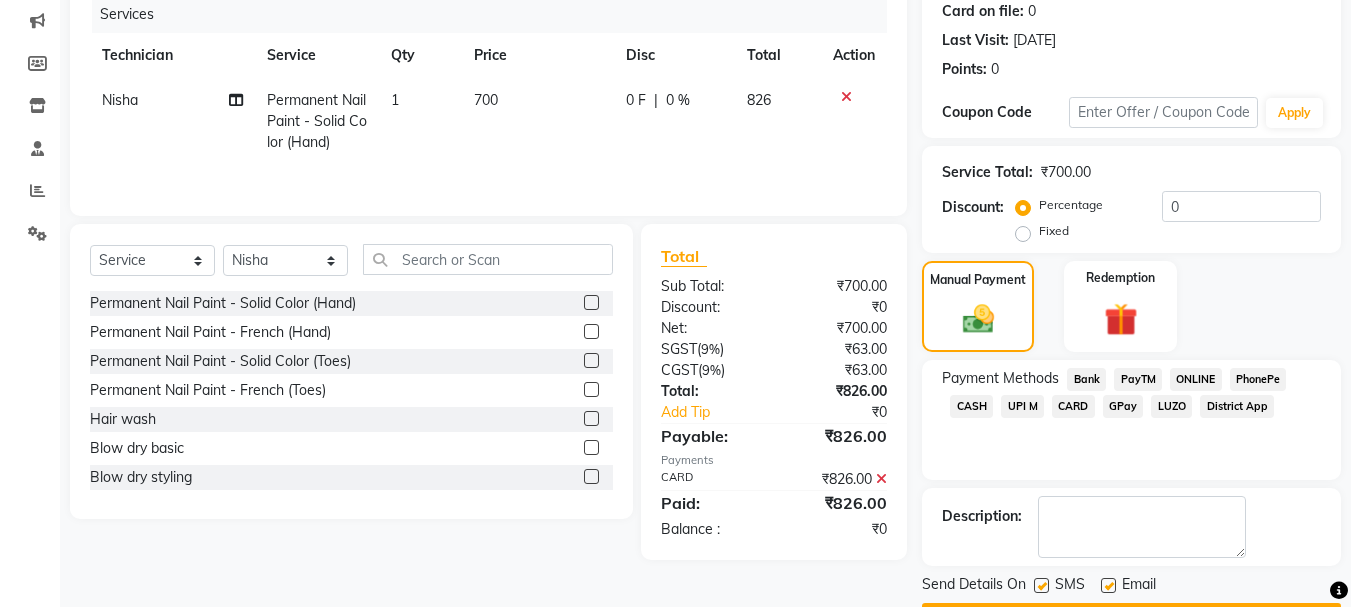 scroll, scrollTop: 309, scrollLeft: 0, axis: vertical 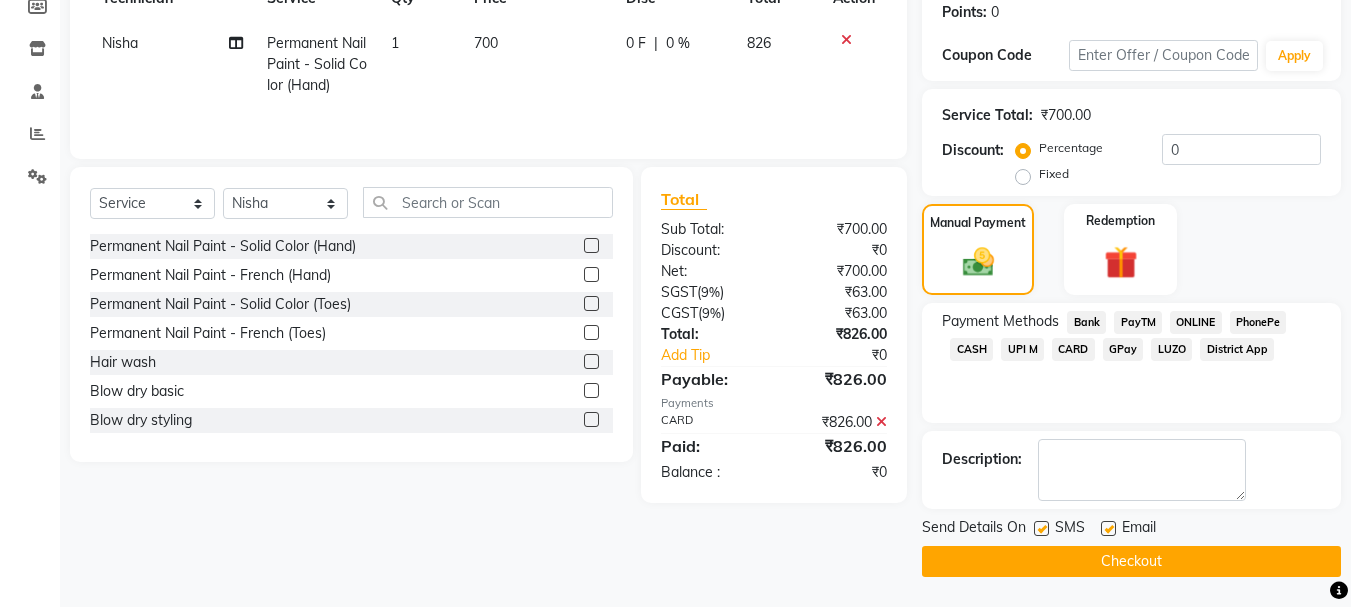 click on "Checkout" 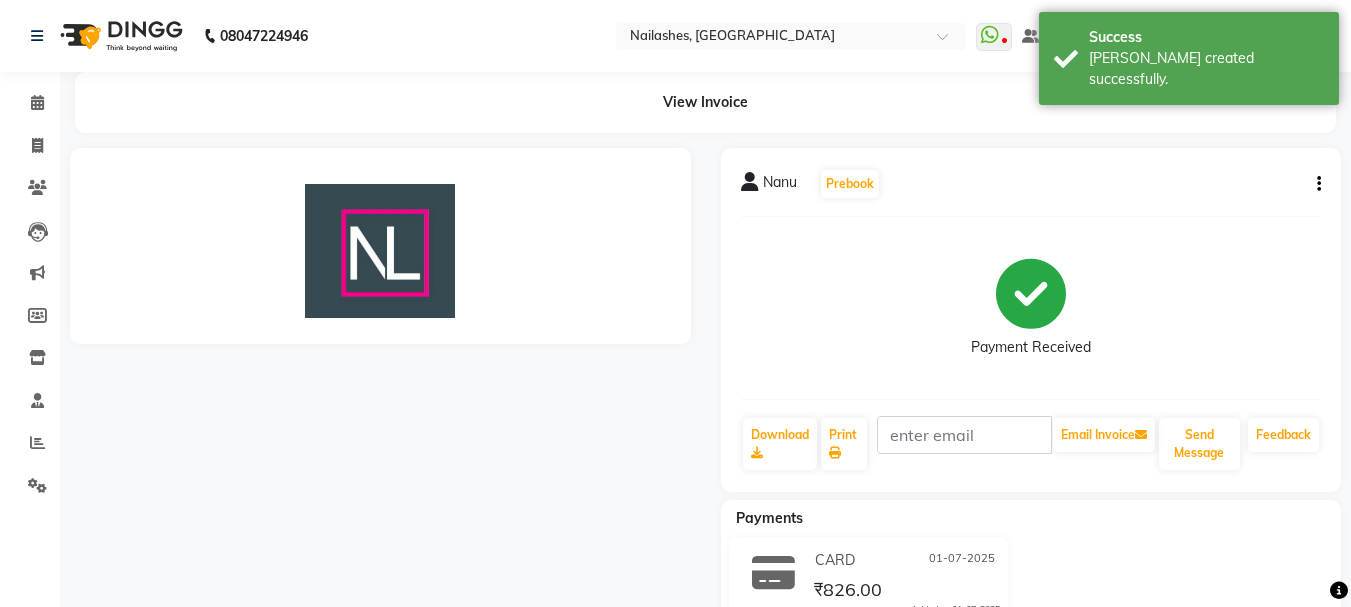 scroll, scrollTop: 0, scrollLeft: 0, axis: both 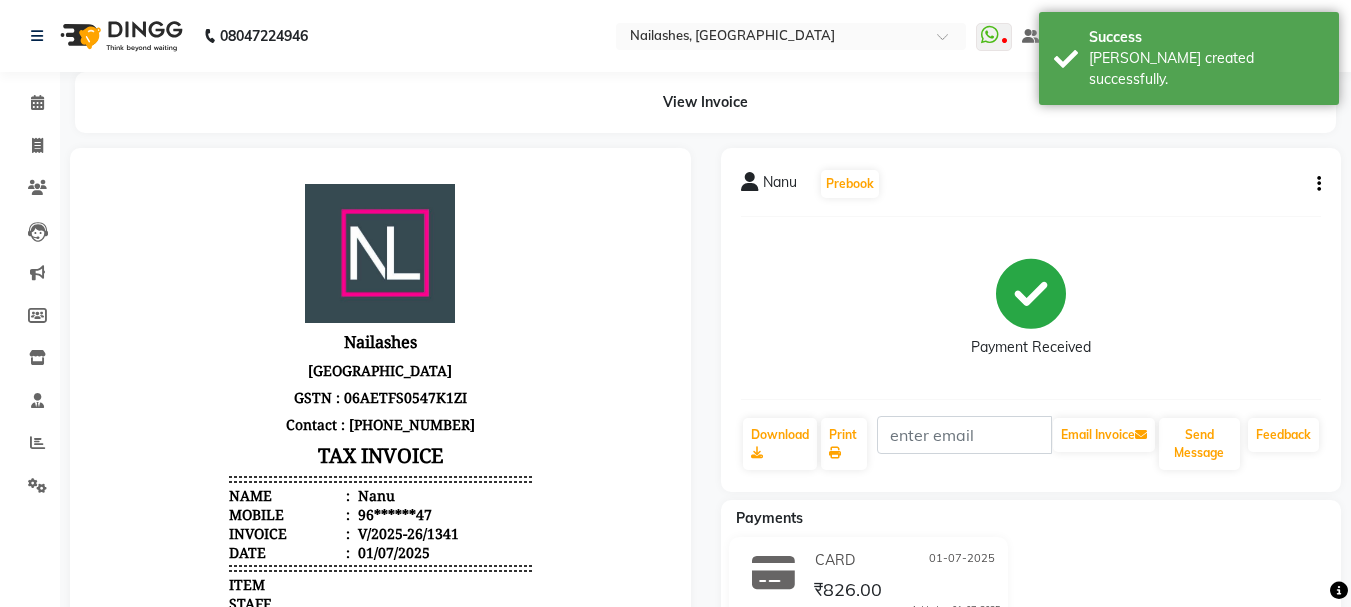 click on "Invoice" 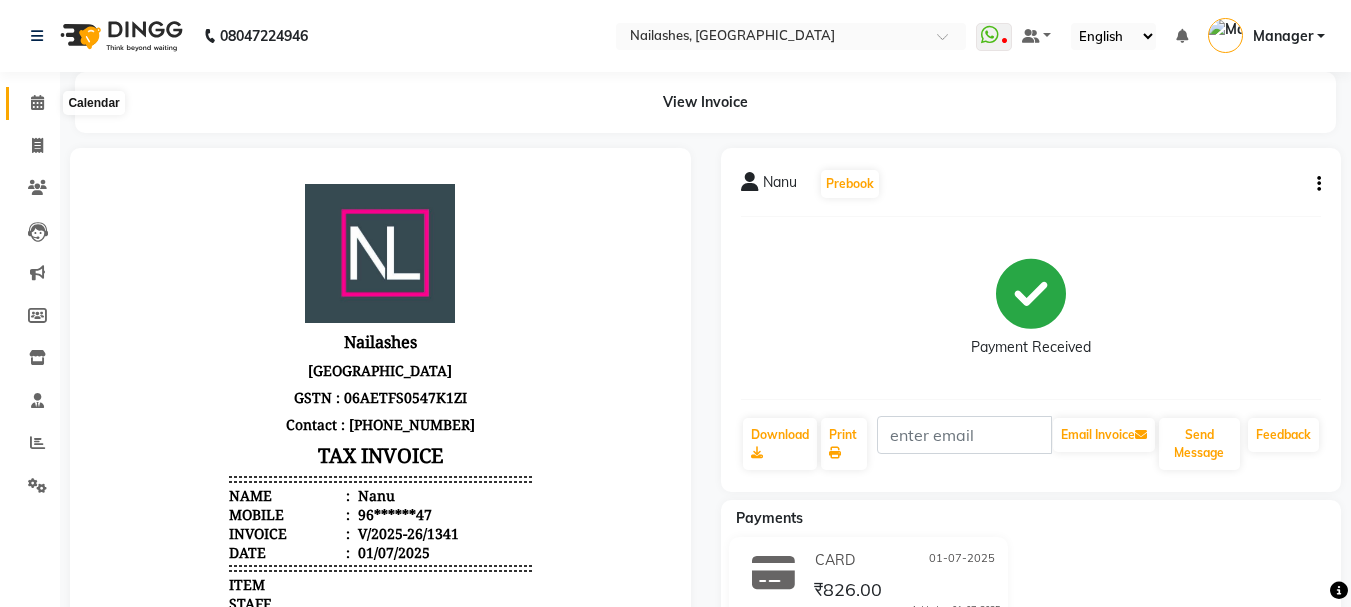 click 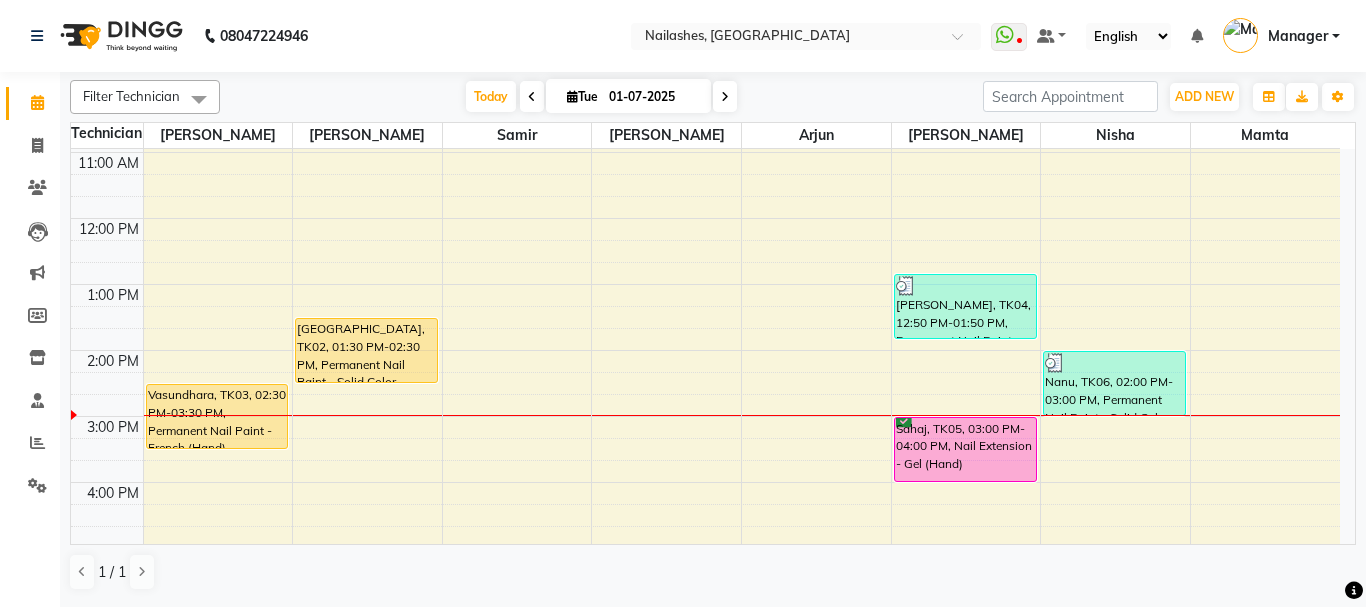 scroll, scrollTop: 205, scrollLeft: 0, axis: vertical 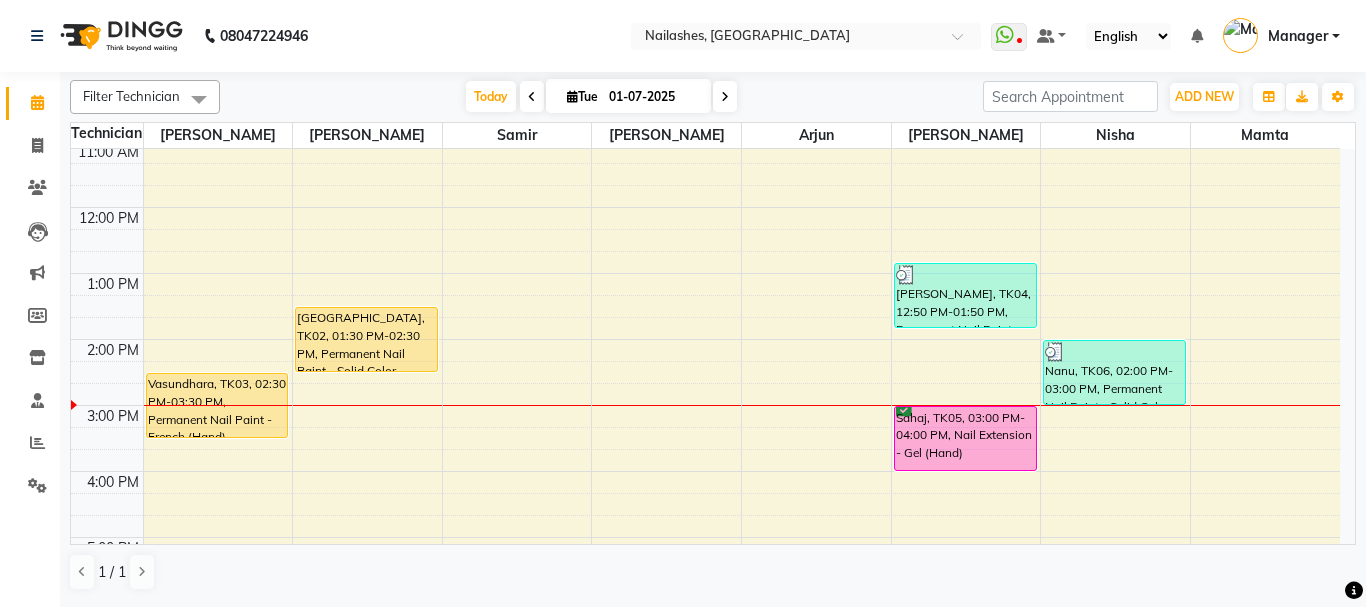 click on "Vasundhara, TK03, 02:30 PM-03:30 PM, Permanent Nail Paint - French (Hand)" at bounding box center [217, 405] 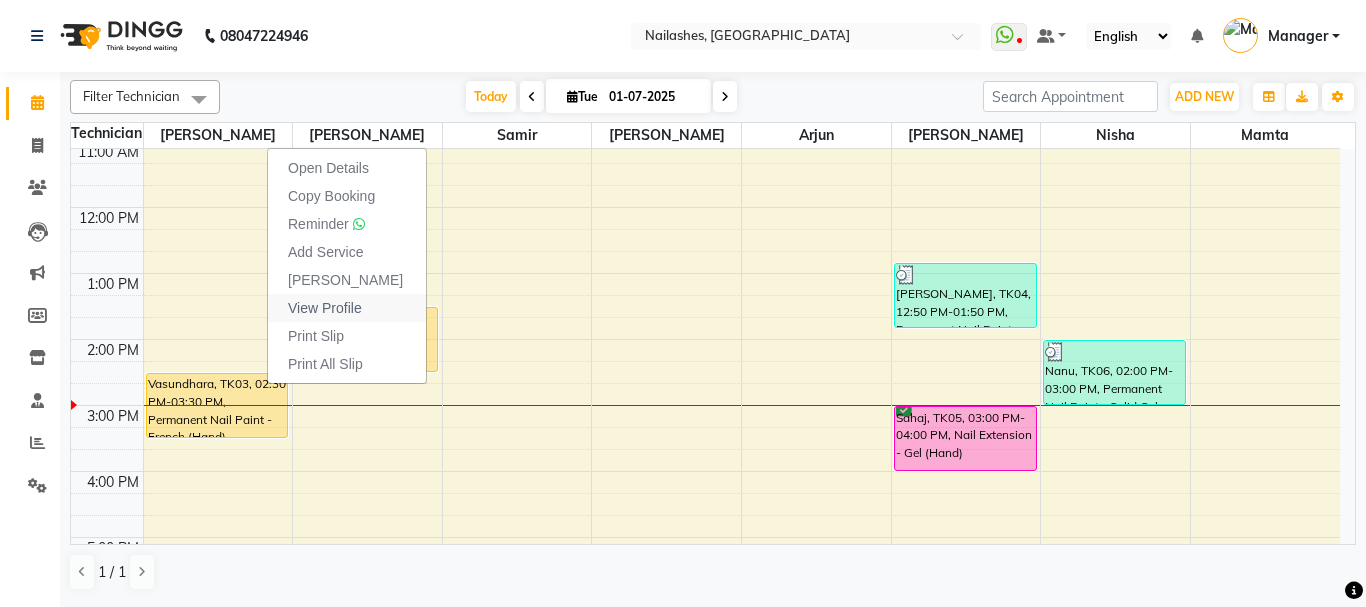 click on "View Profile" at bounding box center [347, 308] 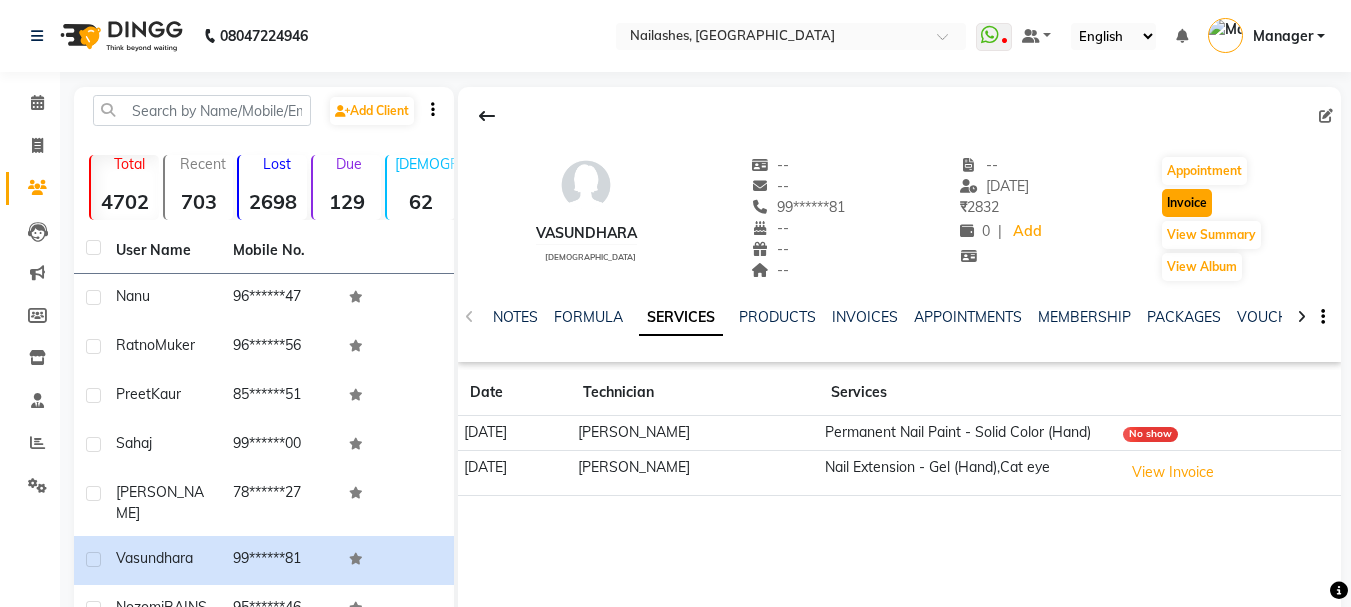 click on "Invoice" 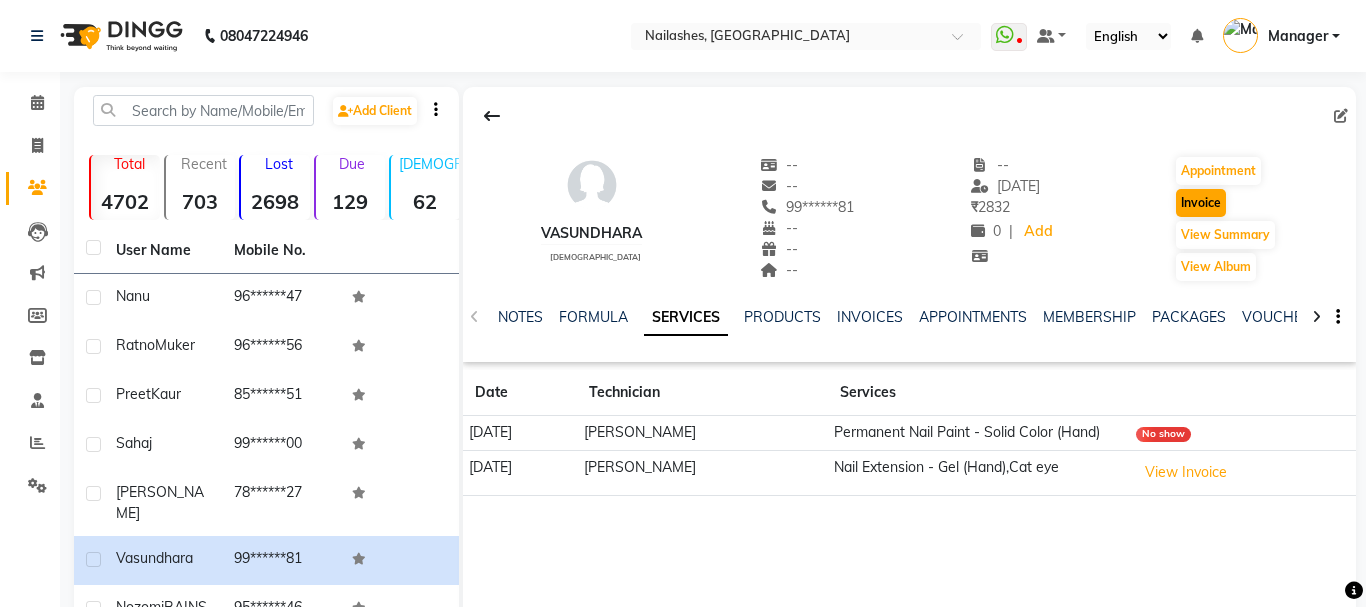 select on "service" 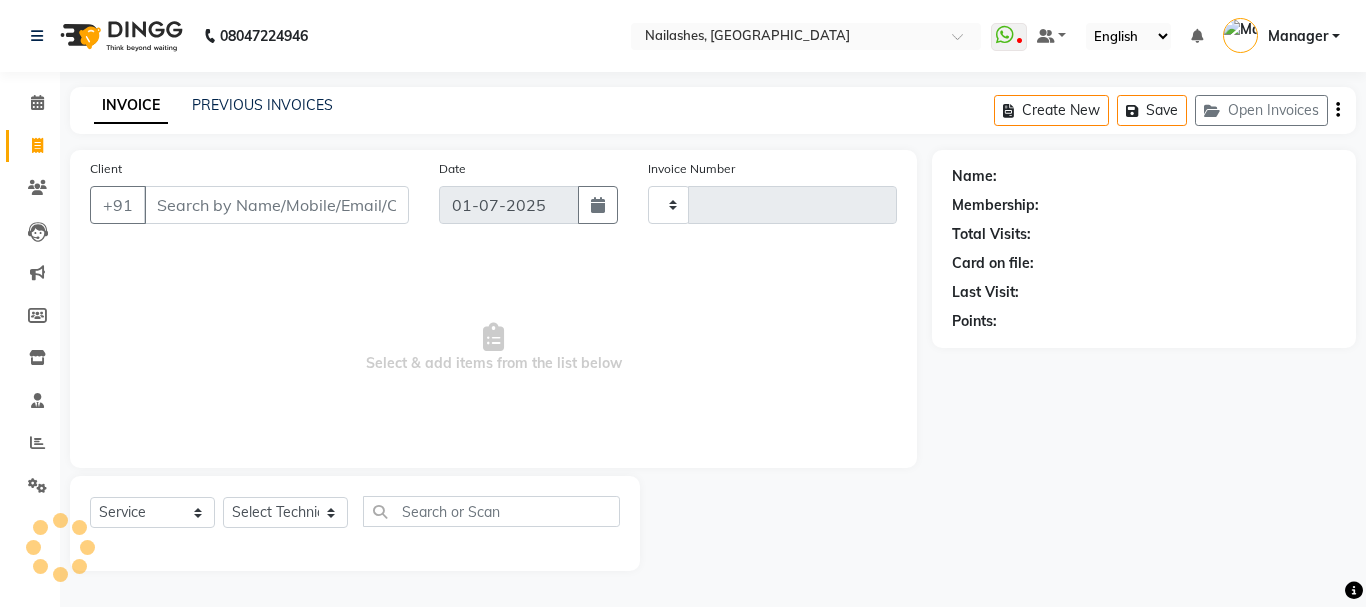 type on "1342" 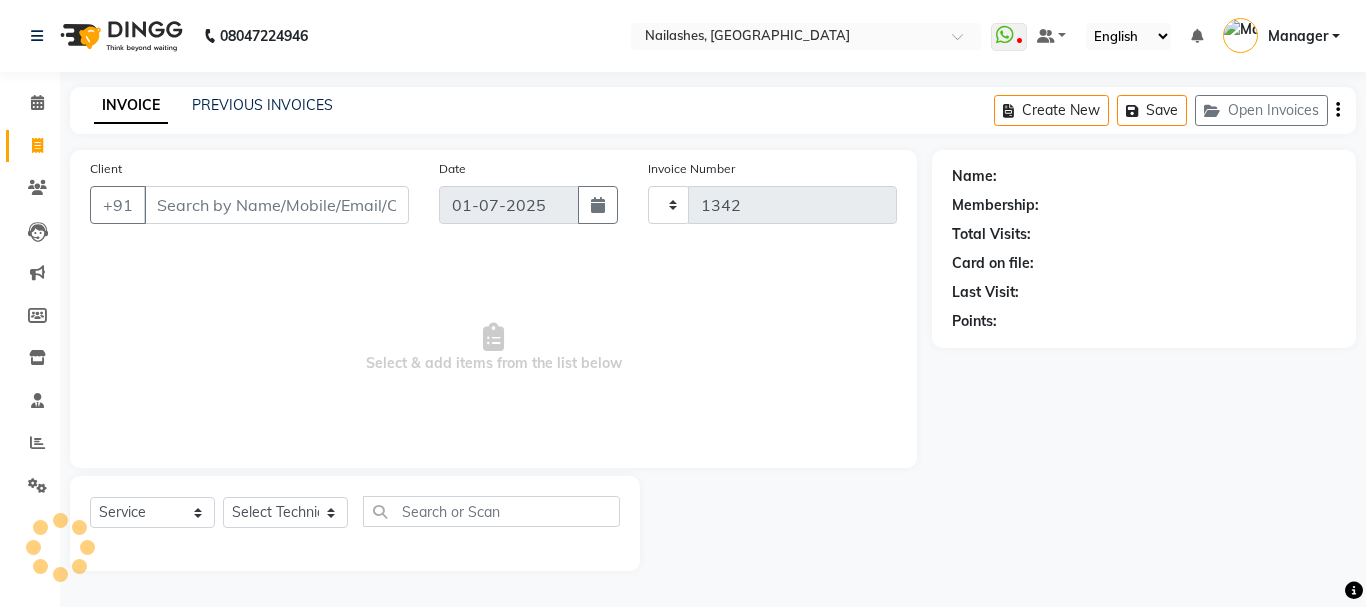 select on "3926" 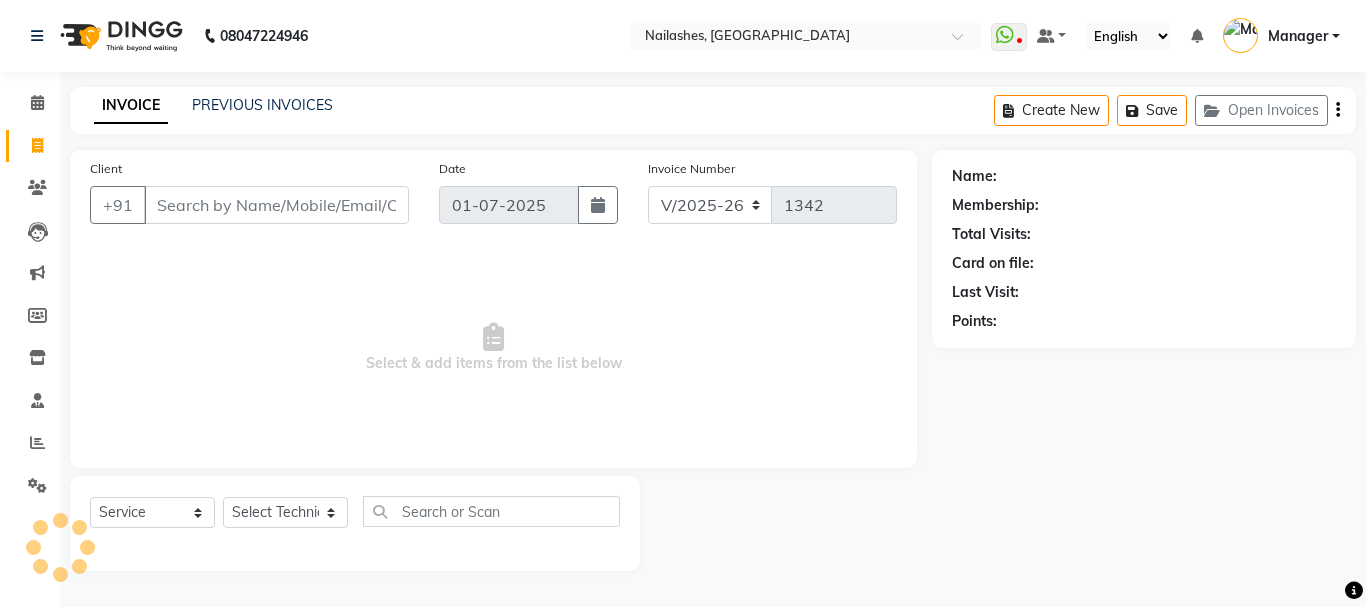 type on "99******81" 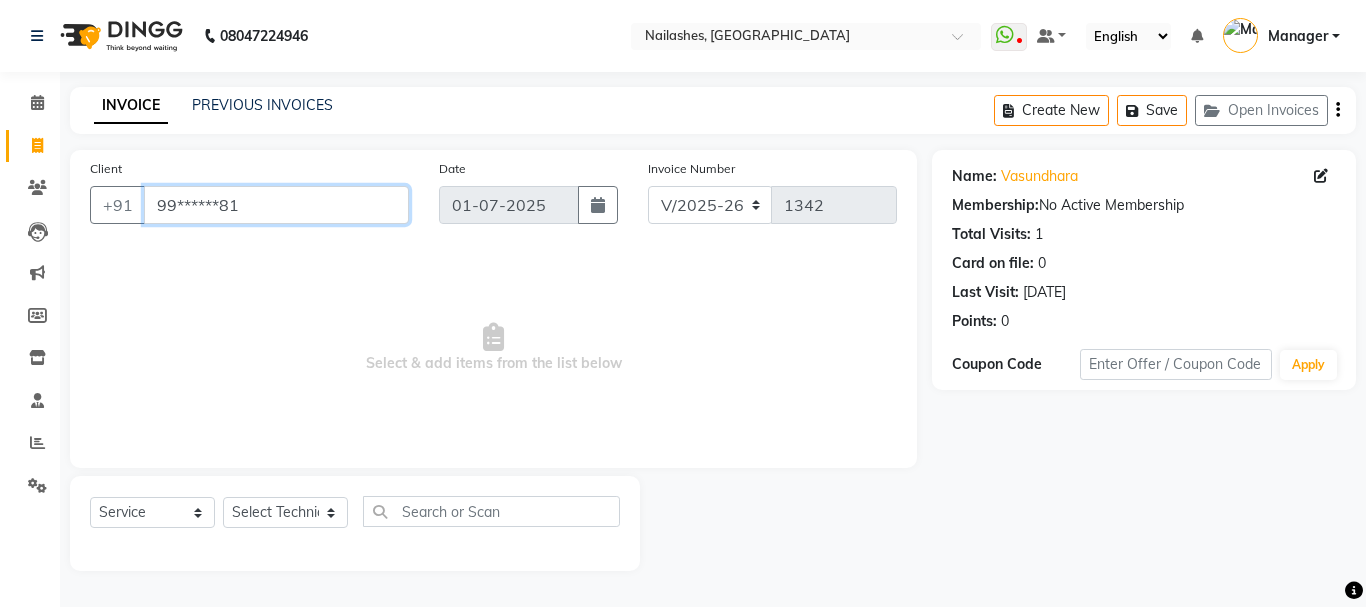 click on "99******81" at bounding box center (276, 205) 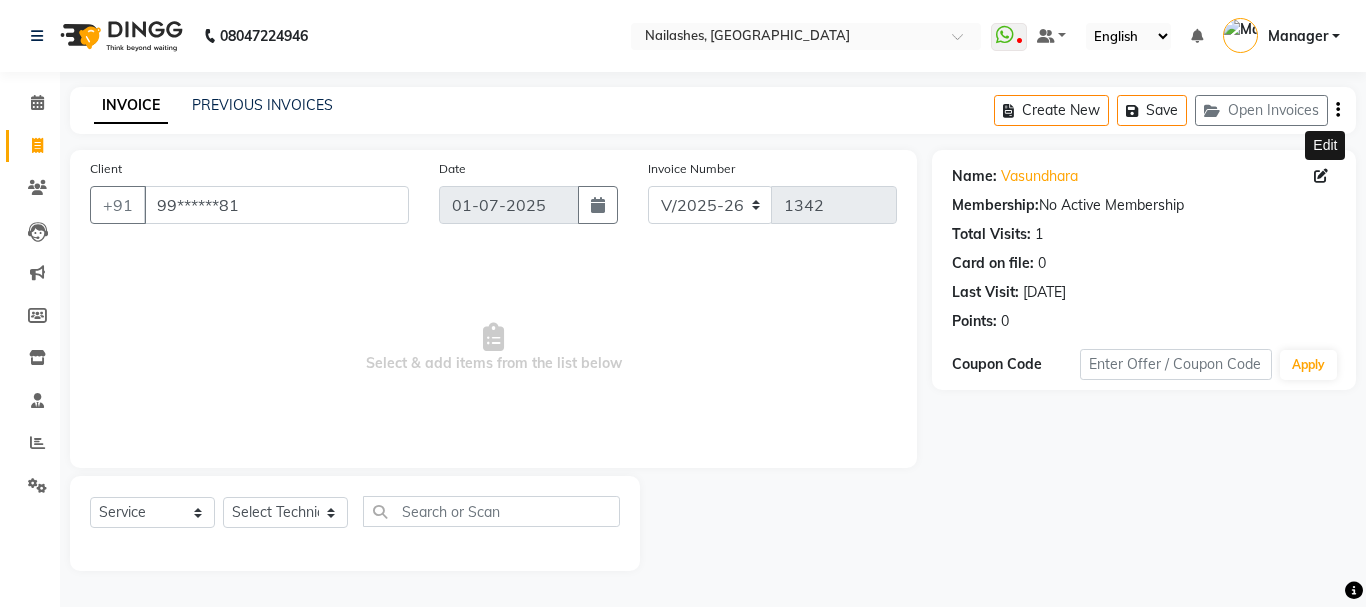 click 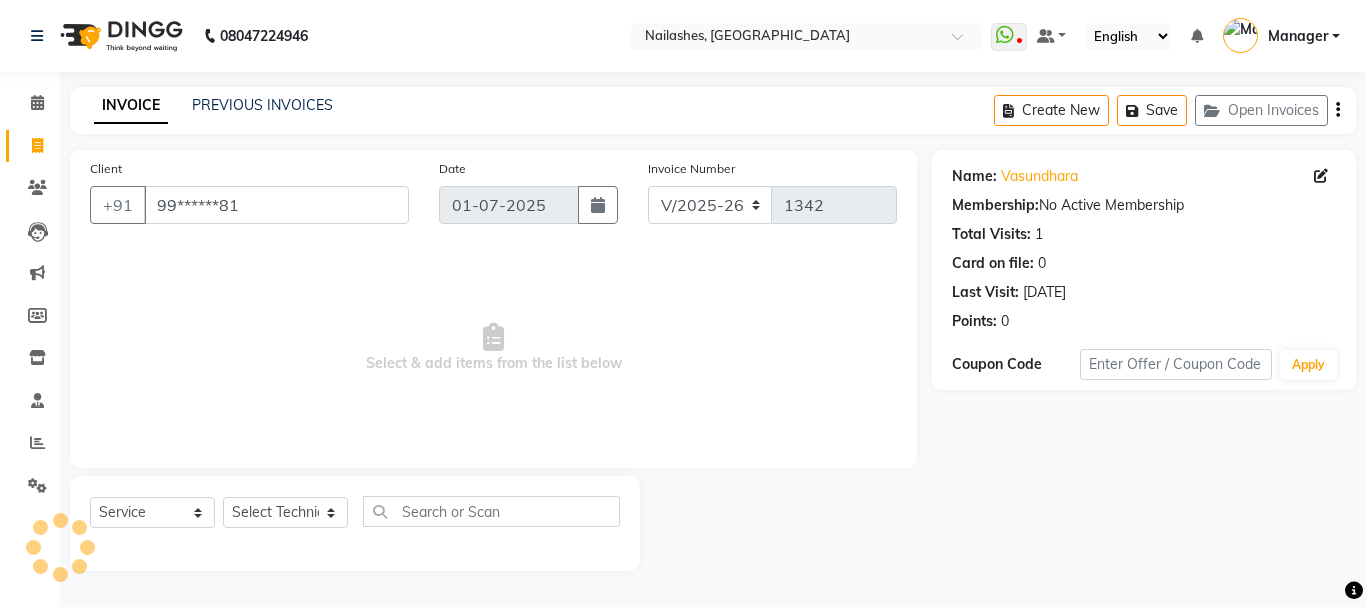 select on "21" 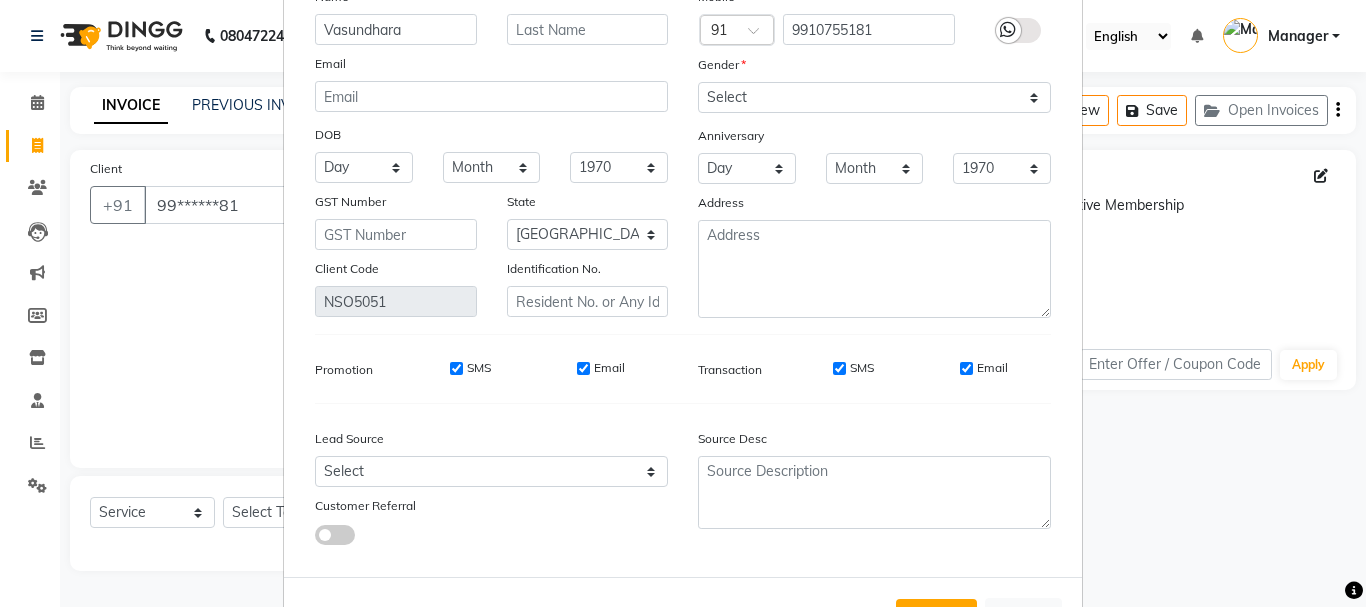 scroll, scrollTop: 206, scrollLeft: 0, axis: vertical 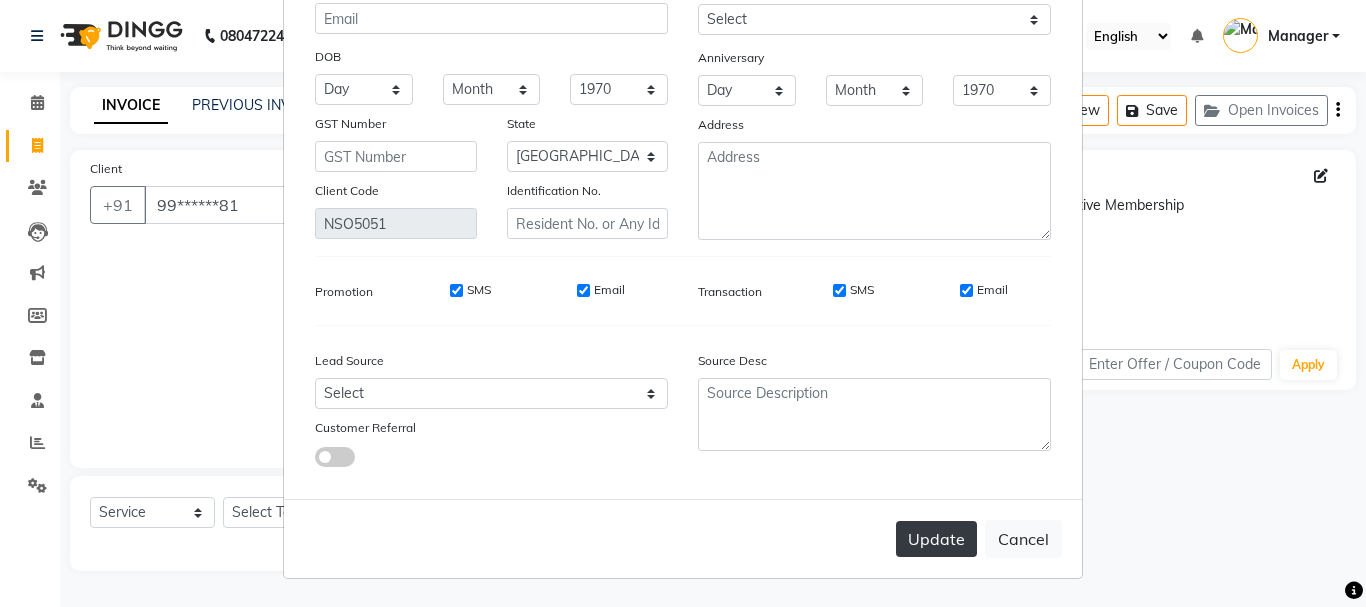 click on "Update" at bounding box center [936, 539] 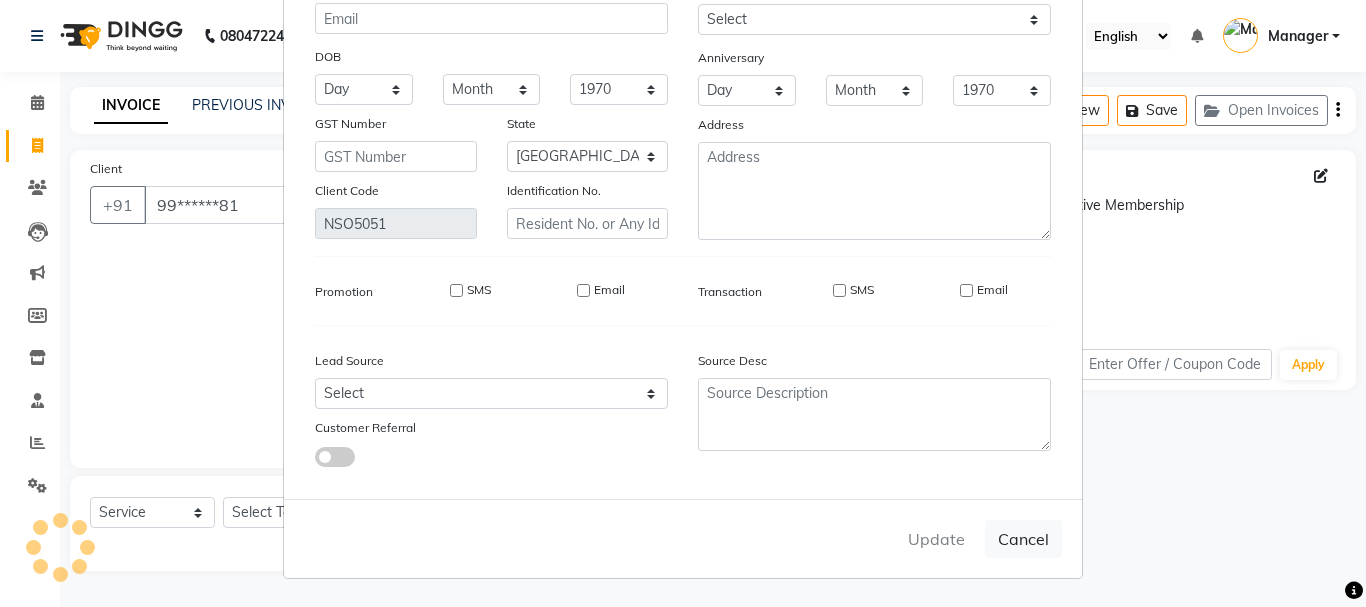 type 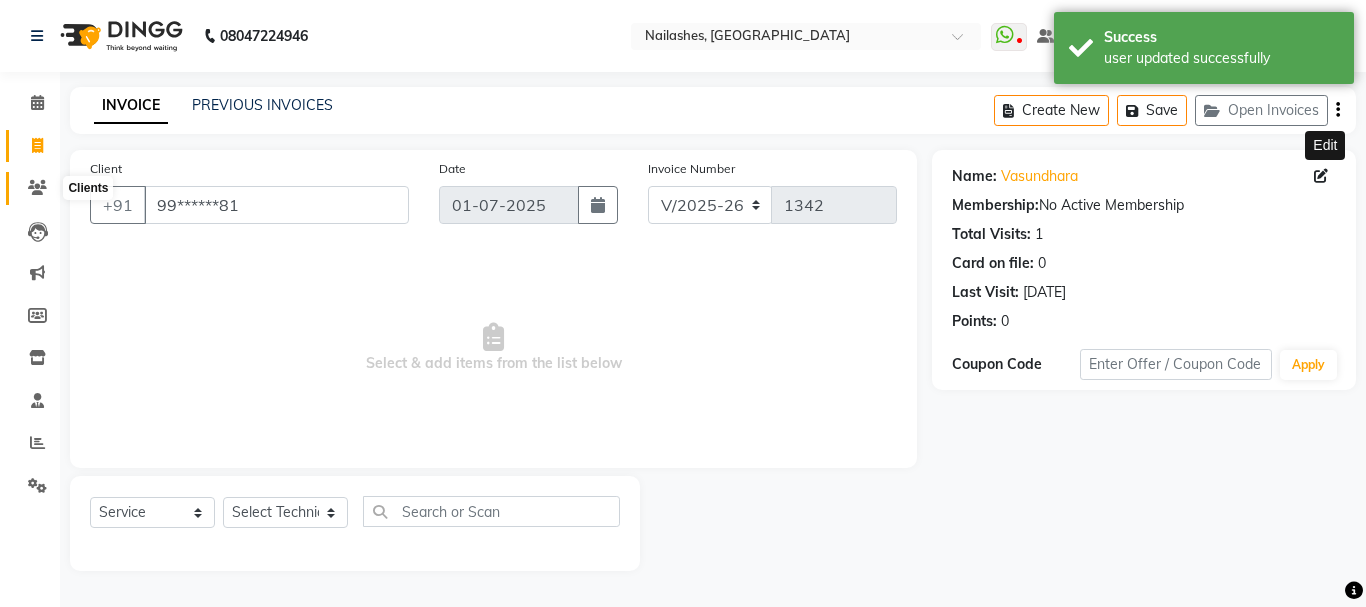 click 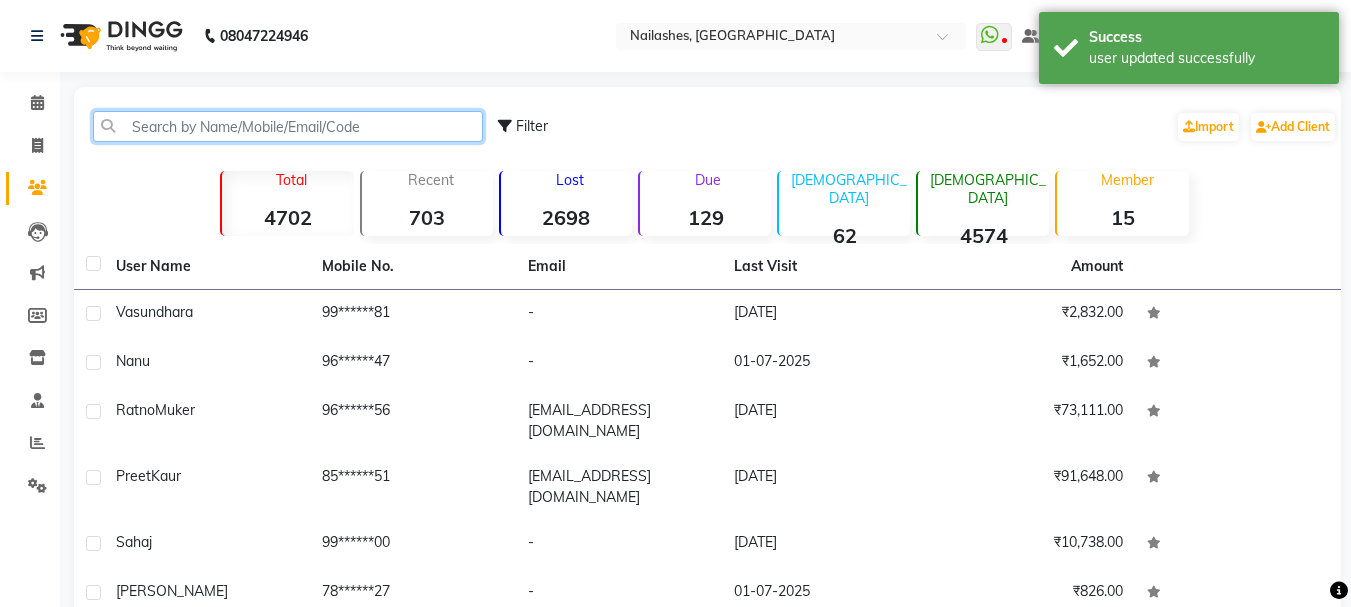 click 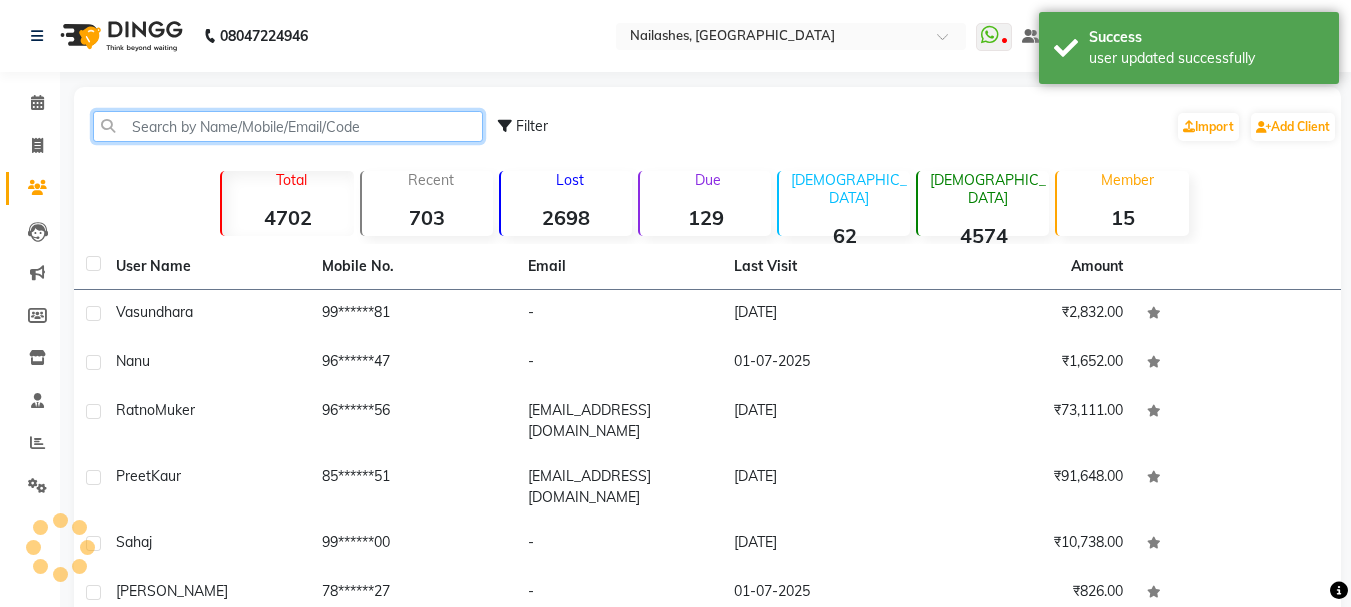 type on "B" 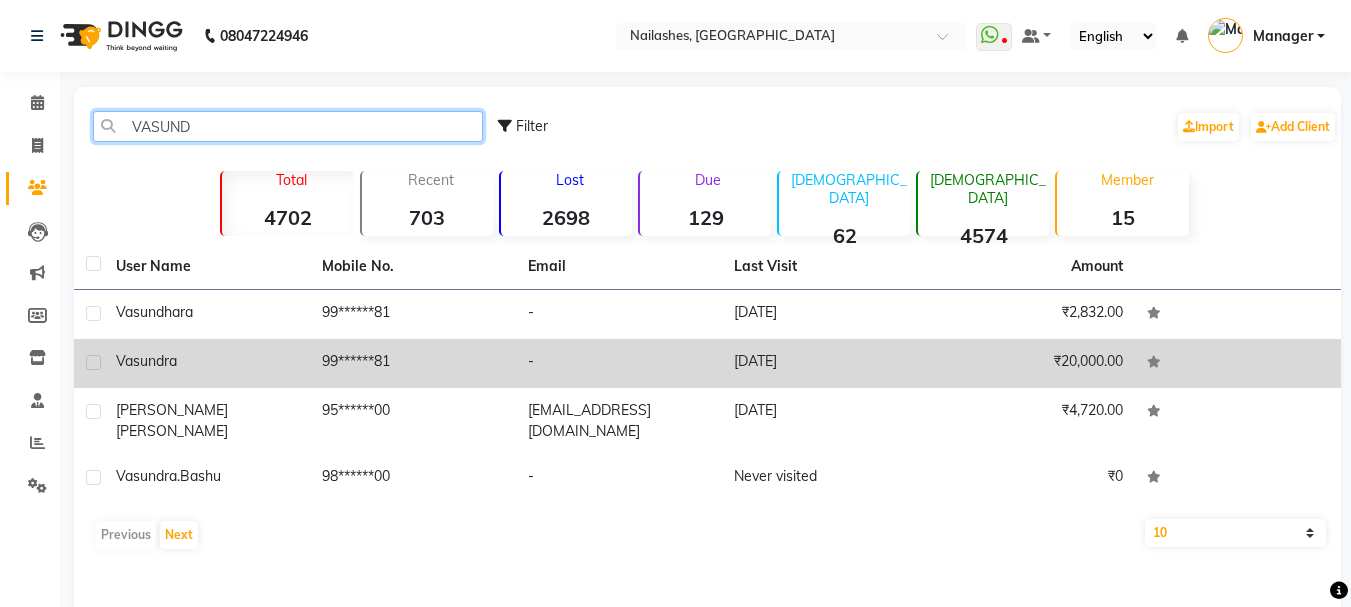 type on "VASUND" 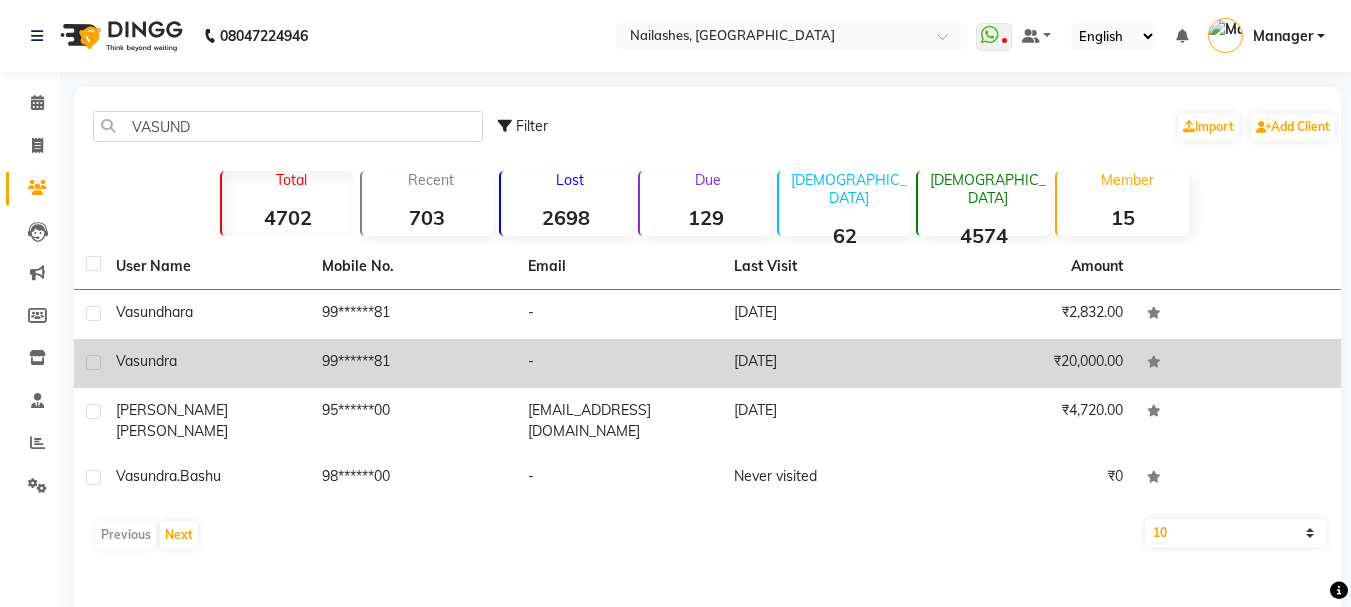 click on "99******81" 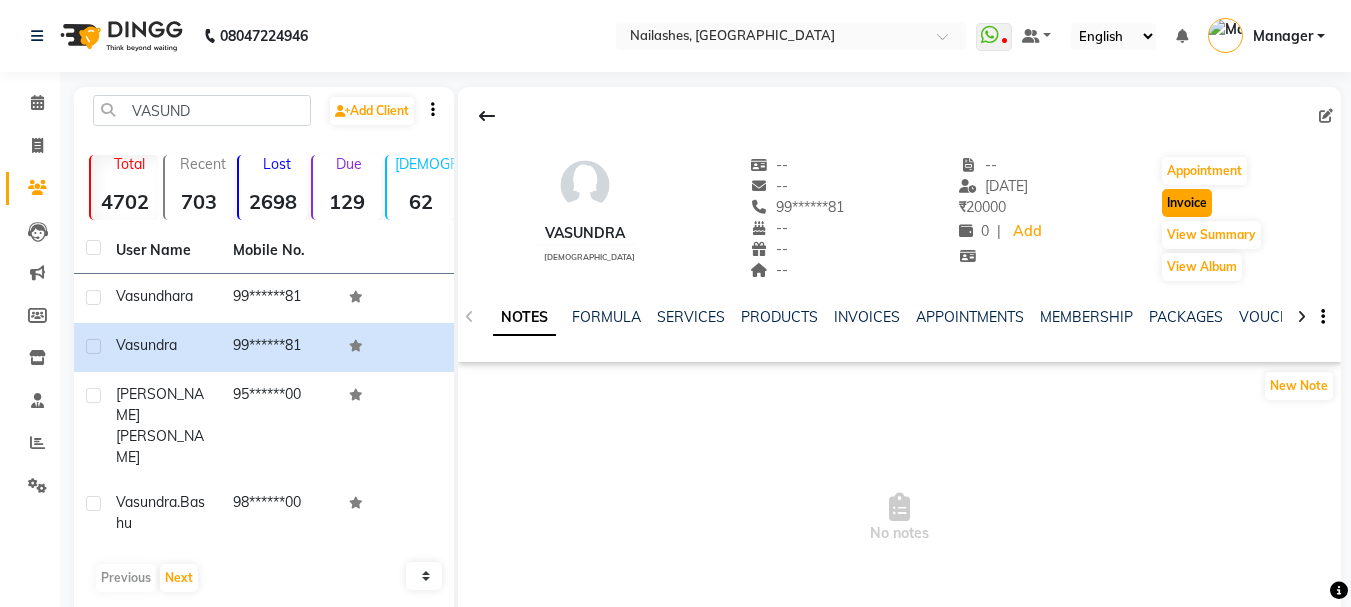 click on "Invoice" 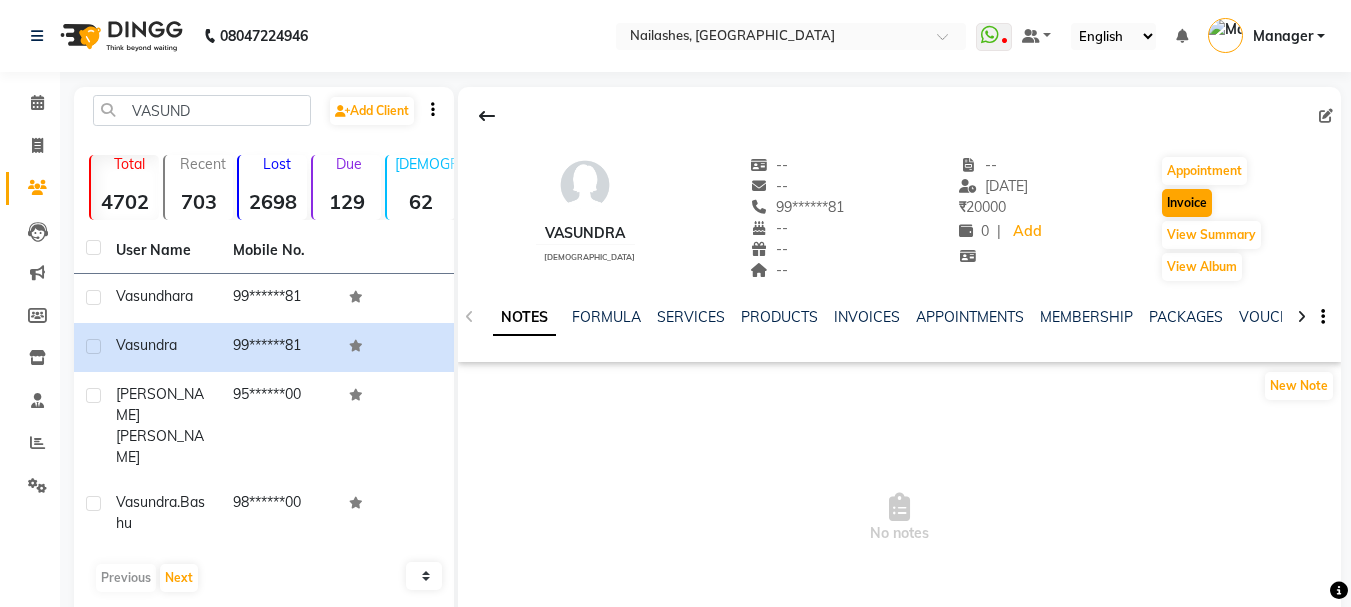 select on "service" 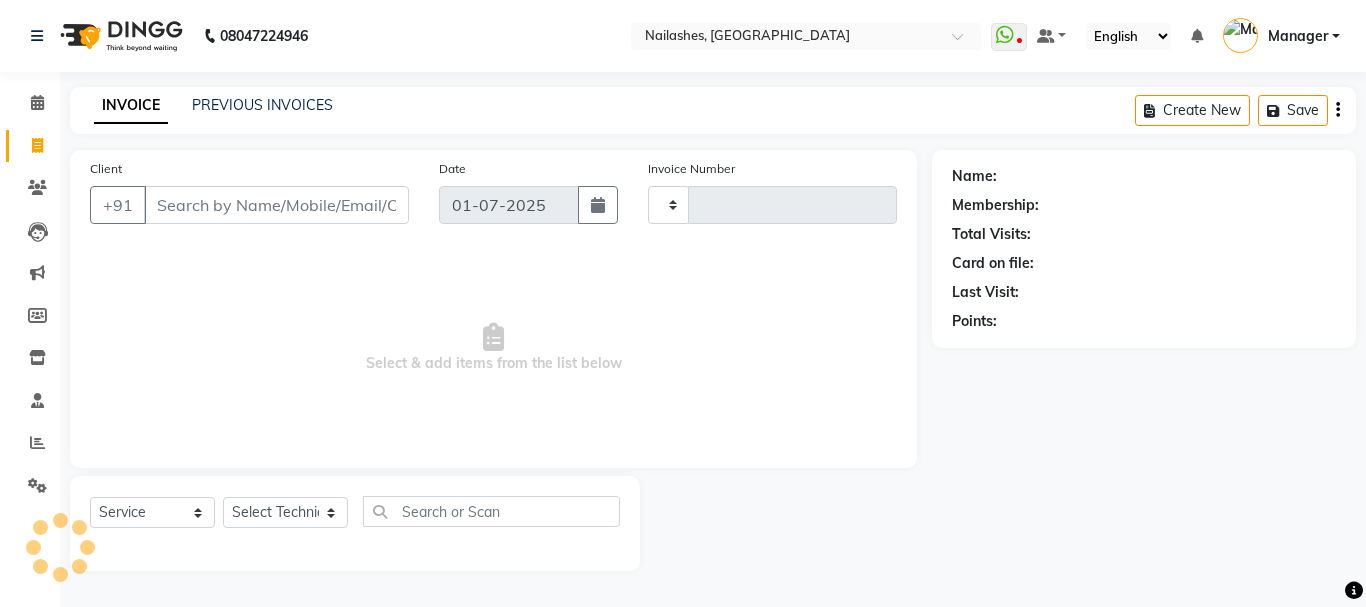 type on "1342" 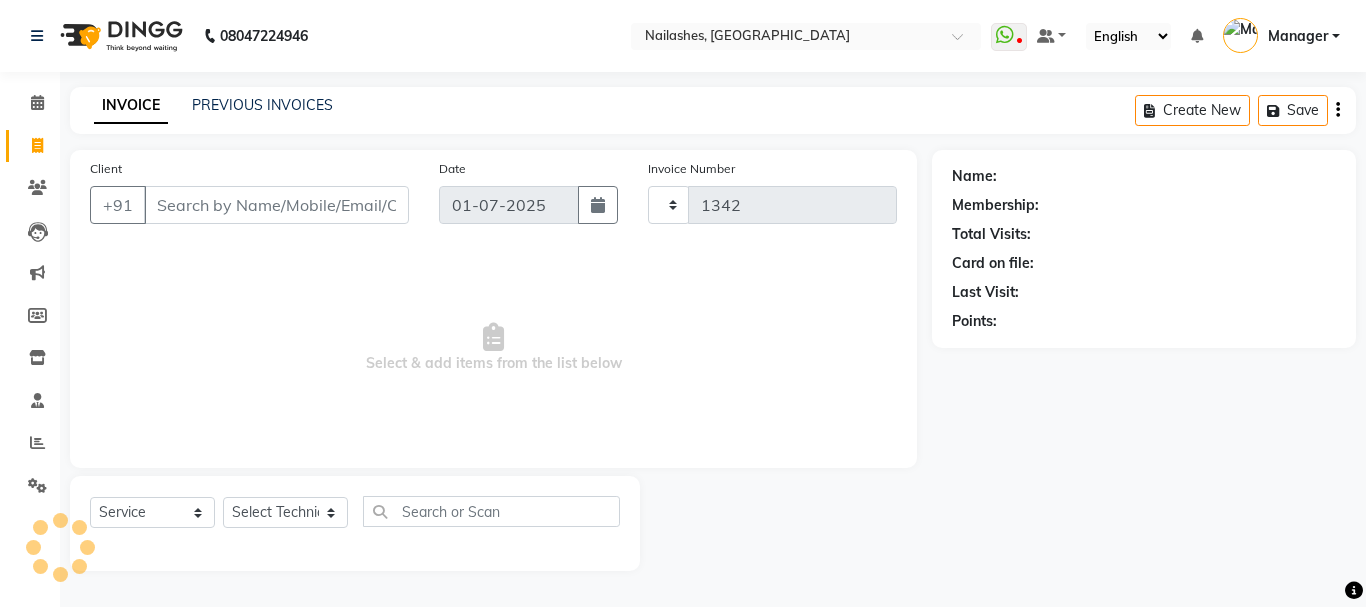 select on "3926" 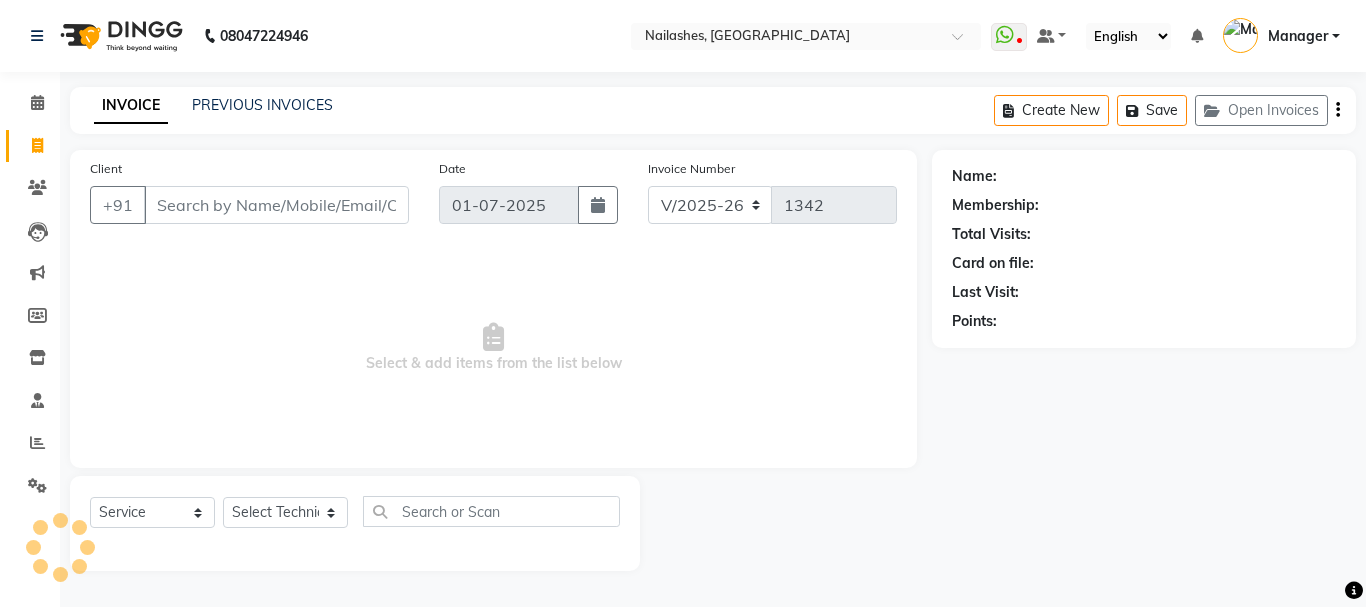 type on "99******81" 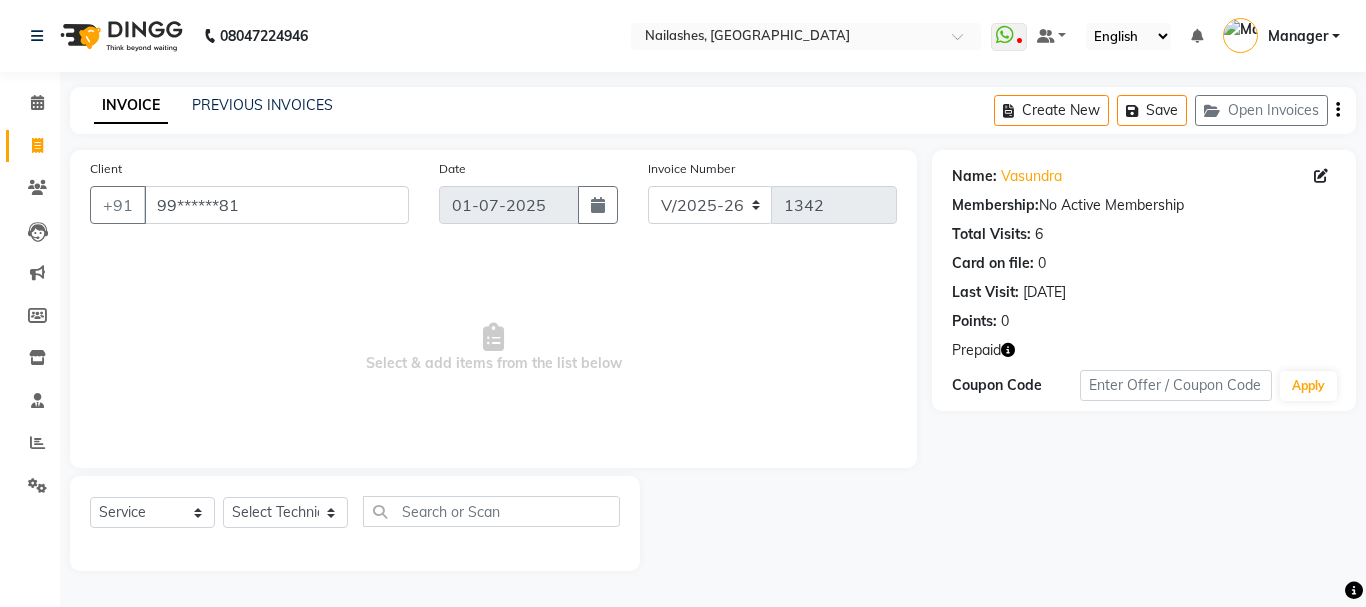 click 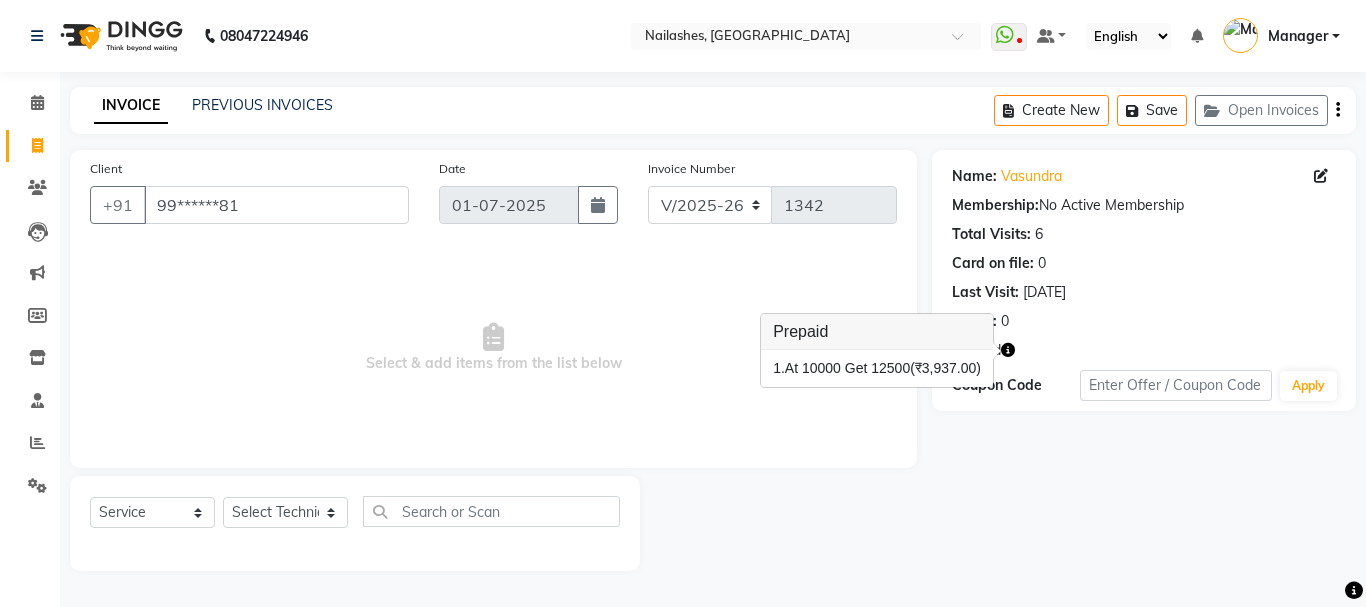 click 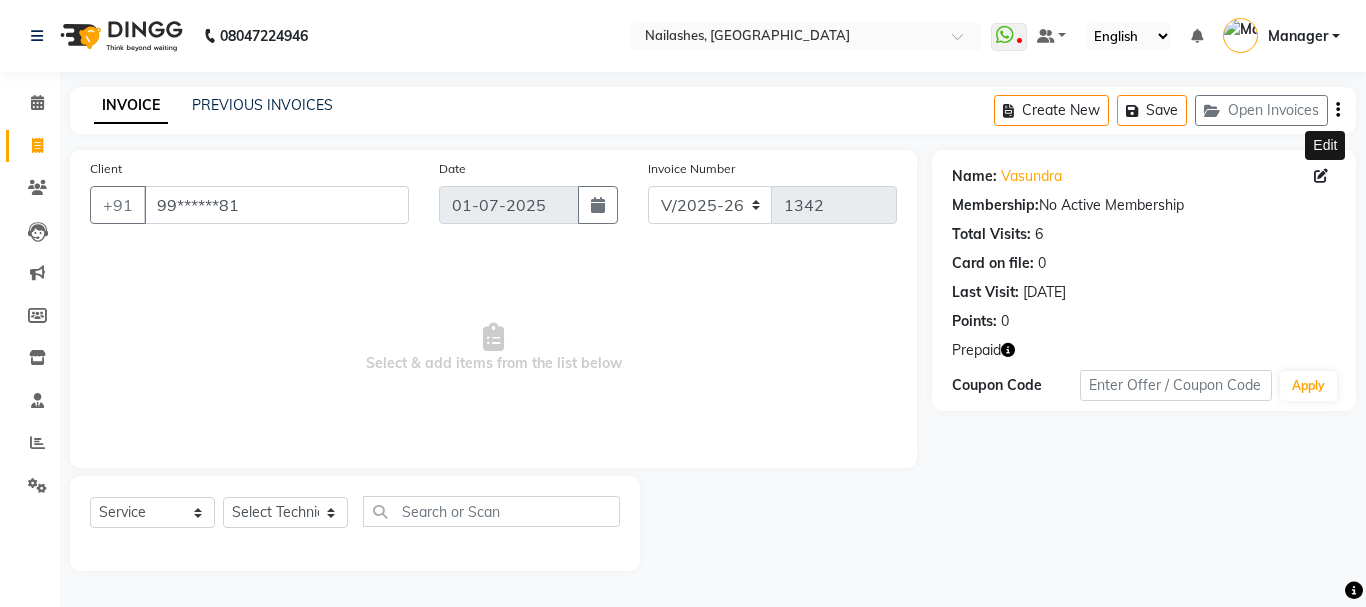 click 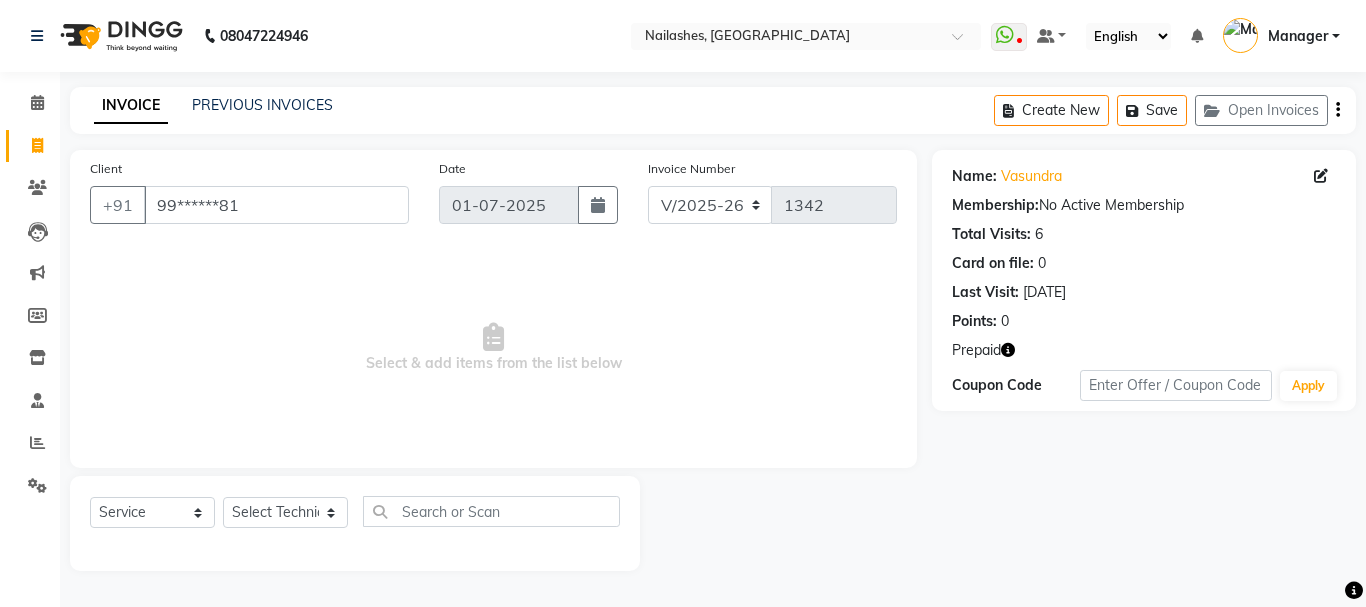 click 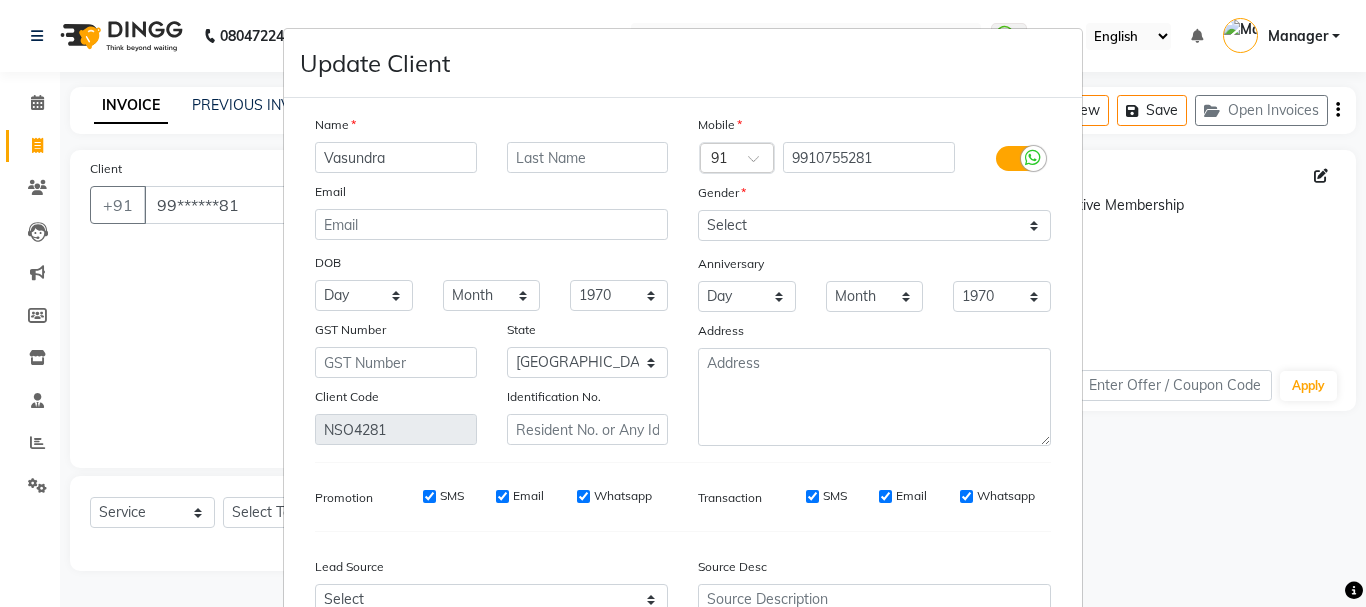 scroll, scrollTop: 206, scrollLeft: 0, axis: vertical 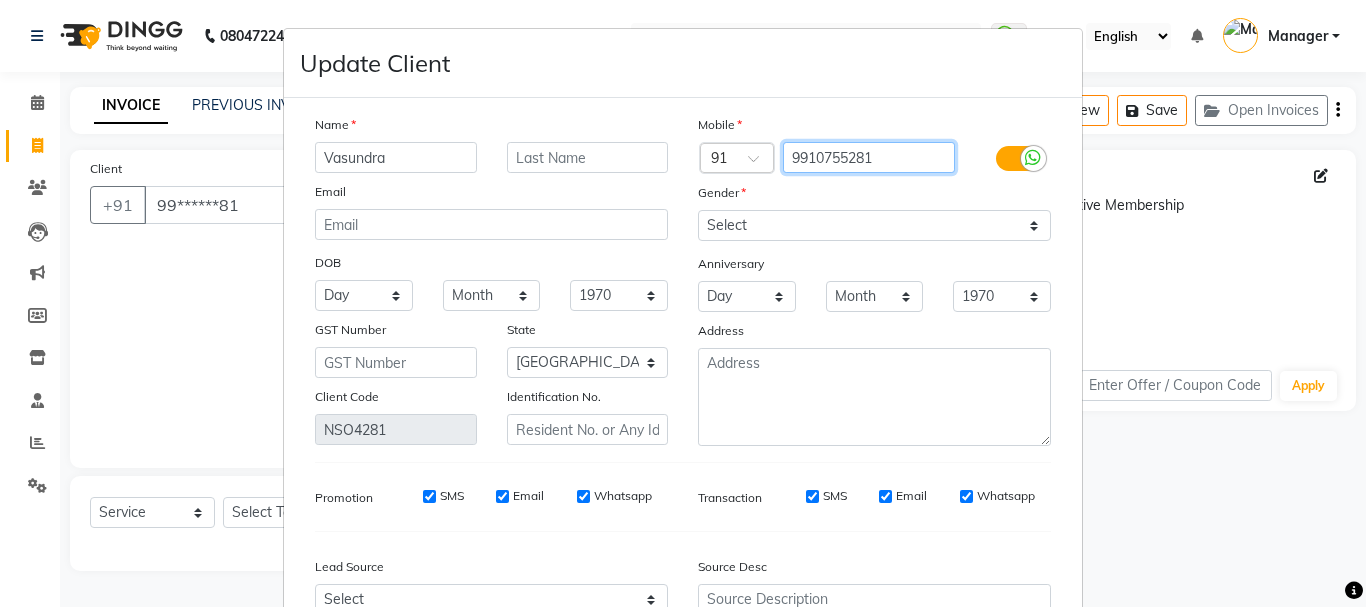 click on "9910755281" at bounding box center (869, 157) 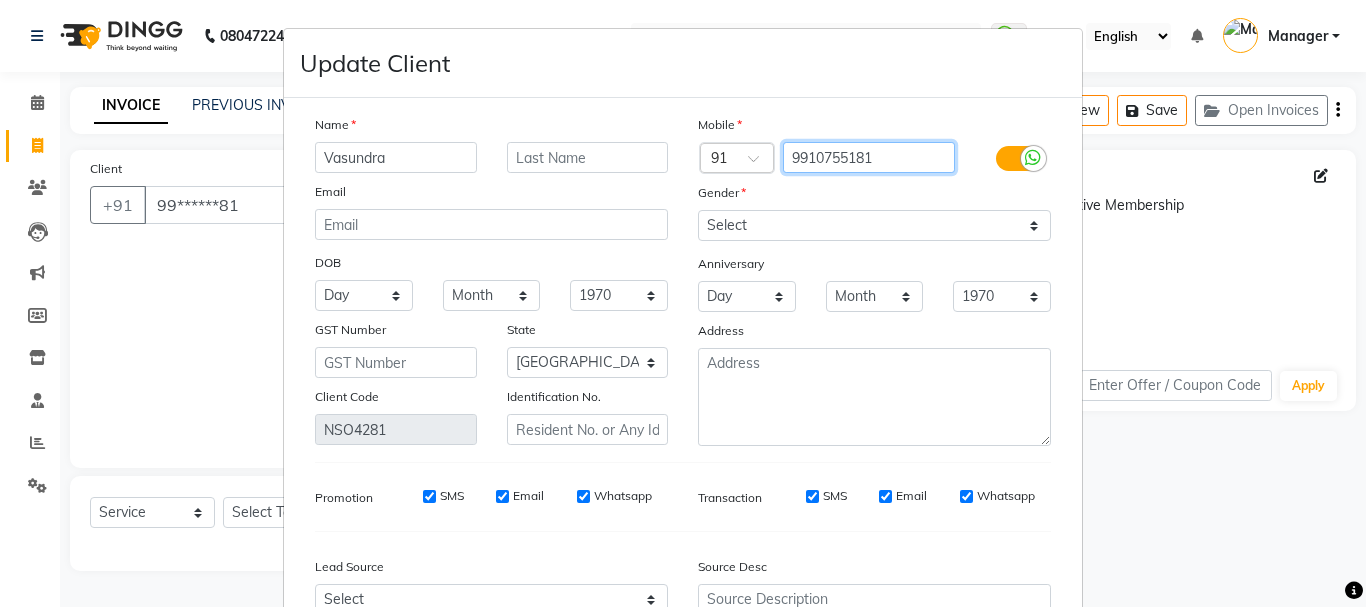 type on "9910755181" 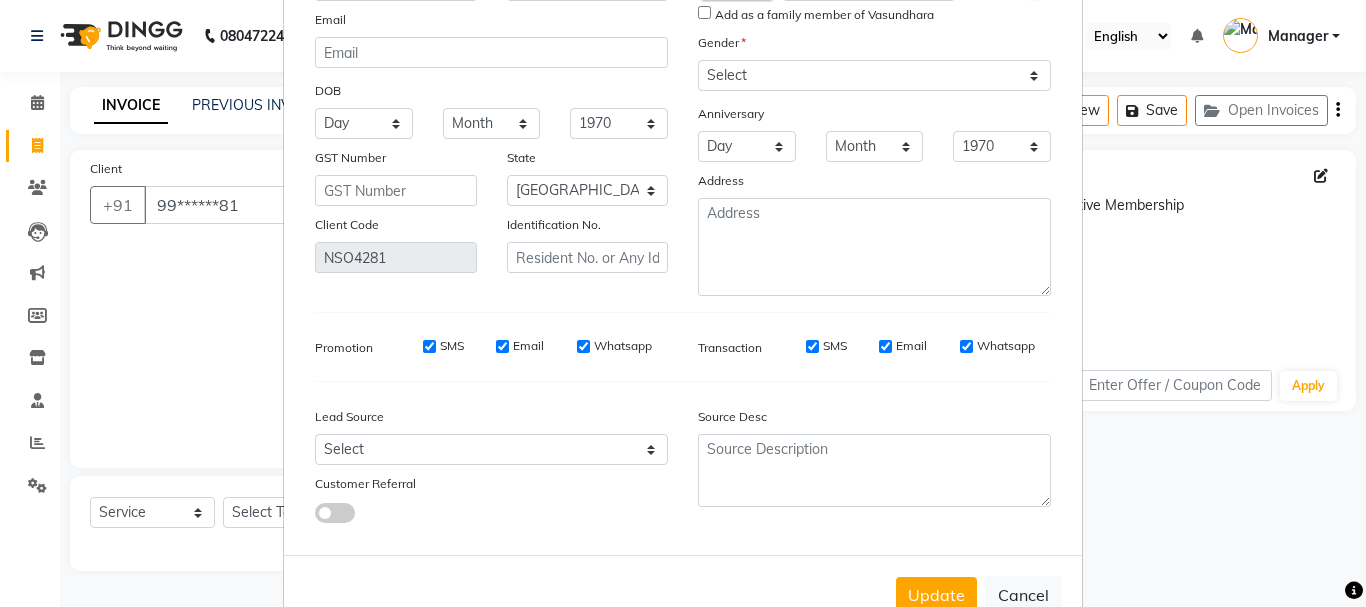 scroll, scrollTop: 228, scrollLeft: 0, axis: vertical 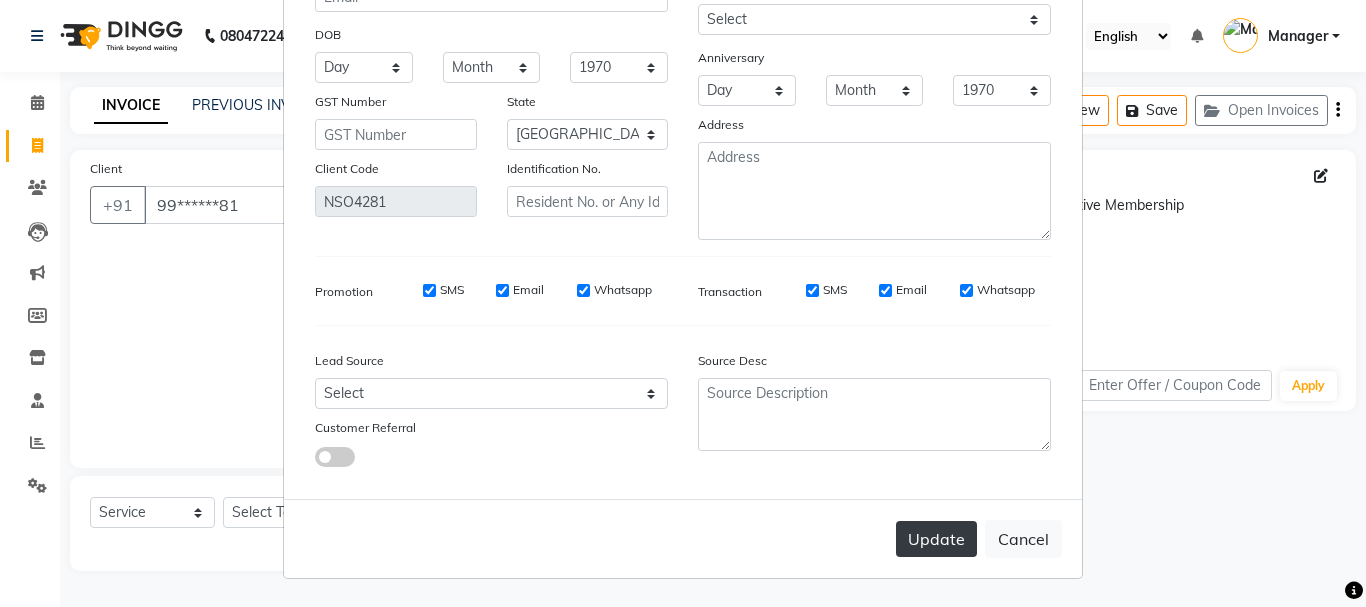 click on "Update" at bounding box center [936, 539] 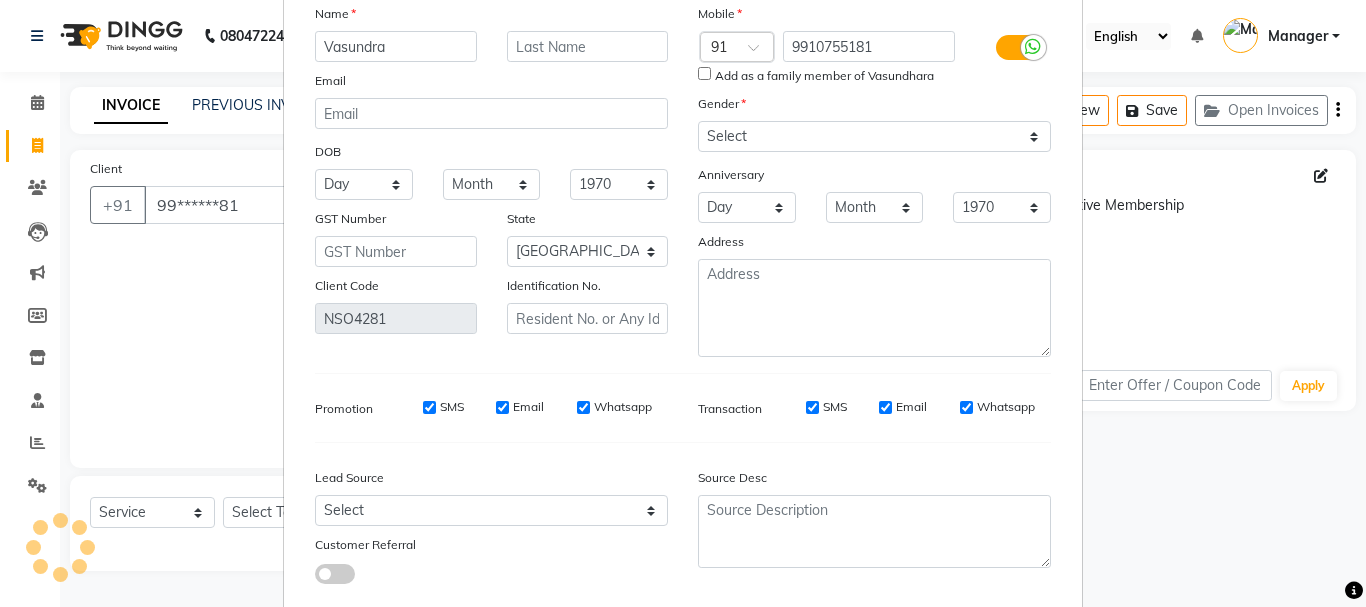 scroll, scrollTop: 23, scrollLeft: 0, axis: vertical 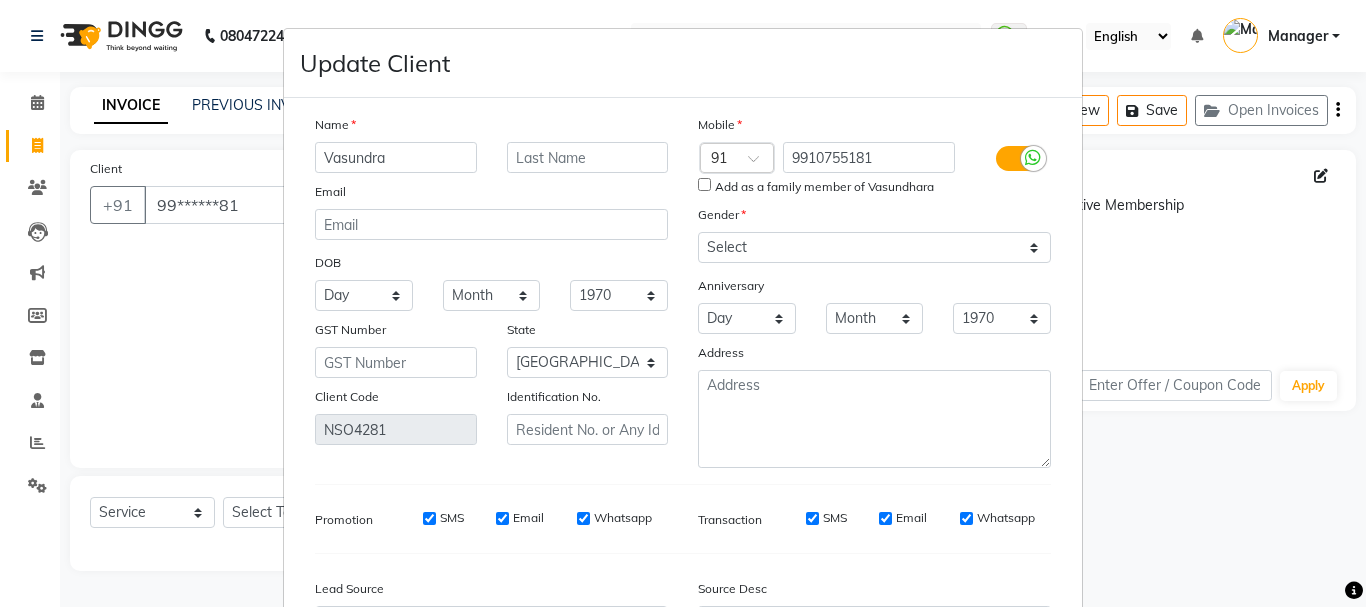 click on "Add as a family member of Vasundhara" at bounding box center (824, 187) 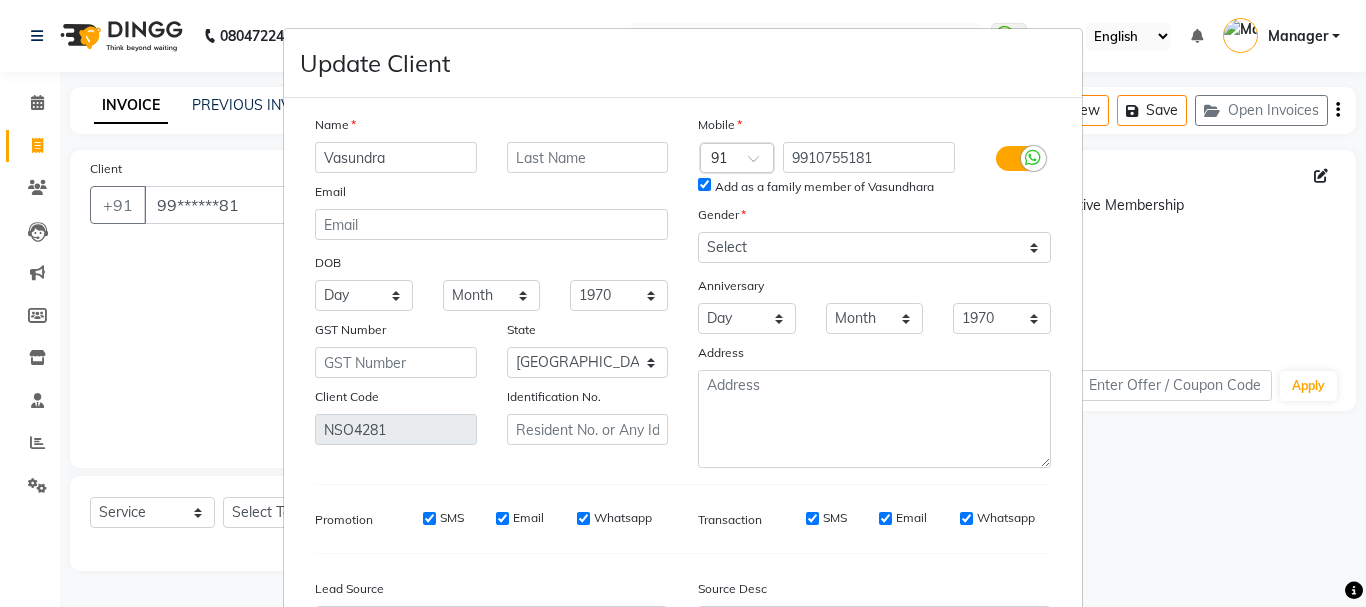 scroll, scrollTop: 228, scrollLeft: 0, axis: vertical 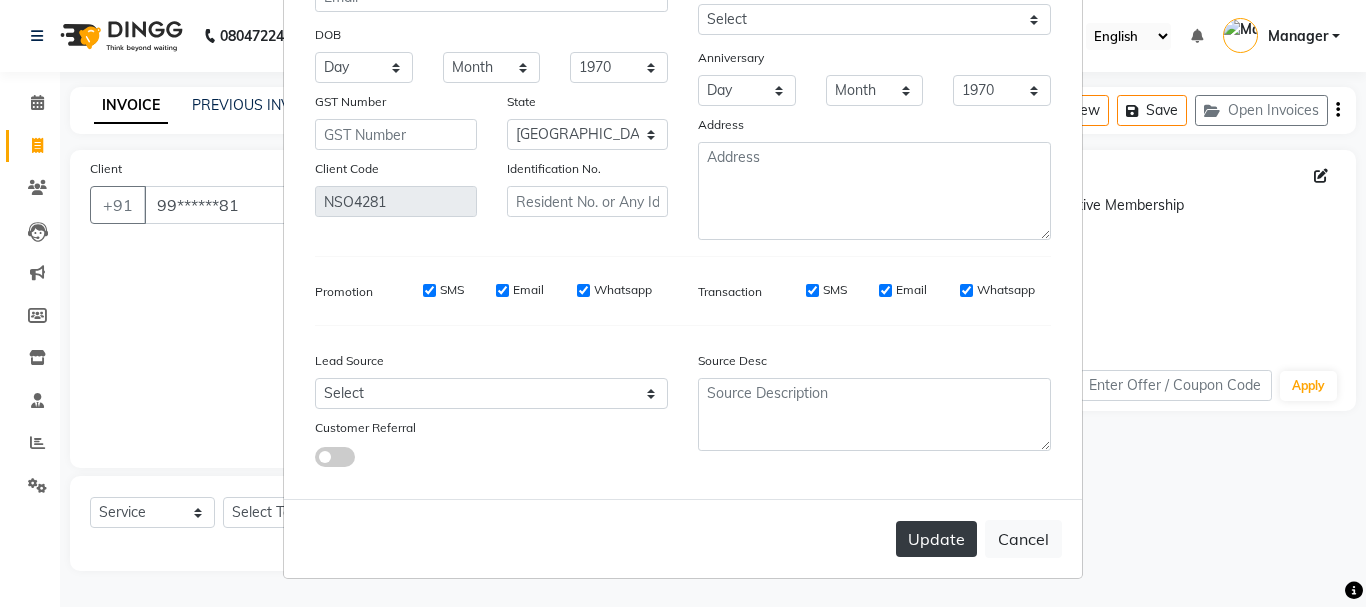 click on "Update" at bounding box center [936, 539] 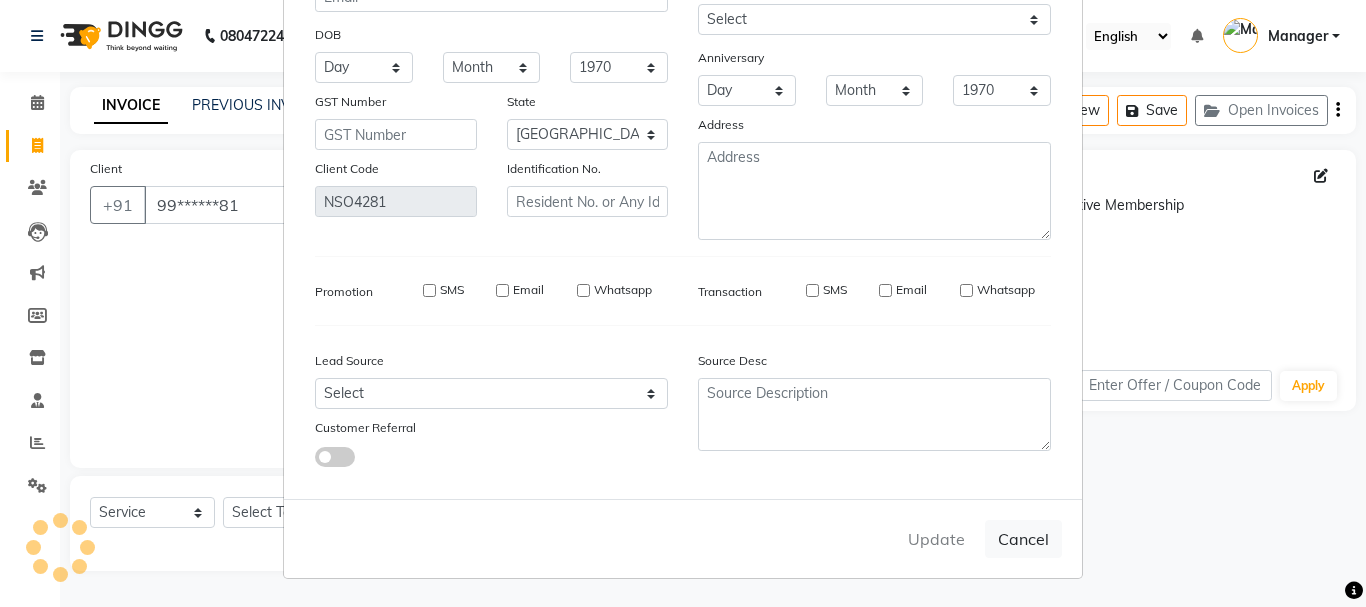 type 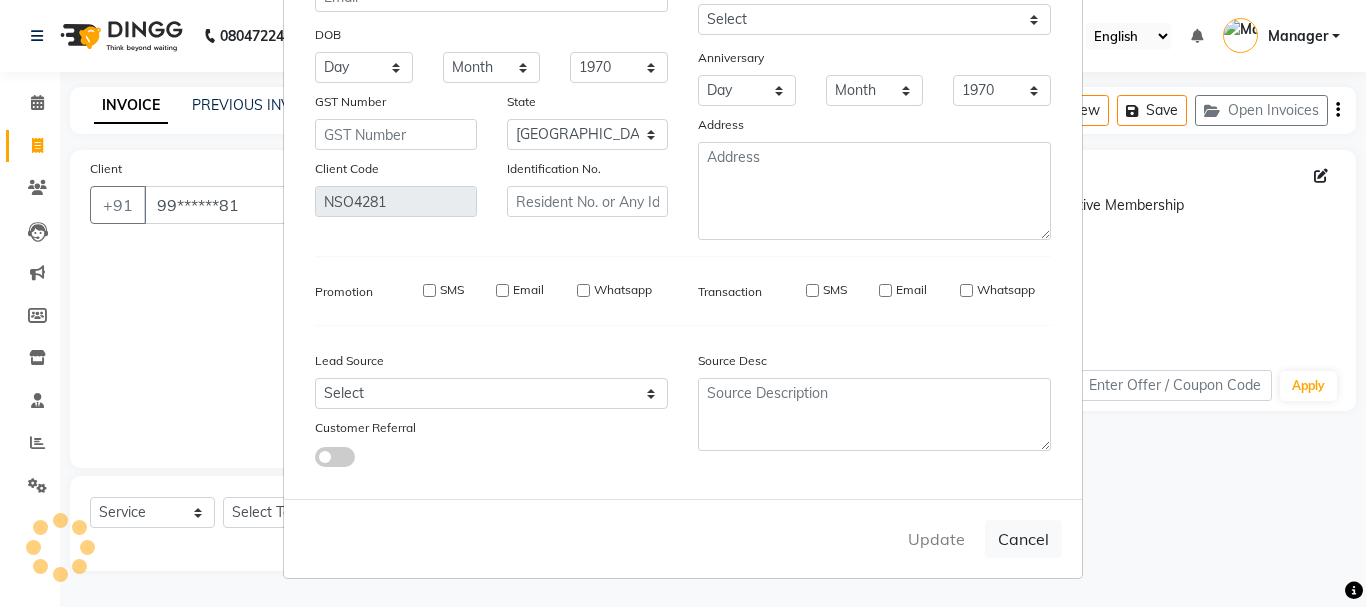 select 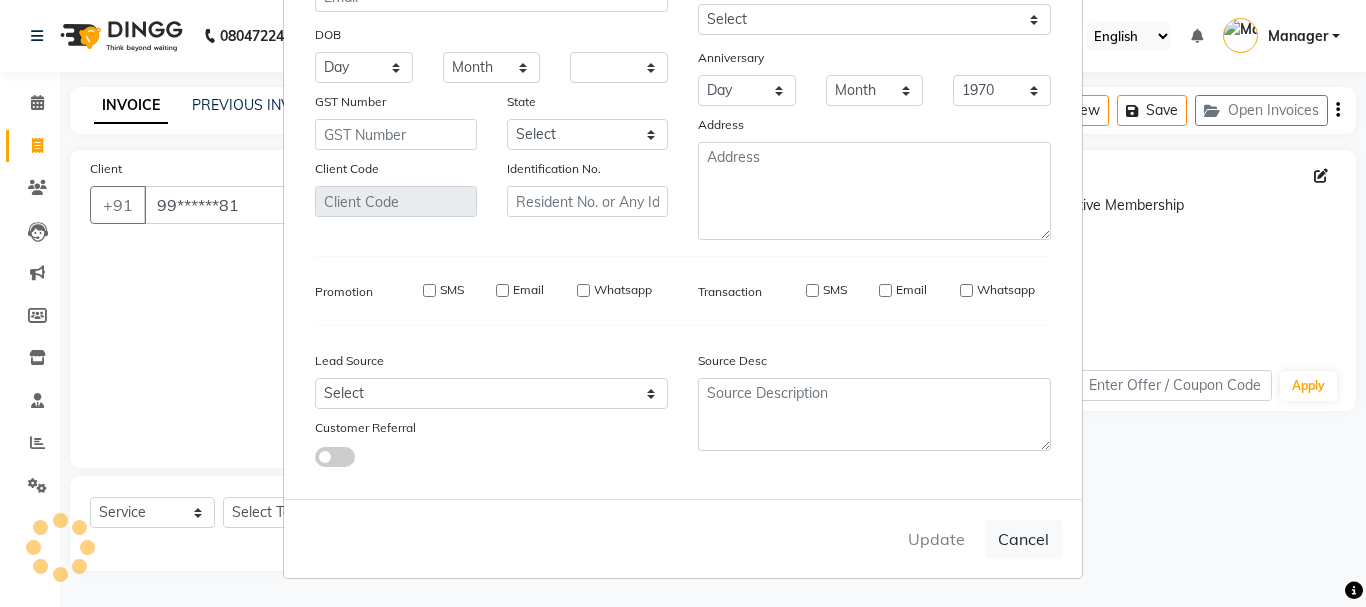 select 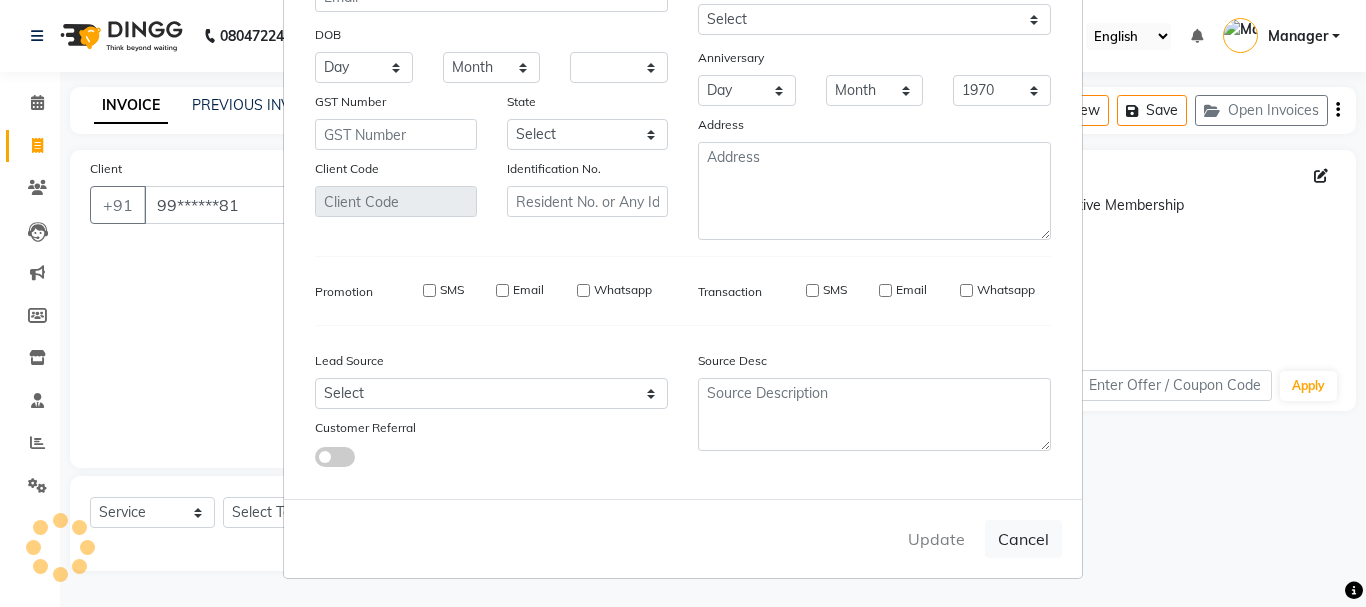 select 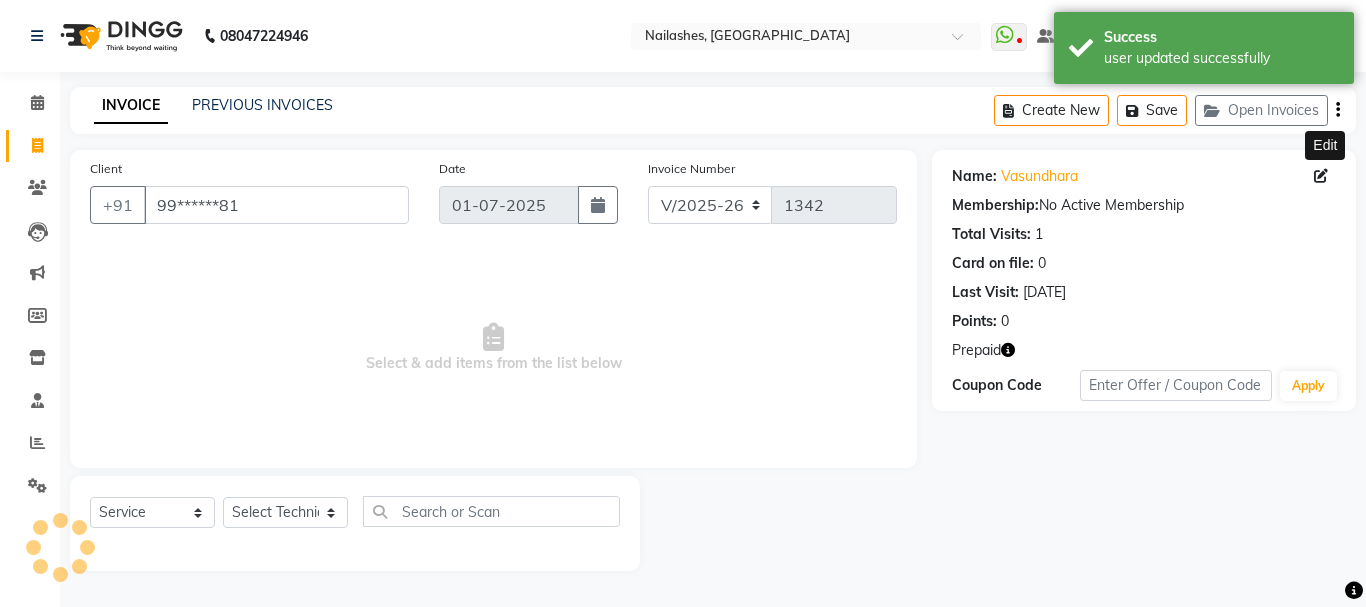 scroll, scrollTop: 206, scrollLeft: 0, axis: vertical 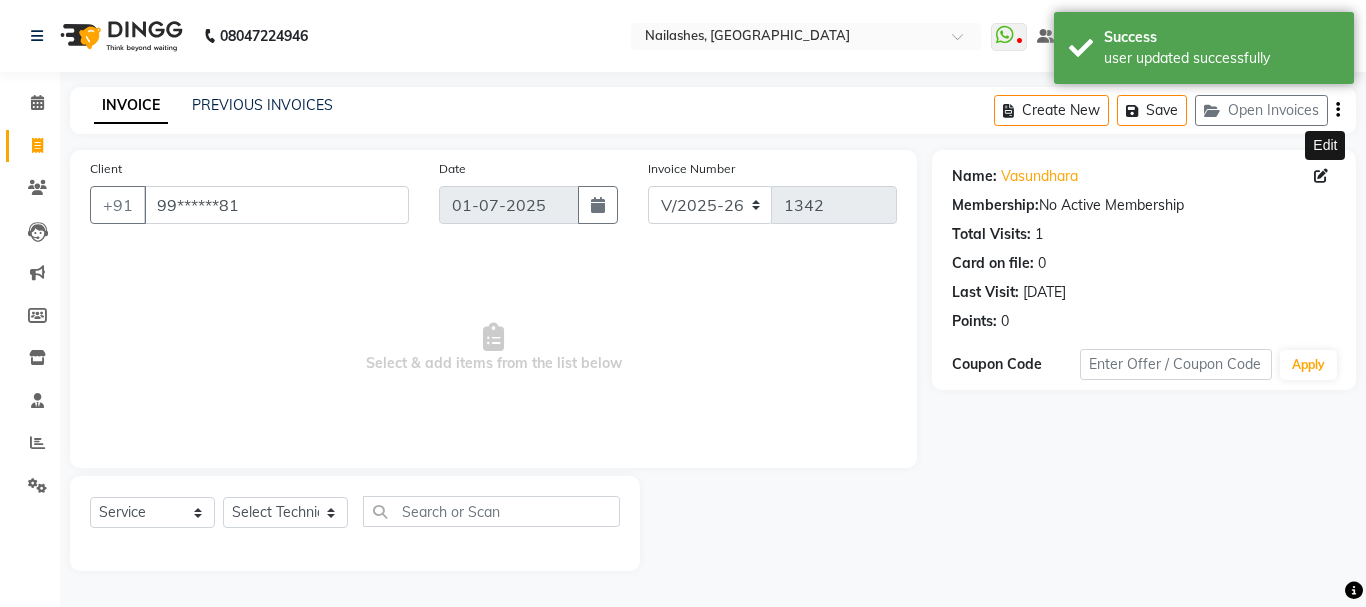 click on "Client +91 99******81 Date [DATE] Invoice Number V/2025 V/[PHONE_NUMBER]  Select & add items from the list below  Select  Service  Product  Membership  Package Voucher Prepaid Gift Card  Select Technician Admin [PERSON_NAME] [PERSON_NAME] Arjun Mamta Manager Nisha [PERSON_NAME] [PERSON_NAME]" 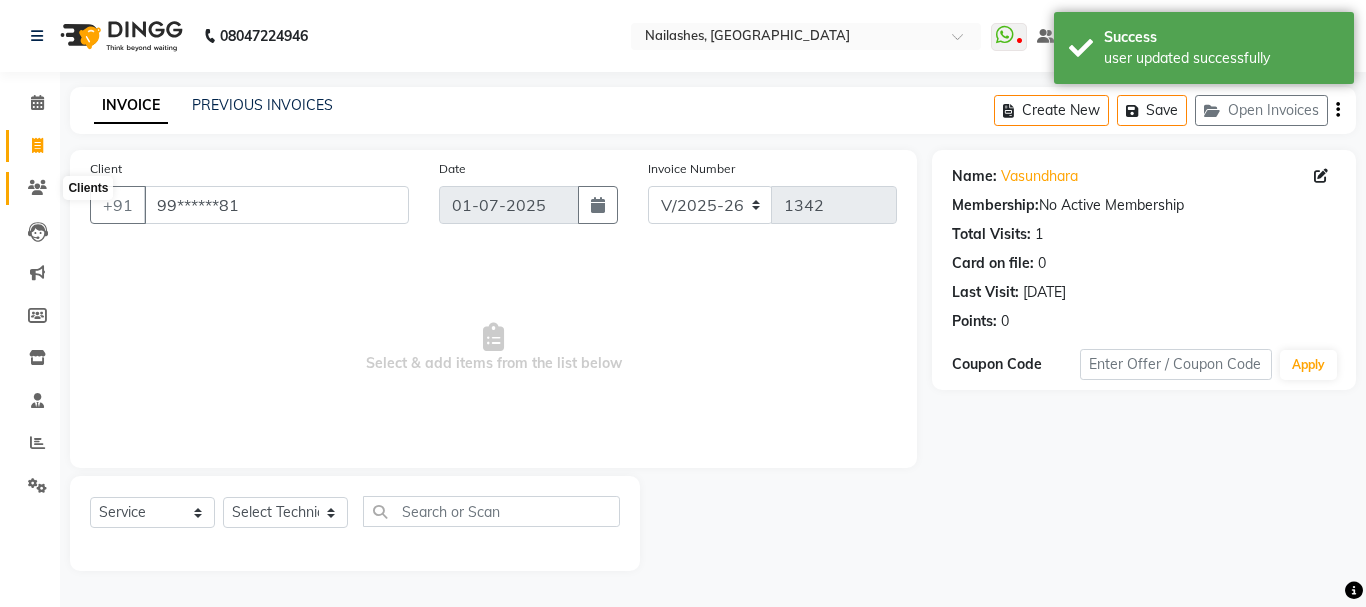 click 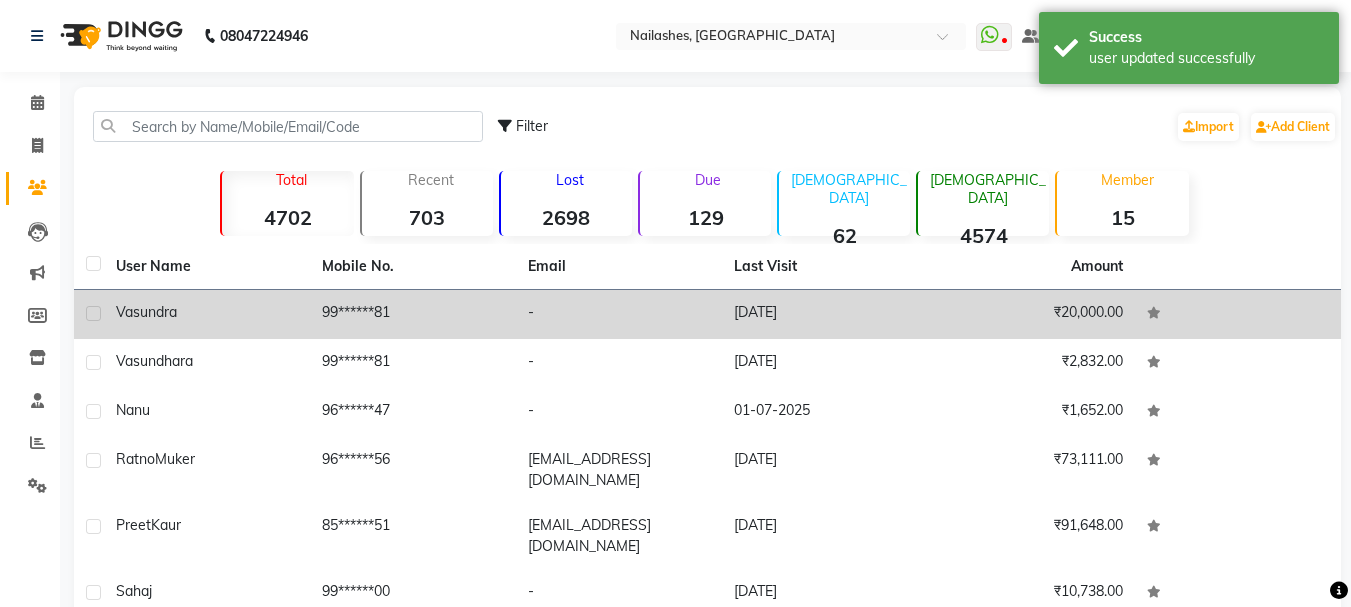 click on "Vasundra" 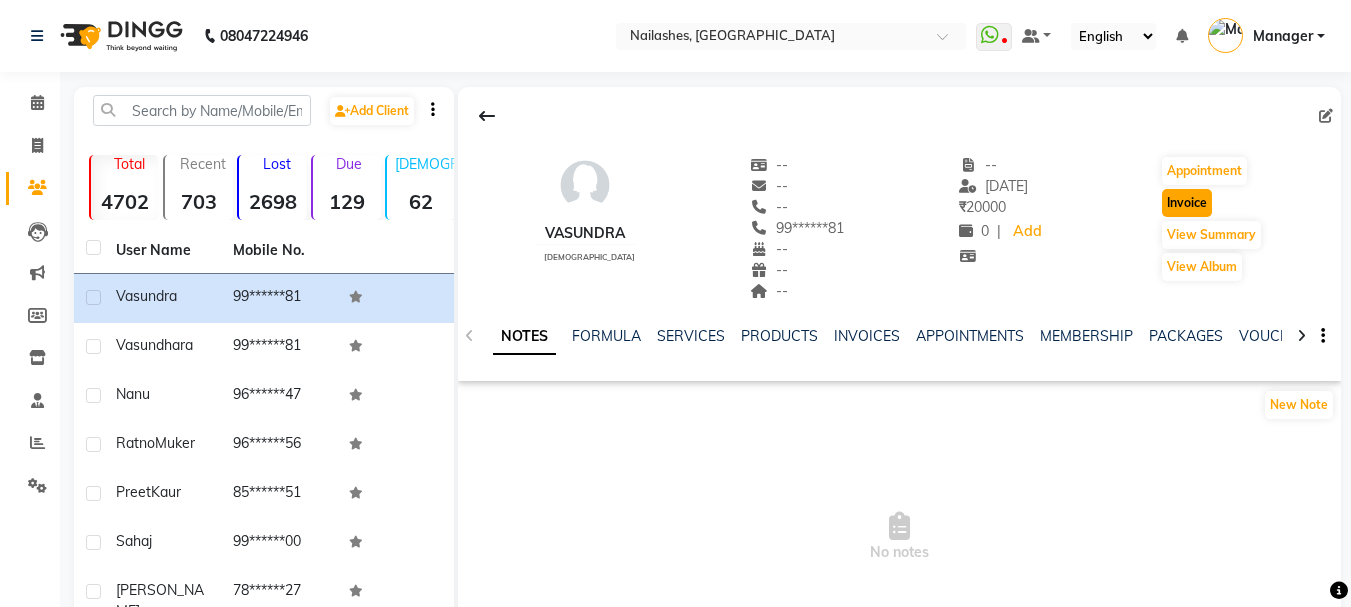 click on "Invoice" 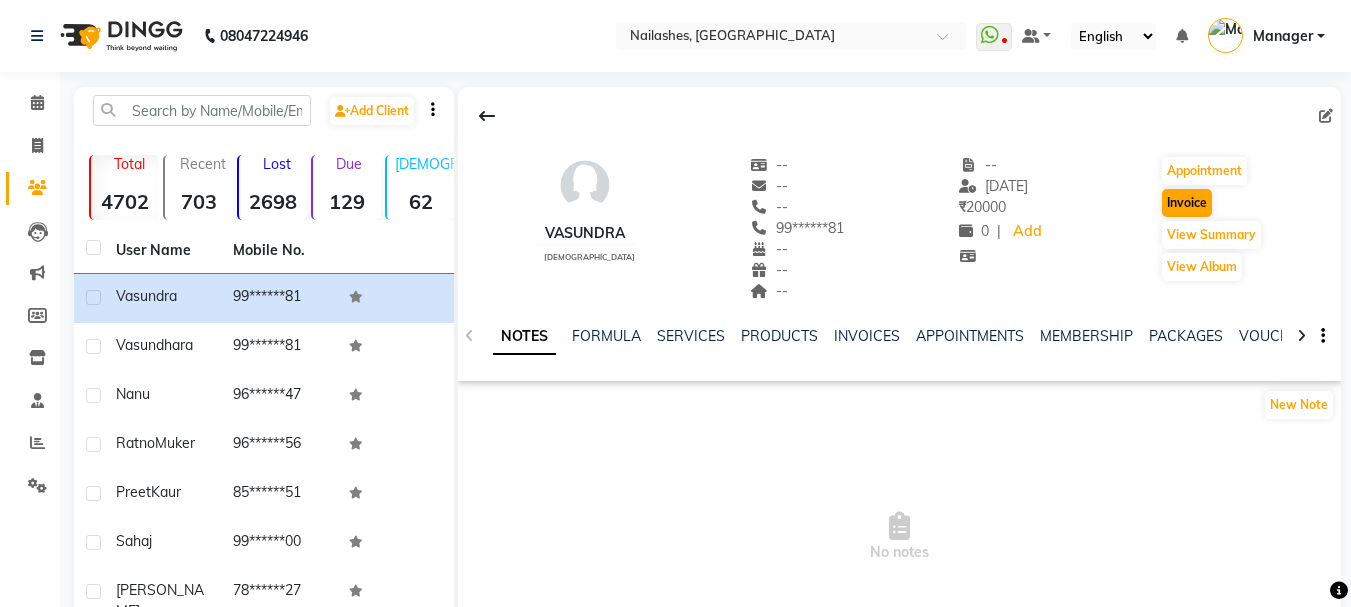 select on "3926" 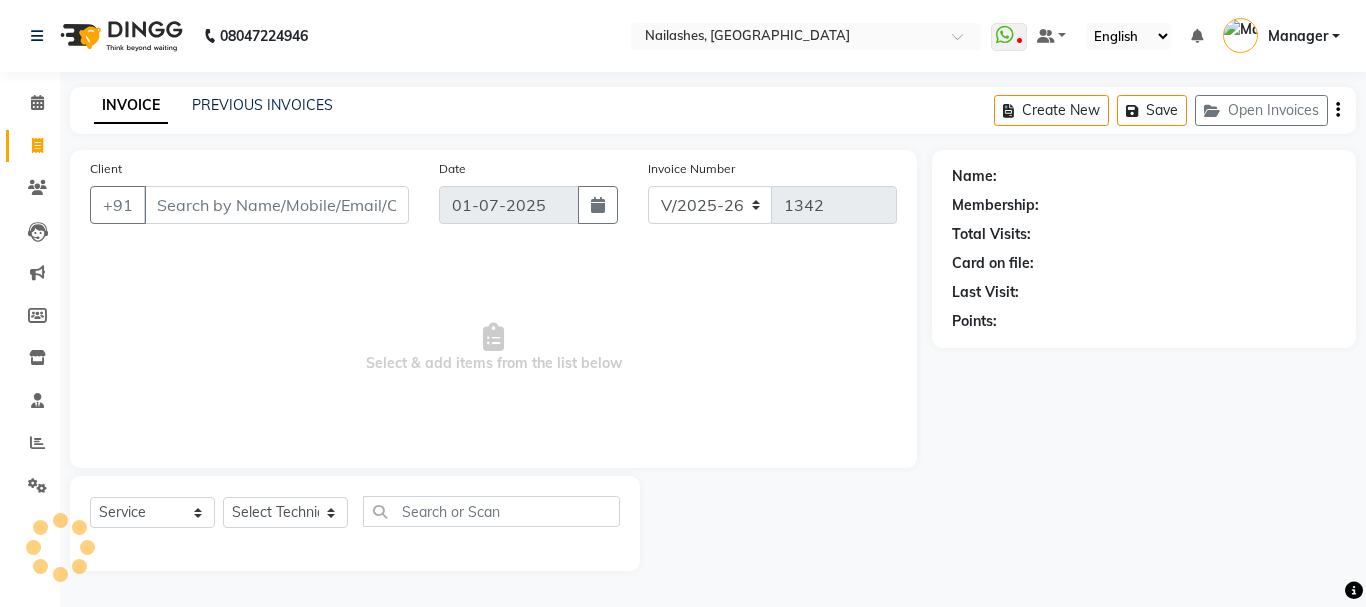 type on "99******81" 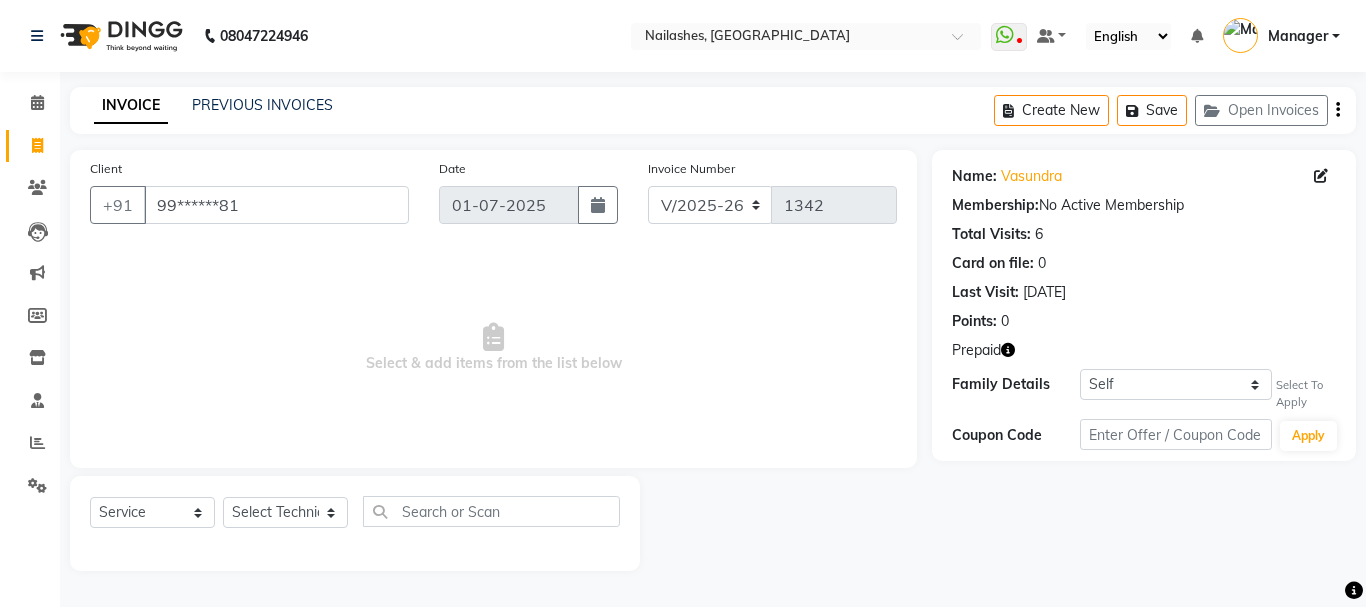 click 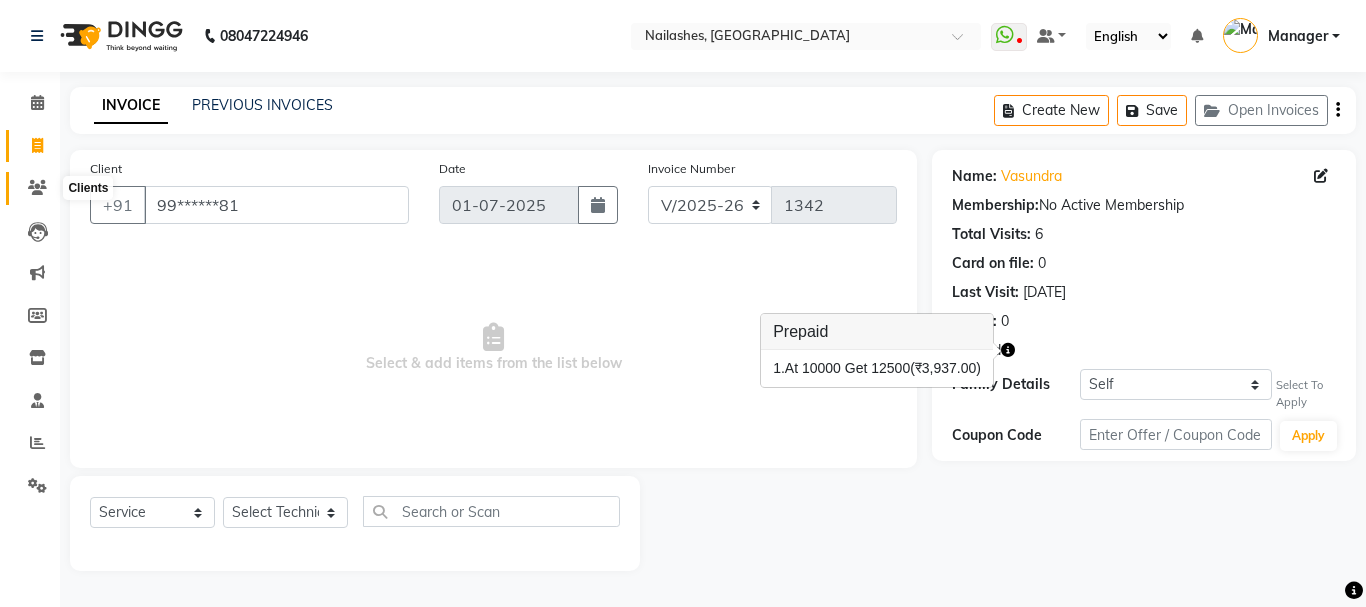 click 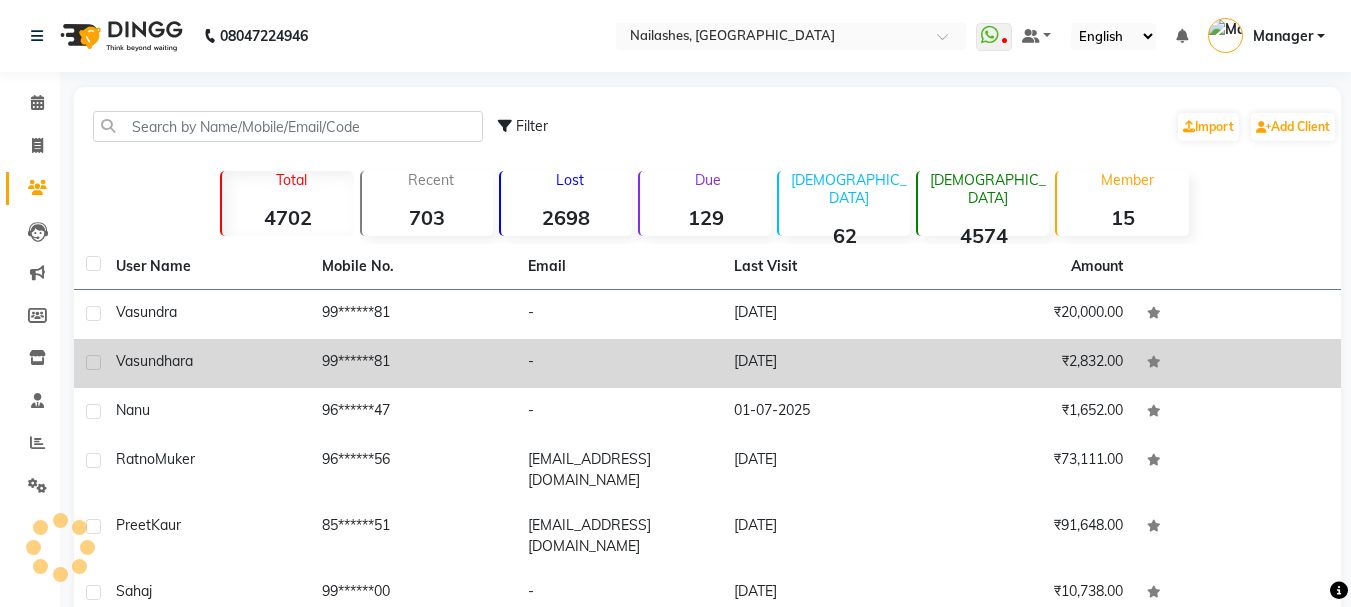 click on "99******81" 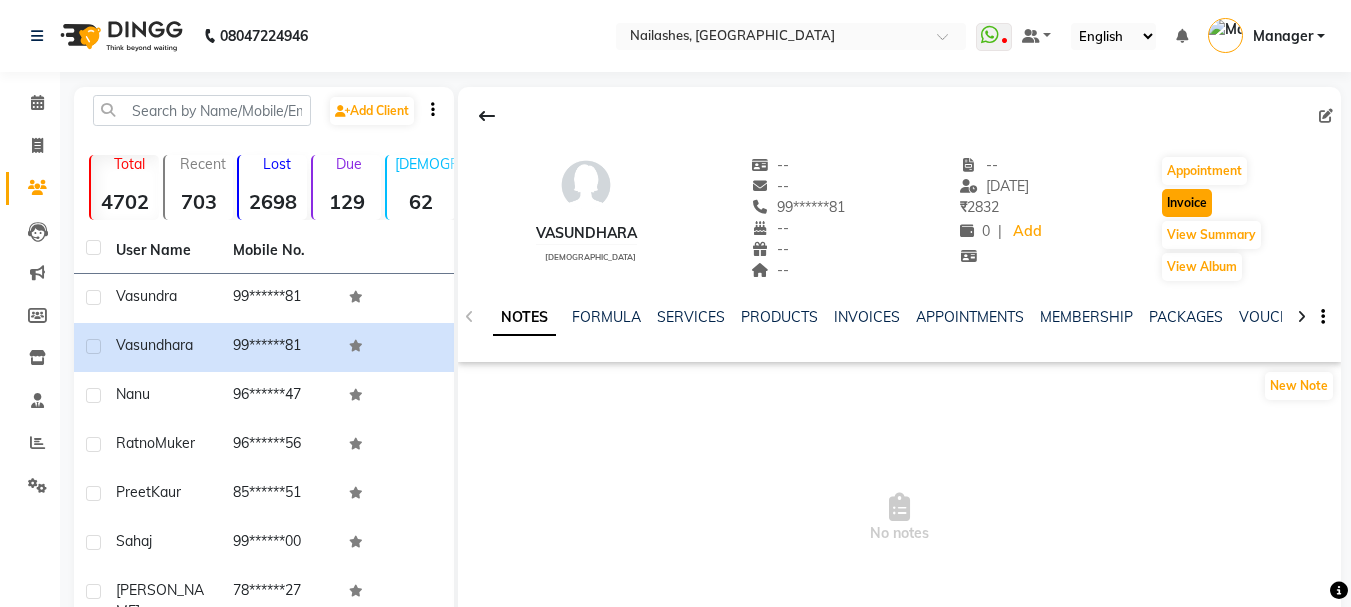 click on "Invoice" 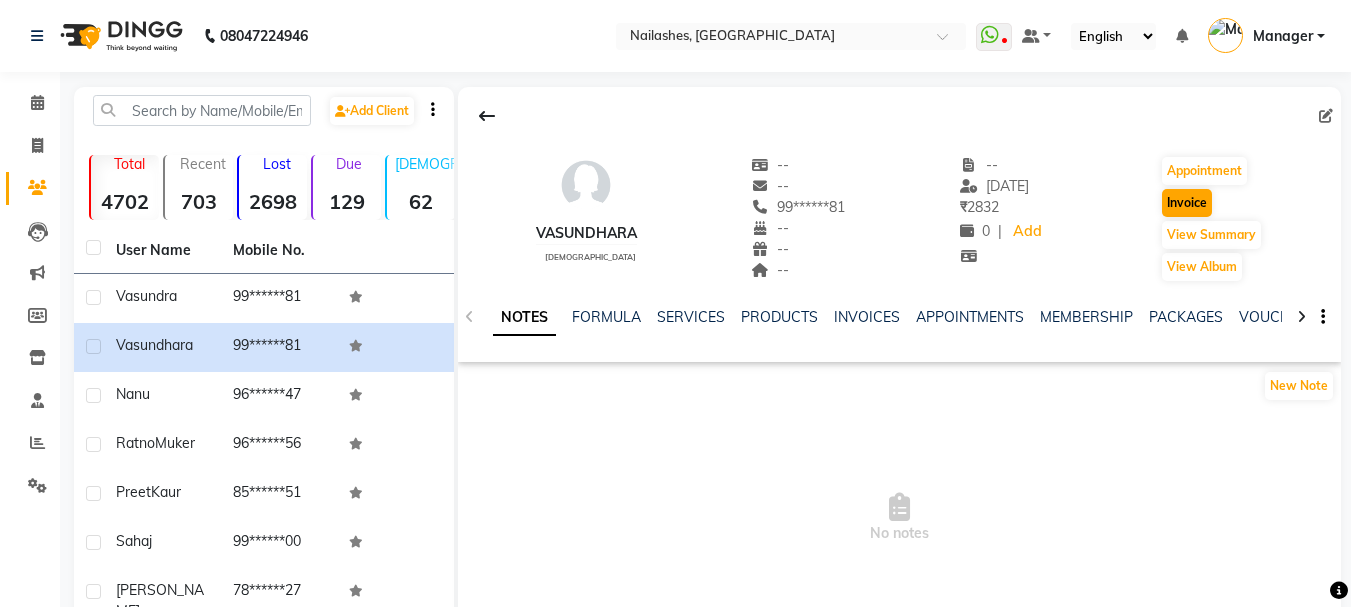select on "service" 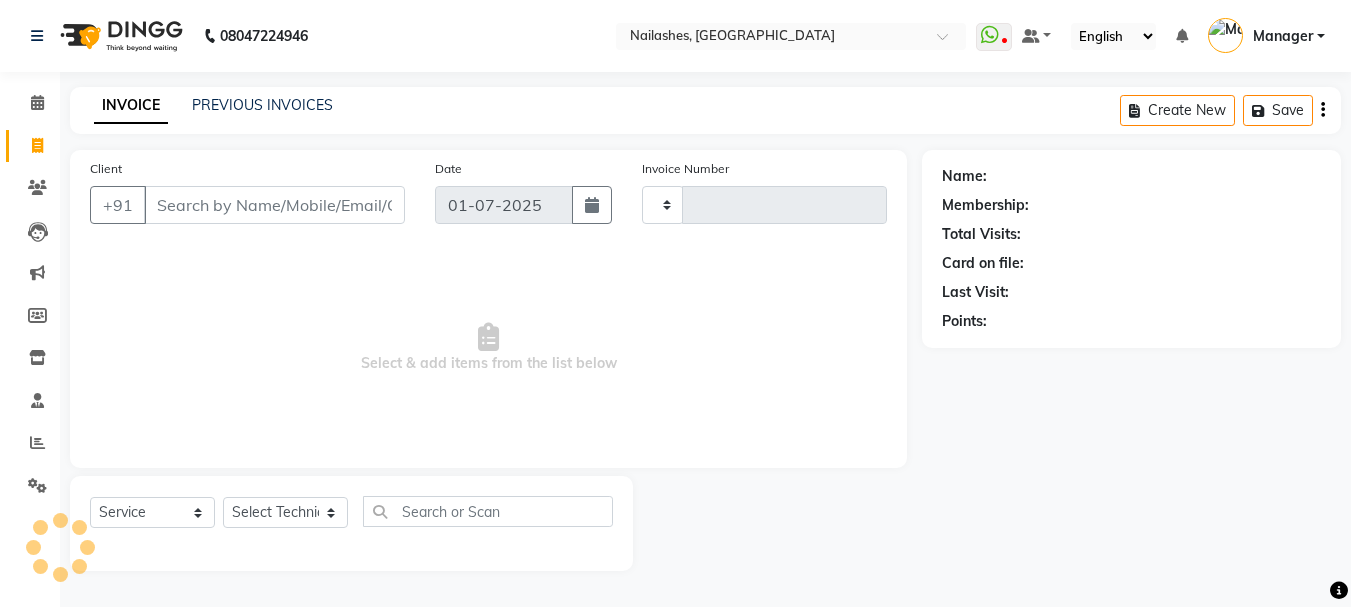 type on "1342" 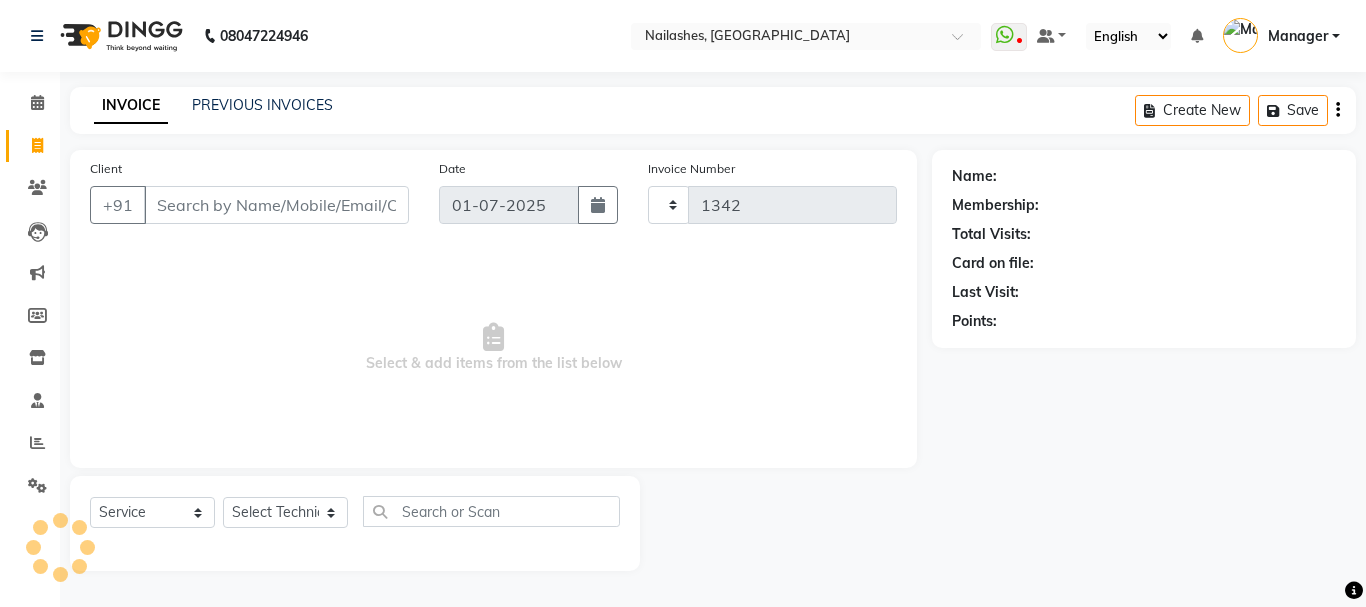 select on "3926" 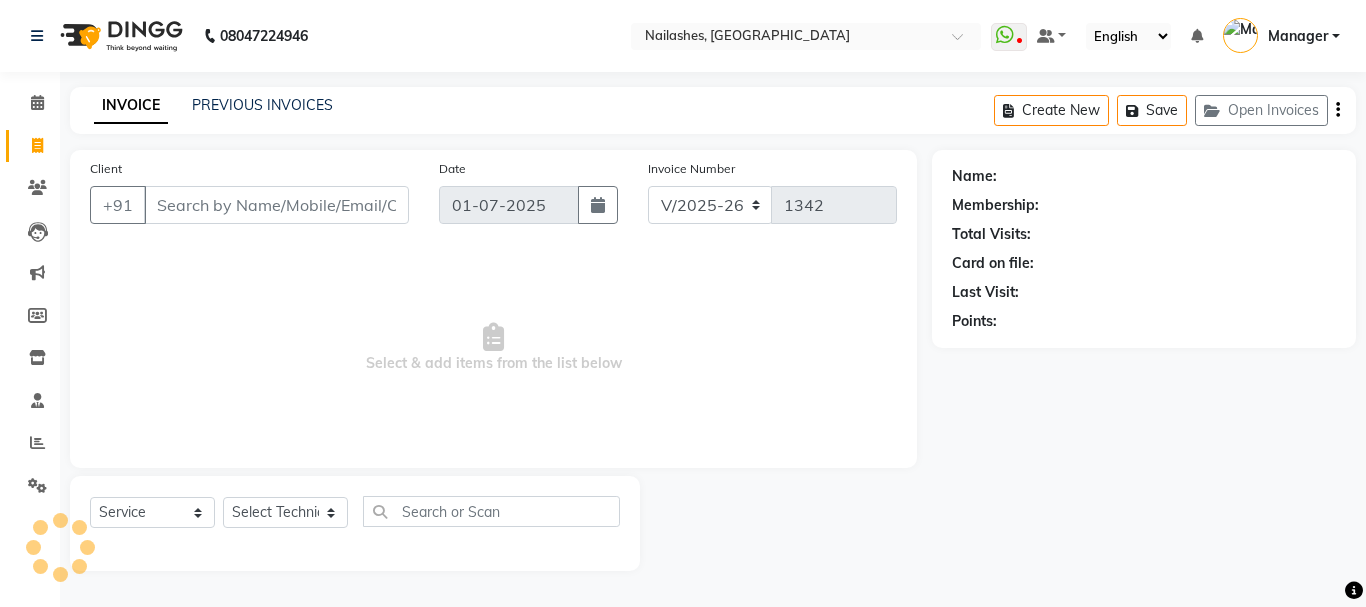 type on "99******81" 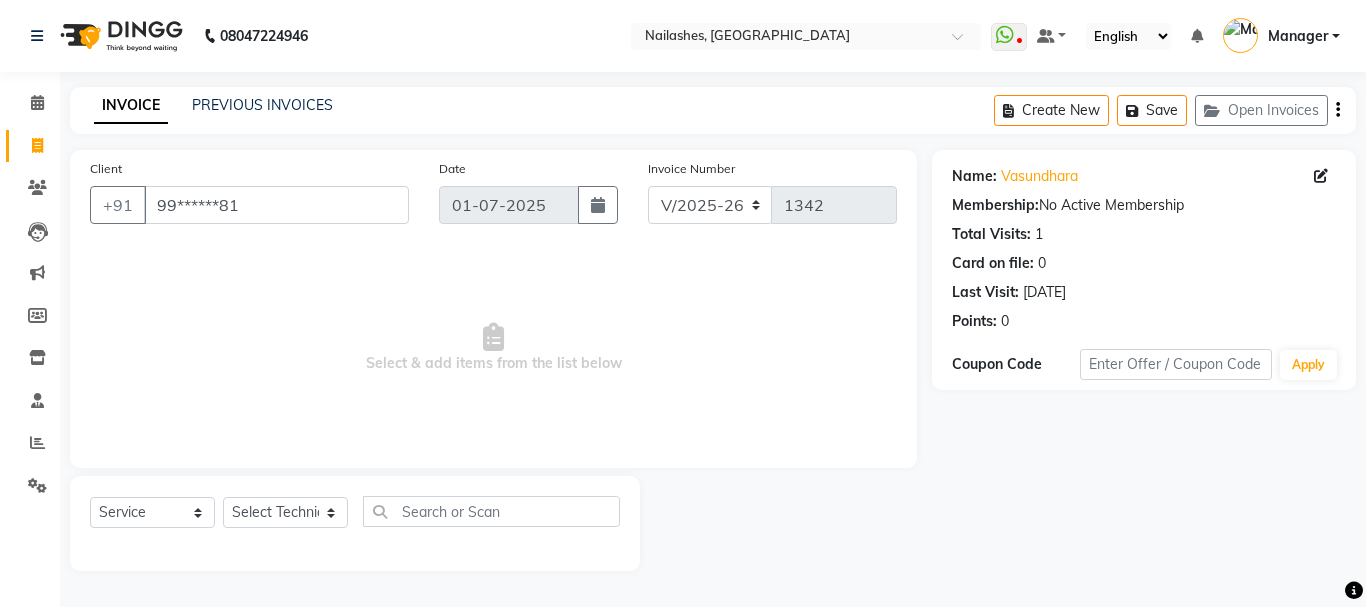 click on "Create New   Save   Open Invoices" 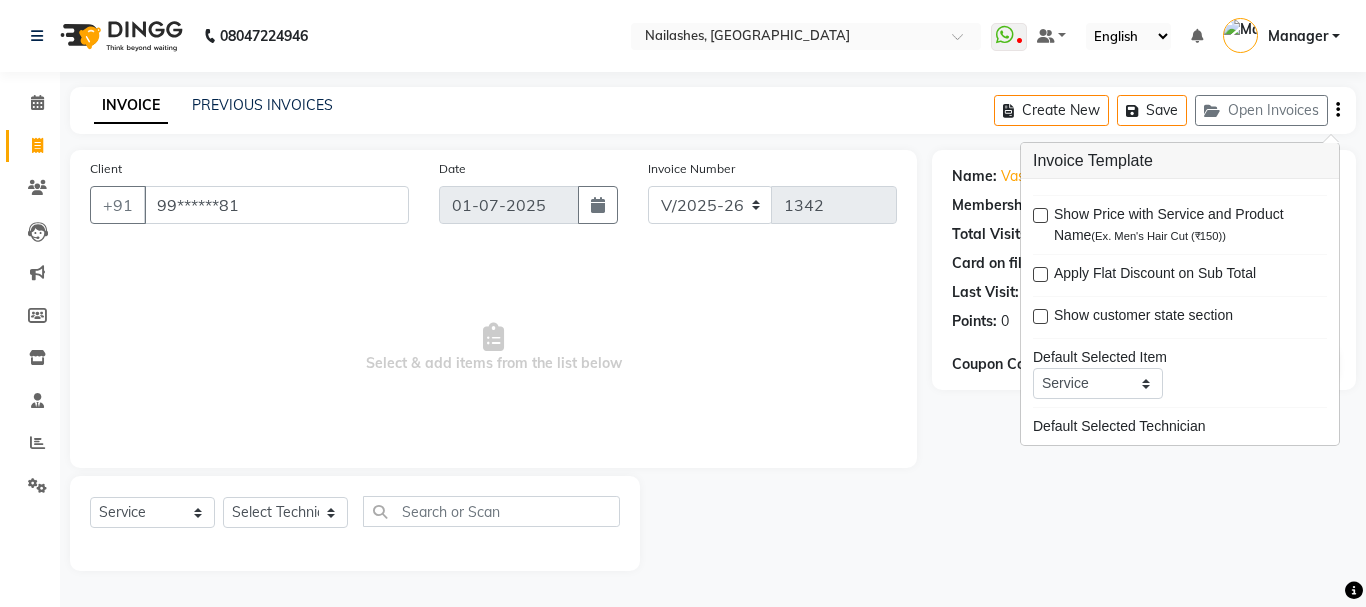 click on "Name: Vasundhara  Membership:  No Active Membership  Total Visits:  1 Card on file:  0 Last Visit:   [DATE] Points:   0  Coupon Code Apply" 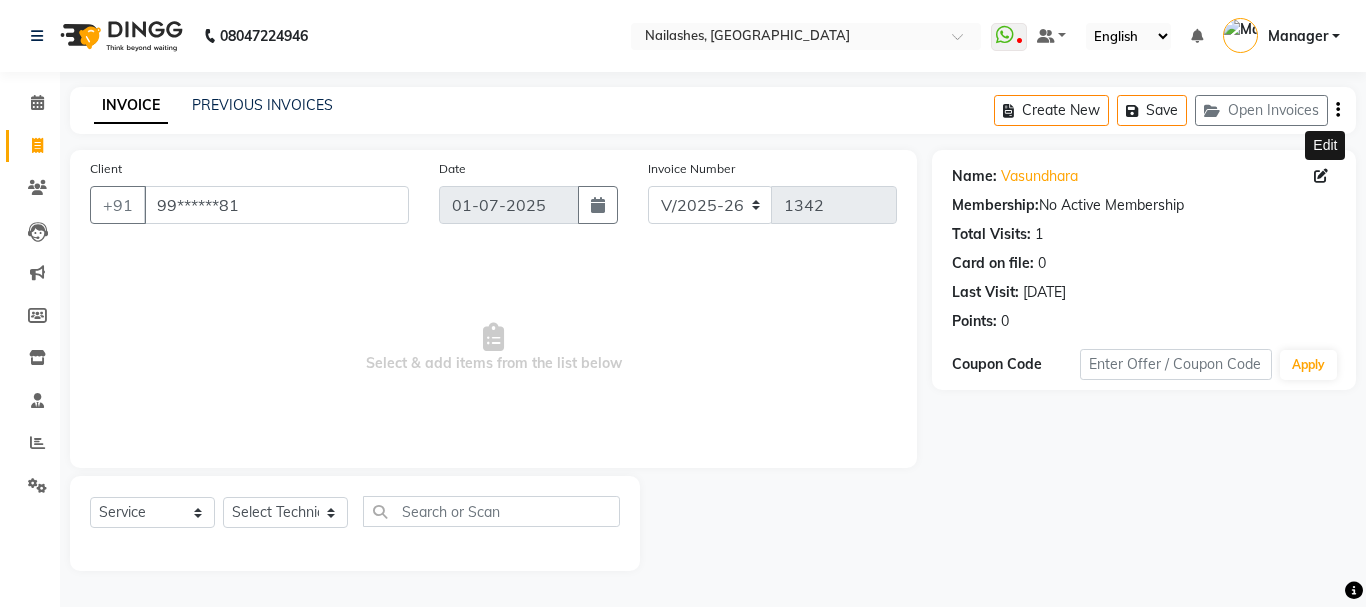 click 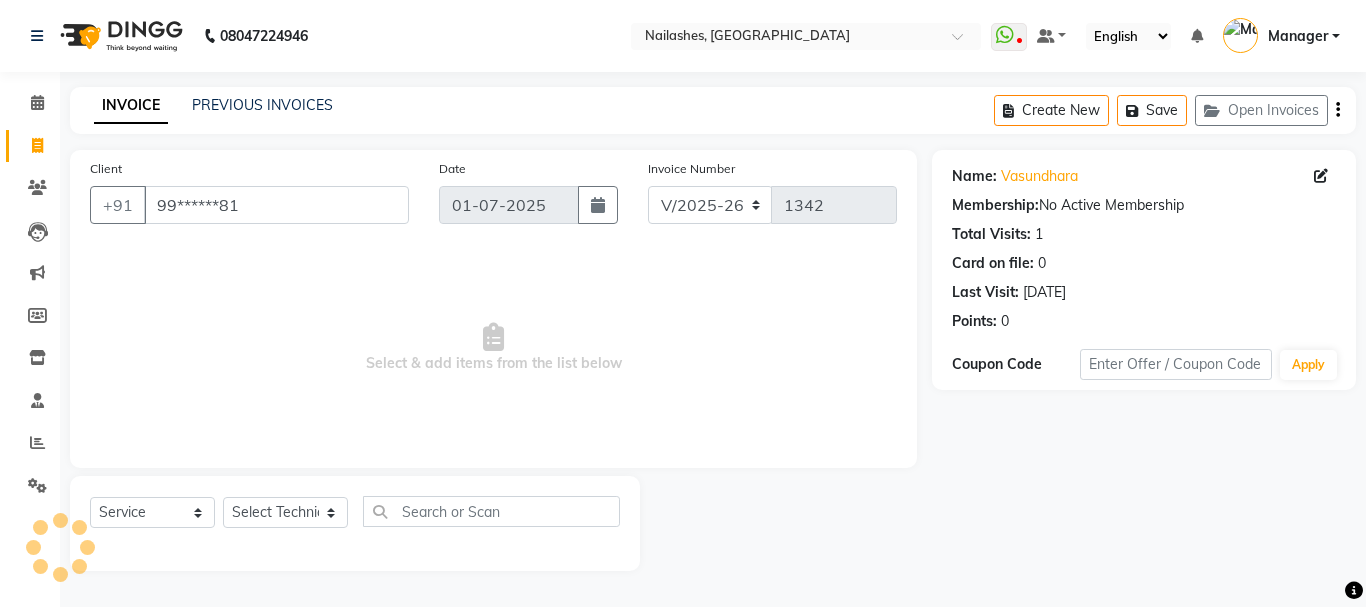 select on "21" 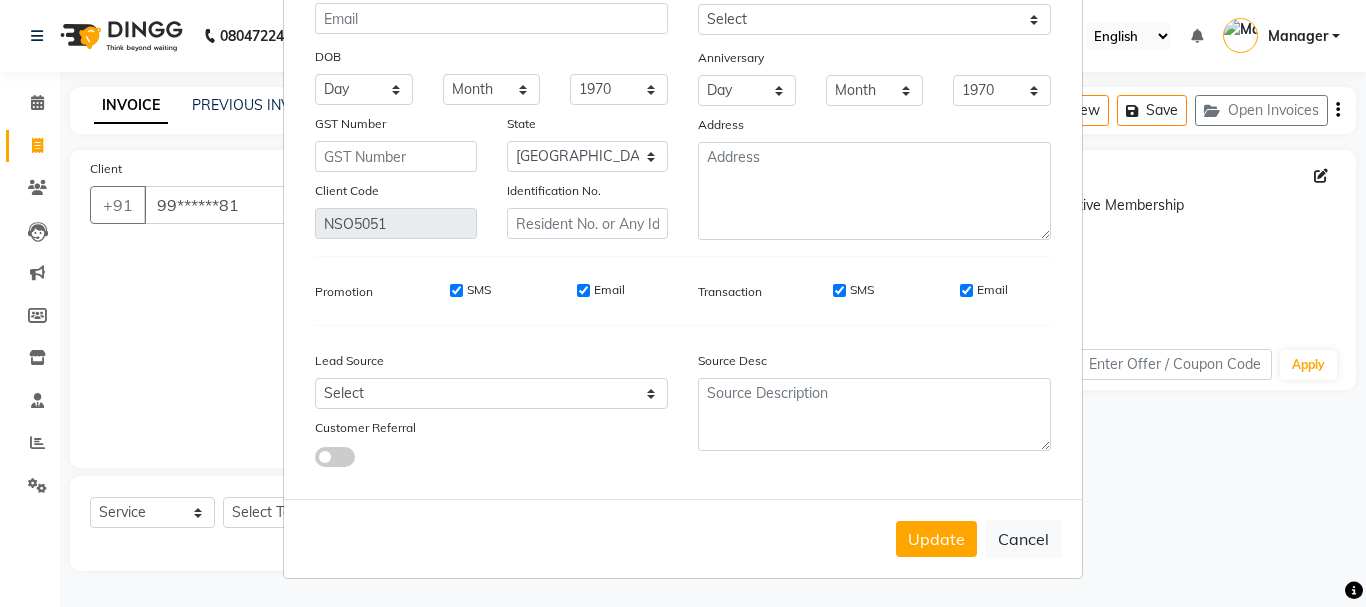 scroll, scrollTop: 0, scrollLeft: 0, axis: both 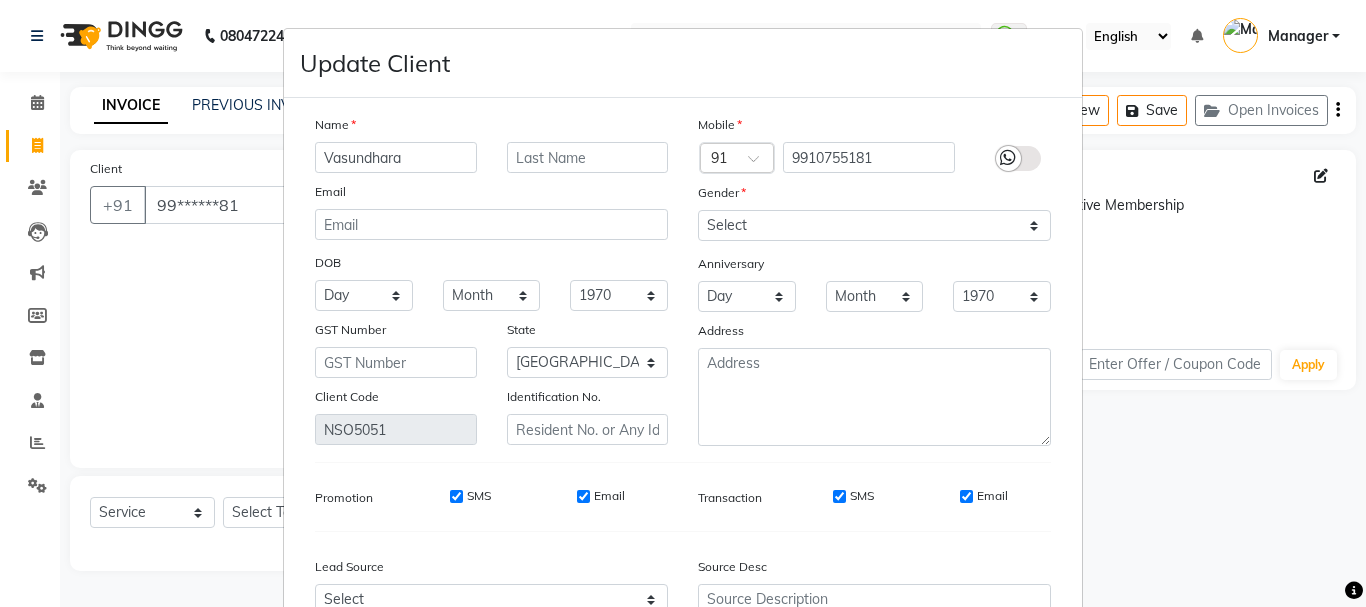 click on "Update Client Name Vasundhara Email DOB Day 01 02 03 04 05 06 07 08 09 10 11 12 13 14 15 16 17 18 19 20 21 22 23 24 25 26 27 28 29 30 31 Month January February March April May June July August September October November [DATE] 1941 1942 1943 1944 1945 1946 1947 1948 1949 1950 1951 1952 1953 1954 1955 1956 1957 1958 1959 1960 1961 1962 1963 1964 1965 1966 1967 1968 1969 1970 1971 1972 1973 1974 1975 1976 1977 1978 1979 1980 1981 1982 1983 1984 1985 1986 1987 1988 1989 1990 1991 1992 1993 1994 1995 1996 1997 1998 1999 2000 2001 2002 2003 2004 2005 2006 2007 2008 2009 2010 2011 2012 2013 2014 2015 2016 2017 2018 2019 2020 2021 2022 2023 2024 GST Number State Select [GEOGRAPHIC_DATA] and [GEOGRAPHIC_DATA] [GEOGRAPHIC_DATA] [GEOGRAPHIC_DATA] [GEOGRAPHIC_DATA] [GEOGRAPHIC_DATA] [GEOGRAPHIC_DATA] [GEOGRAPHIC_DATA] [GEOGRAPHIC_DATA] and [GEOGRAPHIC_DATA] [GEOGRAPHIC_DATA] [GEOGRAPHIC_DATA] [GEOGRAPHIC_DATA] [GEOGRAPHIC_DATA] [GEOGRAPHIC_DATA] [GEOGRAPHIC_DATA] [GEOGRAPHIC_DATA] [GEOGRAPHIC_DATA] [GEOGRAPHIC_DATA] [GEOGRAPHIC_DATA] [GEOGRAPHIC_DATA] [GEOGRAPHIC_DATA] [GEOGRAPHIC_DATA] [GEOGRAPHIC_DATA] [GEOGRAPHIC_DATA] [GEOGRAPHIC_DATA] [GEOGRAPHIC_DATA] [GEOGRAPHIC_DATA] [GEOGRAPHIC_DATA] [GEOGRAPHIC_DATA] [GEOGRAPHIC_DATA] [GEOGRAPHIC_DATA] [GEOGRAPHIC_DATA]" at bounding box center (683, 303) 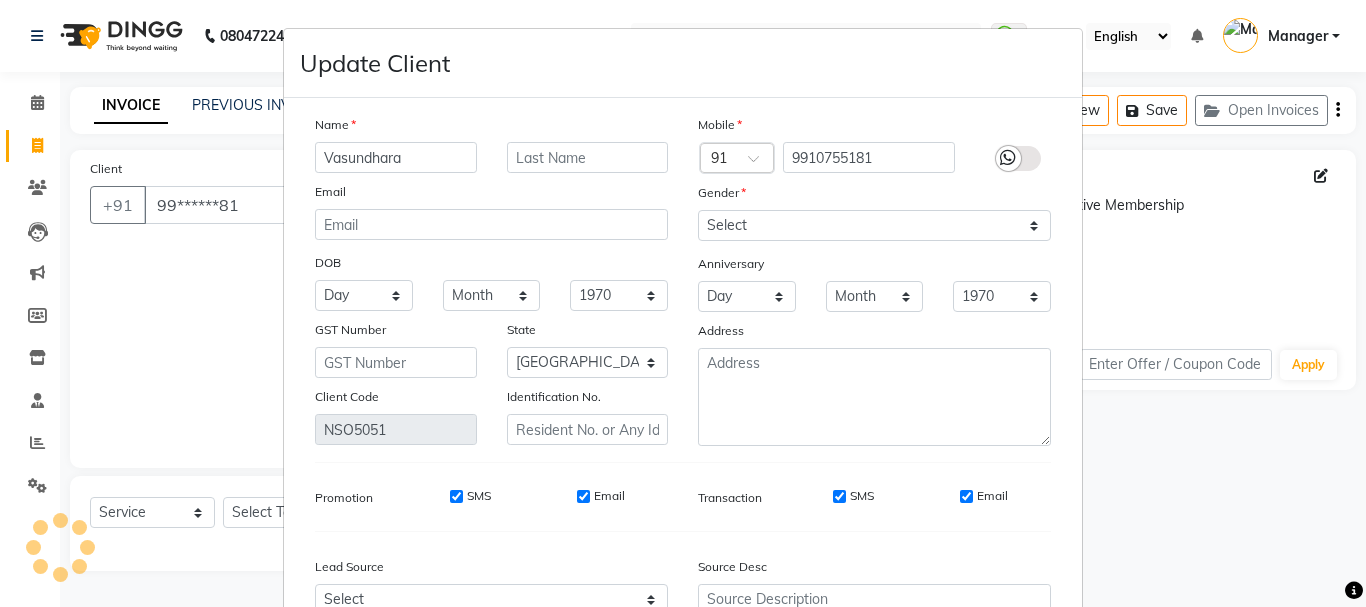 click on "Update Client Name Vasundhara Email DOB Day 01 02 03 04 05 06 07 08 09 10 11 12 13 14 15 16 17 18 19 20 21 22 23 24 25 26 27 28 29 30 31 Month January February March April May June July August September October November [DATE] 1941 1942 1943 1944 1945 1946 1947 1948 1949 1950 1951 1952 1953 1954 1955 1956 1957 1958 1959 1960 1961 1962 1963 1964 1965 1966 1967 1968 1969 1970 1971 1972 1973 1974 1975 1976 1977 1978 1979 1980 1981 1982 1983 1984 1985 1986 1987 1988 1989 1990 1991 1992 1993 1994 1995 1996 1997 1998 1999 2000 2001 2002 2003 2004 2005 2006 2007 2008 2009 2010 2011 2012 2013 2014 2015 2016 2017 2018 2019 2020 2021 2022 2023 2024 GST Number State Select [GEOGRAPHIC_DATA] and [GEOGRAPHIC_DATA] [GEOGRAPHIC_DATA] [GEOGRAPHIC_DATA] [GEOGRAPHIC_DATA] [GEOGRAPHIC_DATA] [GEOGRAPHIC_DATA] [GEOGRAPHIC_DATA] [GEOGRAPHIC_DATA] and [GEOGRAPHIC_DATA] [GEOGRAPHIC_DATA] [GEOGRAPHIC_DATA] [GEOGRAPHIC_DATA] [GEOGRAPHIC_DATA] [GEOGRAPHIC_DATA] [GEOGRAPHIC_DATA] [GEOGRAPHIC_DATA] [GEOGRAPHIC_DATA] [GEOGRAPHIC_DATA] [GEOGRAPHIC_DATA] [GEOGRAPHIC_DATA] [GEOGRAPHIC_DATA] [GEOGRAPHIC_DATA] [GEOGRAPHIC_DATA] [GEOGRAPHIC_DATA] [GEOGRAPHIC_DATA] [GEOGRAPHIC_DATA] [GEOGRAPHIC_DATA] [GEOGRAPHIC_DATA] [GEOGRAPHIC_DATA] [GEOGRAPHIC_DATA] [GEOGRAPHIC_DATA] [GEOGRAPHIC_DATA]" at bounding box center [683, 303] 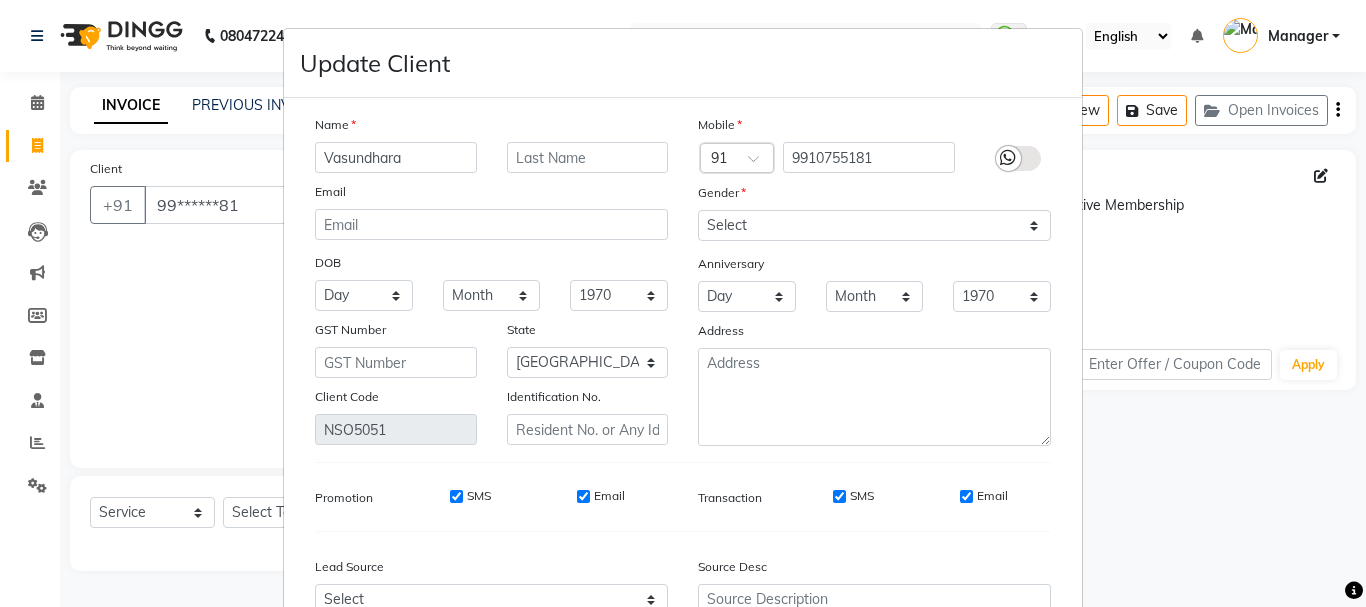 scroll, scrollTop: 206, scrollLeft: 0, axis: vertical 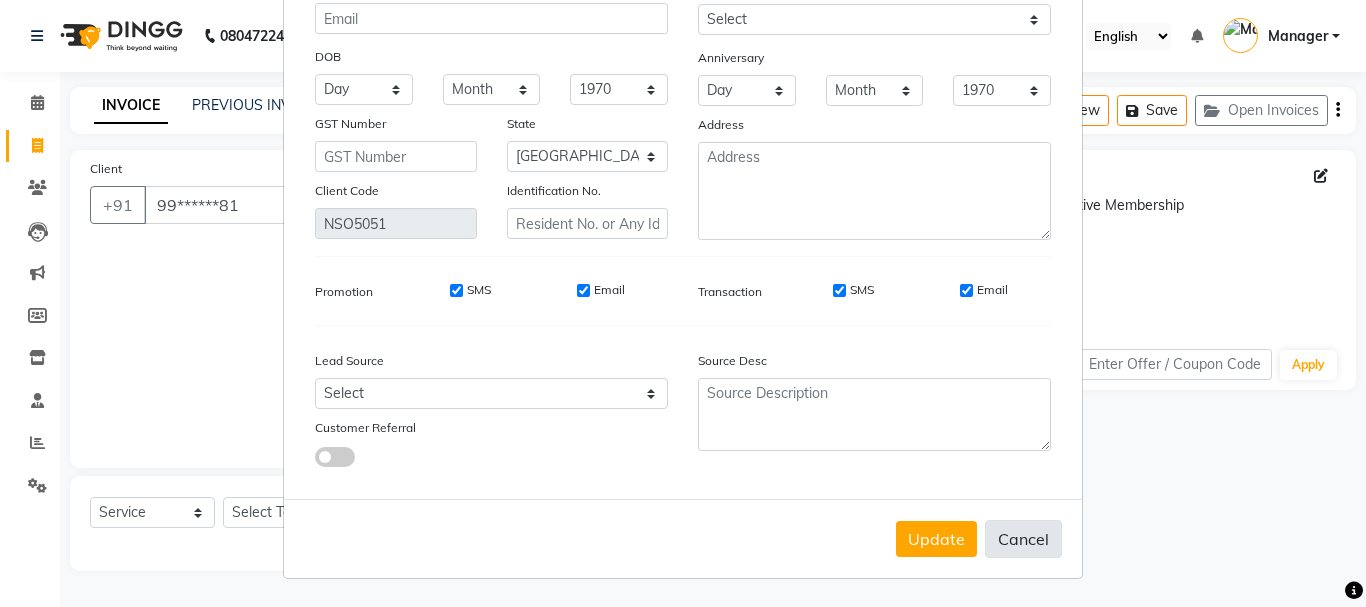 click on "Cancel" at bounding box center (1023, 539) 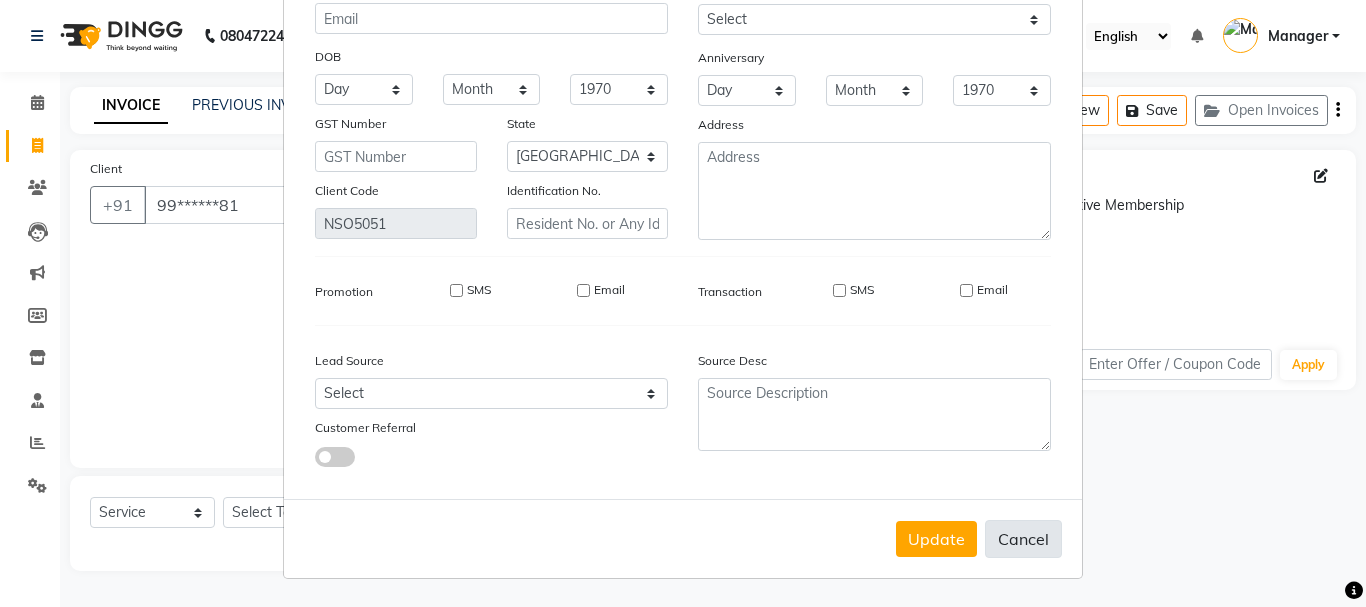 type 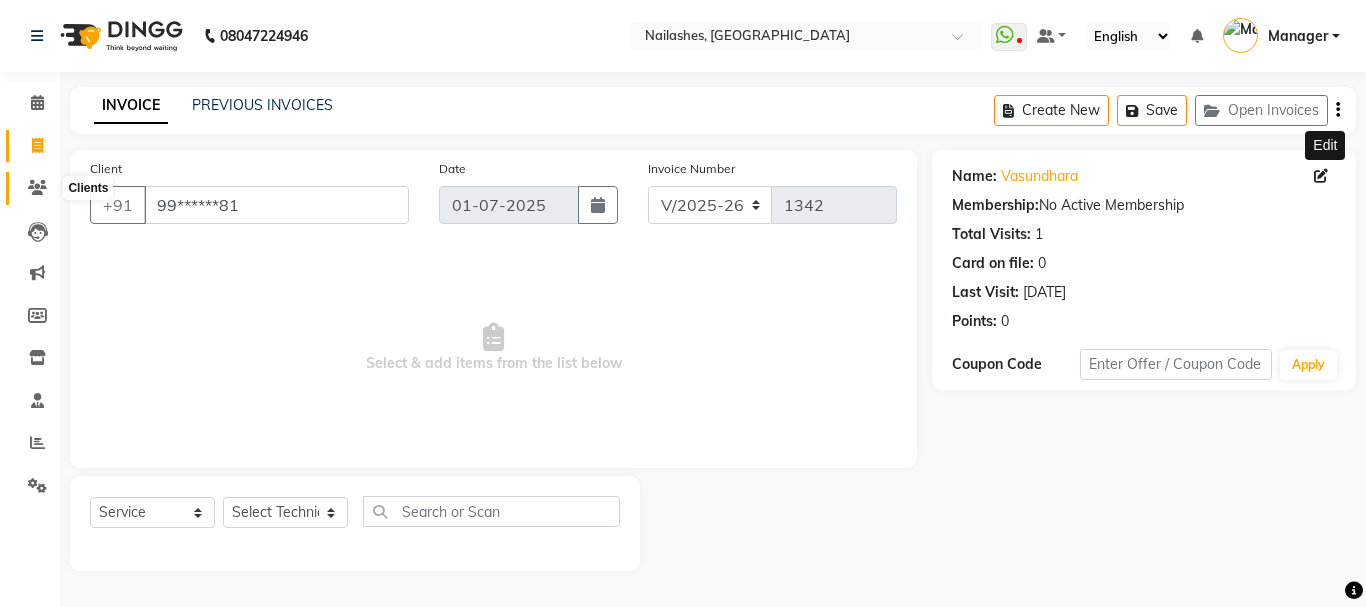 click 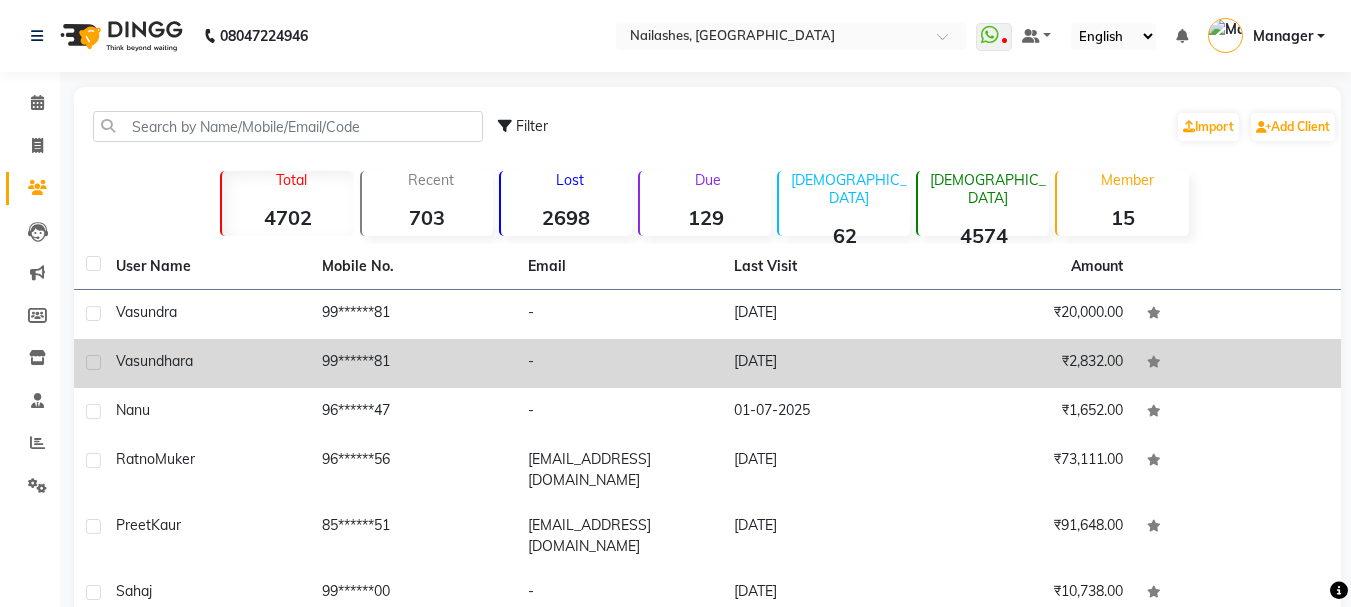 click 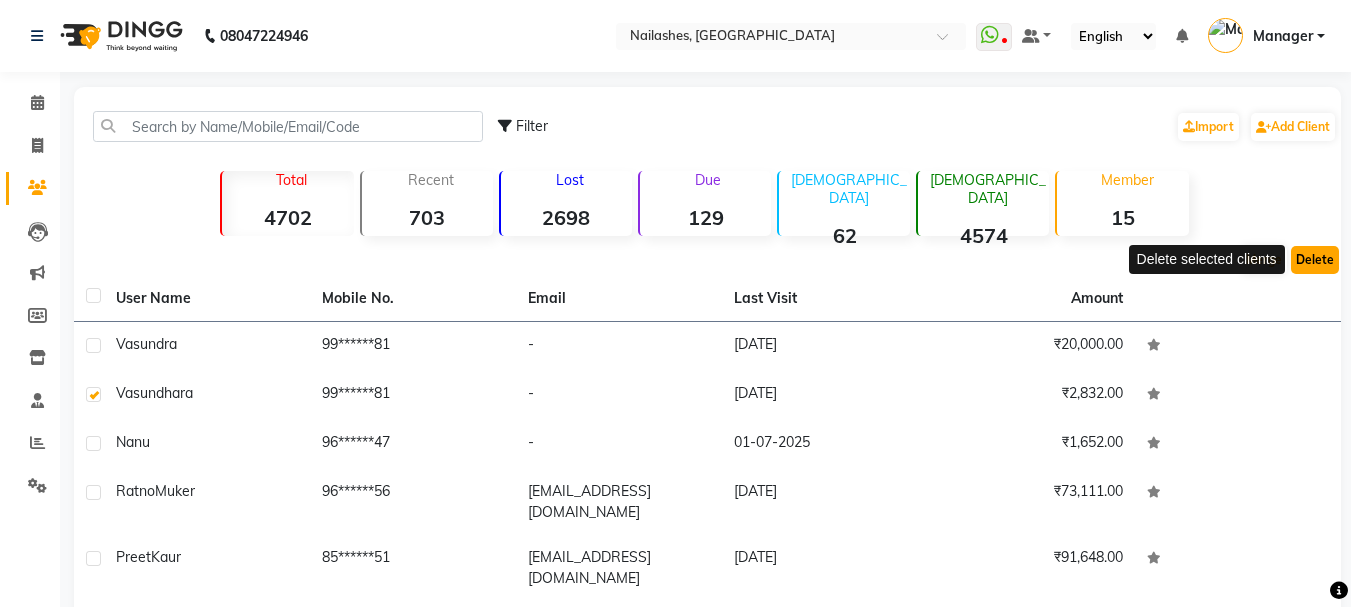click on "Delete" 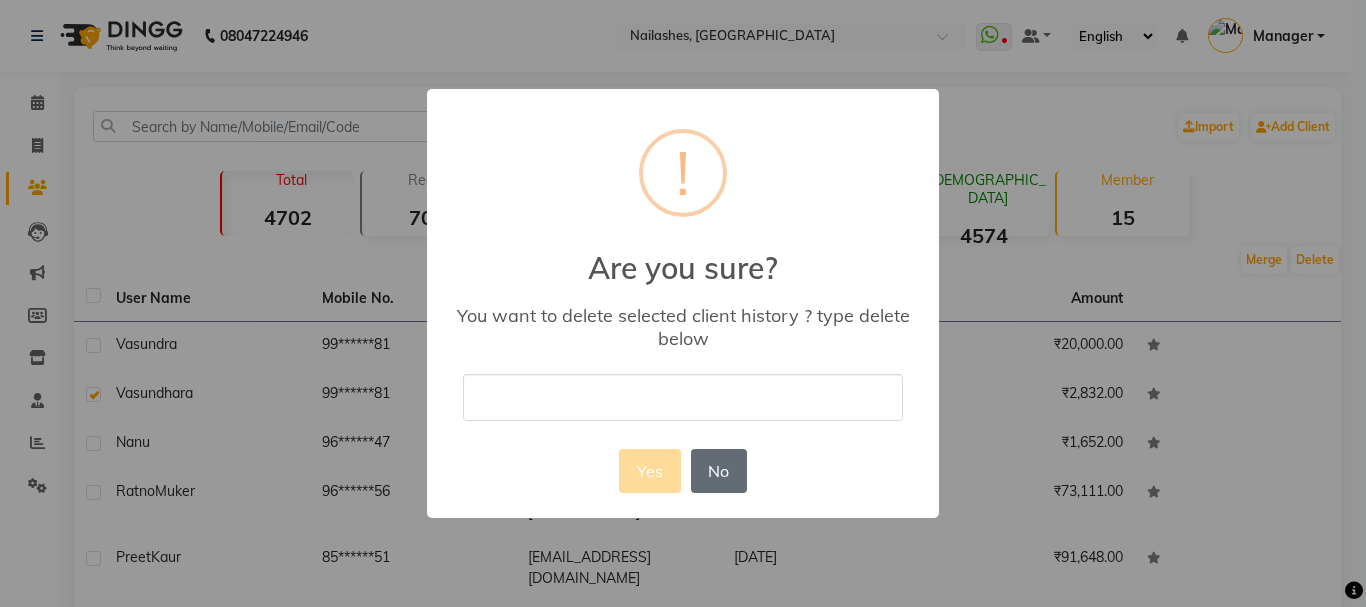 click on "No" at bounding box center [719, 471] 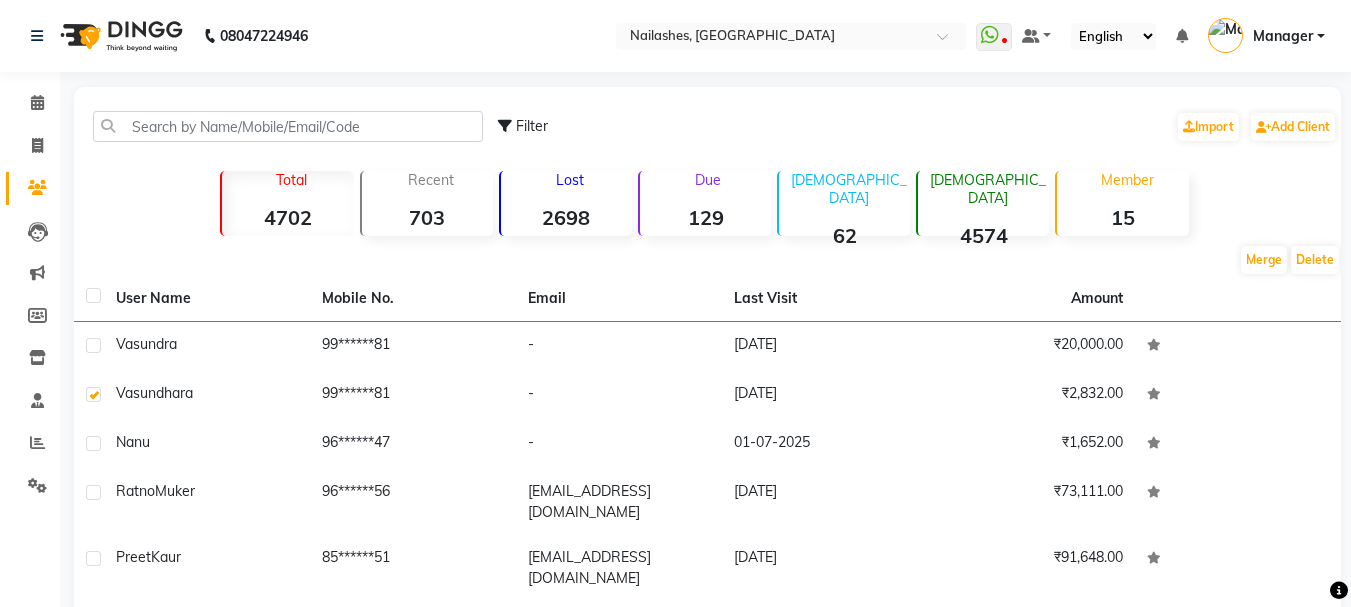 click on "User Name Mobile No. Email Last Visit Amount" 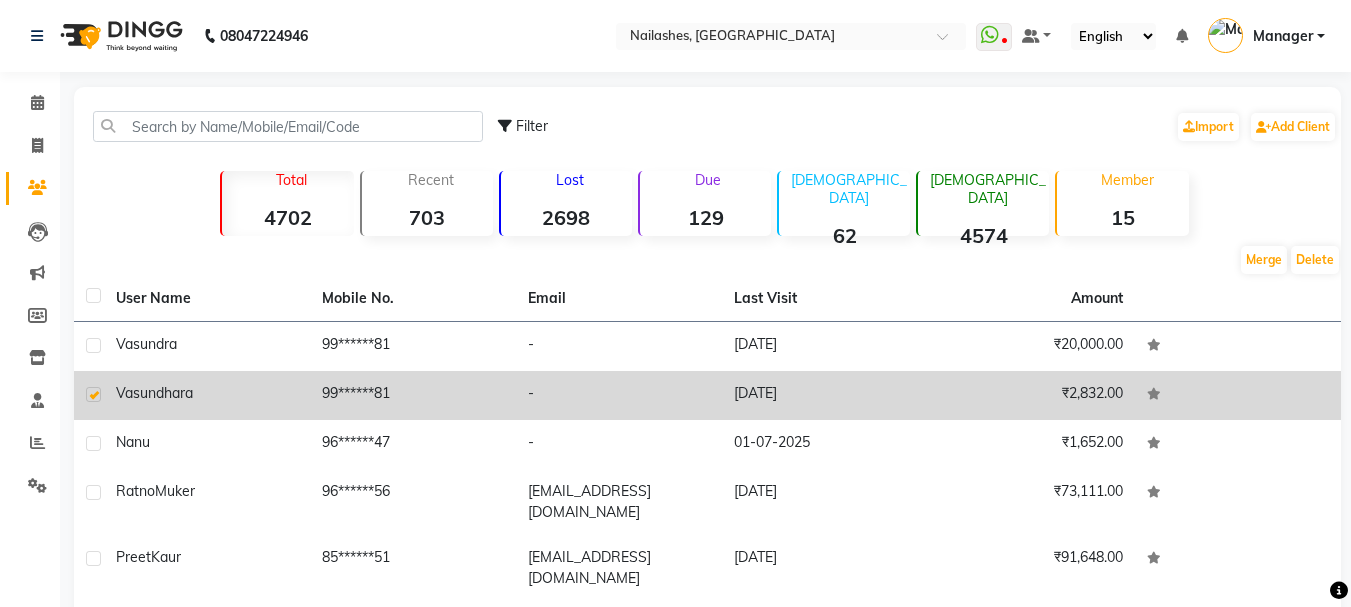click on "99******81" 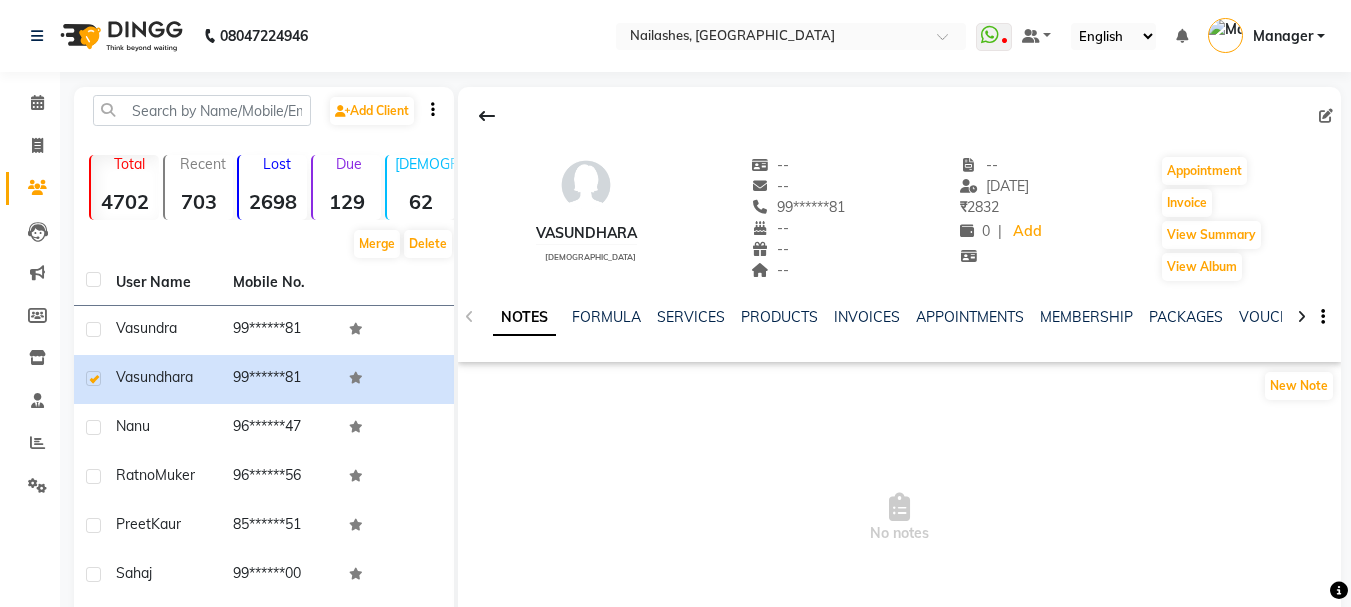 click 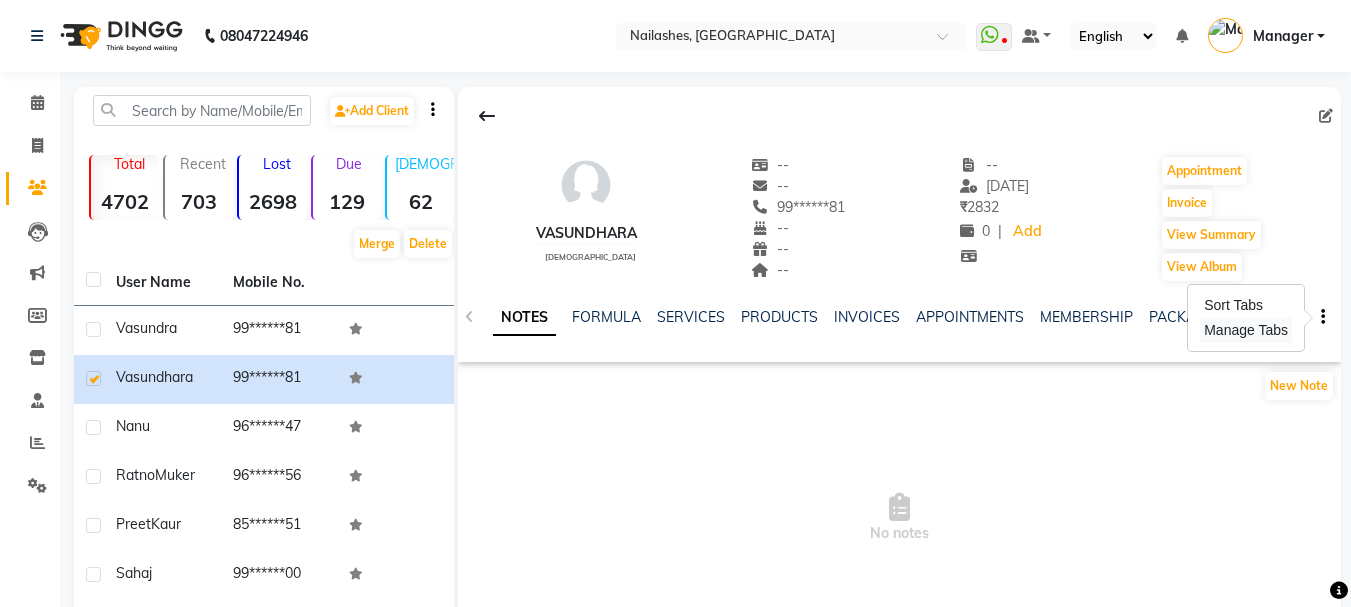 click on "Manage Tabs" at bounding box center (1246, 330) 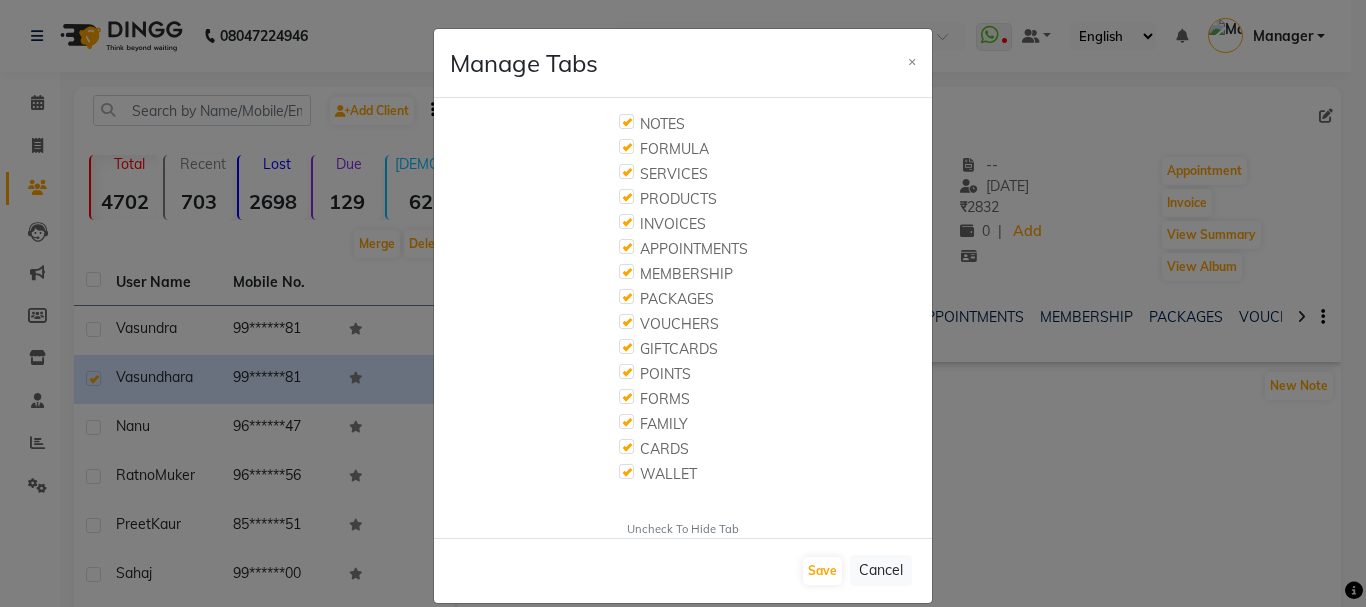 click on "×" 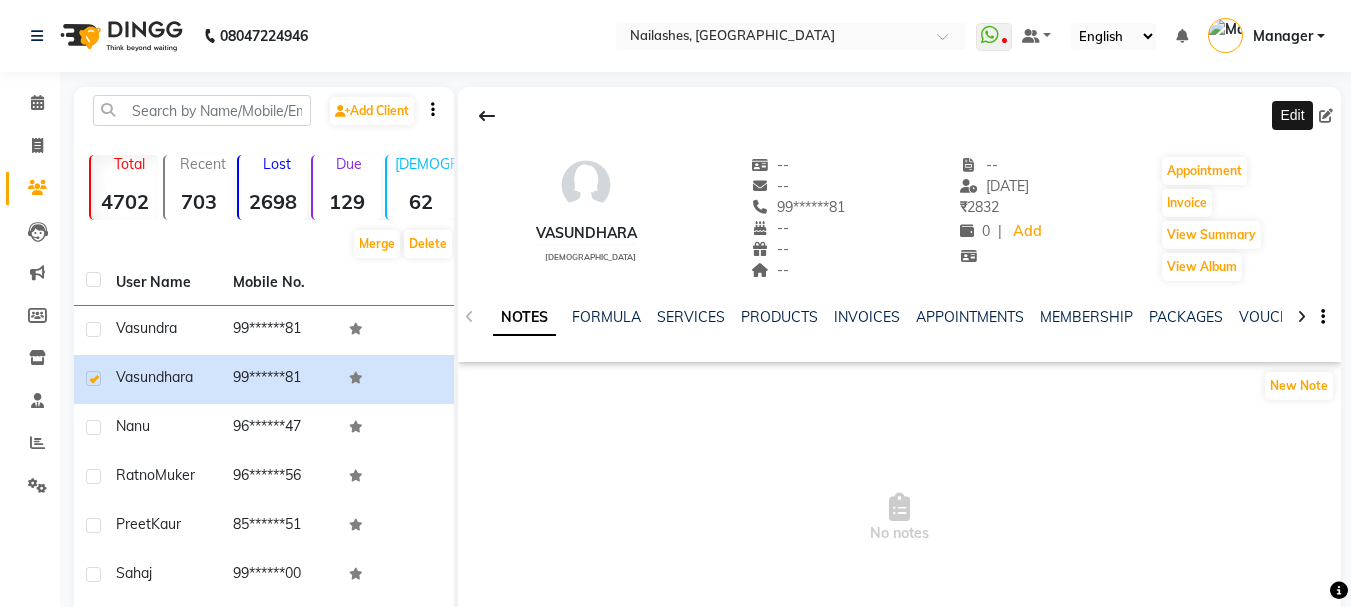 click 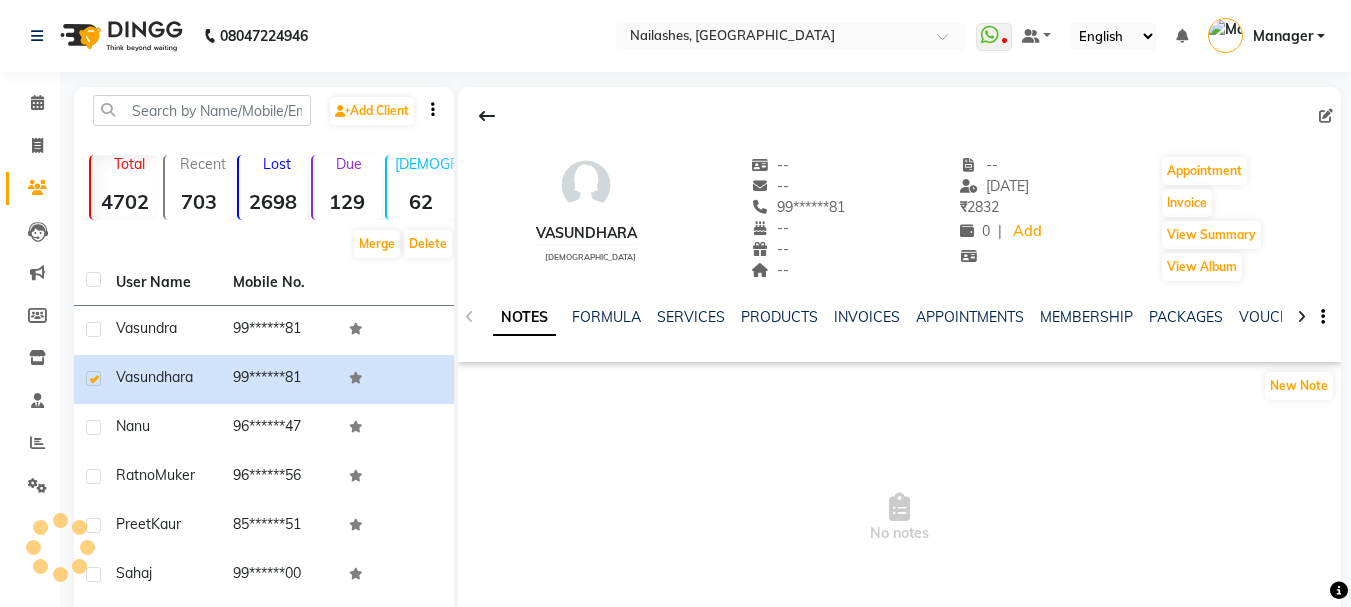 select on "21" 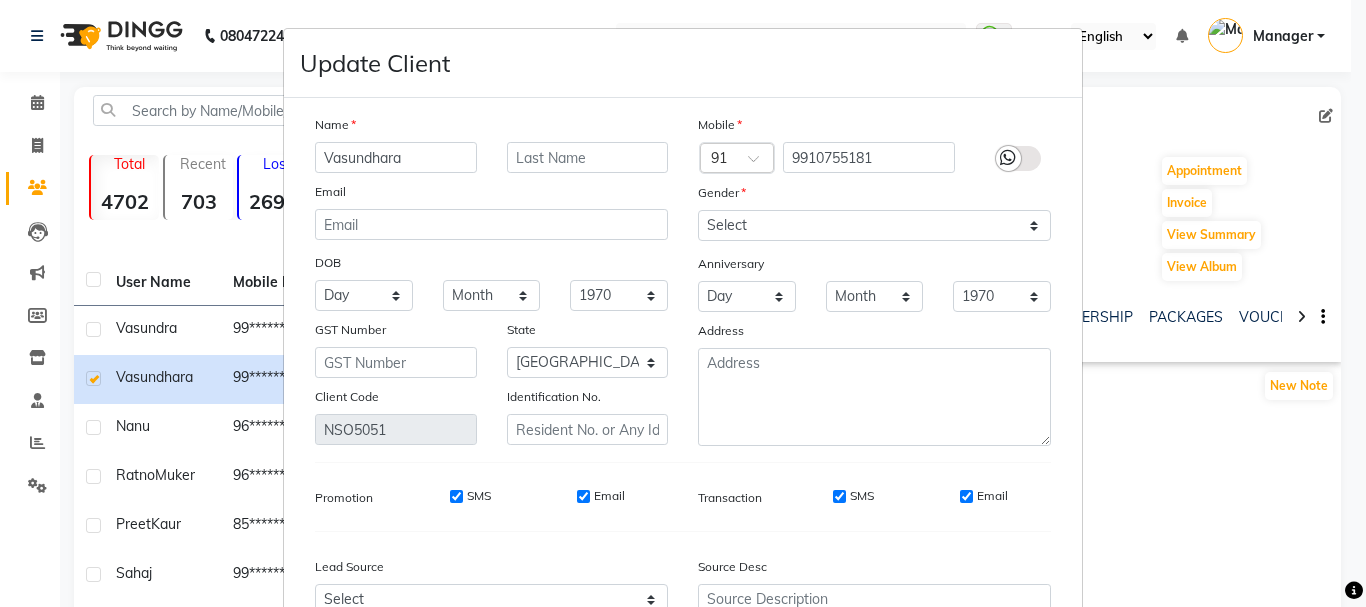 scroll, scrollTop: 206, scrollLeft: 0, axis: vertical 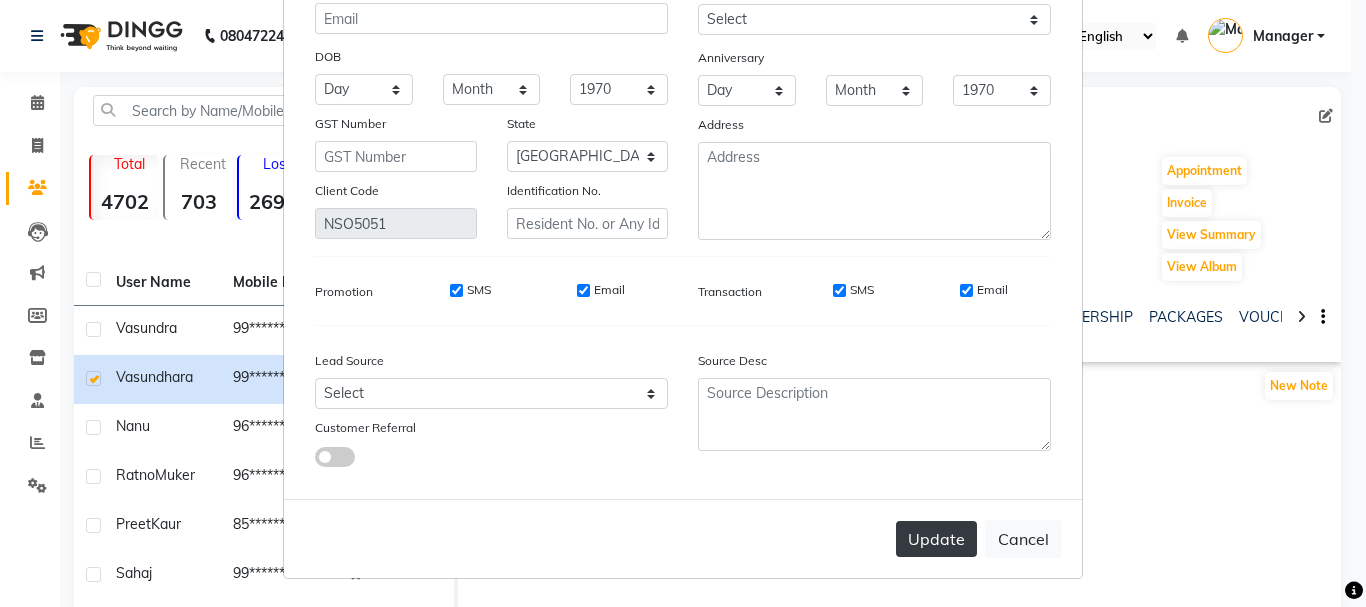 click on "Update" at bounding box center (936, 539) 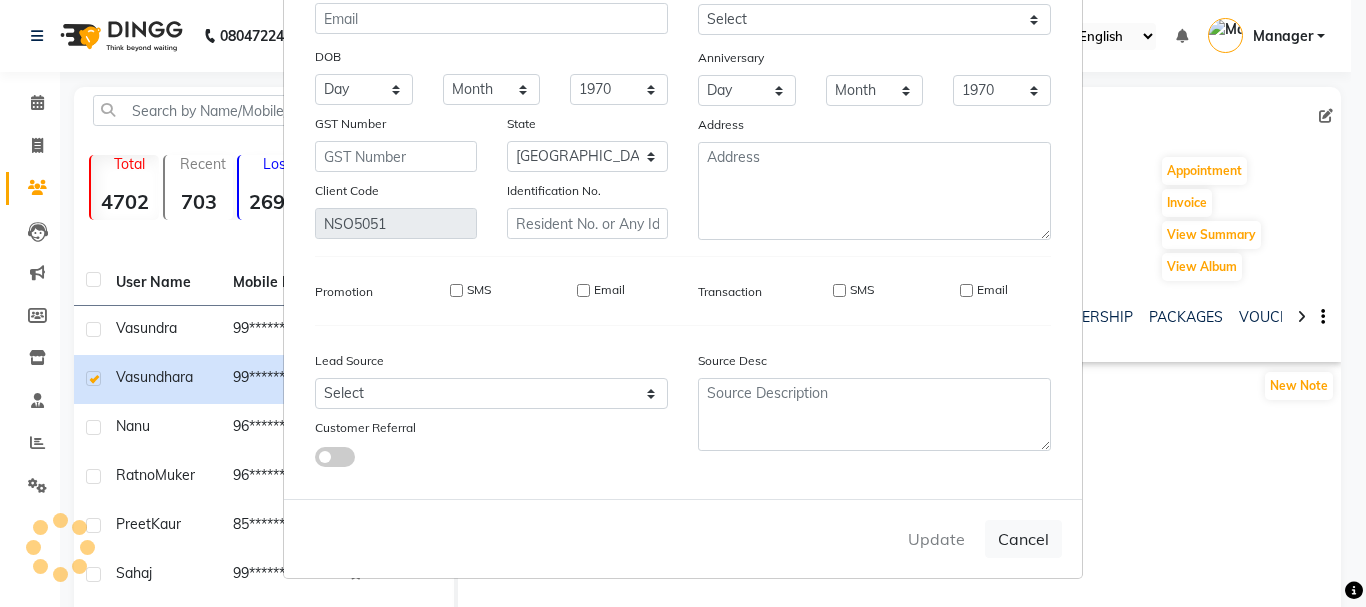 type 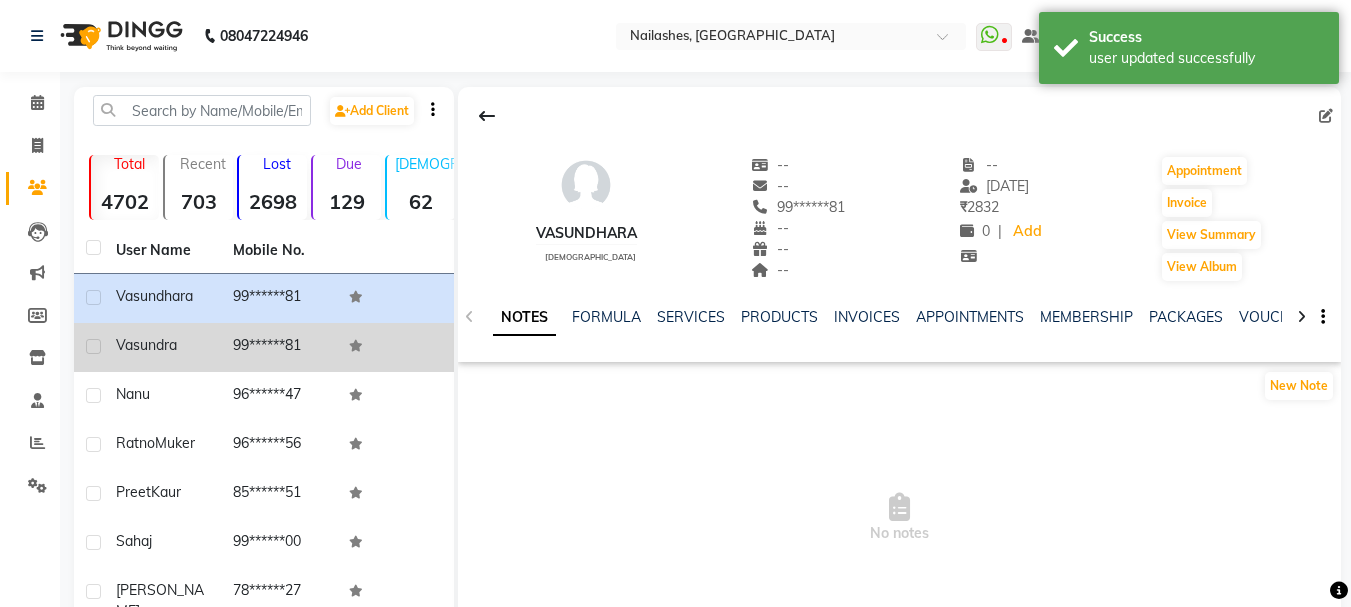 click on "Vasundra" 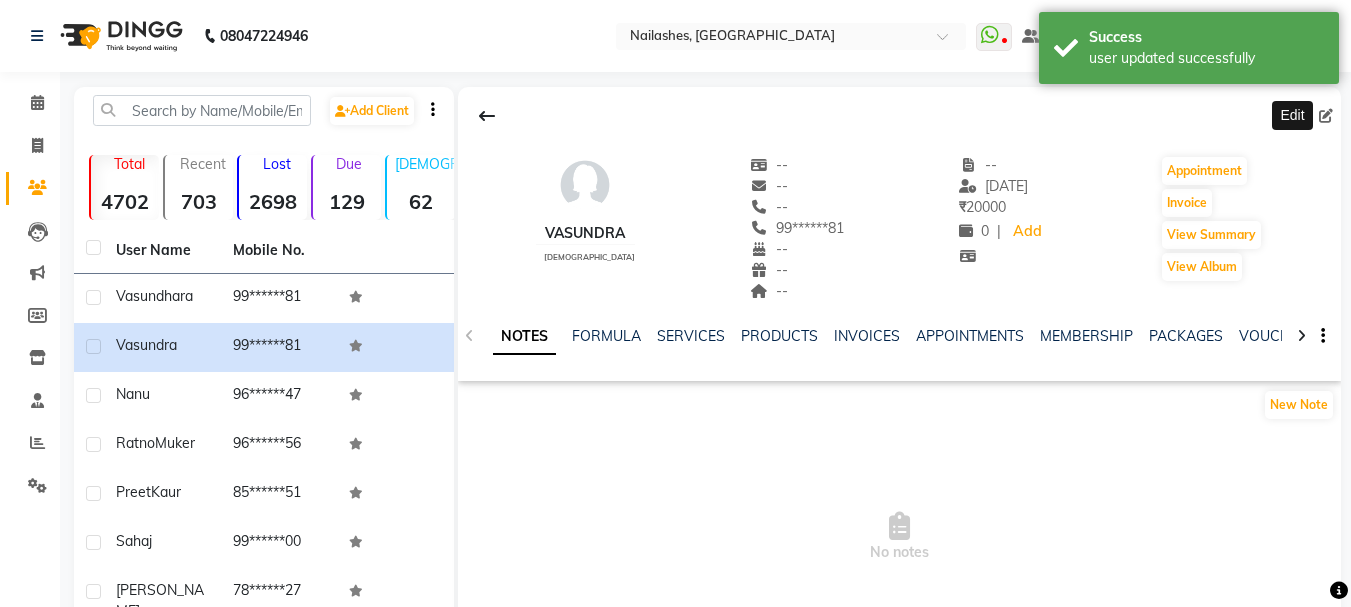 click 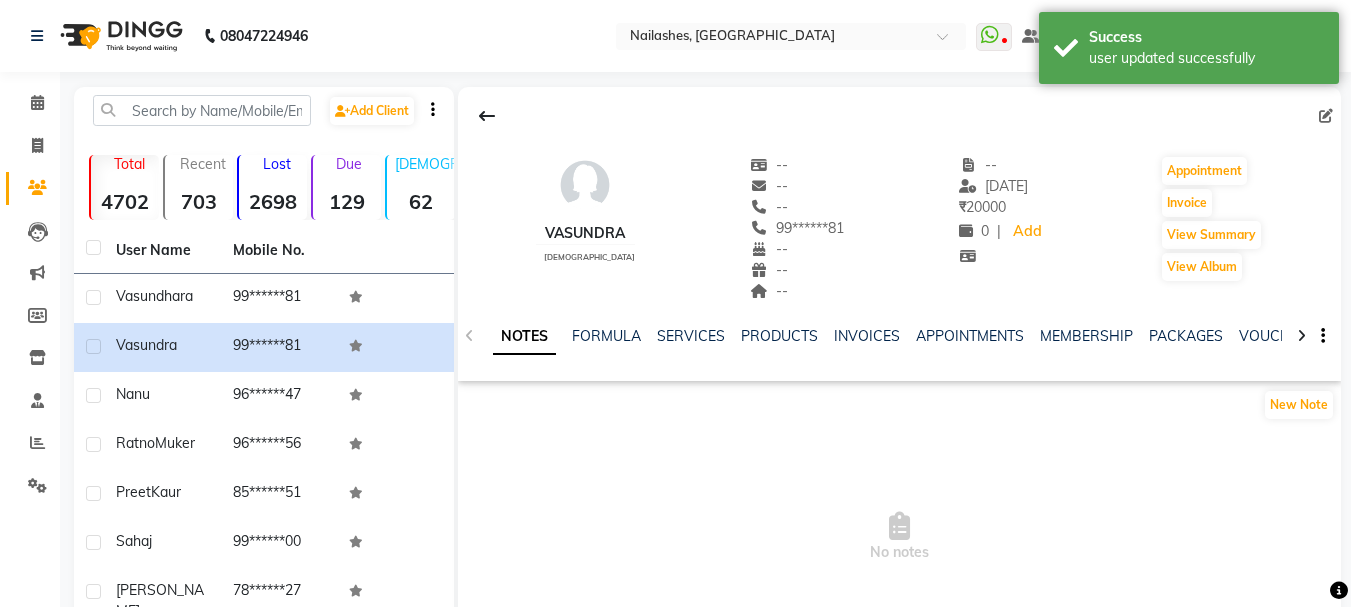 click 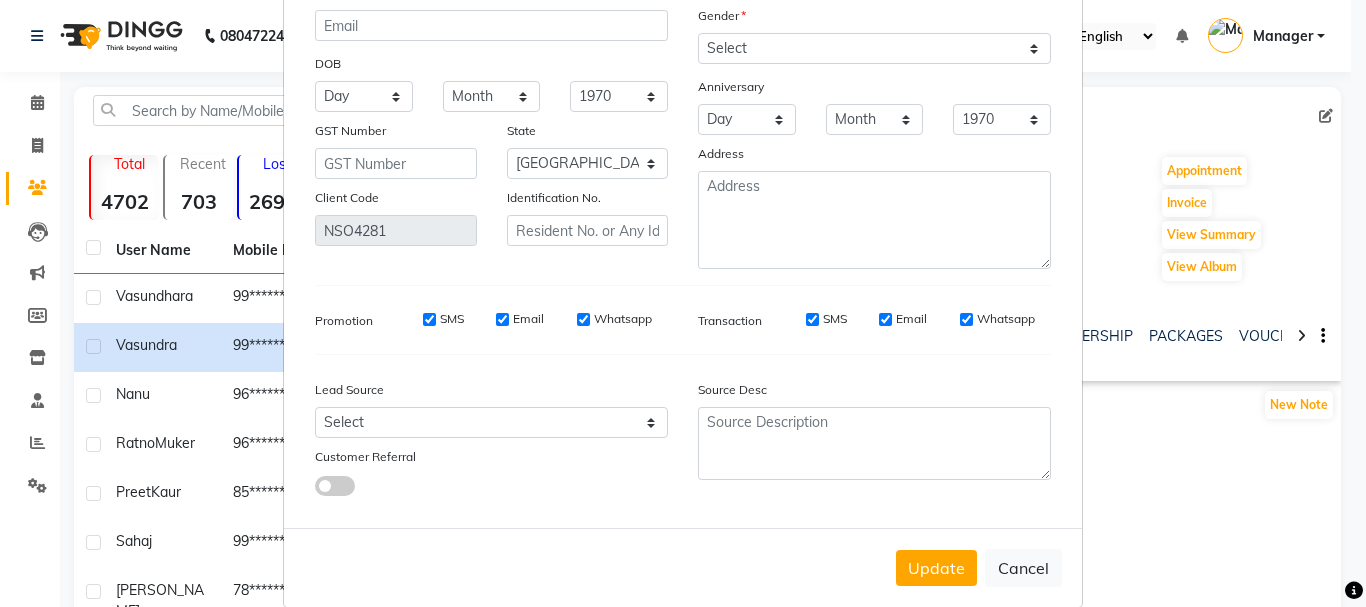 scroll, scrollTop: 228, scrollLeft: 0, axis: vertical 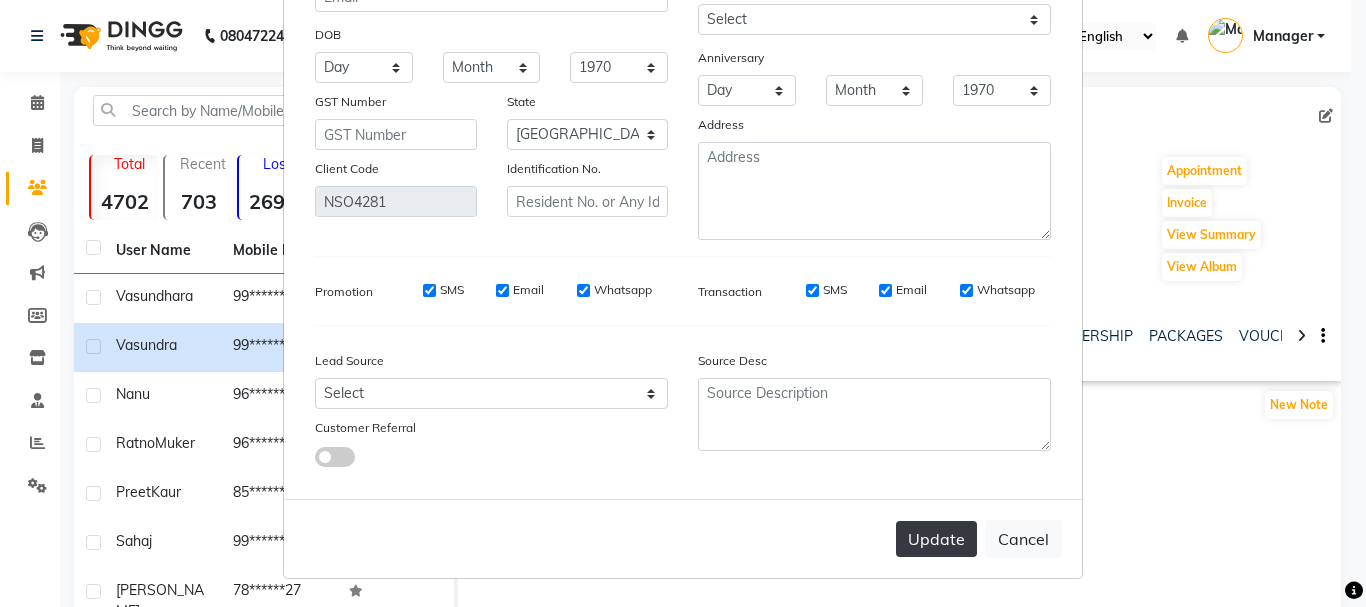 click on "Update" at bounding box center (936, 539) 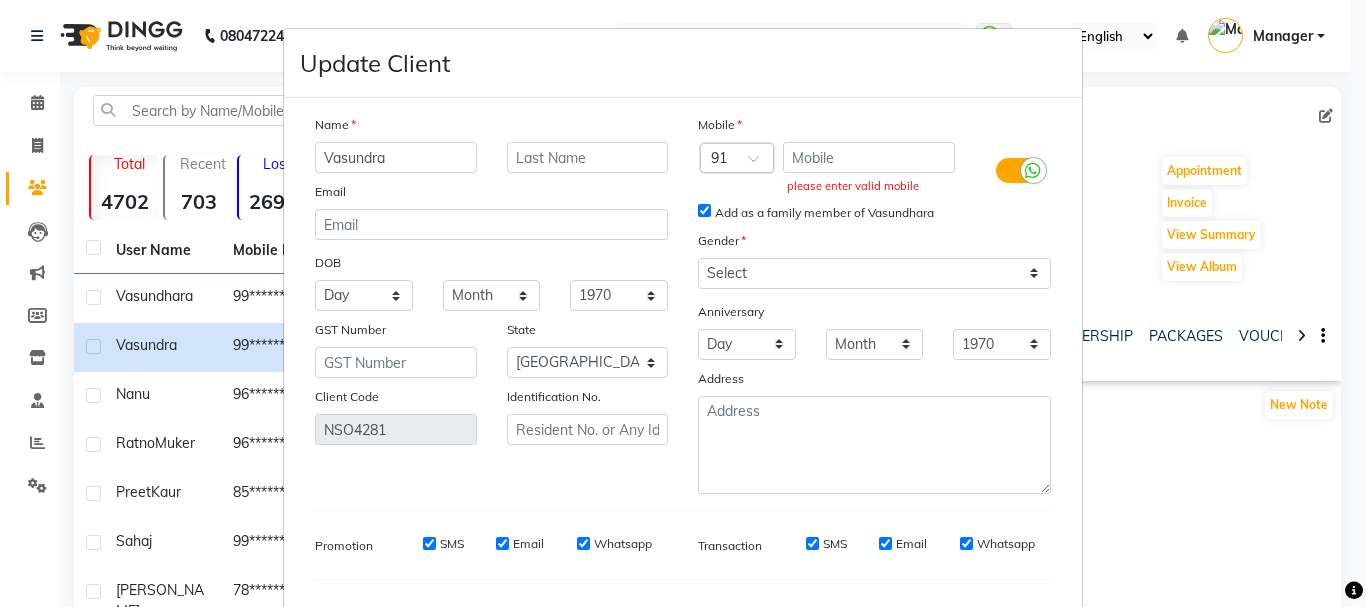scroll, scrollTop: 254, scrollLeft: 0, axis: vertical 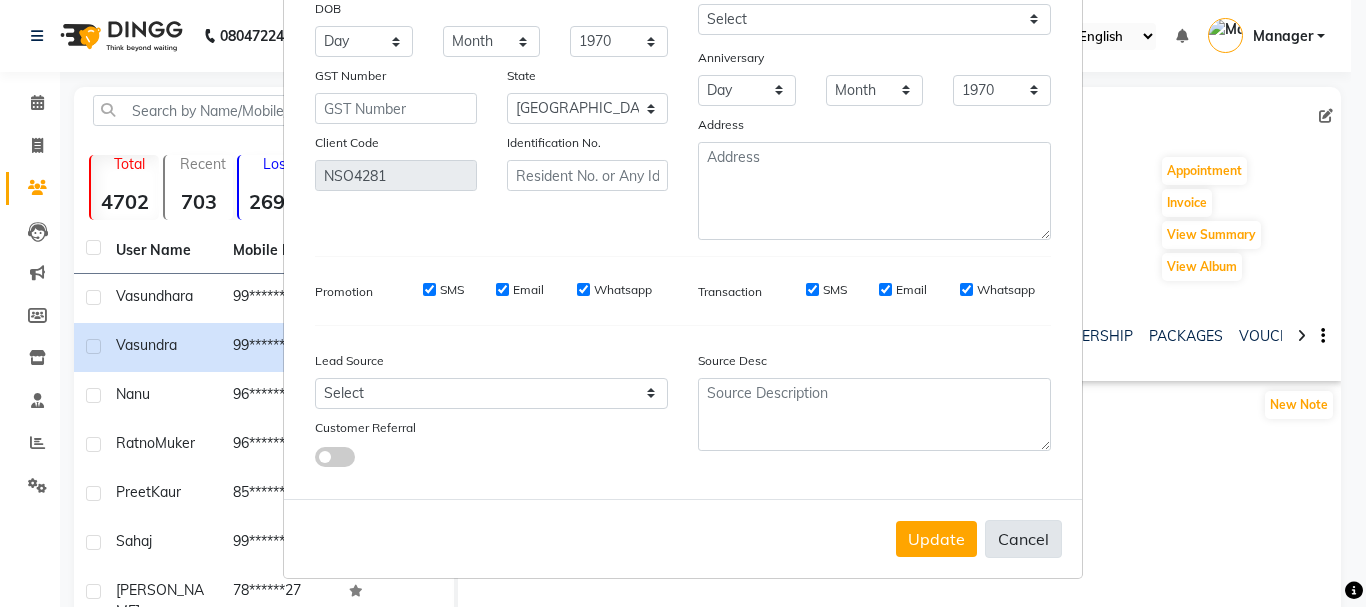 click on "Cancel" at bounding box center (1023, 539) 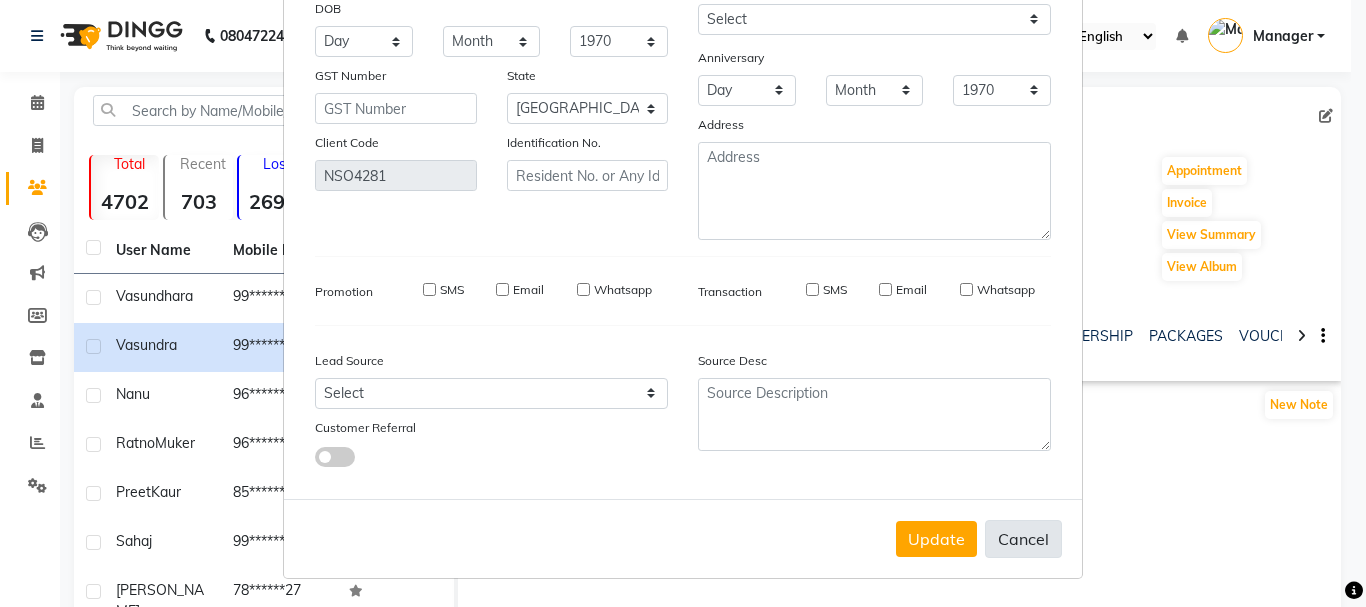 type 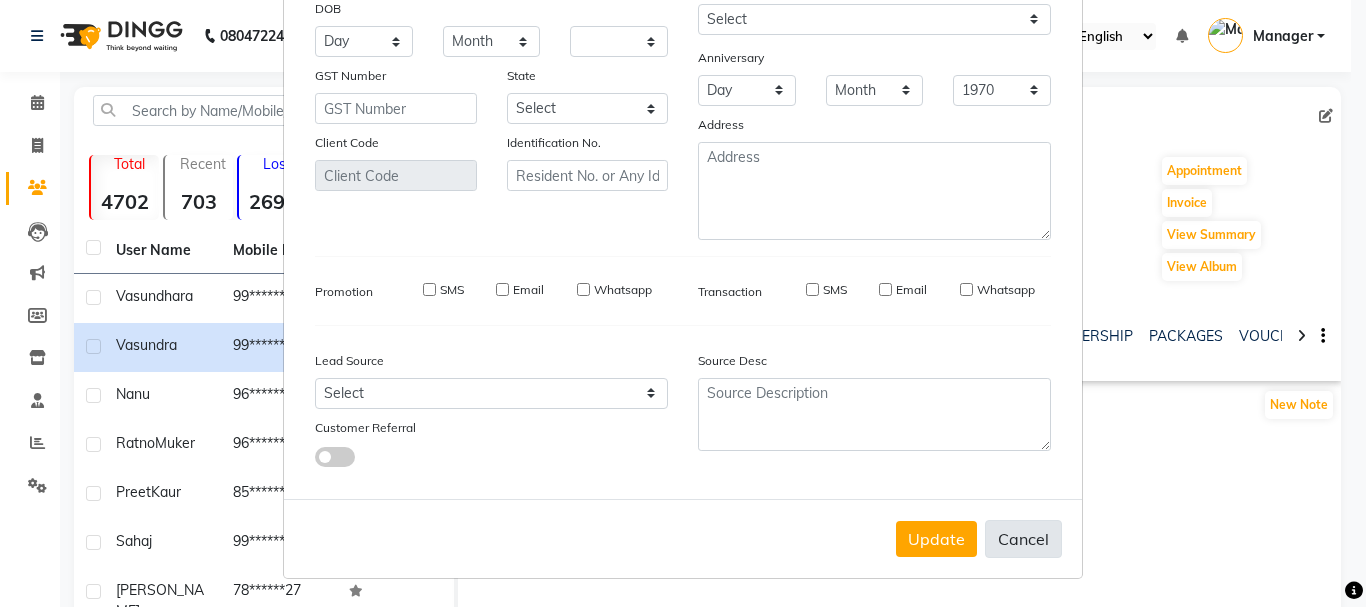 select 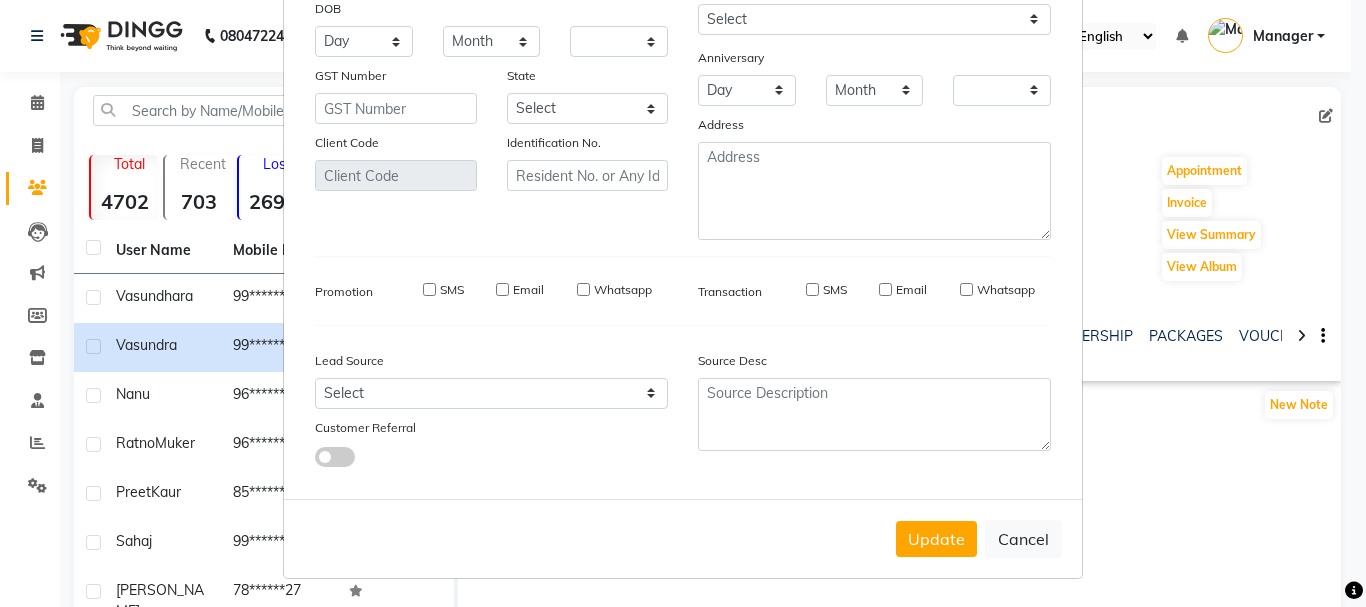 scroll, scrollTop: 227, scrollLeft: 0, axis: vertical 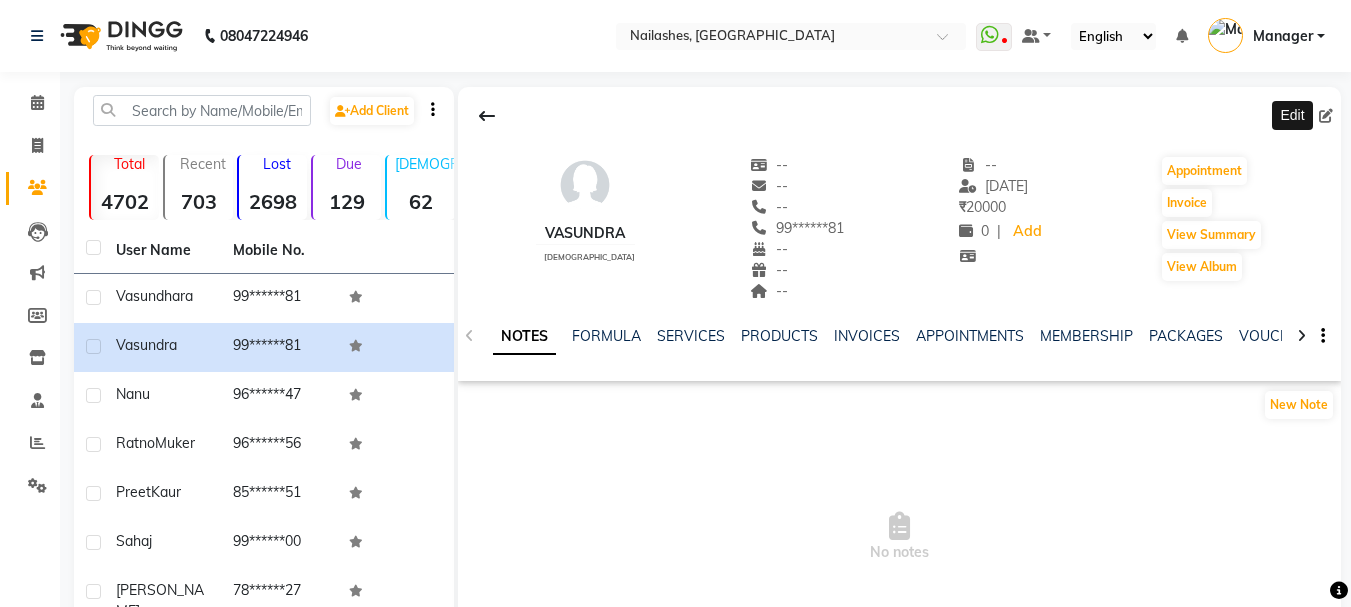 click on "08047224946" 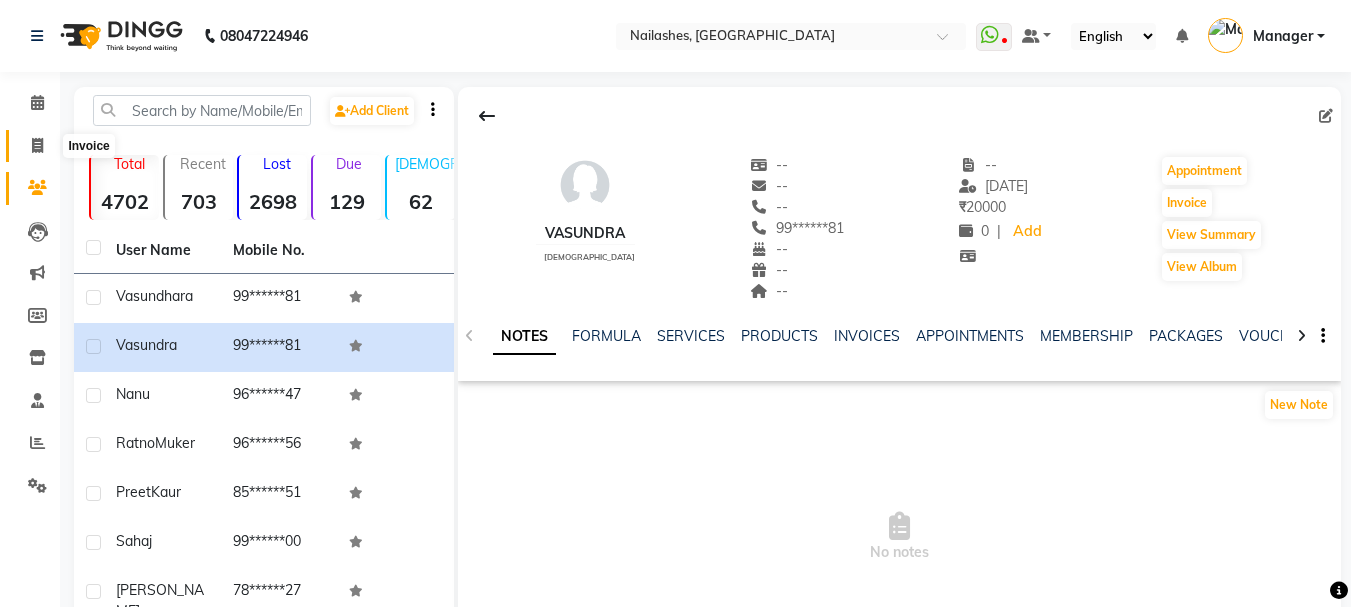 click 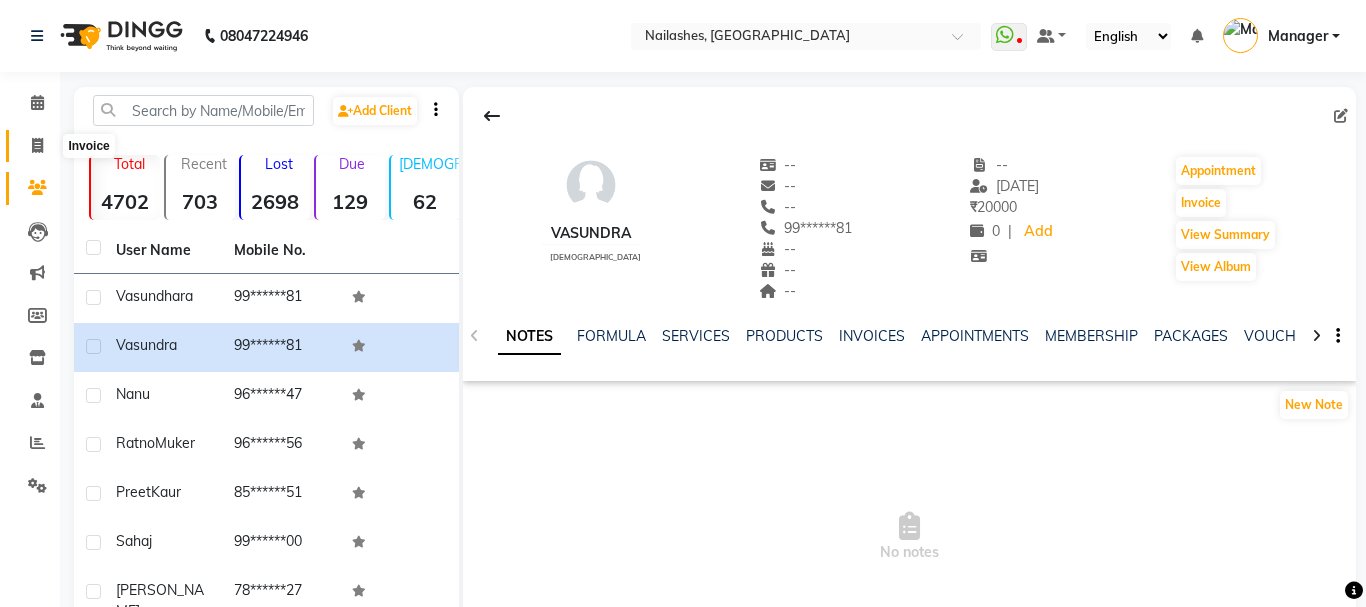select on "3926" 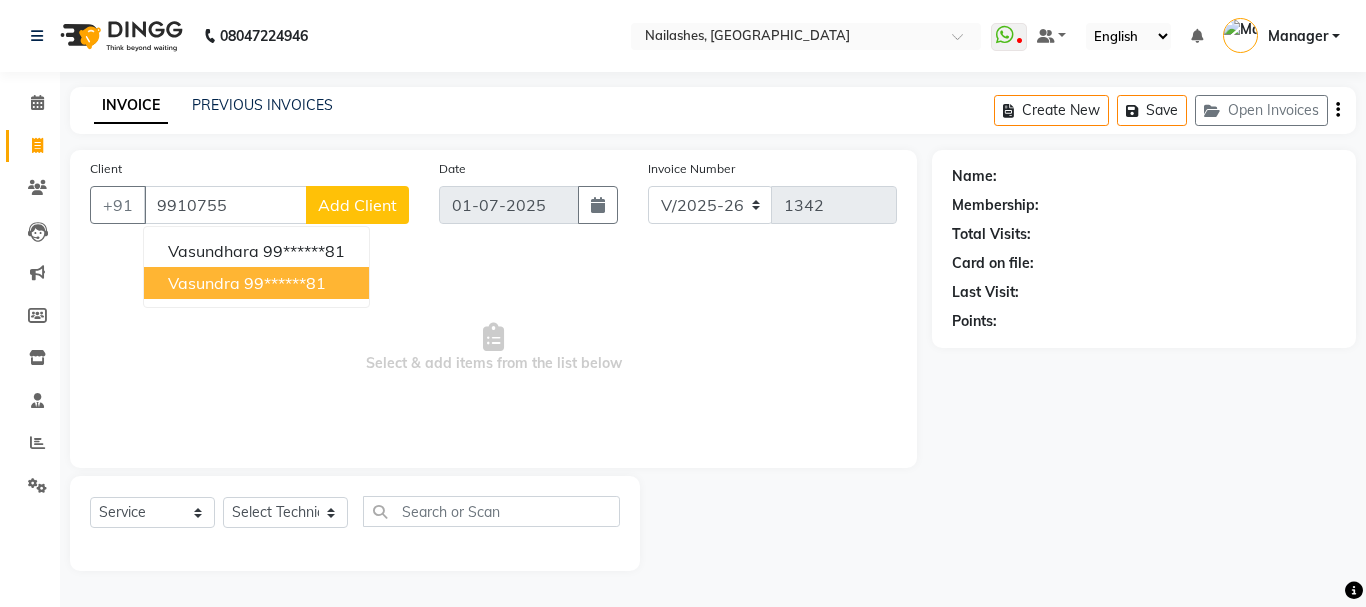 click on "99******81" at bounding box center [285, 283] 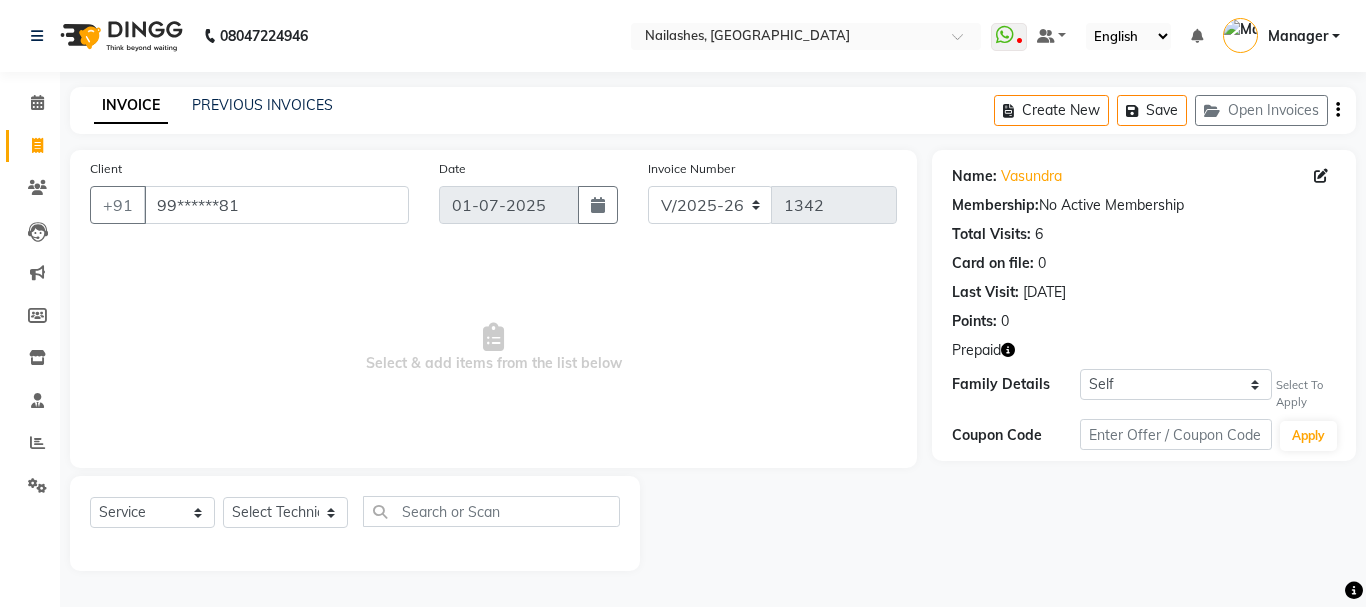 click on "Prepaid" 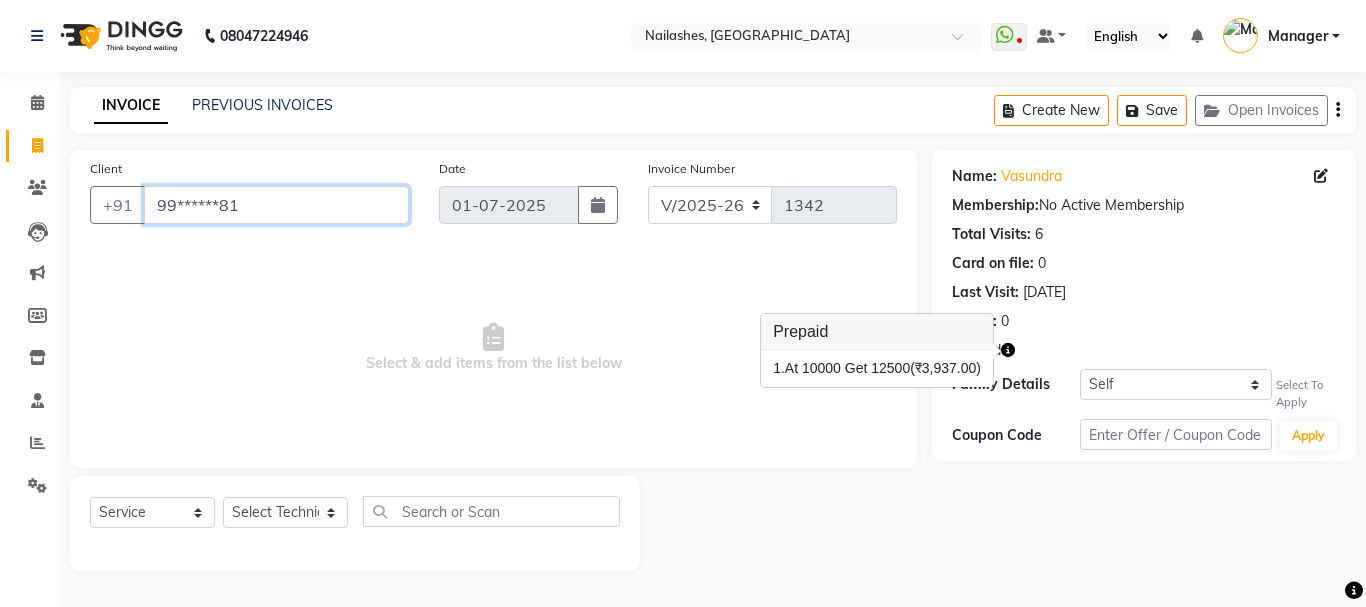 click on "99******81" at bounding box center [276, 205] 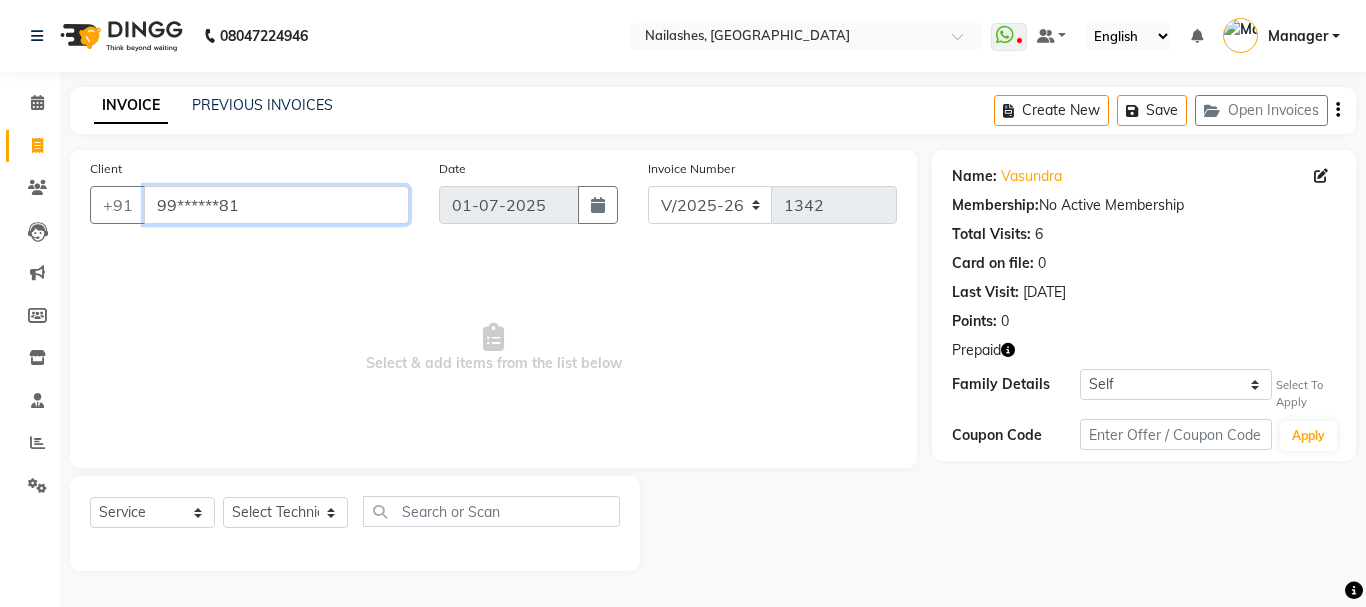 click on "99******81" at bounding box center [276, 205] 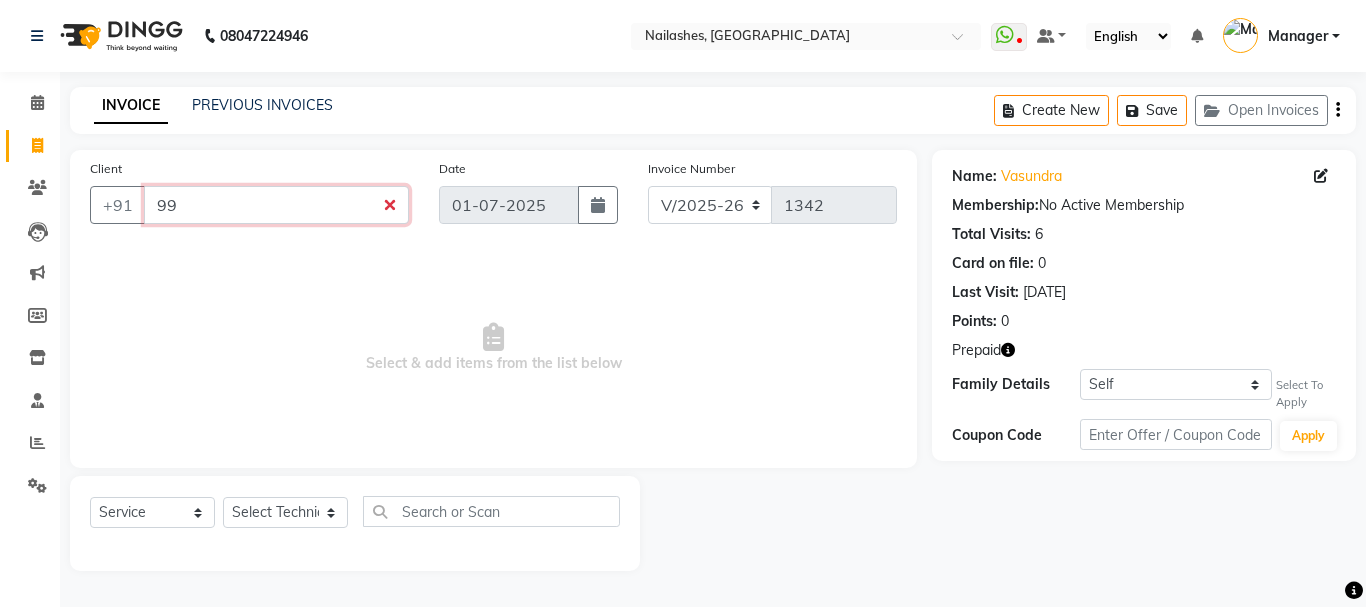 type on "9" 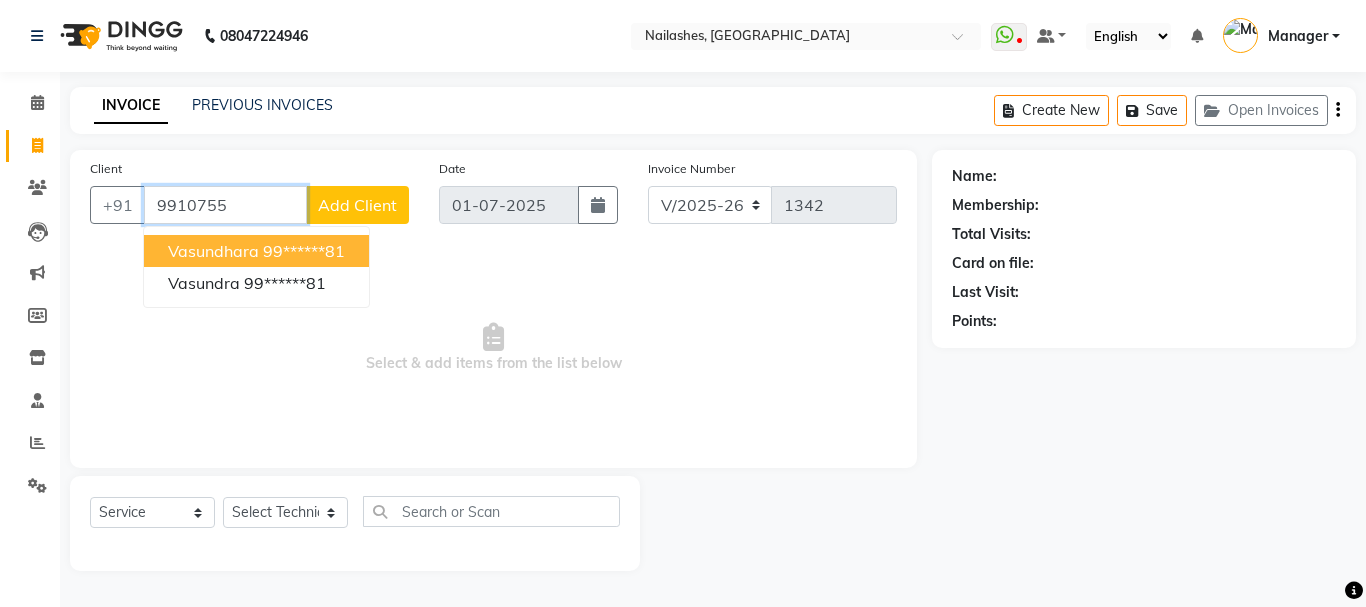 click on "99******81" at bounding box center [304, 251] 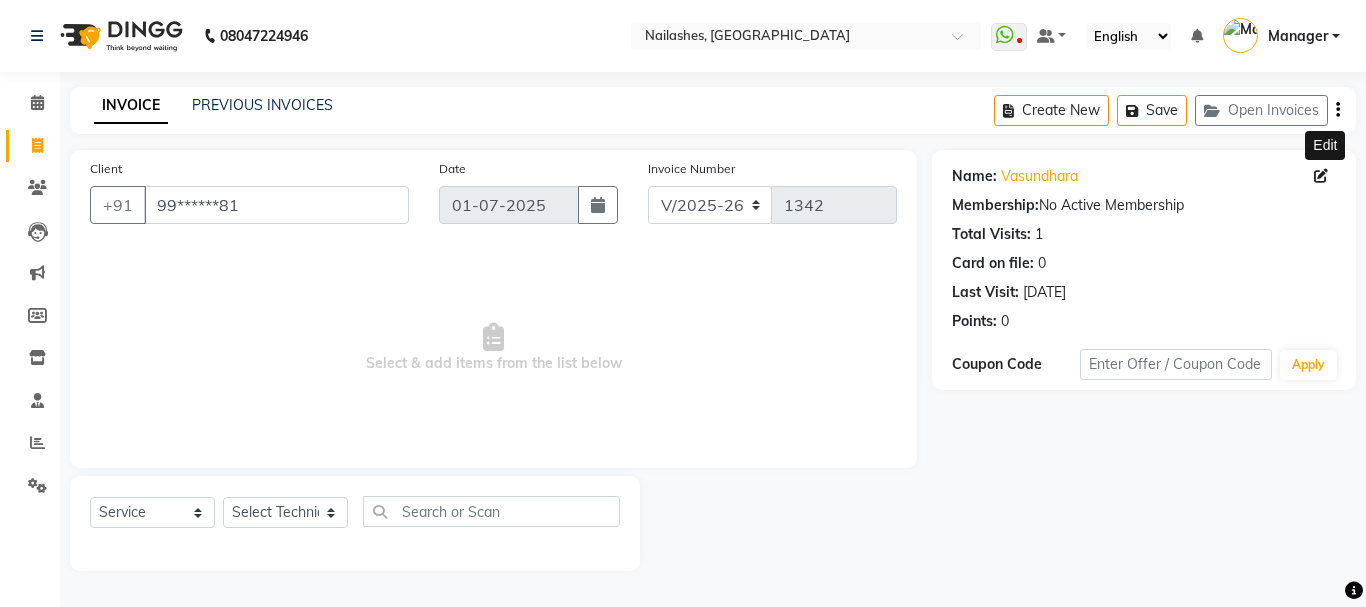 click 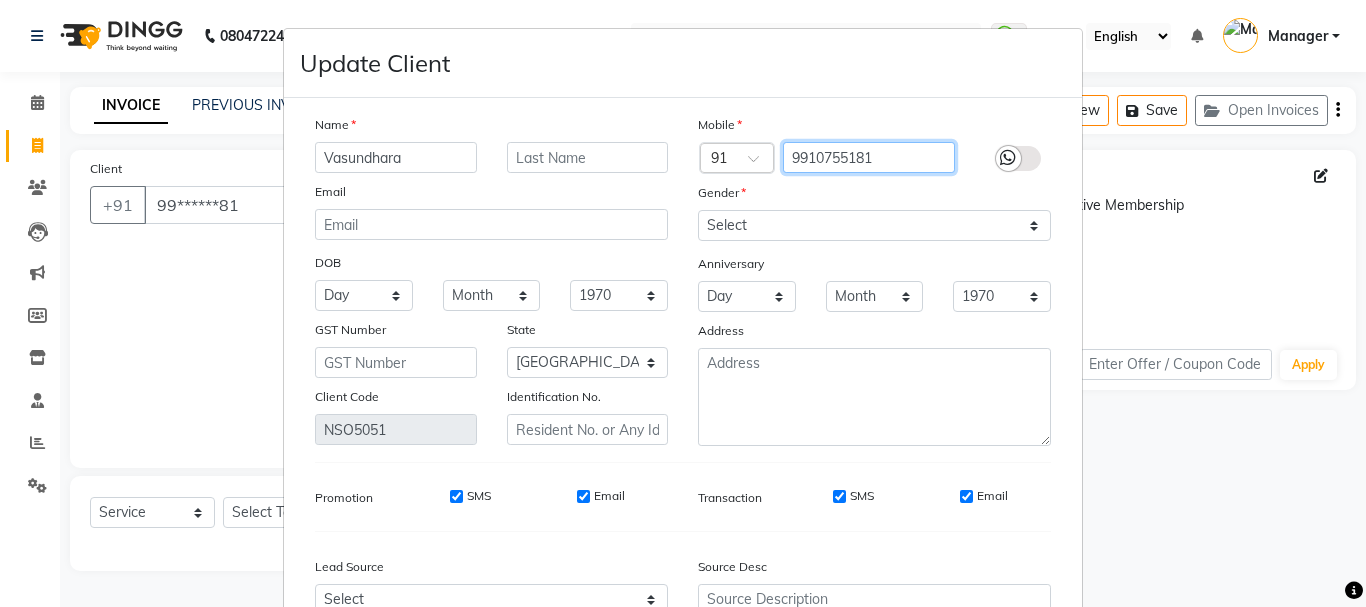 click on "9910755181" at bounding box center (869, 157) 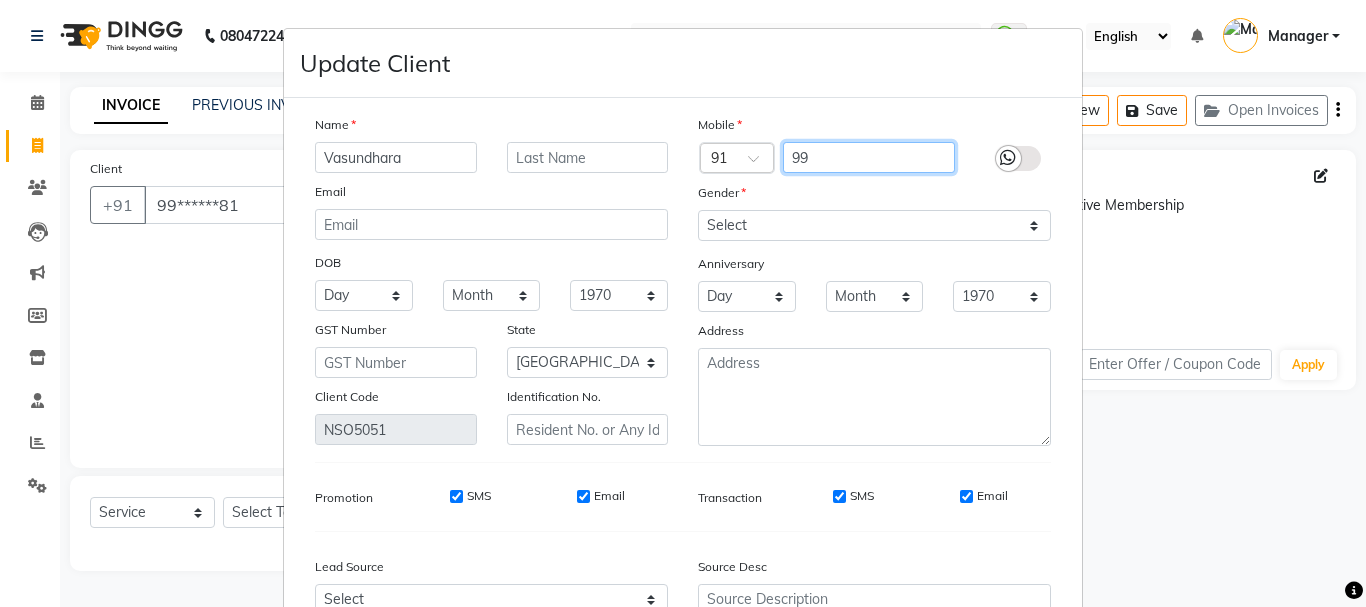 type on "9" 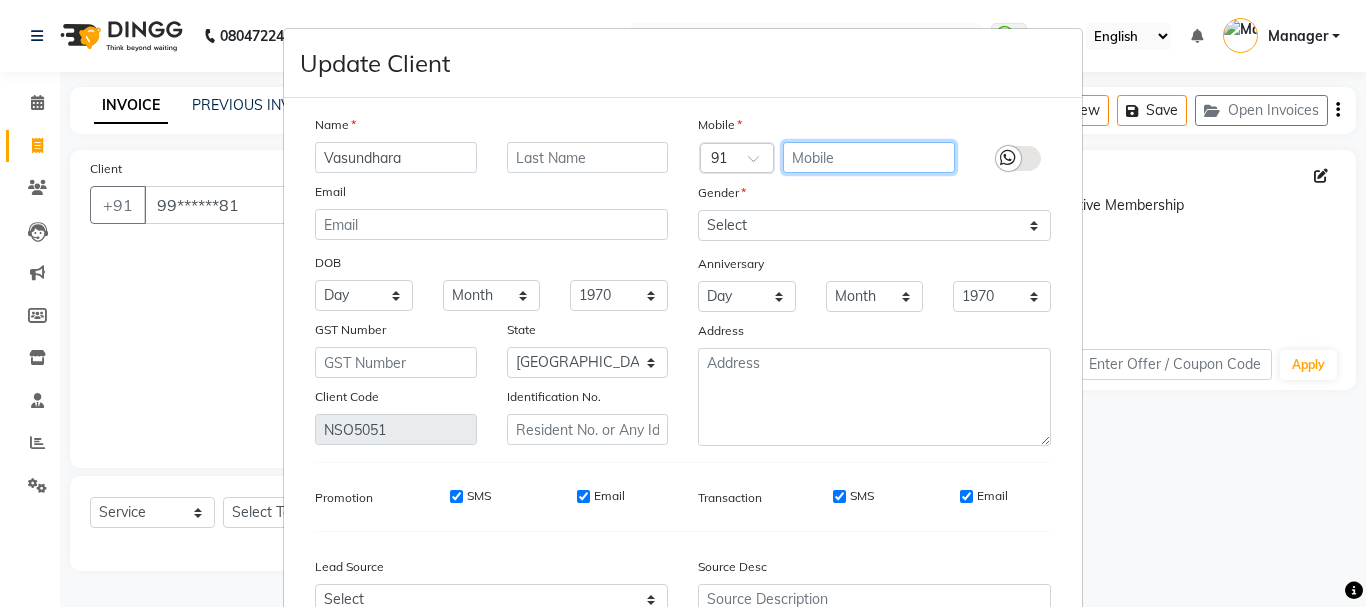 type 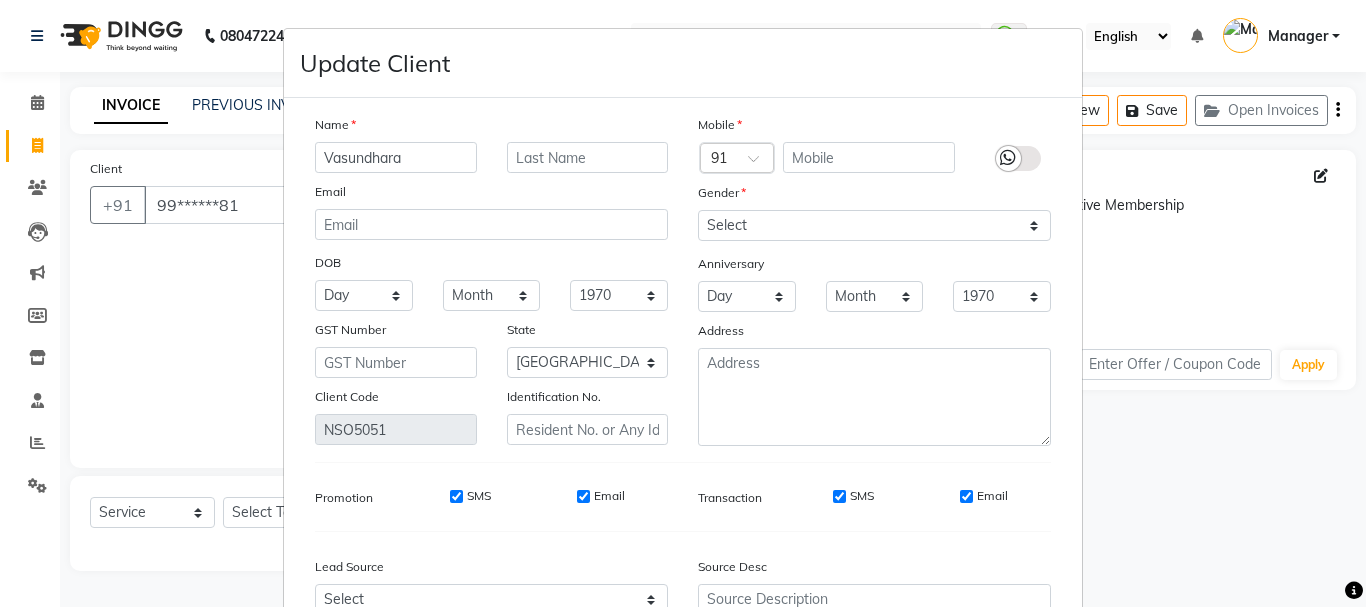 scroll, scrollTop: 206, scrollLeft: 0, axis: vertical 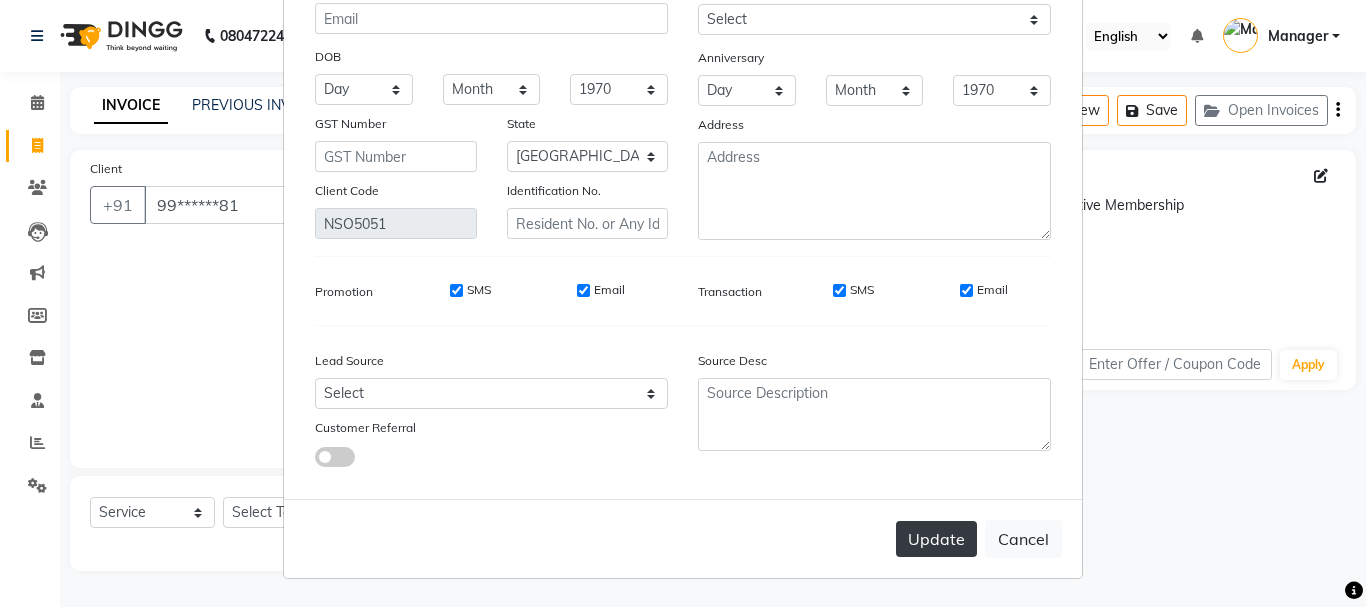 click on "Update" at bounding box center [936, 539] 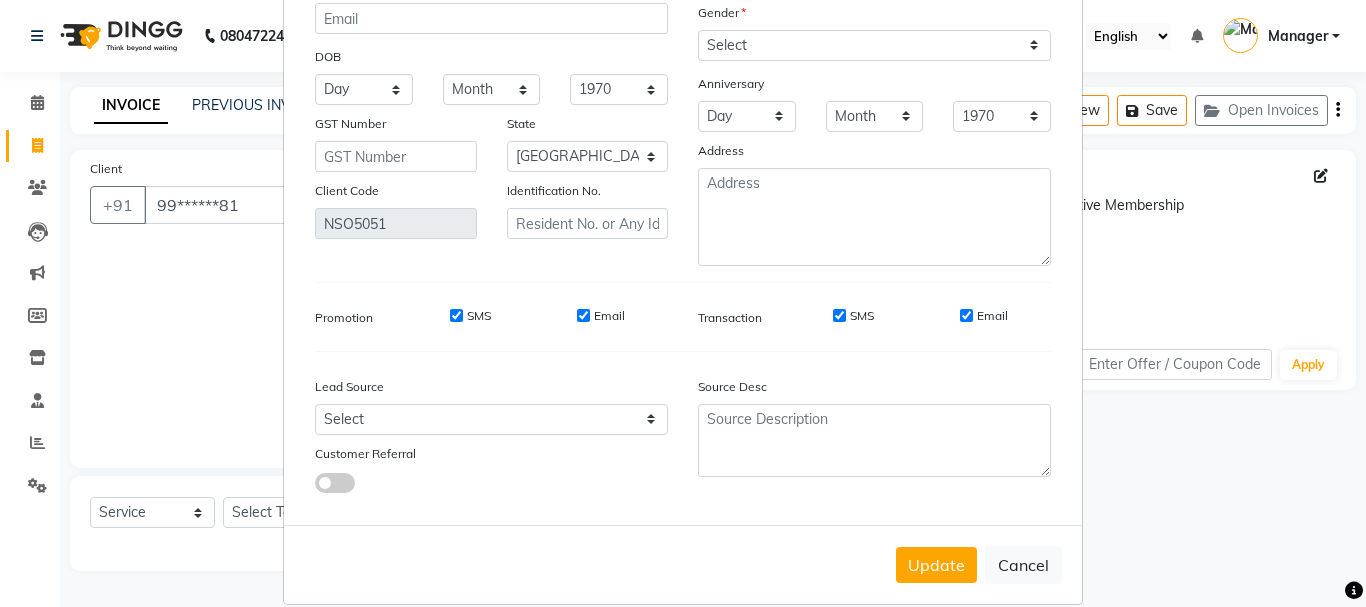 scroll, scrollTop: 0, scrollLeft: 0, axis: both 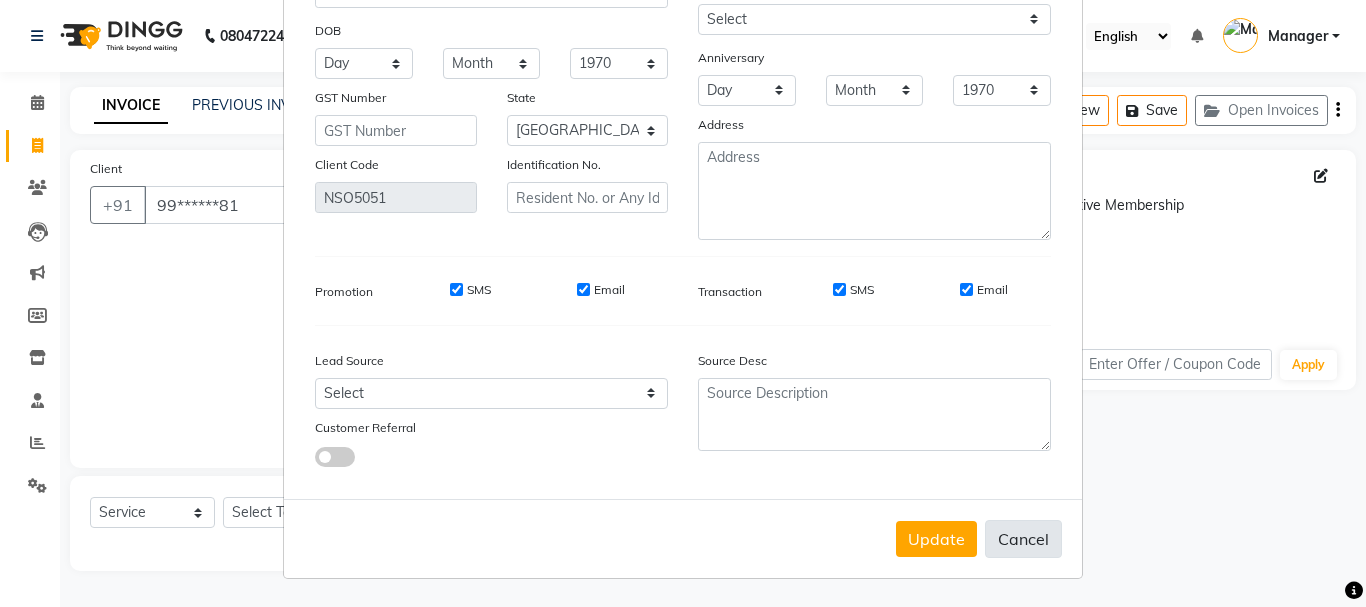 click on "Cancel" at bounding box center [1023, 539] 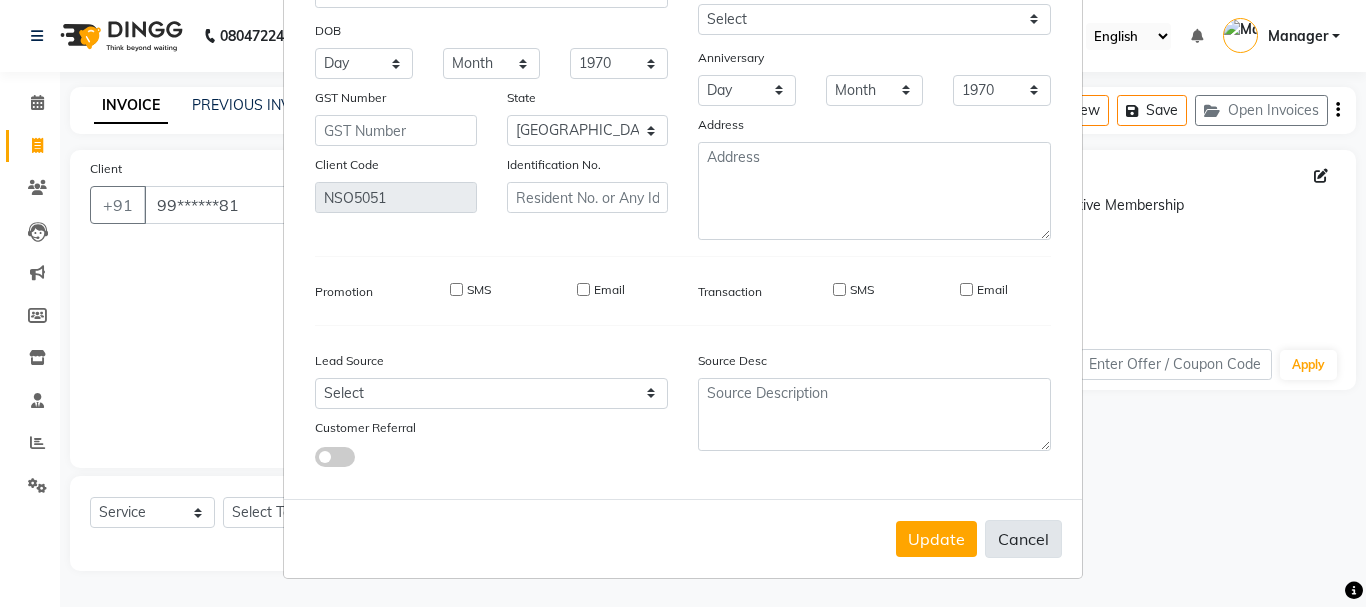 type 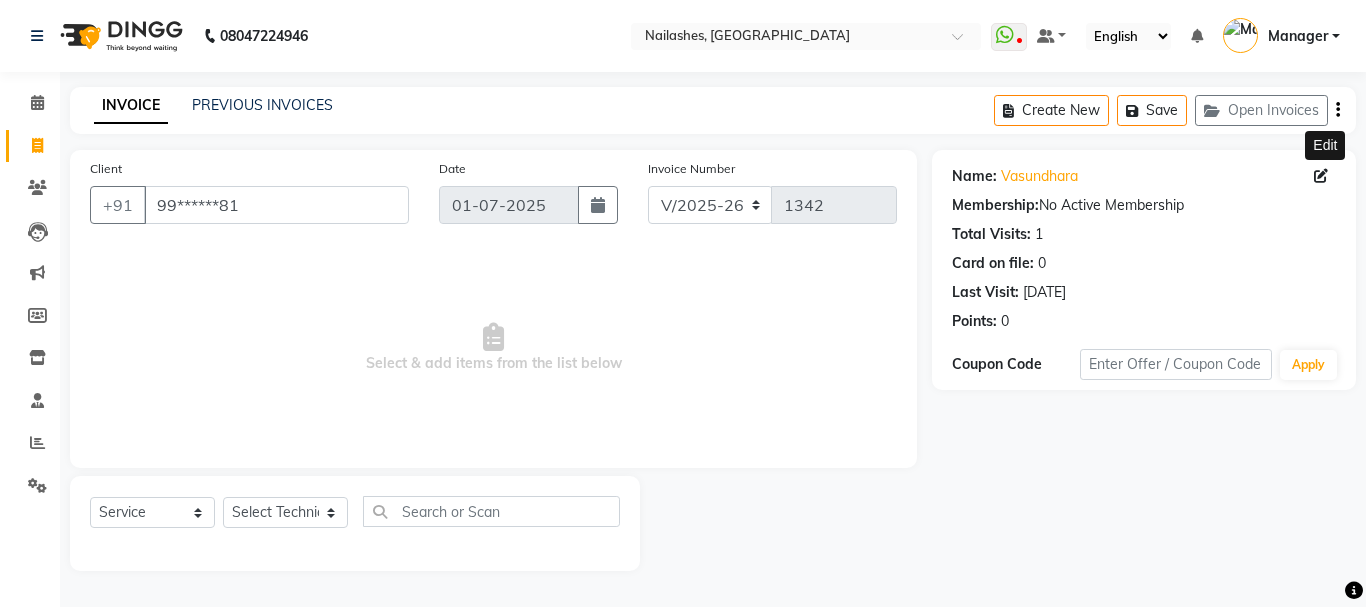 scroll, scrollTop: 227, scrollLeft: 0, axis: vertical 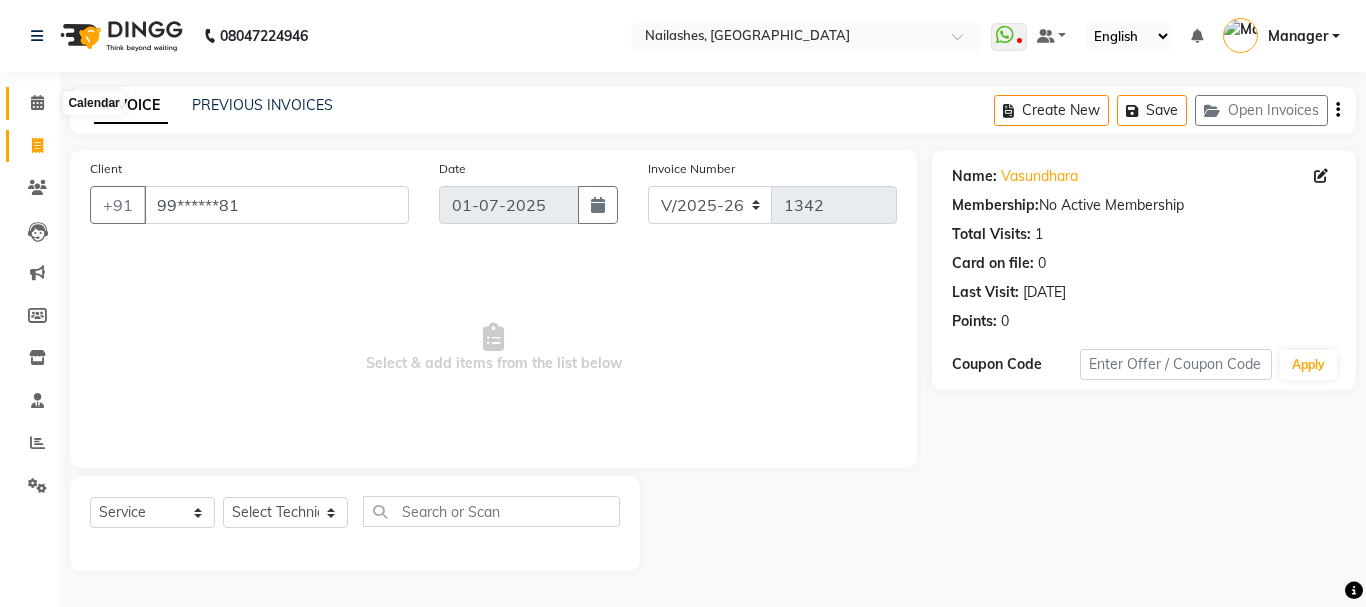click 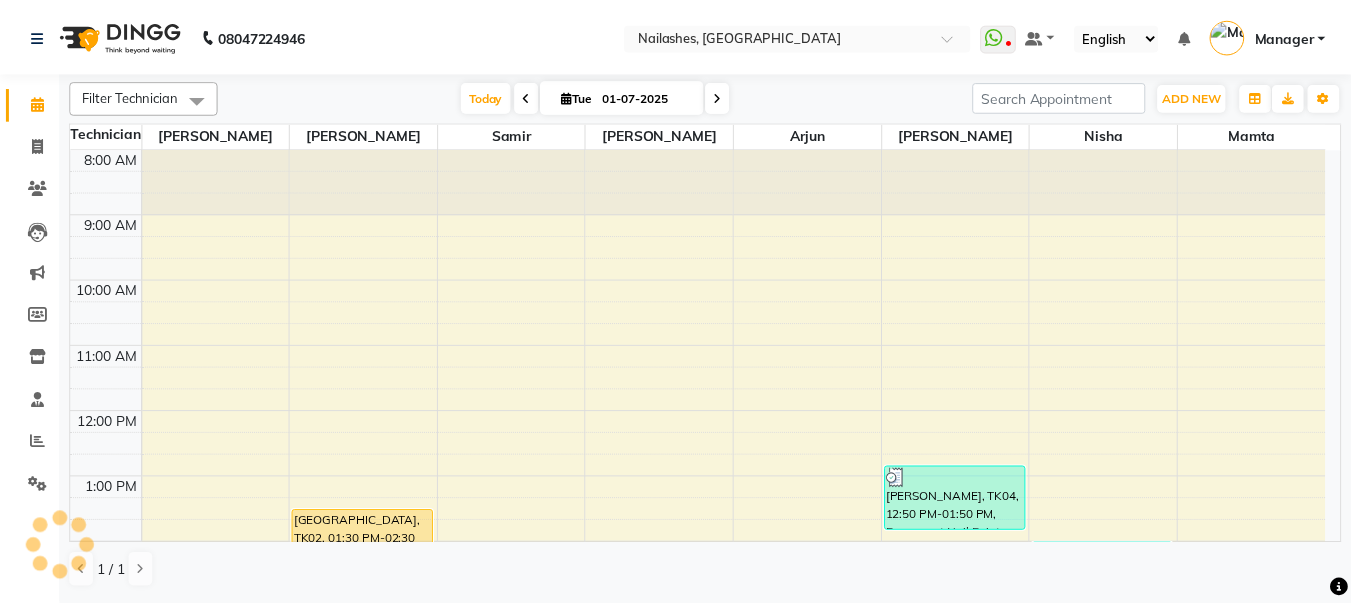 scroll, scrollTop: 0, scrollLeft: 0, axis: both 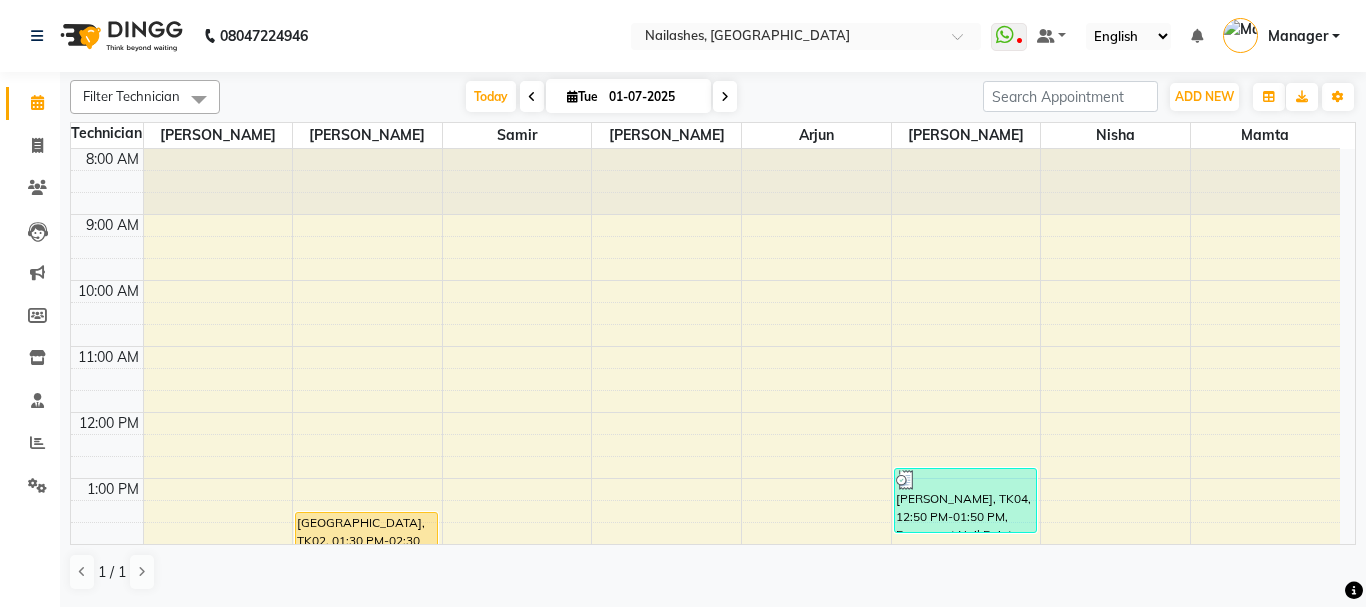 click on "[GEOGRAPHIC_DATA], TK02, 01:30 PM-02:30 PM, Permanent Nail Paint - Solid Color (Hand)" at bounding box center [366, 544] 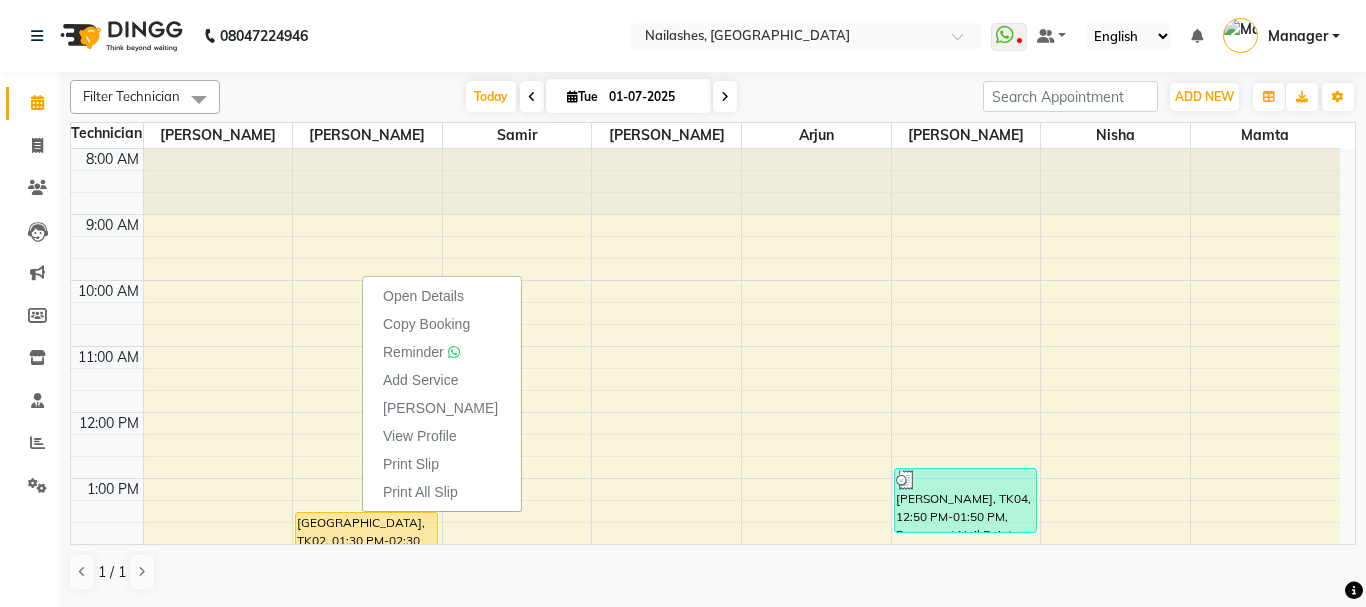 click on "[GEOGRAPHIC_DATA], TK02, 01:30 PM-02:30 PM, Permanent Nail Paint - Solid Color (Hand)" at bounding box center (366, 544) 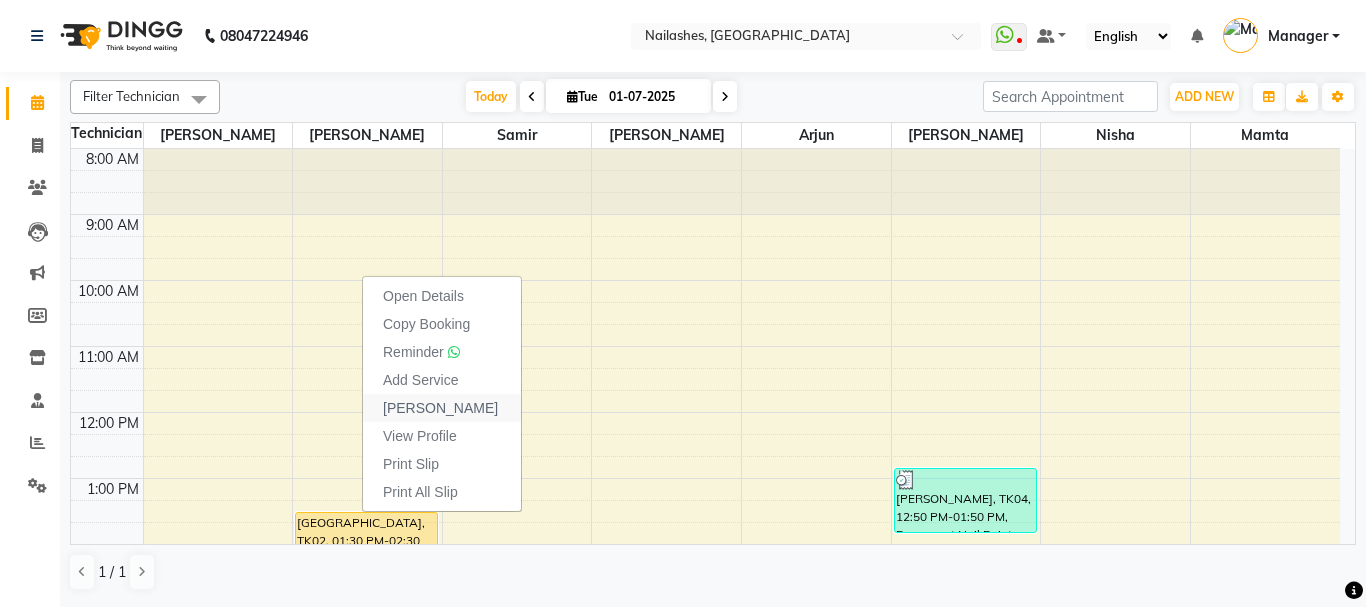 click on "[PERSON_NAME]" at bounding box center (440, 408) 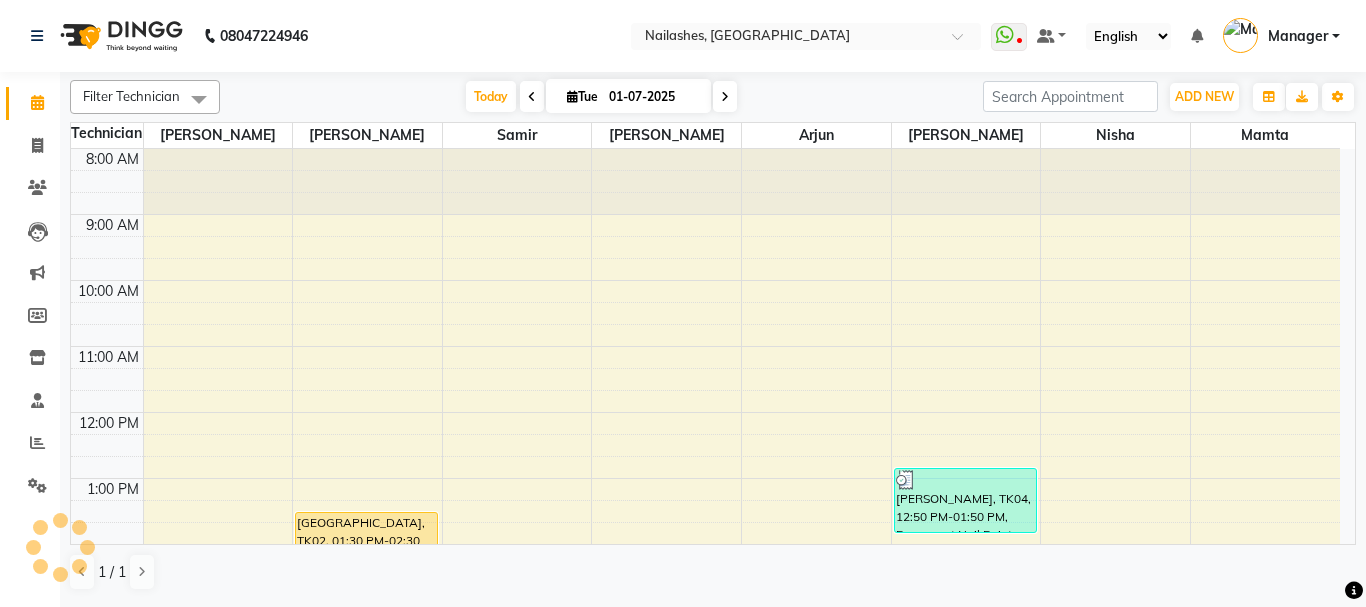 select on "service" 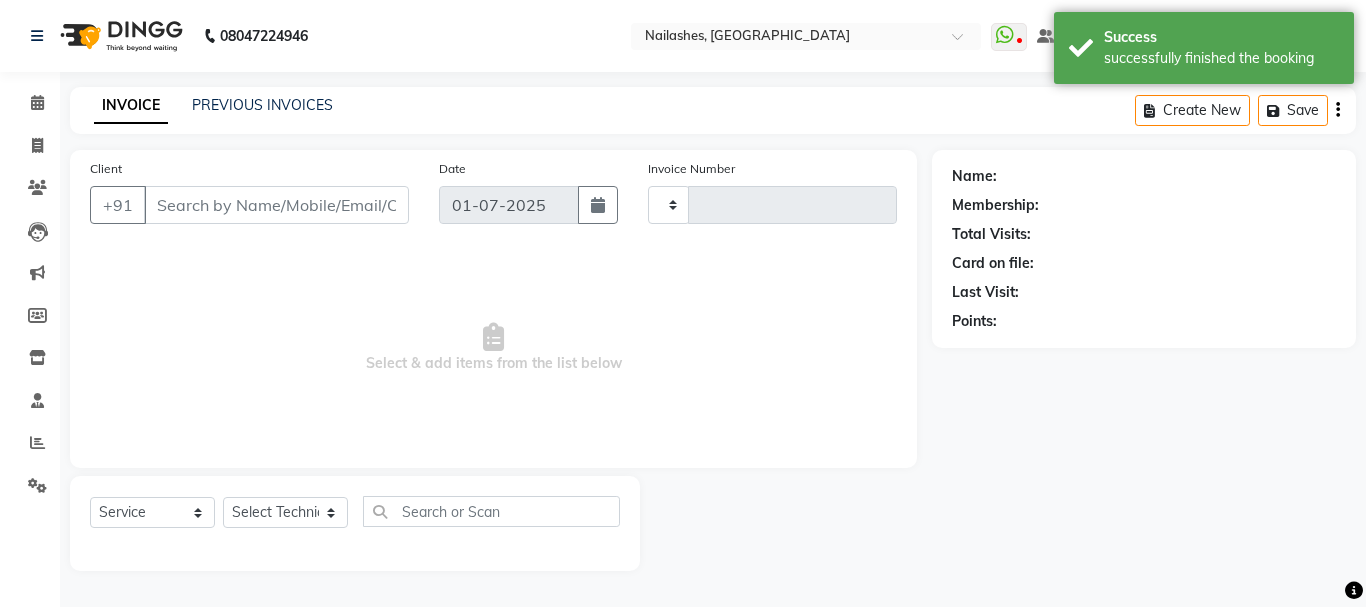 type on "1342" 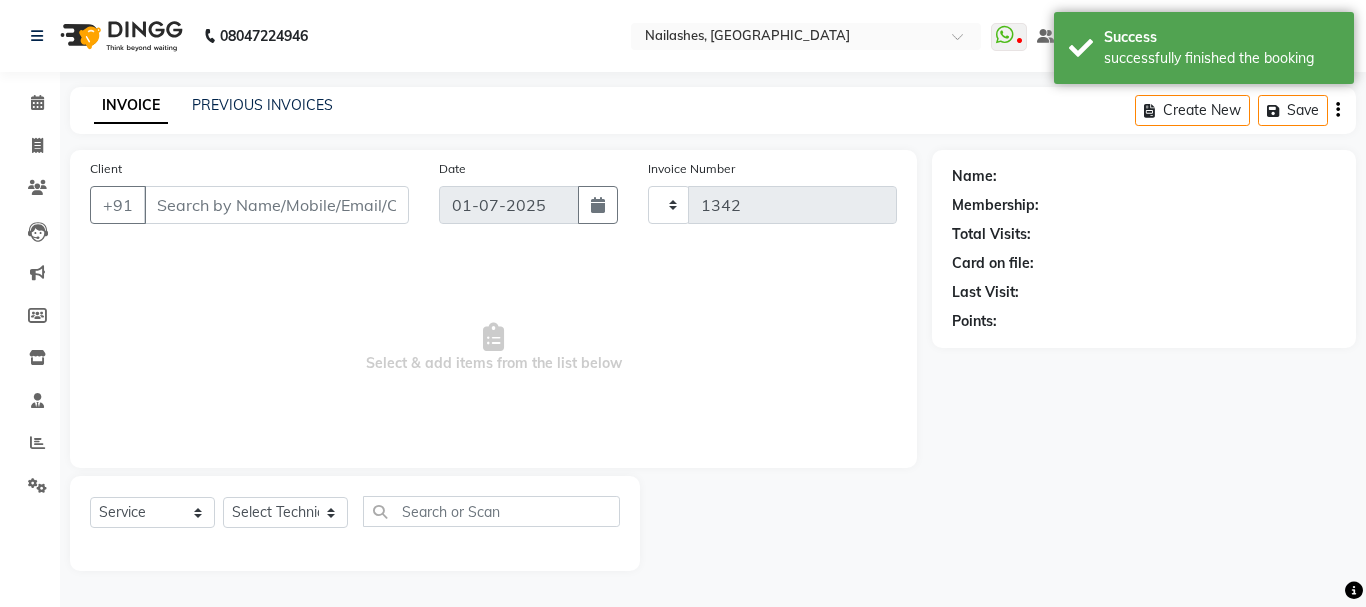 select on "3926" 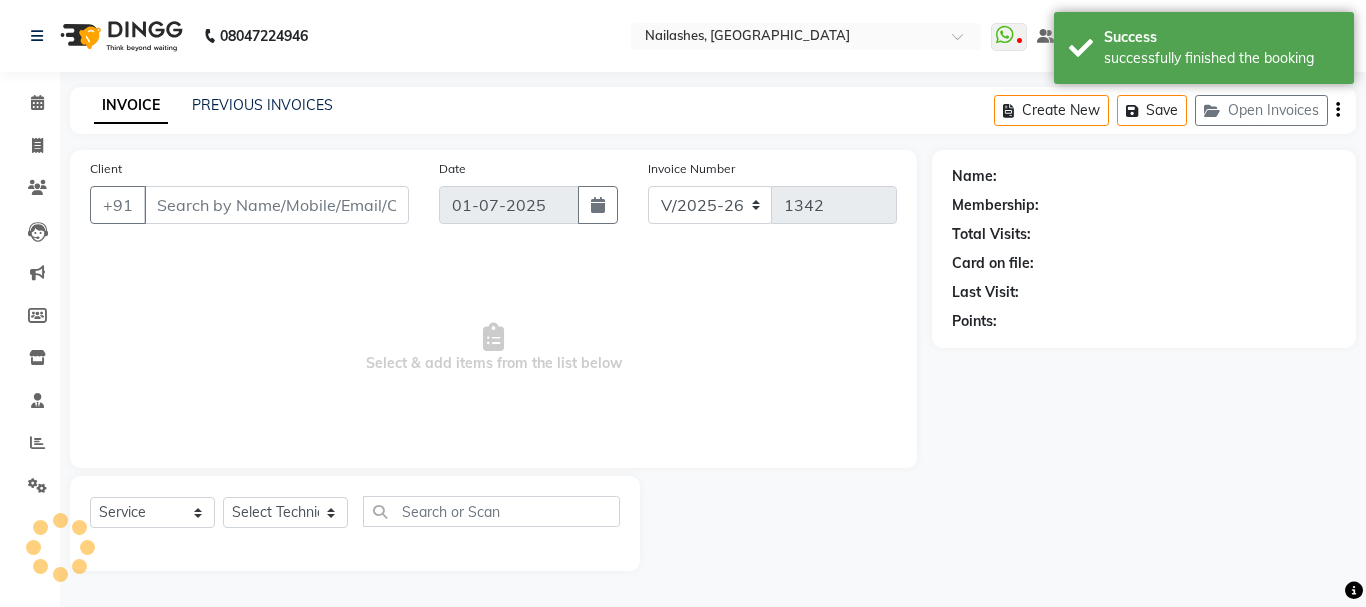 type on "95******46" 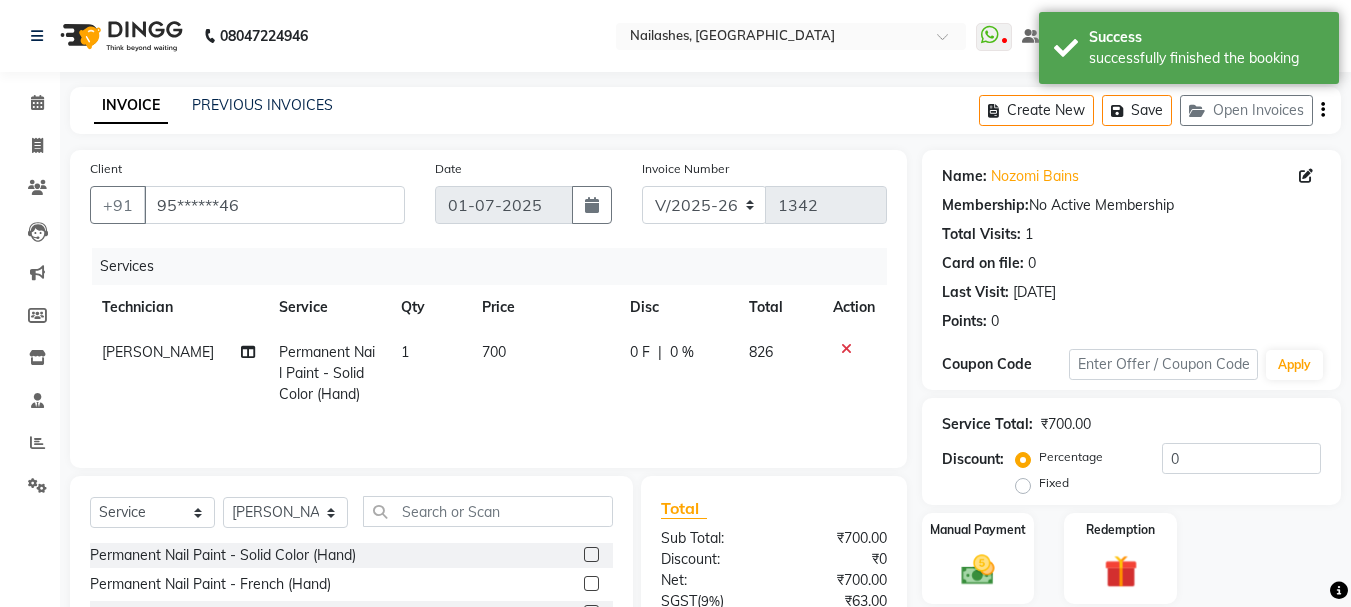 click on "700" 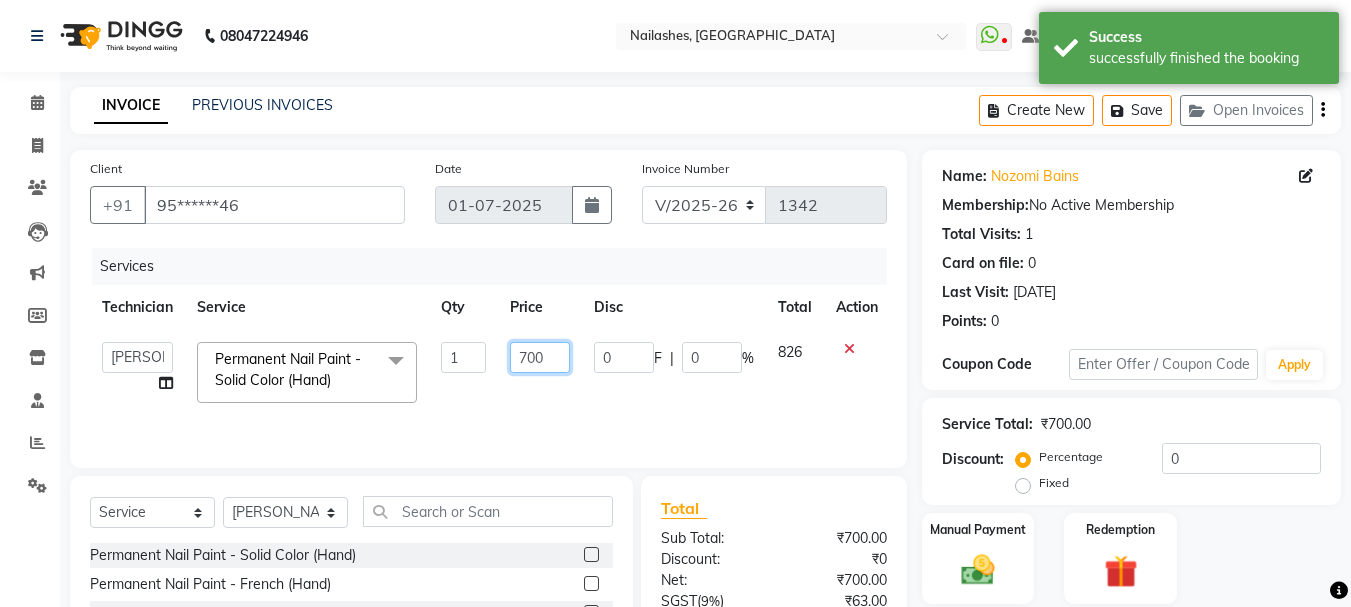 click on "700" 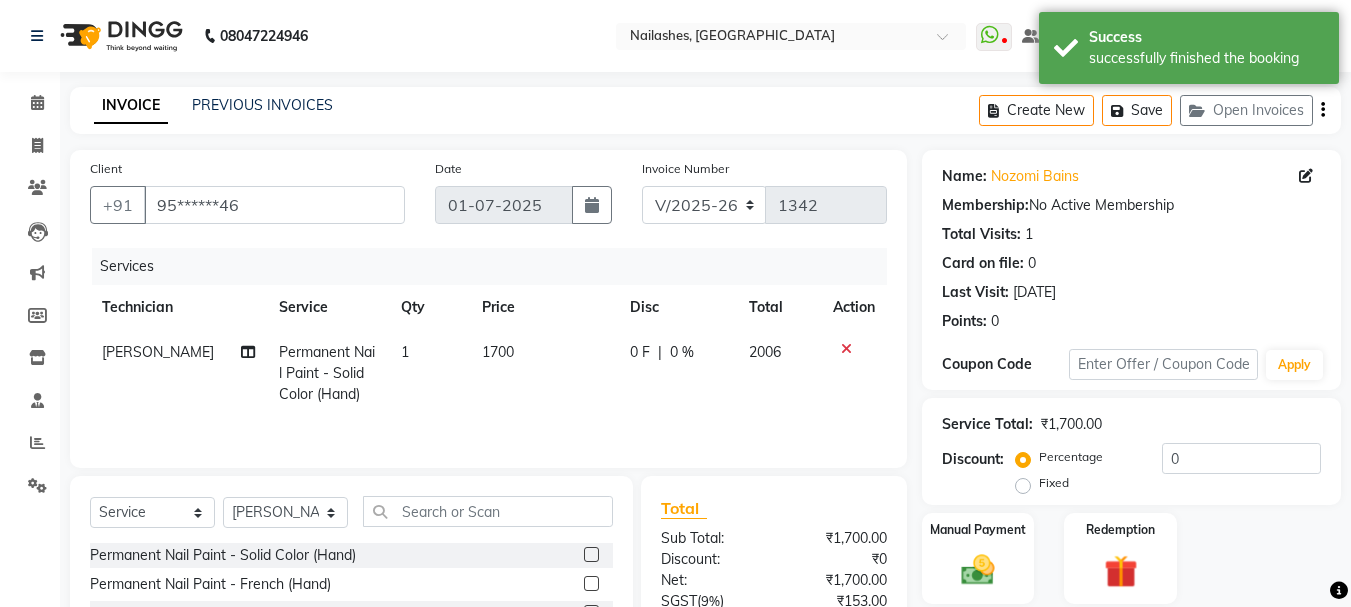 click on "1700" 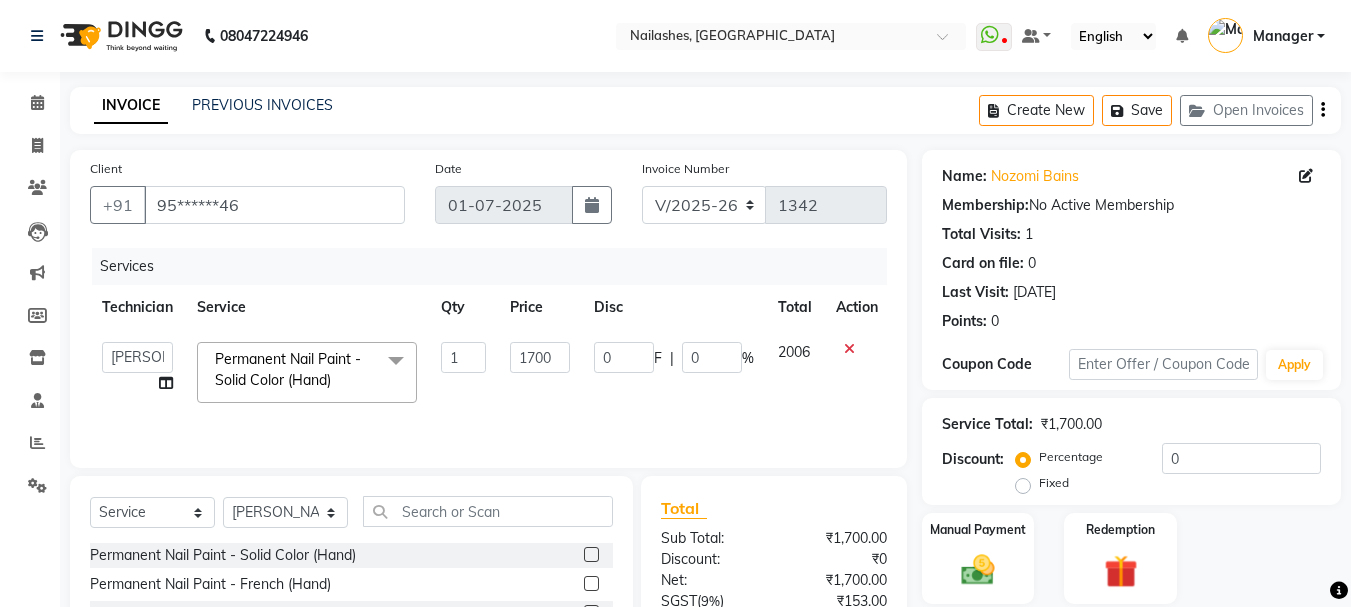 scroll, scrollTop: 194, scrollLeft: 0, axis: vertical 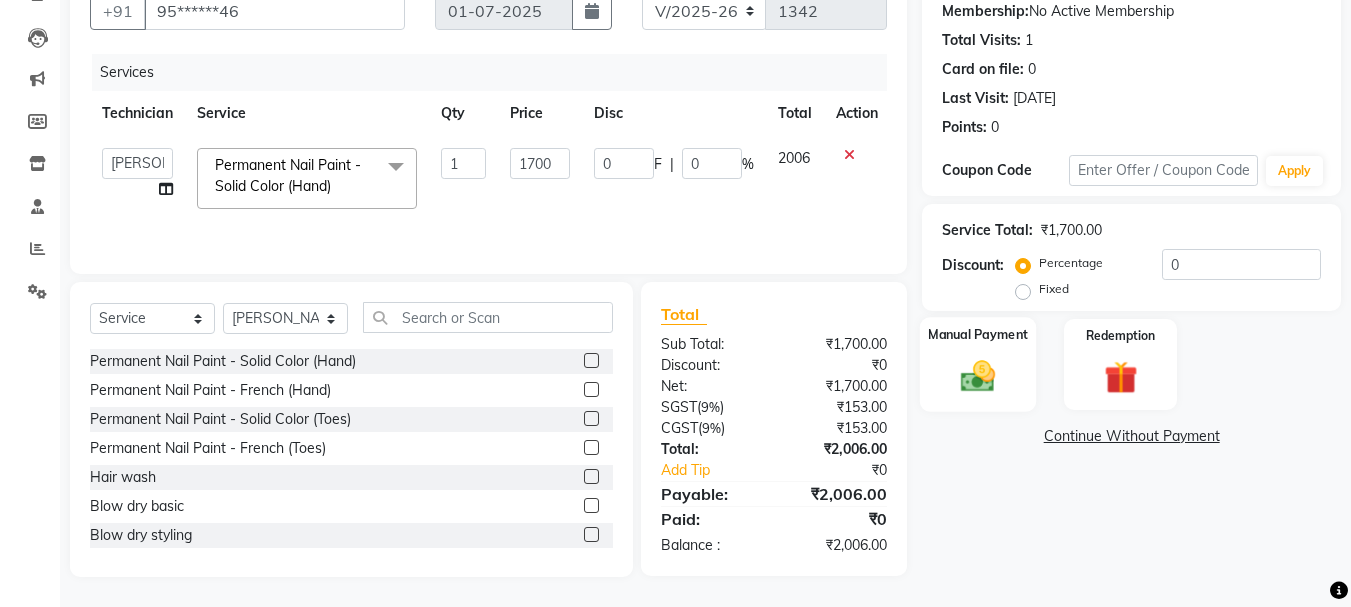 click on "Manual Payment" 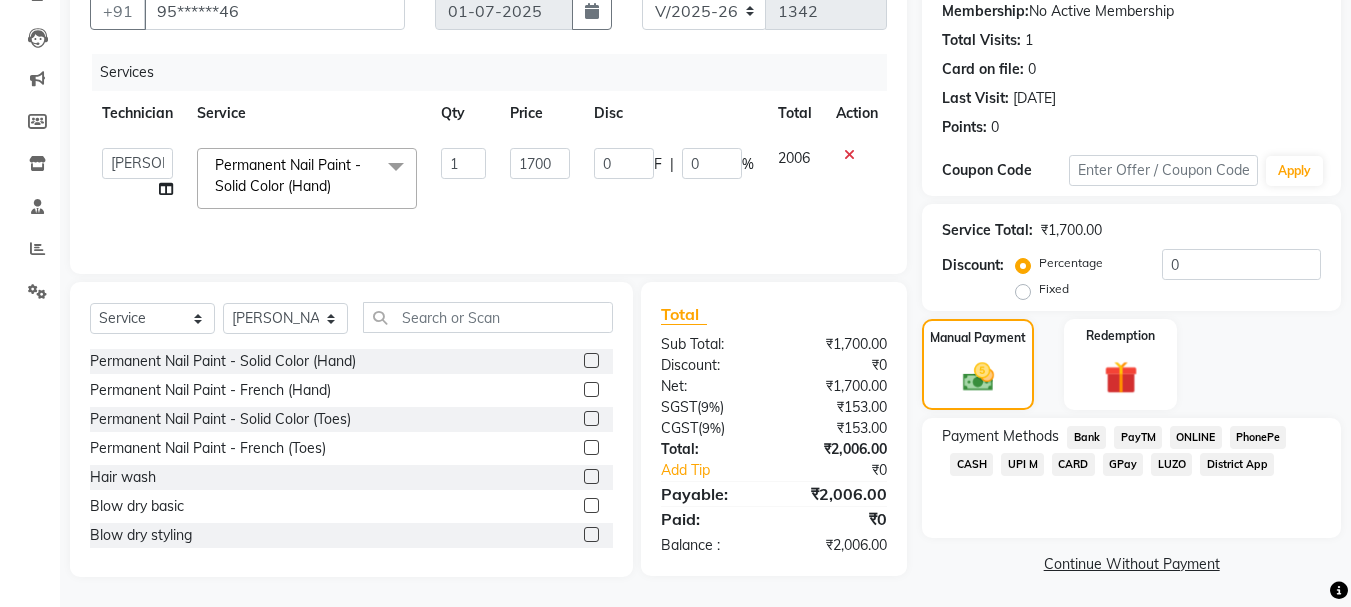 click on "CASH" 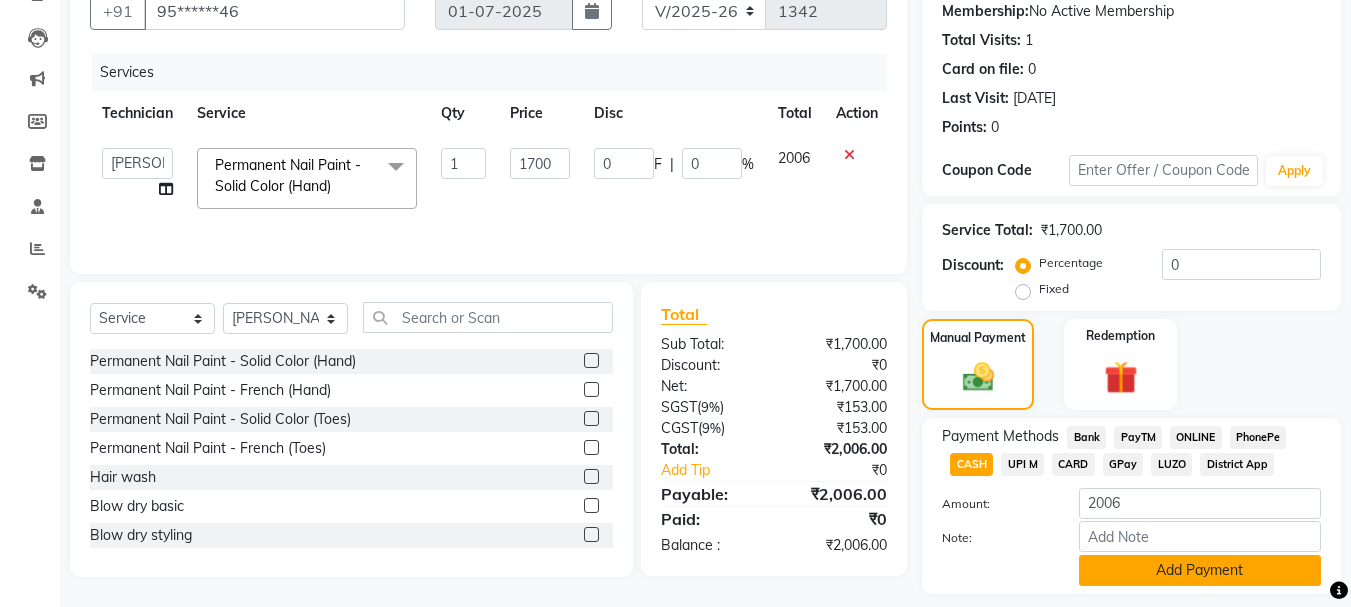 click on "Add Payment" 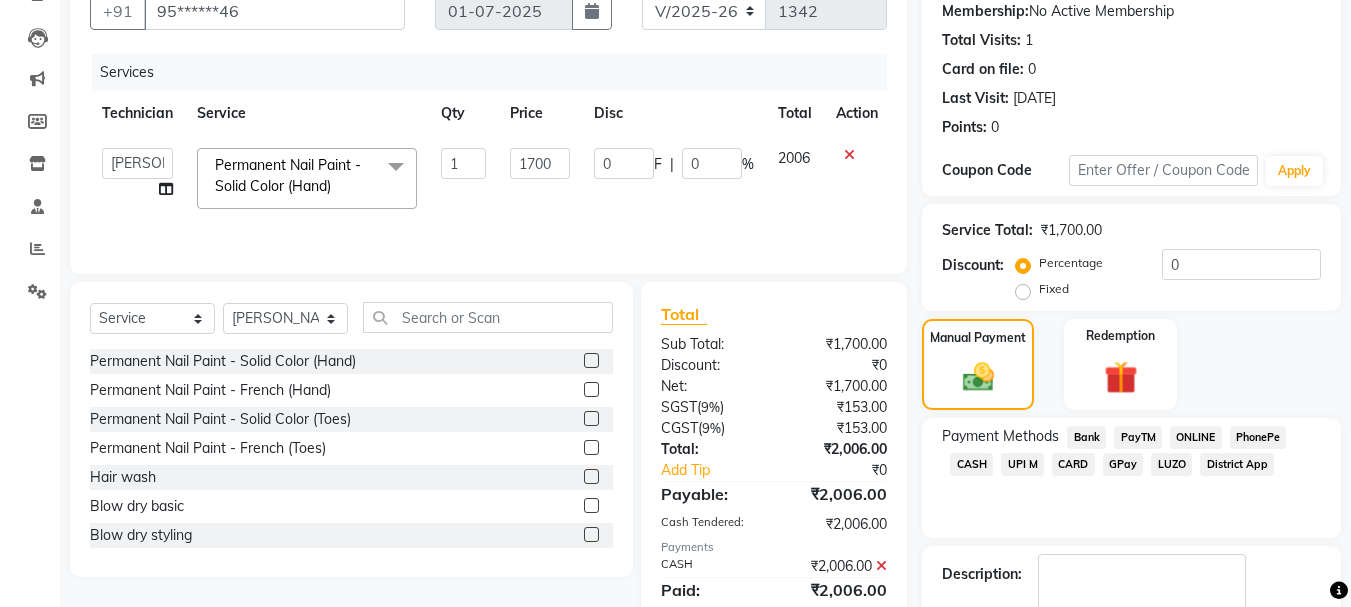 scroll, scrollTop: 309, scrollLeft: 0, axis: vertical 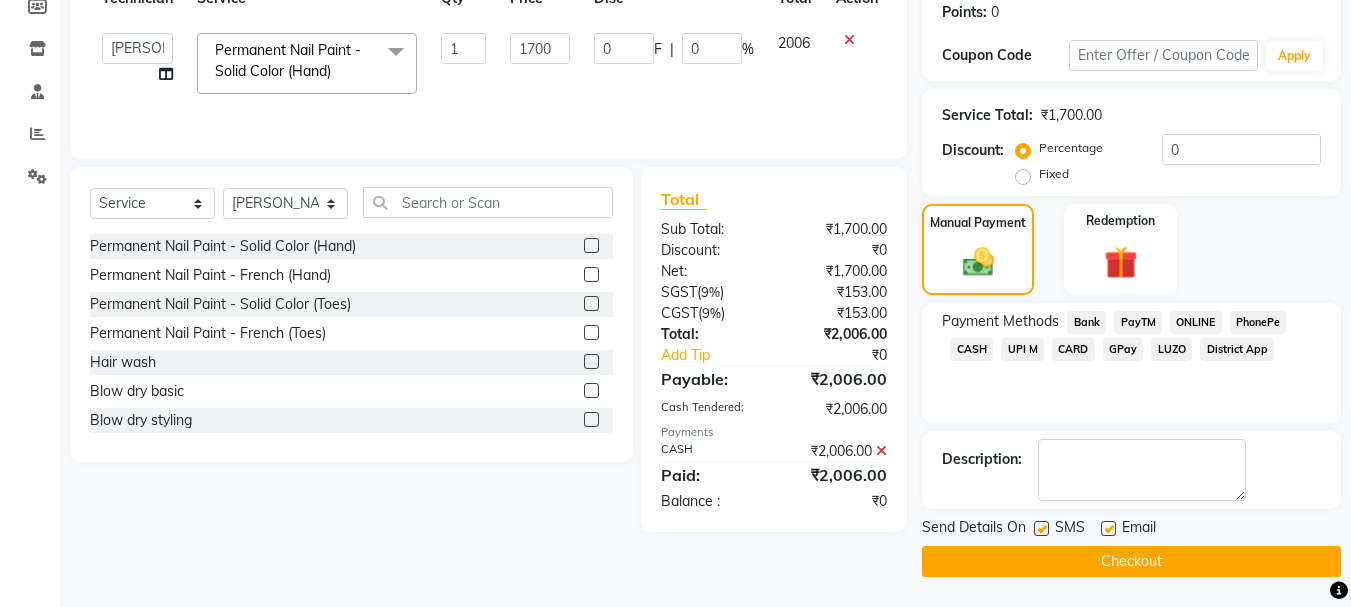 click on "Checkout" 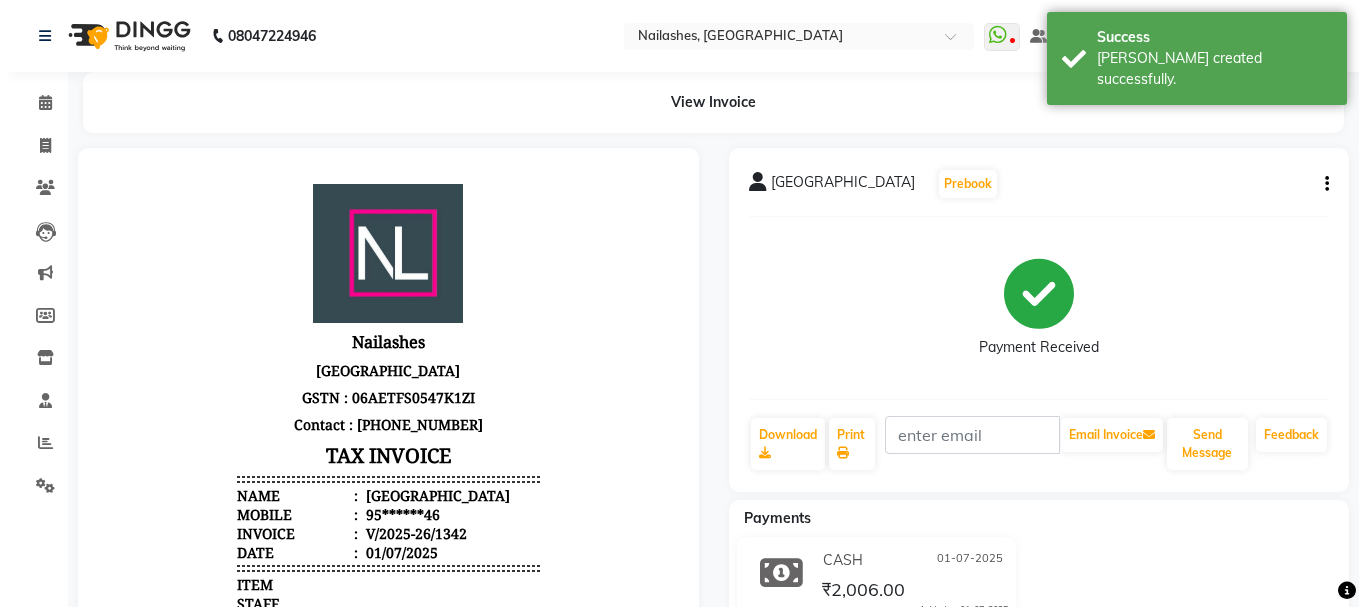 scroll, scrollTop: 0, scrollLeft: 0, axis: both 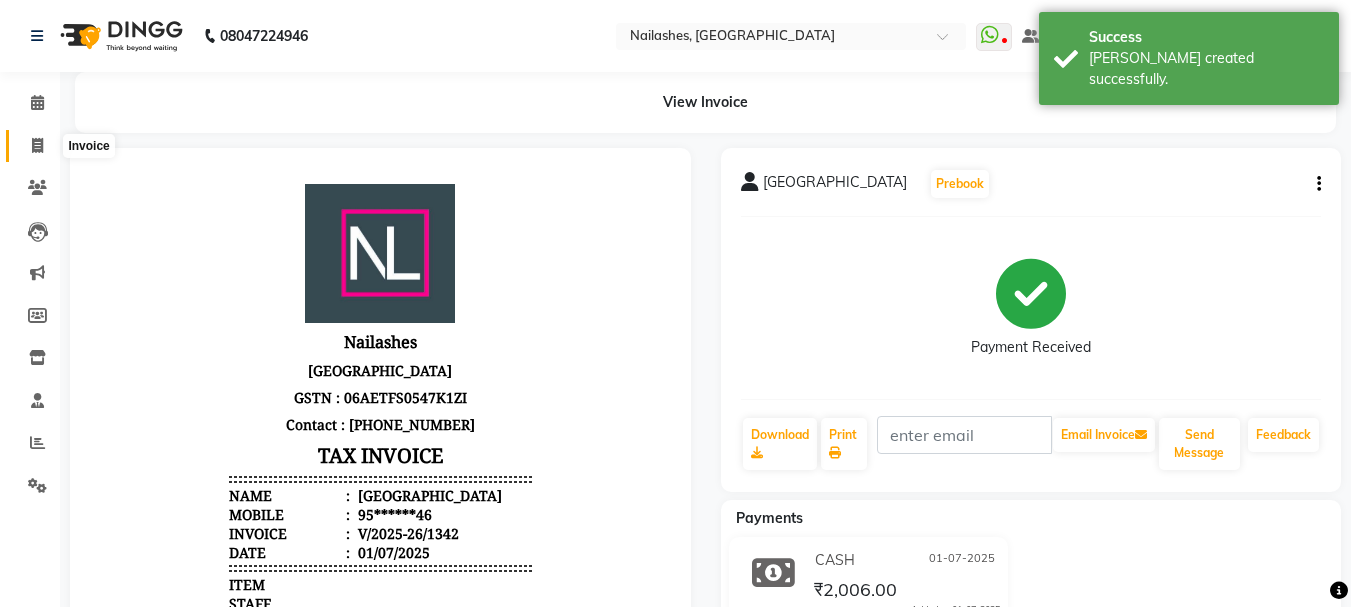 click 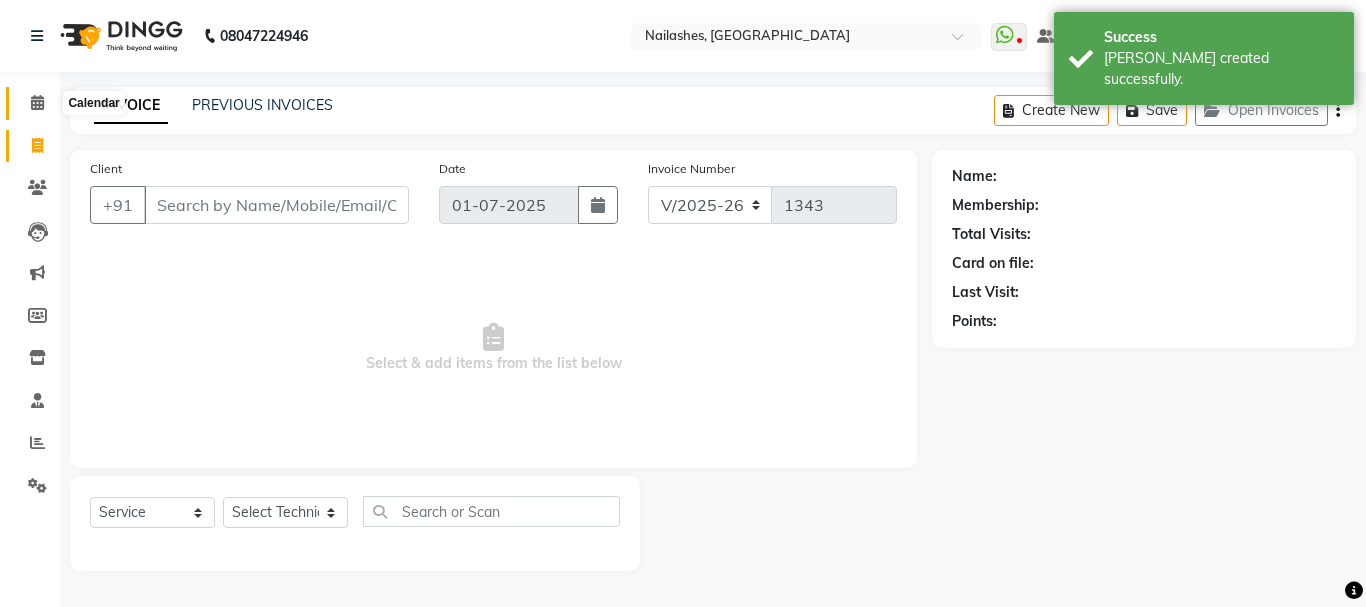 click 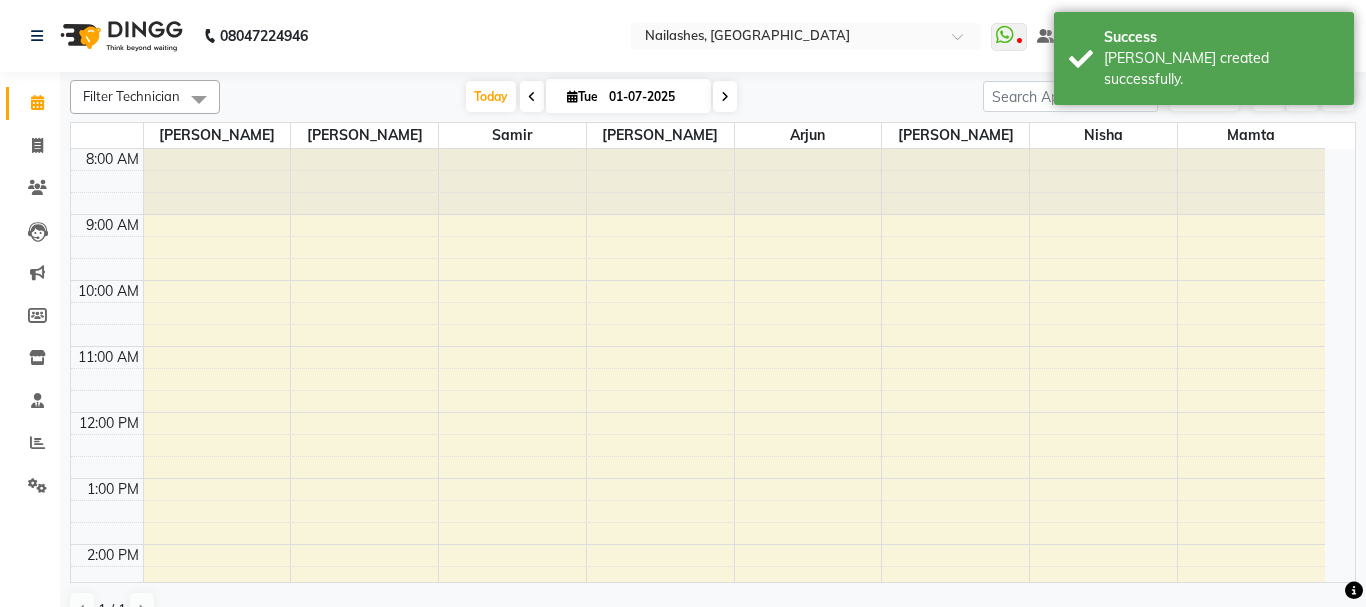 scroll, scrollTop: 0, scrollLeft: 0, axis: both 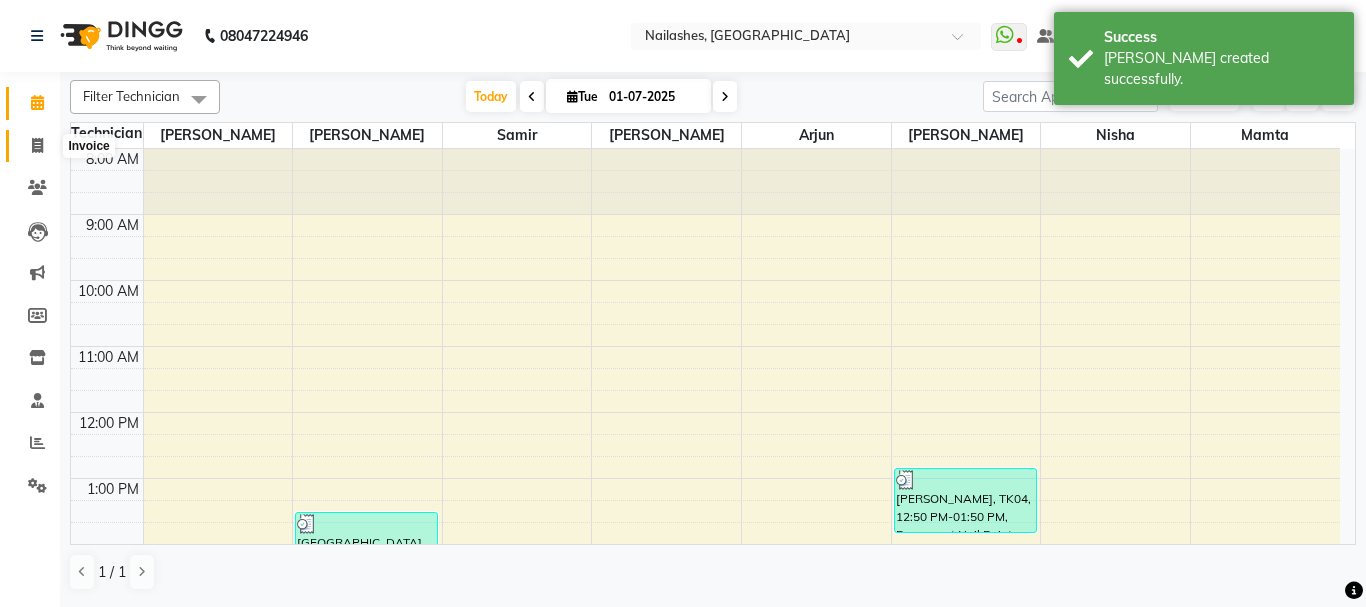 click 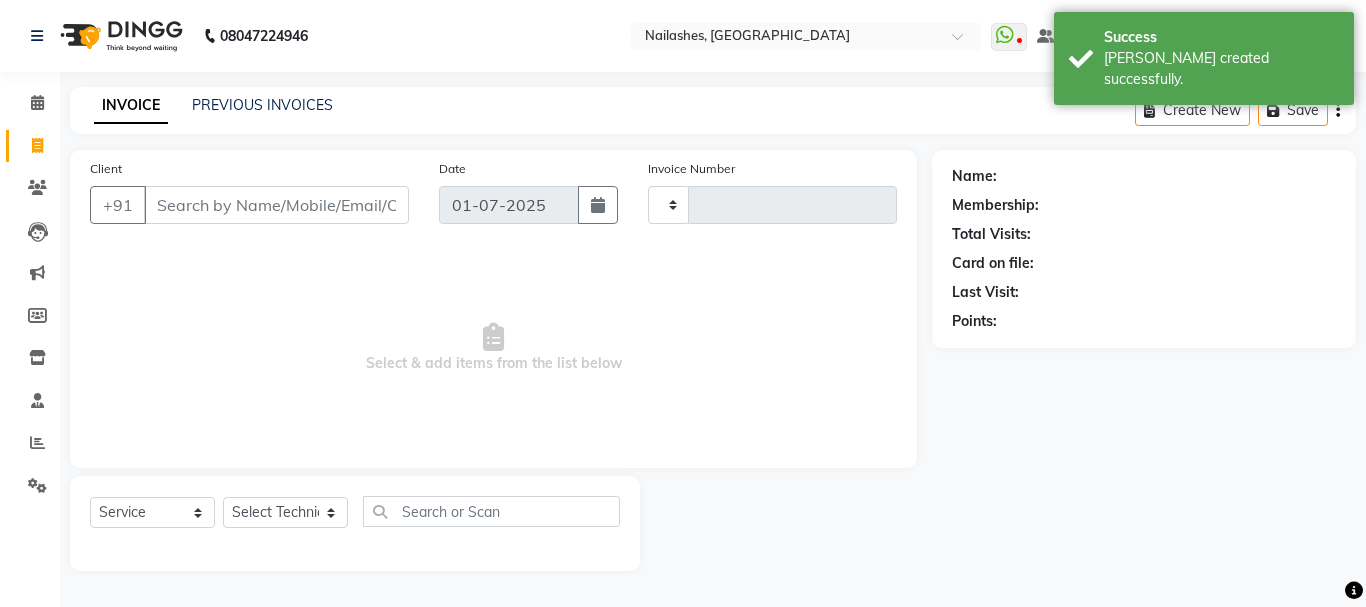 type 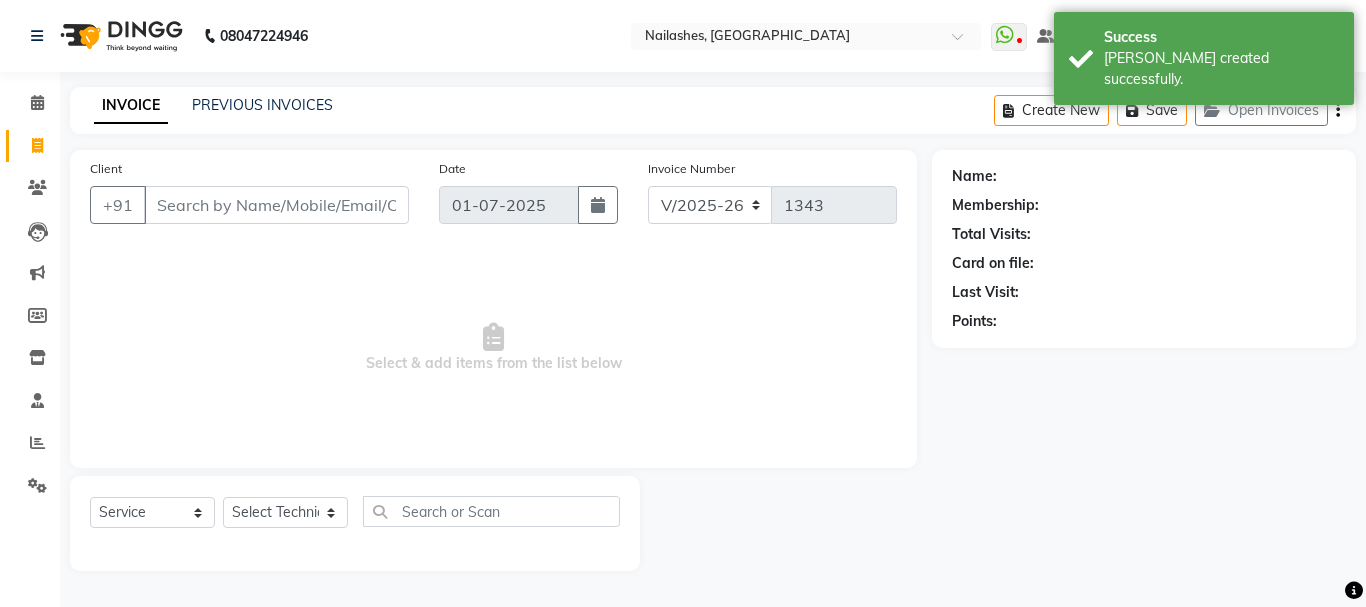 click at bounding box center [1354, 591] 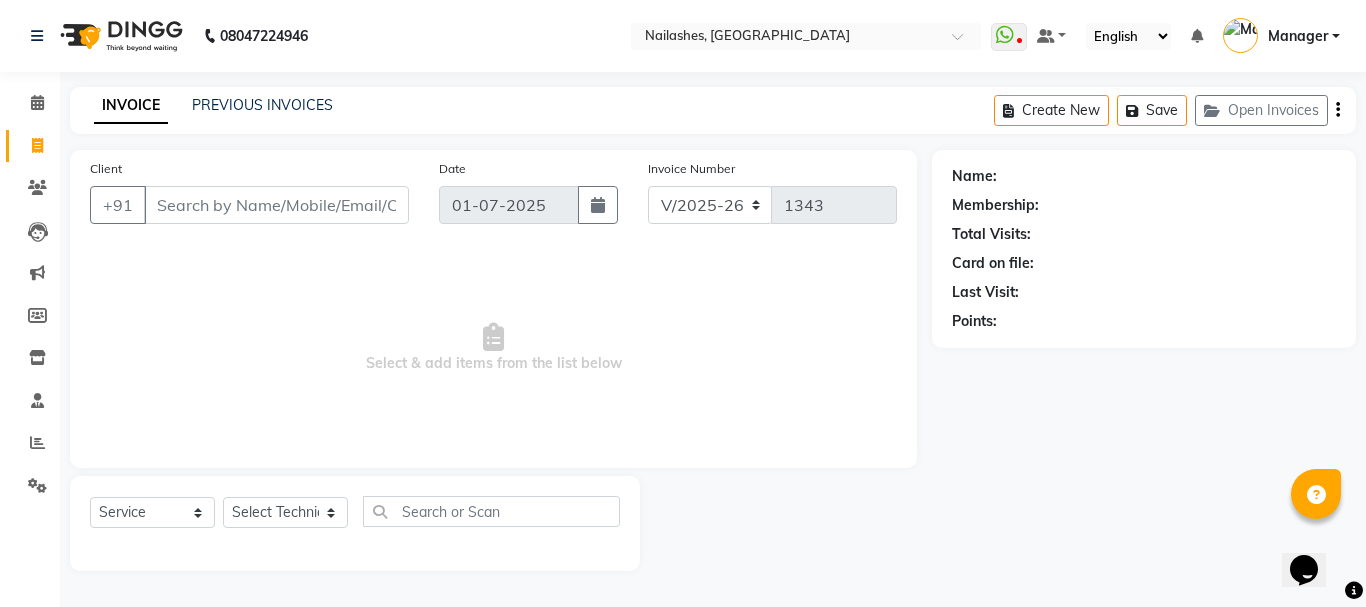 click on "Opens Chat This icon Opens the chat window." at bounding box center [1304, 570] 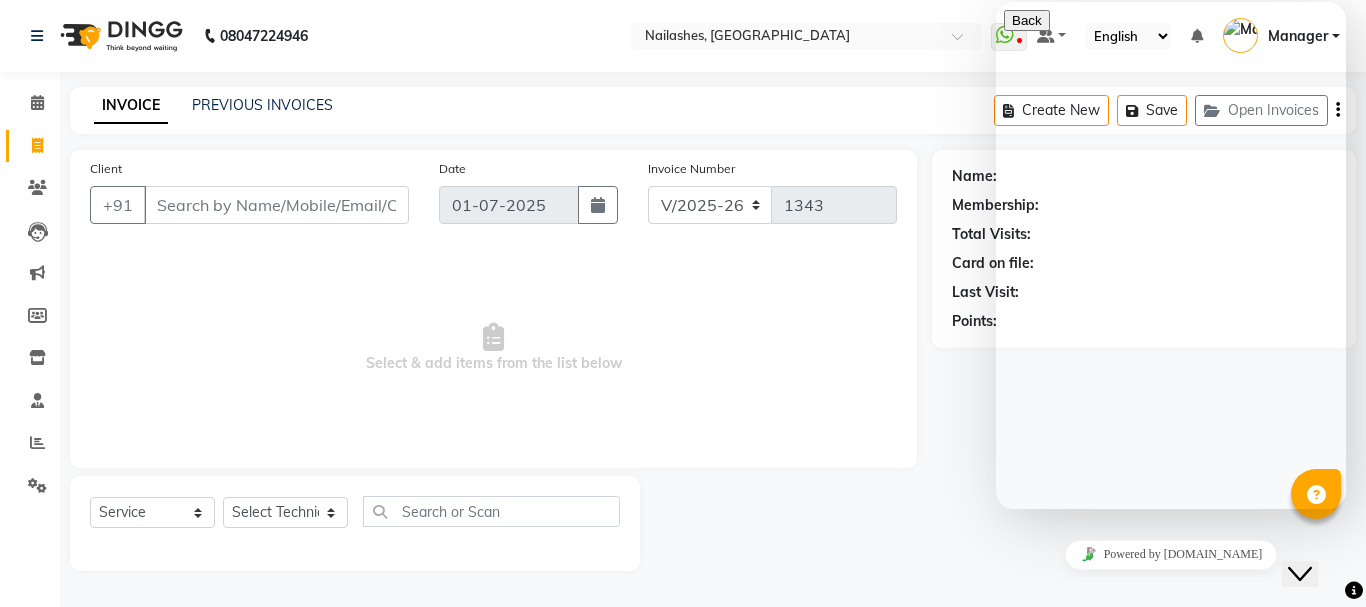 click on "Close Chat This icon closes the chat window." 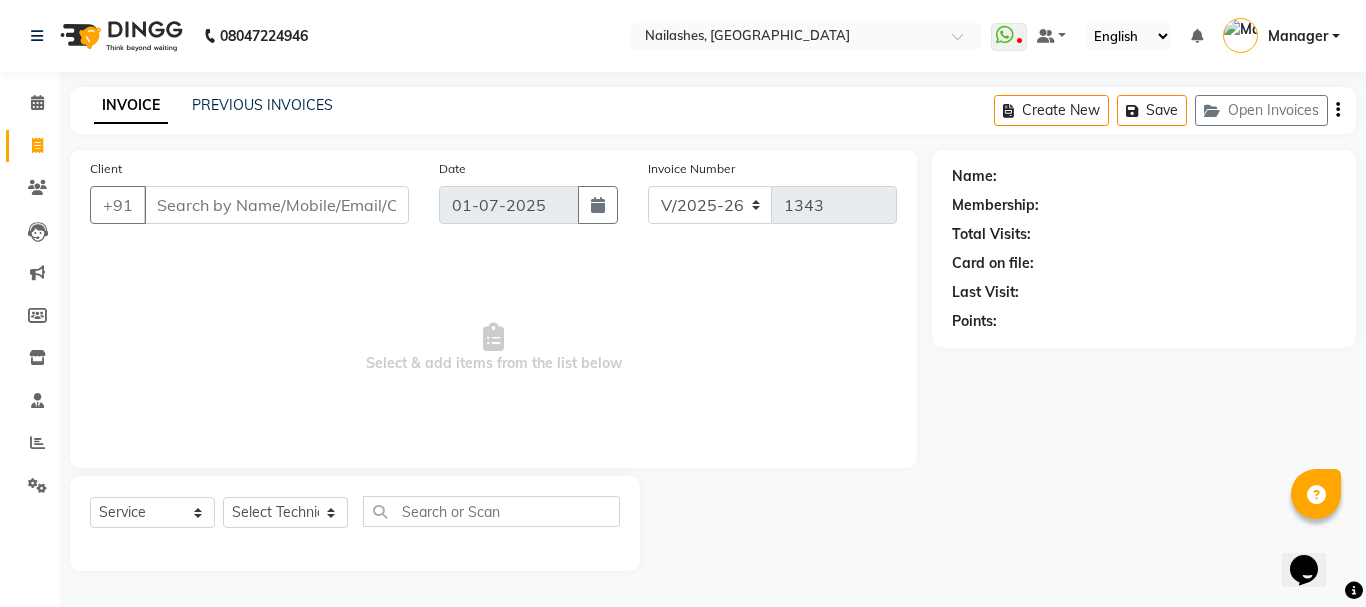 click at bounding box center (1316, 494) 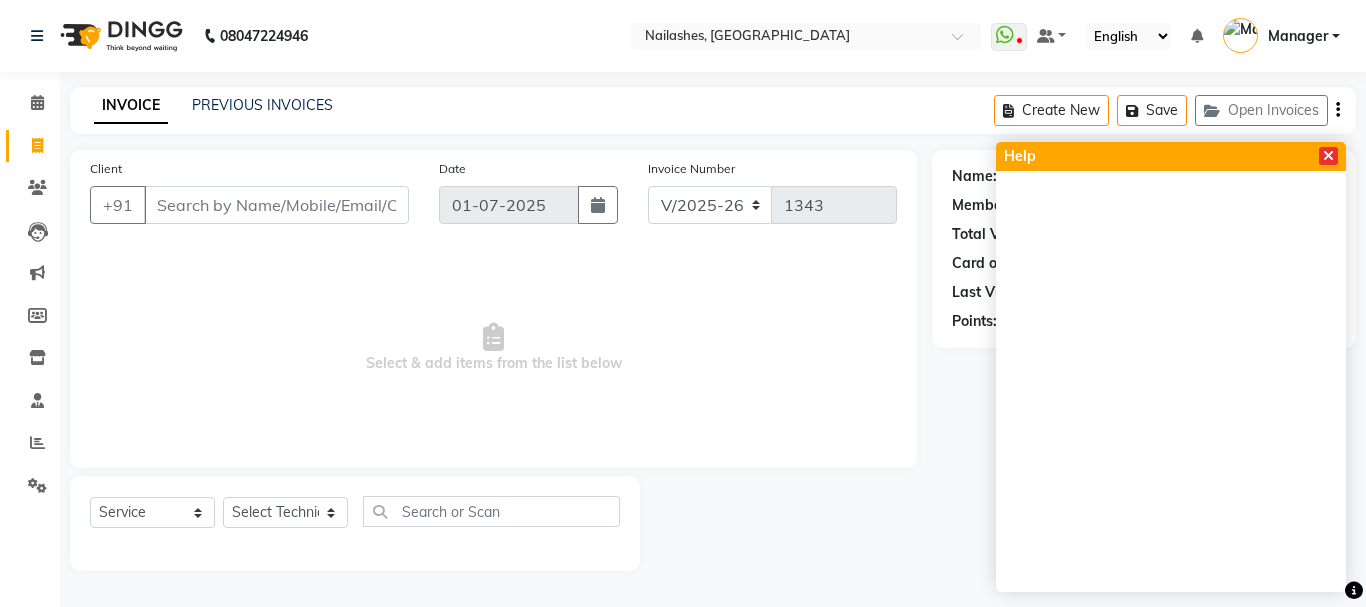 click at bounding box center [1328, 156] 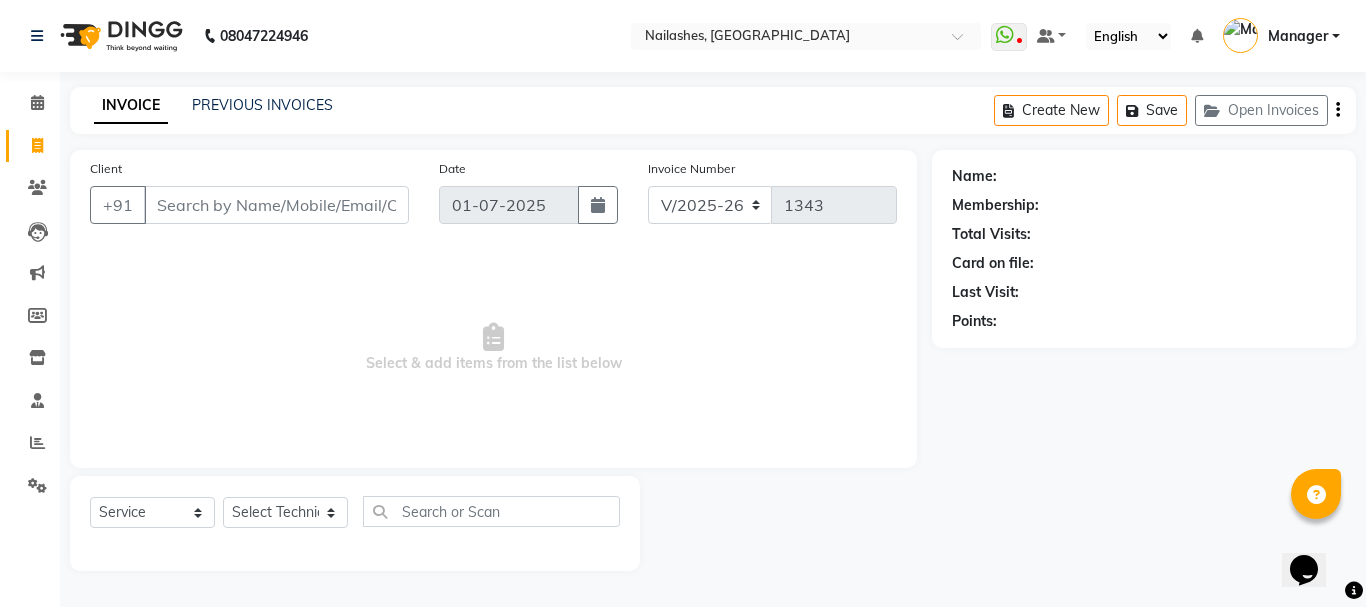 click on "Opens Chat This icon Opens the chat window." at bounding box center (1304, 570) 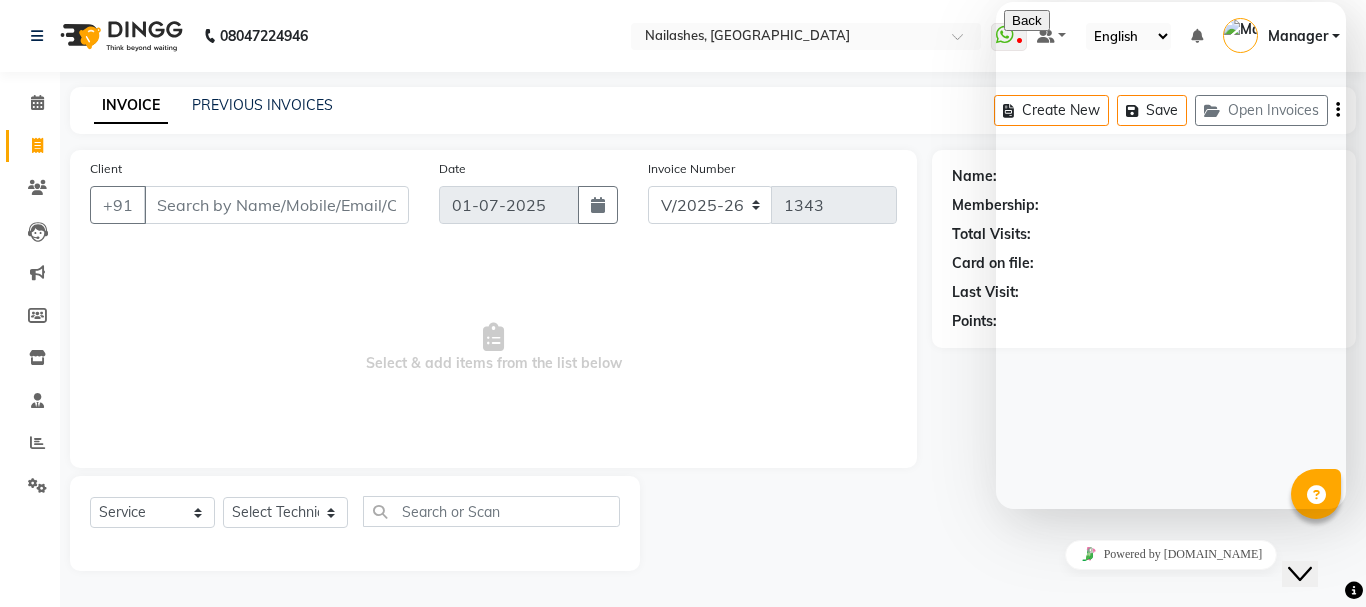 click on "New Conversation   We typically reply in a few minutes" at bounding box center (1171, 716) 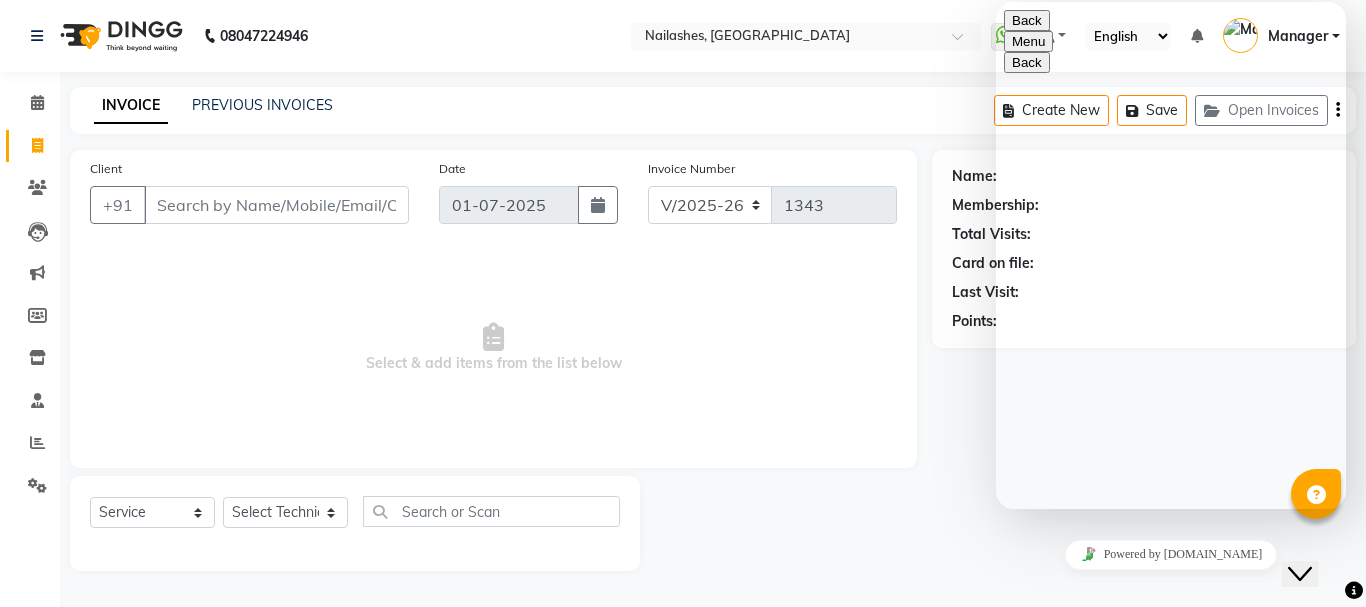 click at bounding box center (996, 2) 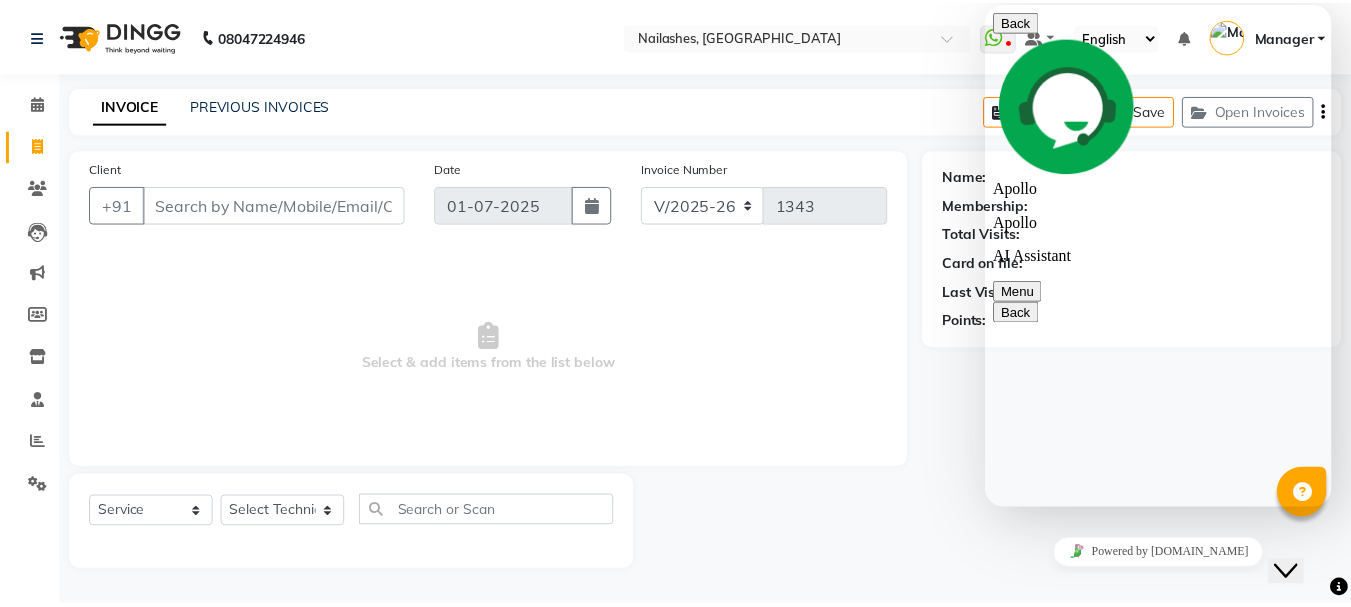 scroll, scrollTop: 91, scrollLeft: 0, axis: vertical 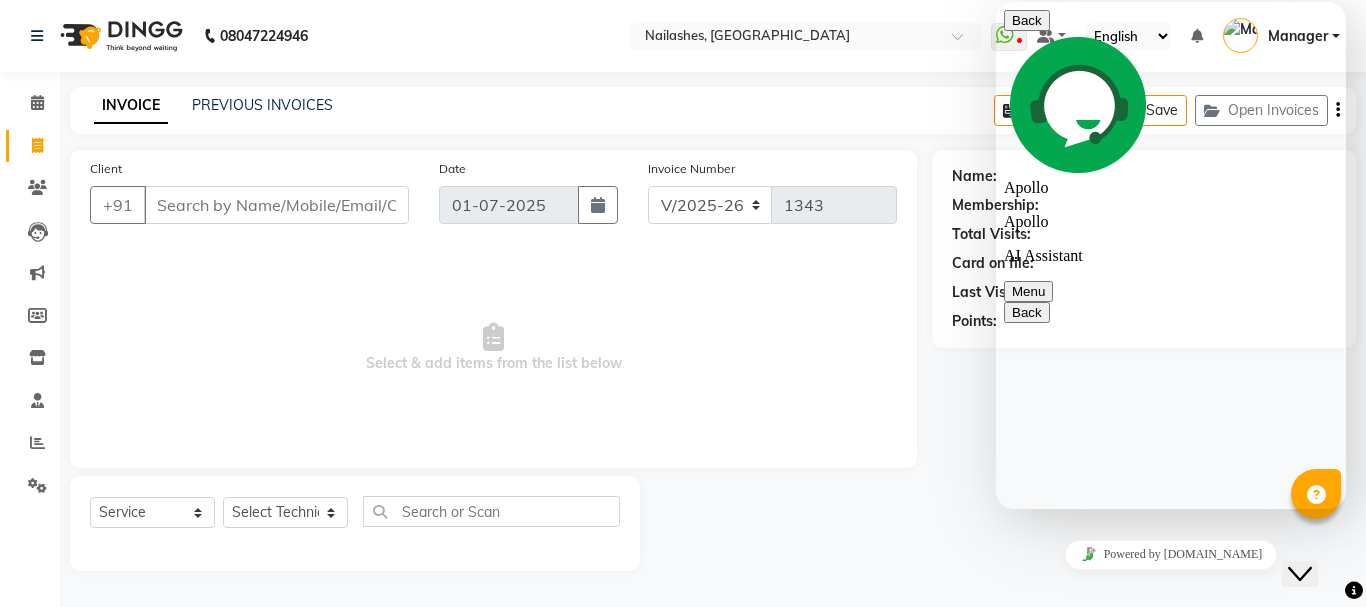 click on "Menu" at bounding box center (1028, 291) 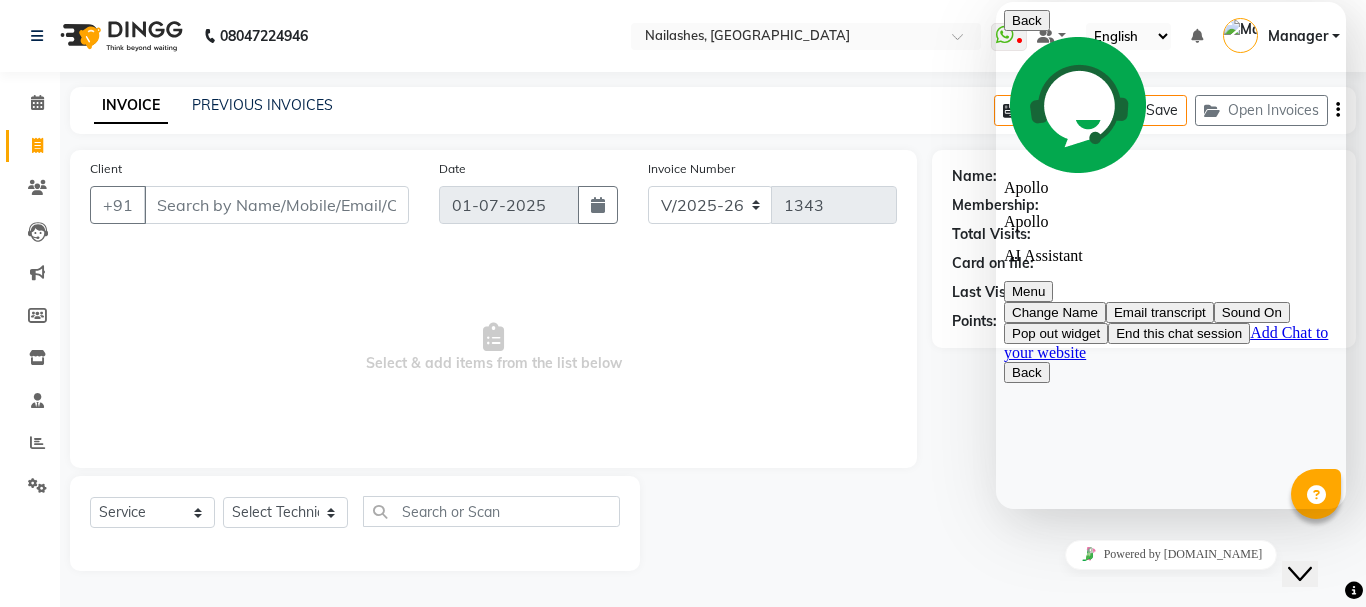 click on "Name: Membership: Total Visits: Card on file: Last Visit:  Points:" 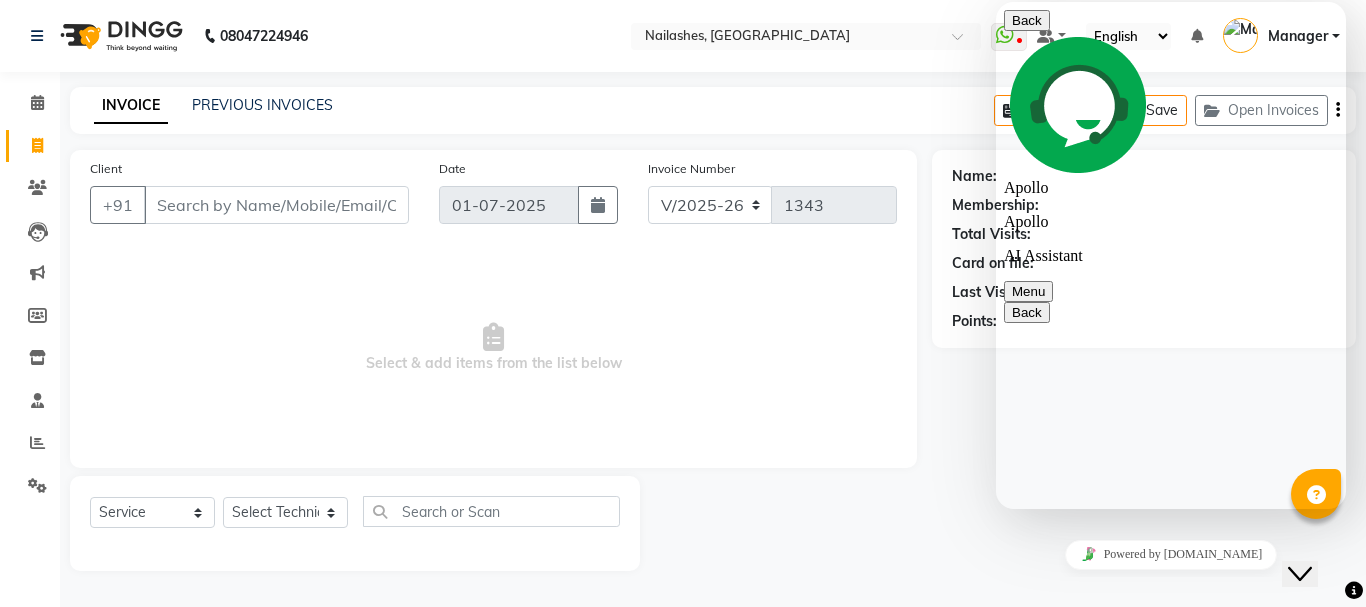 click on "Close Chat This icon closes the chat window." 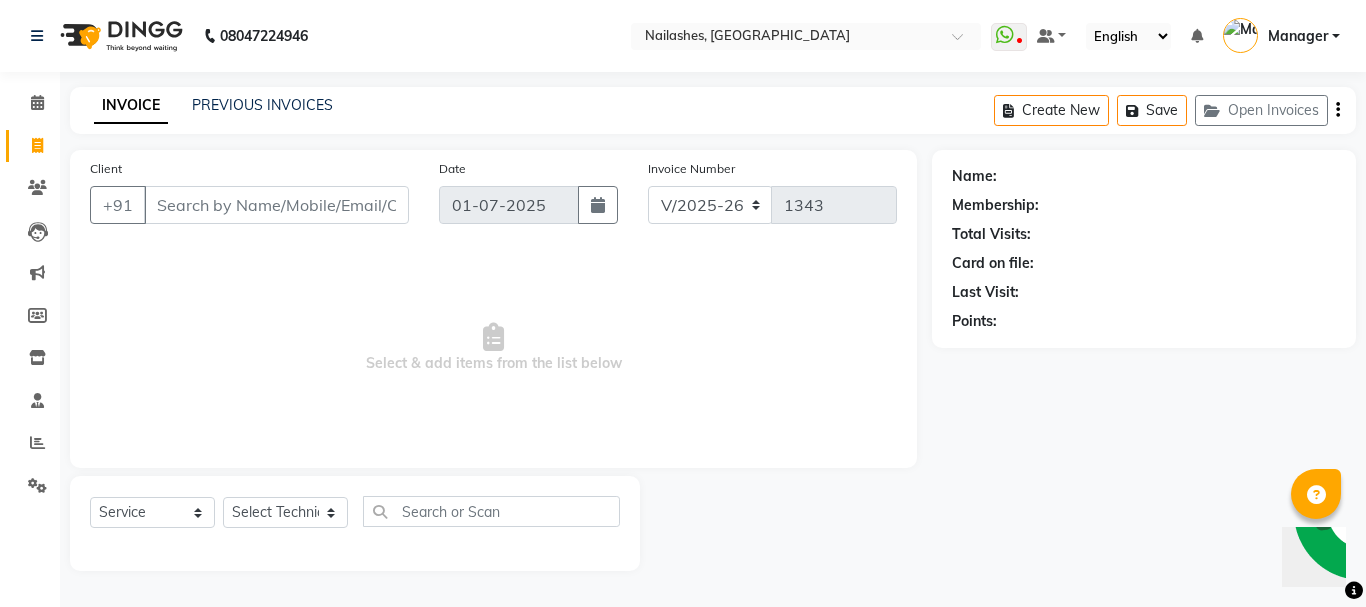 click at bounding box center (1316, 495) 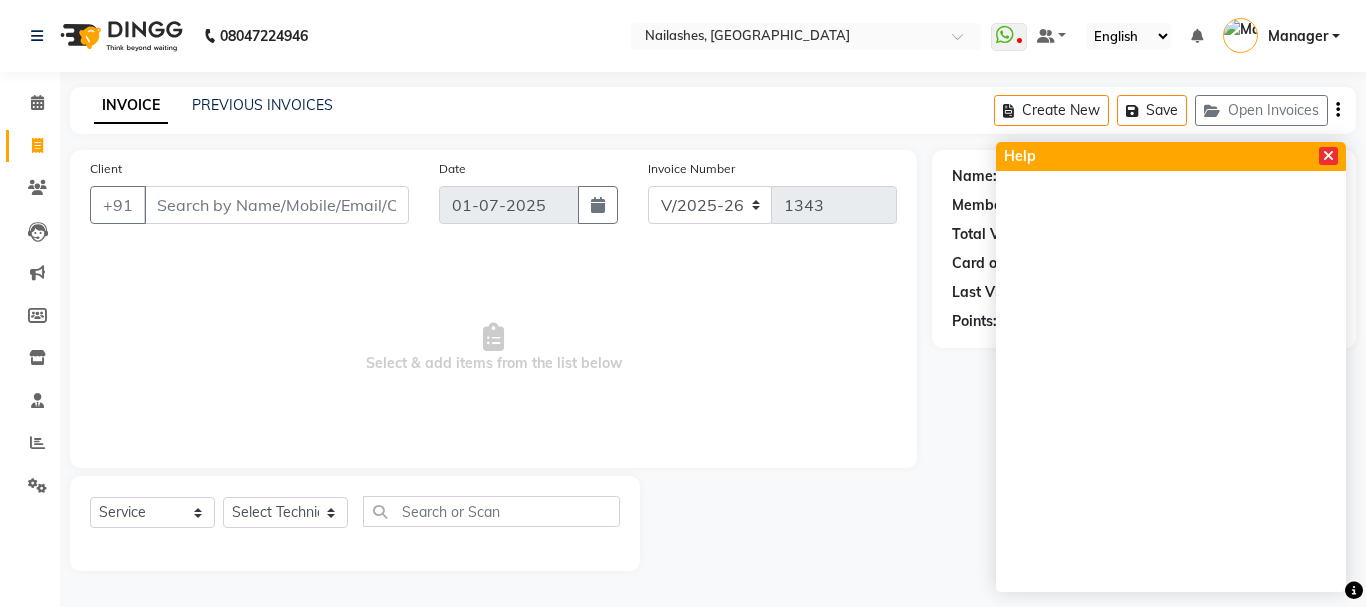 click at bounding box center (1328, 156) 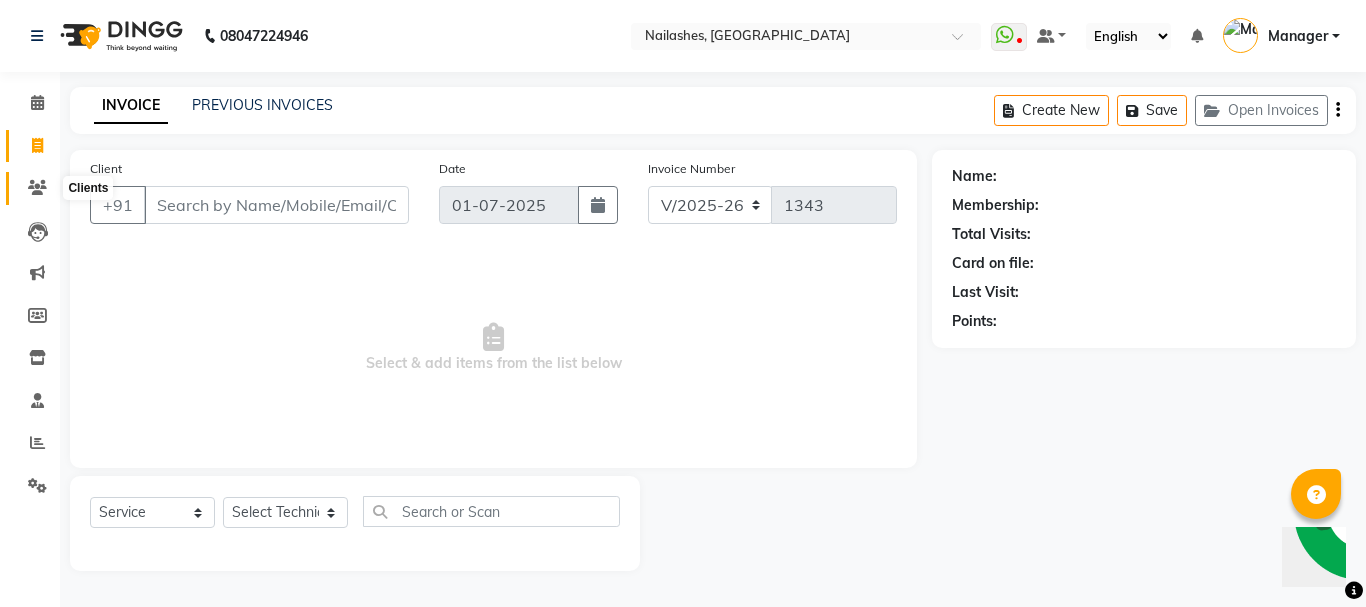 click 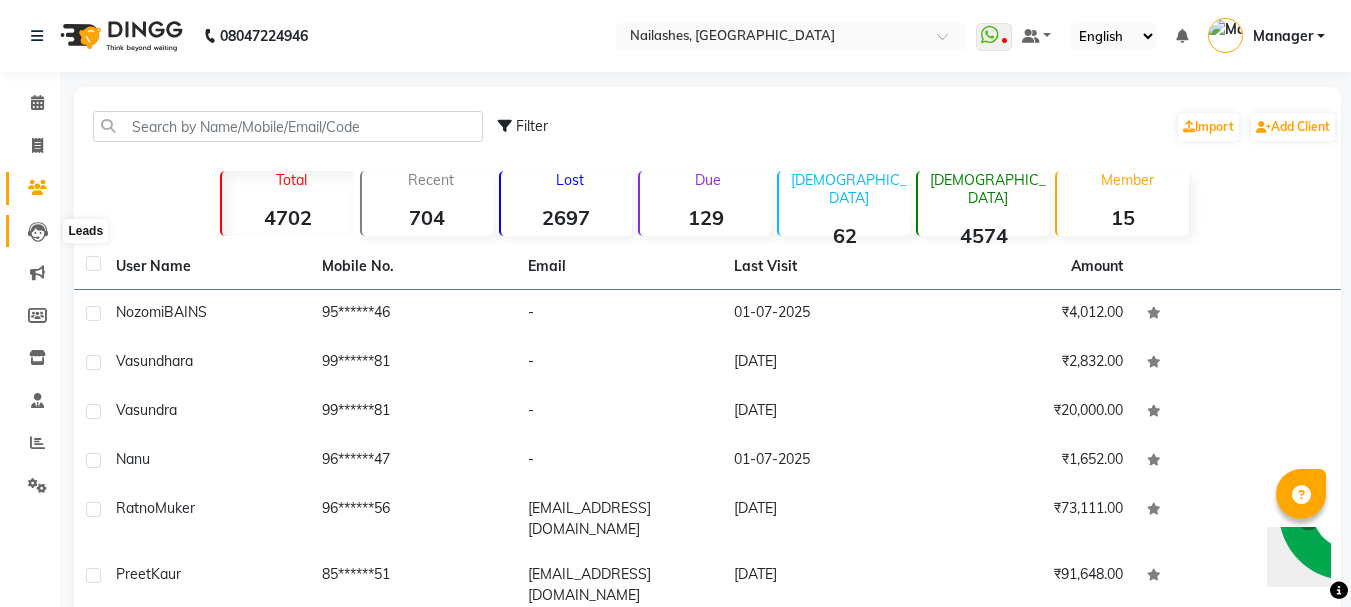 click 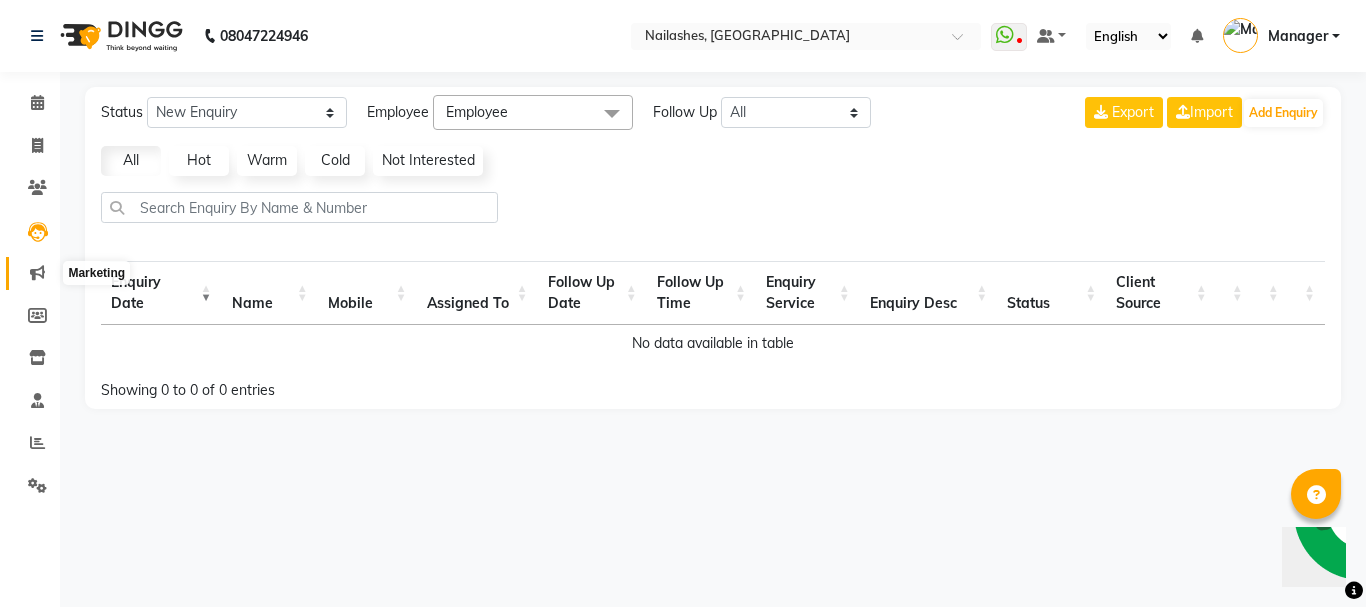 click 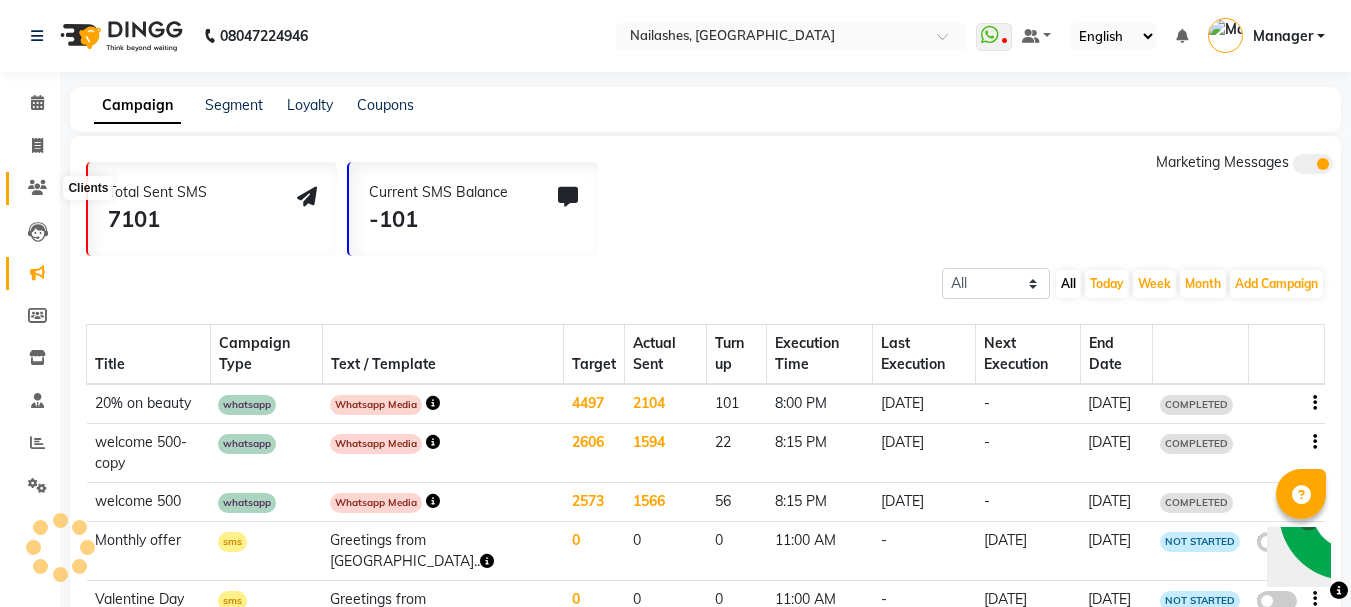 click 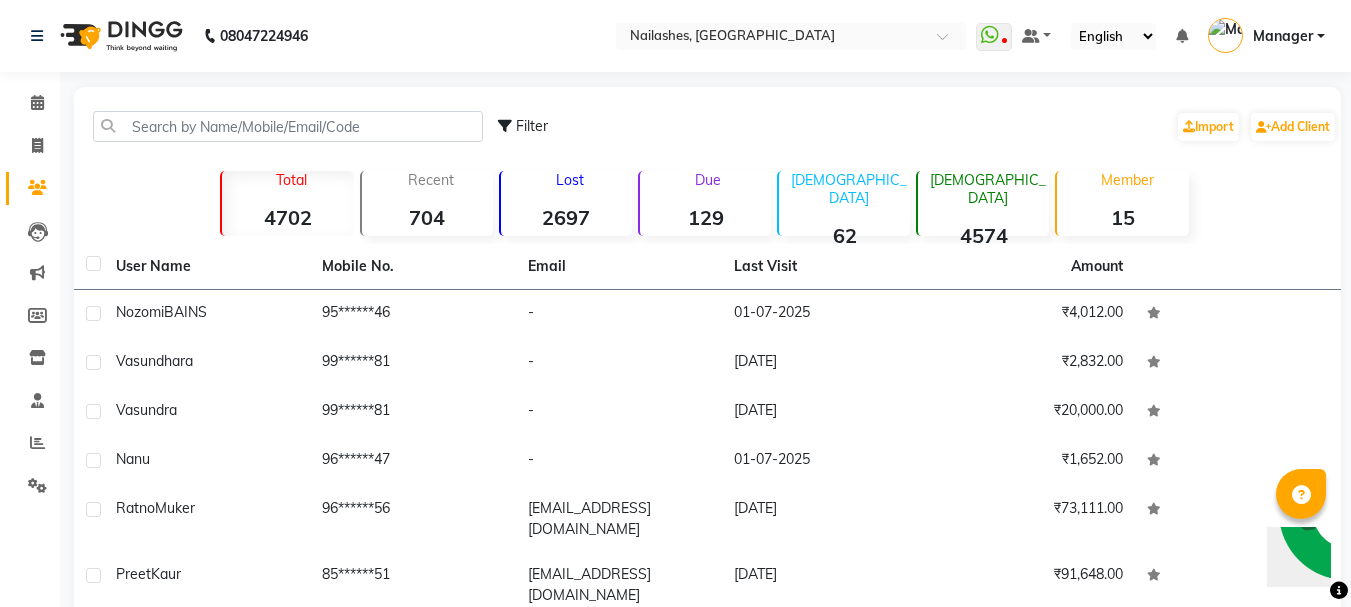 click on "Filter  Import   Add Client" 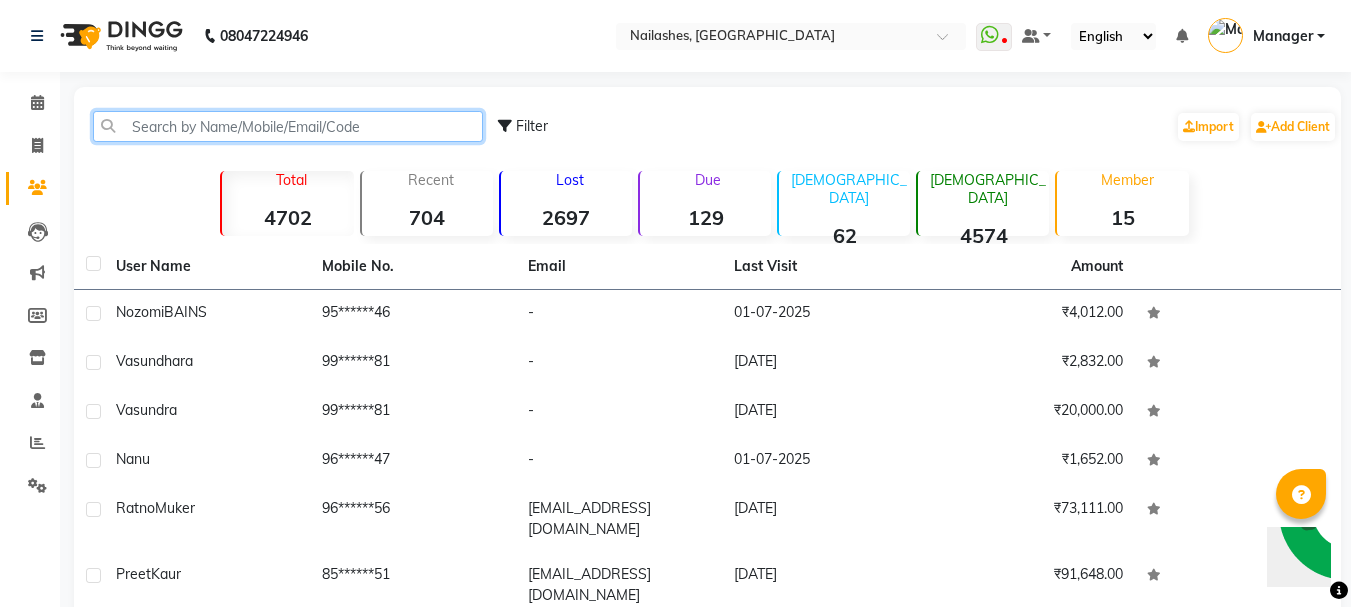 click 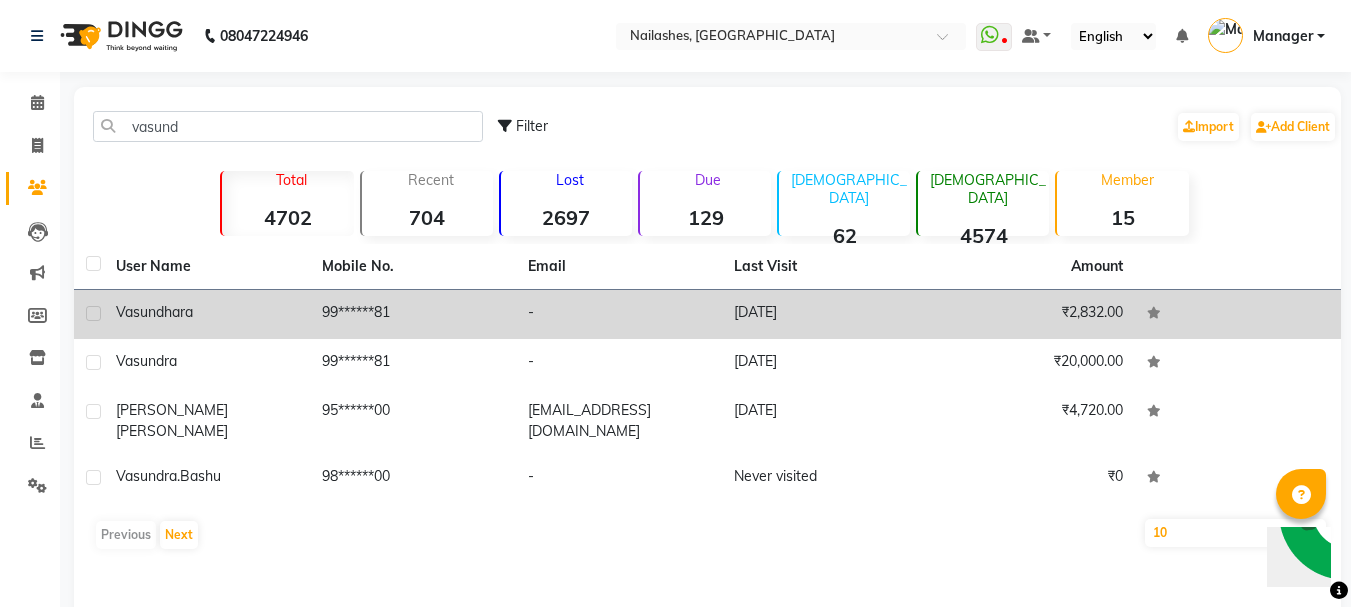 click on "₹2,832.00" 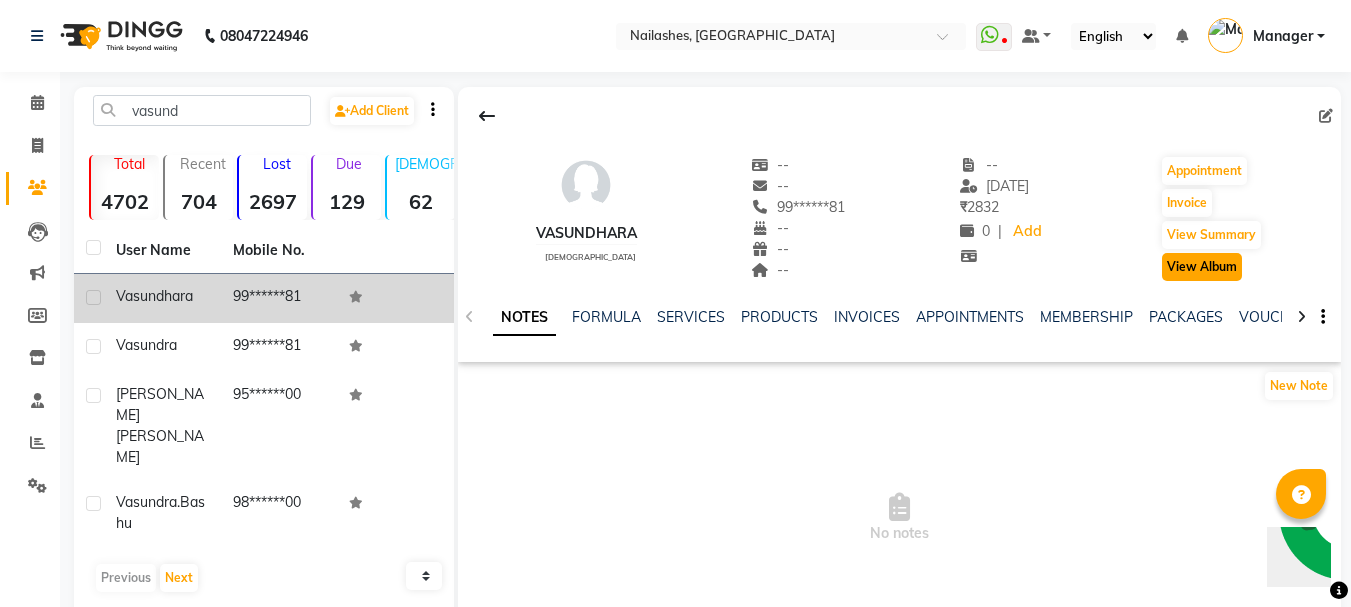 click on "View Album" 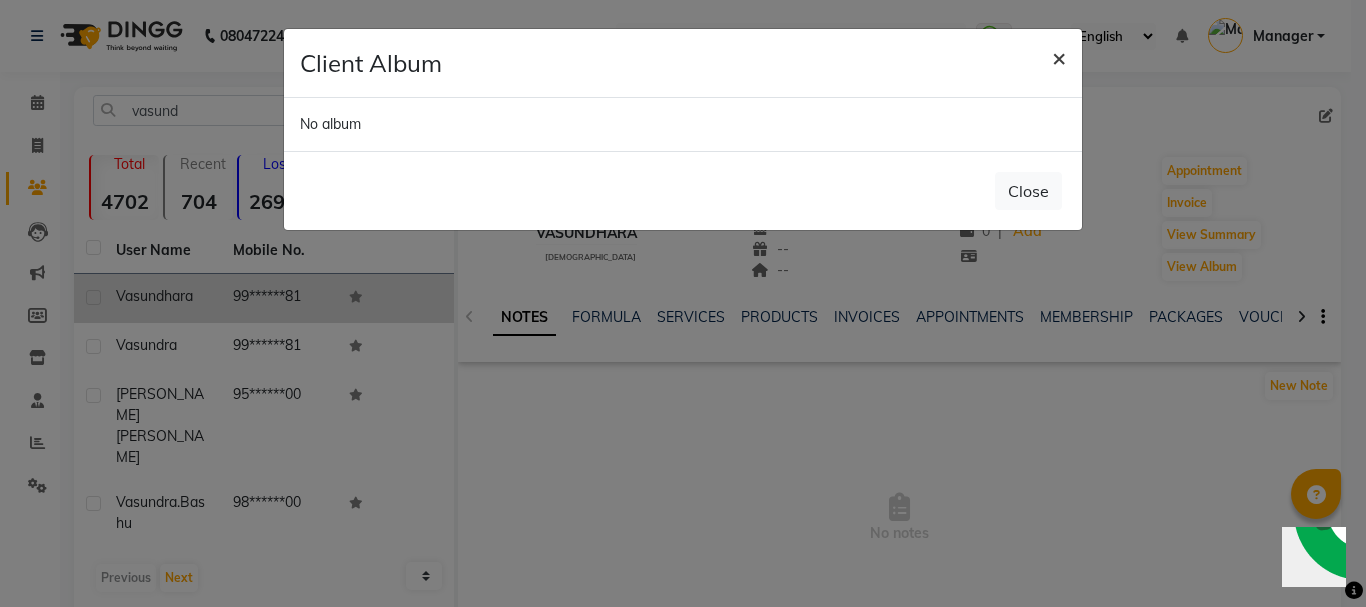 click on "×" 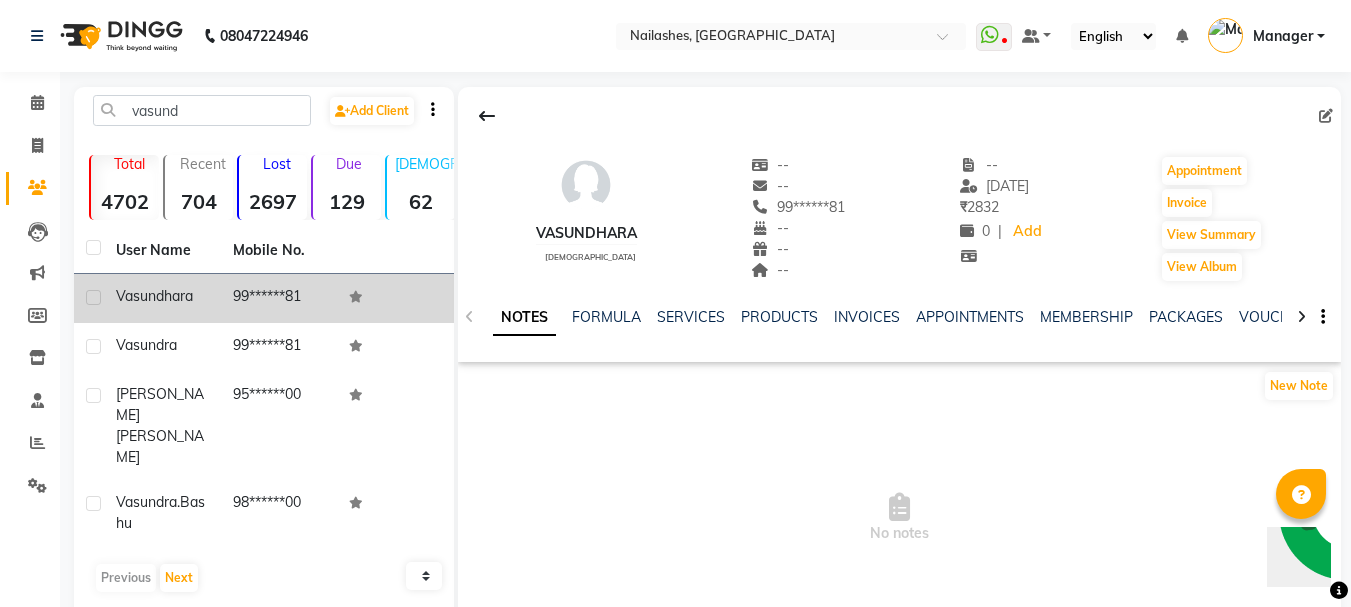 click 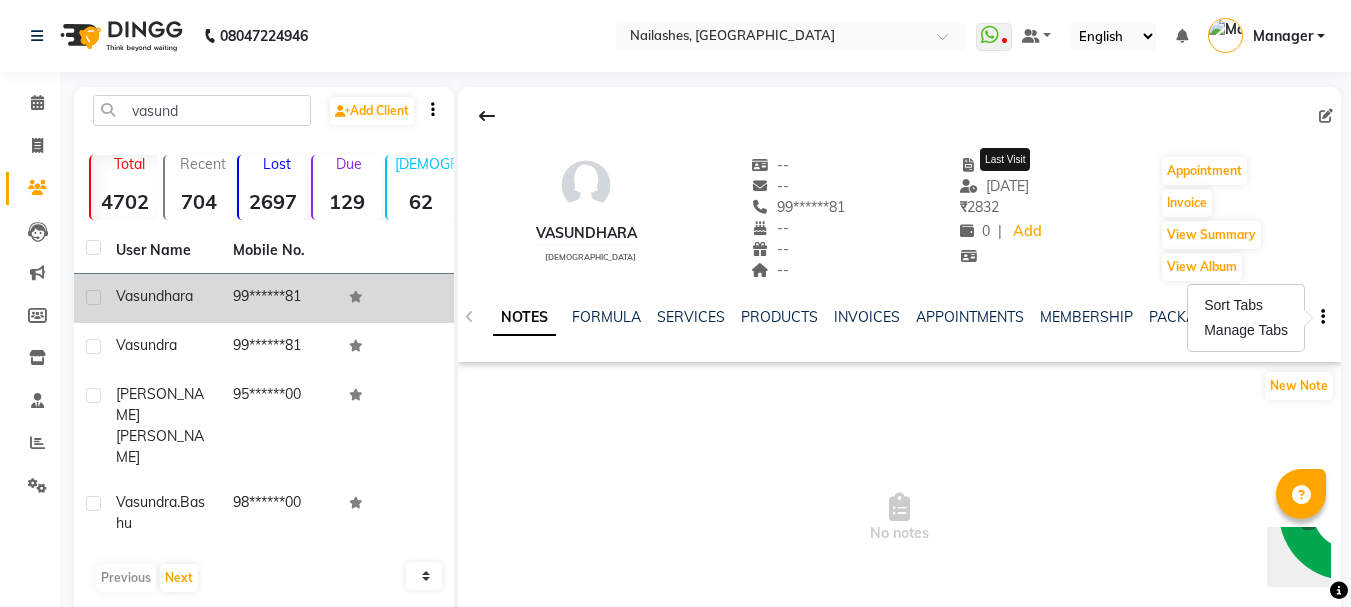 click on "[DATE]" 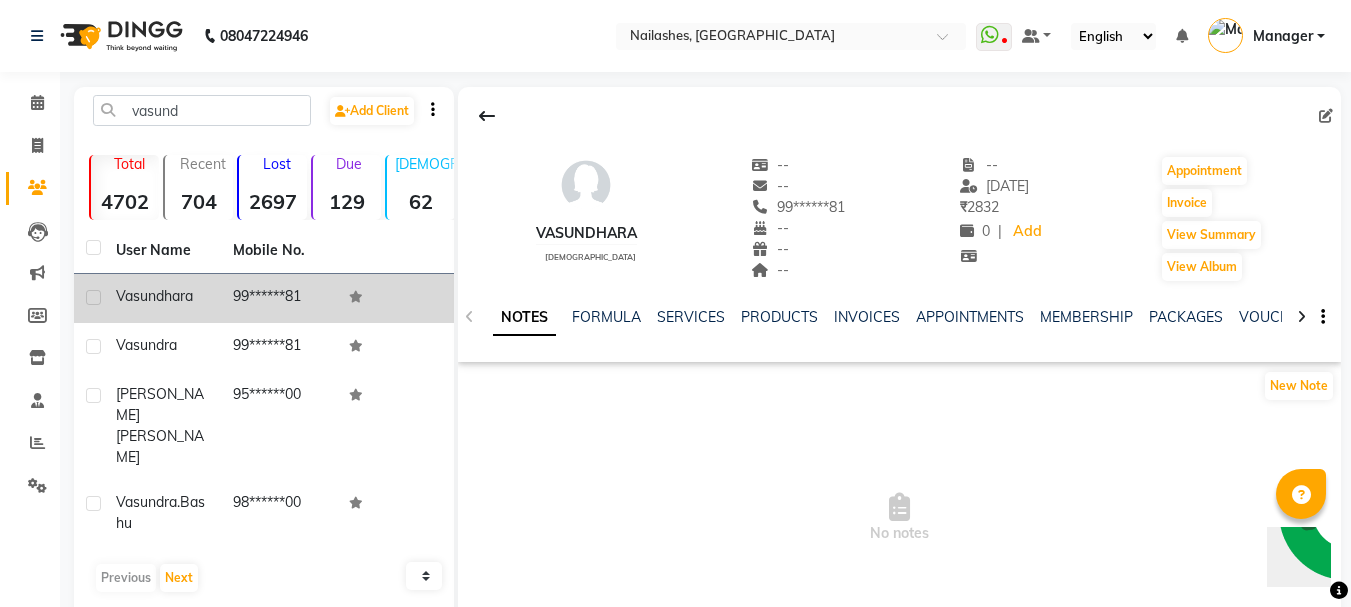 click on "[DATE]" 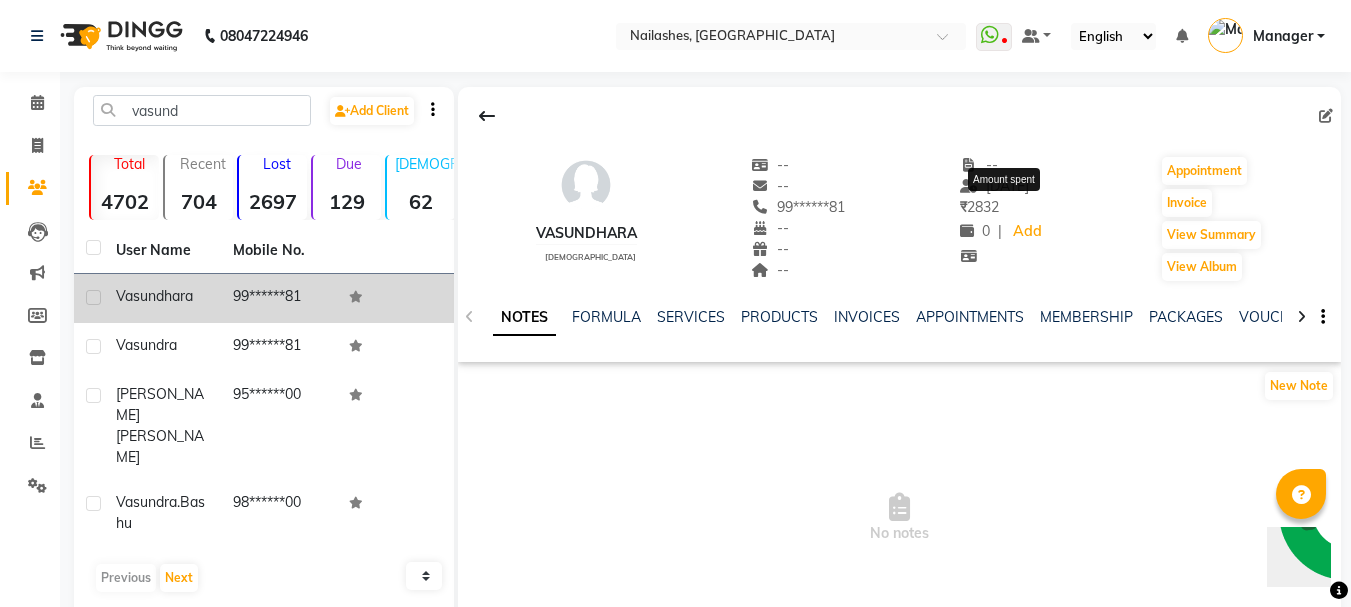 click on "₹    2832" 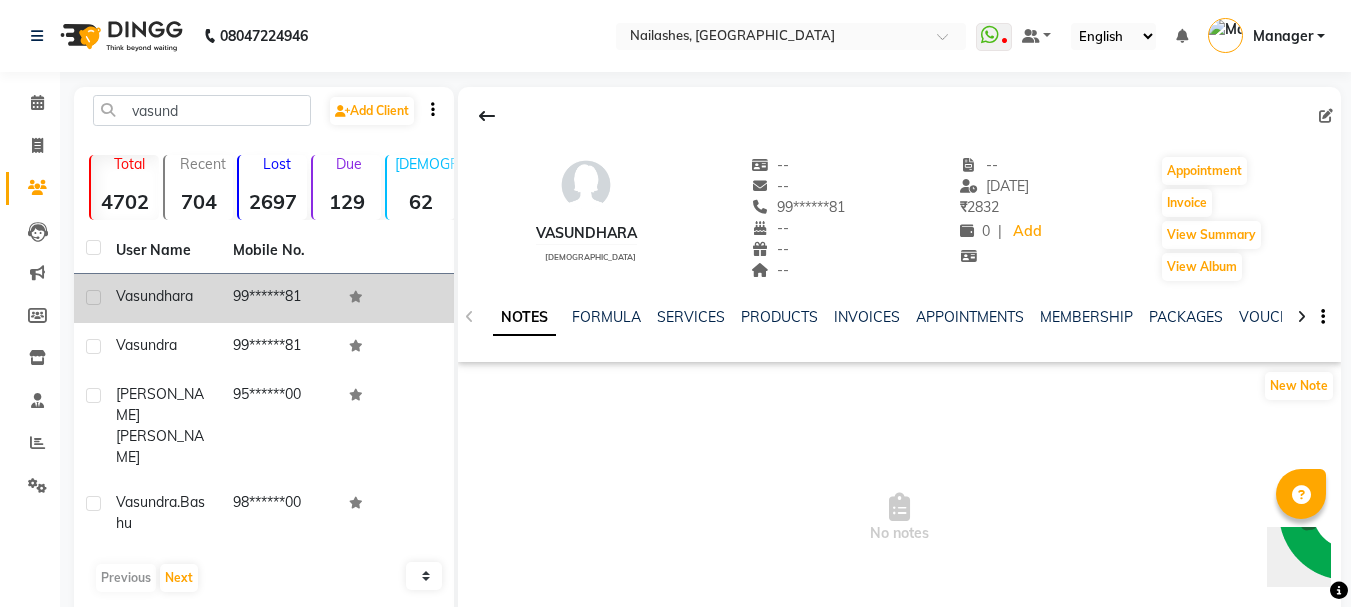 click on "₹    2832" 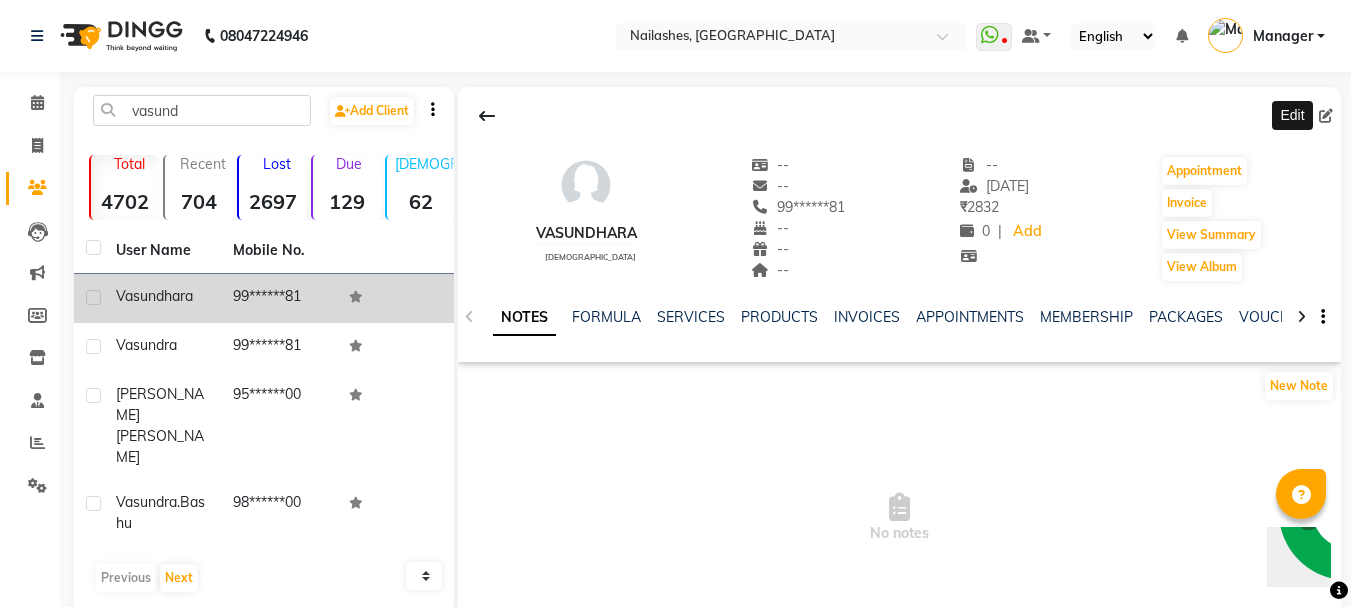 click 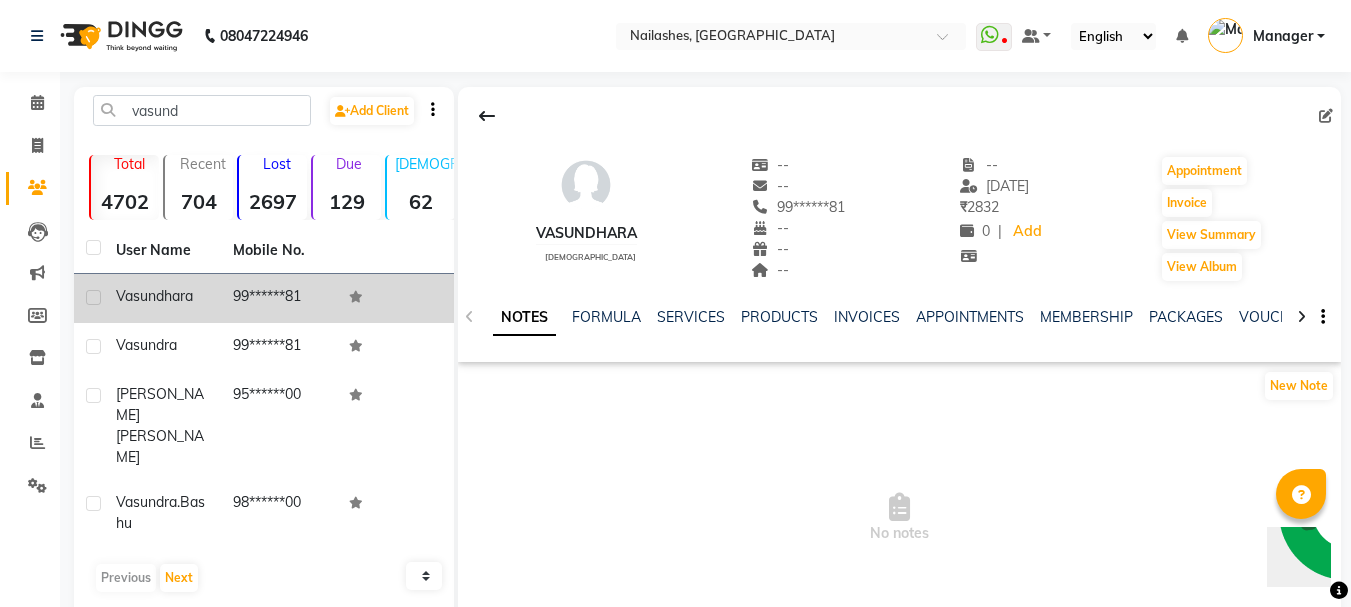 click 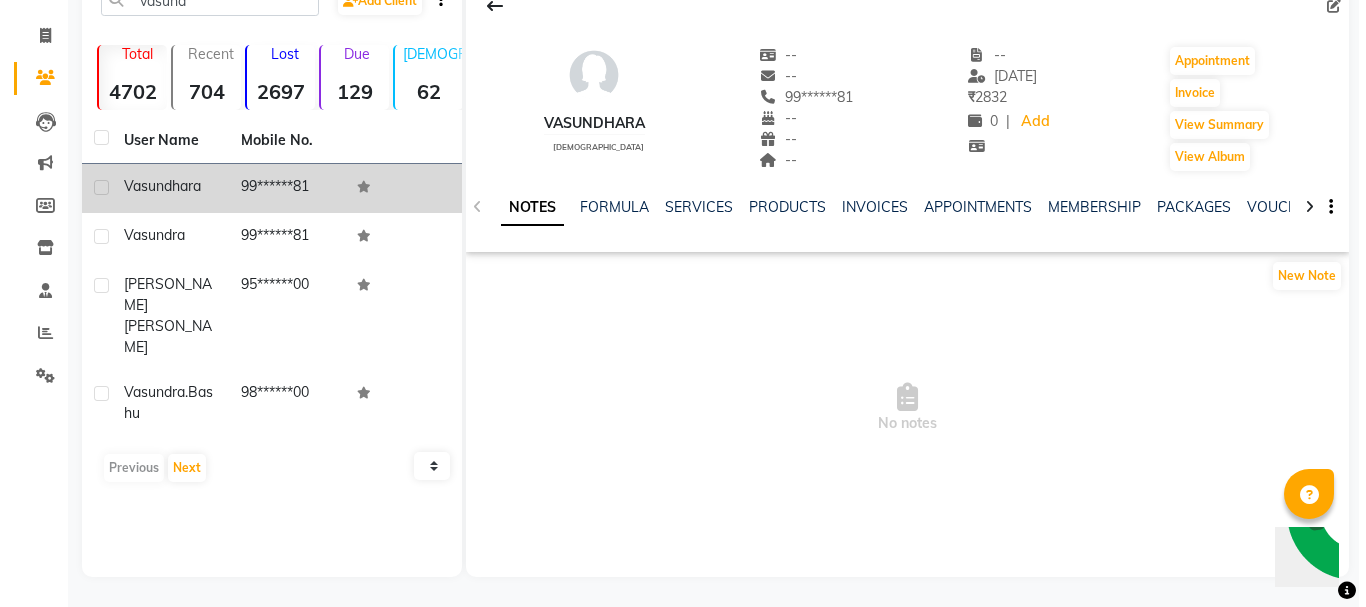 scroll, scrollTop: 0, scrollLeft: 0, axis: both 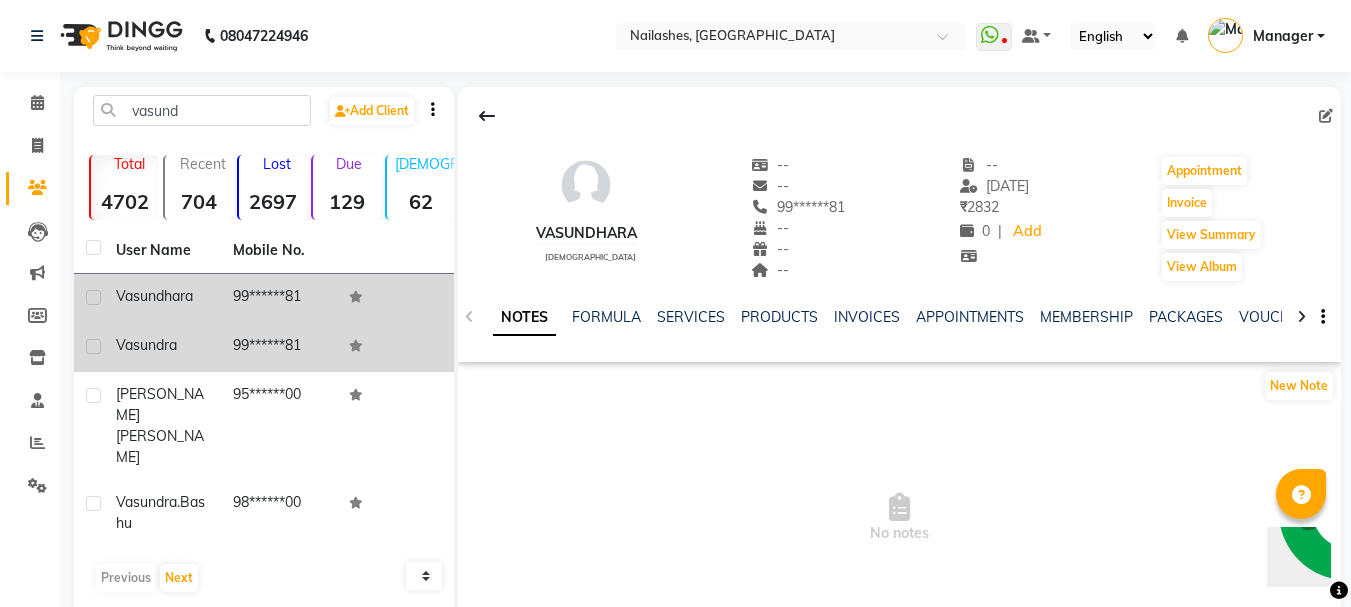 click on "99******81" 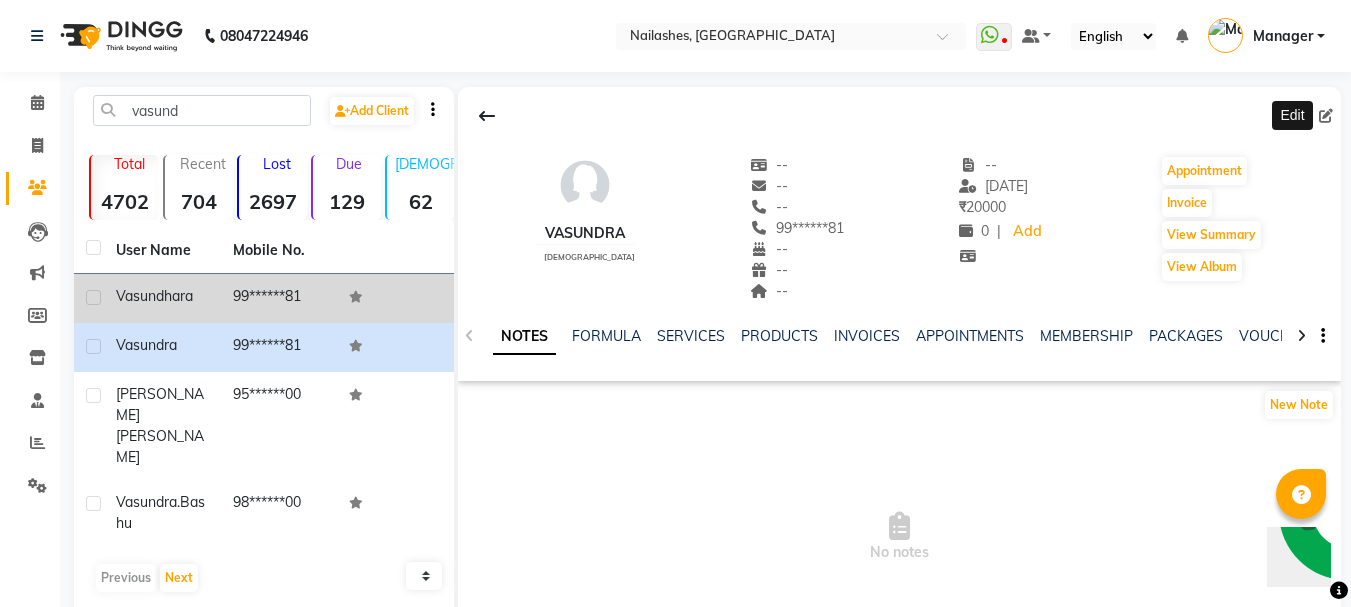 click 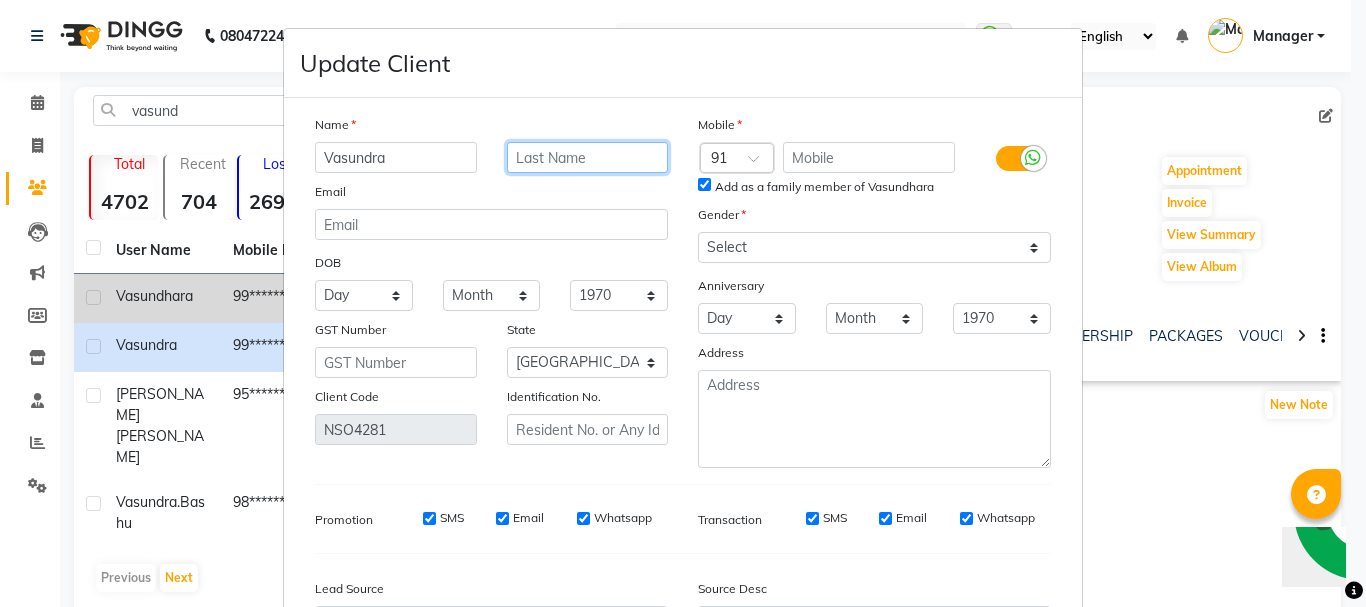 click at bounding box center [588, 157] 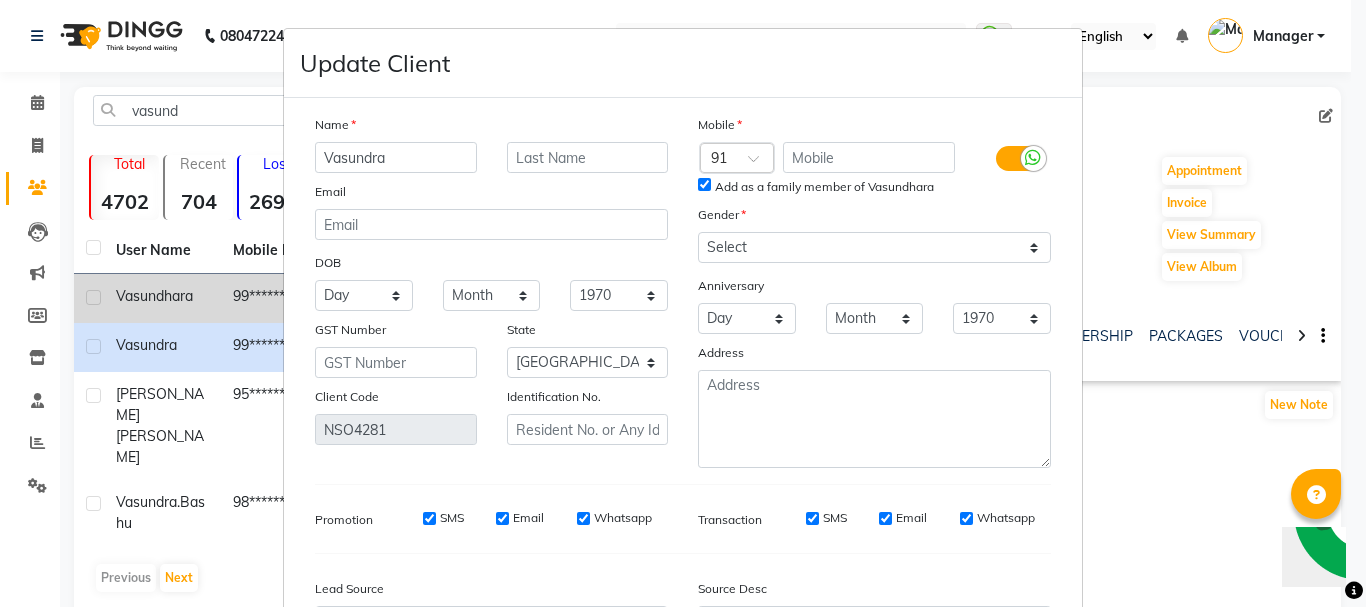 click on "Add as a family member of Vasundhara" at bounding box center [824, 187] 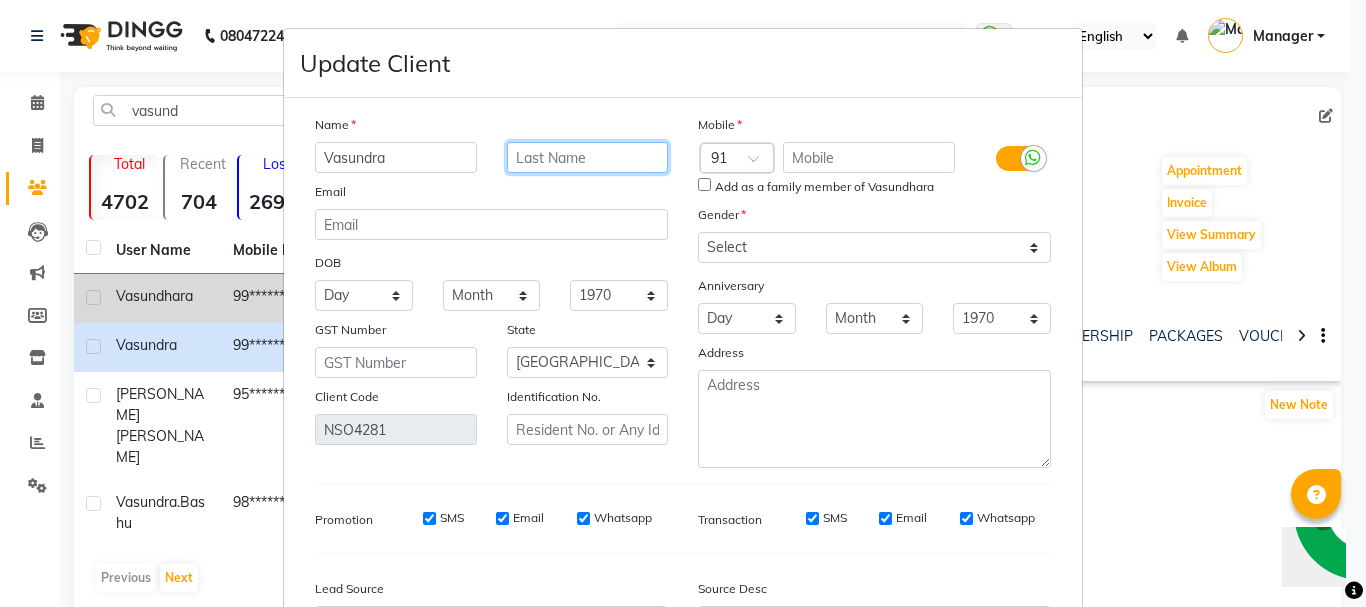 click at bounding box center (588, 157) 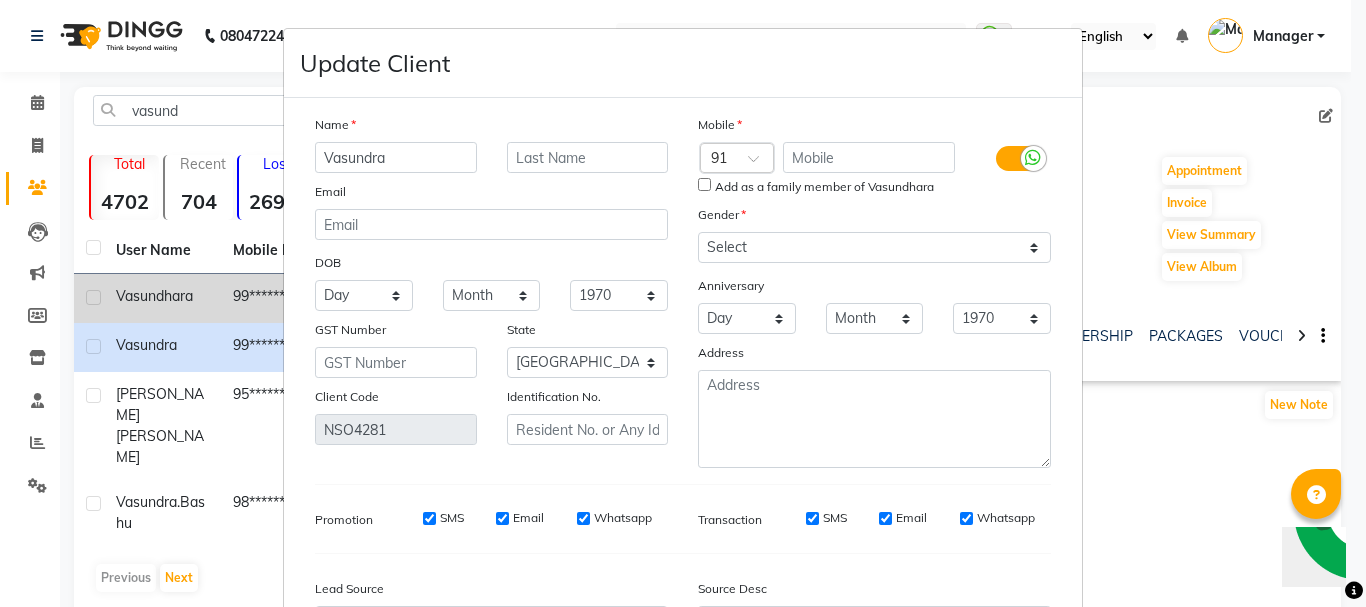 click on "Add as a family member of Vasundhara" at bounding box center (824, 187) 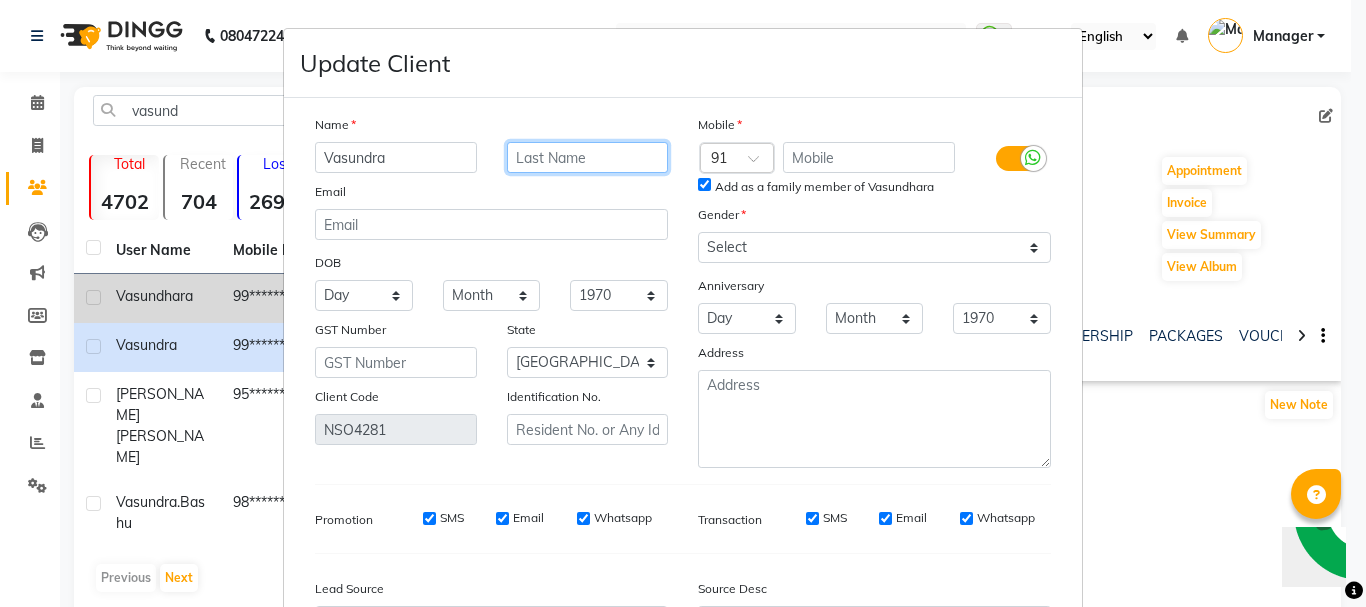 click at bounding box center (588, 157) 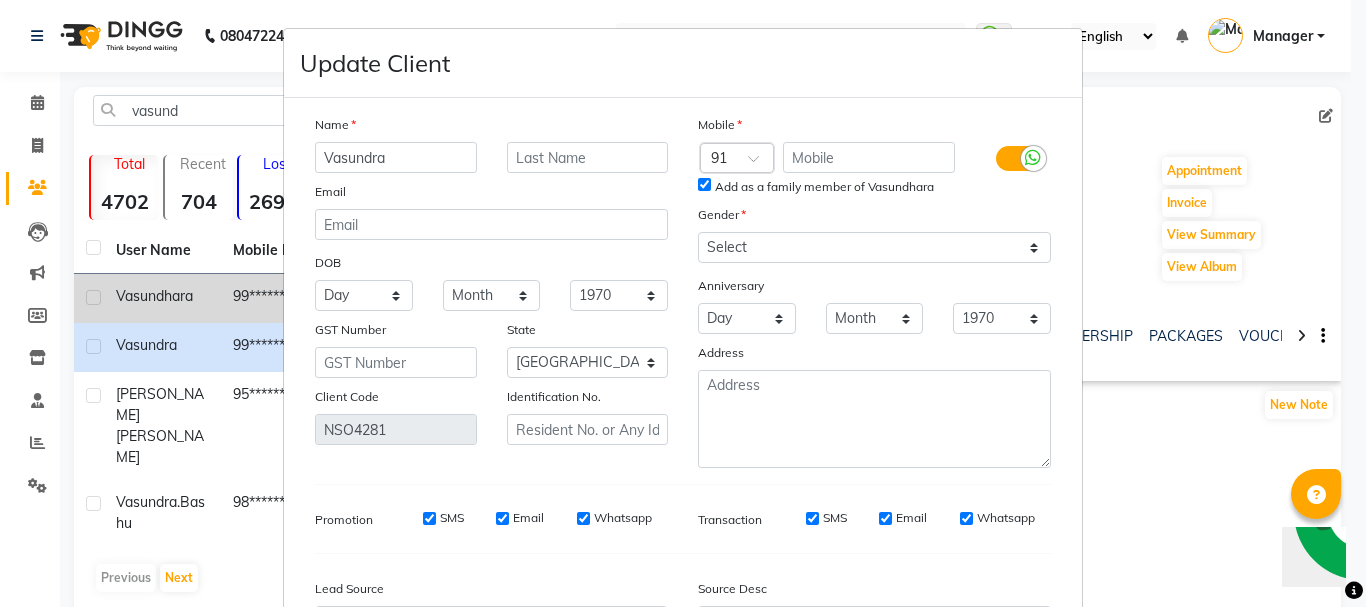 scroll, scrollTop: 228, scrollLeft: 0, axis: vertical 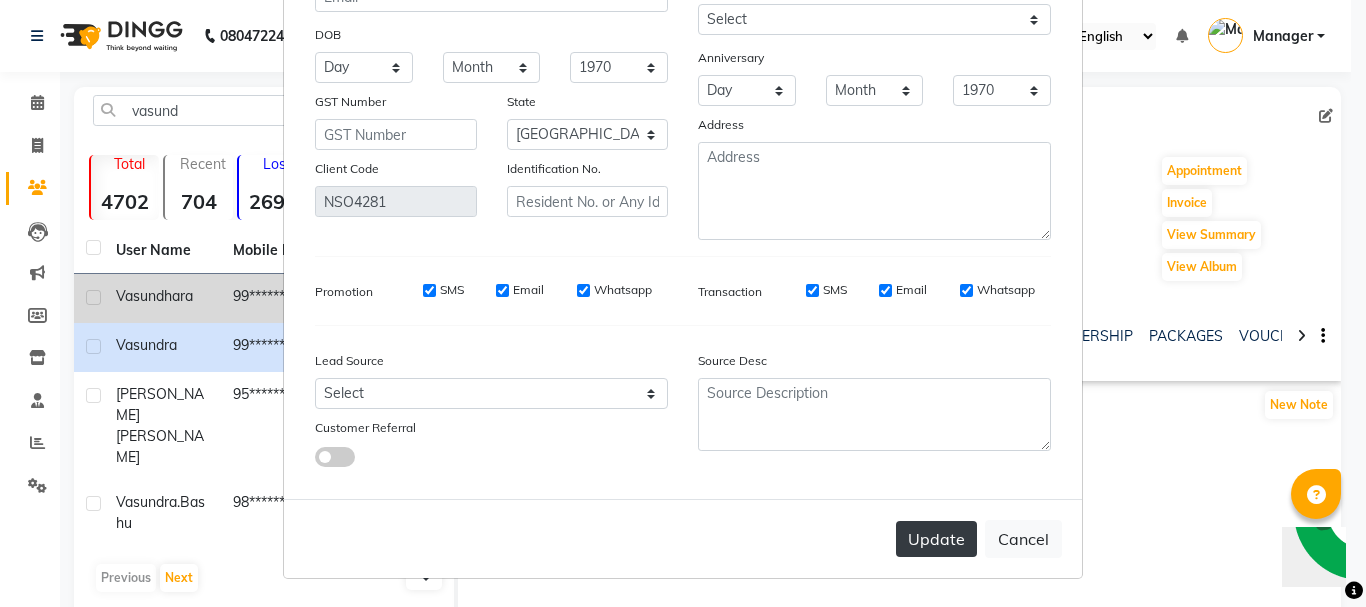 click on "Update" at bounding box center [936, 539] 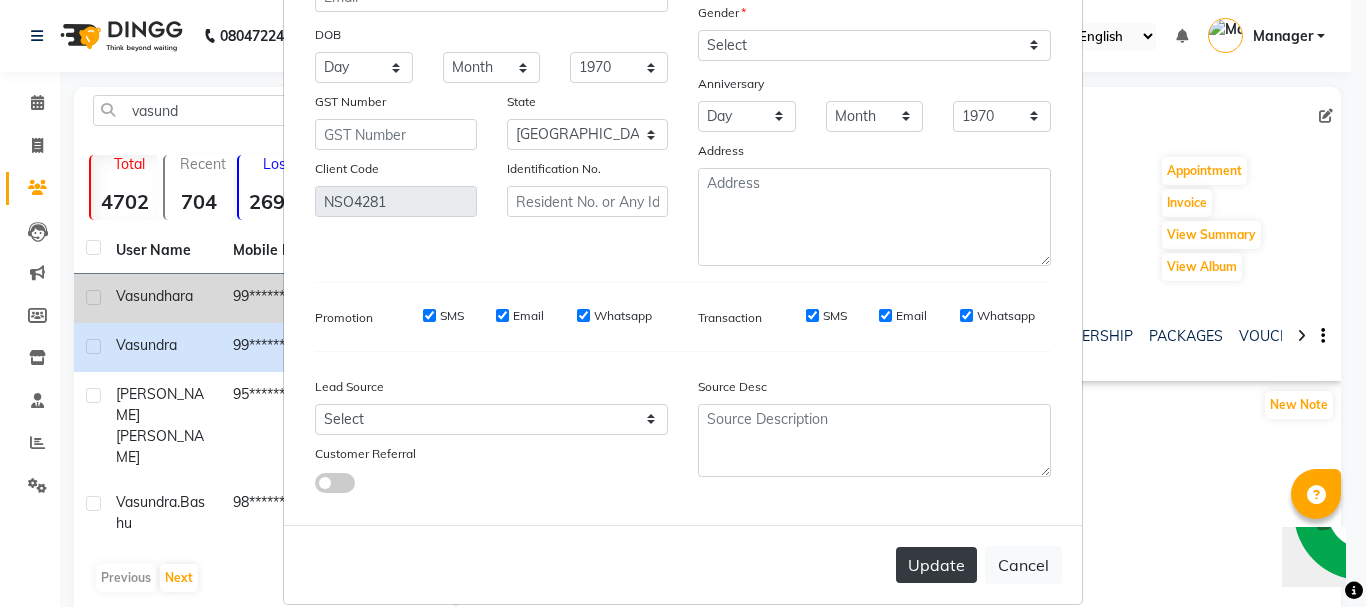 click on "Update" at bounding box center (936, 565) 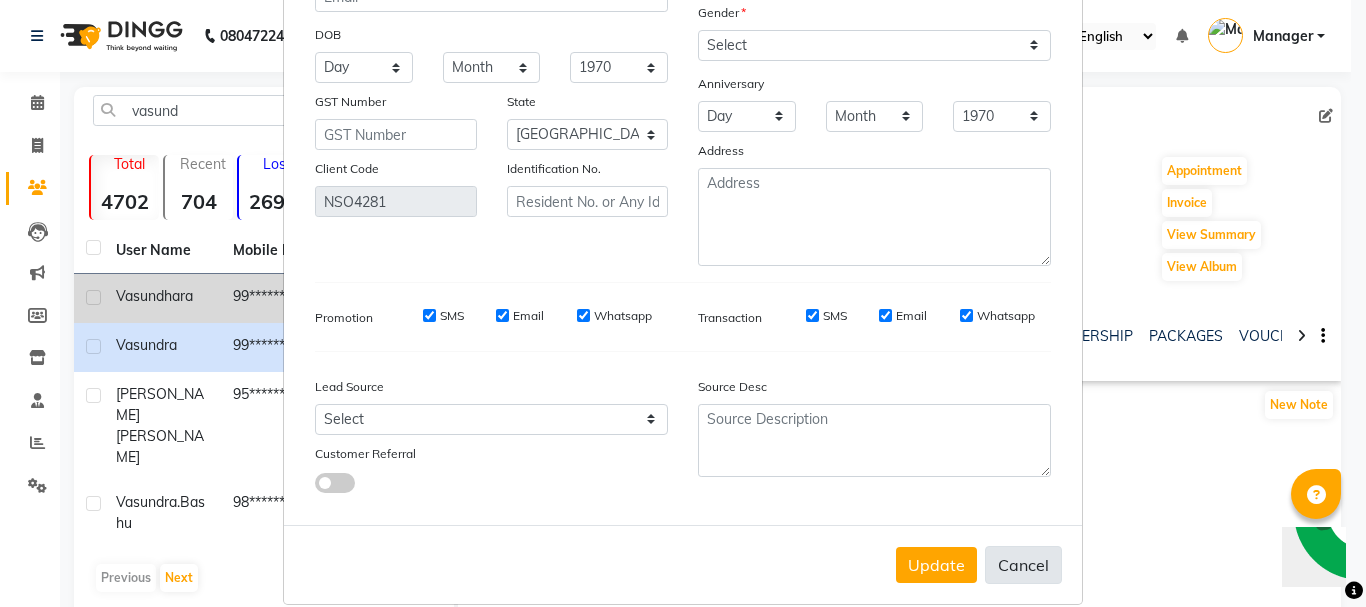 click on "Cancel" at bounding box center (1023, 565) 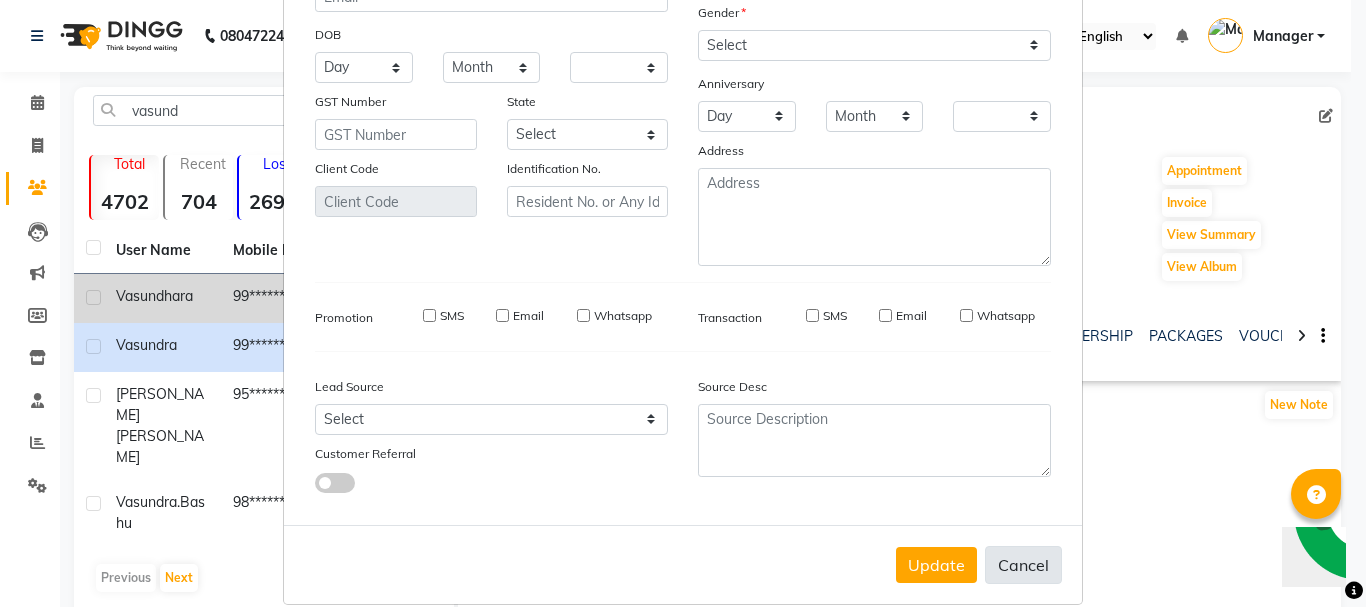 scroll, scrollTop: 227, scrollLeft: 0, axis: vertical 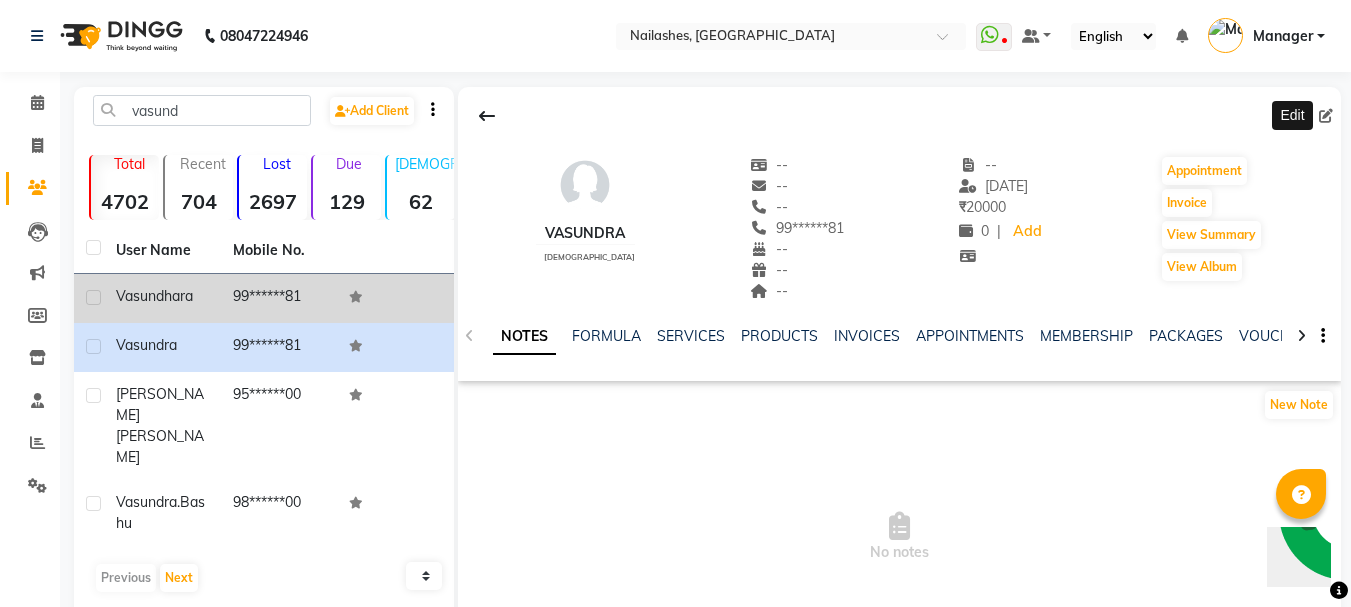 click 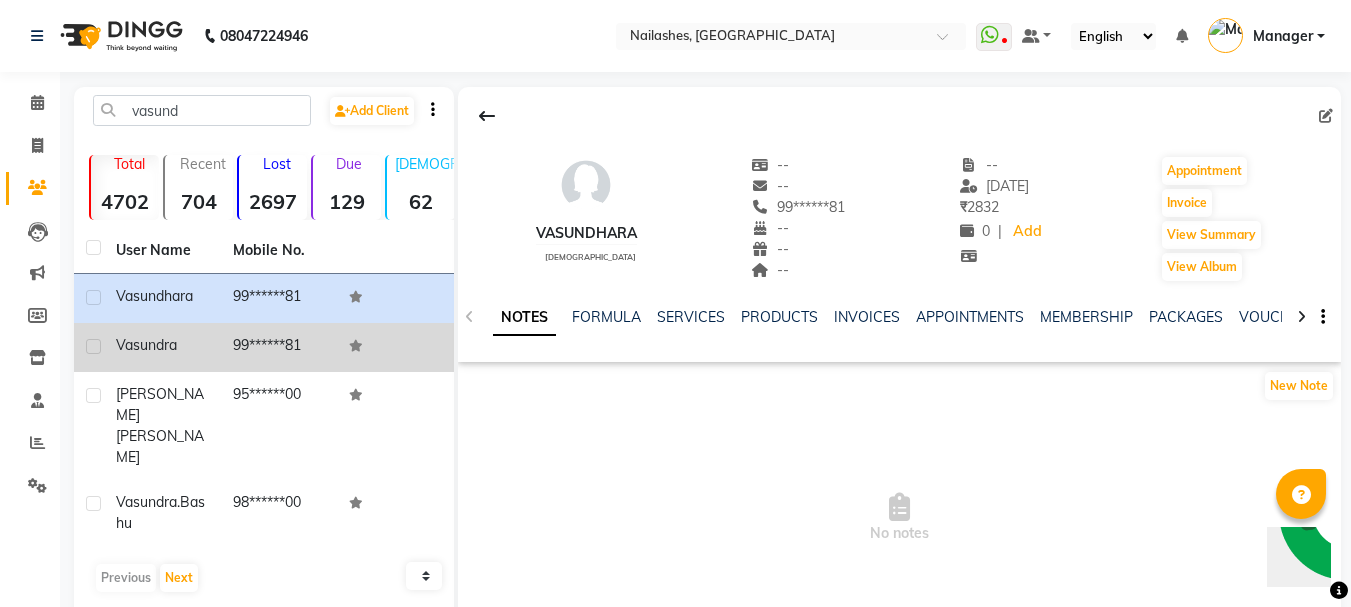 click 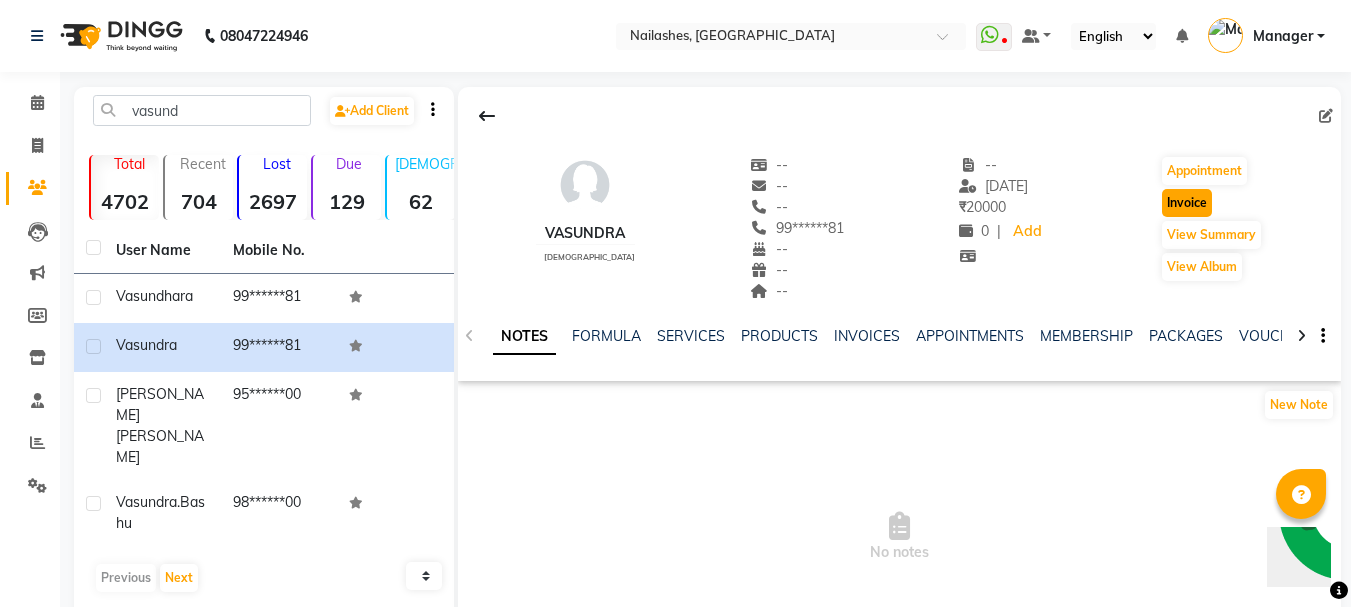 click on "Invoice" 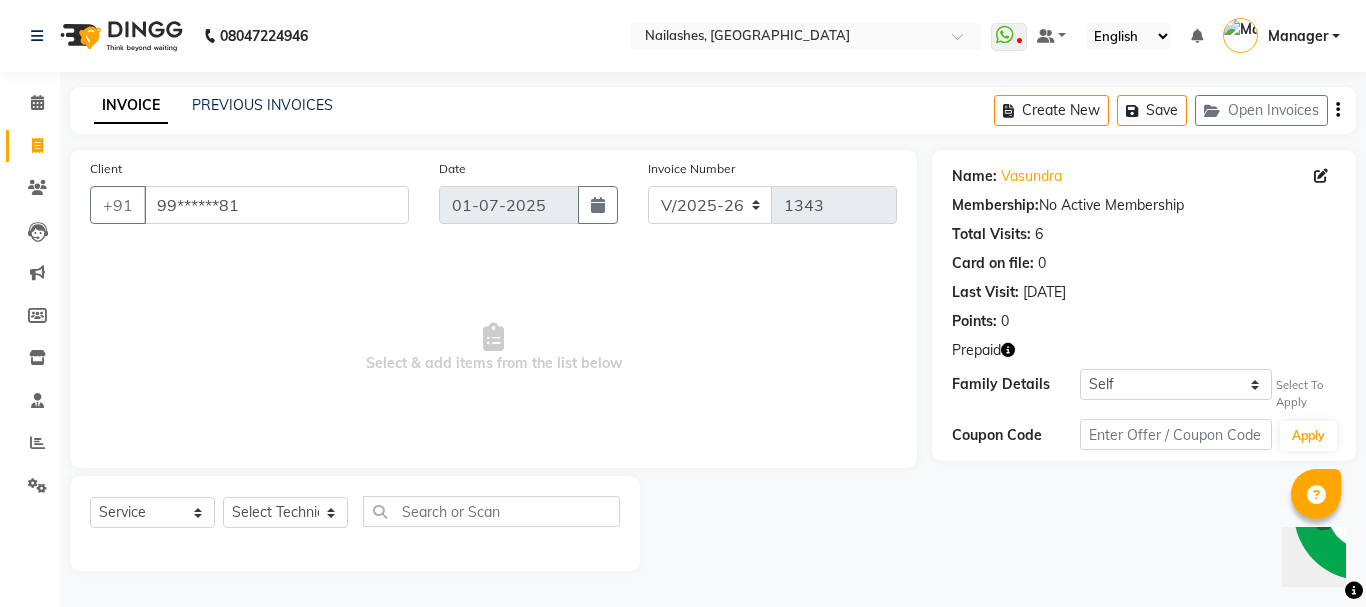 click 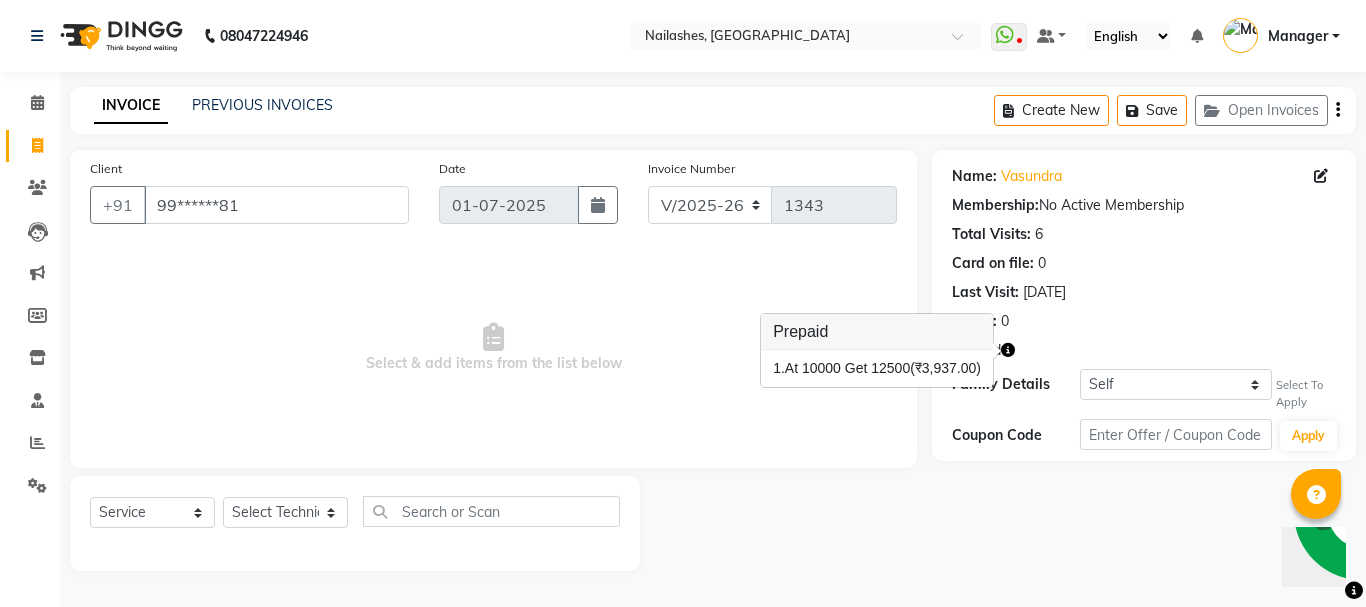 click 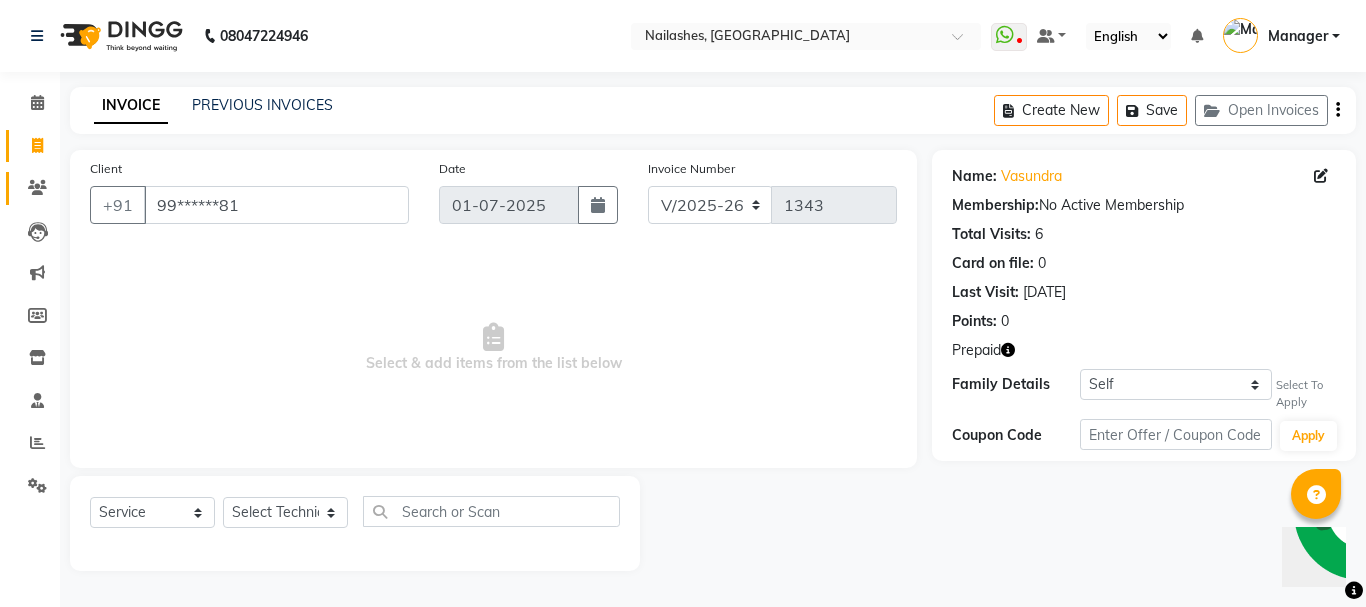 click on "Clients" 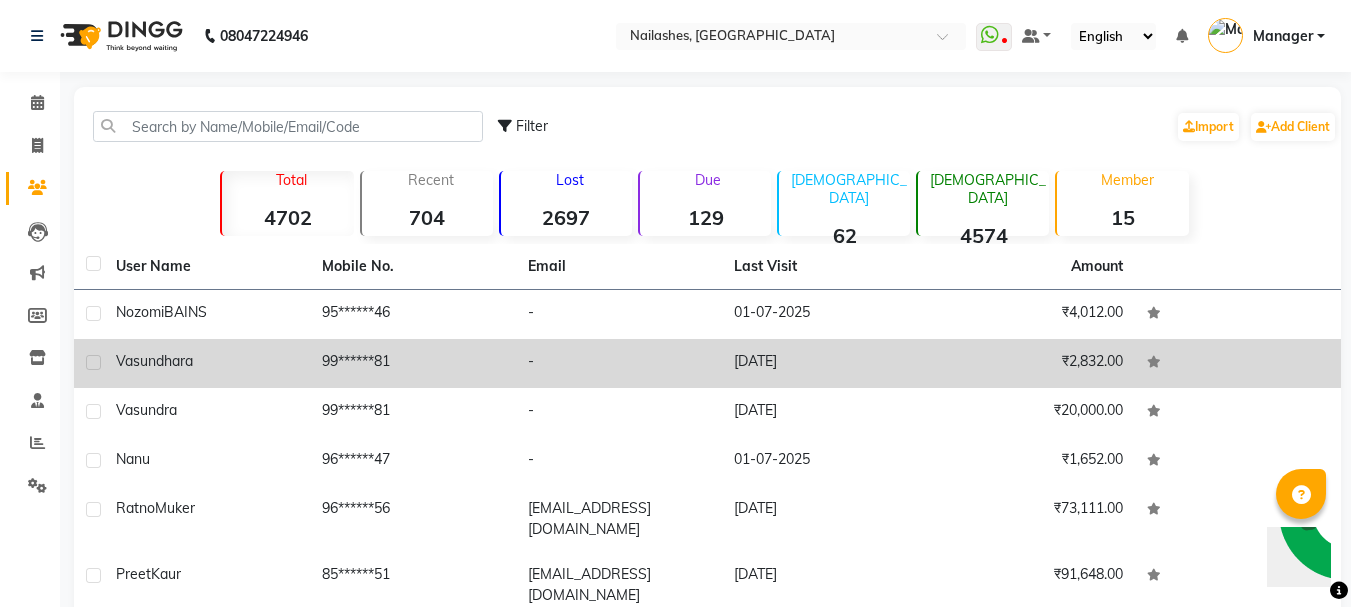 click on "-" 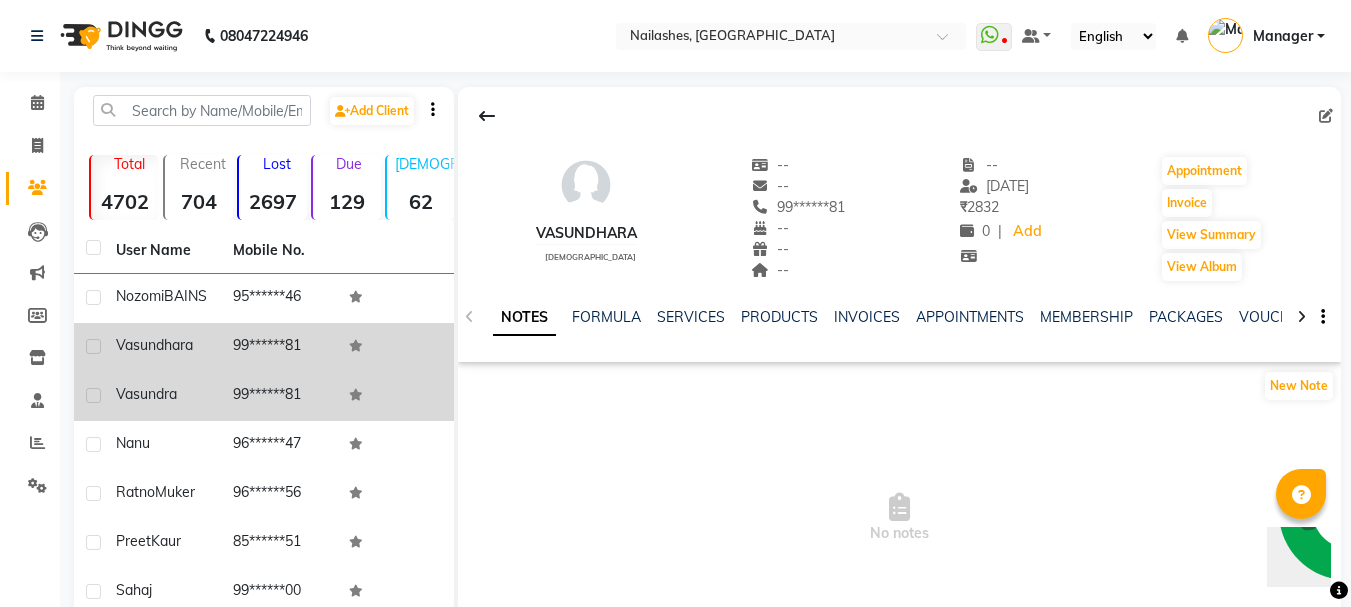 click on "99******81" 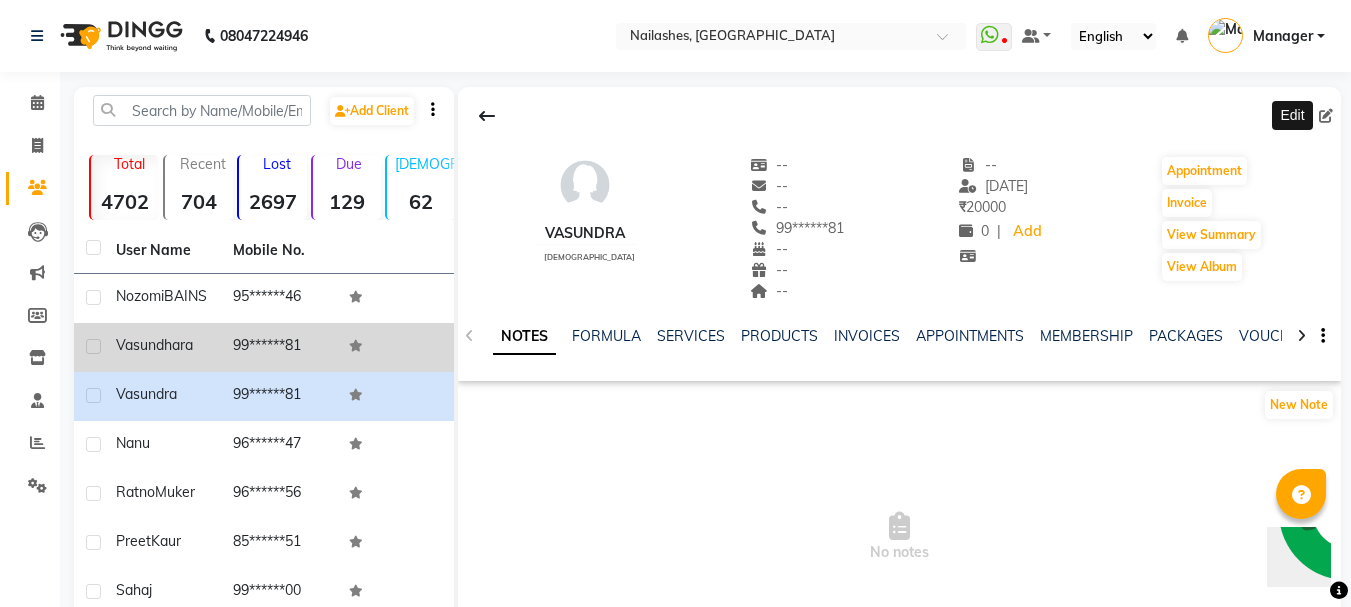 click 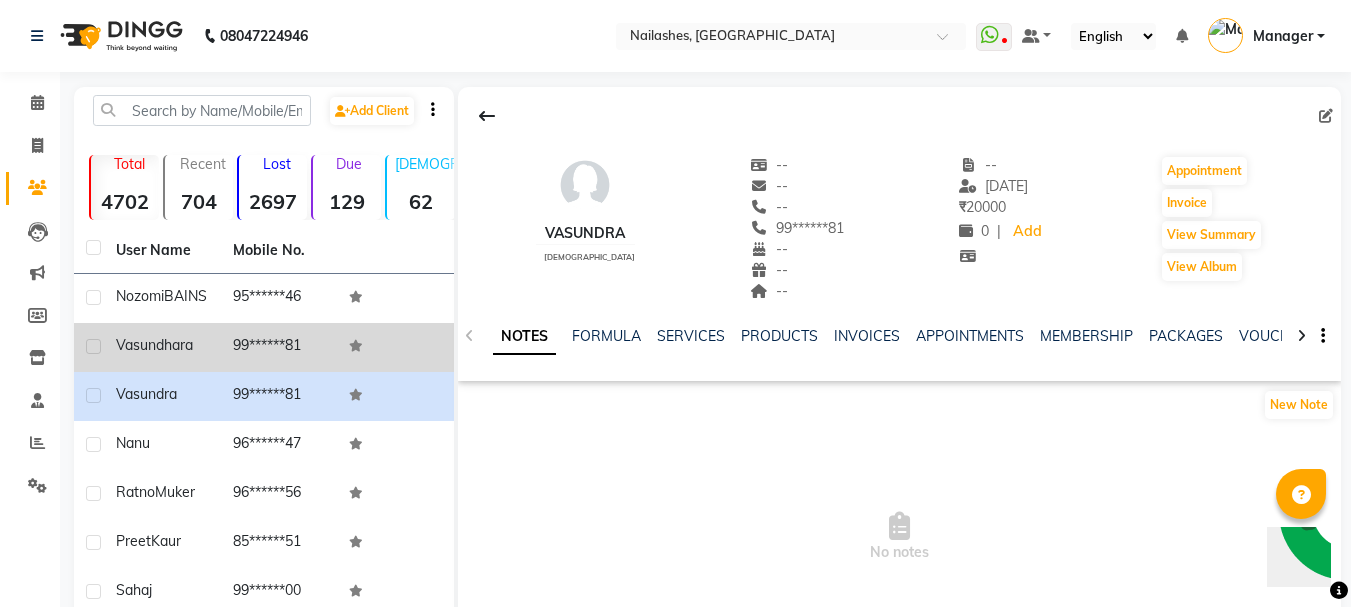 click 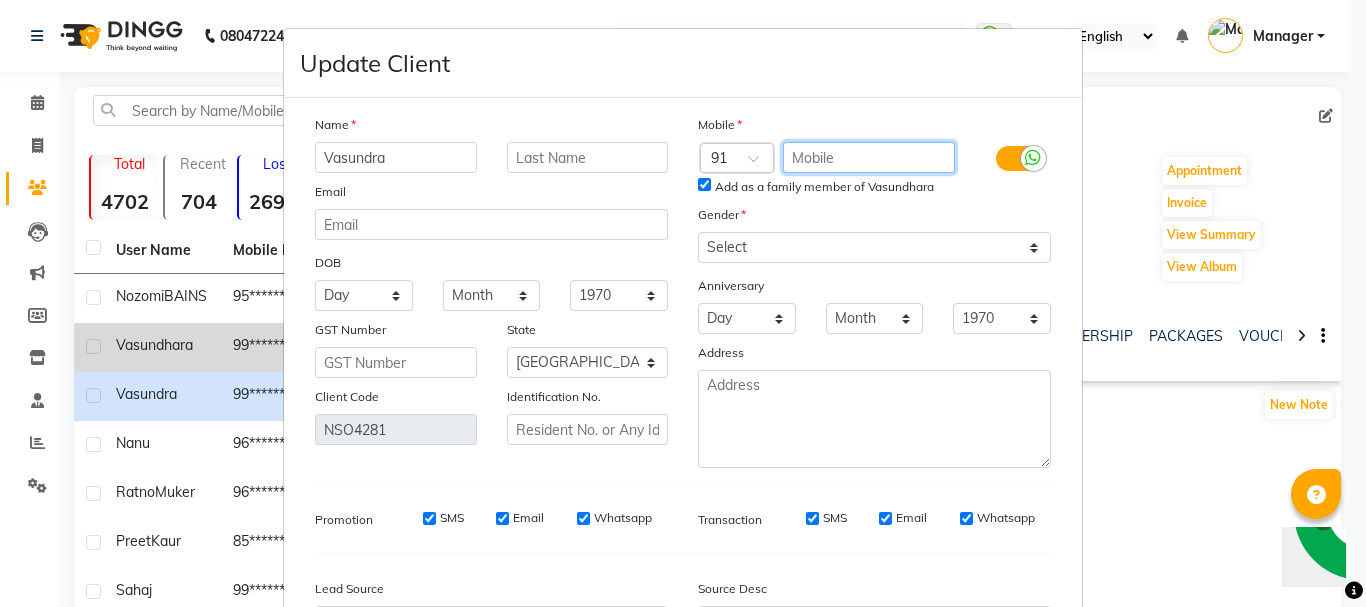 click at bounding box center [869, 157] 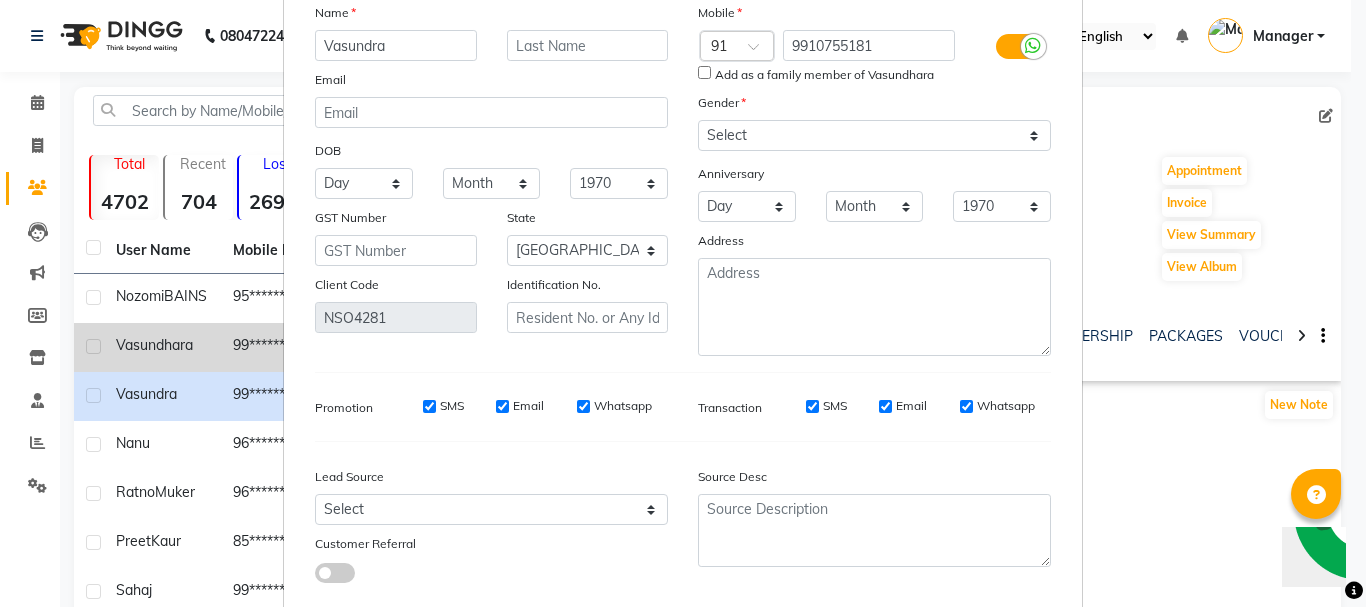scroll, scrollTop: 228, scrollLeft: 0, axis: vertical 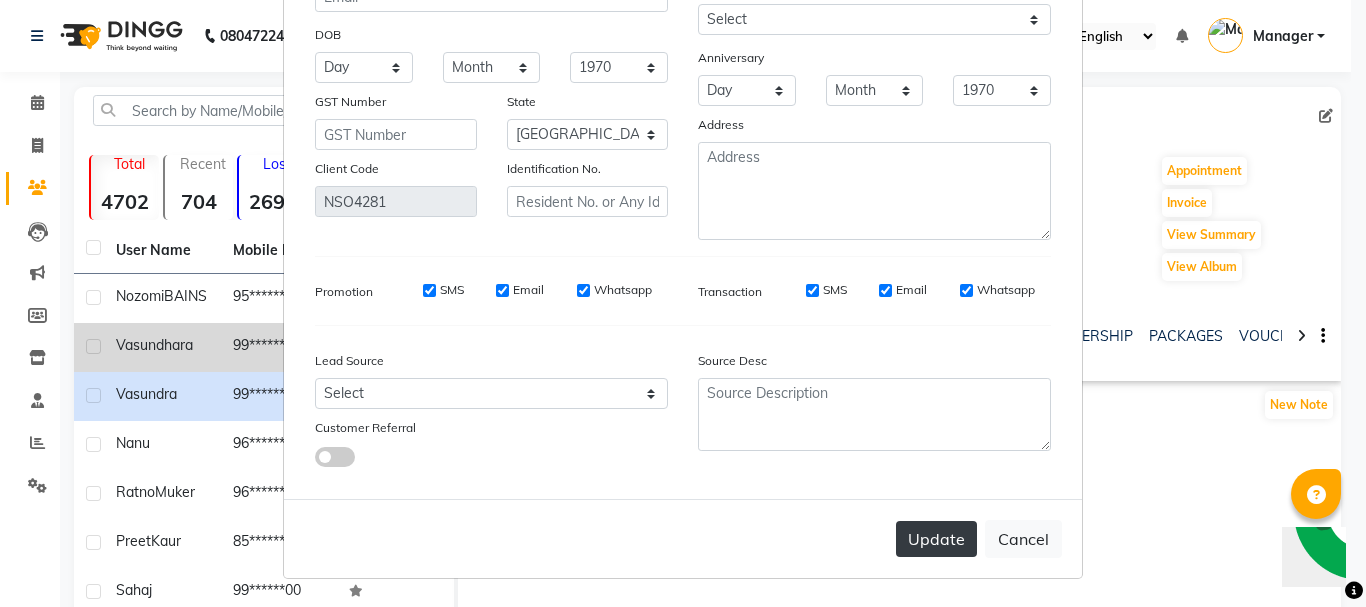 click on "Update" at bounding box center (936, 539) 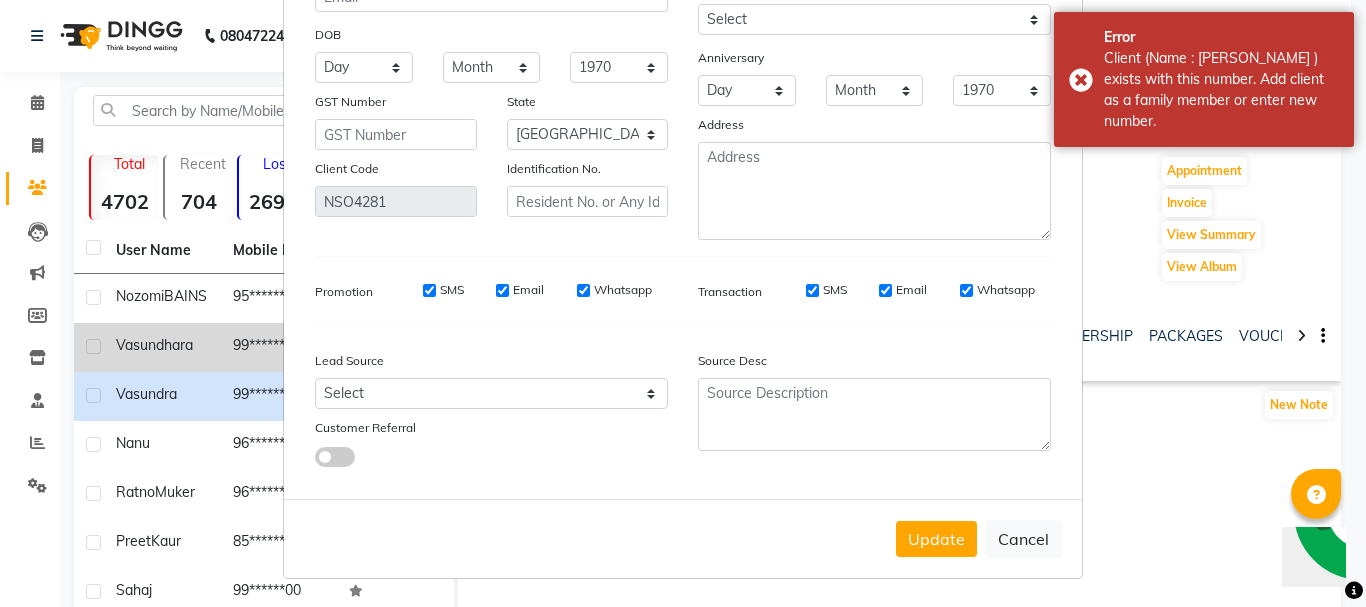 scroll, scrollTop: 0, scrollLeft: 0, axis: both 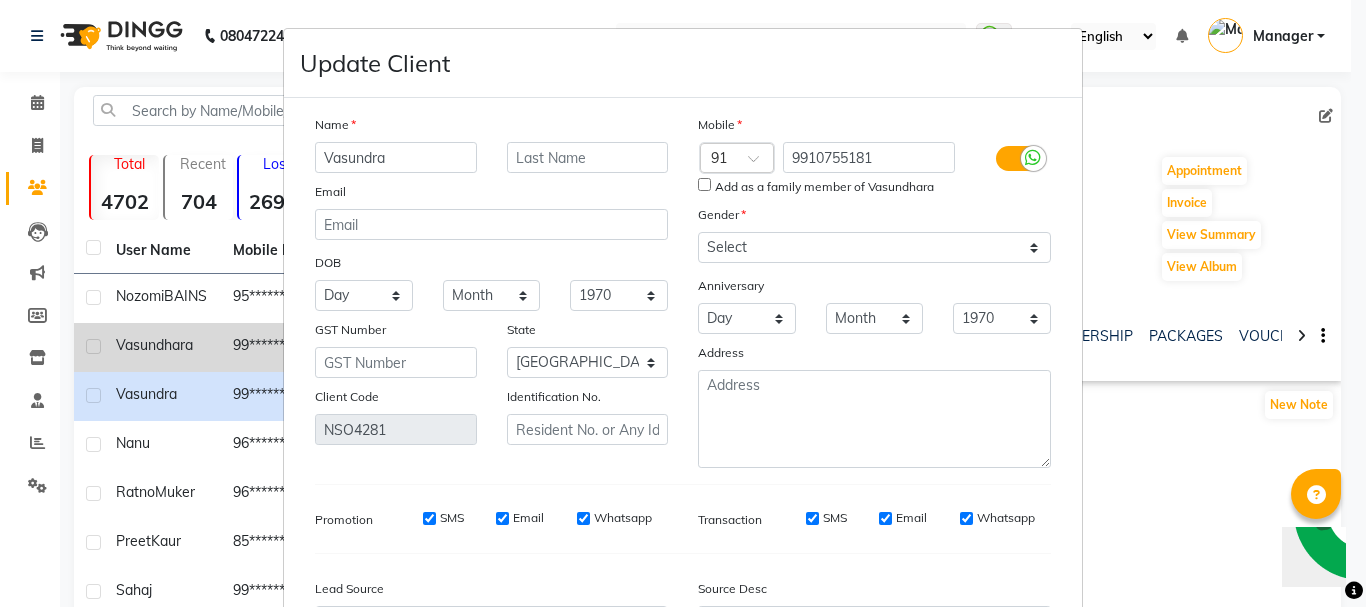 click on "Add as a family member of Vasundhara" at bounding box center [704, 184] 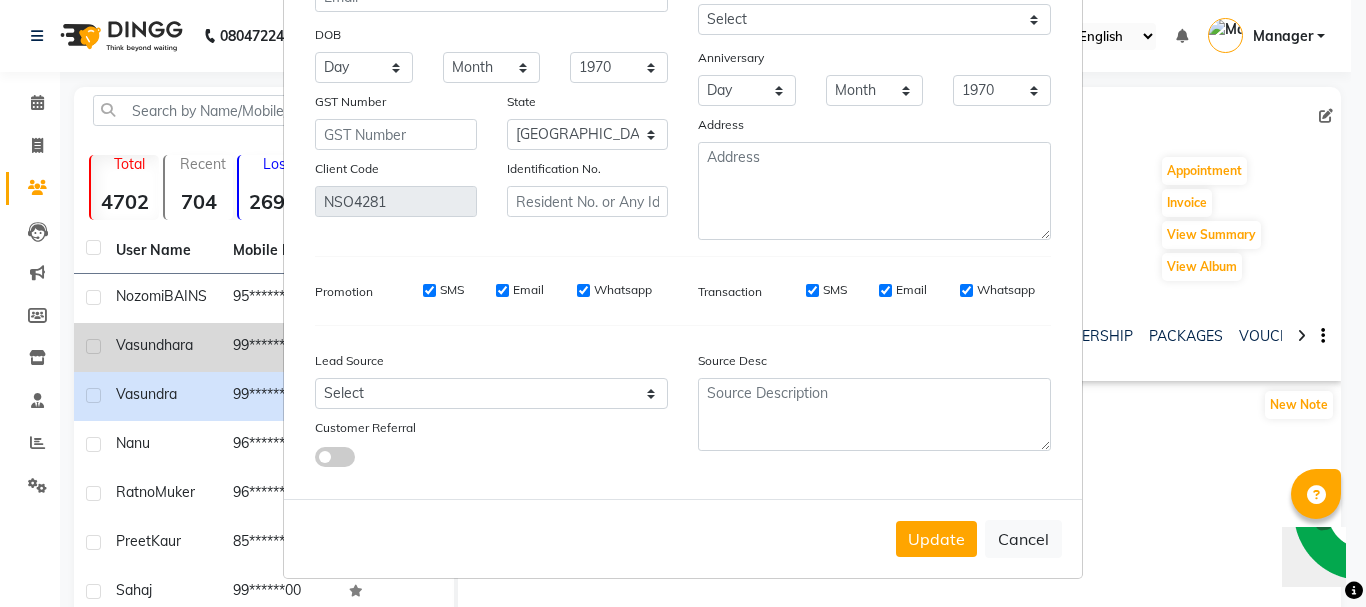 scroll, scrollTop: 0, scrollLeft: 0, axis: both 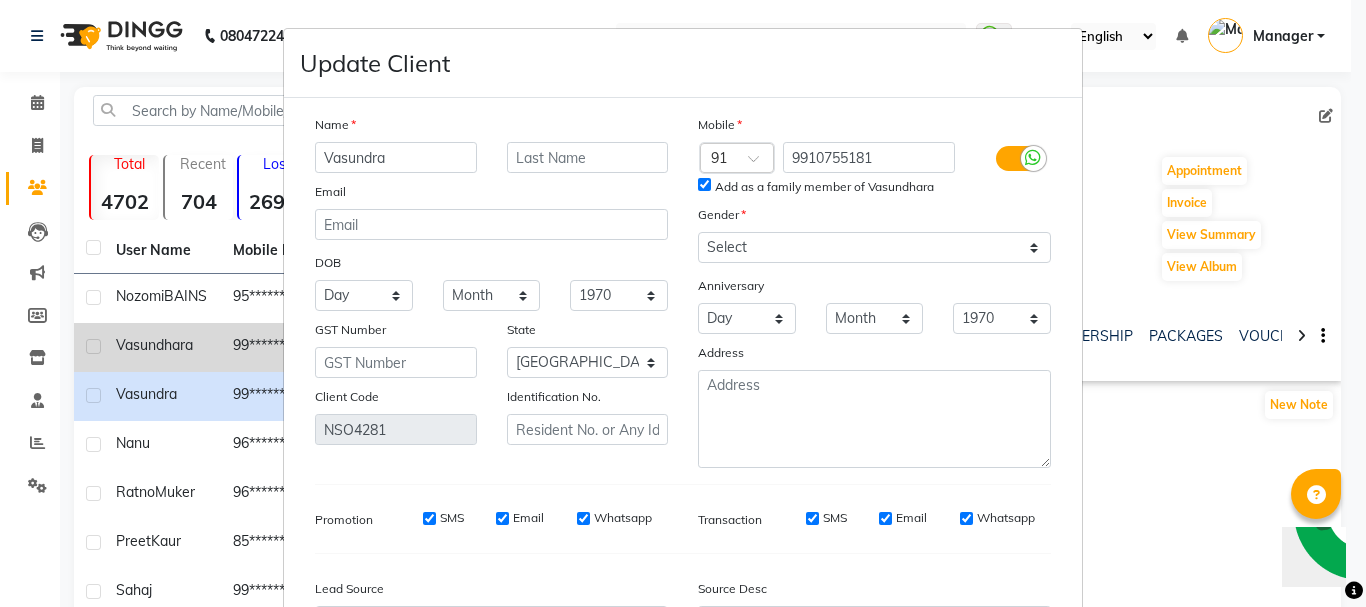 click on "Add as a family member of Vasundhara" at bounding box center [874, 187] 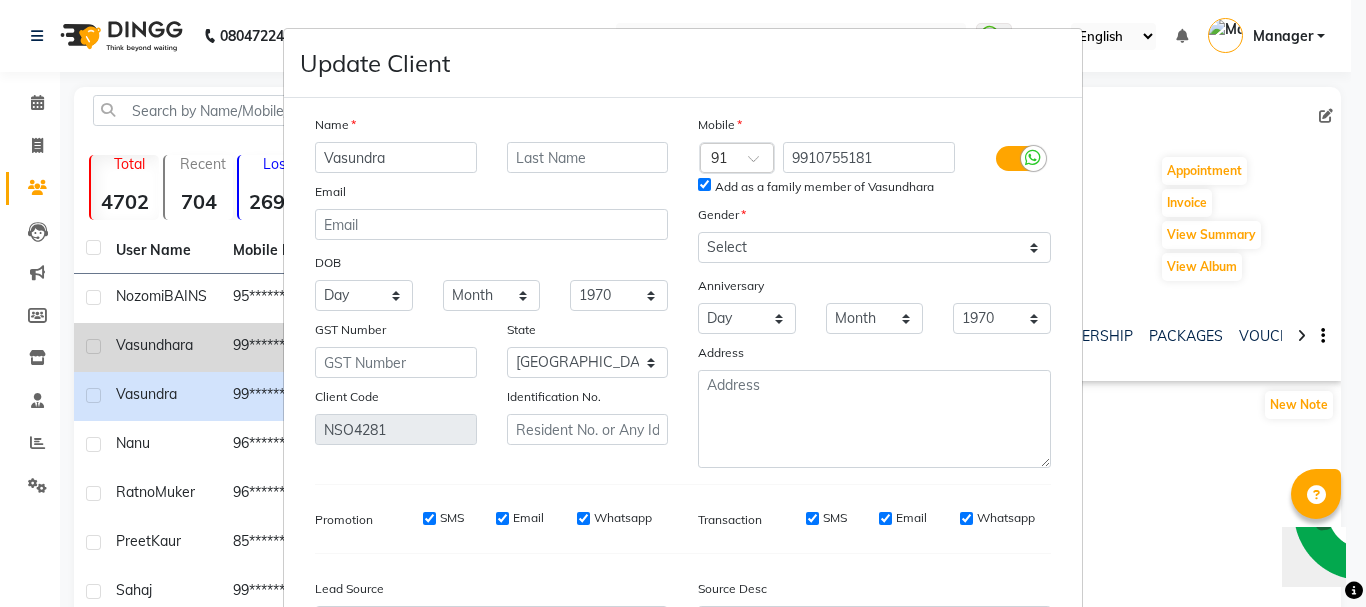 click on "Add as a family member of Vasundhara" at bounding box center (704, 184) 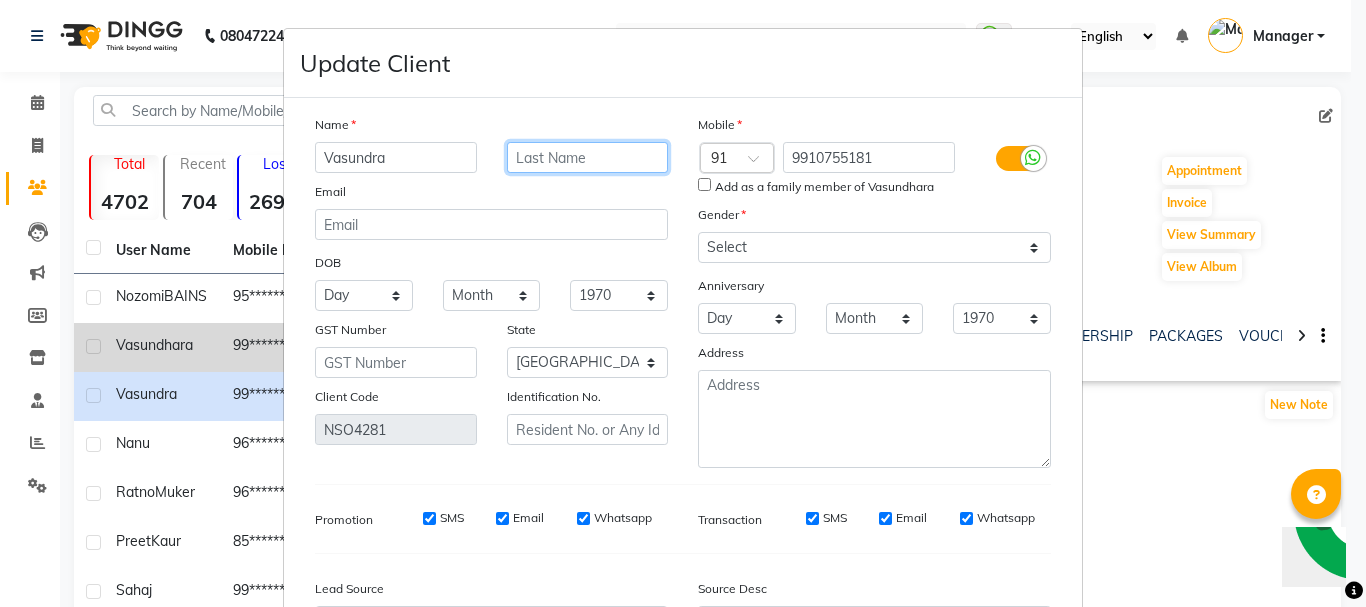 click at bounding box center (588, 157) 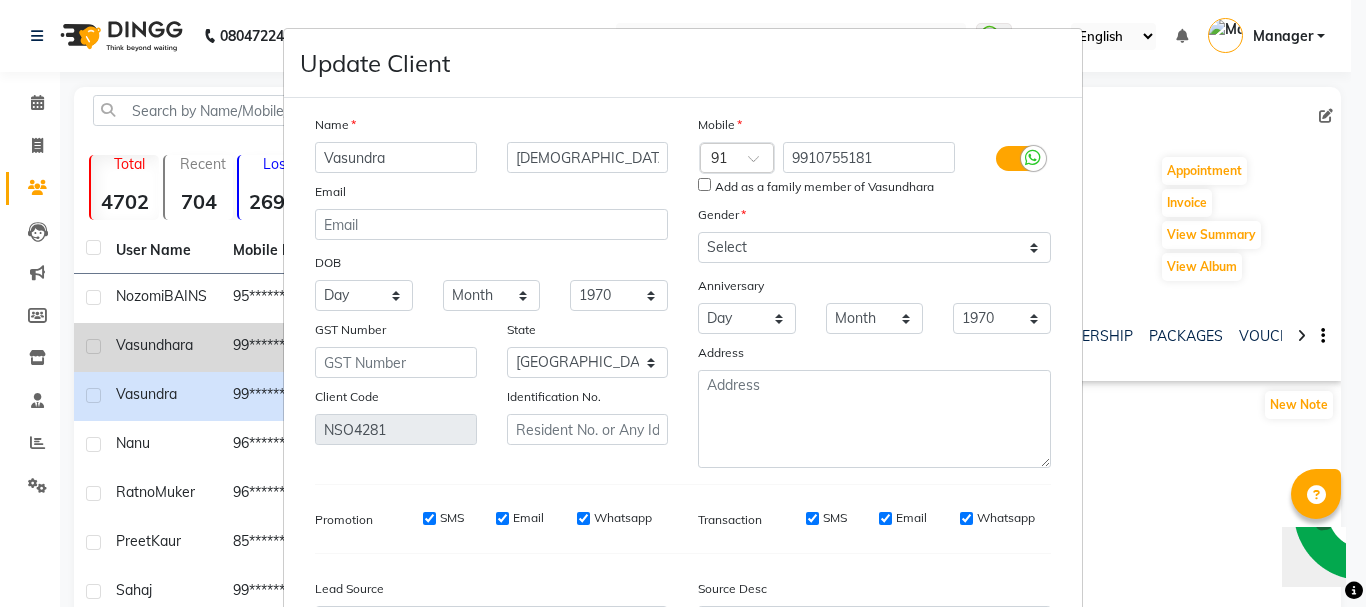 scroll, scrollTop: 228, scrollLeft: 0, axis: vertical 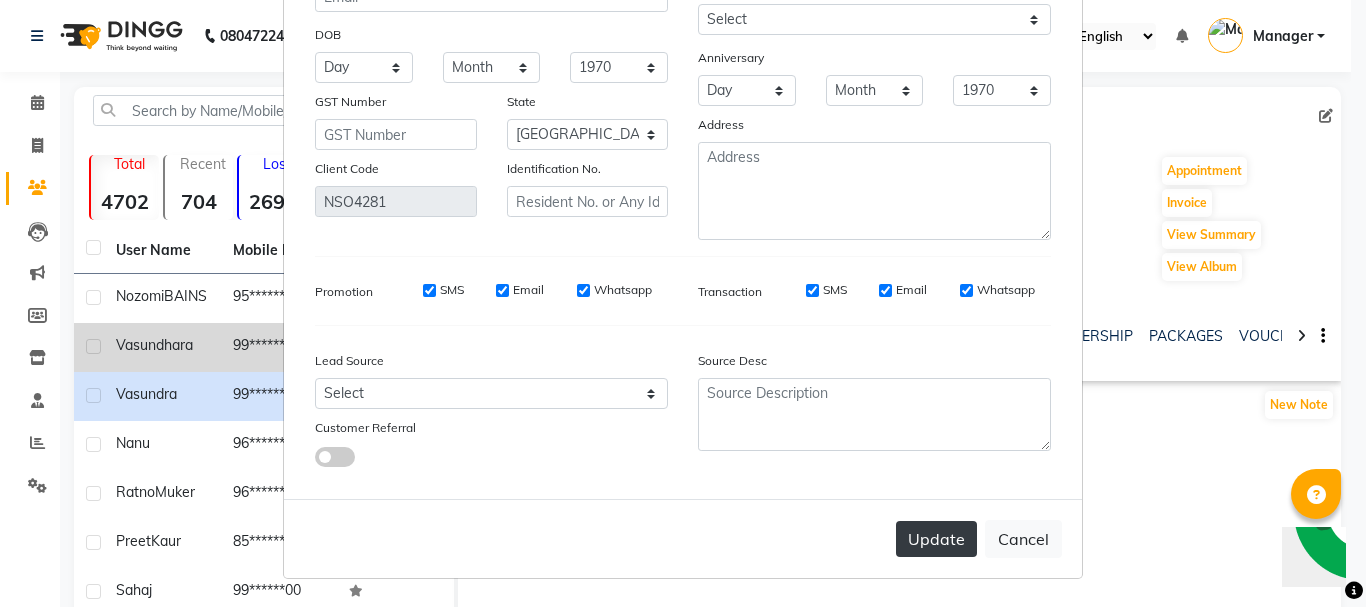 click on "Update" at bounding box center [936, 539] 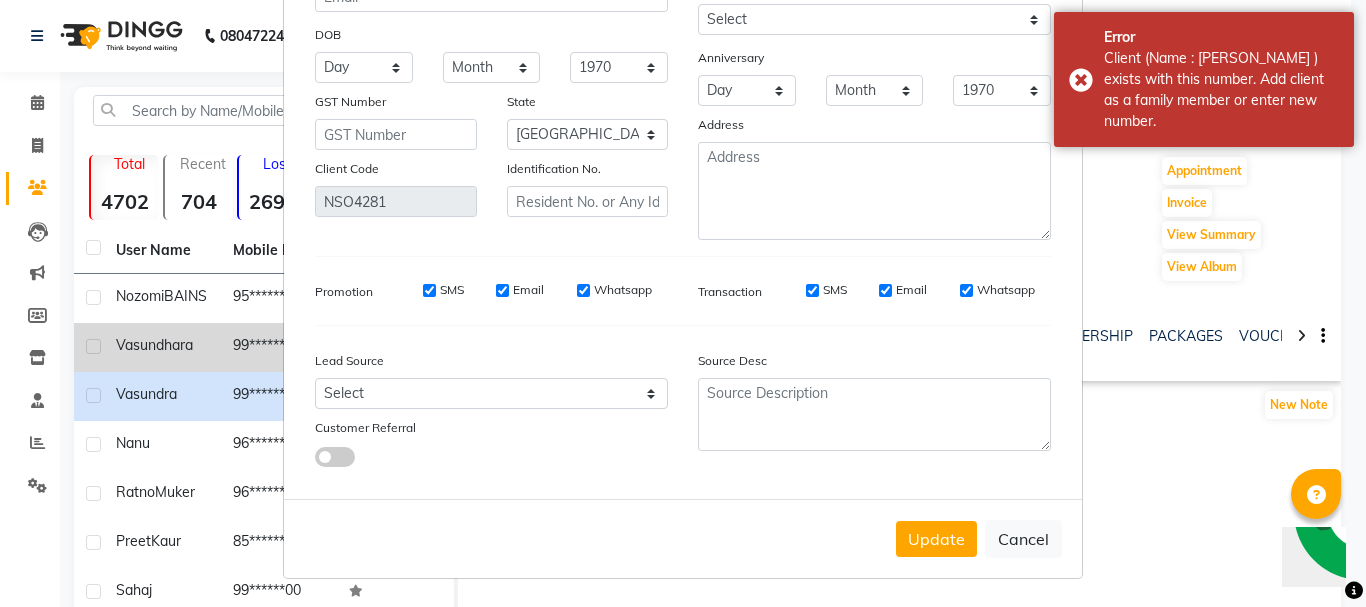 scroll, scrollTop: 16, scrollLeft: 0, axis: vertical 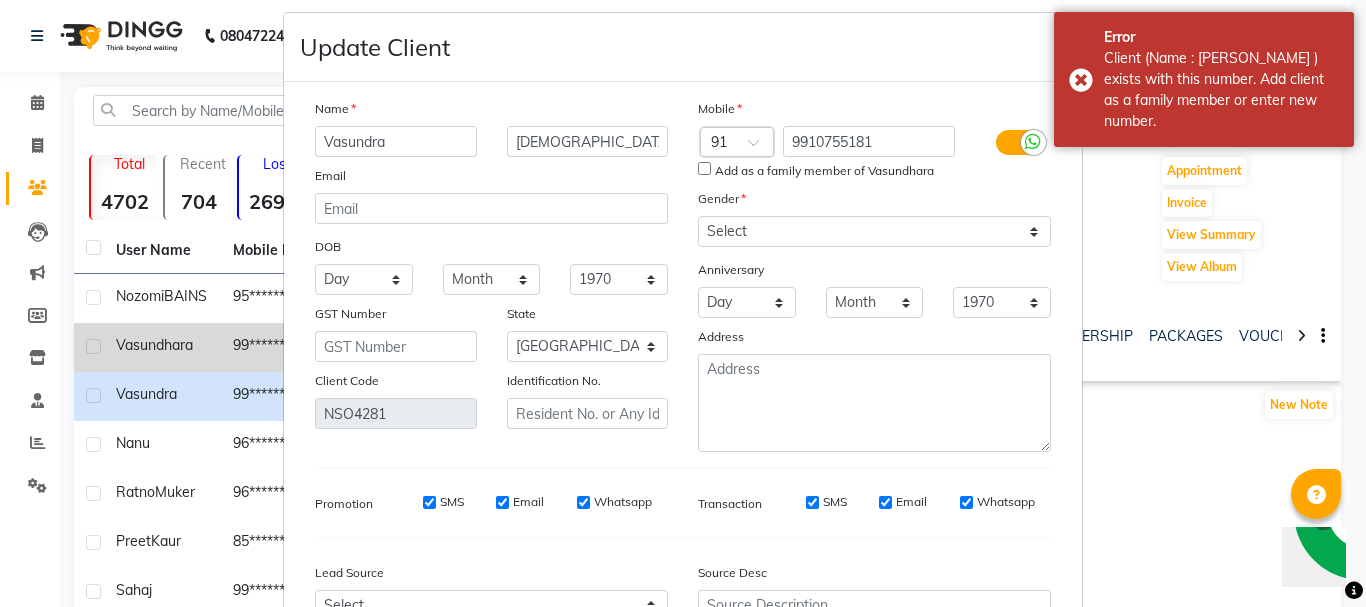 click on "Add as a family member of Vasundhara" at bounding box center (704, 168) 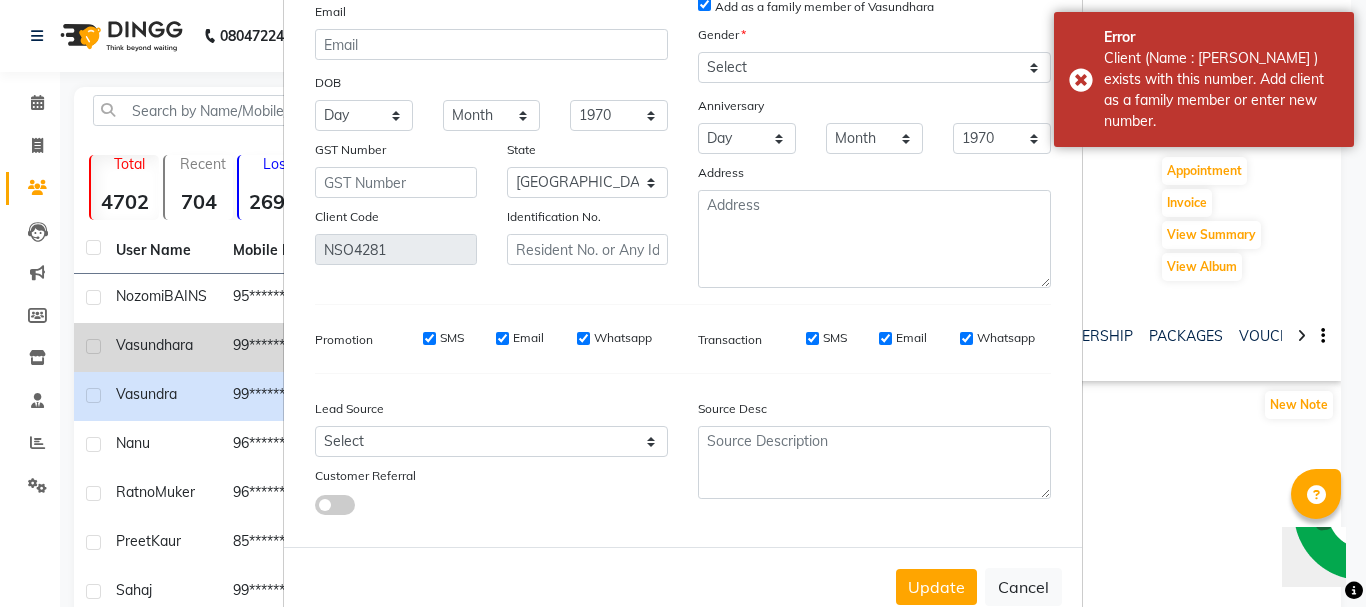scroll, scrollTop: 228, scrollLeft: 0, axis: vertical 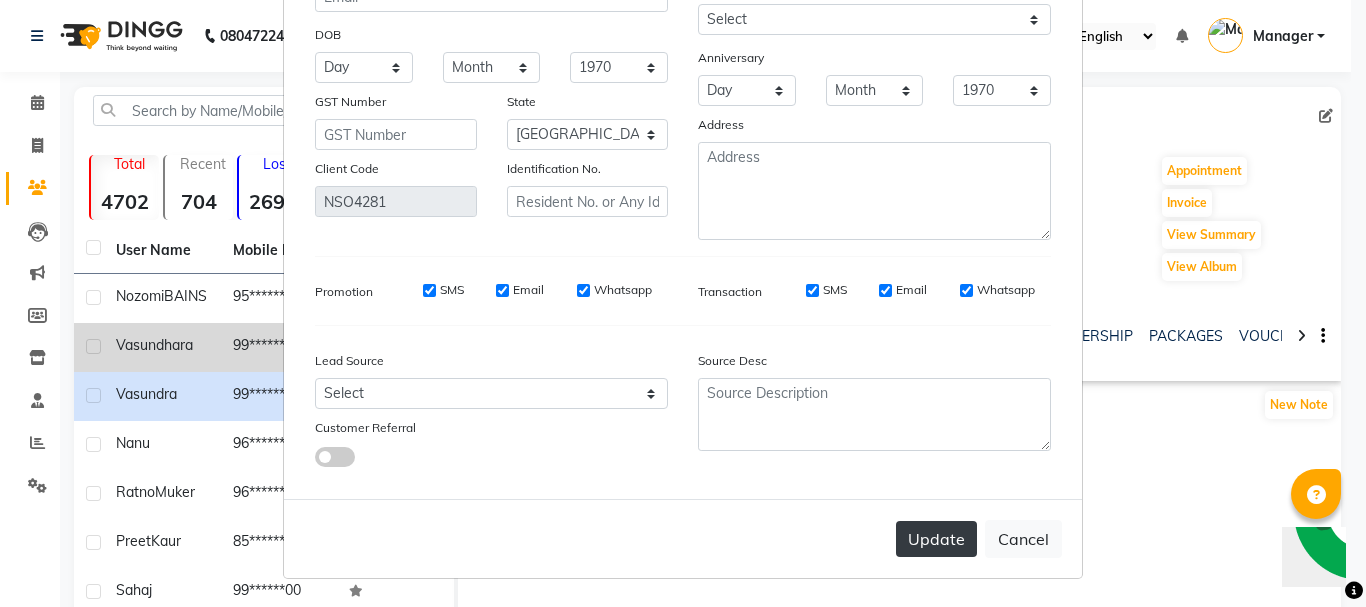 click on "Update" at bounding box center [936, 539] 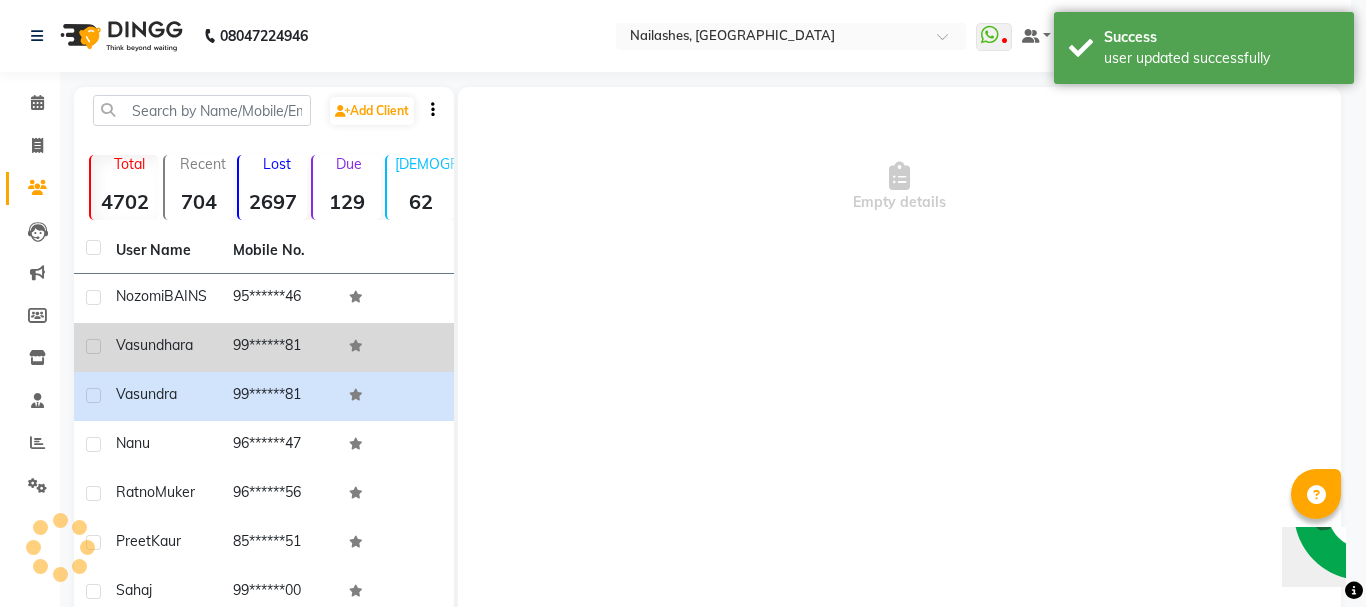 scroll, scrollTop: 206, scrollLeft: 0, axis: vertical 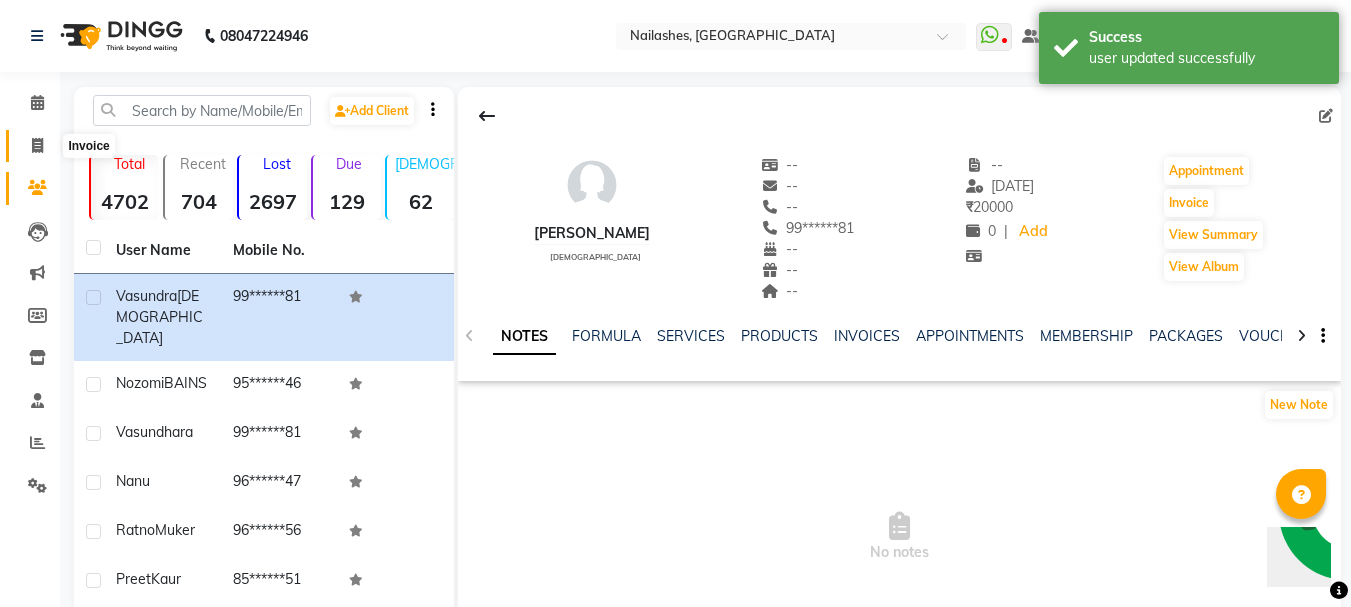 click 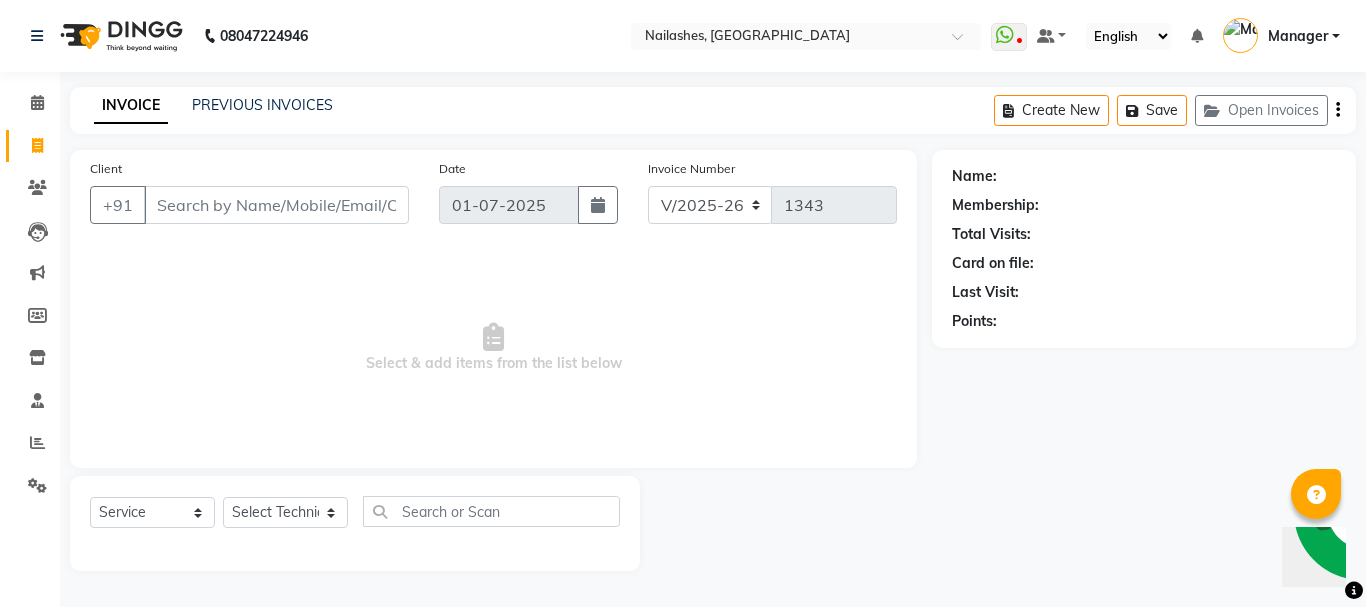 click on "Client" at bounding box center (276, 205) 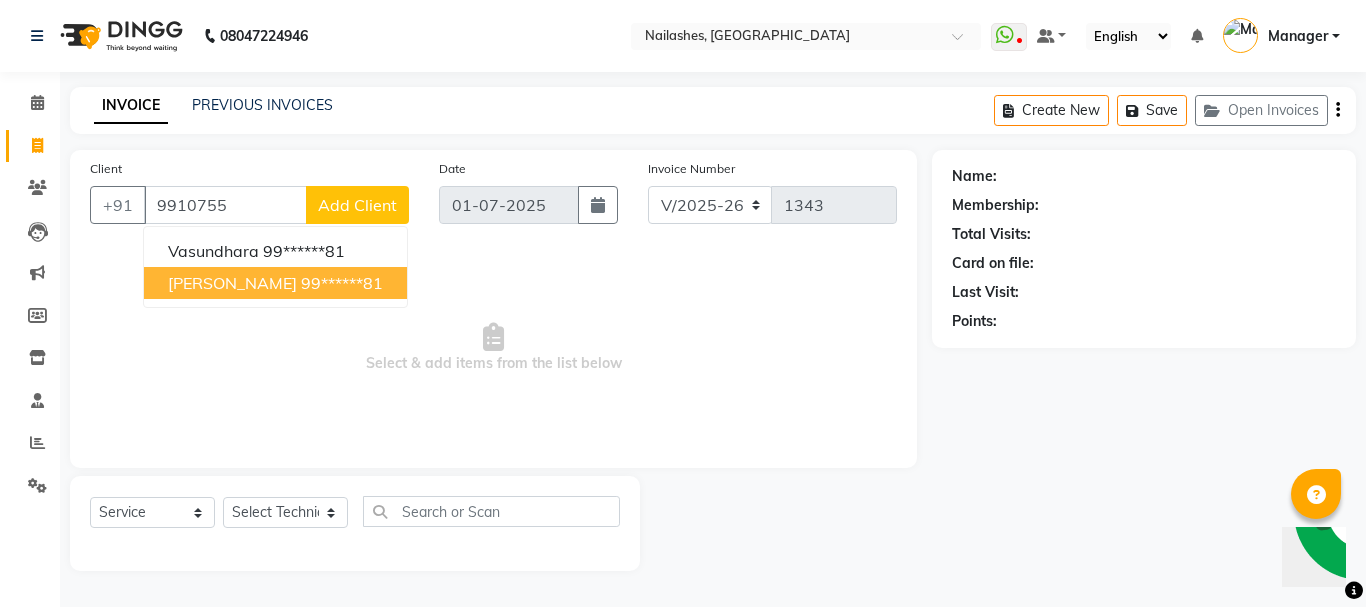 click on "[PERSON_NAME]" at bounding box center [232, 283] 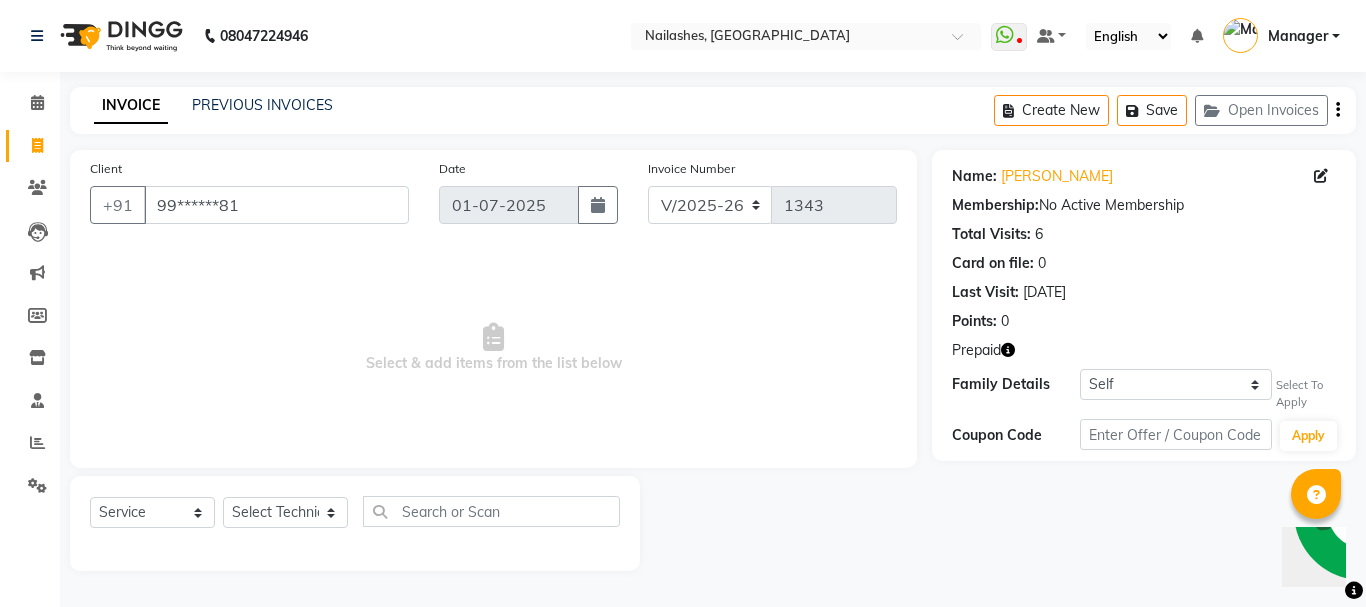 click 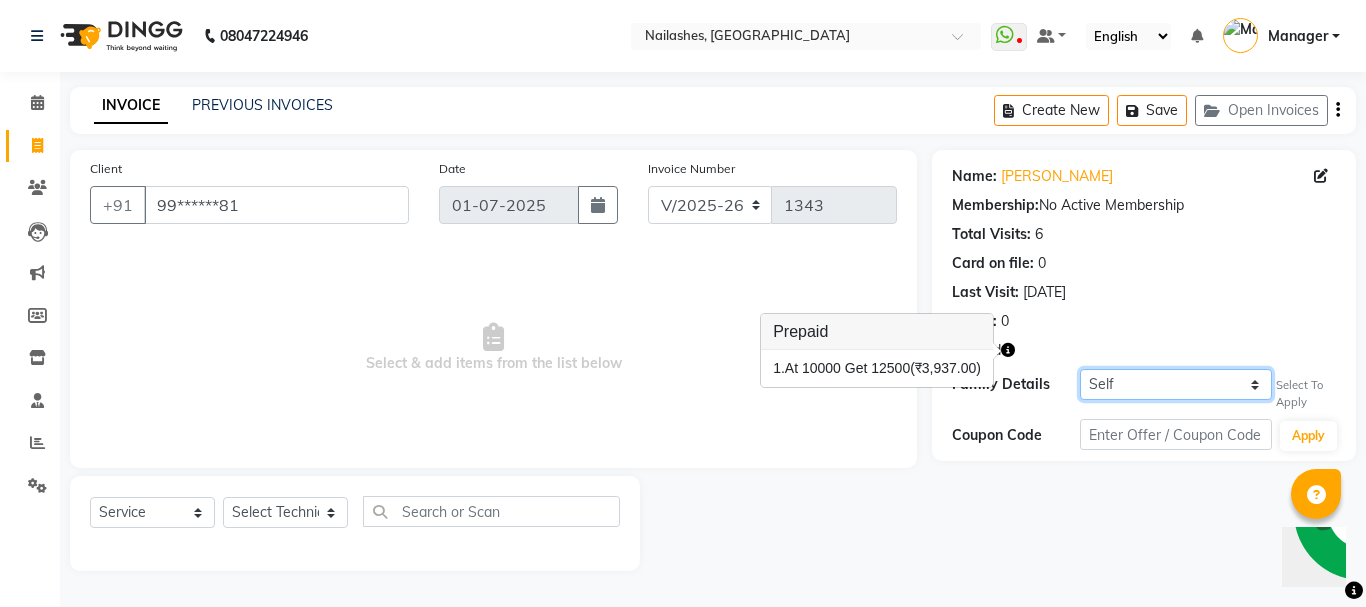 click on "Self Vasundhara" 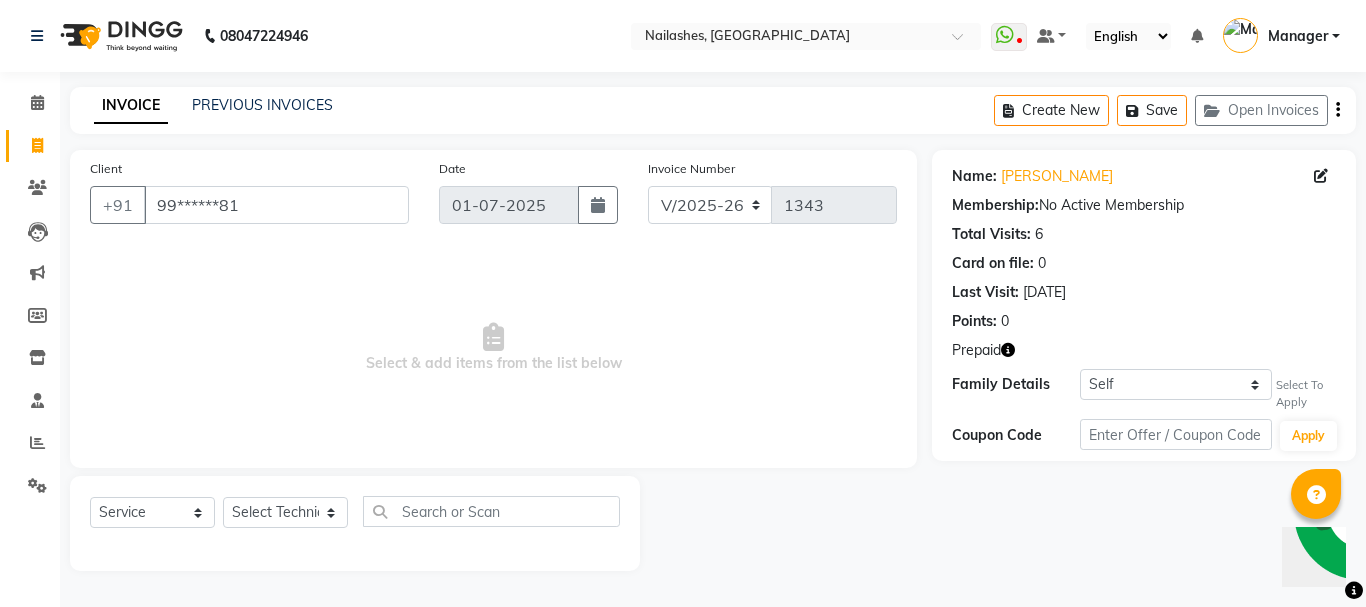 click on "Name: [PERSON_NAME][DEMOGRAPHIC_DATA] Membership:  No Active Membership  Total Visits:  6 Card on file:  0 Last Visit:   [DATE] Points:   0  Prepaid Family Details Self Vasundhara  Select To Apply Coupon Code Apply" 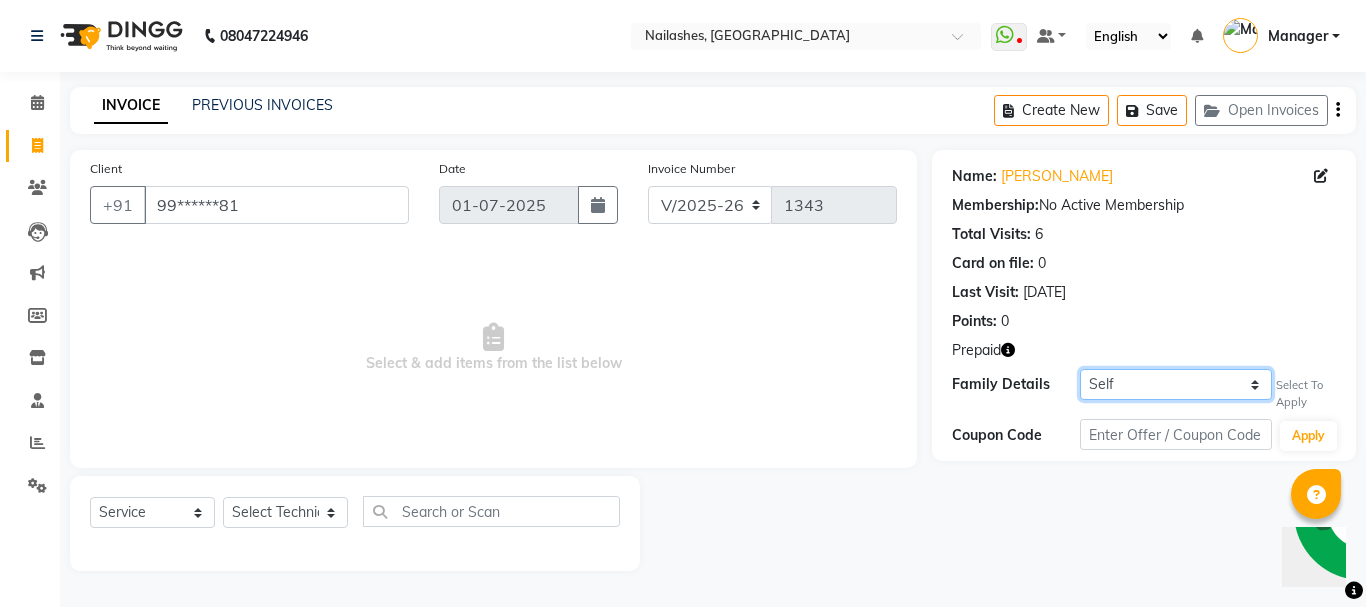 click on "Self Vasundhara" 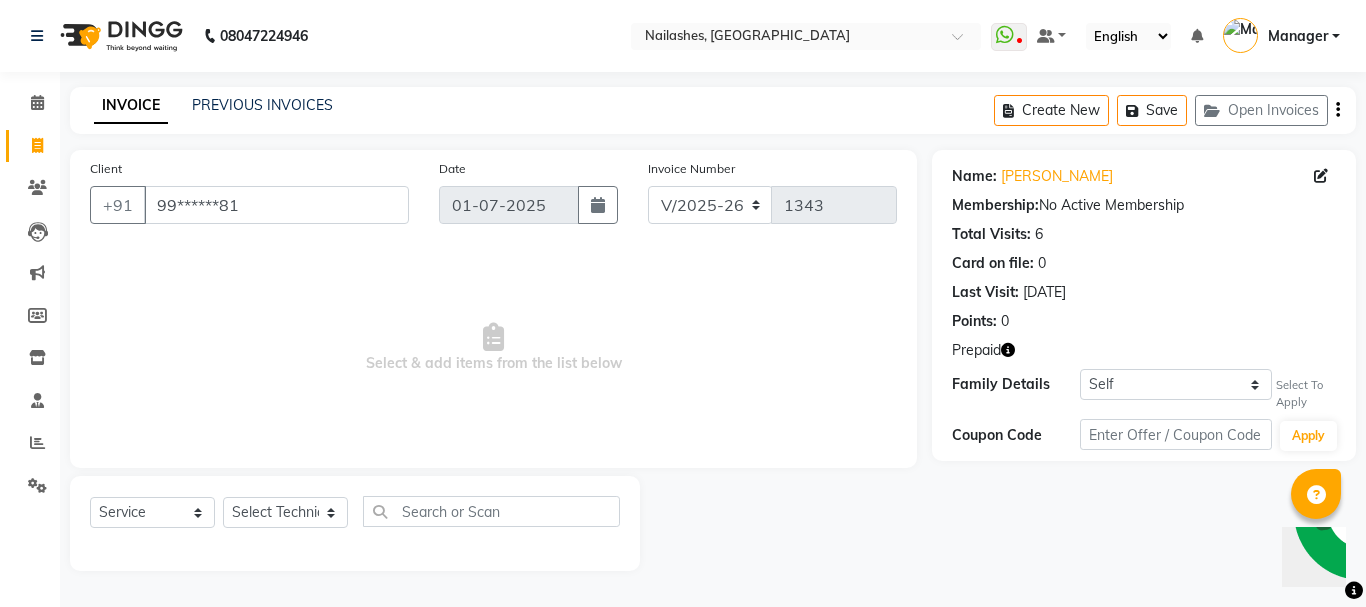 click 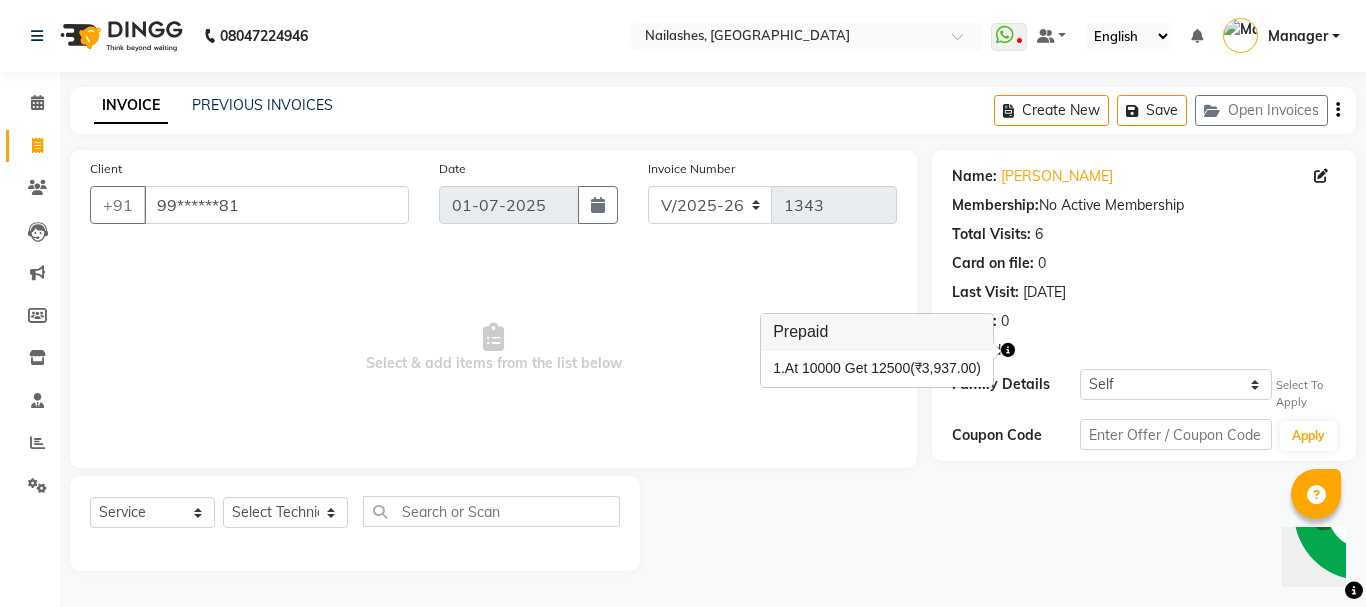 click 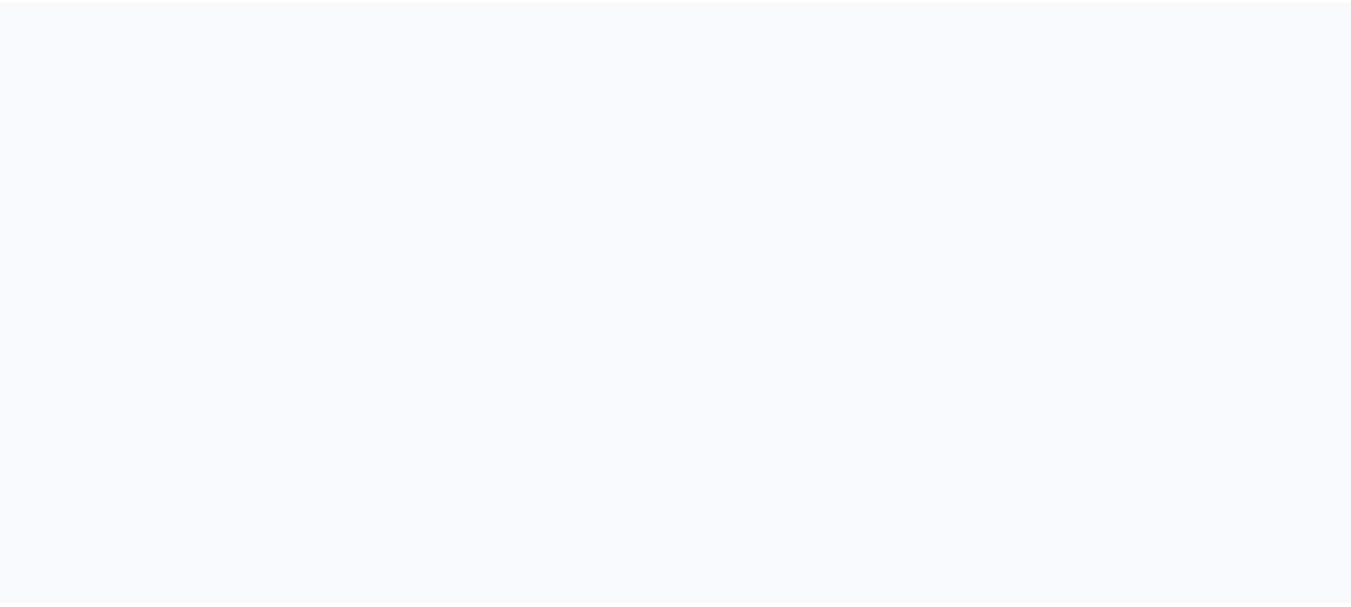 scroll, scrollTop: 0, scrollLeft: 0, axis: both 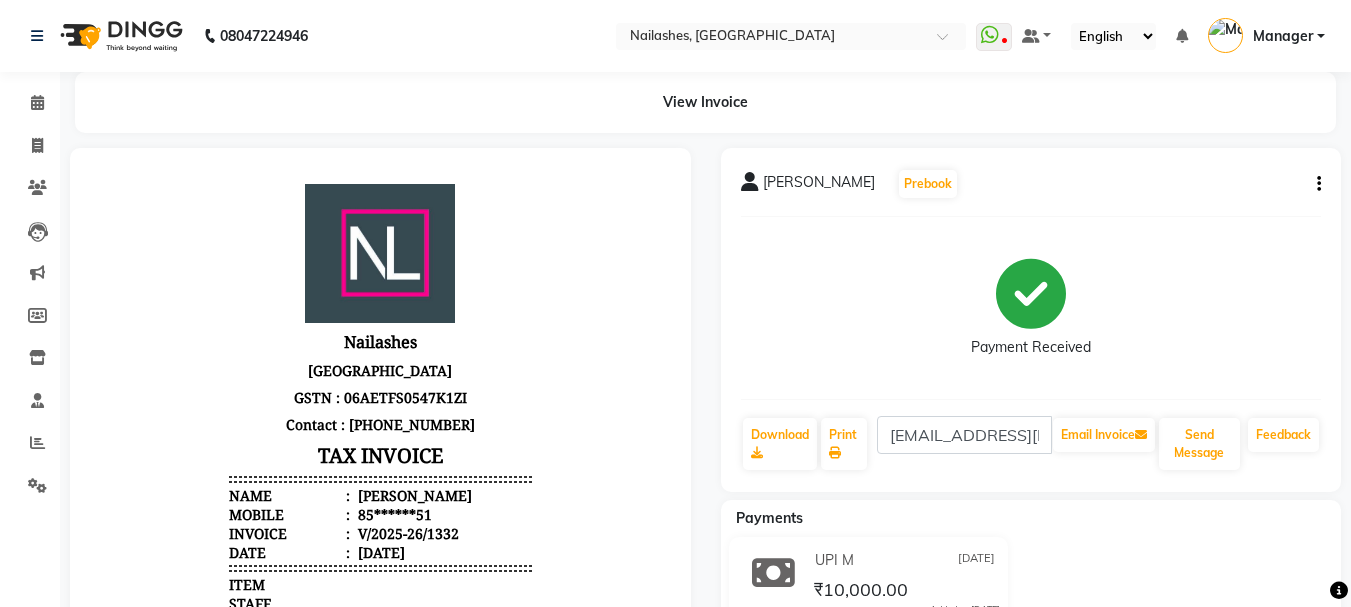 click on "Preet Kaur  Prebook   Payment Received  Download  Print  preetk8196@gmail.com  Email Invoice   Send Message Feedback" 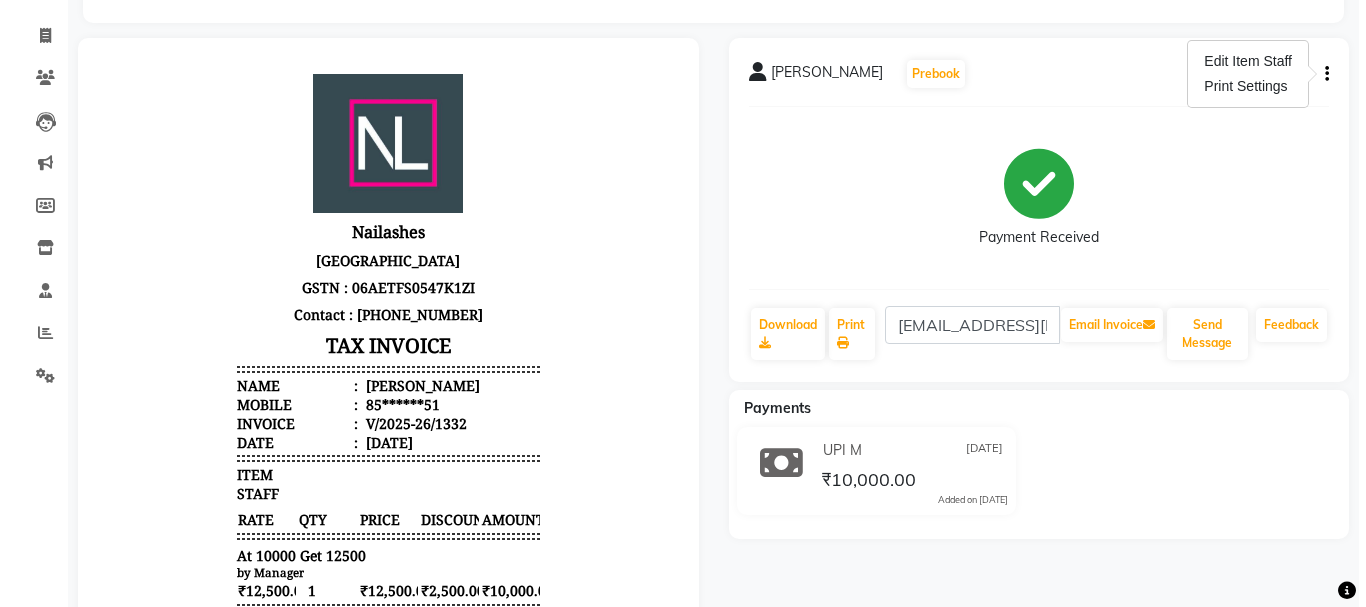 scroll, scrollTop: 0, scrollLeft: 0, axis: both 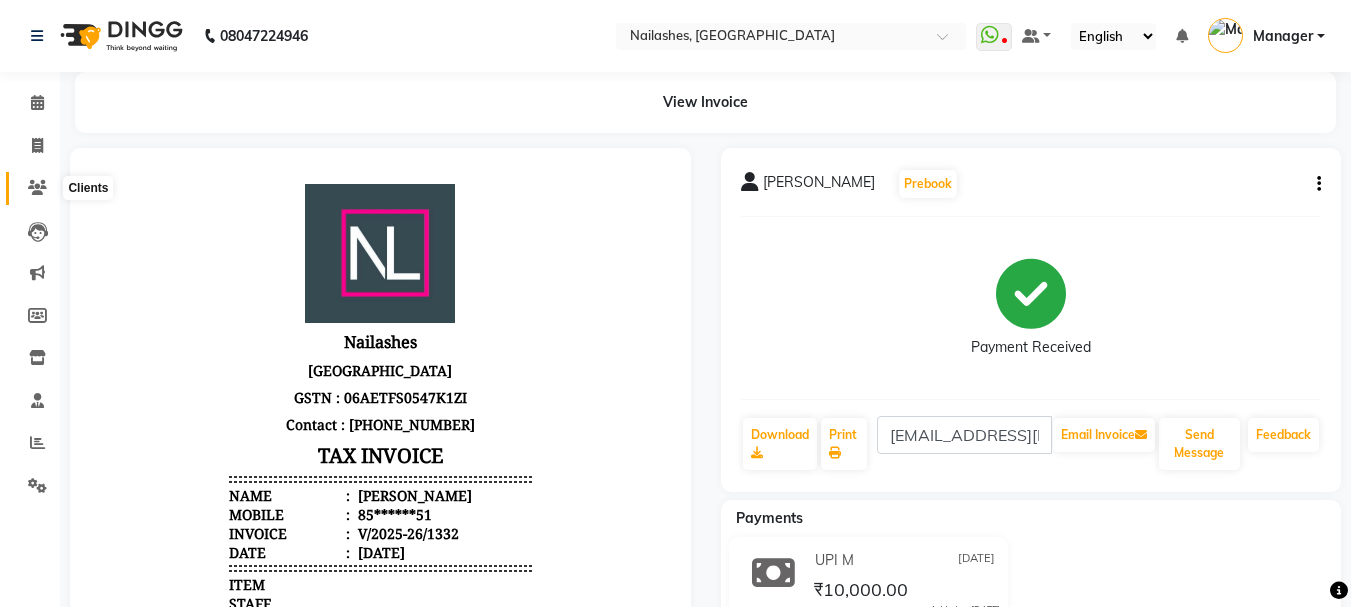 click 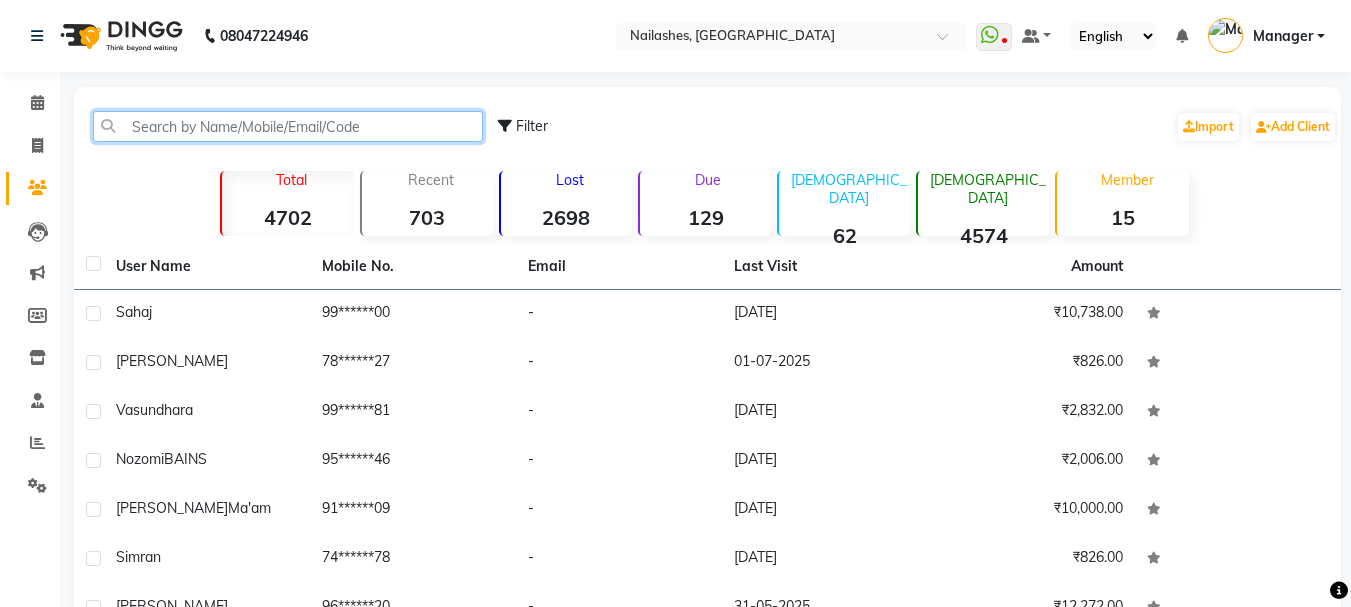 click 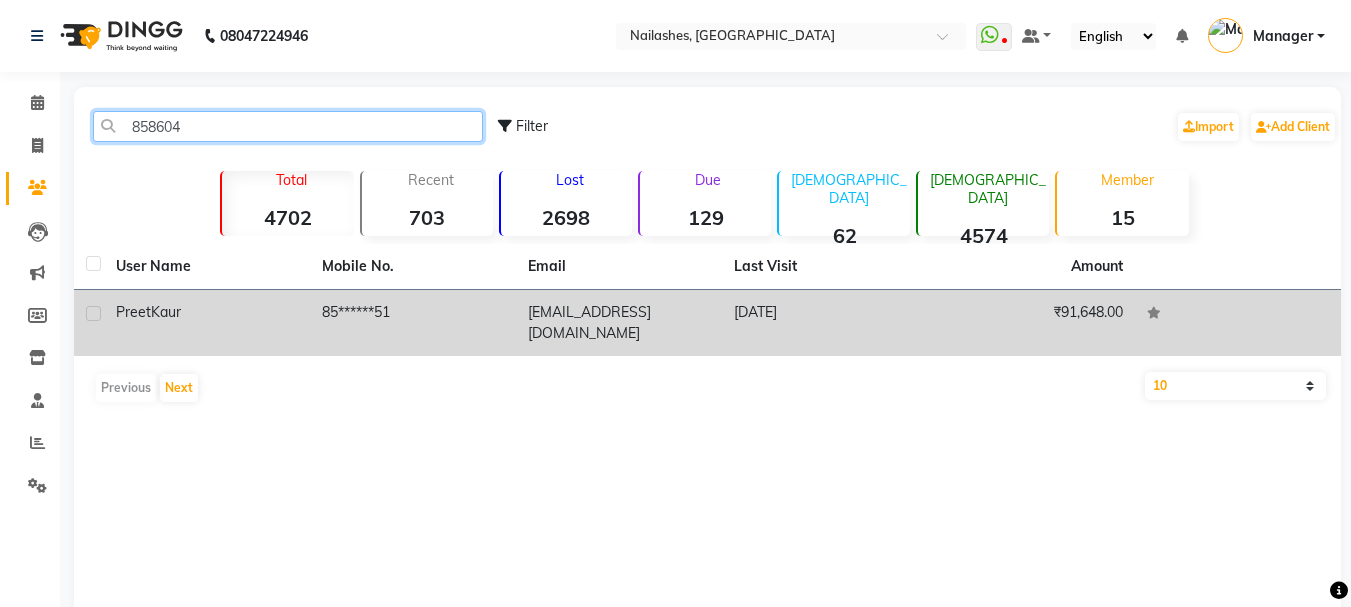 type on "858604" 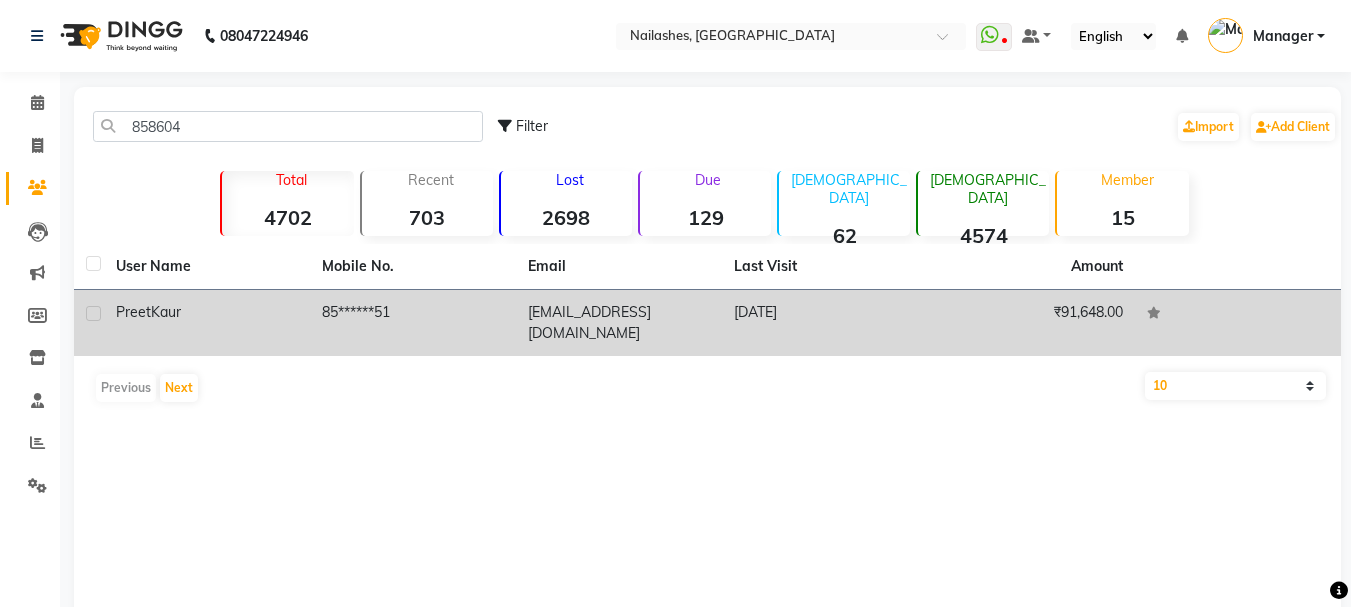 click on "85******51" 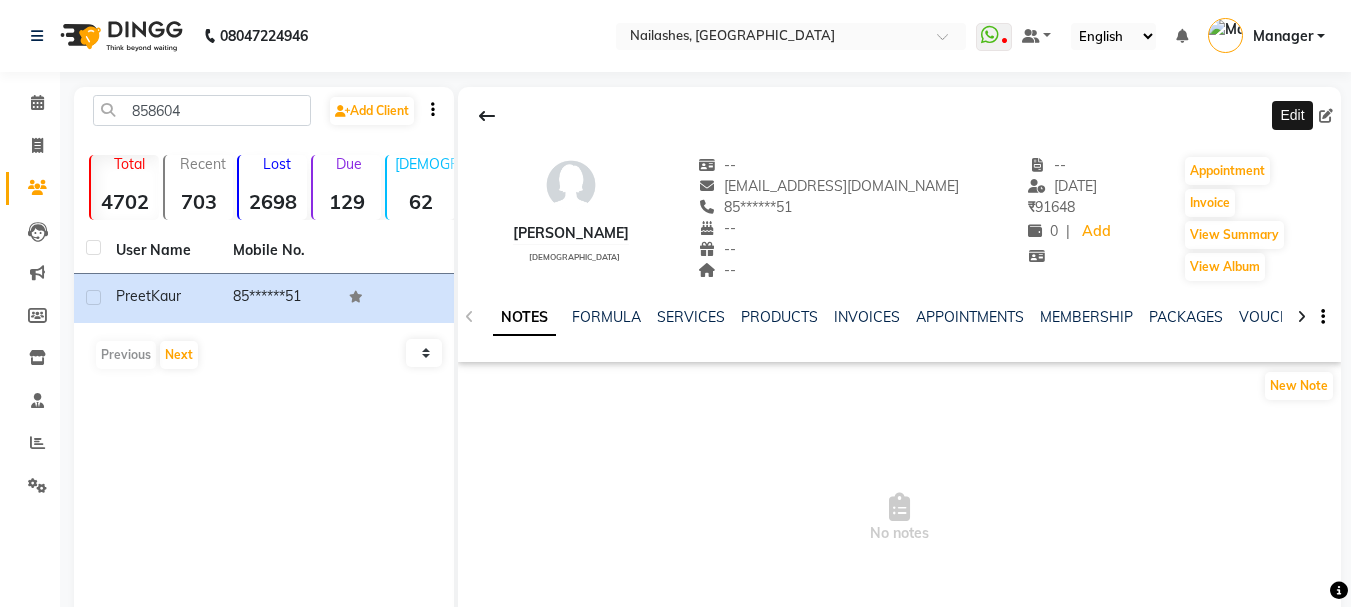 click 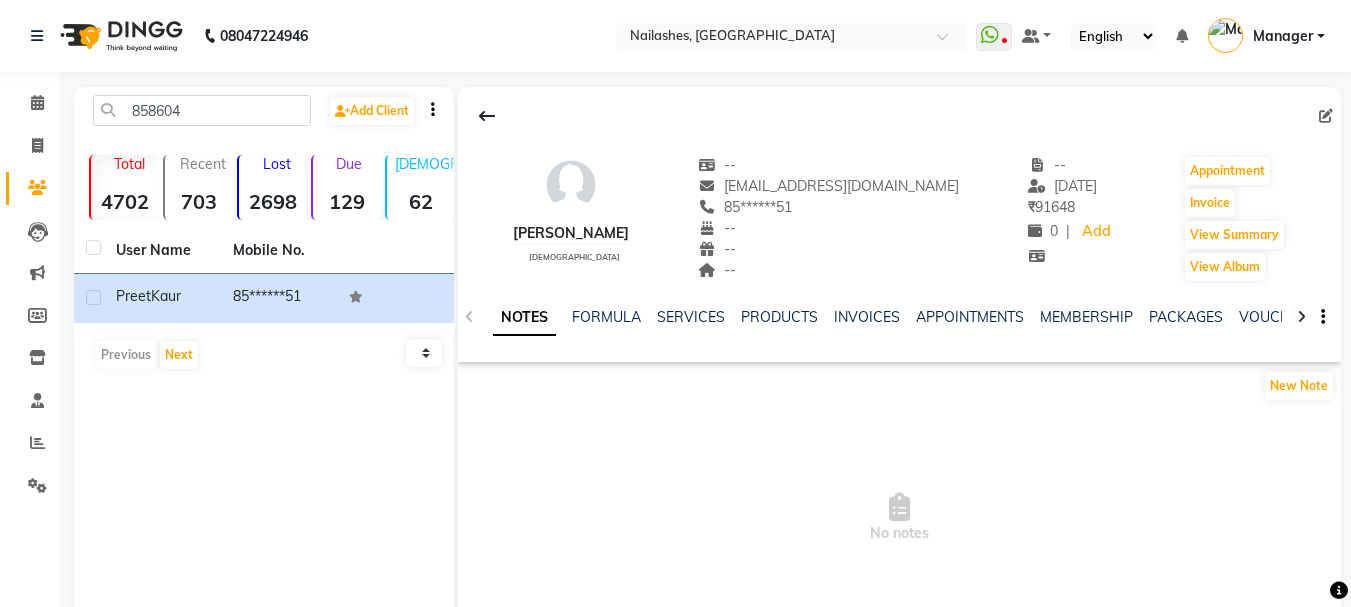 click 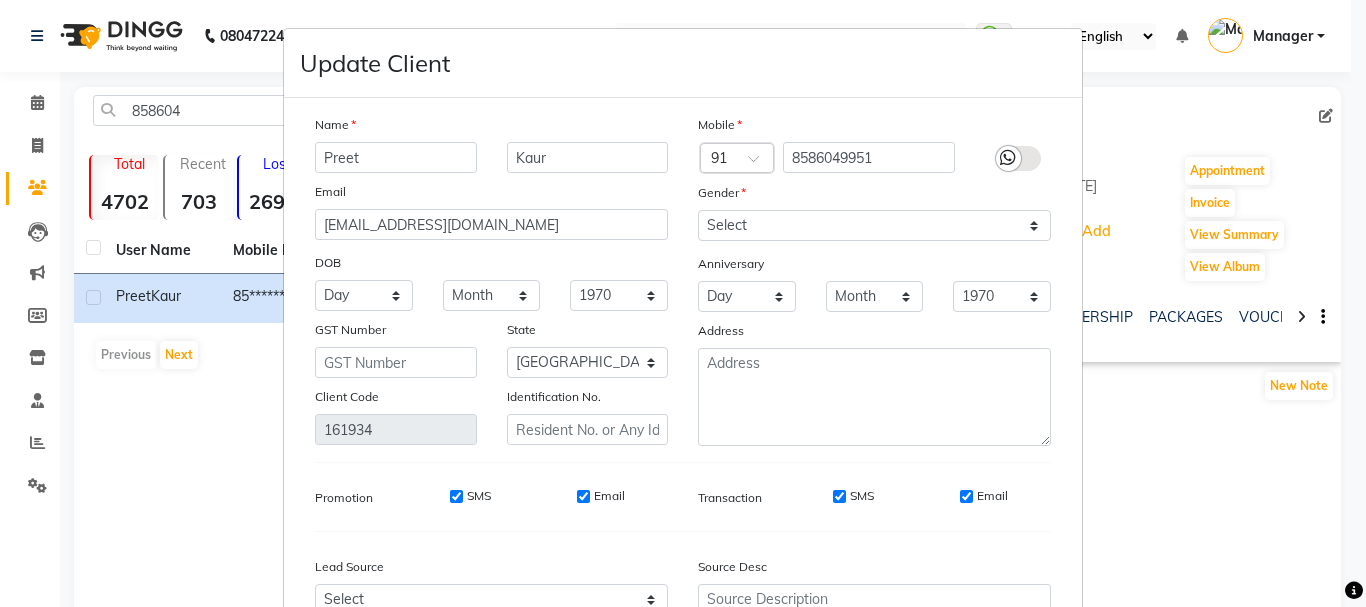 scroll, scrollTop: 206, scrollLeft: 0, axis: vertical 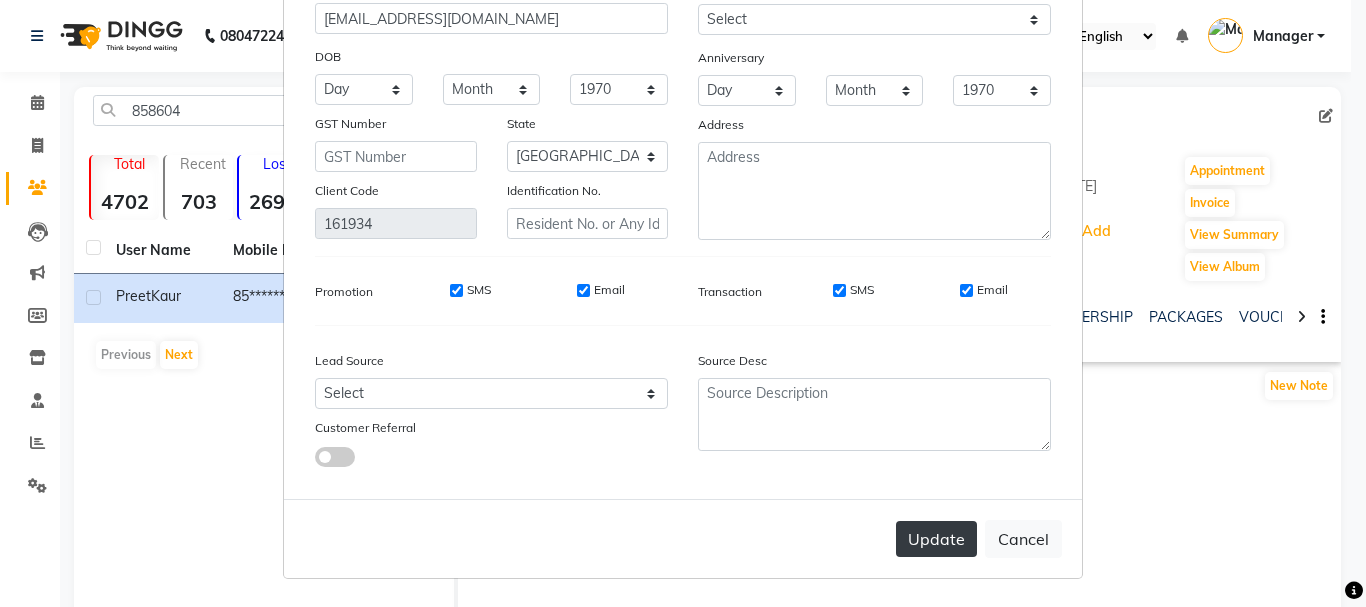 click on "Update" at bounding box center [936, 539] 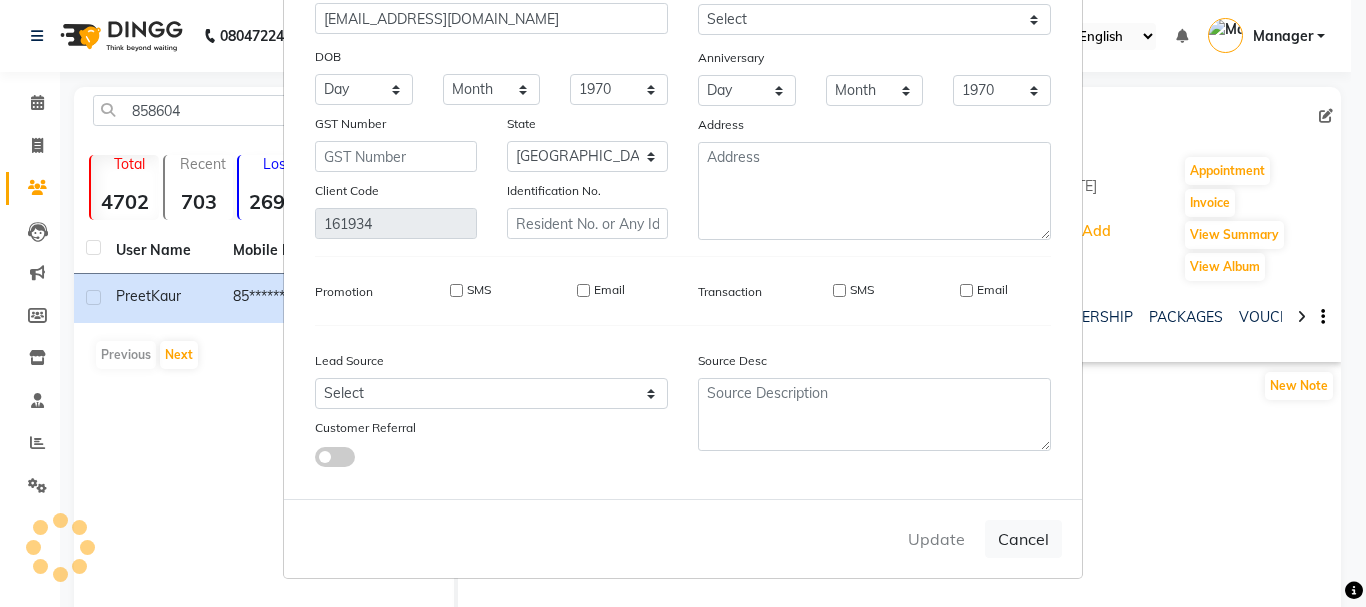 type 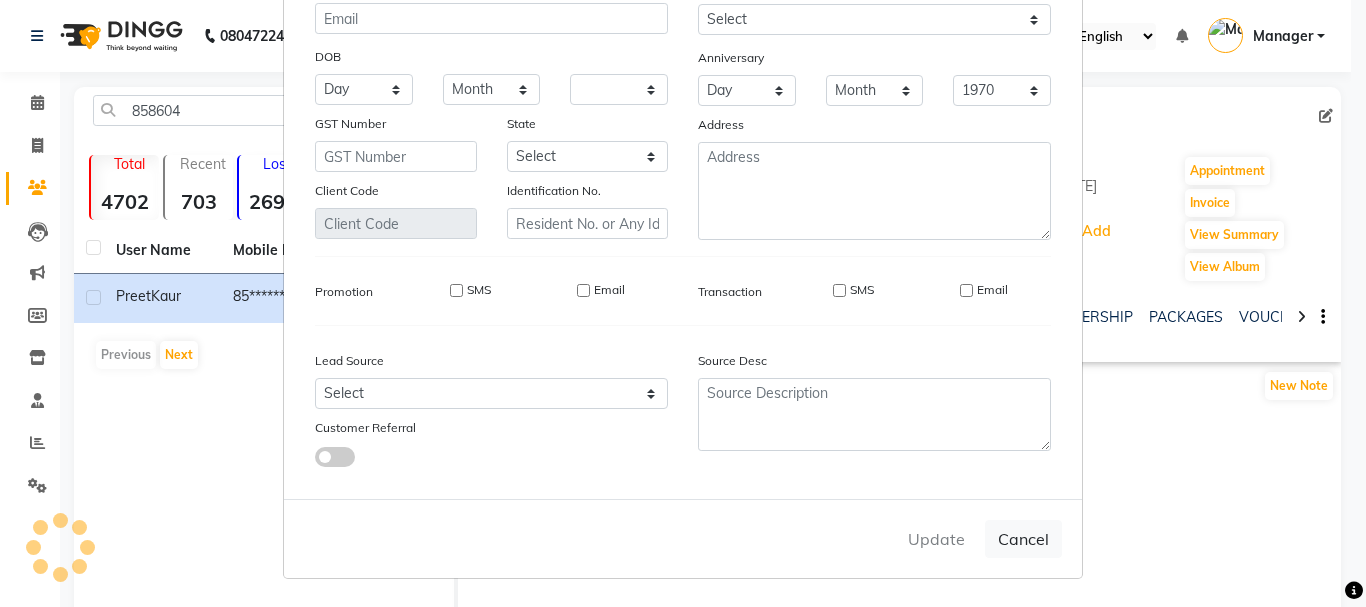 select 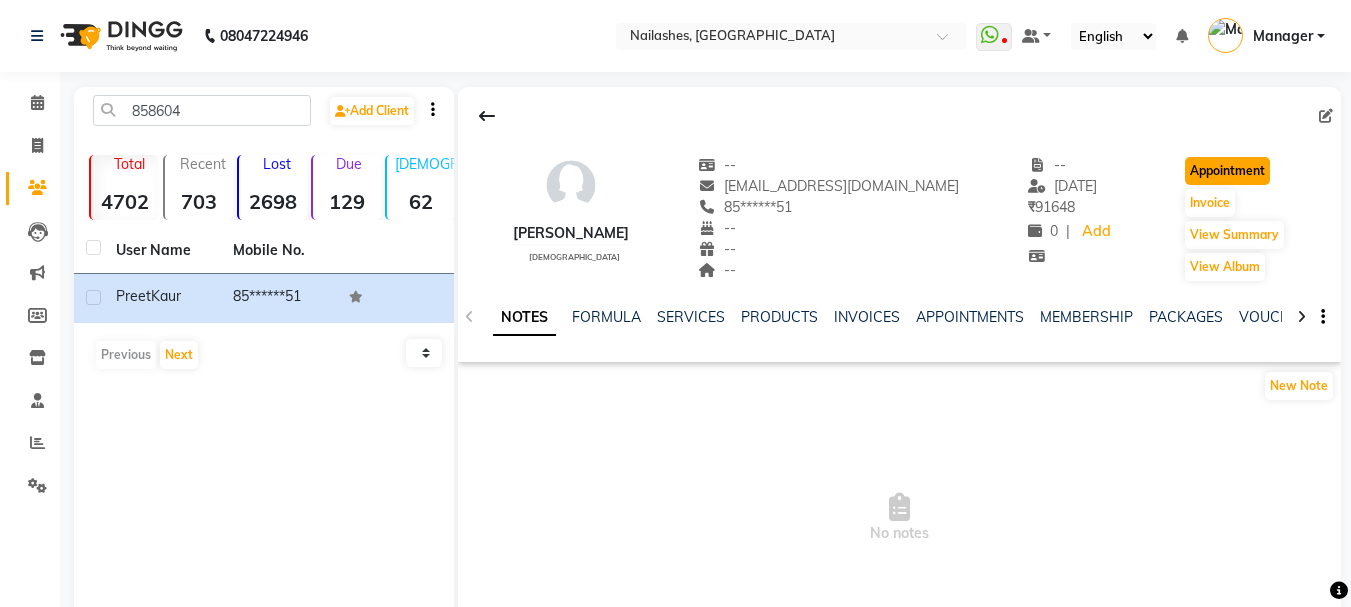 click on "Appointment" 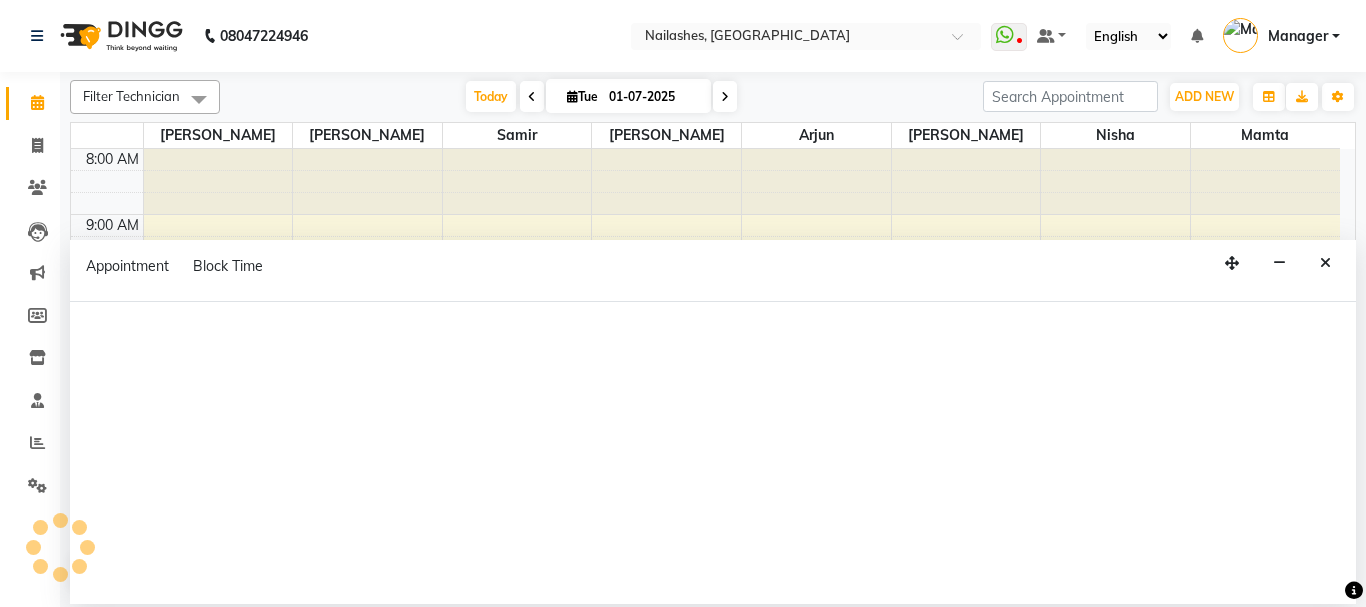 scroll, scrollTop: 0, scrollLeft: 0, axis: both 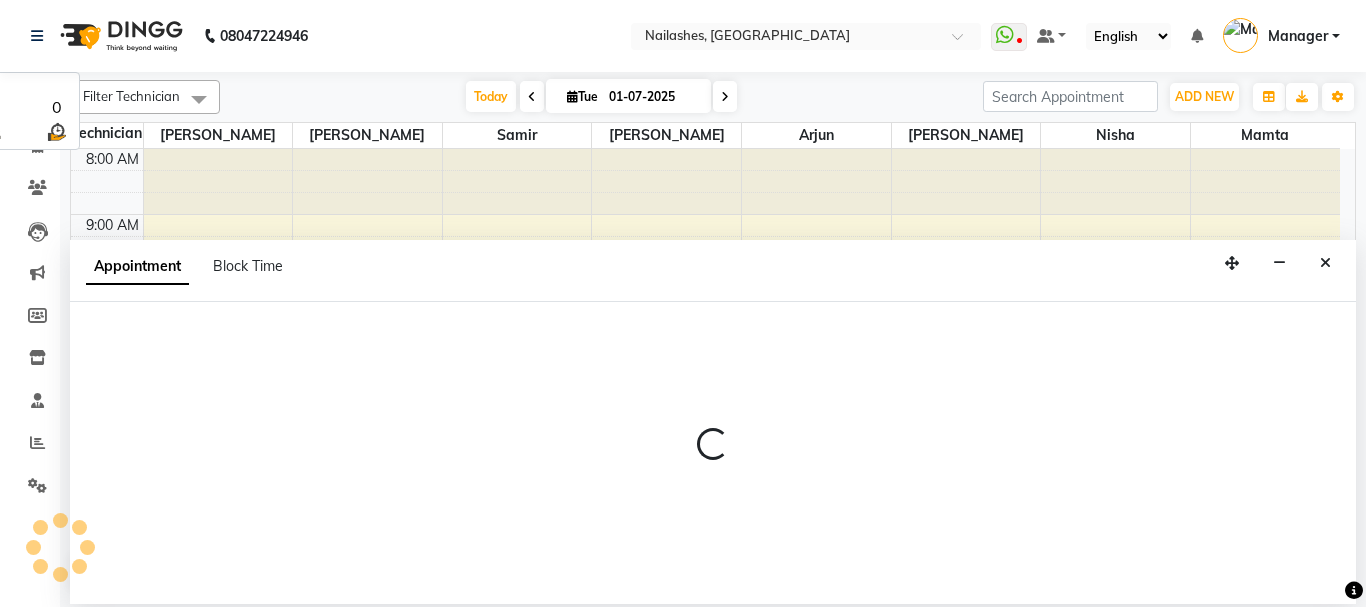 select on "tentative" 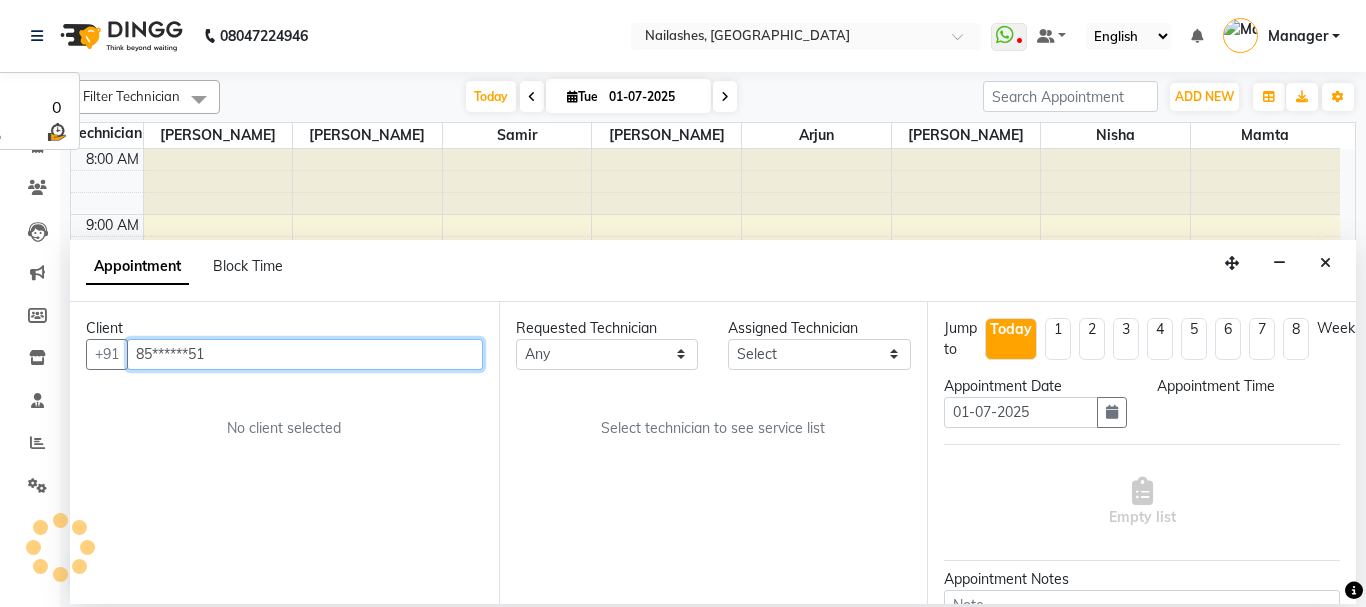 select on "540" 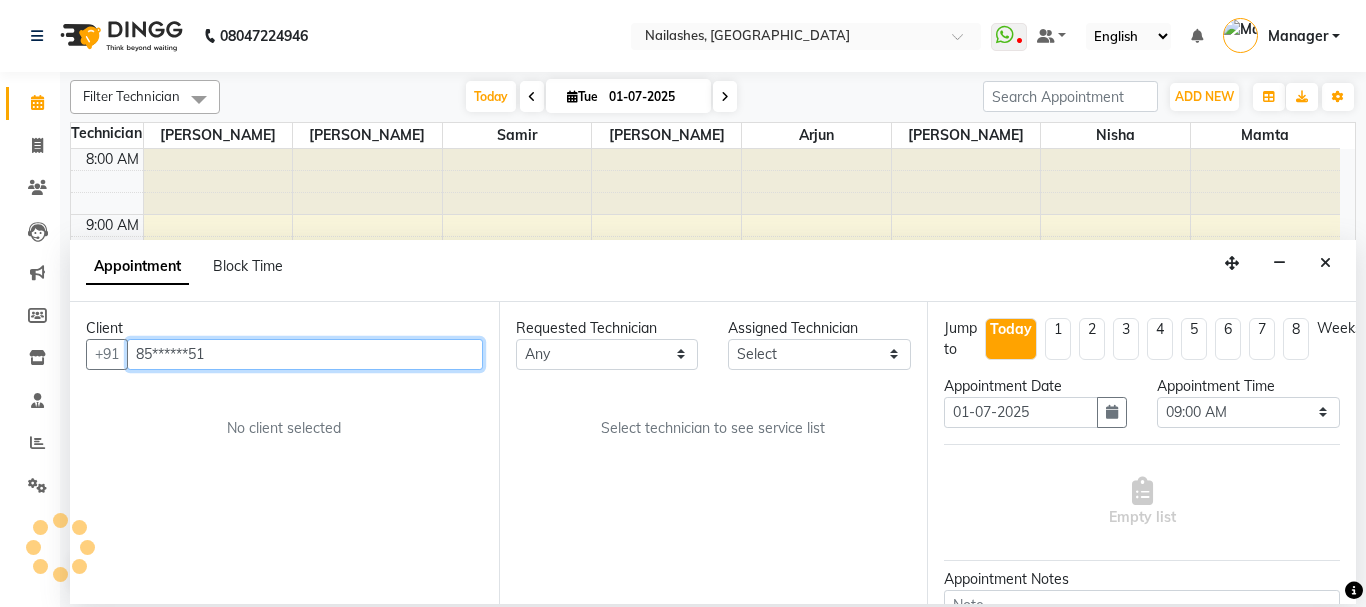 scroll, scrollTop: 397, scrollLeft: 0, axis: vertical 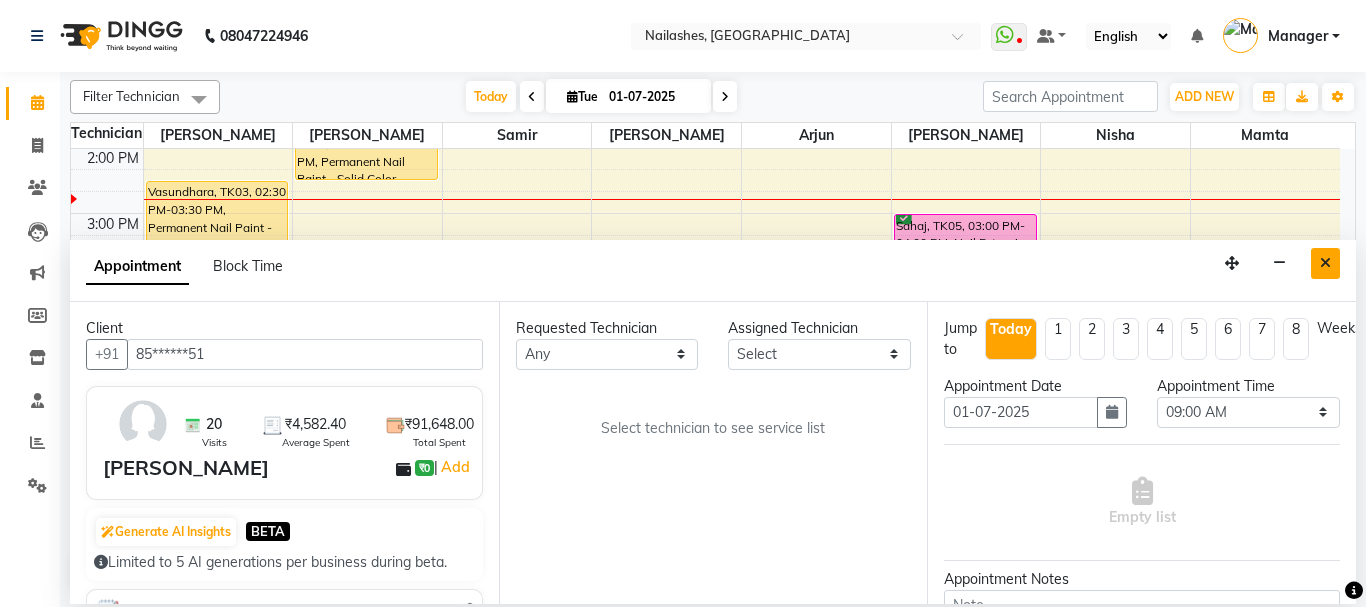 click at bounding box center [1325, 263] 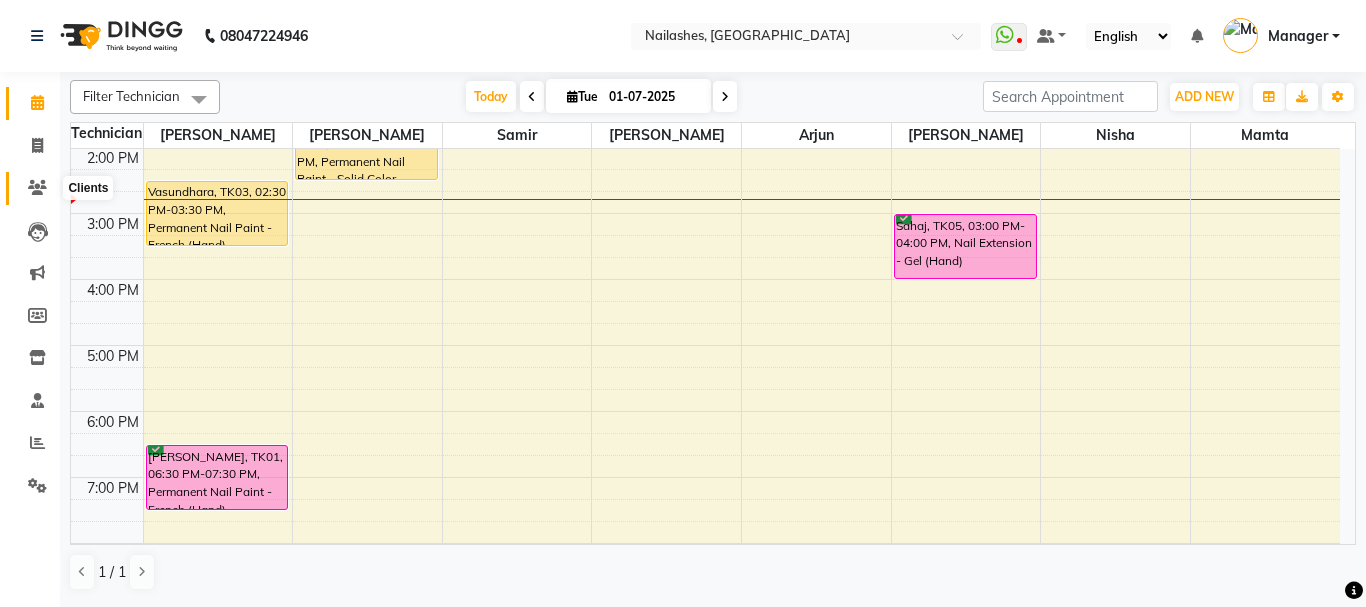 click 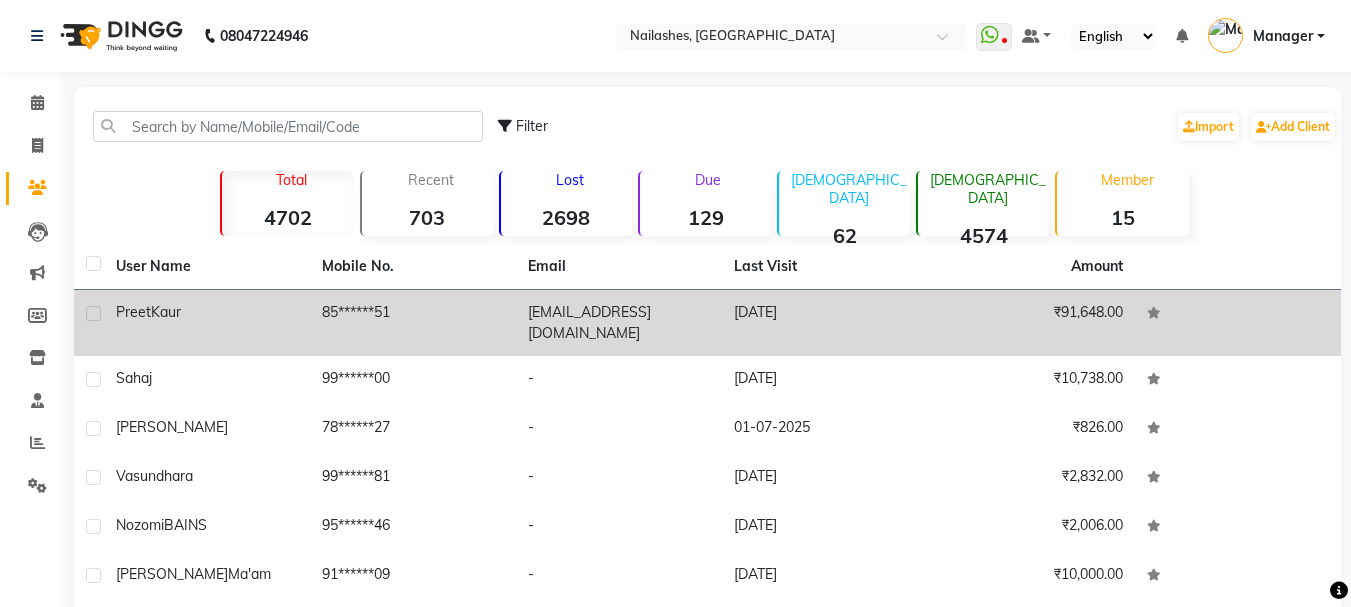 click on "Preet  Kaur" 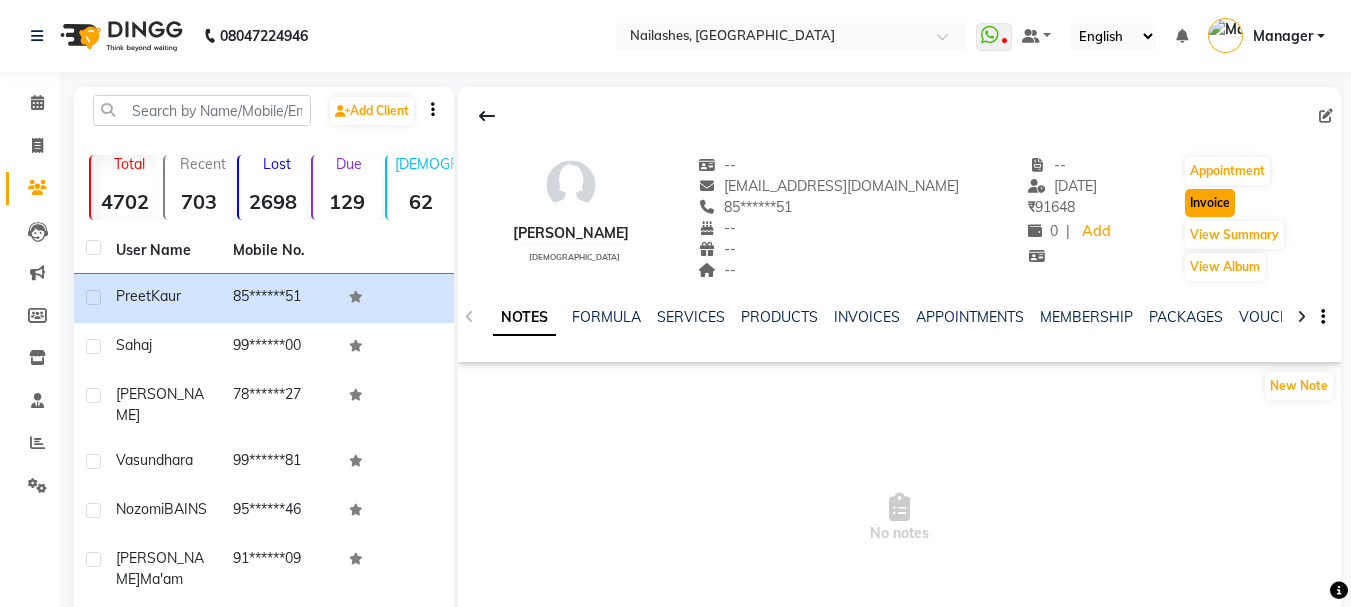 click on "Invoice" 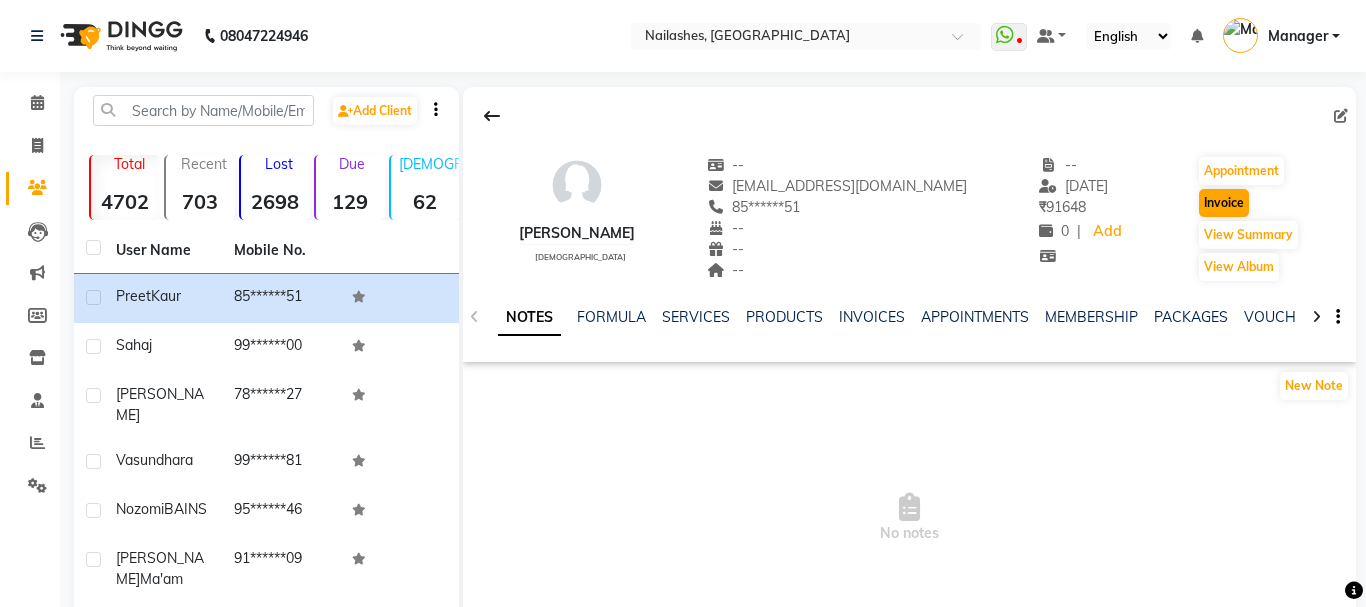select on "3926" 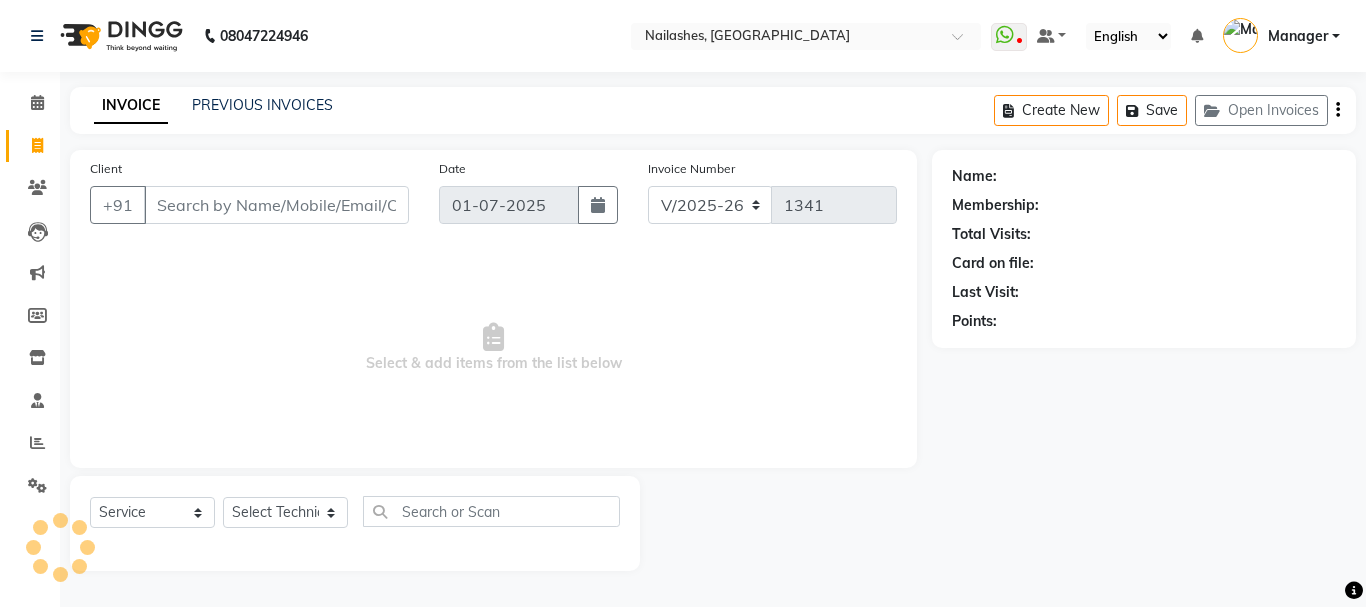 type on "85******51" 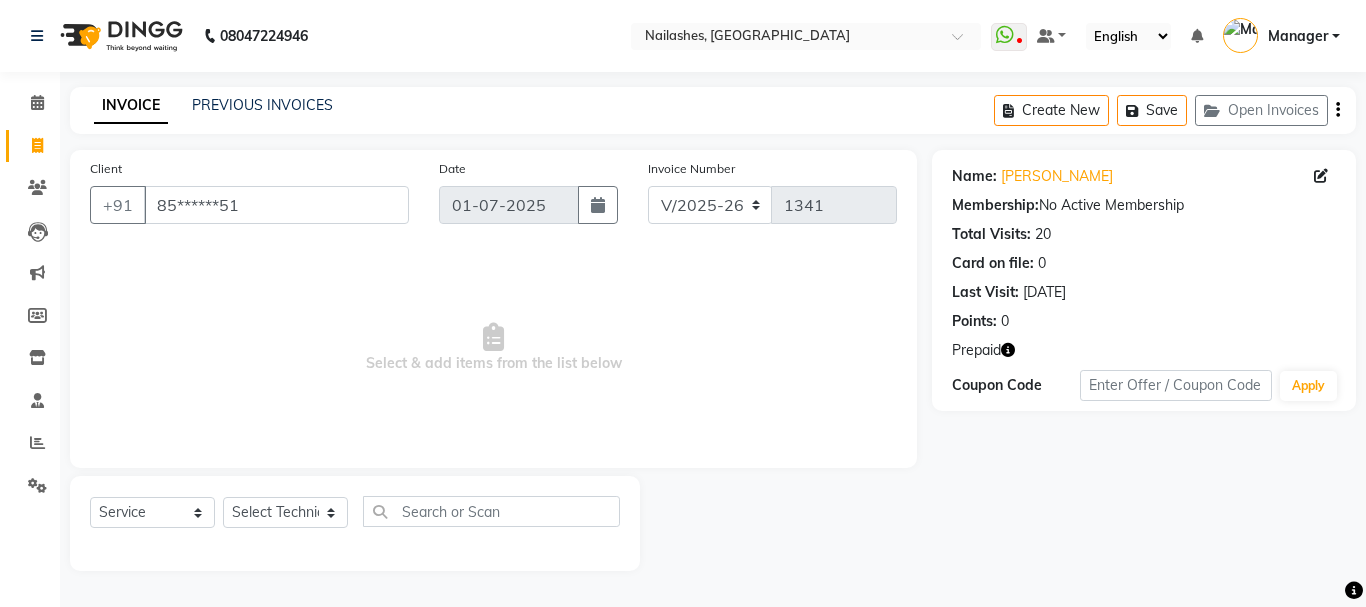 click 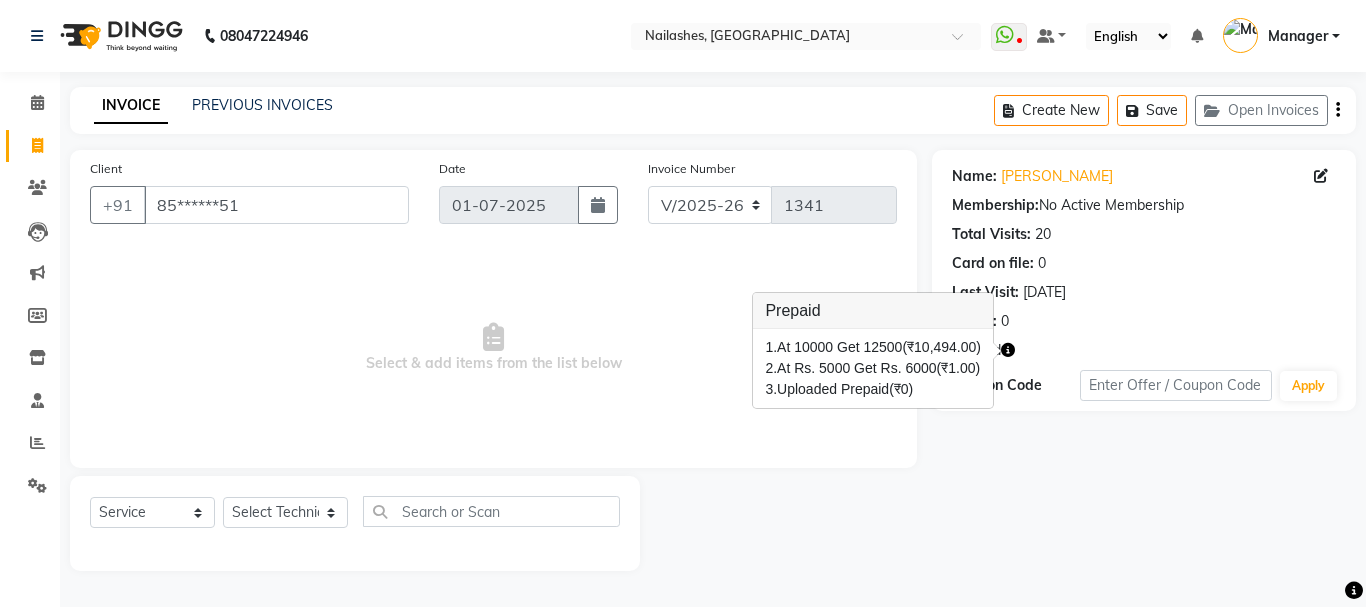 click 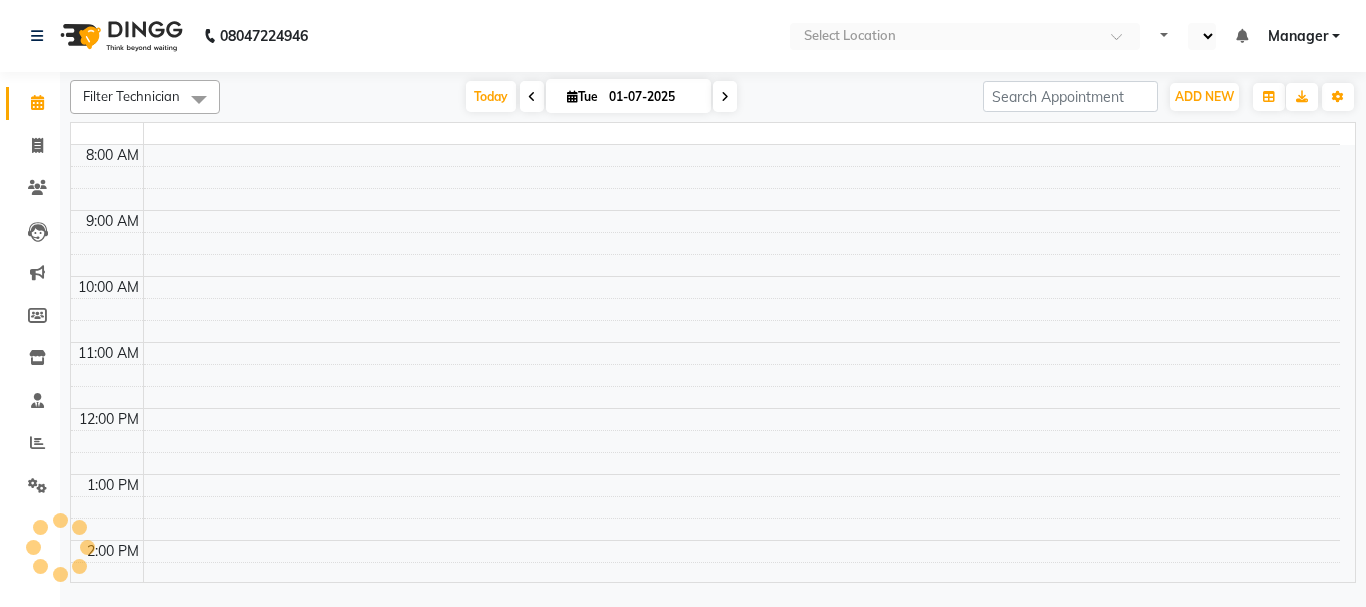 scroll, scrollTop: 0, scrollLeft: 0, axis: both 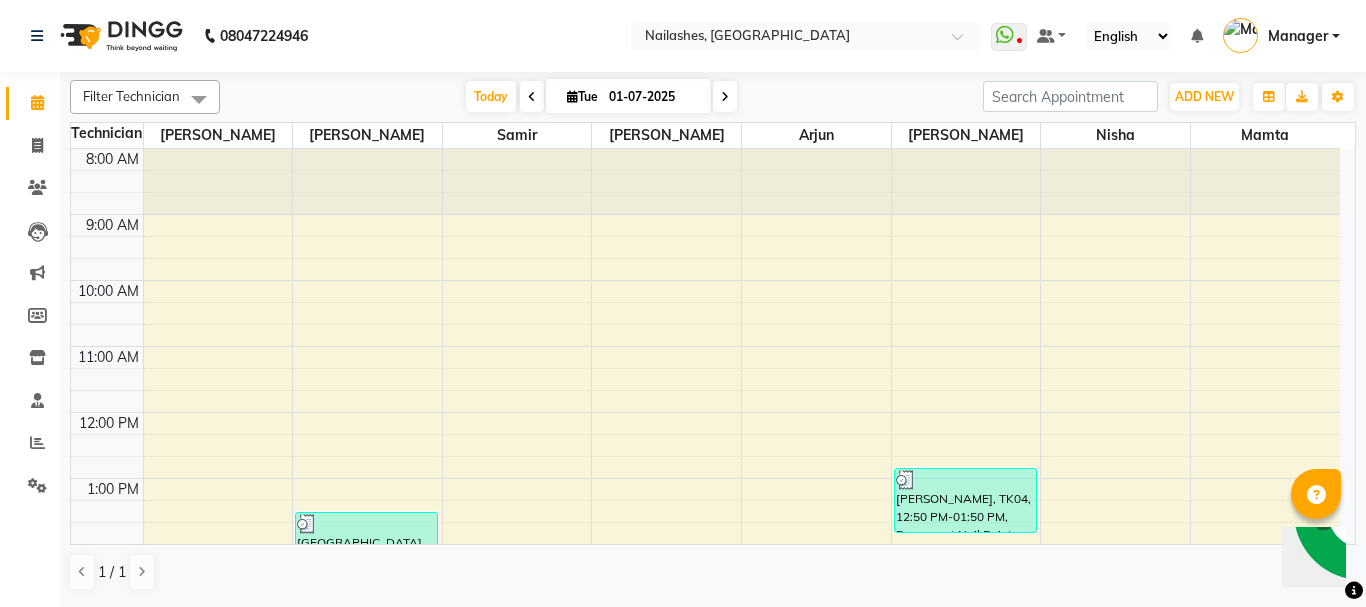 click on "8:00 AM 9:00 AM 10:00 AM 11:00 AM 12:00 PM 1:00 PM 2:00 PM 3:00 PM 4:00 PM 5:00 PM 6:00 PM 7:00 PM 8:00 PM 9:00 PM 10:00 PM 11:00 PM    Vasundhara, TK03, 02:30 PM-03:30 PM, Permanent Nail Paint - French (Hand)     Simran, TK01, 06:30 PM-07:30 PM, Permanent Nail Paint - French (Hand)     Nozomi BAINS, TK02, 01:30 PM-02:30 PM, Permanent Nail Paint - Solid Color (Hand)     vidhi, TK04, 12:50 PM-01:50 PM, Permanent Nail Paint - Solid Color (Hand)     Sahaj, TK05, 03:00 PM-04:00 PM, Nail Extension - Gel (Hand)     Nanu, TK06, 02:00 PM-03:00 PM, Permanent Nail Paint - Solid Color (Hand)" at bounding box center (713, 347) 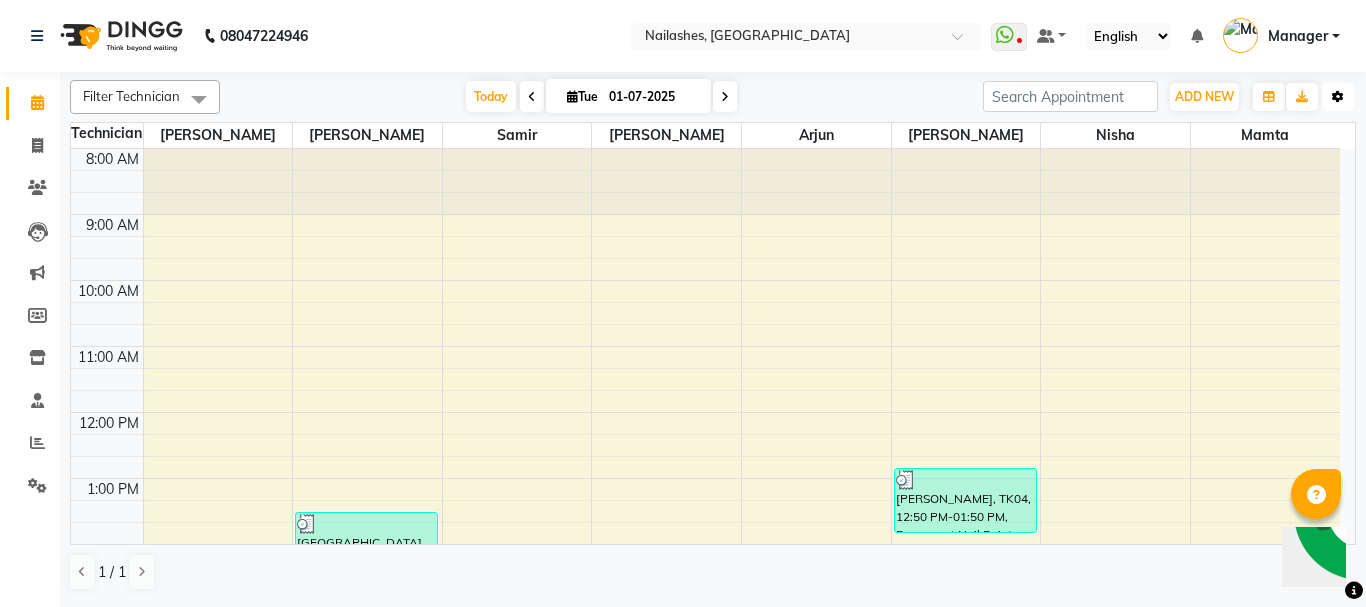 click at bounding box center (1338, 97) 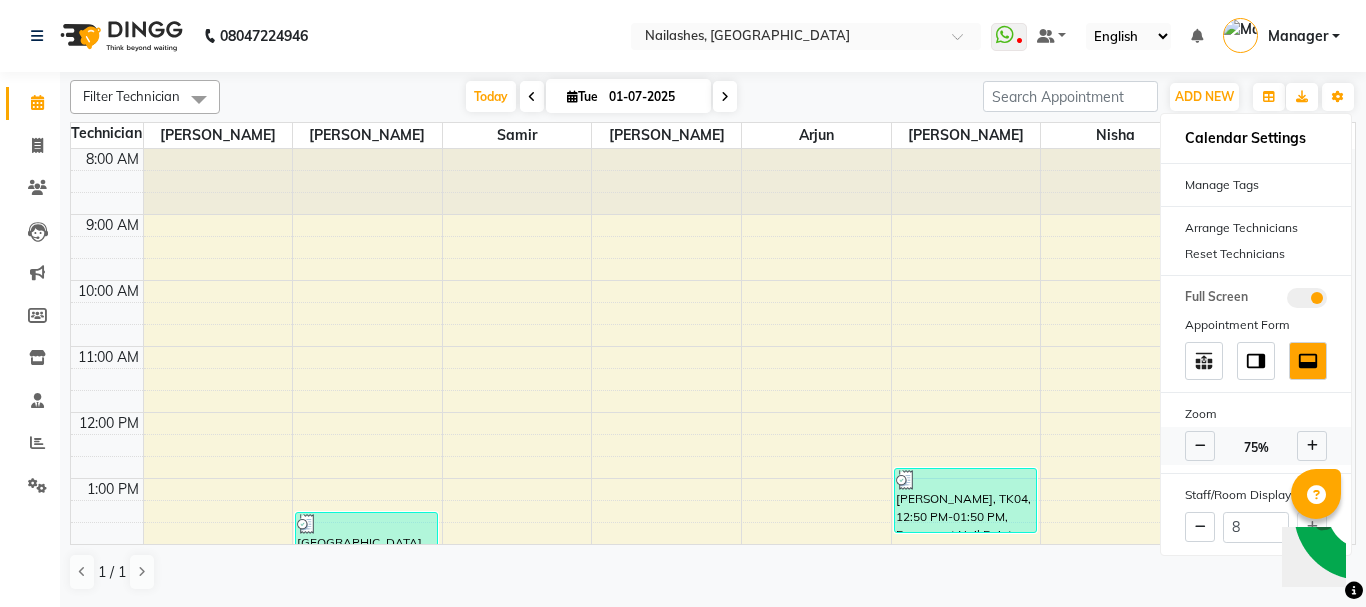 click at bounding box center [1312, 446] 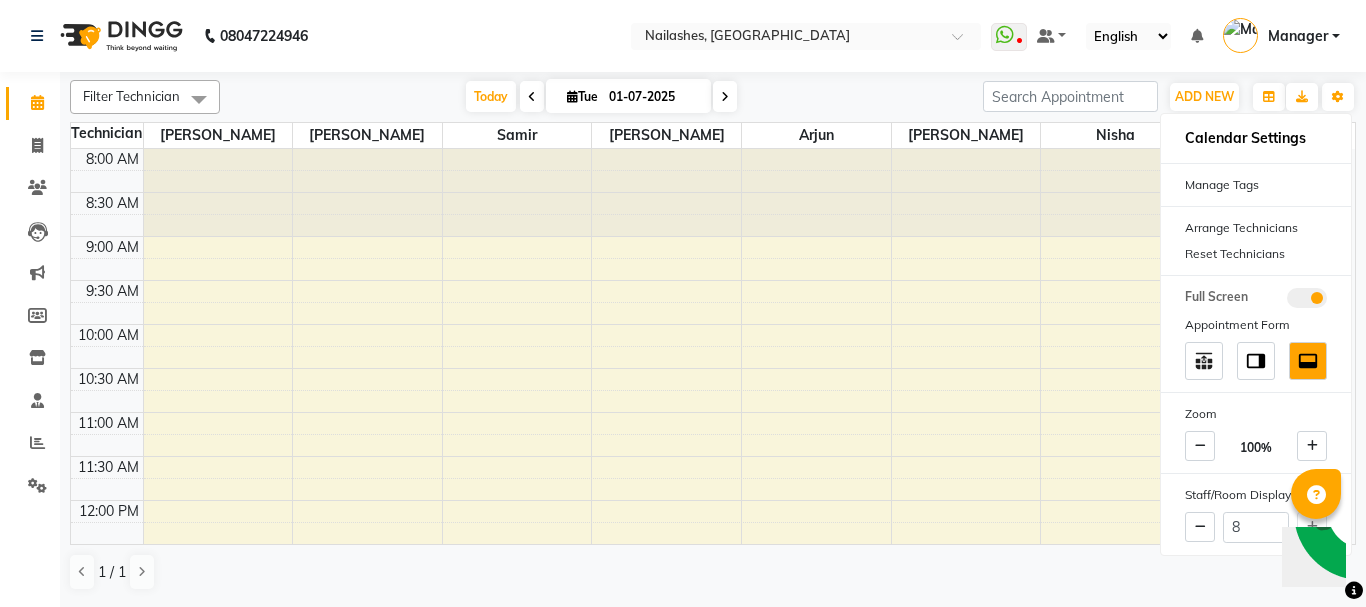 click on "Filter Technician Select All Anamika Anita Arjun Mamta Nisha Samir Shanu Shushanto Today  Tue 01-07-2025 Toggle Dropdown Add Appointment Add Invoice Add Expense Add Attendance Add Client Add Transaction Toggle Dropdown Add Appointment Add Invoice Add Expense Add Attendance Add Client ADD NEW Toggle Dropdown Add Appointment Add Invoice Add Expense Add Attendance Add Client Add Transaction Filter Technician Select All Anamika Anita Arjun Mamta Nisha Samir Shanu Shushanto Group By  Staff View   Room View  View as Vertical  Vertical - Week View  Horizontal  Horizontal - Week View  List  Toggle Dropdown Calendar Settings Manage Tags   Arrange Technicians   Reset Technicians  Full Screen Appointment Form Zoom 100% Staff/Room Display Count 8 Technician Anamika Shushanto Samir Shanu Arjun Anita Nisha Mamta 8:00 AM 8:30 AM 9:00 AM 9:30 AM 10:00 AM 10:30 AM 11:00 AM 11:30 AM 12:00 PM 12:30 PM 1:00 PM 1:30 PM 2:00 PM 2:30 PM 3:00 PM 3:30 PM 4:00 PM 4:30 PM 5:00 PM 5:30 PM 6:00 PM 6:30 PM 7:00 PM 7:30 PM 8:00 PM 8:30 PM" 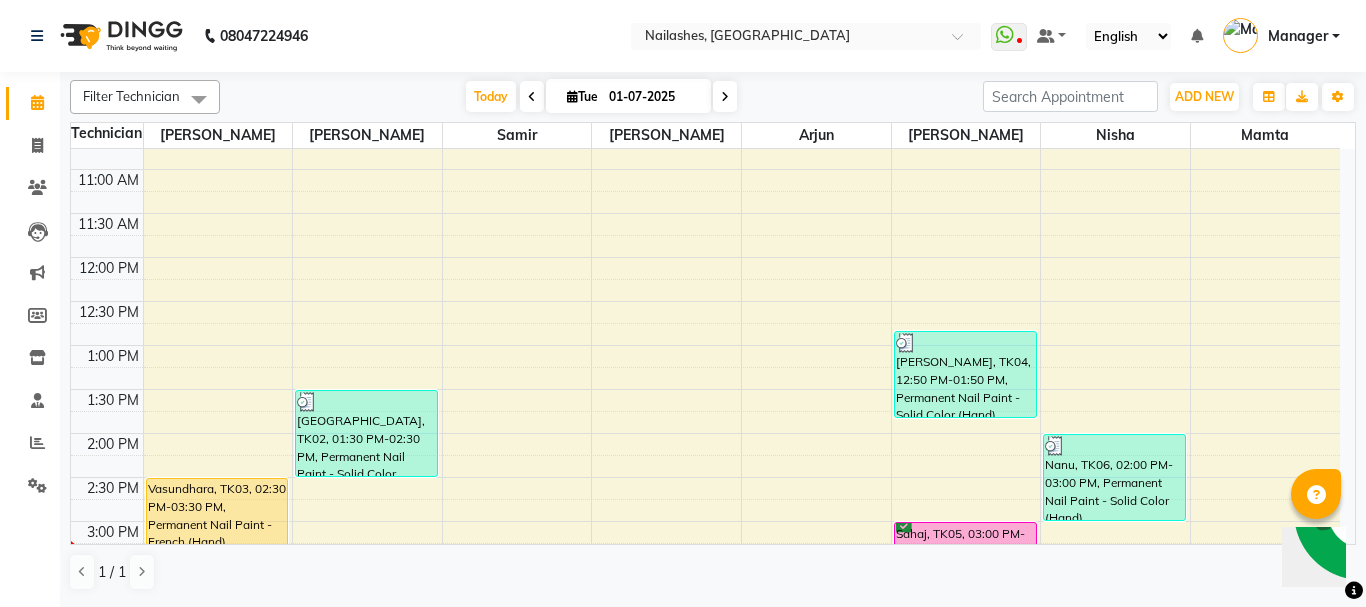 scroll, scrollTop: 275, scrollLeft: 0, axis: vertical 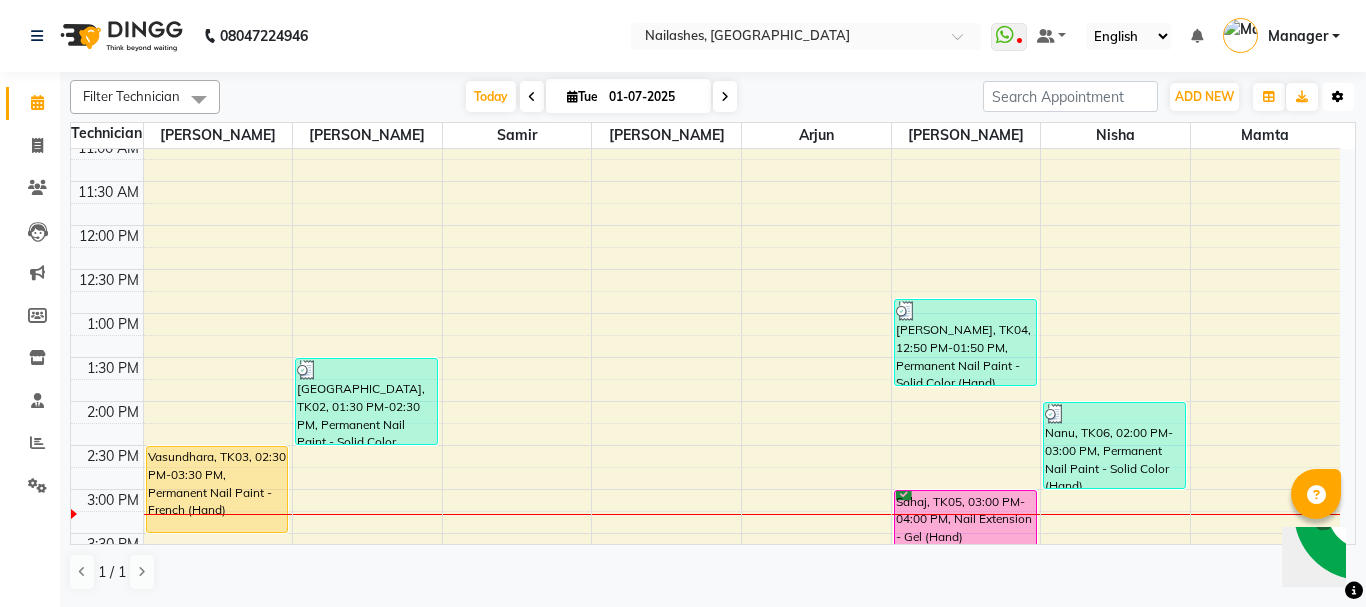 click on "Toggle Dropdown" at bounding box center (1338, 97) 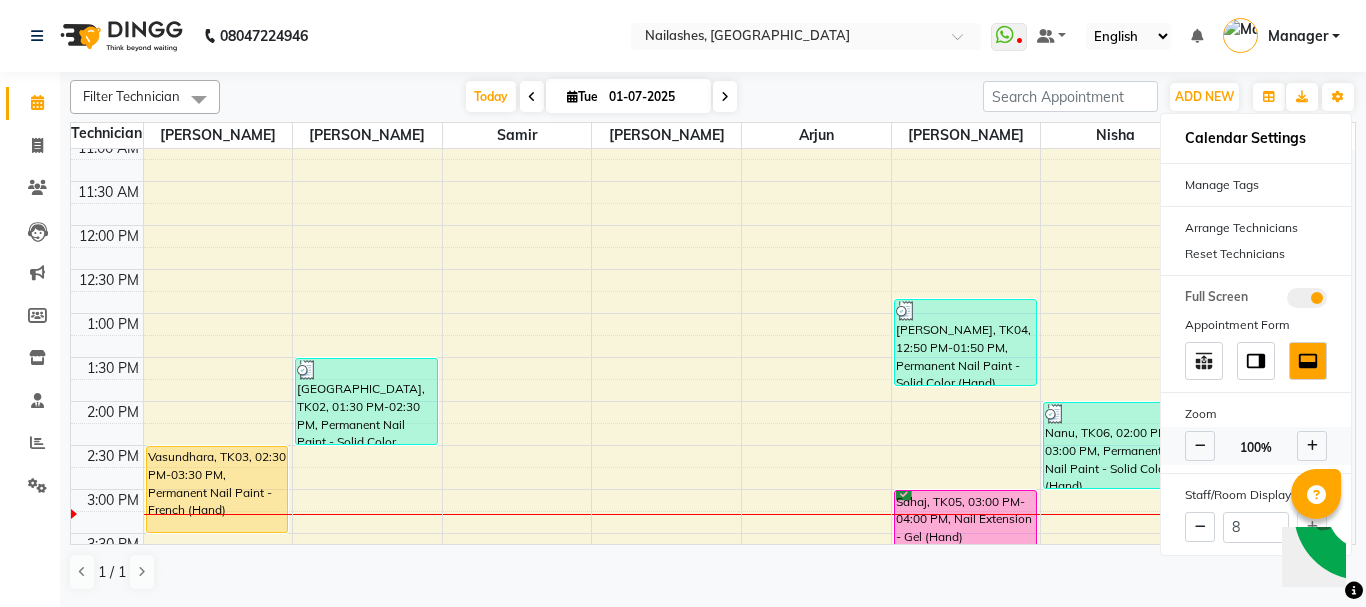 click at bounding box center (1200, 446) 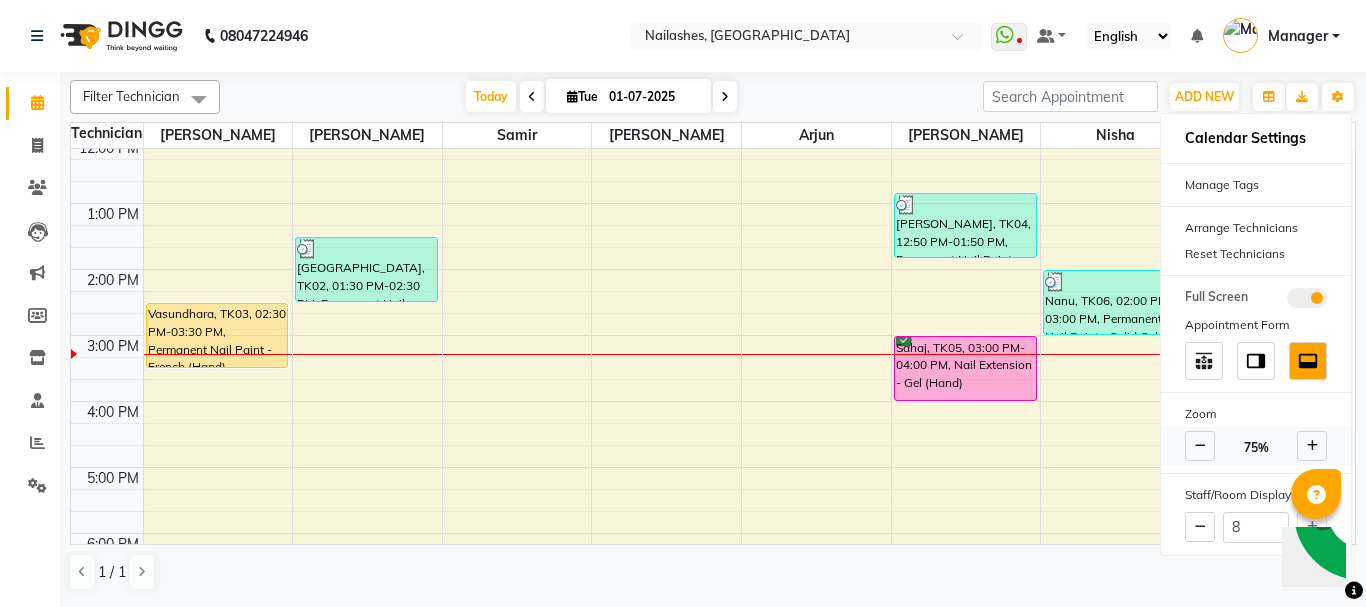 click at bounding box center [1200, 446] 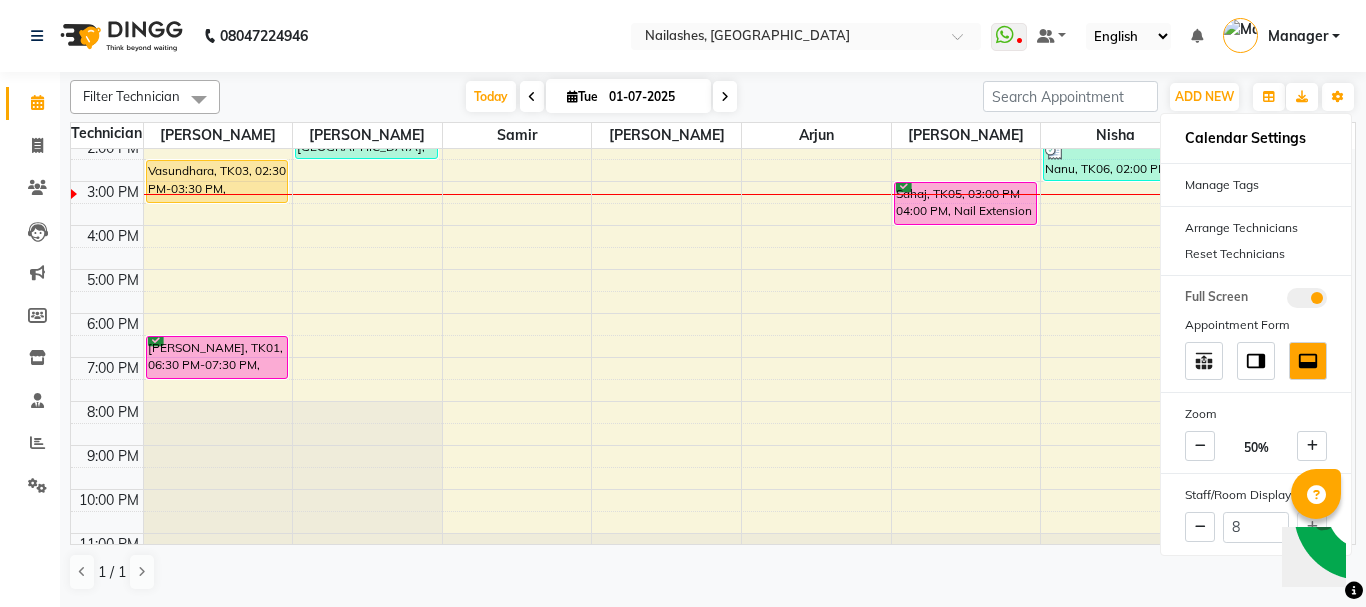 click on "Filter Technician Select All Anamika Anita Arjun Mamta Nisha Samir Shanu Shushanto Today  Tue 01-07-2025 Toggle Dropdown Add Appointment Add Invoice Add Expense Add Attendance Add Client Add Transaction Toggle Dropdown Add Appointment Add Invoice Add Expense Add Attendance Add Client ADD NEW Toggle Dropdown Add Appointment Add Invoice Add Expense Add Attendance Add Client Add Transaction Filter Technician Select All Anamika Anita Arjun Mamta Nisha Samir Shanu Shushanto Group By  Staff View   Room View  View as Vertical  Vertical - Week View  Horizontal  Horizontal - Week View  List  Toggle Dropdown Calendar Settings Manage Tags   Arrange Technicians   Reset Technicians  Full Screen Appointment Form Zoom 50% Staff/Room Display Count 8 Technician Anamika Shushanto Samir Shanu Arjun Anita Nisha Mamta 8:00 AM 9:00 AM 10:00 AM 11:00 AM 12:00 PM 1:00 PM 2:00 PM 3:00 PM 4:00 PM 5:00 PM 6:00 PM 7:00 PM 8:00 PM 9:00 PM 10:00 PM 11:00 PM    Vasundhara, TK03, 02:30 PM-03:30 PM, Permanent Nail Paint - French (Hand)" 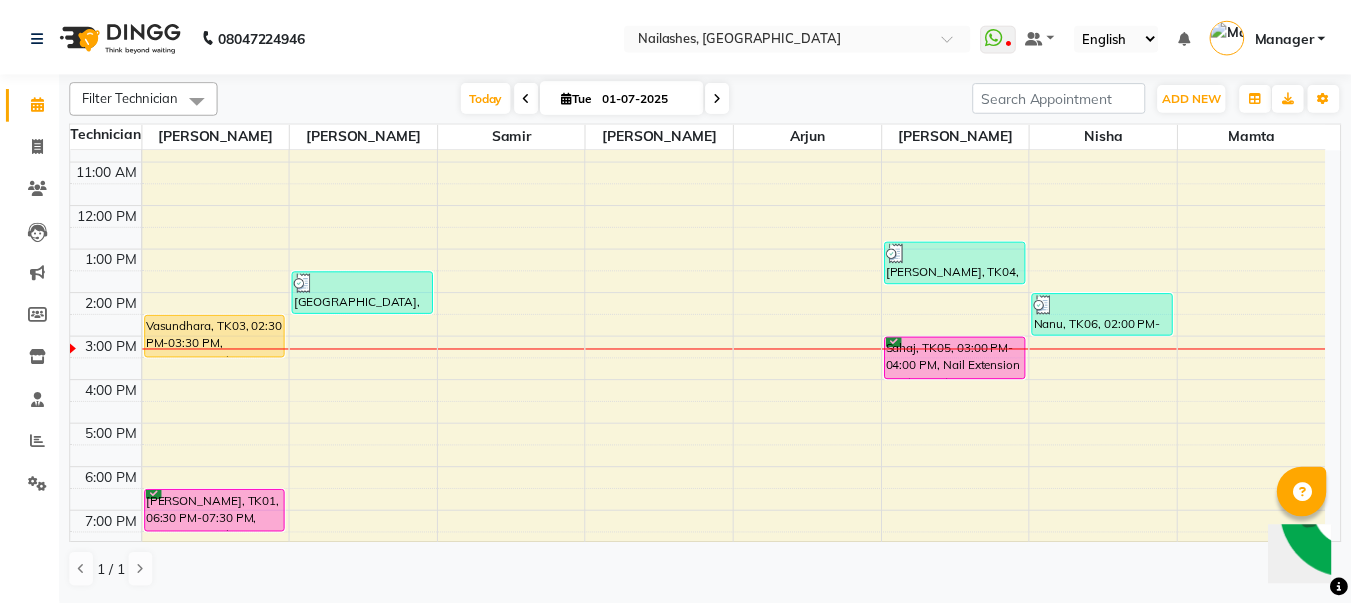 scroll, scrollTop: 131, scrollLeft: 0, axis: vertical 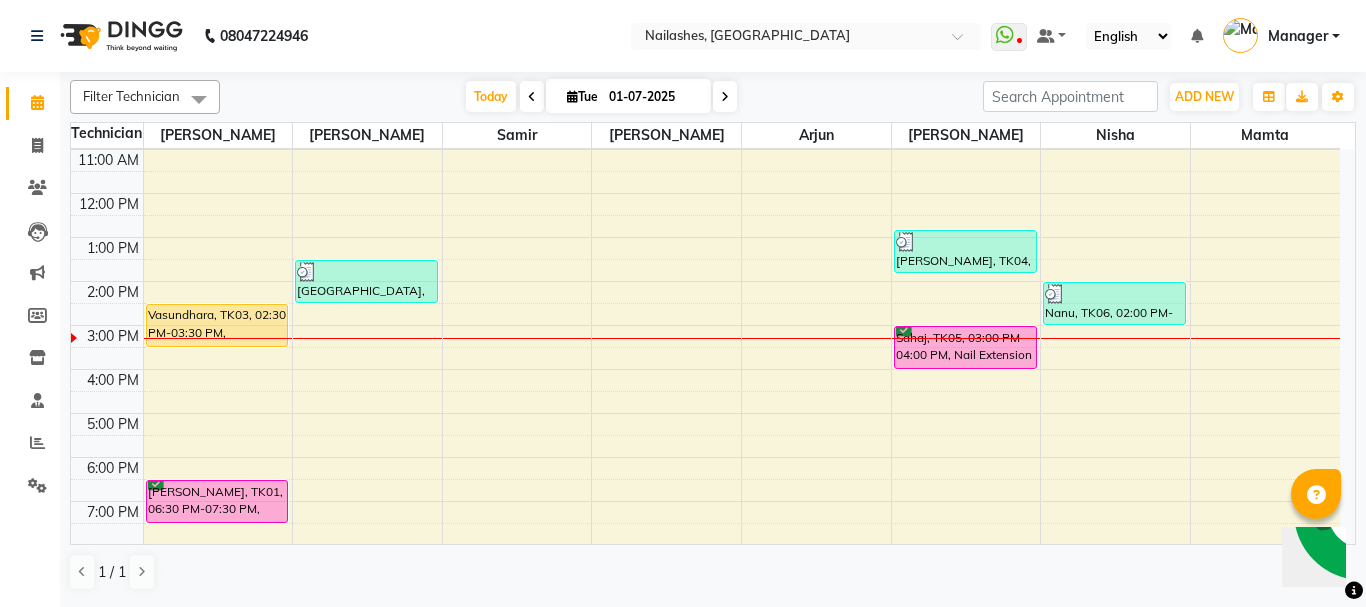 click on "Sahaj, TK05, 03:00 PM-04:00 PM, Nail Extension - Gel (Hand)" at bounding box center (965, 347) 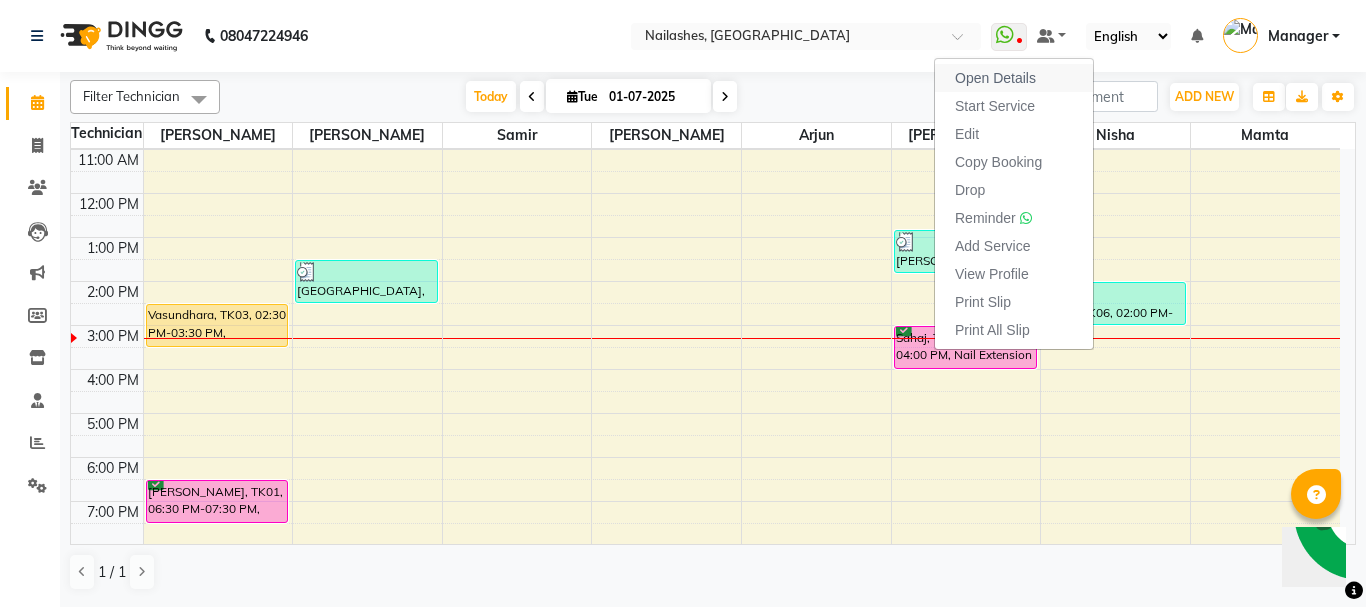 click on "Open Details" at bounding box center [995, 78] 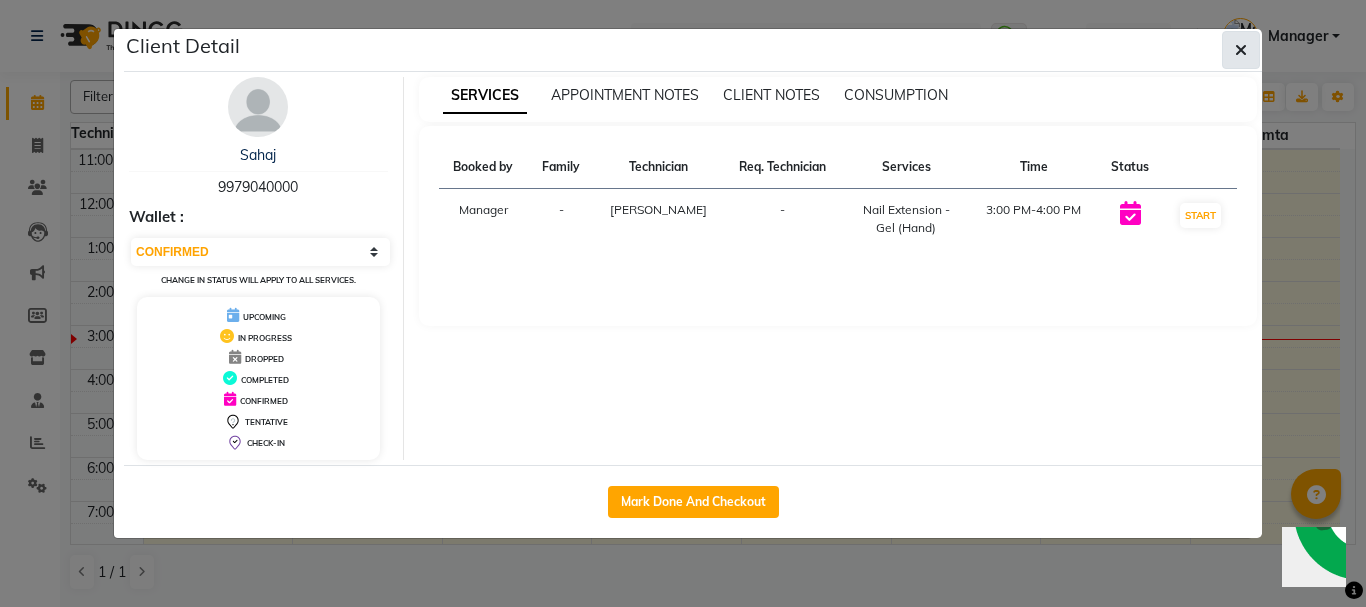 click 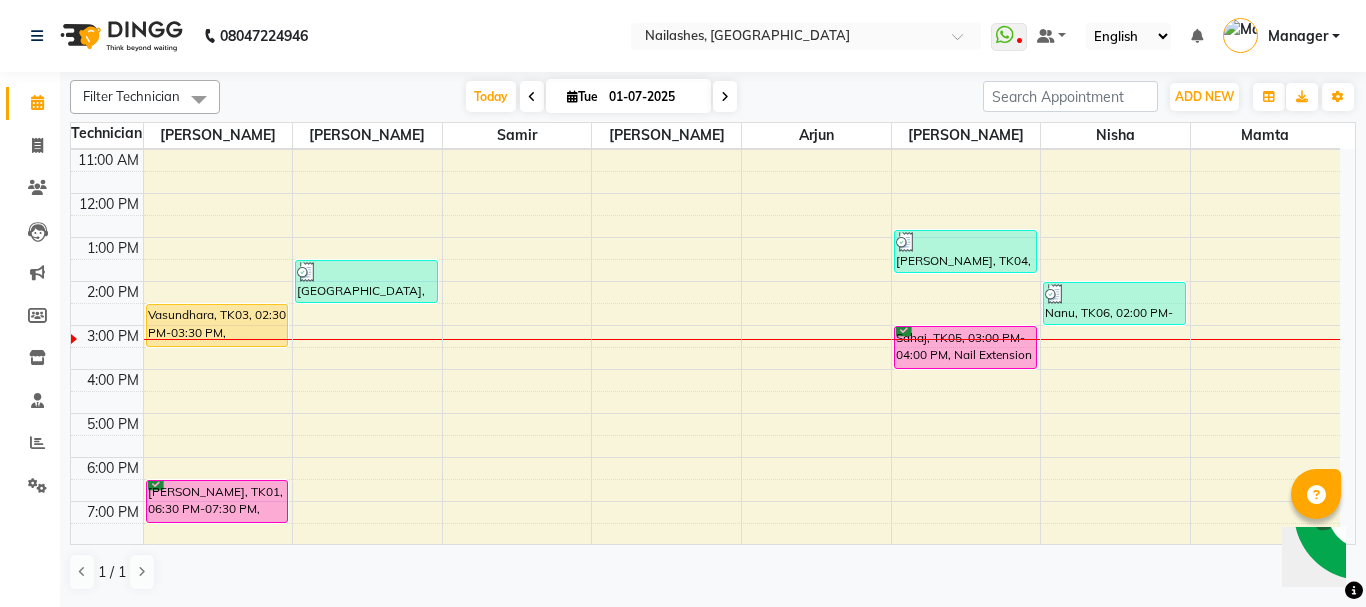 click on "Sahaj, TK05, 03:00 PM-04:00 PM, Nail Extension - Gel (Hand)" at bounding box center [965, 347] 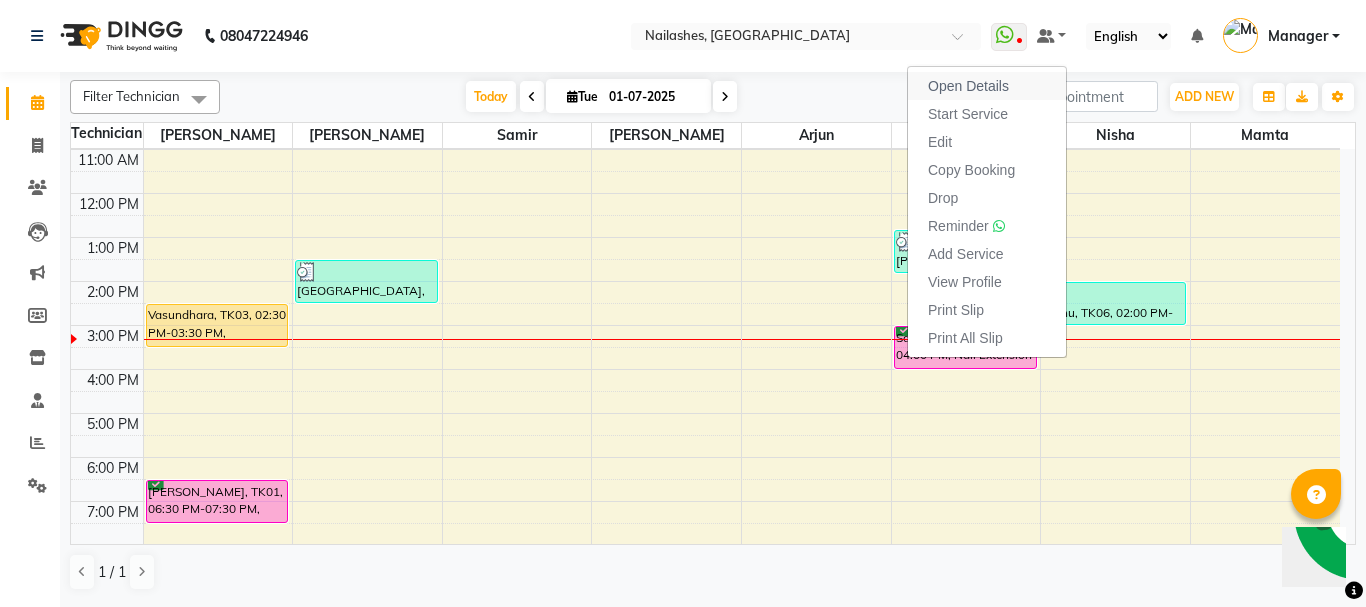 click on "Open Details" at bounding box center (987, 86) 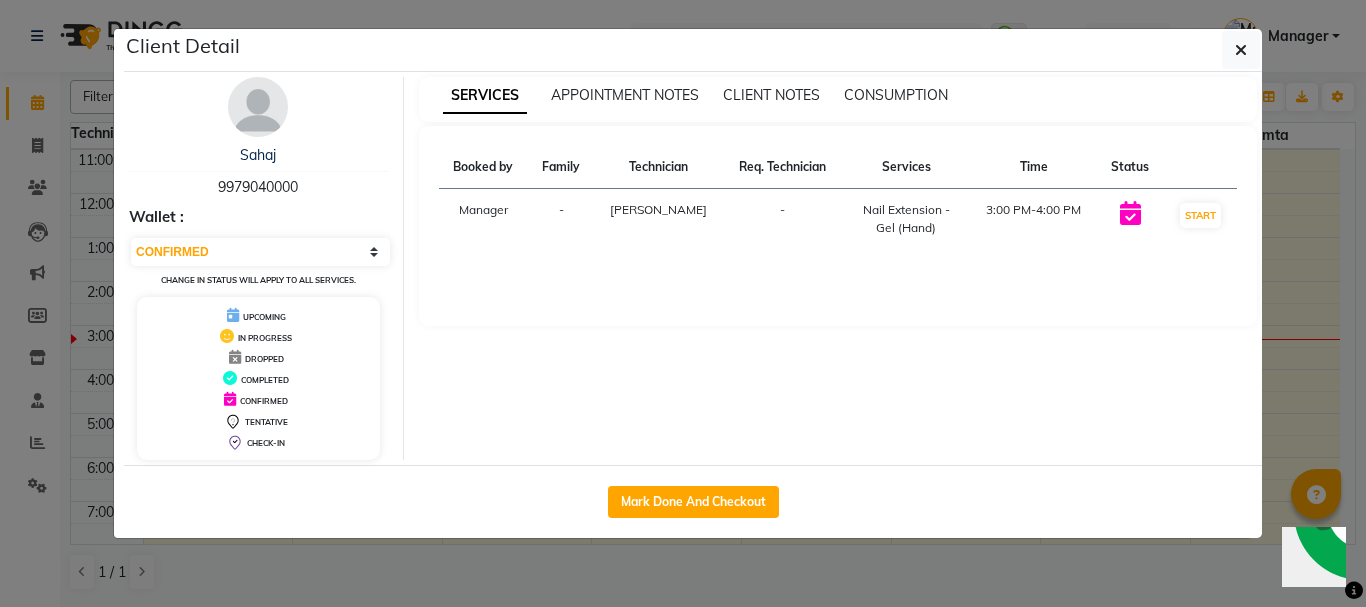 click on "Sahaj    9979040000 Wallet : Select IN SERVICE CONFIRMED TENTATIVE CHECK IN MARK DONE DROPPED UPCOMING Change in status will apply to all services. UPCOMING IN PROGRESS DROPPED COMPLETED CONFIRMED TENTATIVE CHECK-IN SERVICES APPOINTMENT NOTES CLIENT NOTES CONSUMPTION Booked by Family Technician Req. Technician Services Time Status  Manager  - Anita -  Nail Extension - Gel (Hand)   3:00 PM-4:00 PM   START" at bounding box center (693, 268) 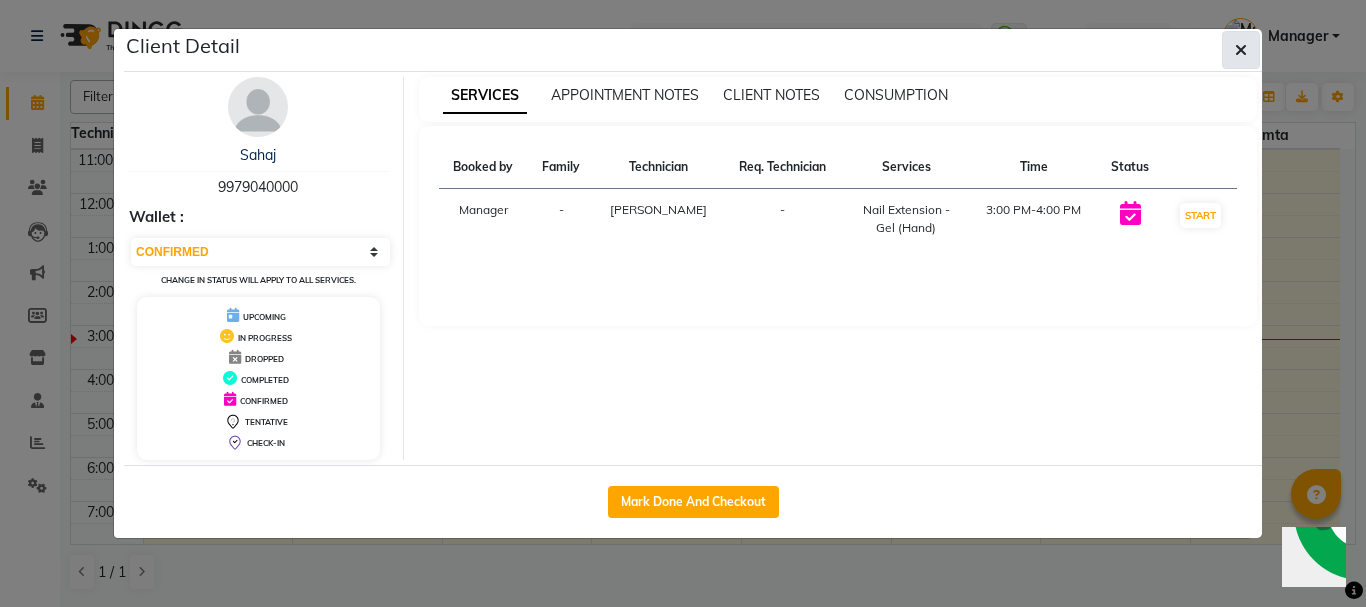 click 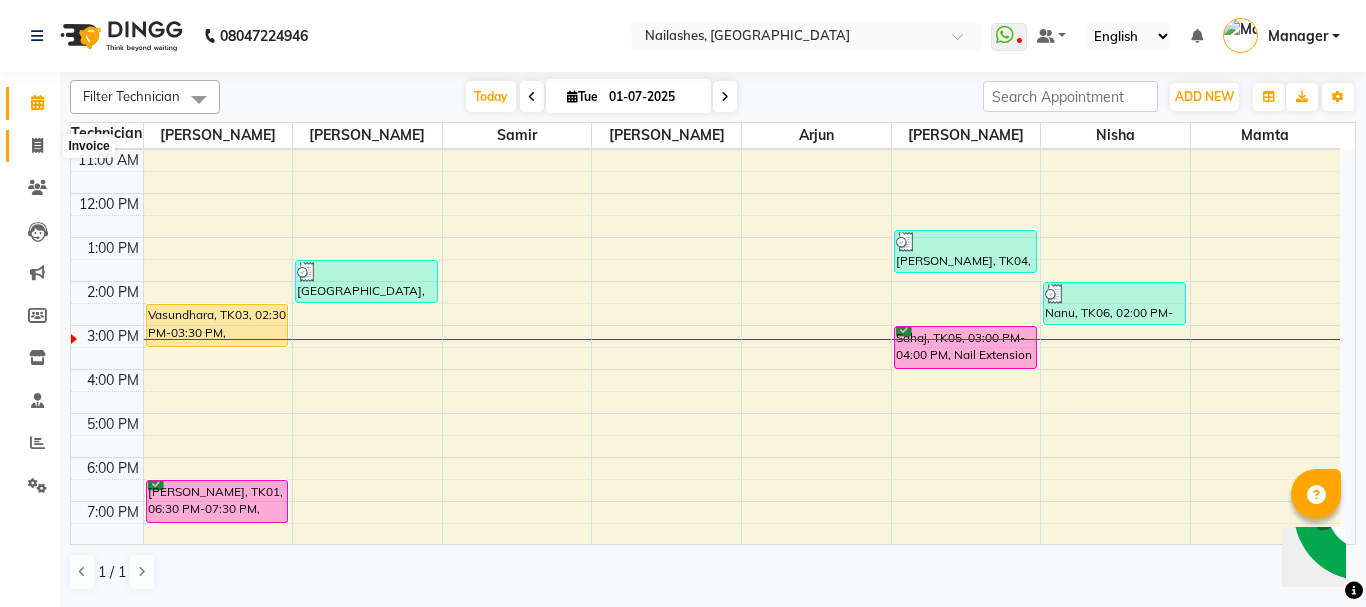 click 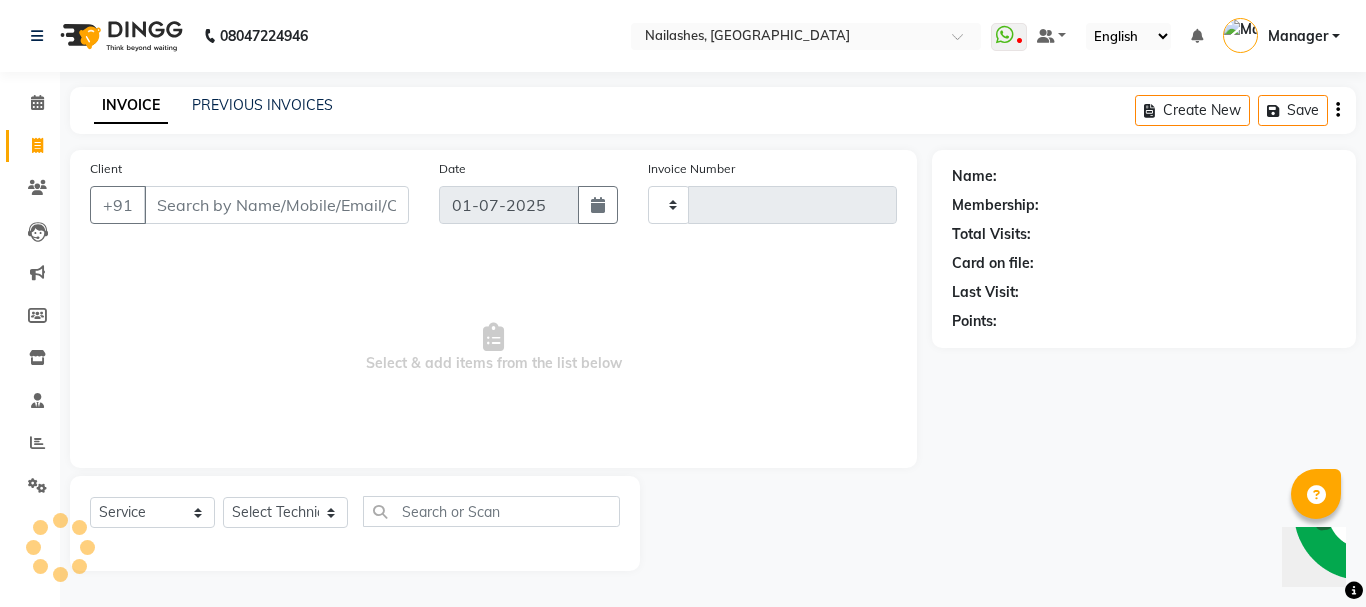 type on "1343" 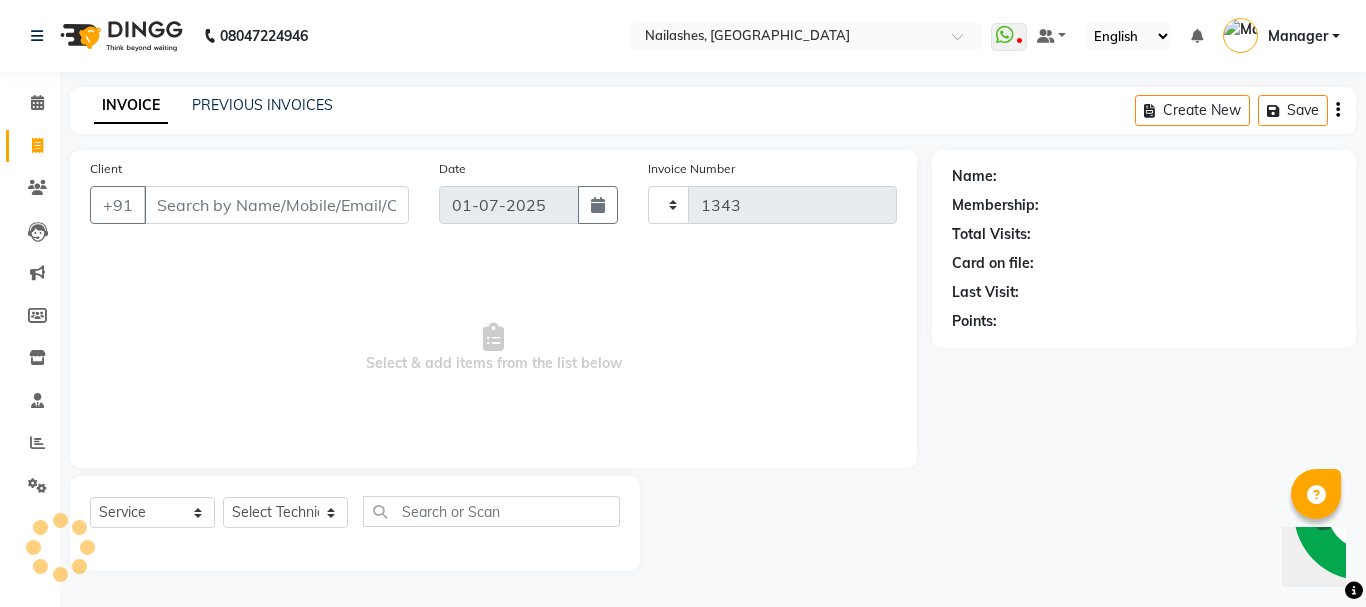 select on "3926" 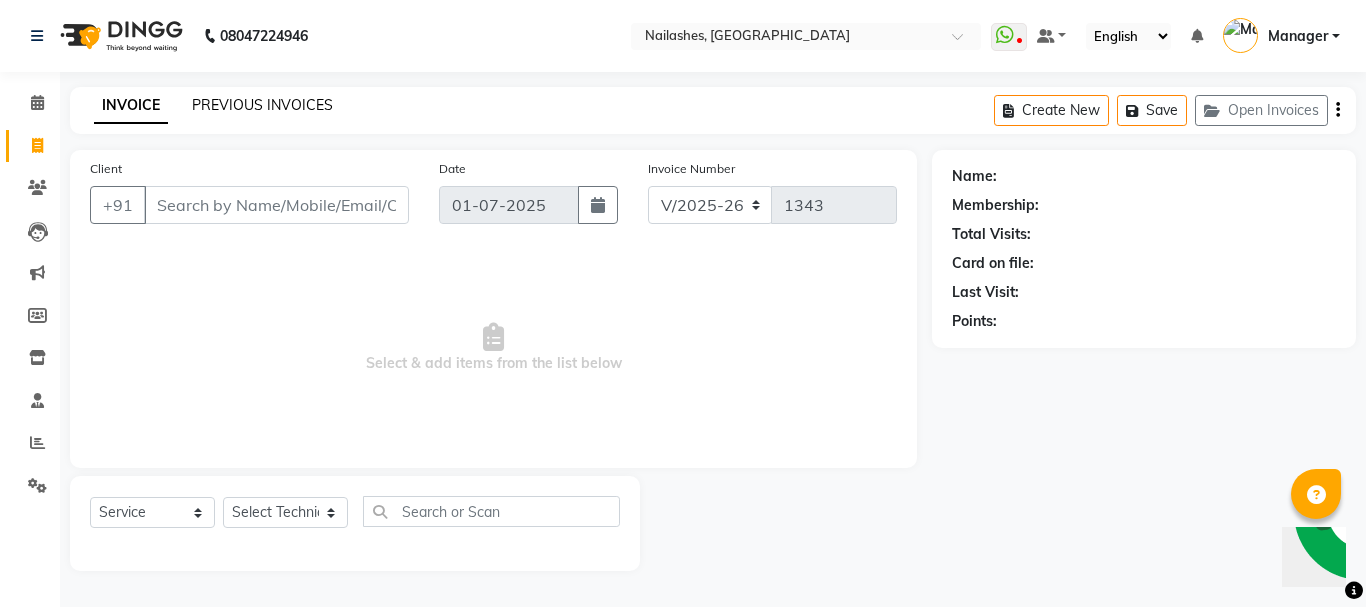 click on "PREVIOUS INVOICES" 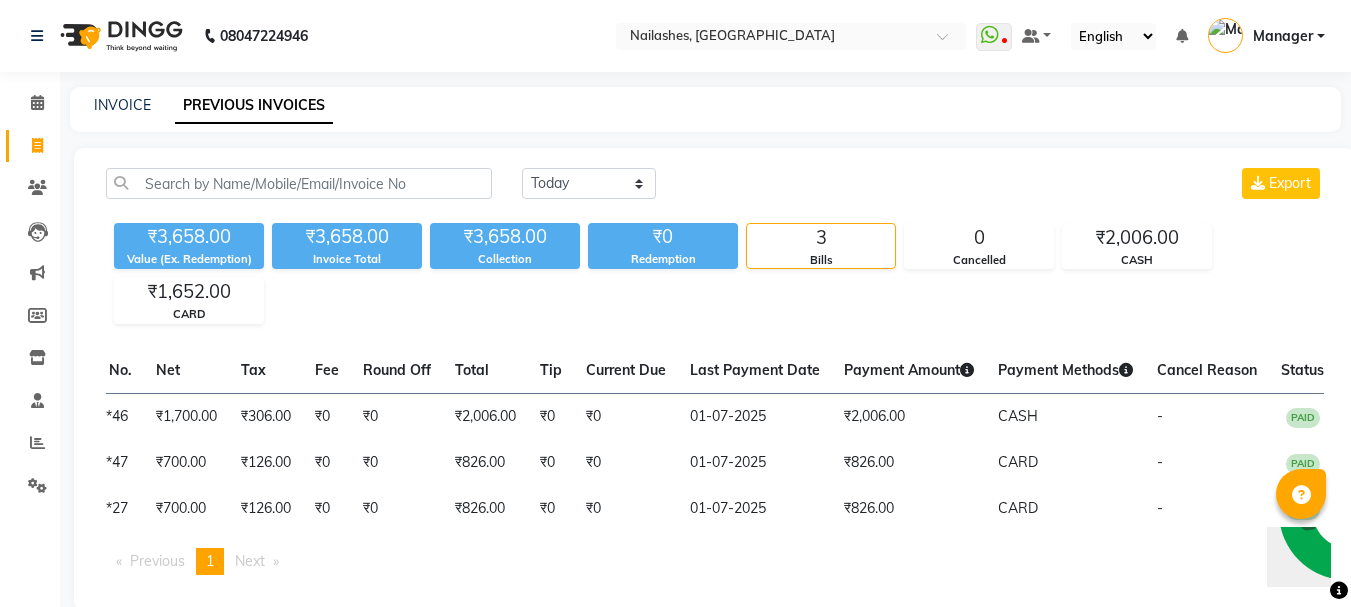 scroll, scrollTop: 0, scrollLeft: 0, axis: both 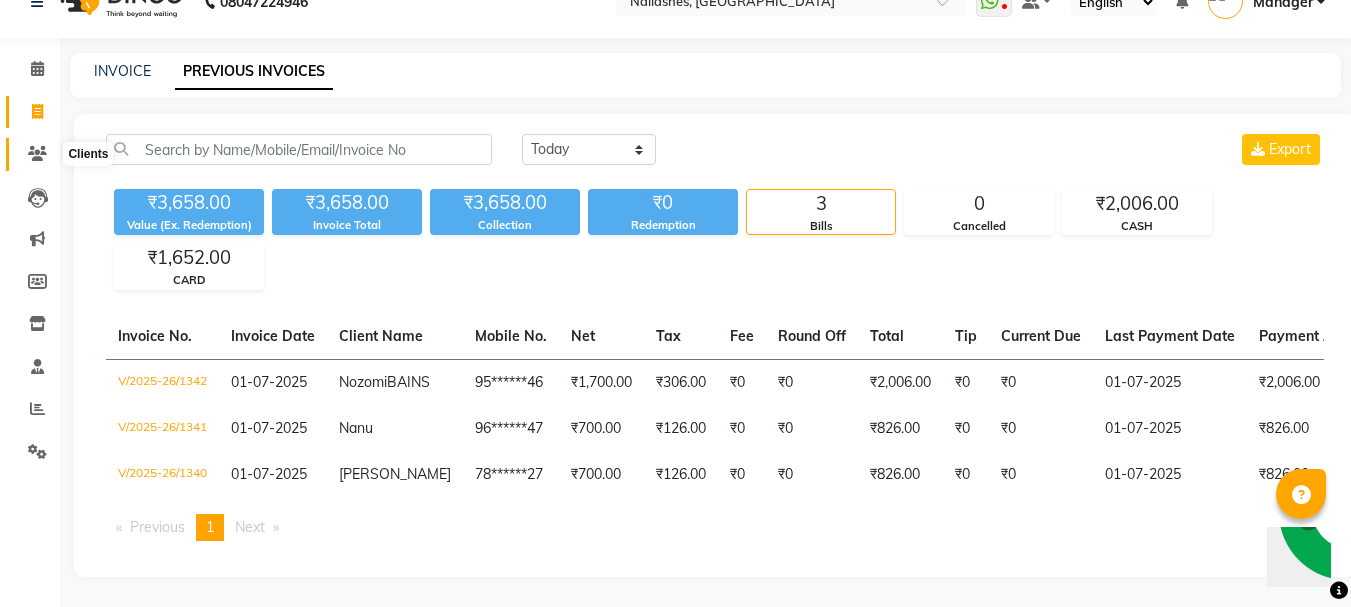 click 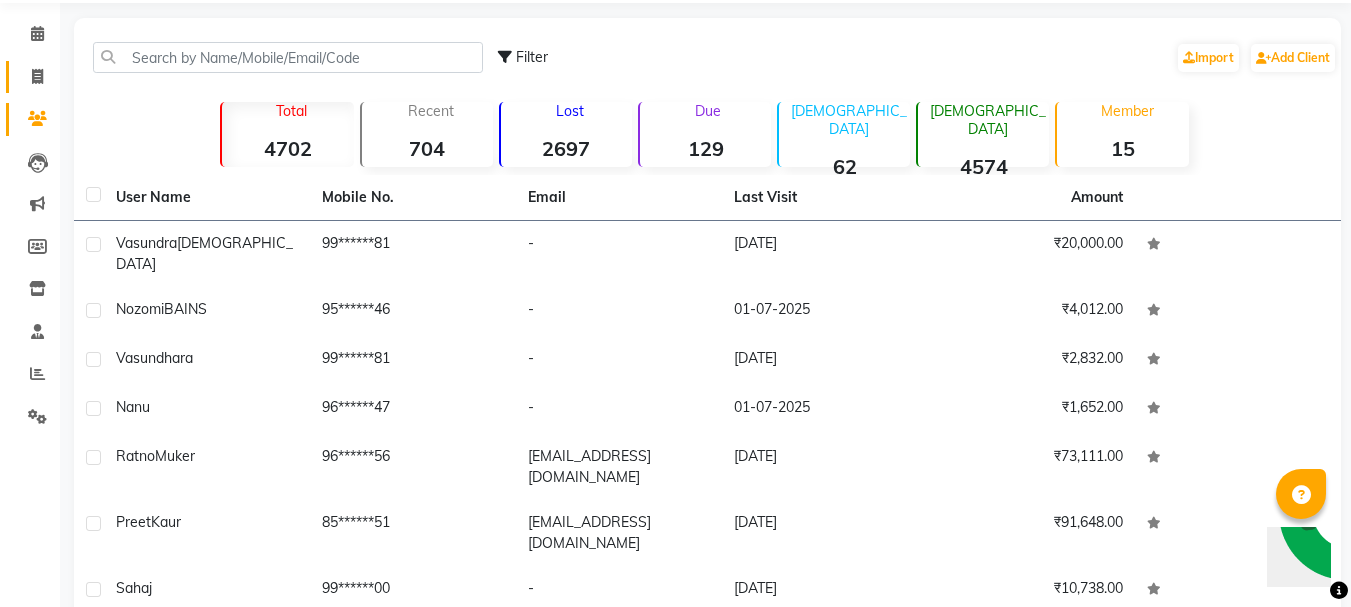 click on "Invoice" 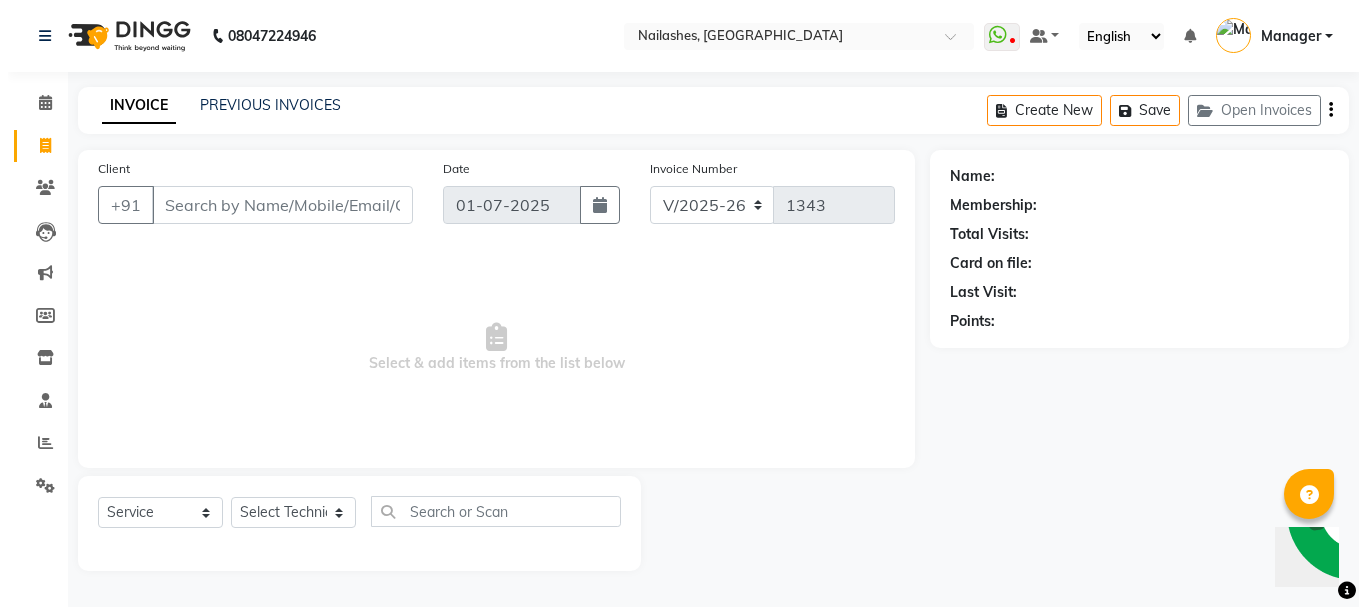 scroll, scrollTop: 0, scrollLeft: 0, axis: both 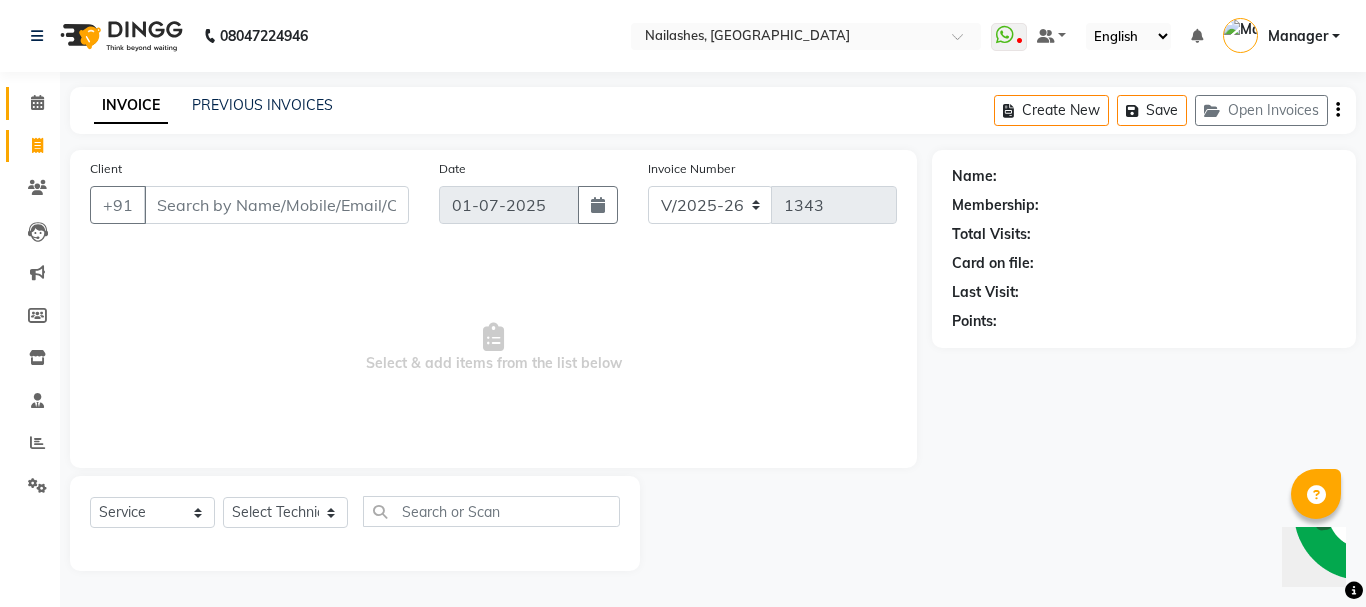 click on "Calendar" 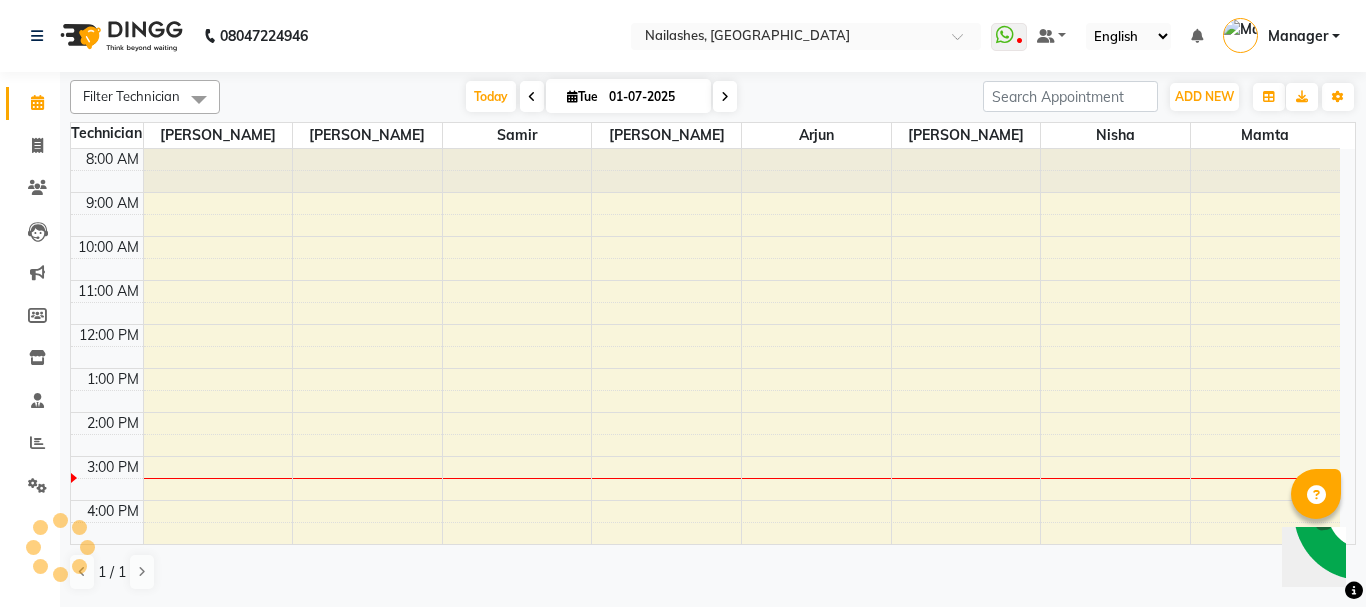 scroll, scrollTop: 0, scrollLeft: 0, axis: both 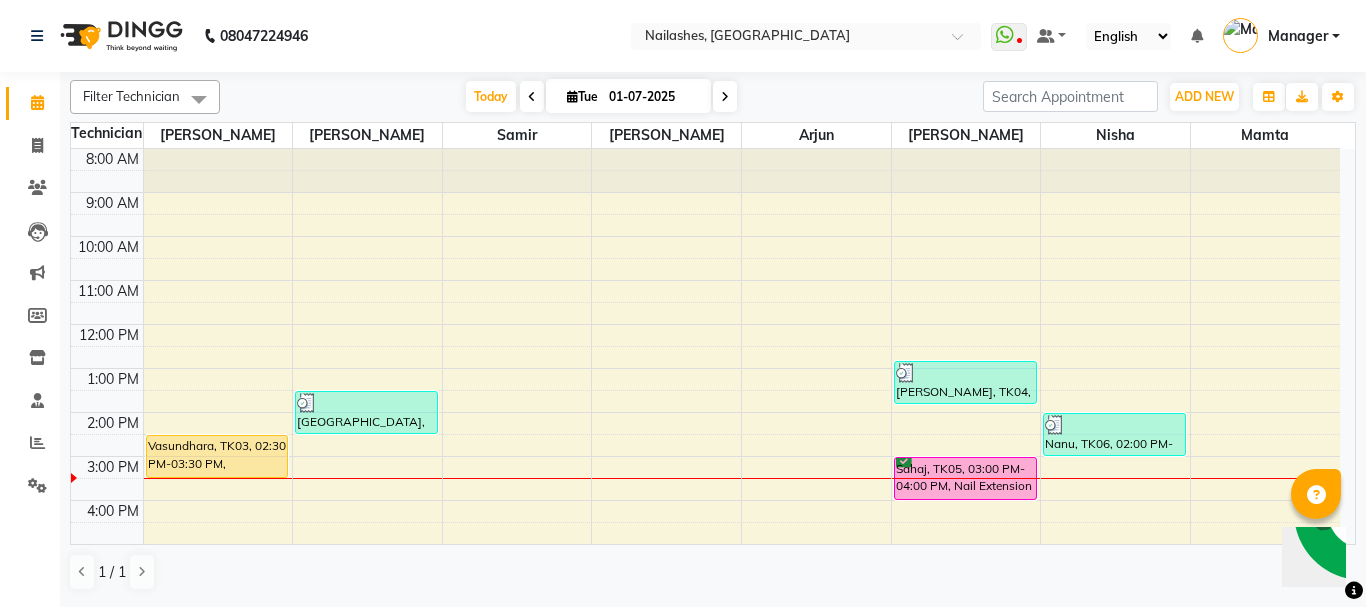 click on "Sahaj, TK05, 03:00 PM-04:00 PM, Nail Extension - Gel (Hand)" at bounding box center (965, 478) 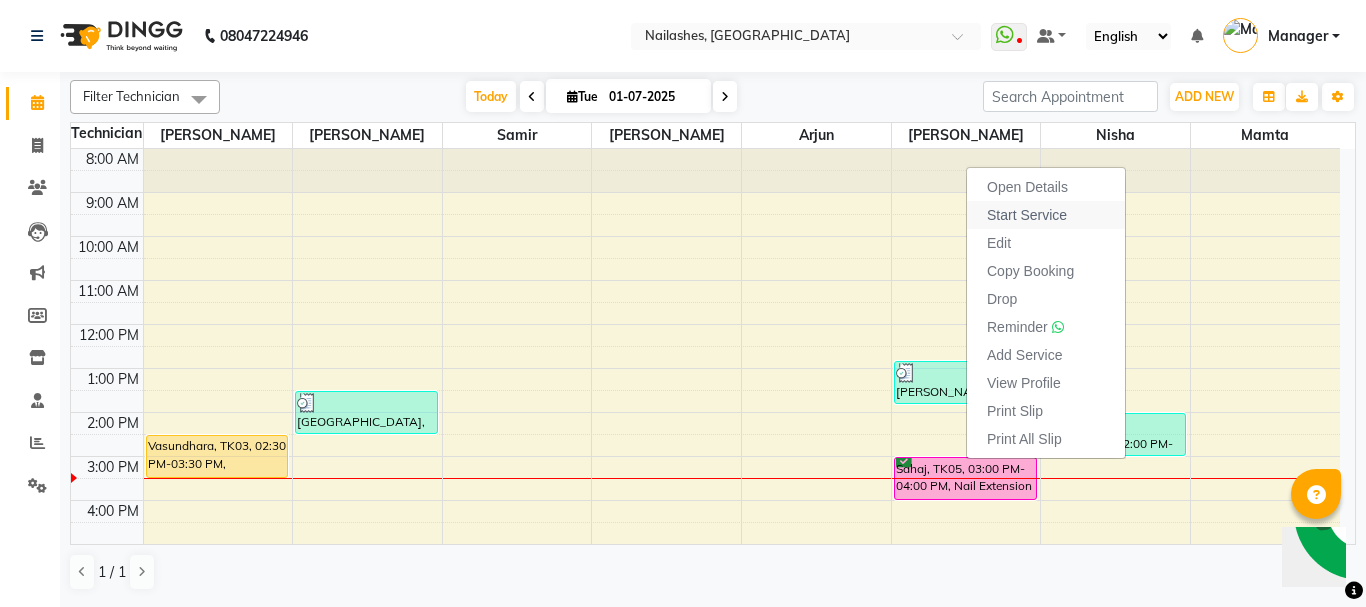 click on "Start Service" at bounding box center [1046, 215] 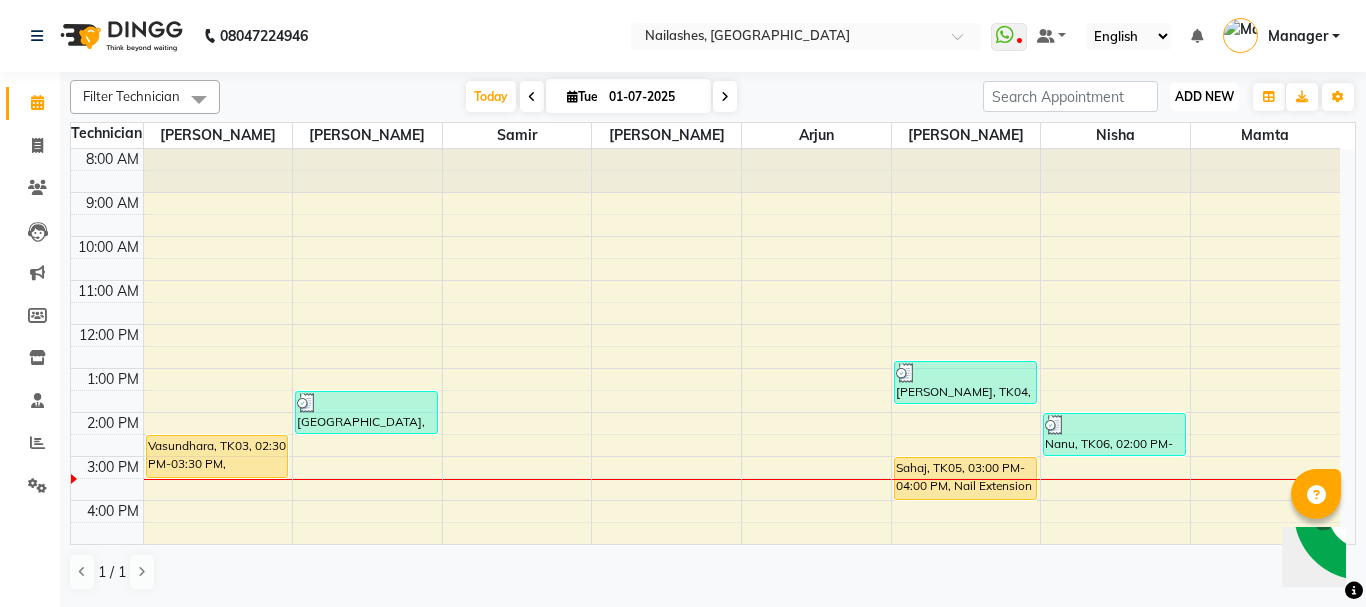 click on "ADD NEW" at bounding box center [1204, 96] 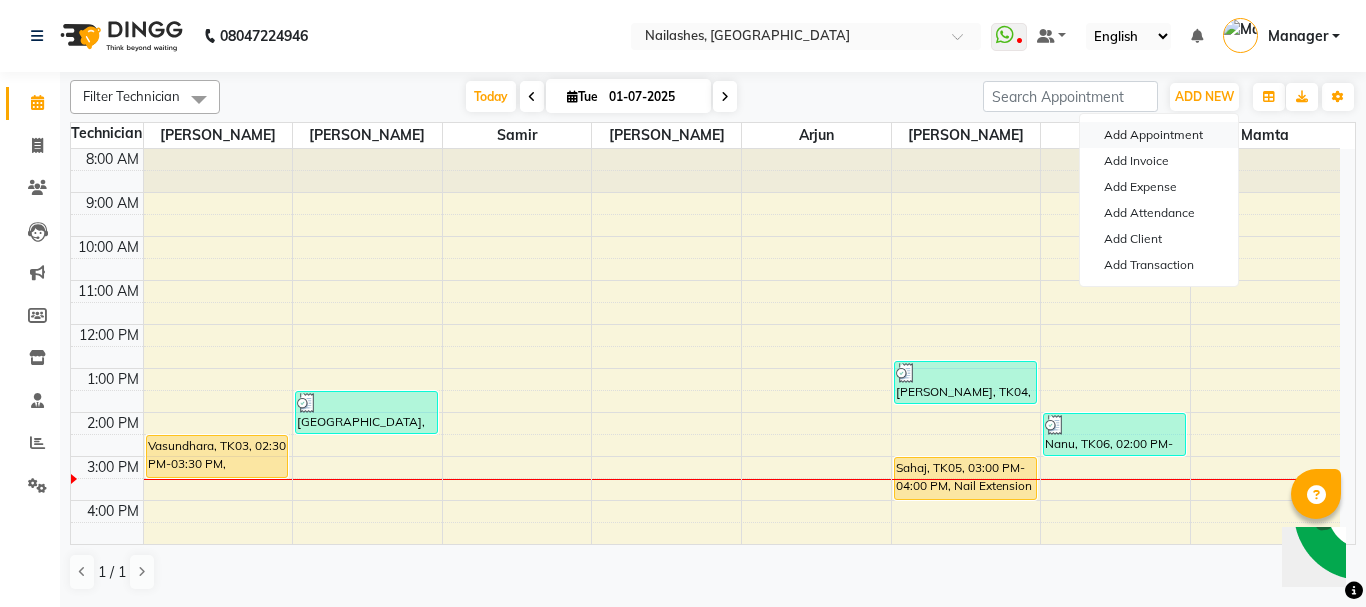 click on "Add Appointment" at bounding box center (1159, 135) 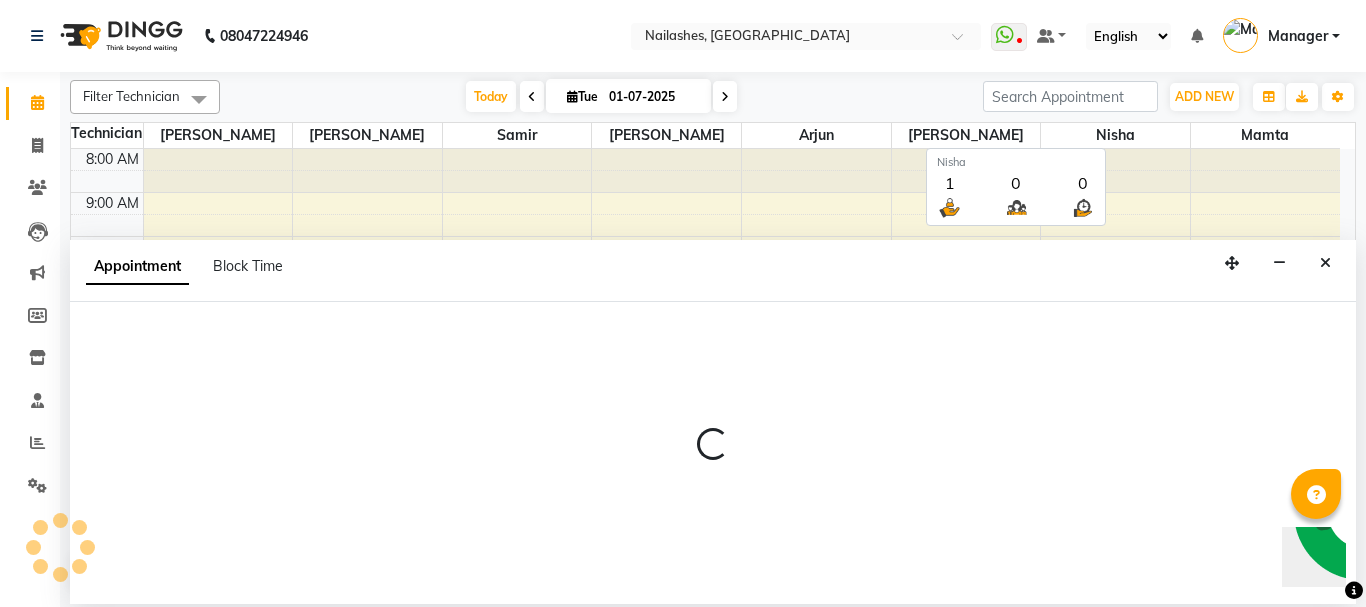 select on "540" 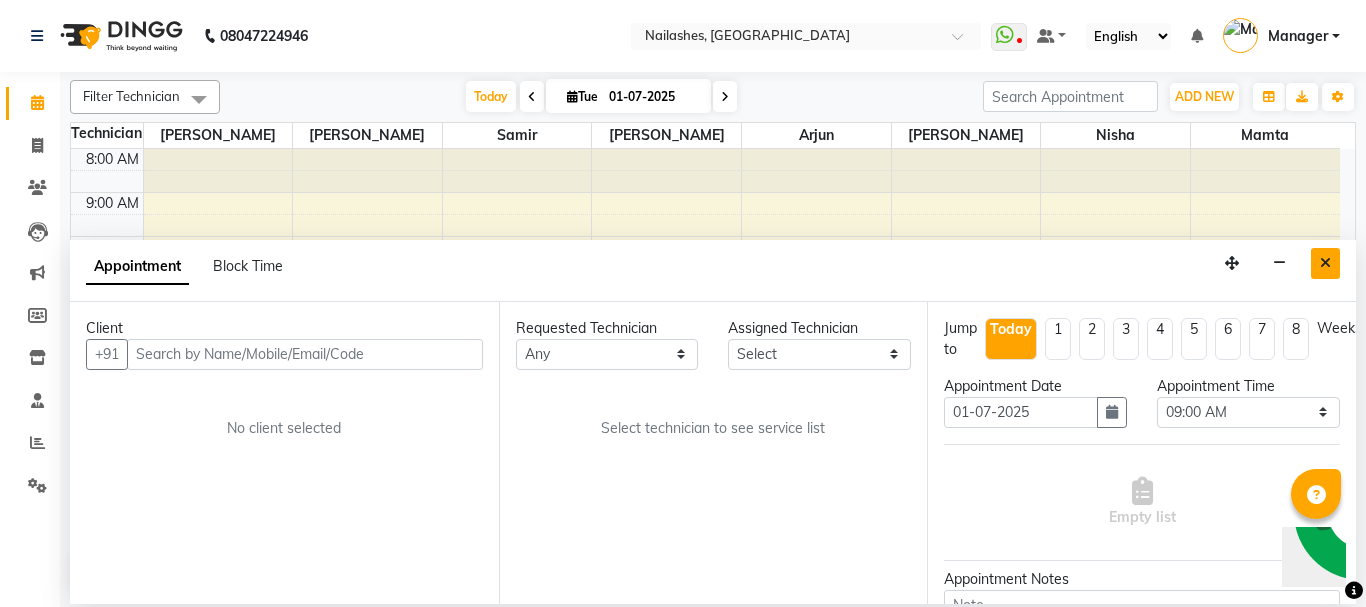 click at bounding box center [1325, 263] 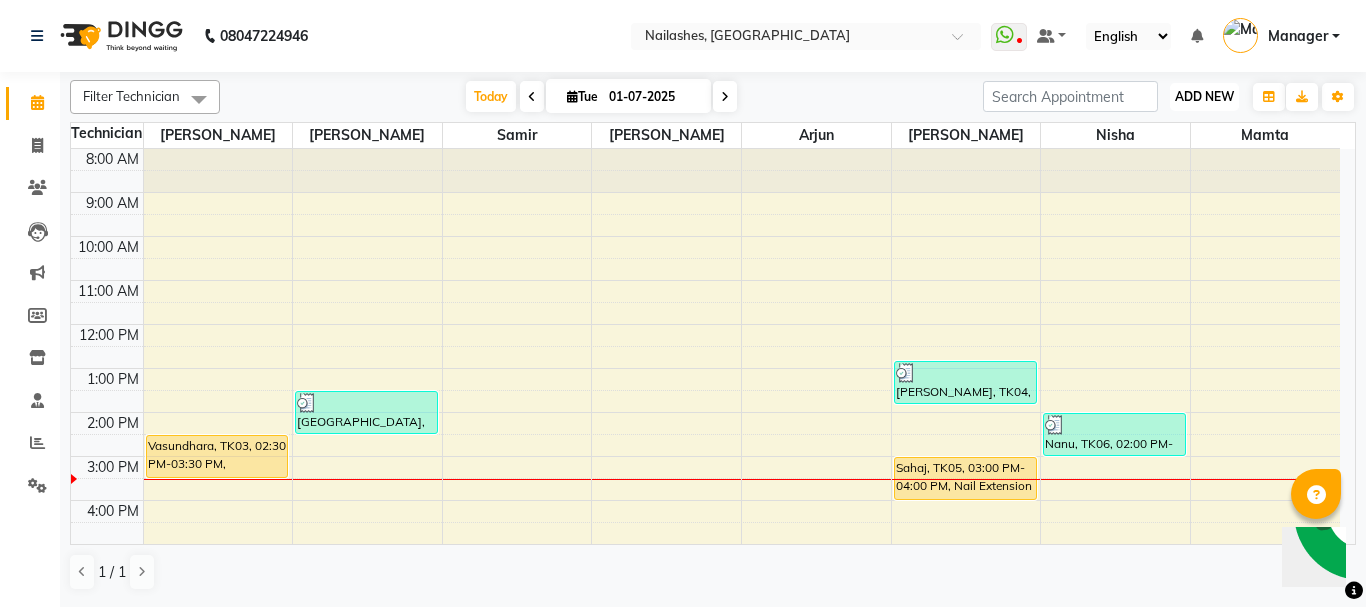 click on "ADD NEW Toggle Dropdown" at bounding box center [1204, 97] 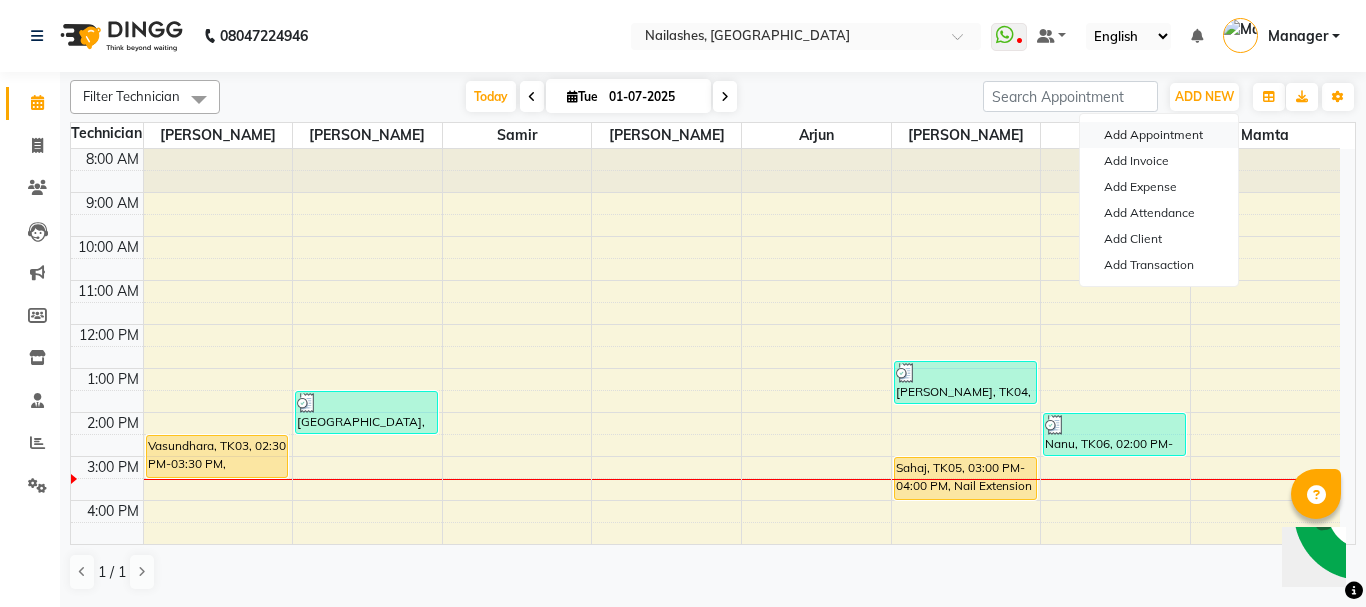 click on "Add Appointment" at bounding box center (1159, 135) 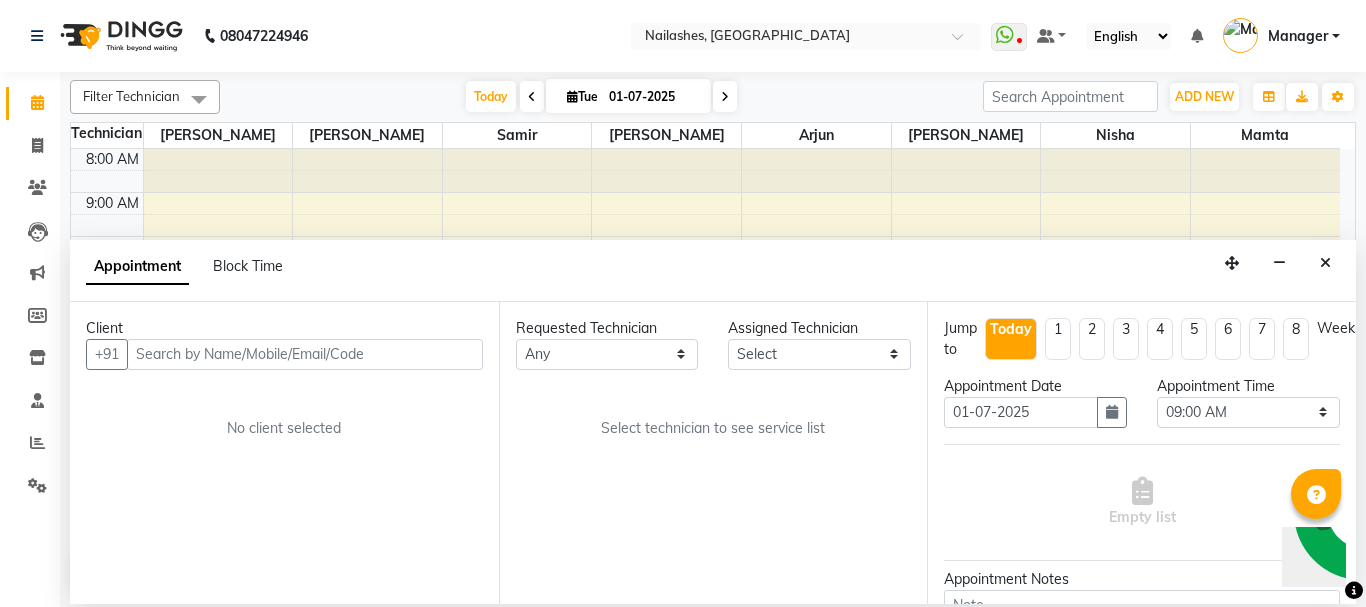 click at bounding box center (305, 354) 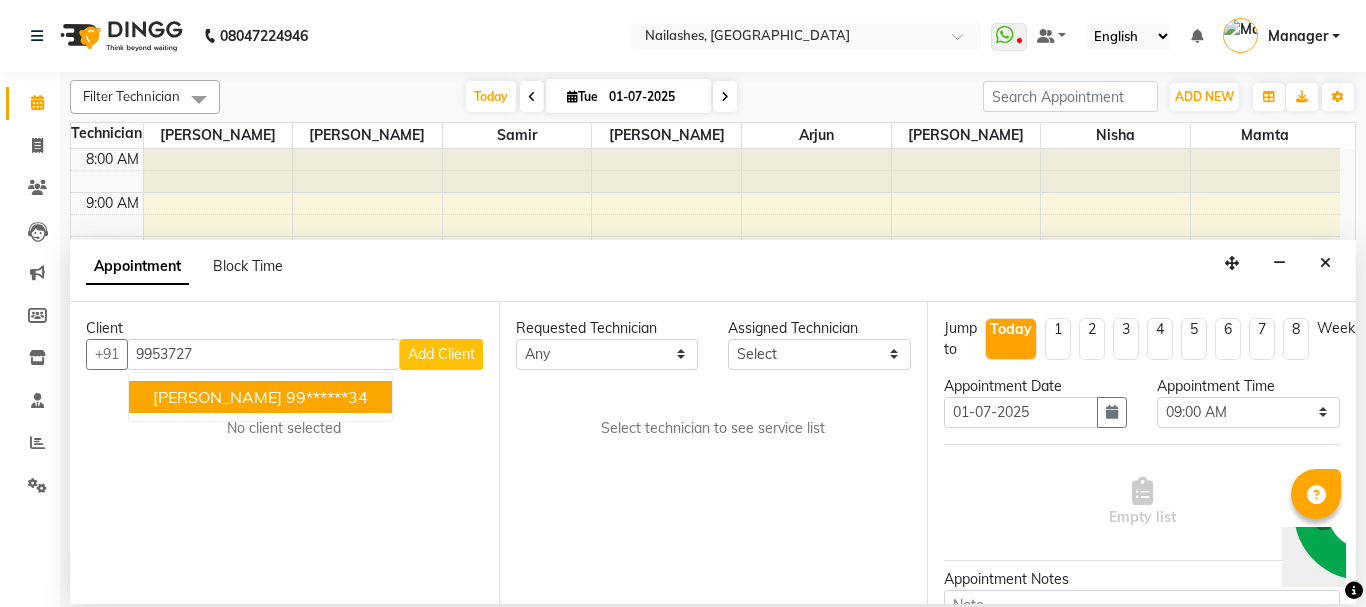 click on "Ashna" at bounding box center [217, 397] 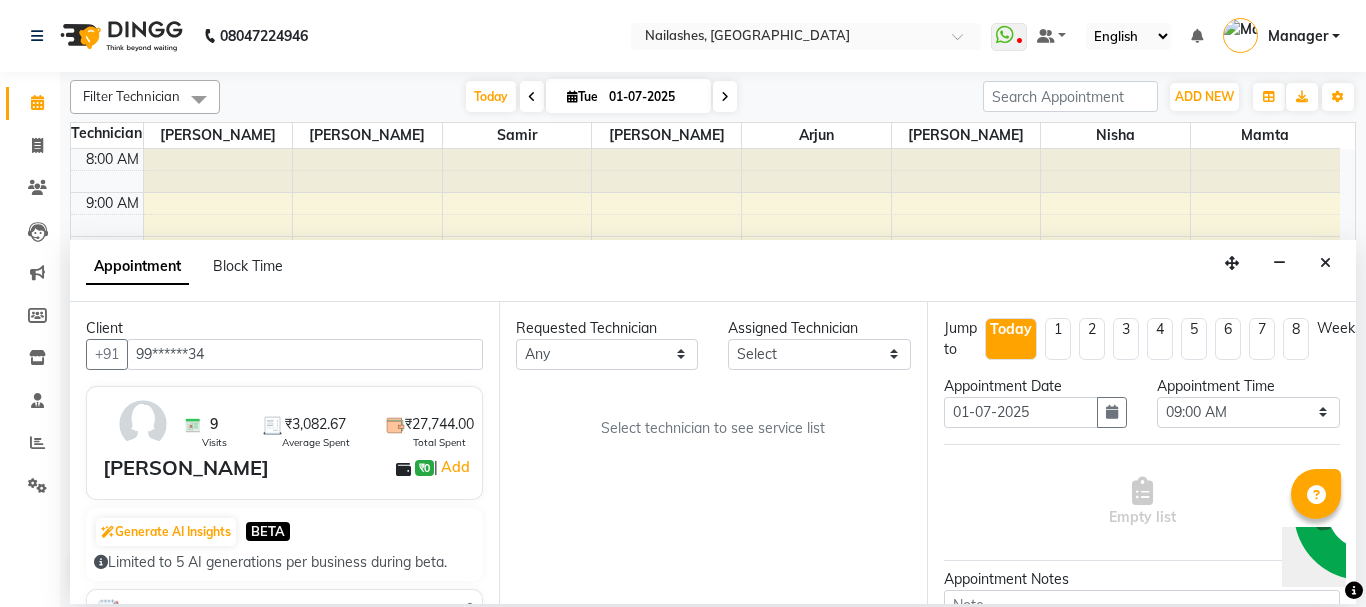 type on "99******34" 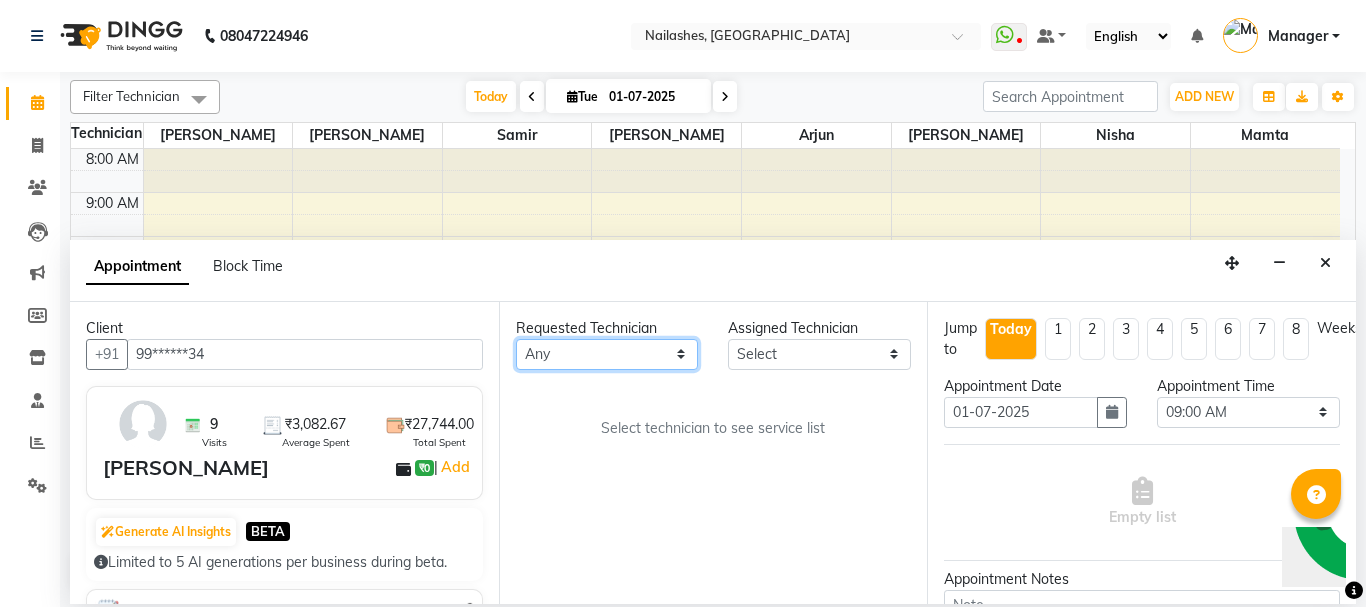 click on "Any Anamika Anita Arjun Mamta Nisha Samir Shanu Shushanto" at bounding box center (607, 354) 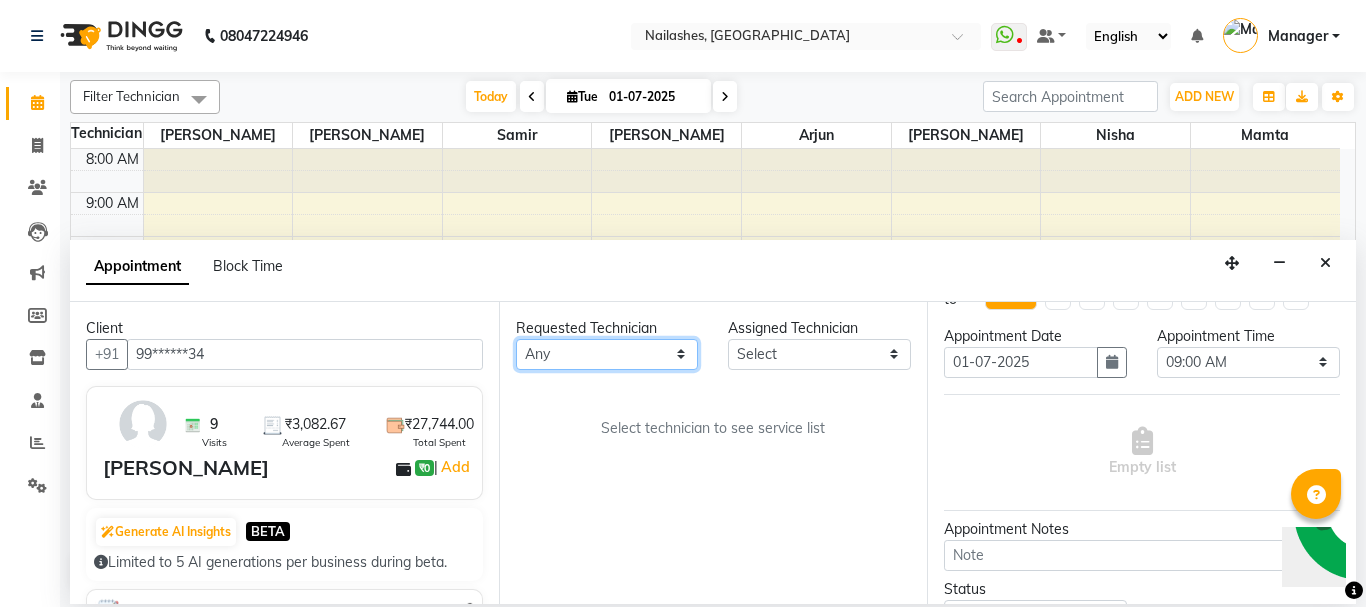 scroll, scrollTop: 0, scrollLeft: 0, axis: both 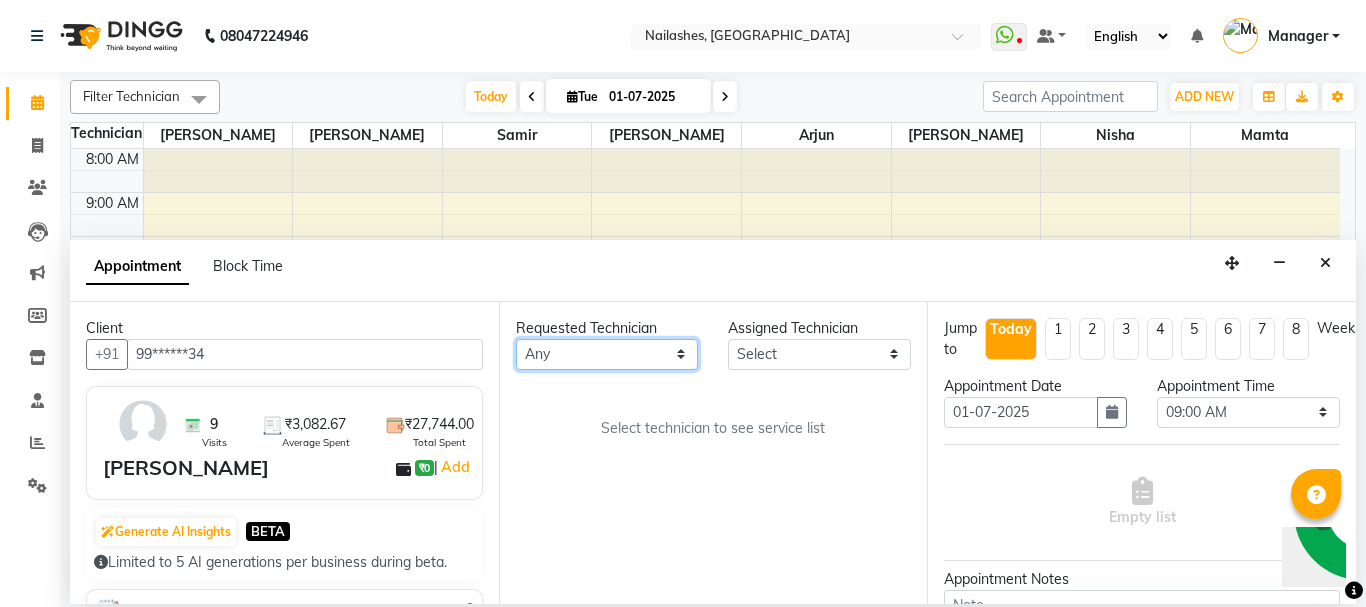 click on "Any Anamika Anita Arjun Mamta Nisha Samir Shanu Shushanto" at bounding box center (607, 354) 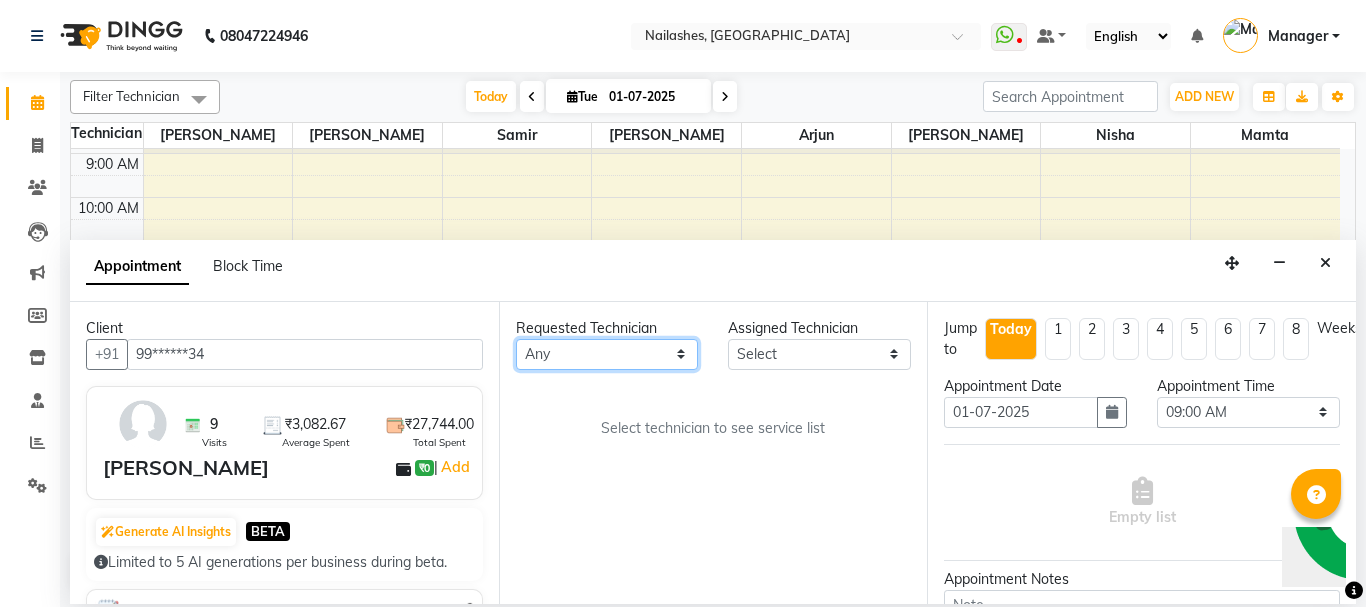 scroll, scrollTop: 53, scrollLeft: 0, axis: vertical 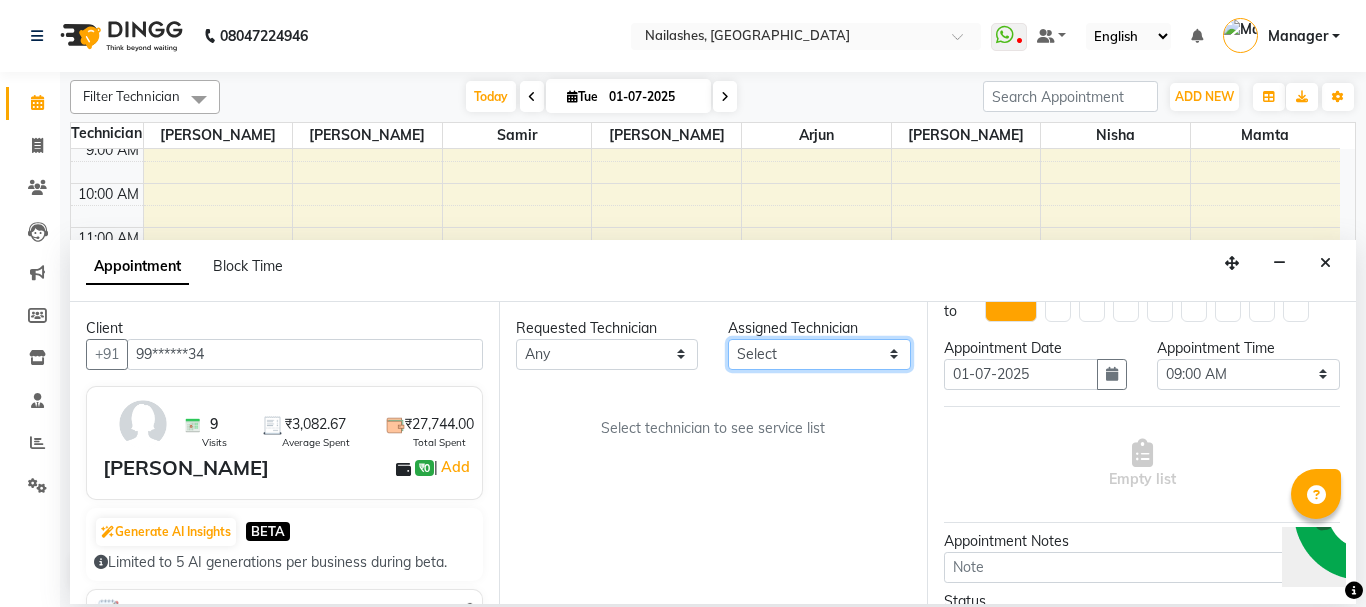 click on "Select Anamika Anita Arjun Mamta Nisha Samir Shanu Shushanto" at bounding box center [819, 354] 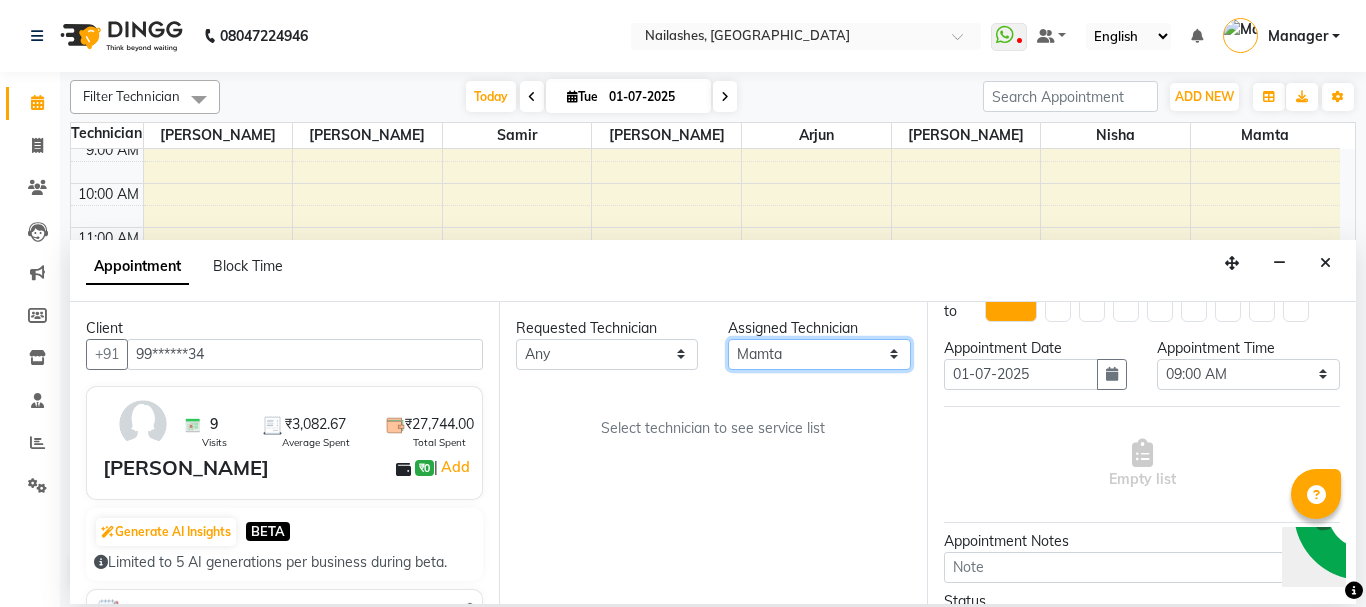 click on "Select Anamika Anita Arjun Mamta Nisha Samir Shanu Shushanto" at bounding box center (819, 354) 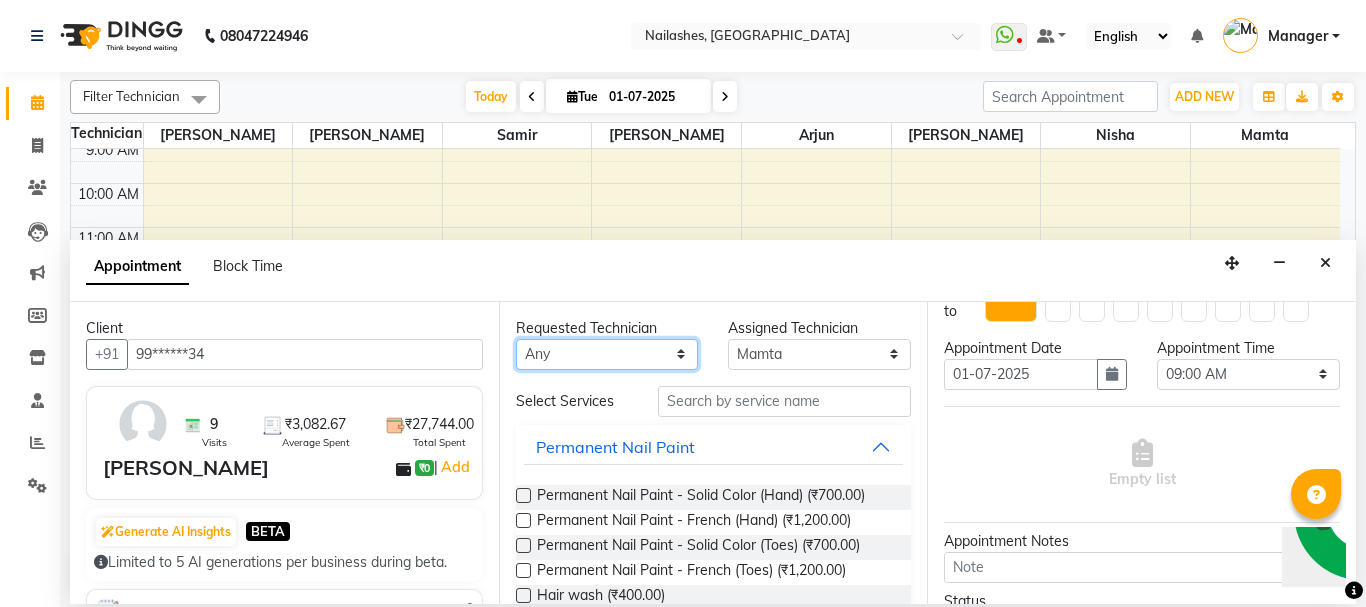 click on "Any Anamika Anita Arjun Mamta Nisha Samir Shanu Shushanto" at bounding box center (607, 354) 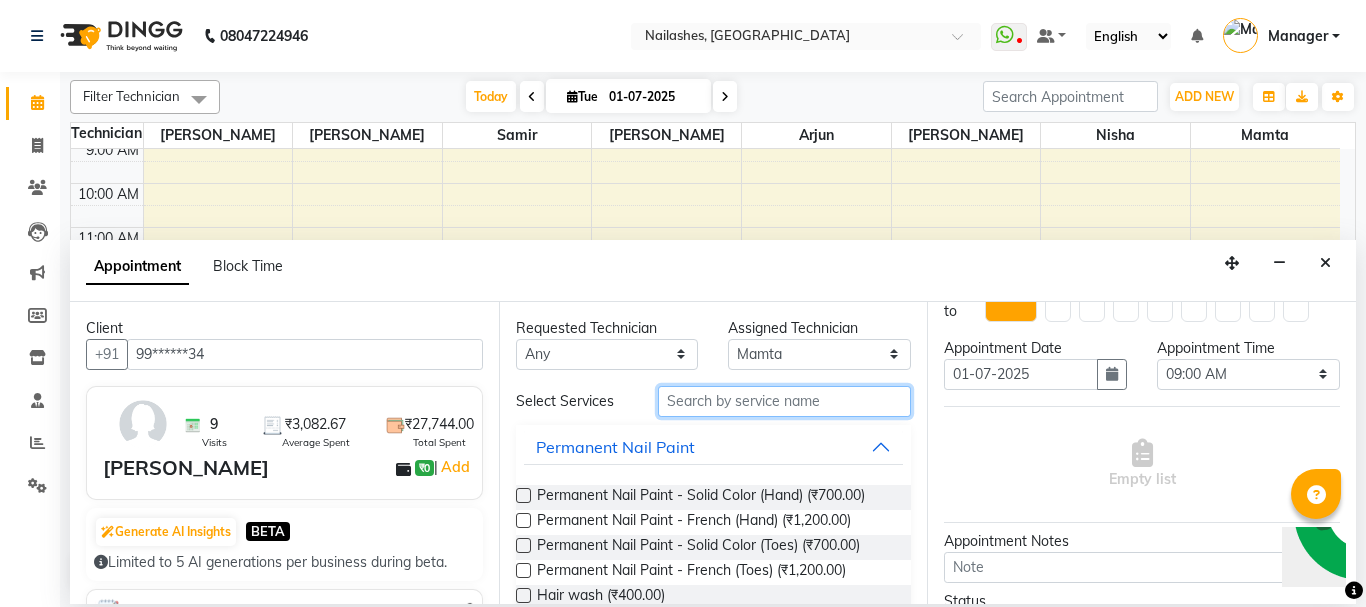 click at bounding box center [785, 401] 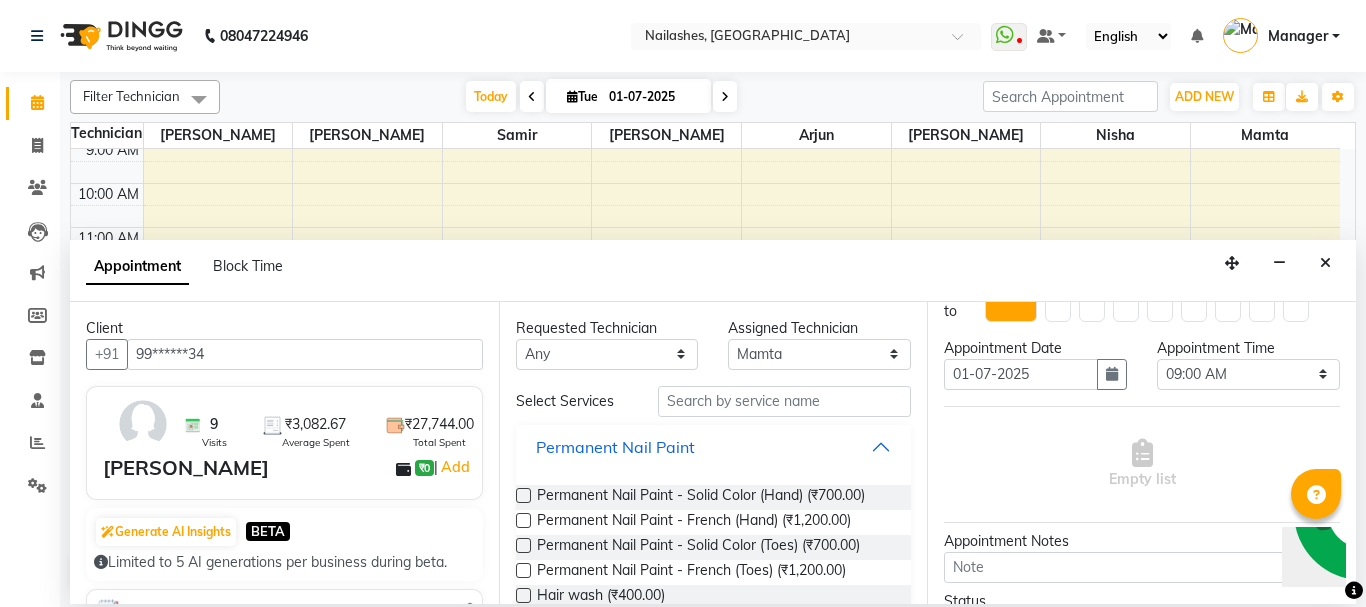 click on "Permanent Nail Paint" at bounding box center (714, 447) 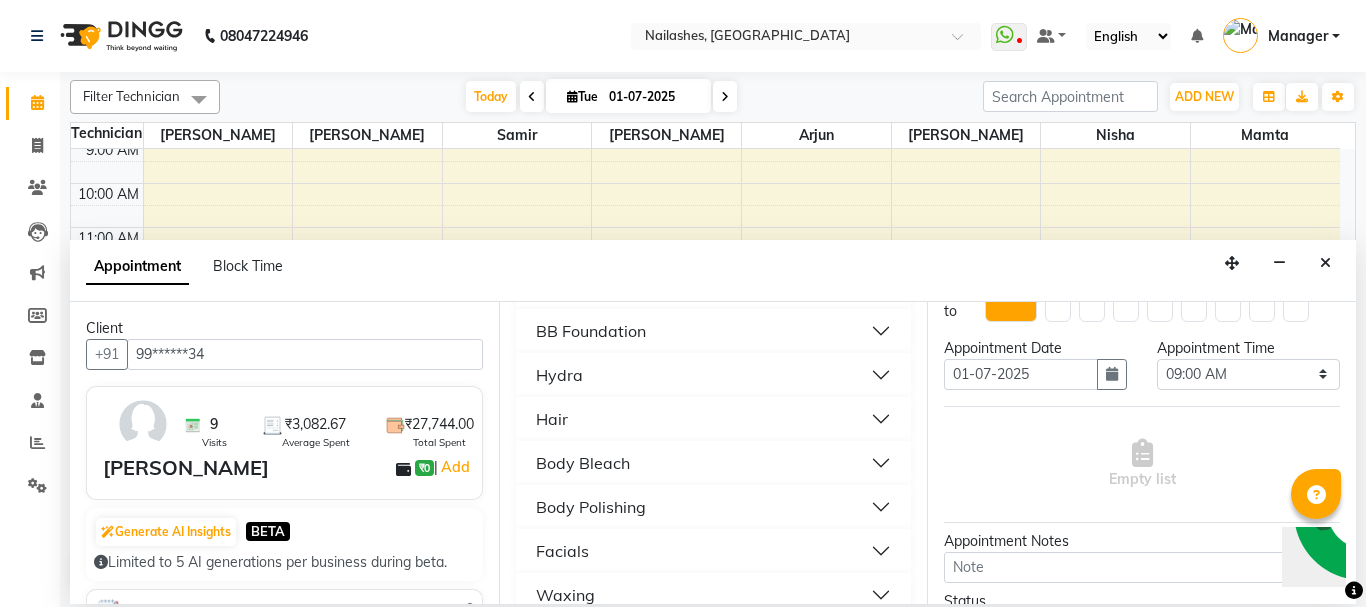 scroll, scrollTop: 644, scrollLeft: 0, axis: vertical 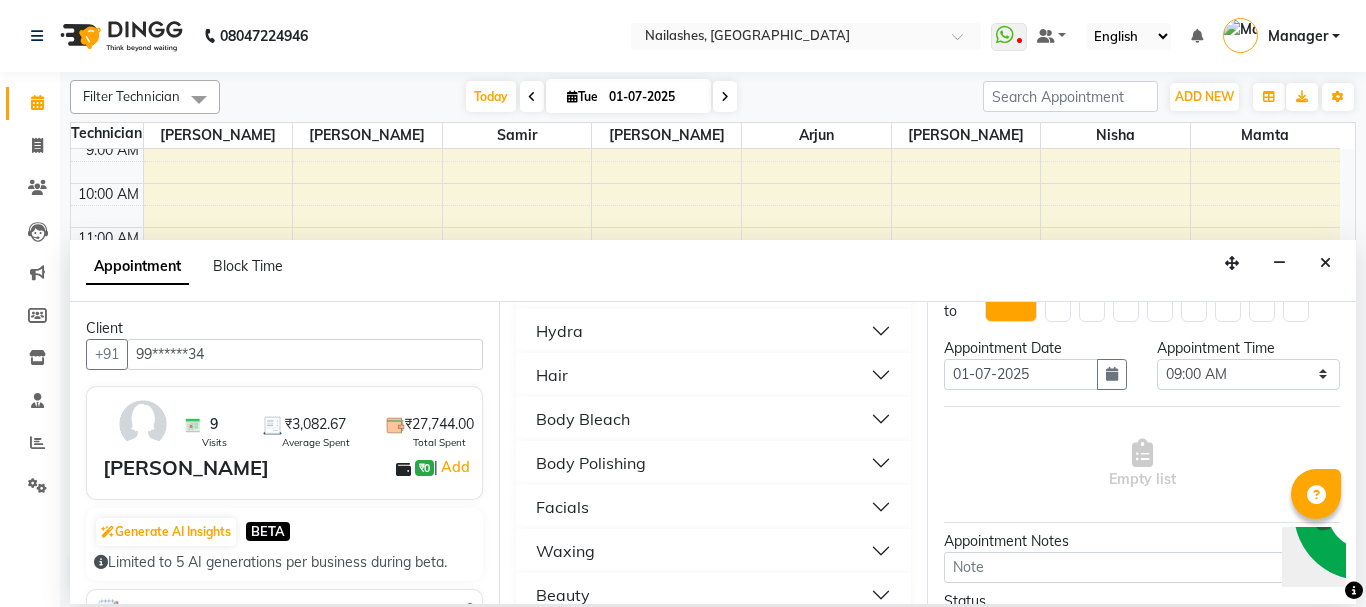 click on "Facials" at bounding box center (714, 507) 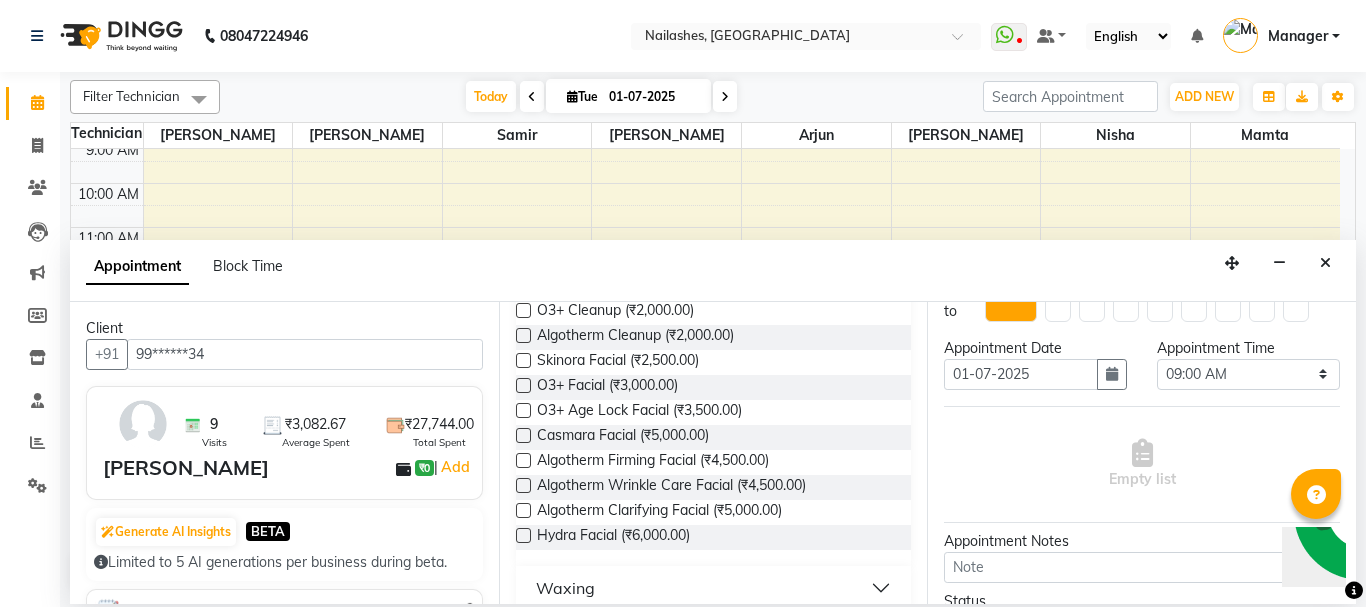 scroll, scrollTop: 980, scrollLeft: 0, axis: vertical 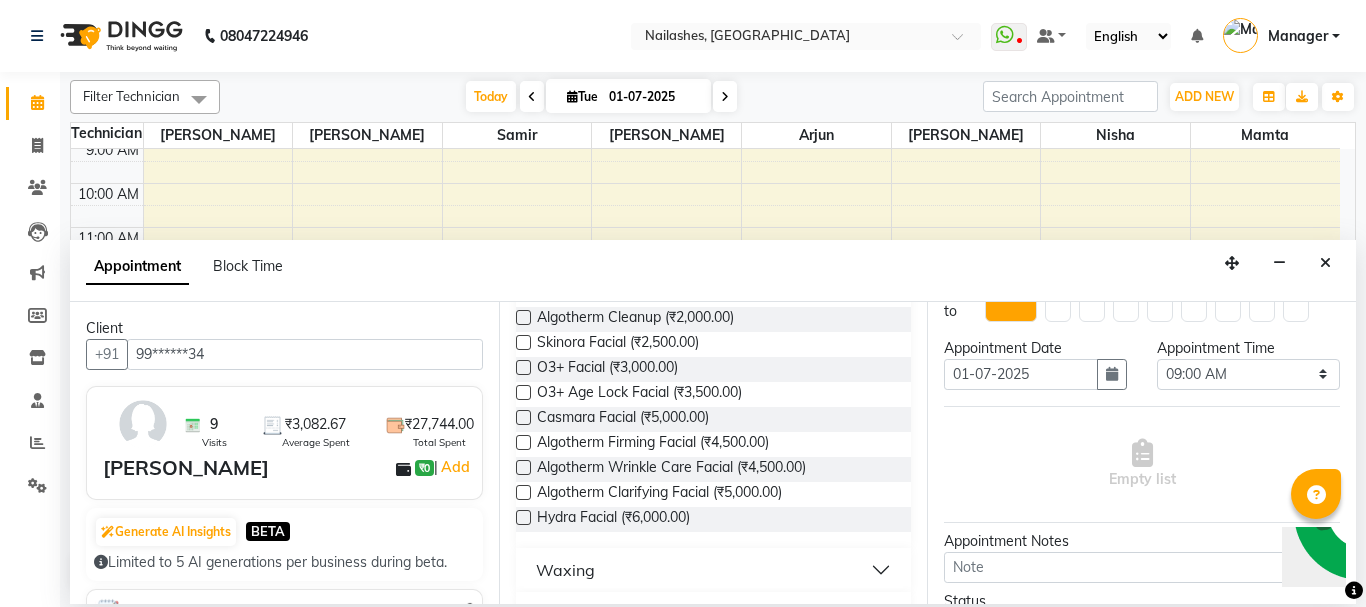 click at bounding box center [523, 367] 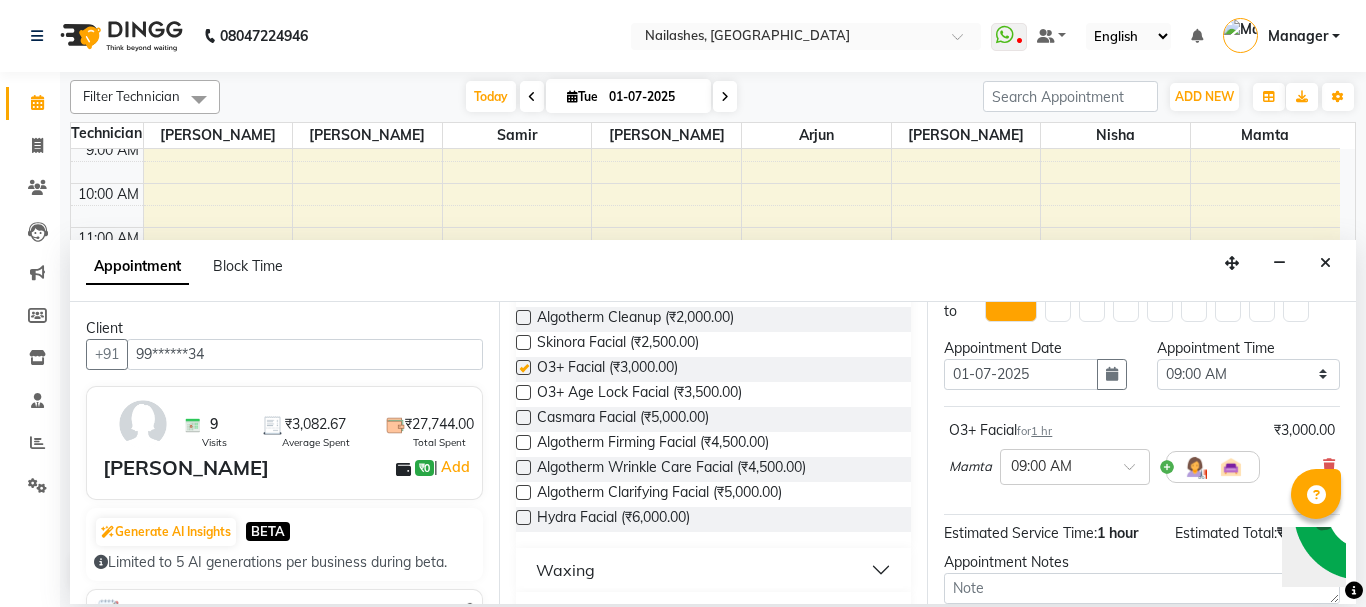 checkbox on "false" 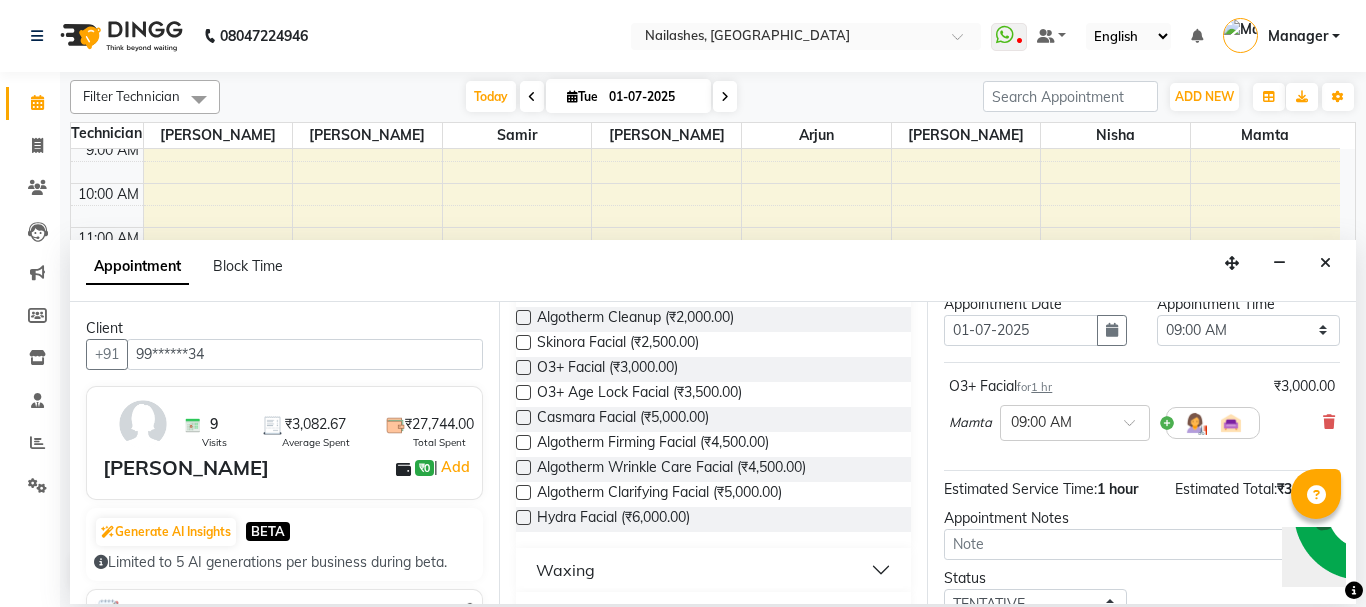 scroll, scrollTop: 239, scrollLeft: 0, axis: vertical 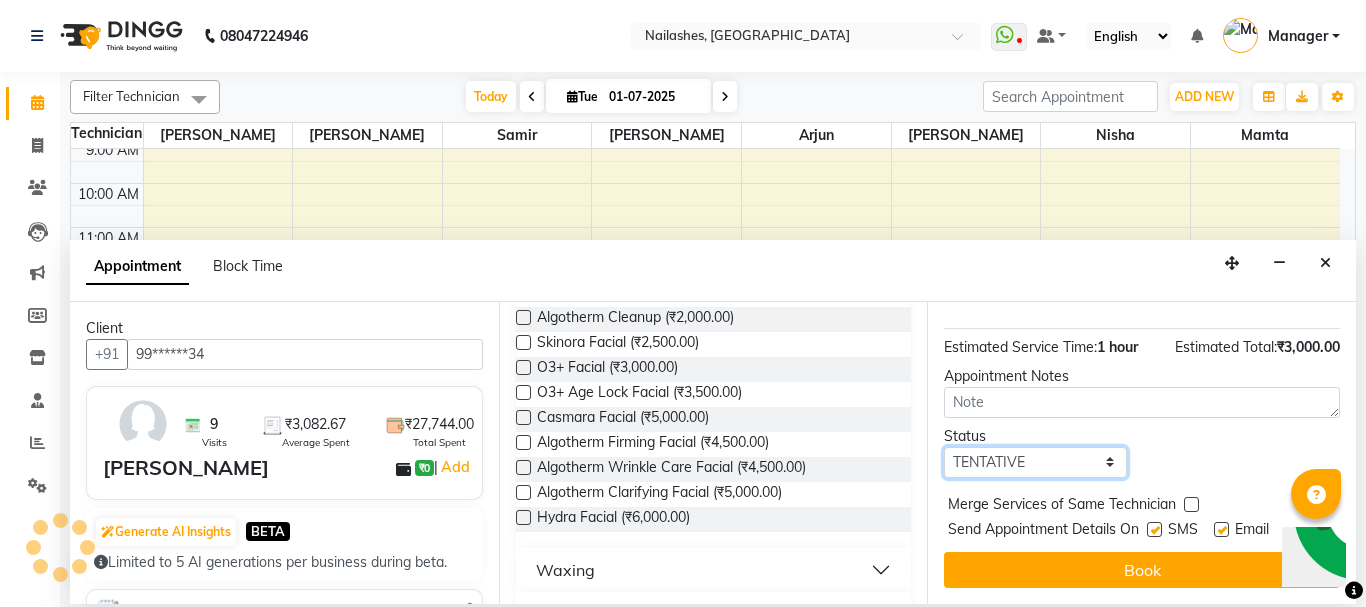 click on "Select TENTATIVE CONFIRM CHECK-IN UPCOMING" at bounding box center (1035, 462) 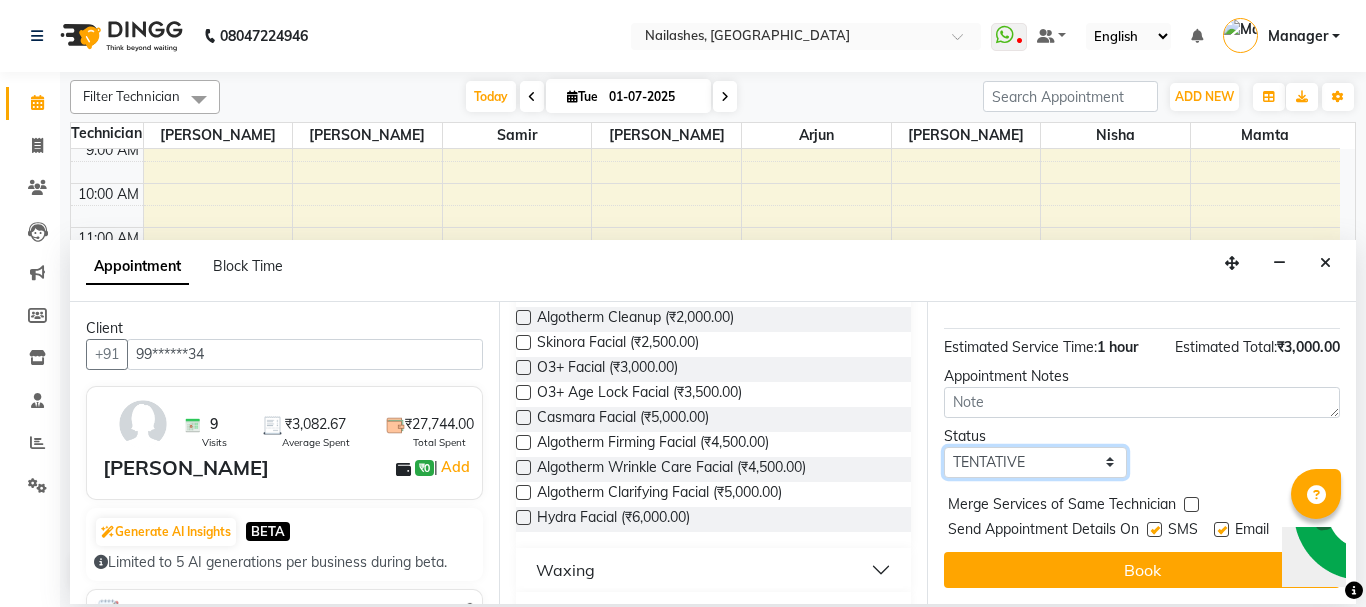 select on "confirm booking" 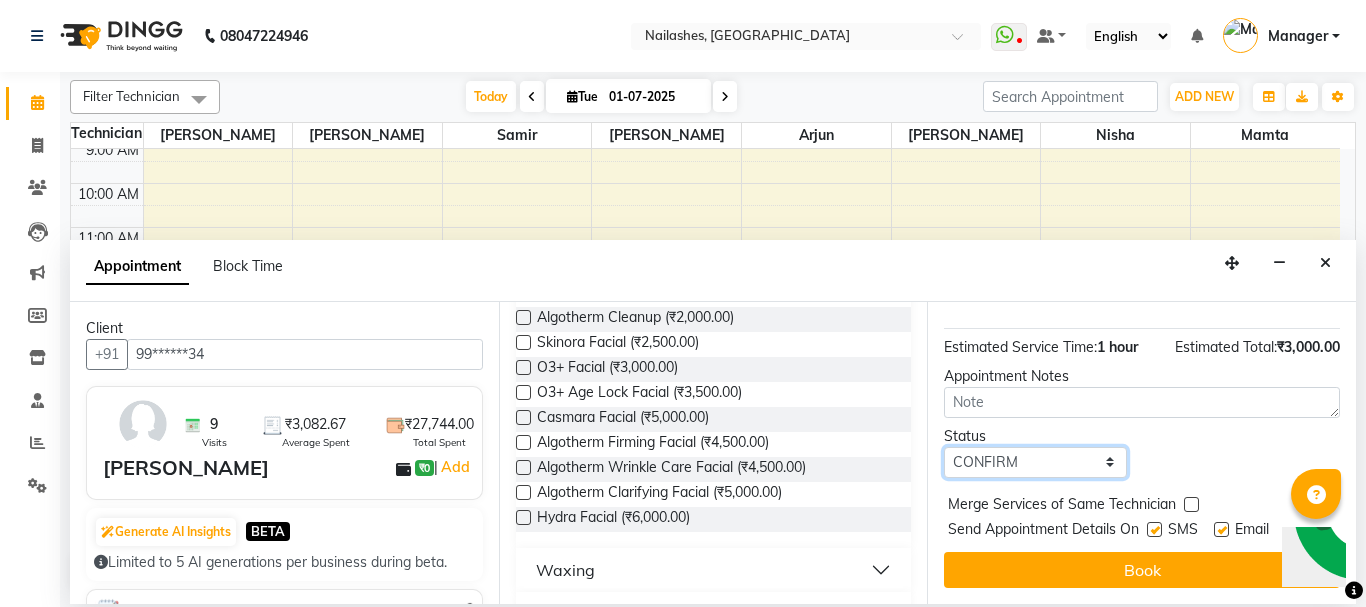click on "Select TENTATIVE CONFIRM CHECK-IN UPCOMING" at bounding box center [1035, 462] 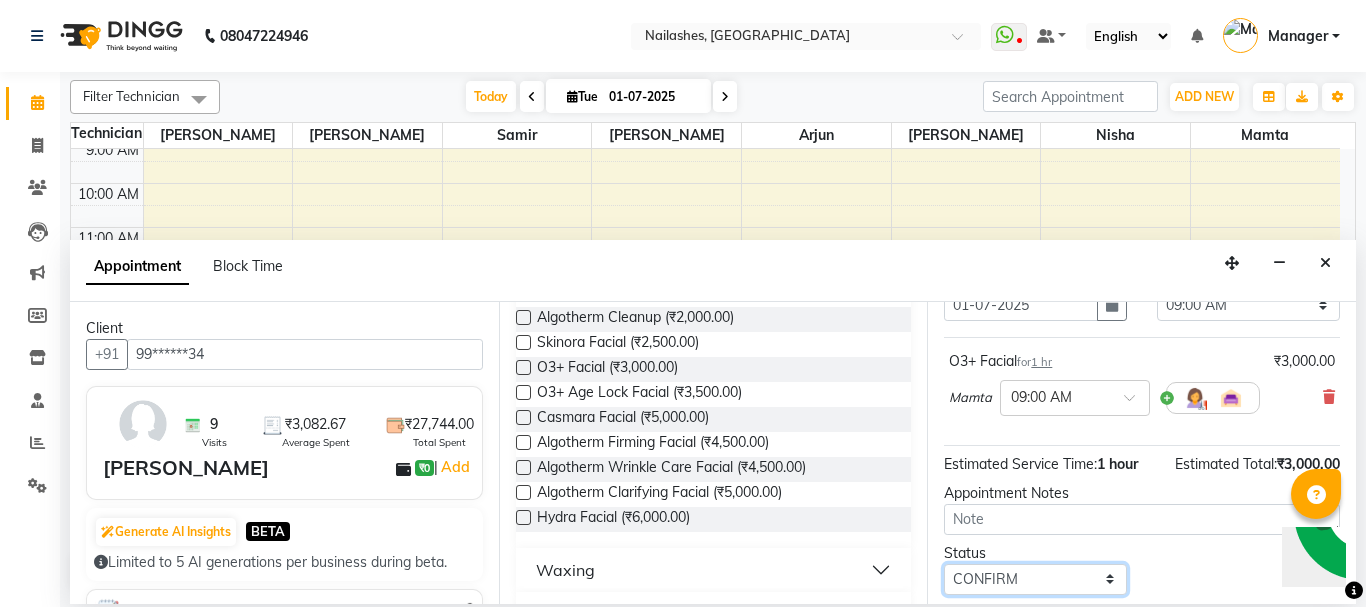 scroll, scrollTop: 96, scrollLeft: 0, axis: vertical 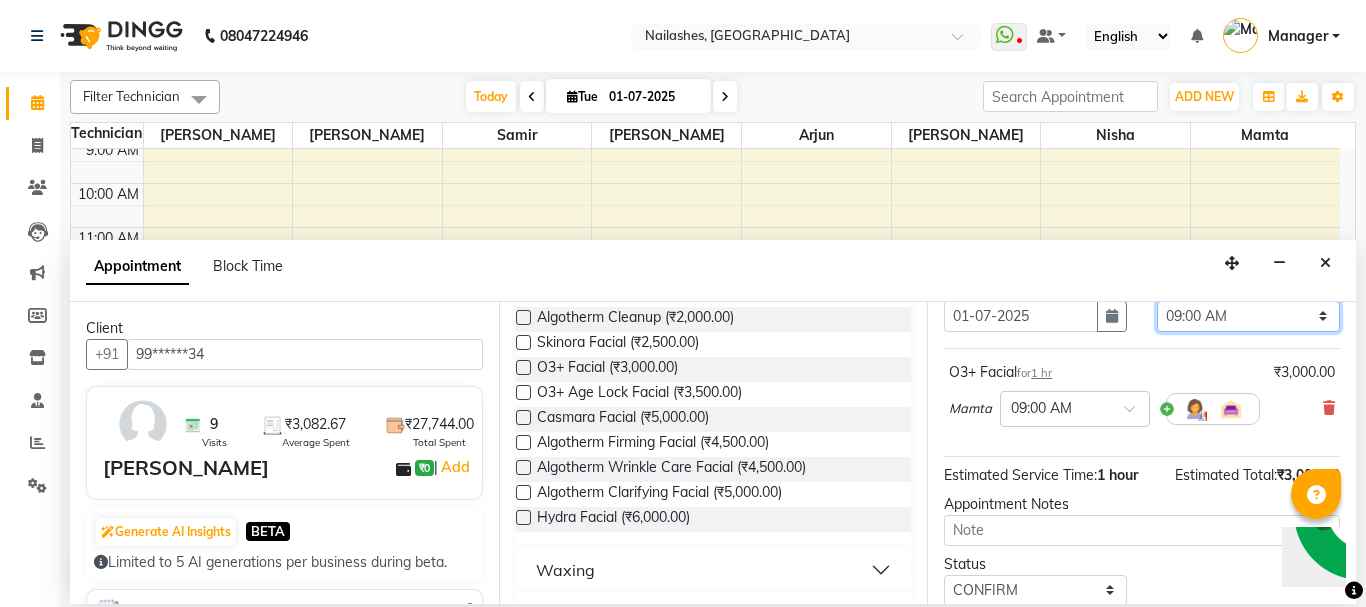 click on "Select 09:00 AM 09:15 AM 09:30 AM 09:45 AM 10:00 AM 10:15 AM 10:30 AM 10:45 AM 11:00 AM 11:15 AM 11:30 AM 11:45 AM 12:00 PM 12:15 PM 12:30 PM 12:45 PM 01:00 PM 01:15 PM 01:30 PM 01:45 PM 02:00 PM 02:15 PM 02:30 PM 02:45 PM 03:00 PM 03:15 PM 03:30 PM 03:45 PM 04:00 PM 04:15 PM 04:30 PM 04:45 PM 05:00 PM 05:15 PM 05:30 PM 05:45 PM 06:00 PM 06:15 PM 06:30 PM 06:45 PM 07:00 PM 07:15 PM 07:30 PM 07:45 PM 08:00 PM 08:15 PM 08:30 PM 08:45 PM 09:00 PM 09:15 PM 09:30 PM 09:45 PM 10:00 PM 10:15 PM 10:30 PM 10:45 PM 11:00 PM" at bounding box center (1248, 316) 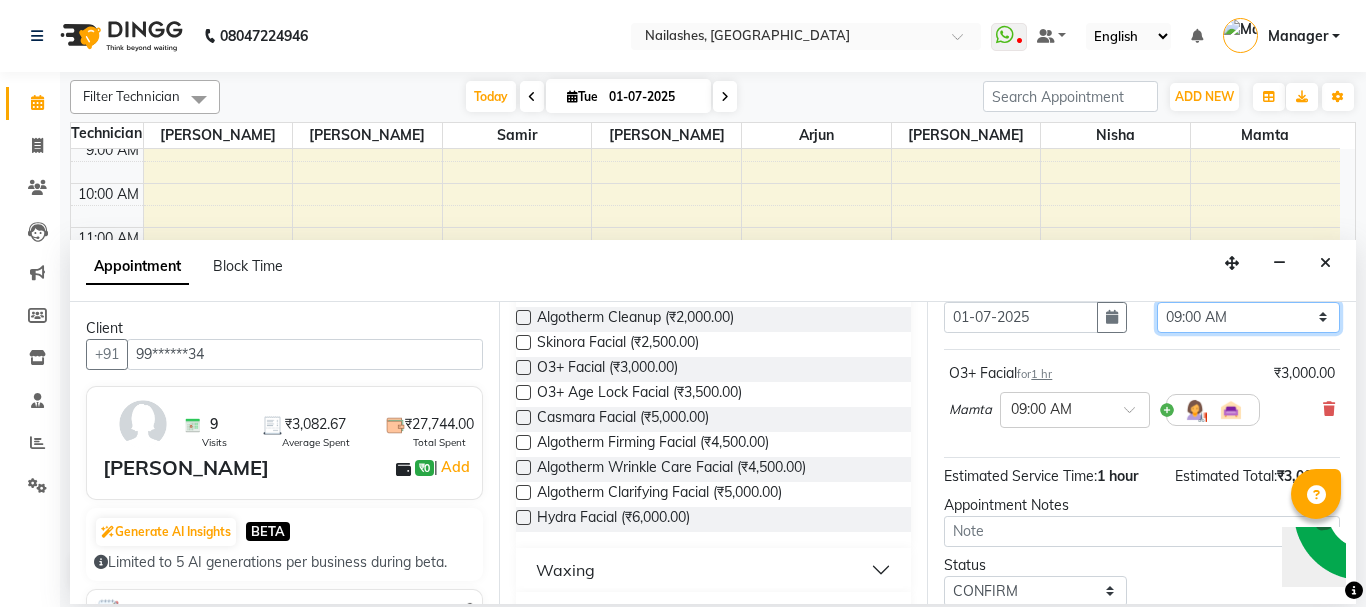 select on "1020" 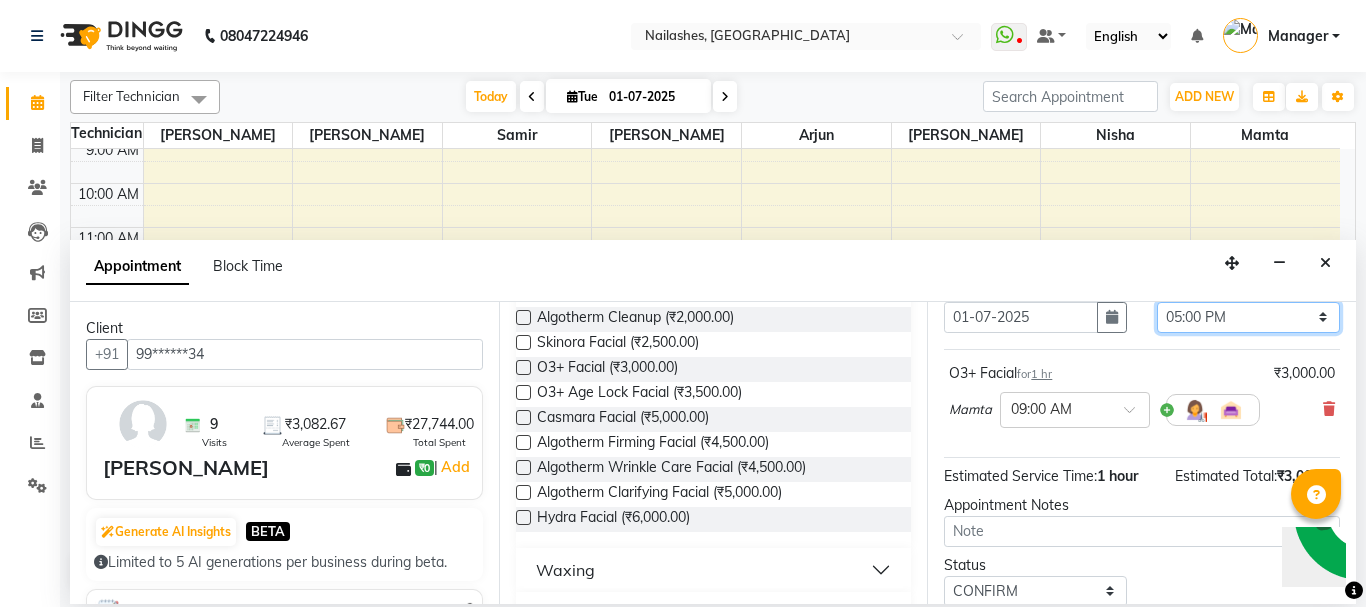 click on "Select 09:00 AM 09:15 AM 09:30 AM 09:45 AM 10:00 AM 10:15 AM 10:30 AM 10:45 AM 11:00 AM 11:15 AM 11:30 AM 11:45 AM 12:00 PM 12:15 PM 12:30 PM 12:45 PM 01:00 PM 01:15 PM 01:30 PM 01:45 PM 02:00 PM 02:15 PM 02:30 PM 02:45 PM 03:00 PM 03:15 PM 03:30 PM 03:45 PM 04:00 PM 04:15 PM 04:30 PM 04:45 PM 05:00 PM 05:15 PM 05:30 PM 05:45 PM 06:00 PM 06:15 PM 06:30 PM 06:45 PM 07:00 PM 07:15 PM 07:30 PM 07:45 PM 08:00 PM 08:15 PM 08:30 PM 08:45 PM 09:00 PM 09:15 PM 09:30 PM 09:45 PM 10:00 PM 10:15 PM 10:30 PM 10:45 PM 11:00 PM" at bounding box center [1248, 317] 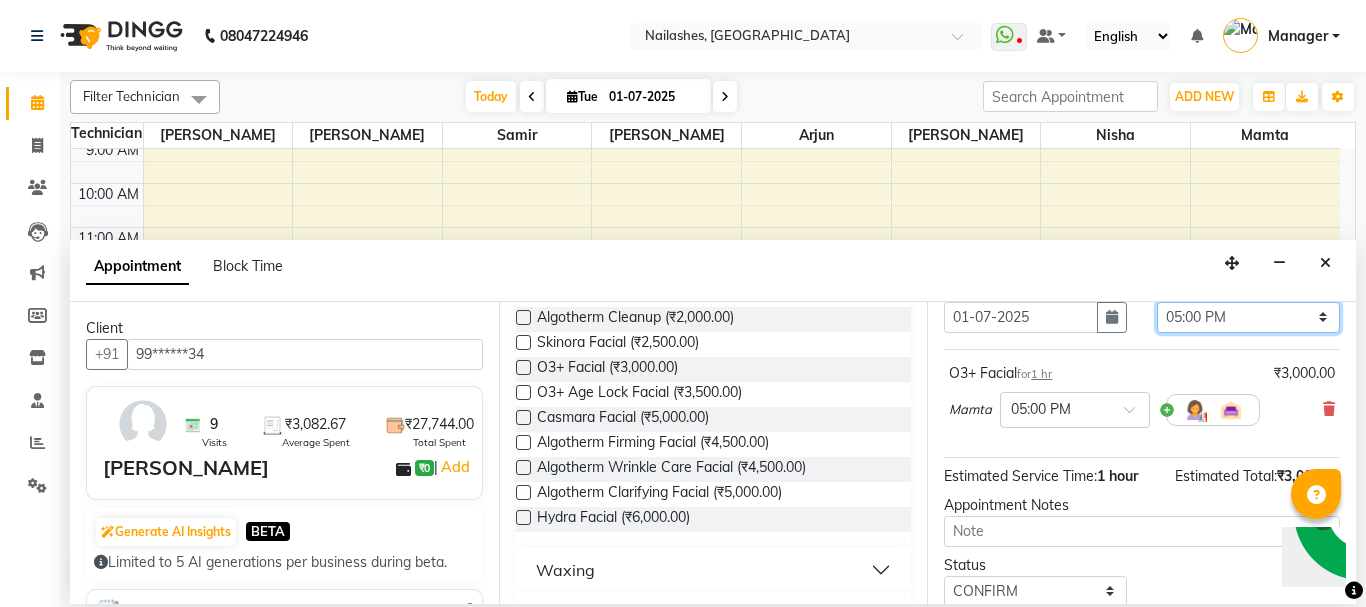 scroll, scrollTop: 239, scrollLeft: 0, axis: vertical 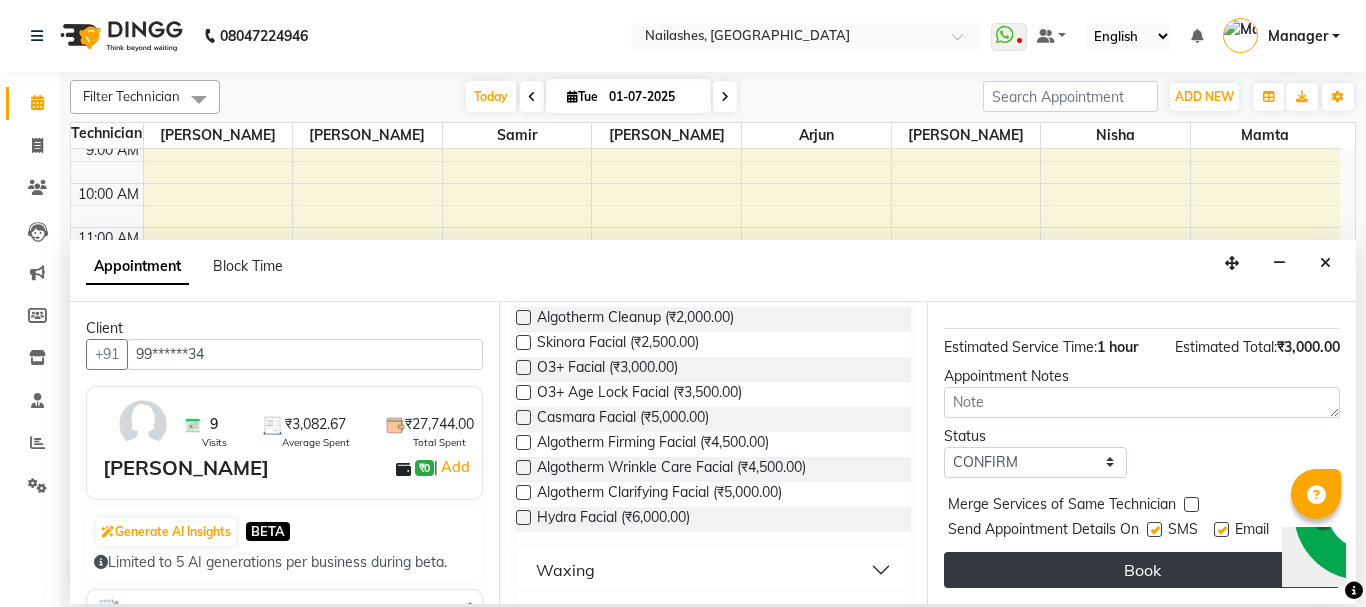 click on "Book" at bounding box center (1142, 570) 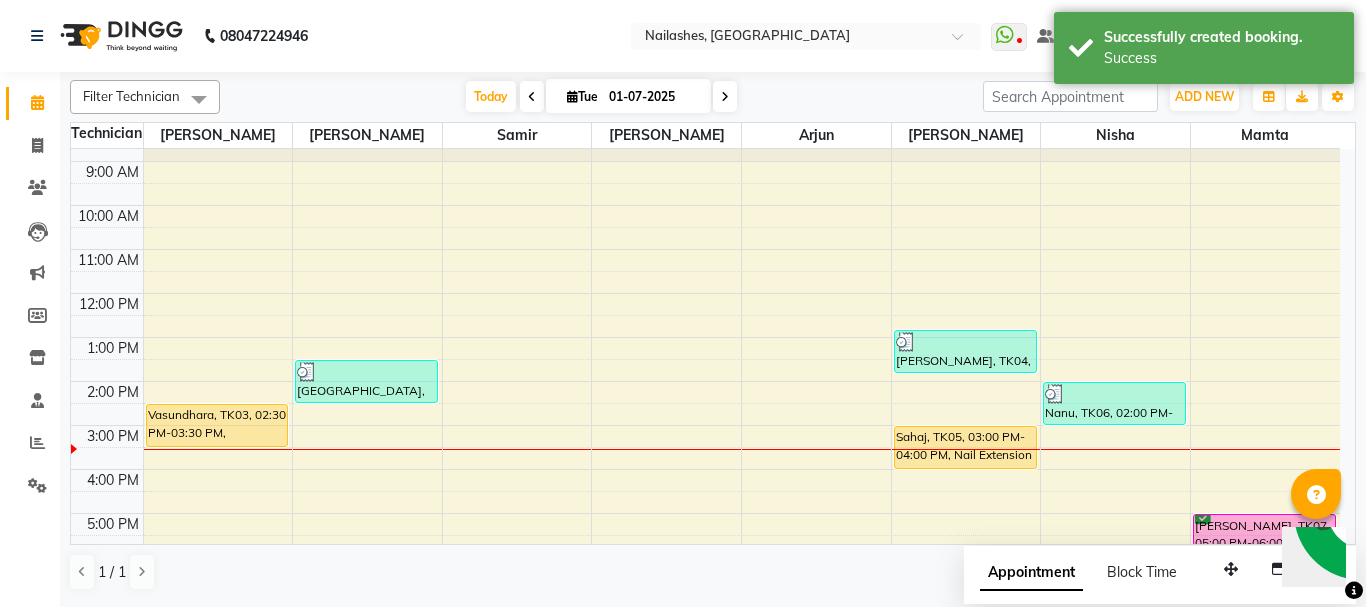 scroll, scrollTop: 0, scrollLeft: 0, axis: both 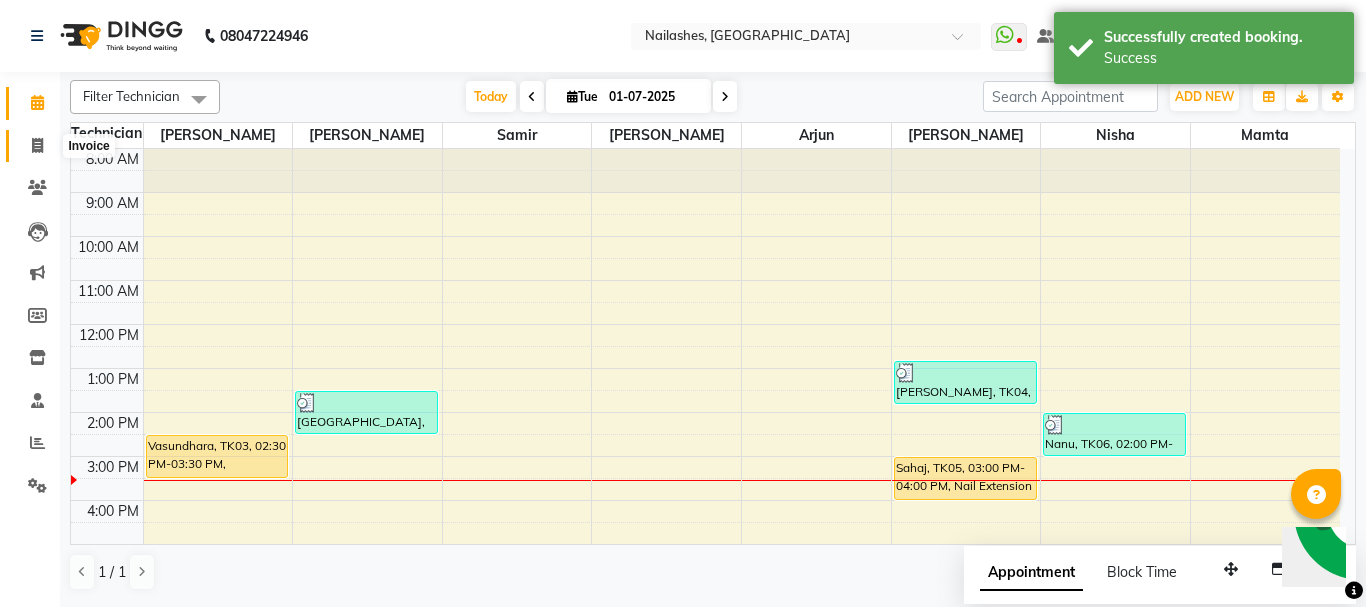 click 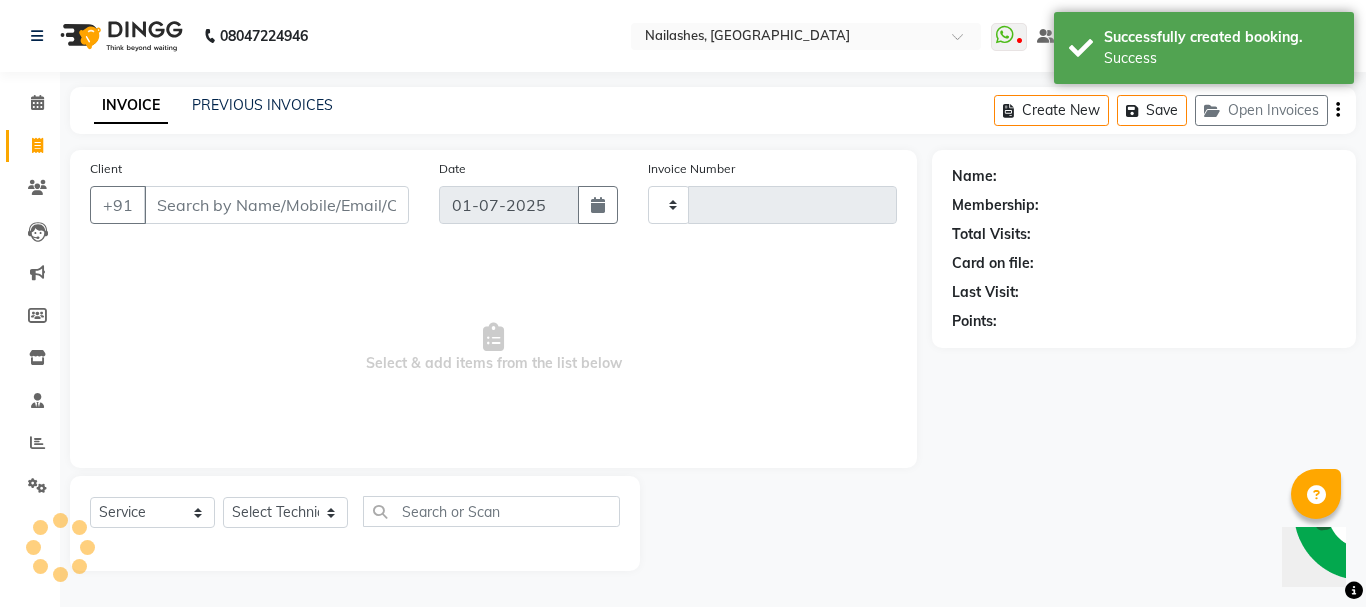 type on "1343" 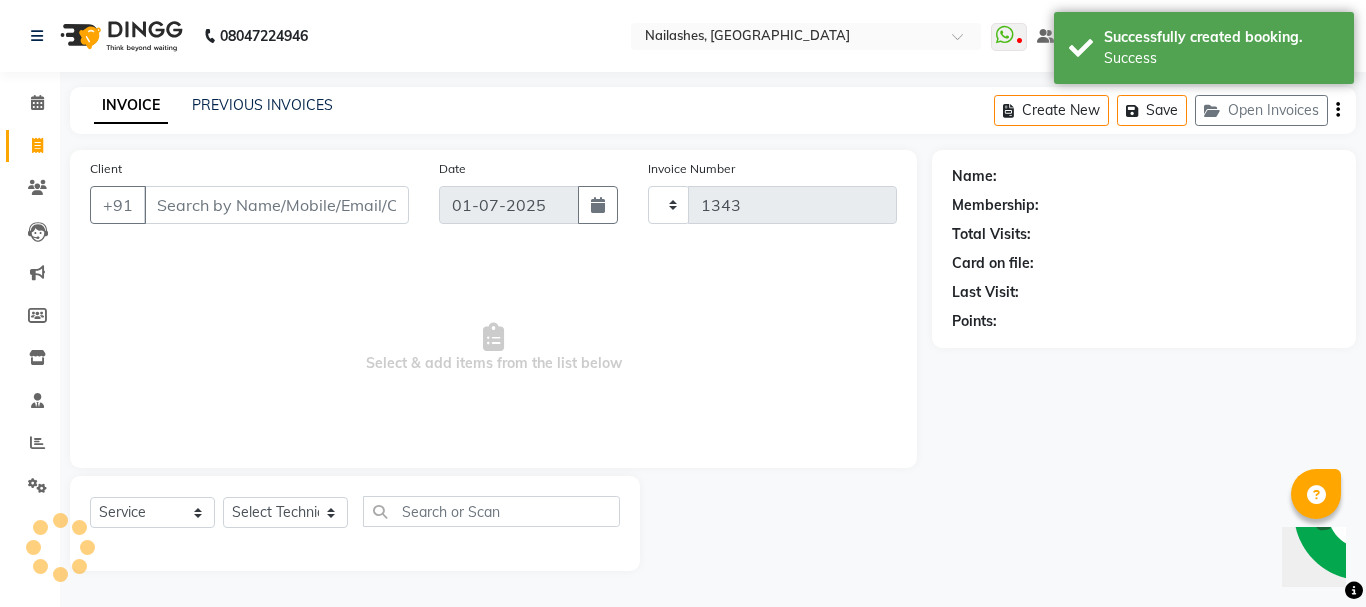 select on "3926" 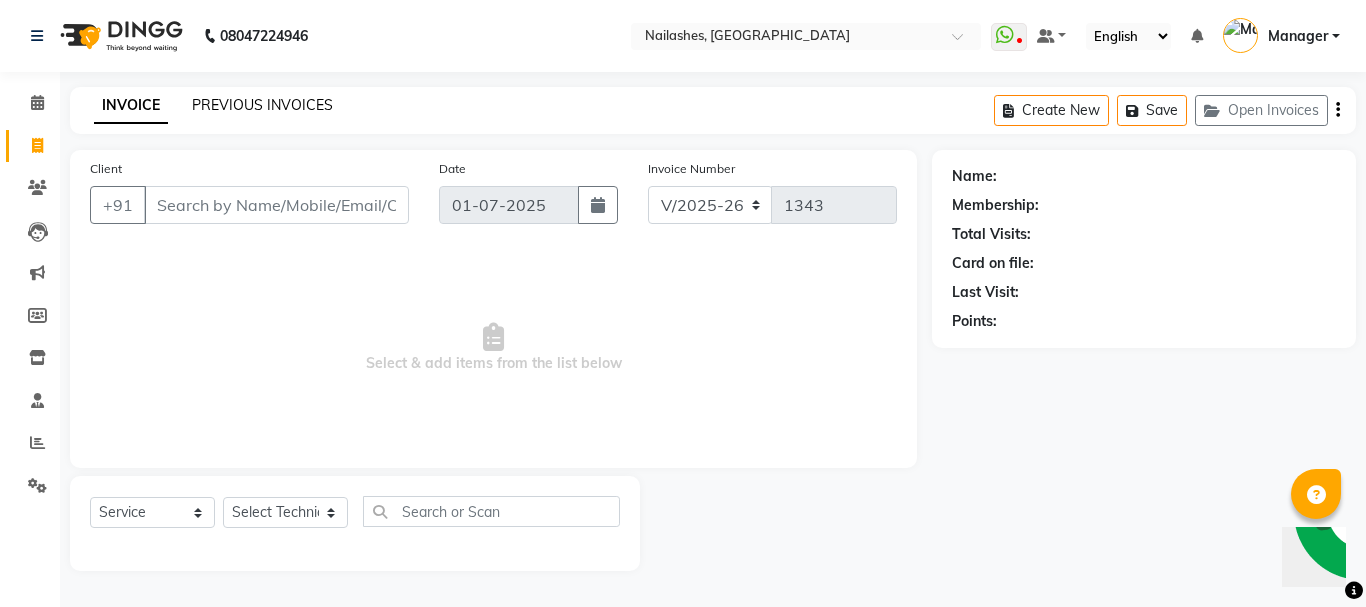 click on "PREVIOUS INVOICES" 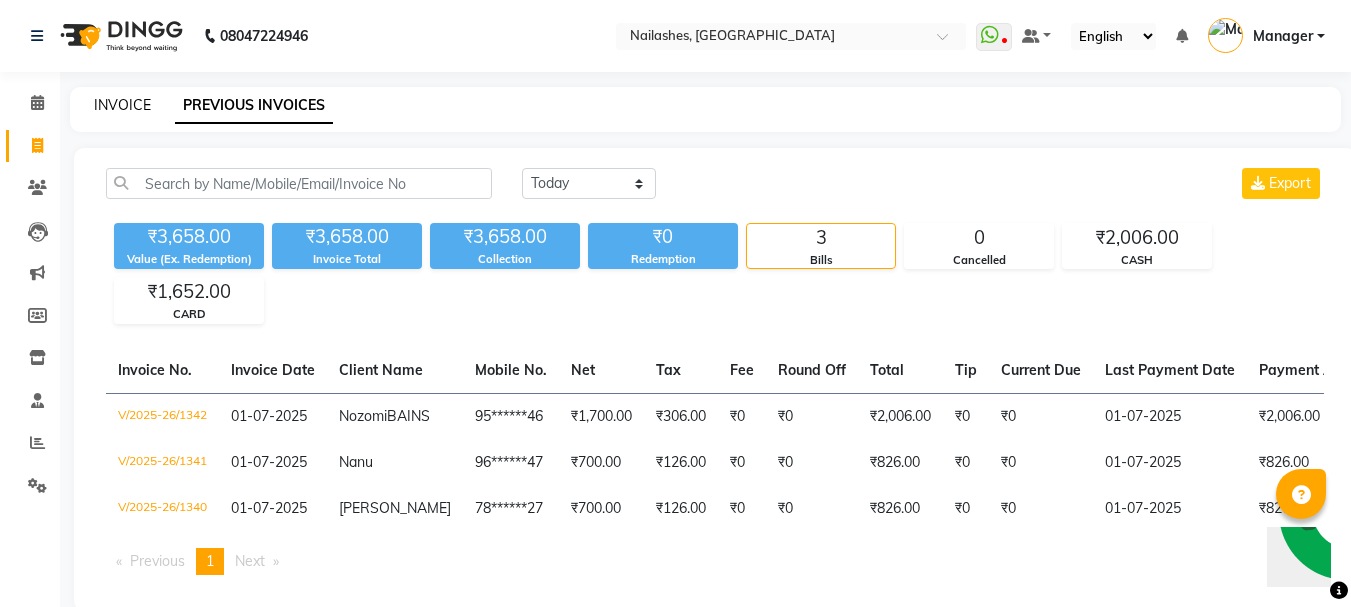 click on "INVOICE" 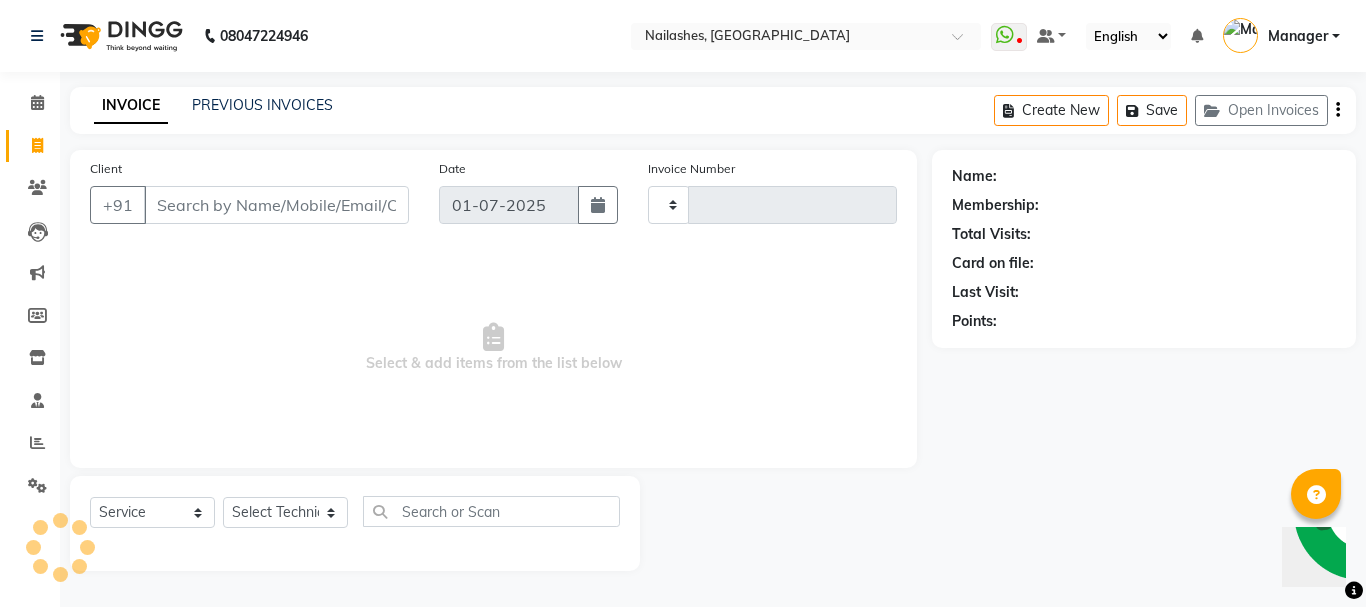 type on "1343" 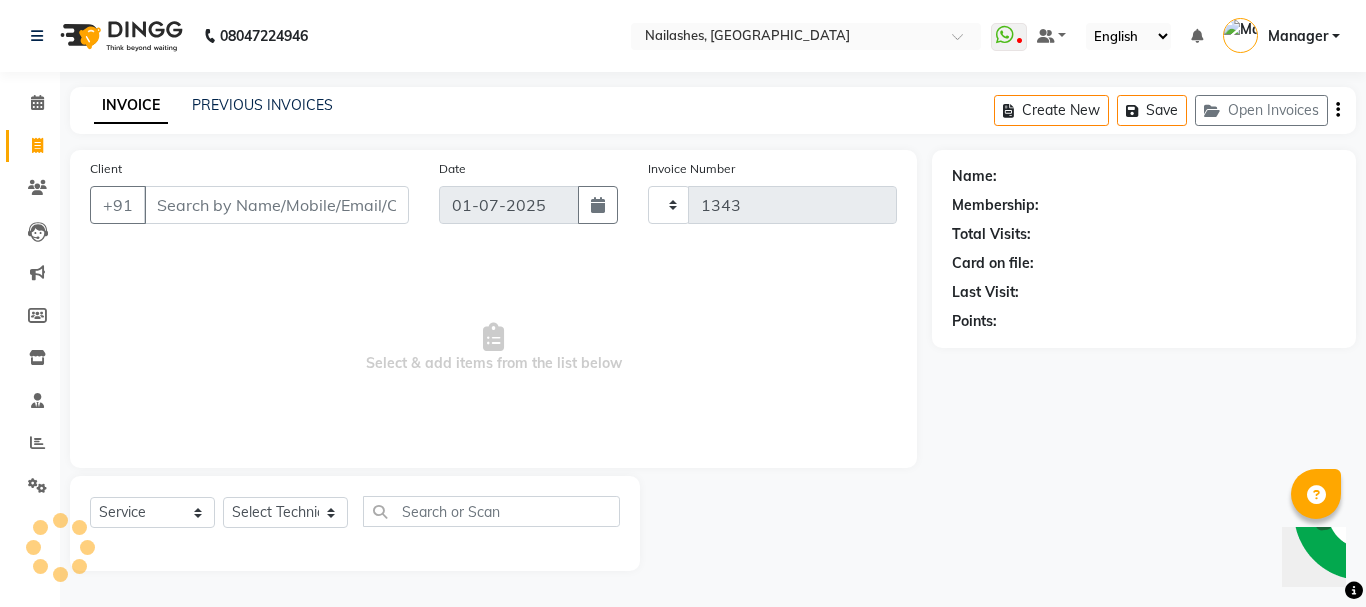 select on "3926" 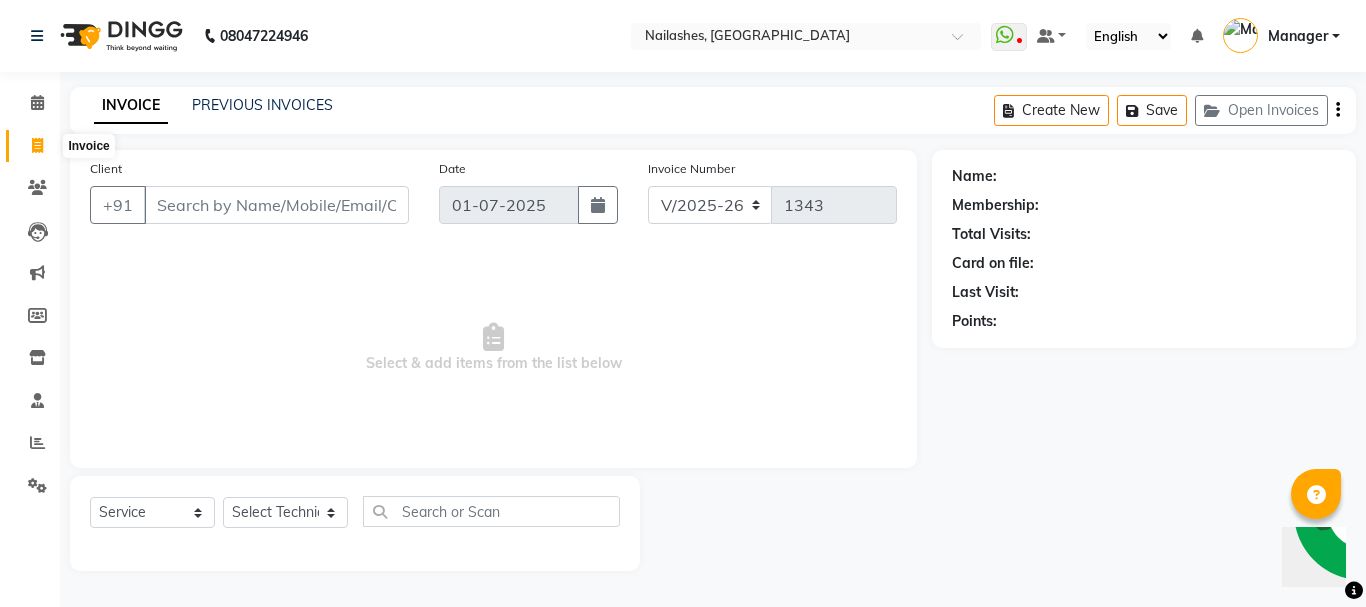 click 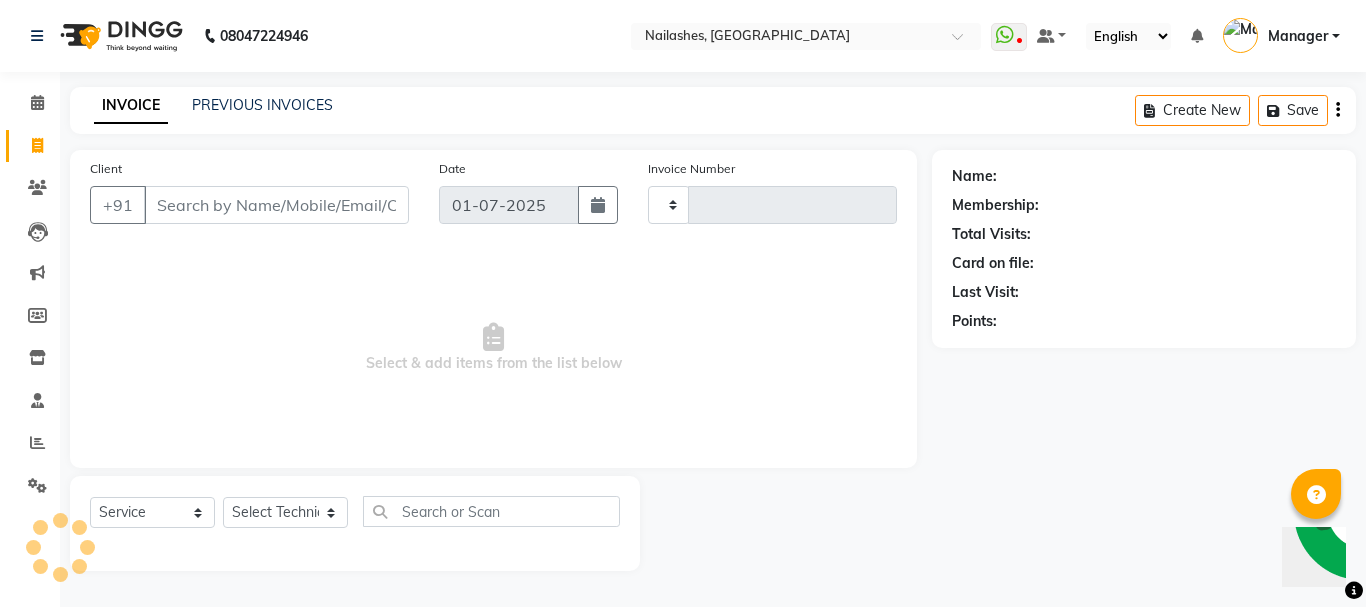 type on "1343" 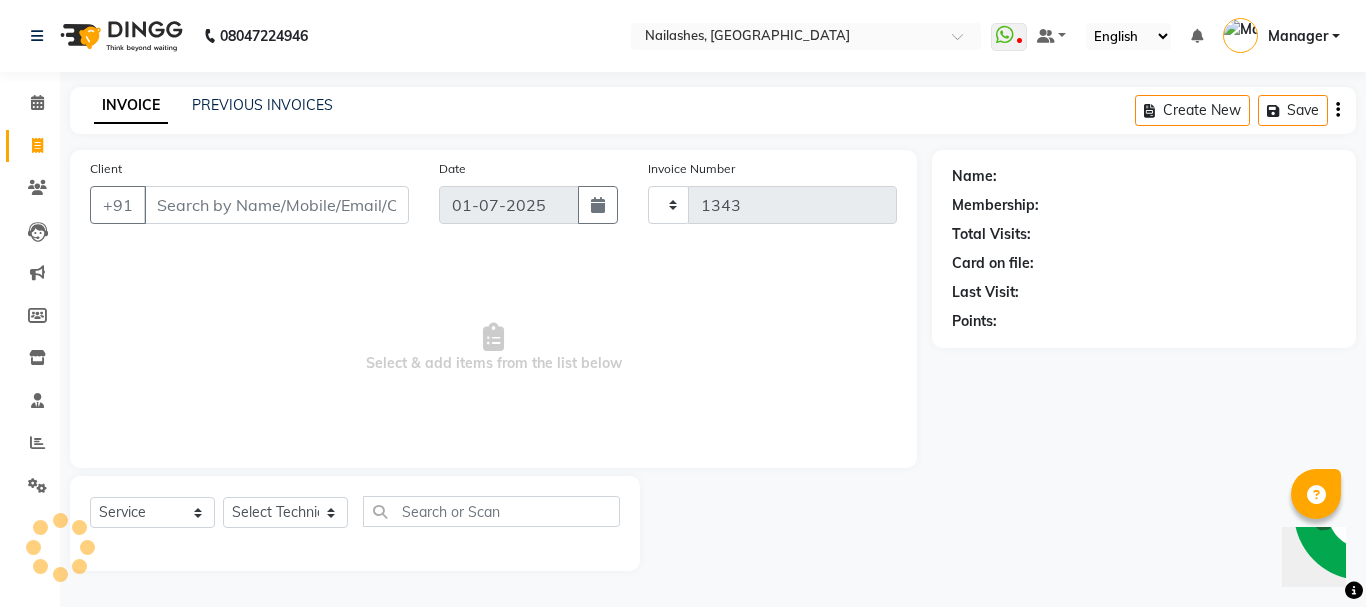 select on "3926" 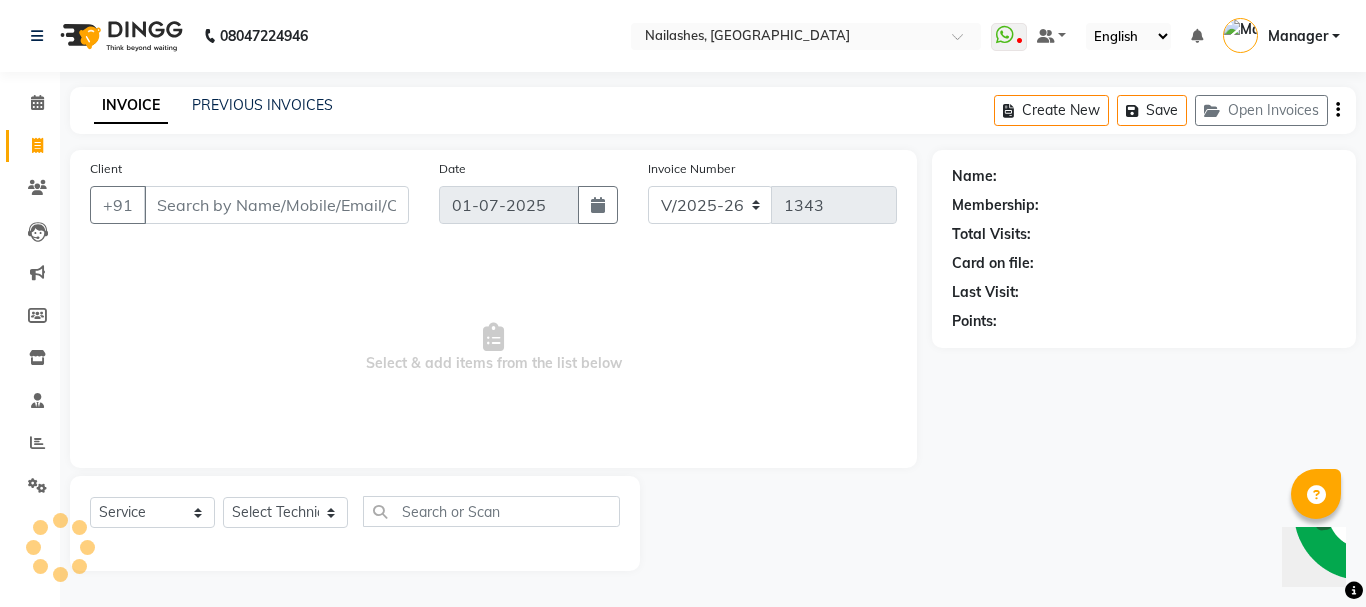 click on "Client" at bounding box center [276, 205] 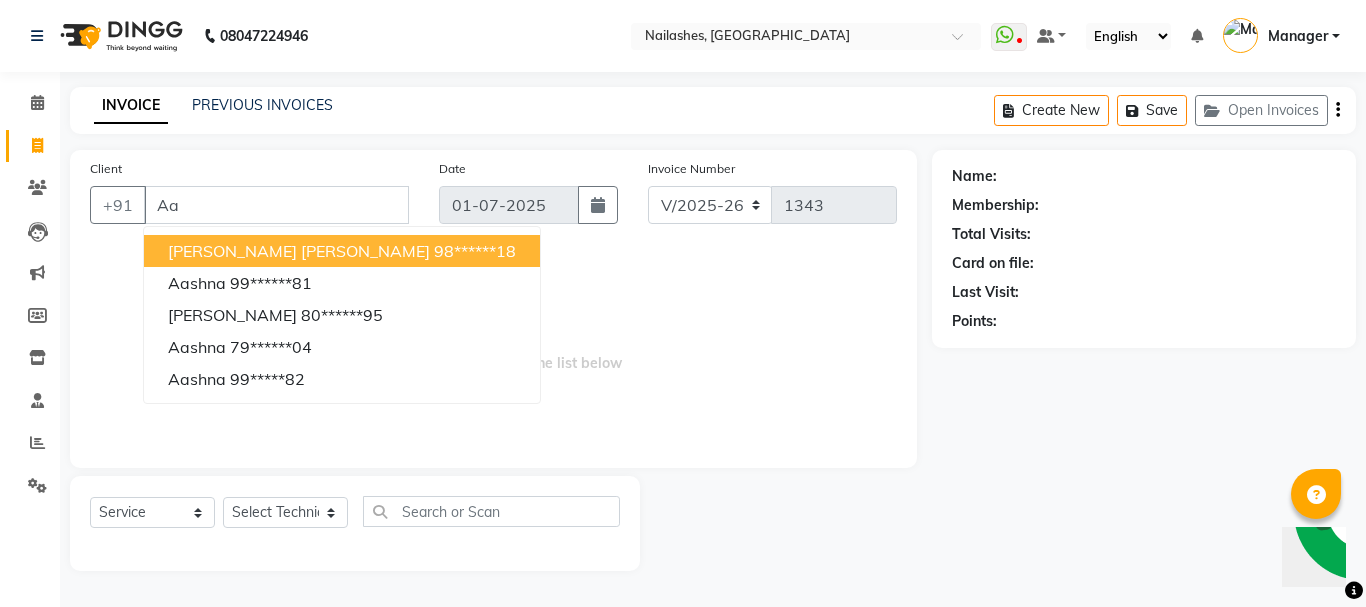 type on "A" 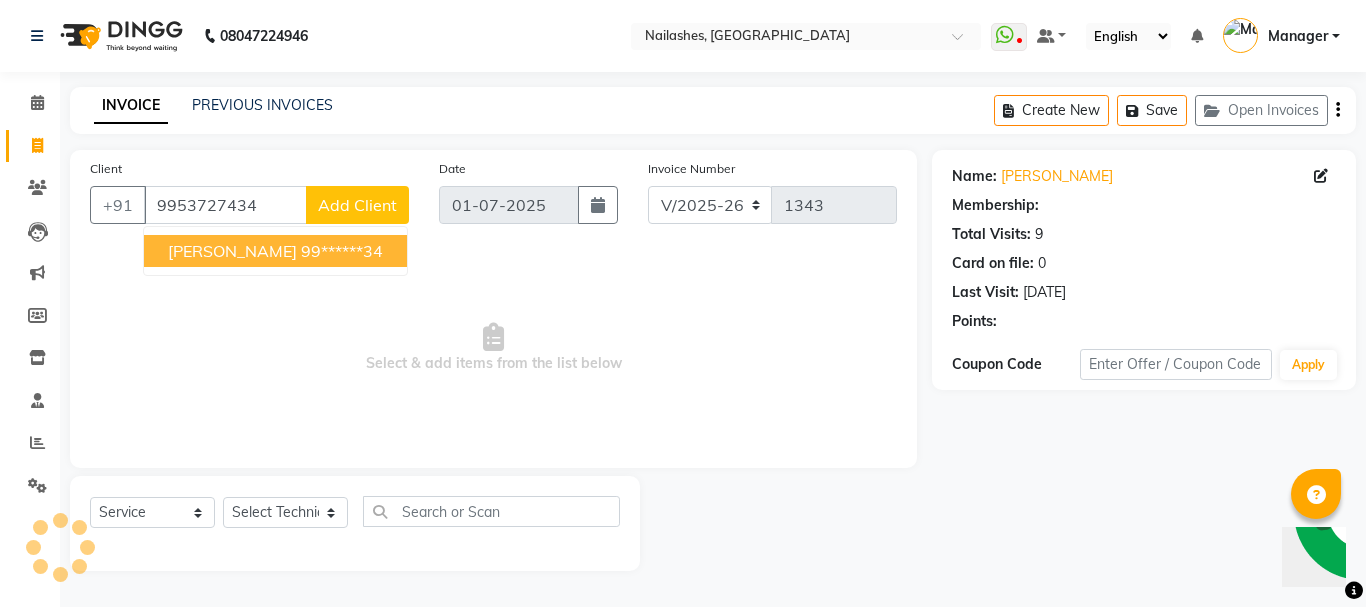 click on "Ashna" at bounding box center [232, 251] 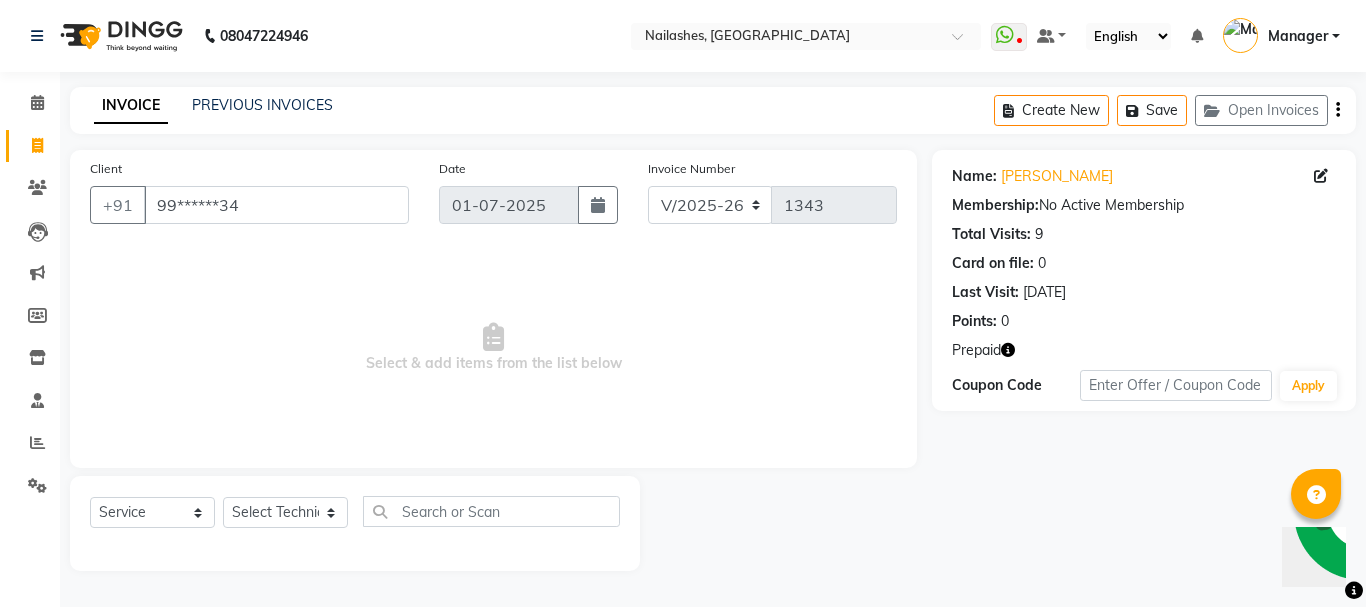 click 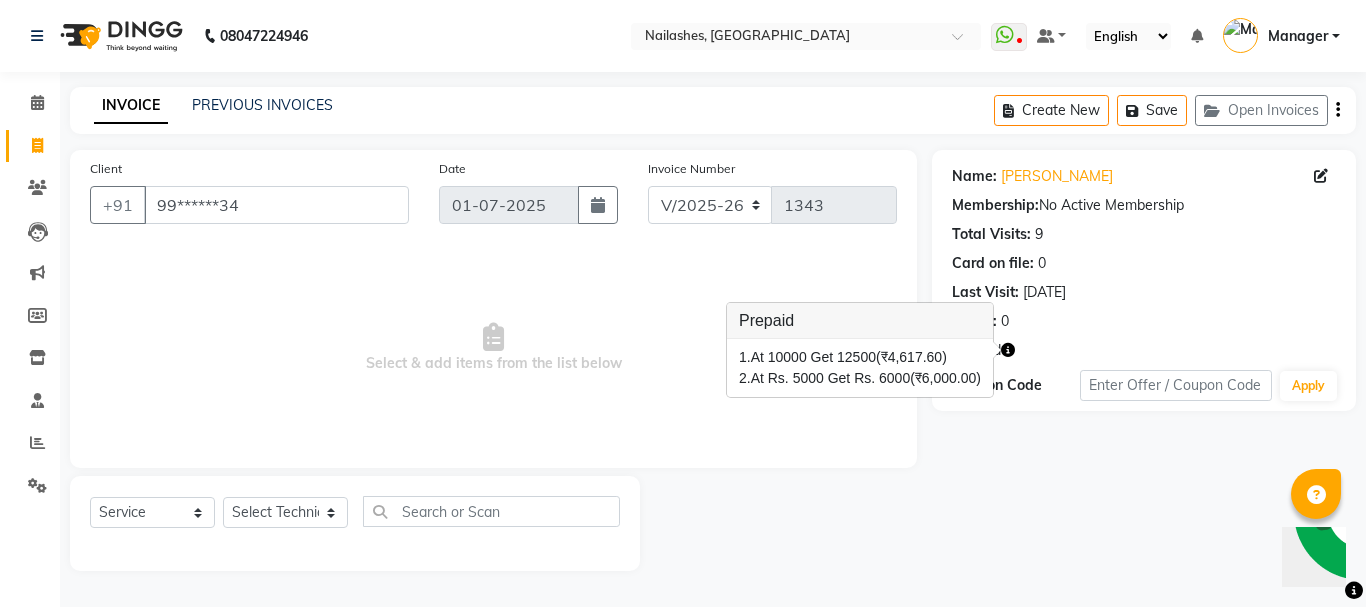 click 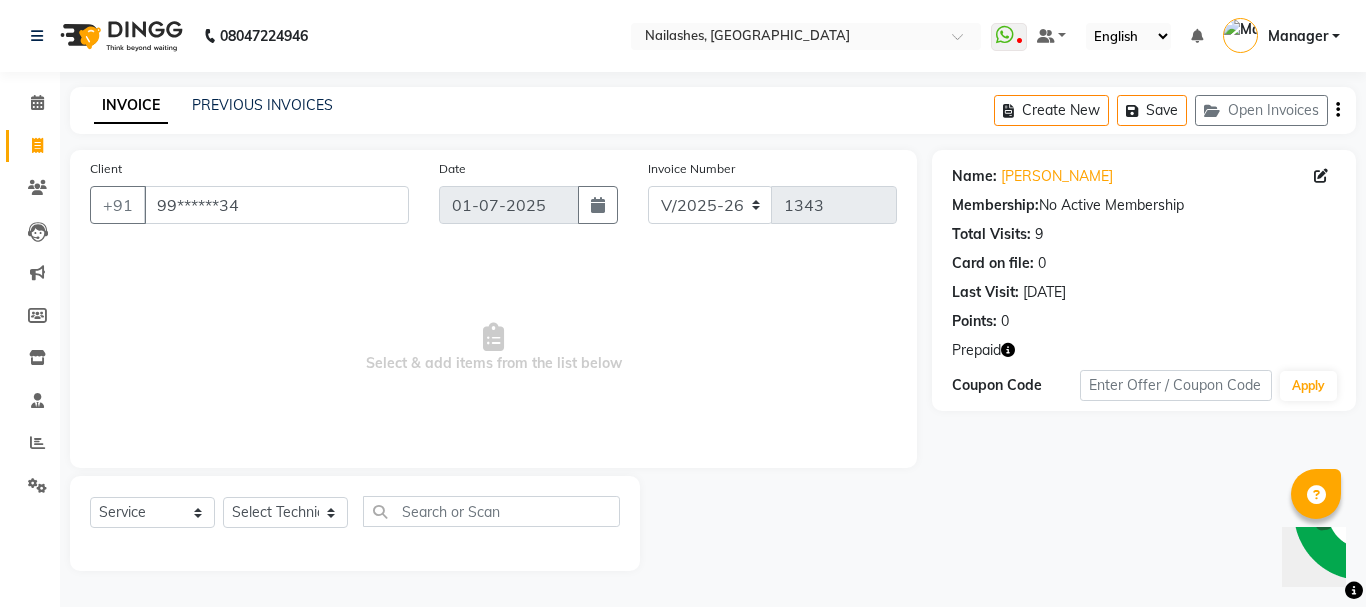 click 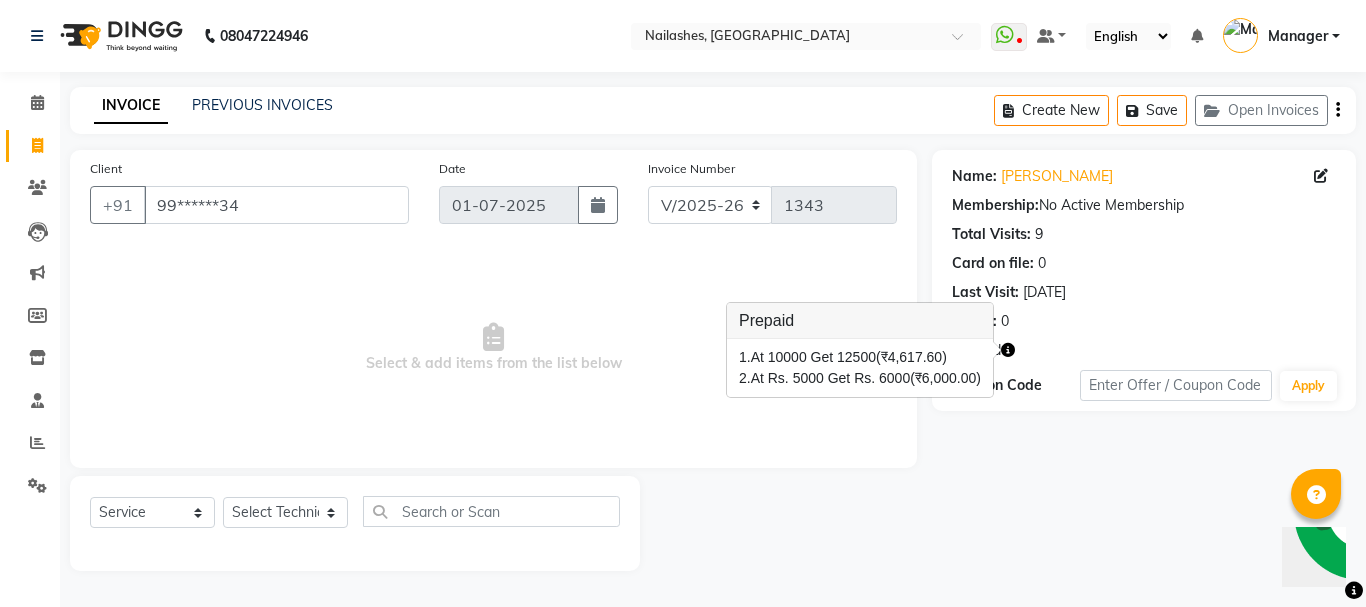 click 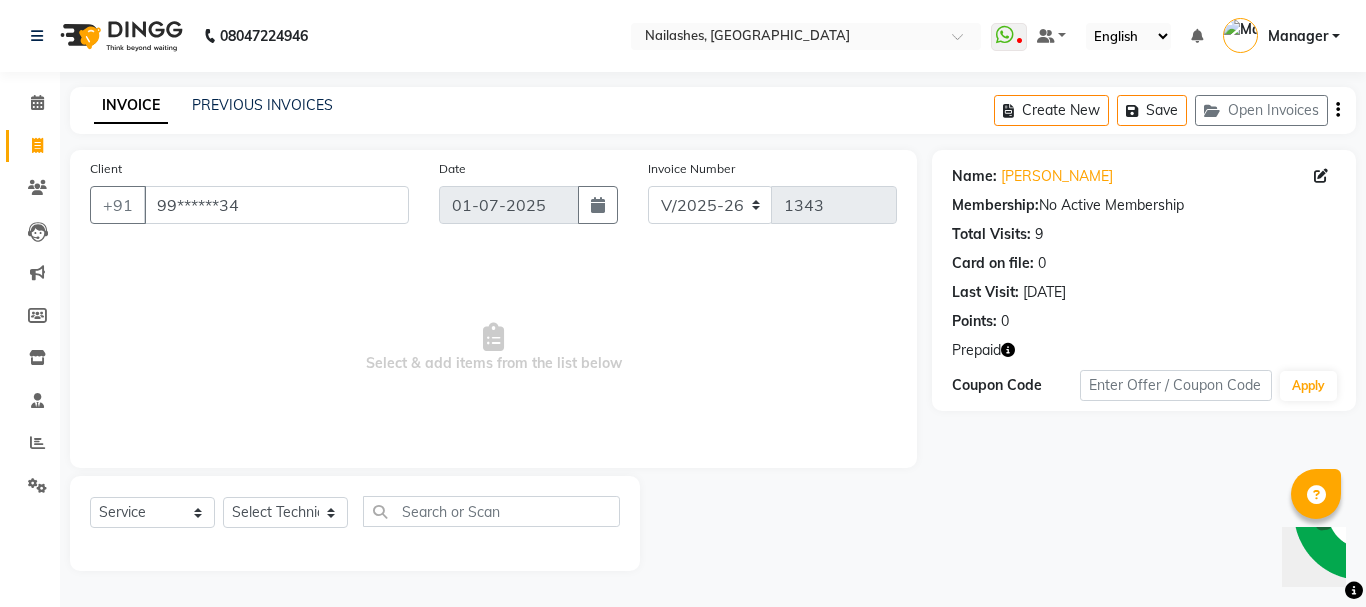click 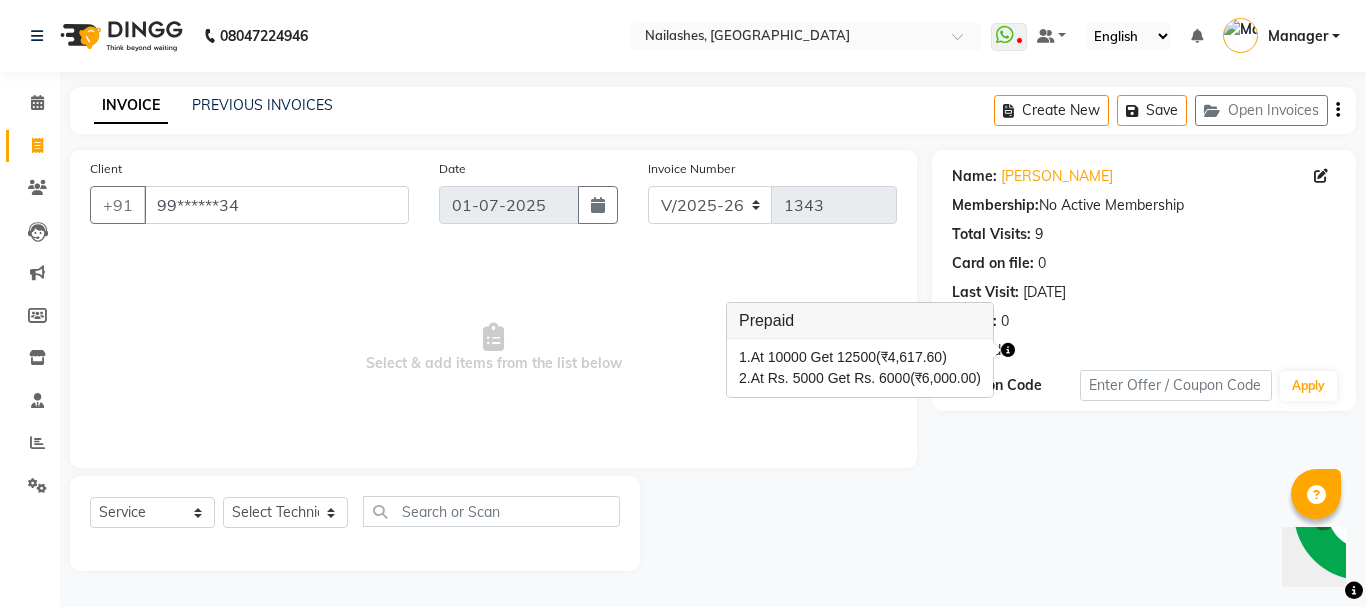 click 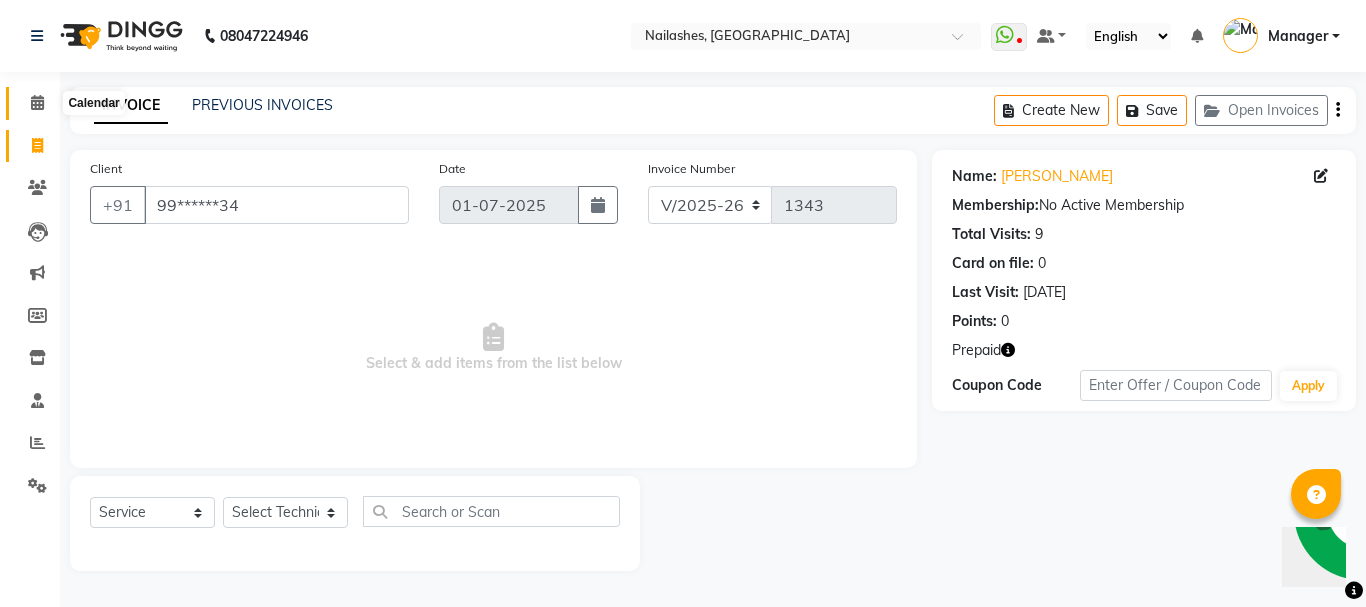 click 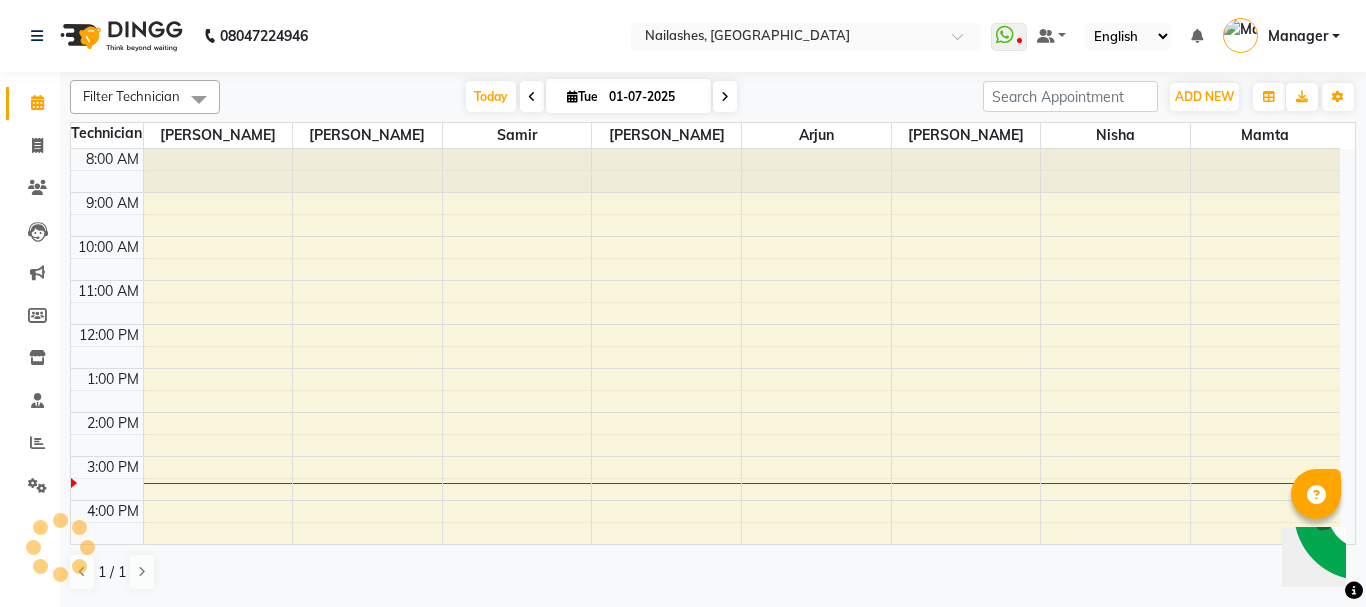 scroll, scrollTop: 0, scrollLeft: 0, axis: both 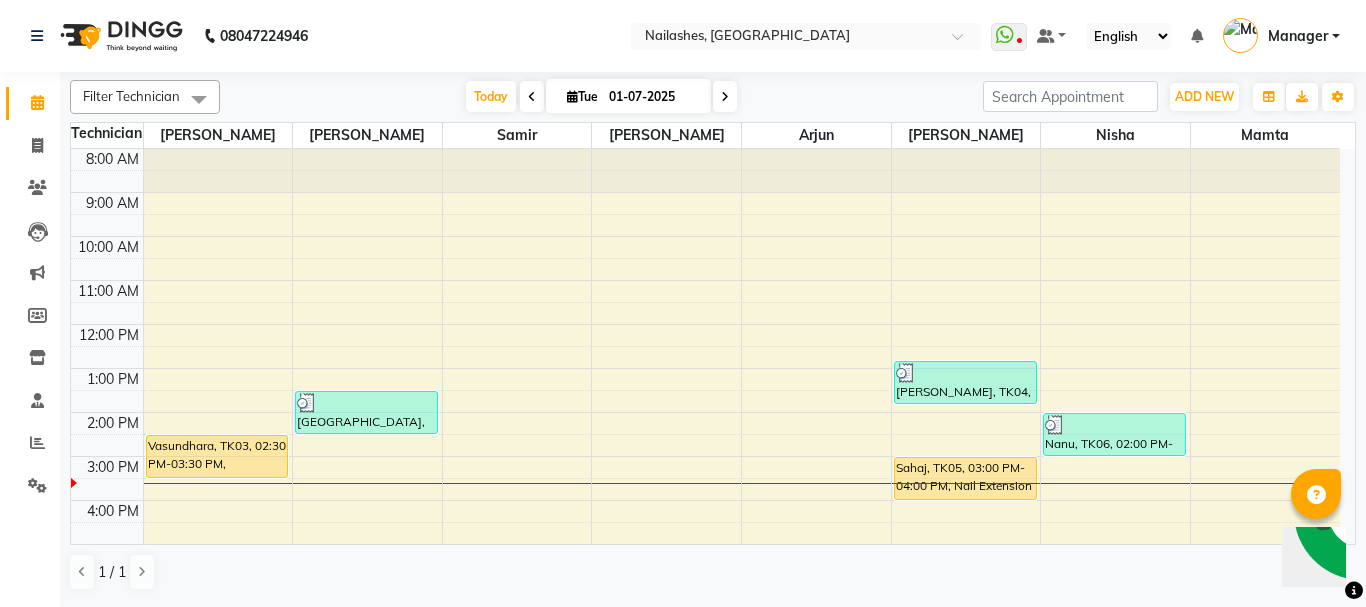 click on "Invoice" 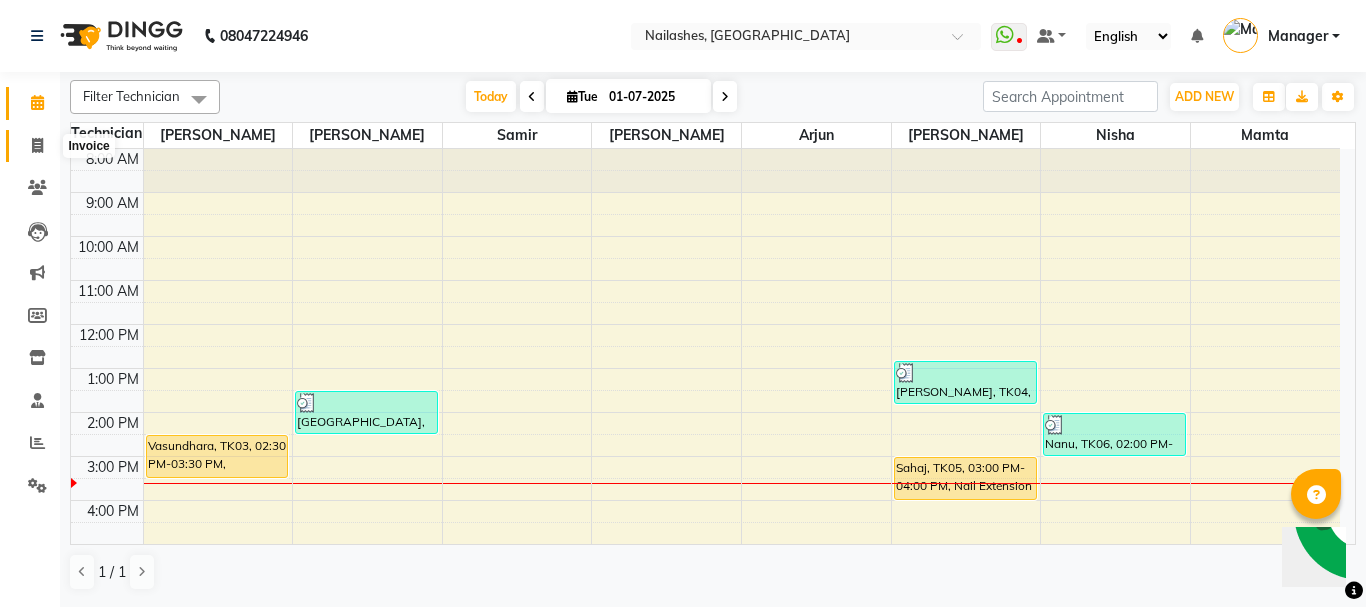 click 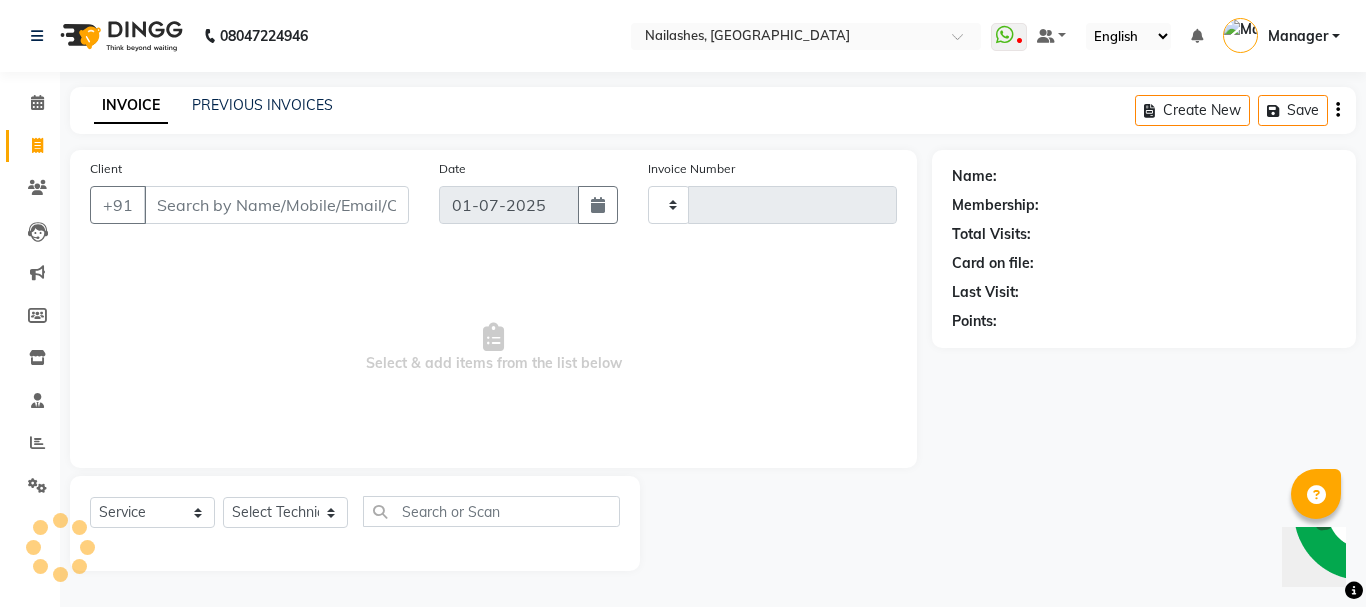 type on "1343" 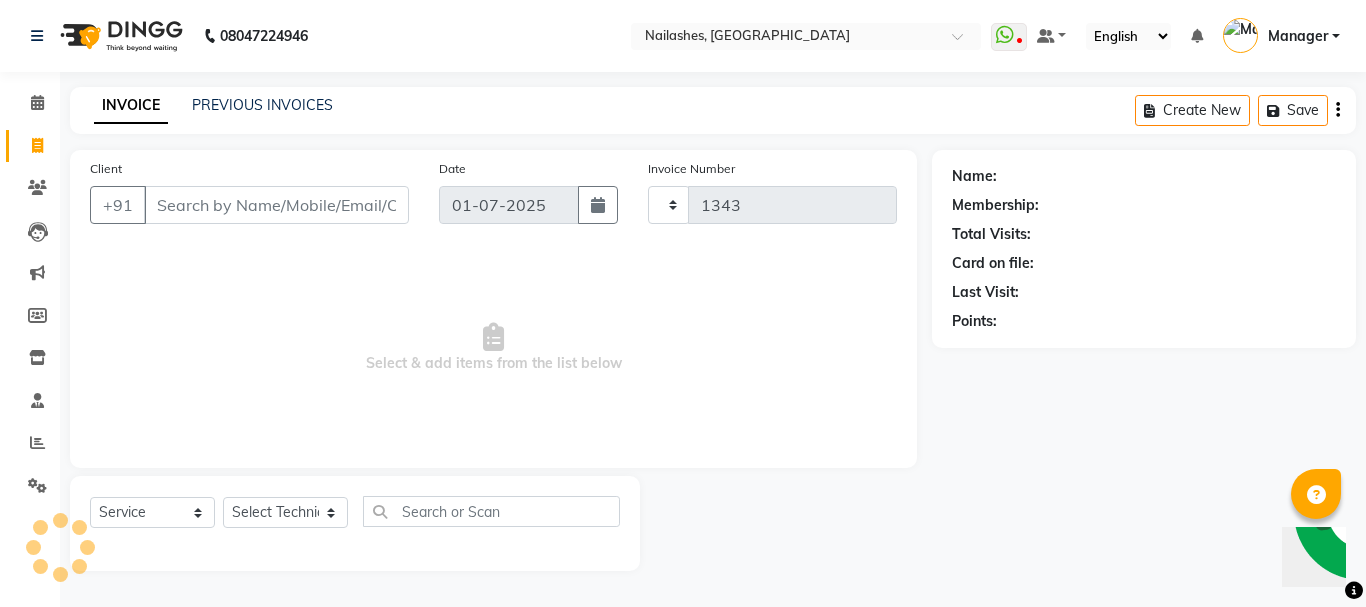 select on "3926" 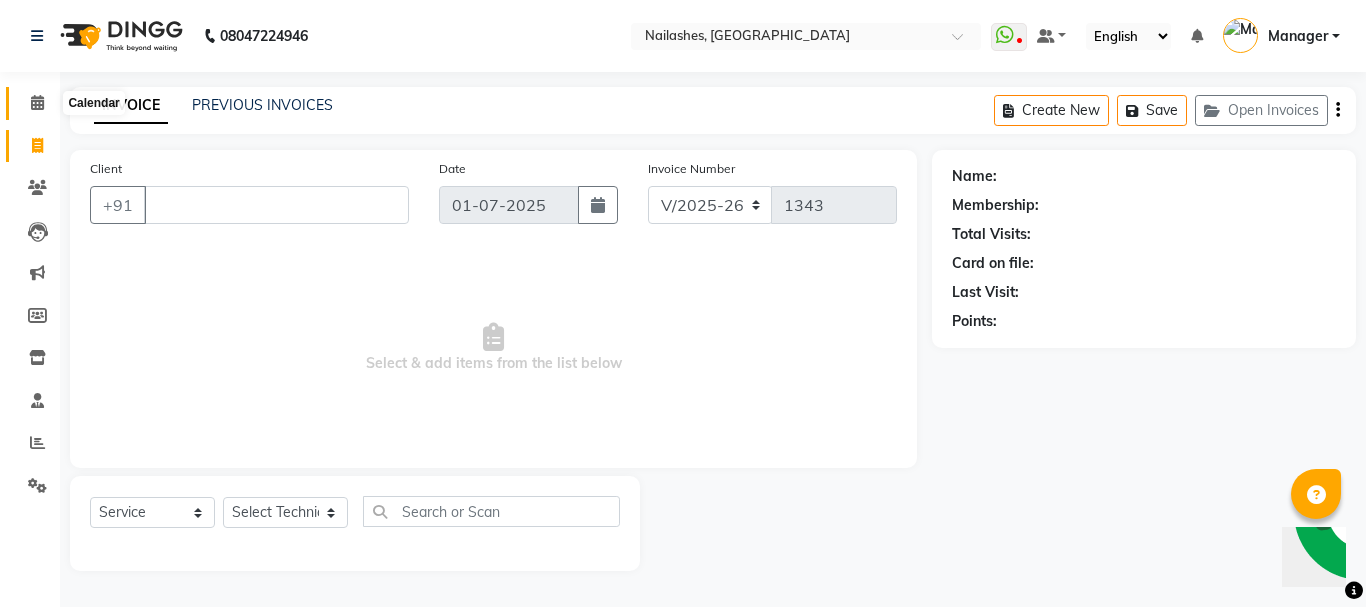 type 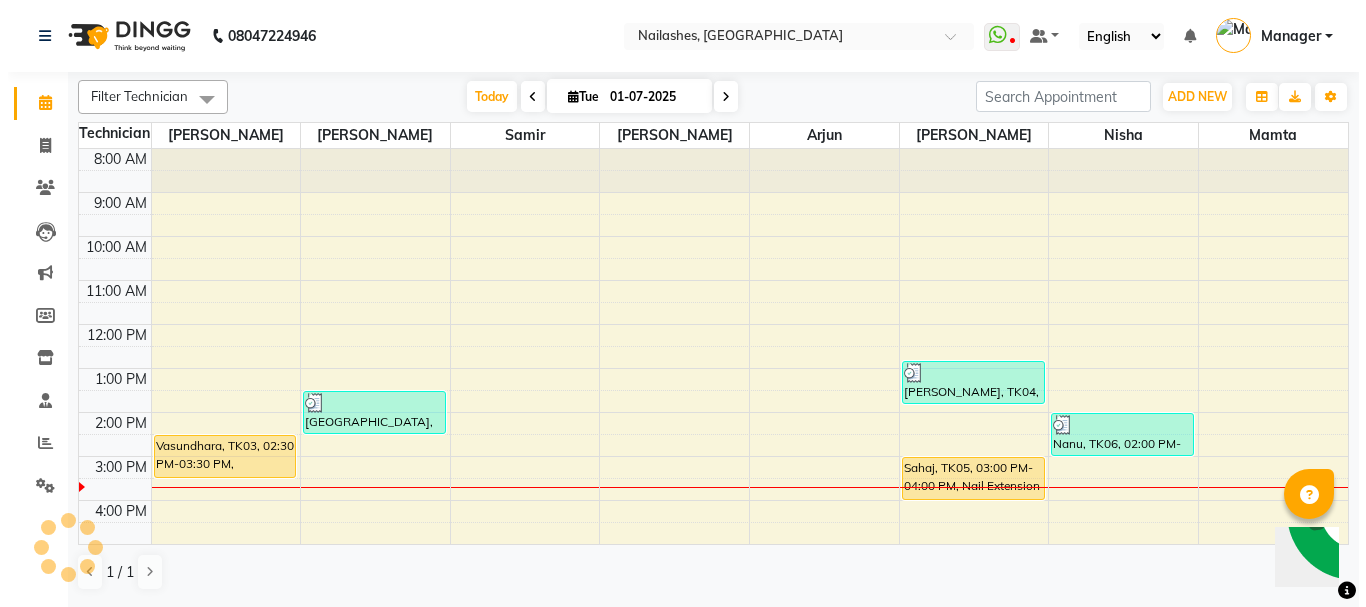 scroll, scrollTop: 0, scrollLeft: 0, axis: both 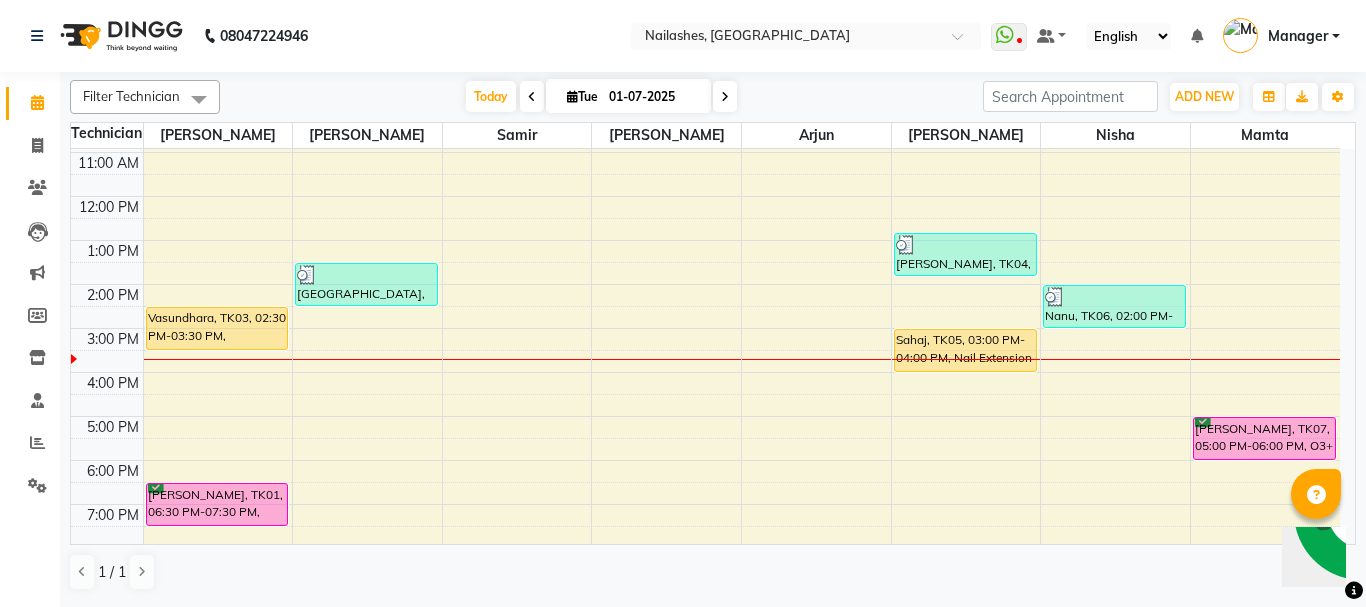 click on "Vasundhara, TK03, 02:30 PM-03:30 PM, Permanent Nail Paint - French (Hand)" at bounding box center (217, 328) 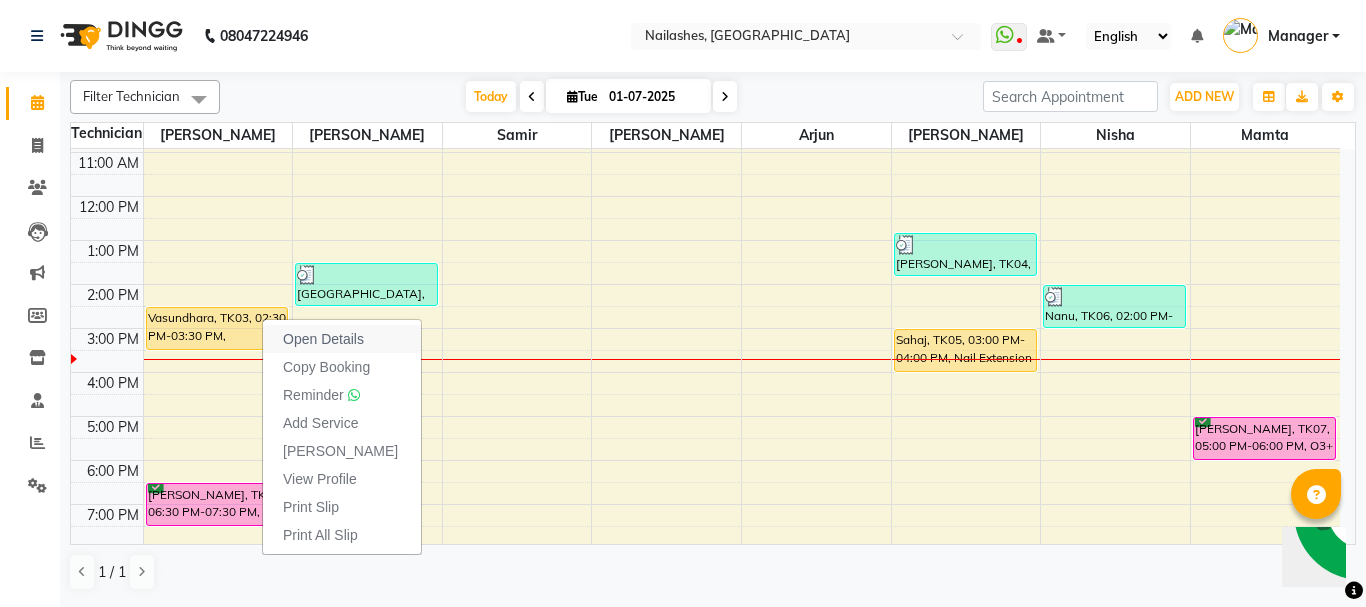 click on "Open Details" at bounding box center [323, 339] 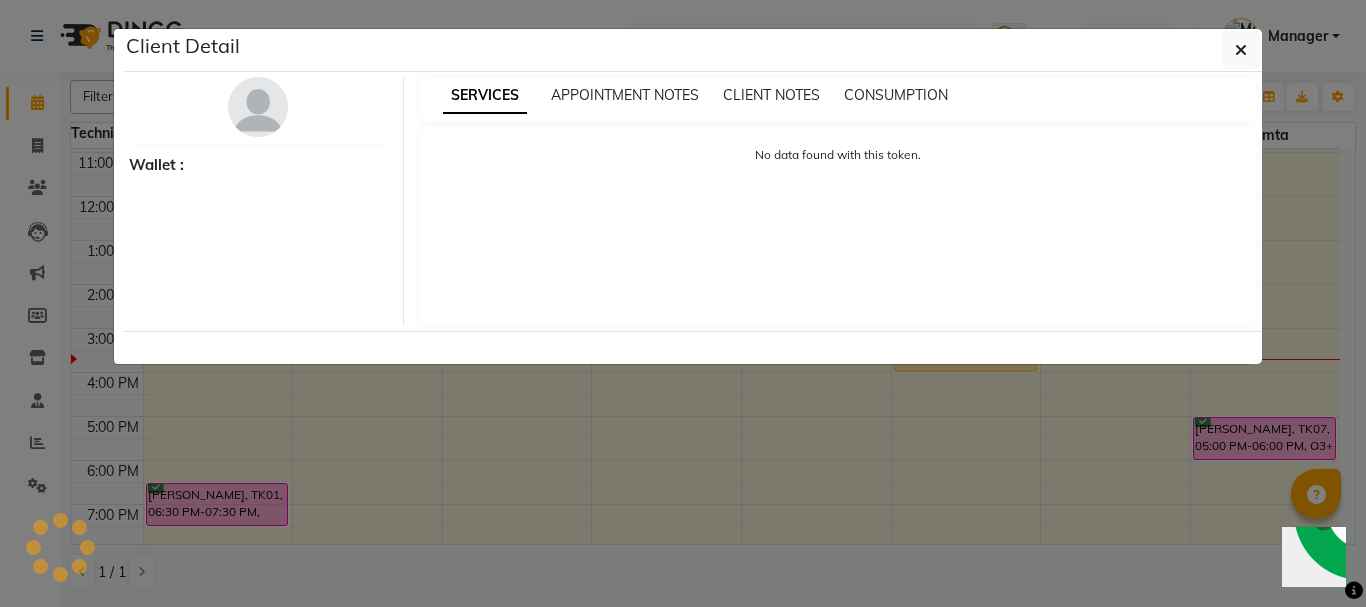 select on "1" 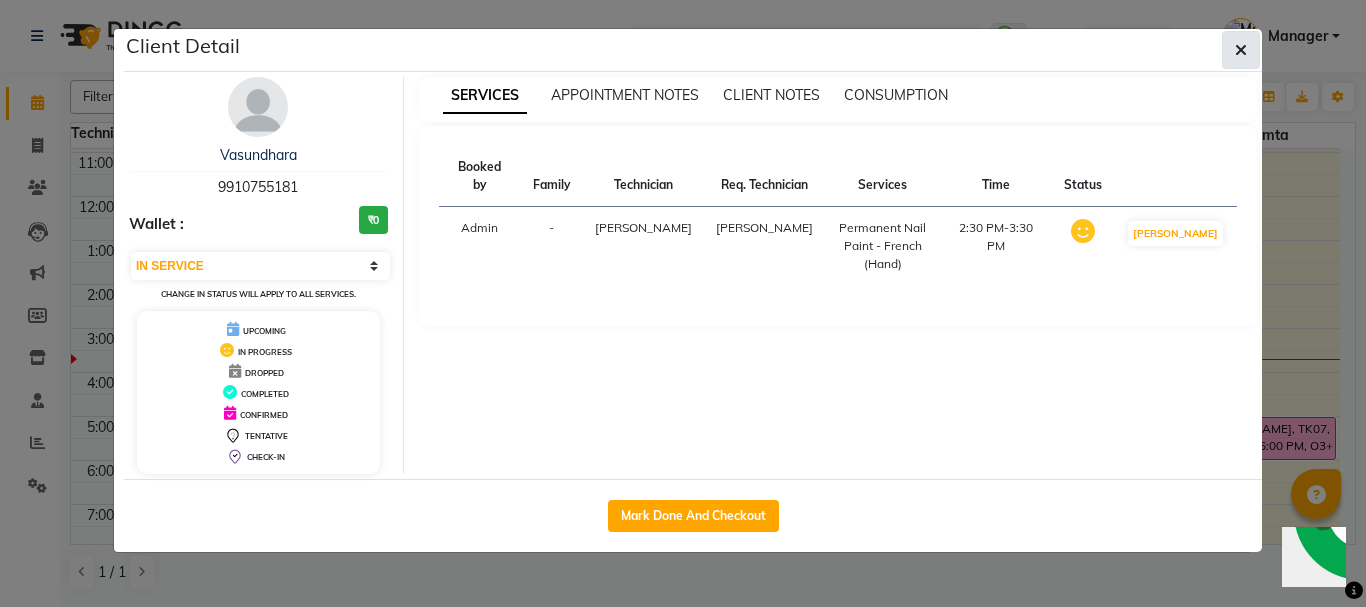 click 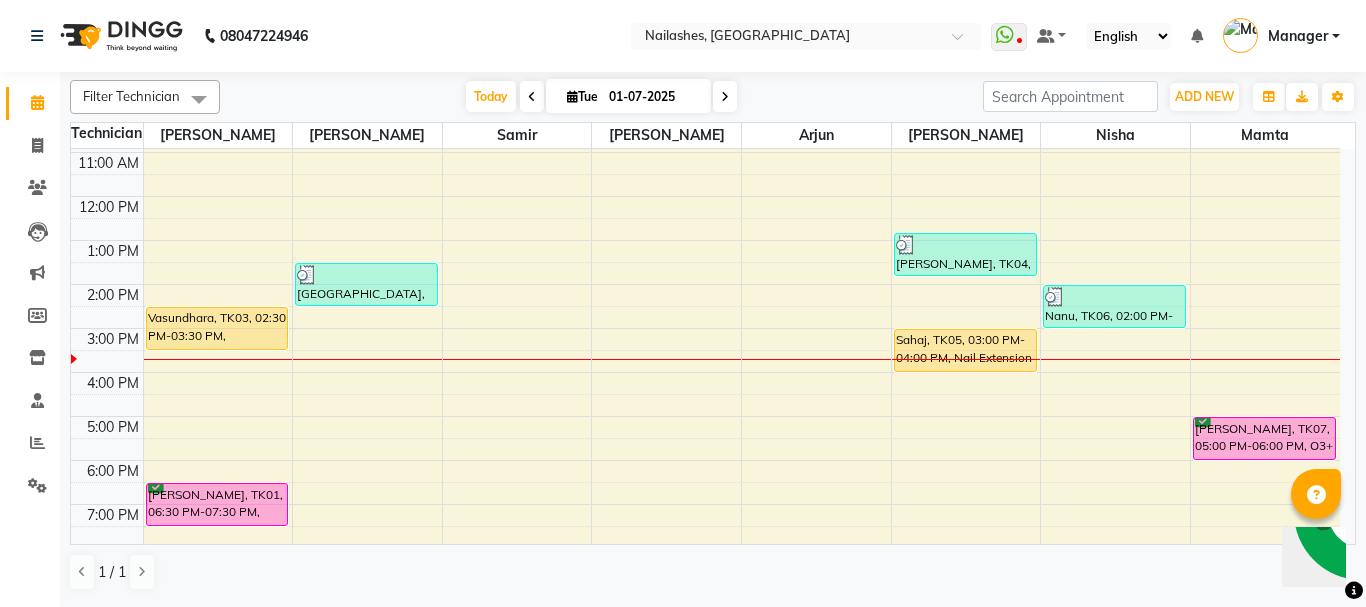 click on "Vasundhara, TK03, 02:30 PM-03:30 PM, Permanent Nail Paint - French (Hand)" at bounding box center (217, 328) 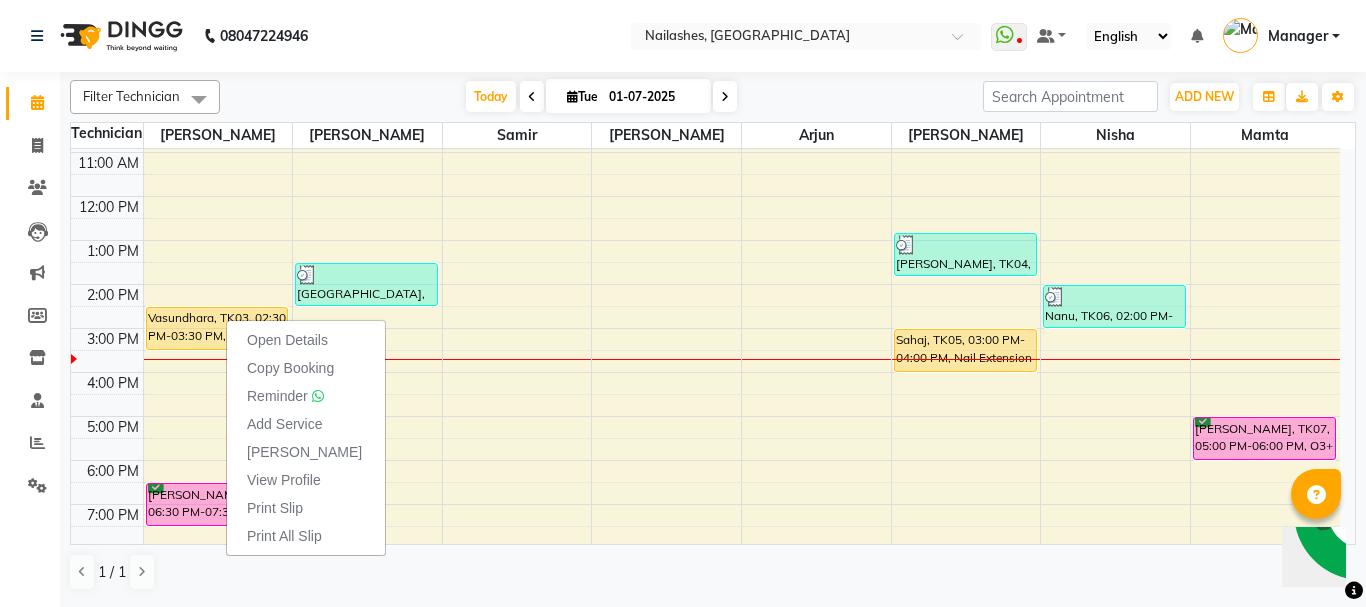 click on "Open Details Copy Booking Reminder   Add Service Mark Done View Profile Print Slip Print All Slip" at bounding box center (306, 437) 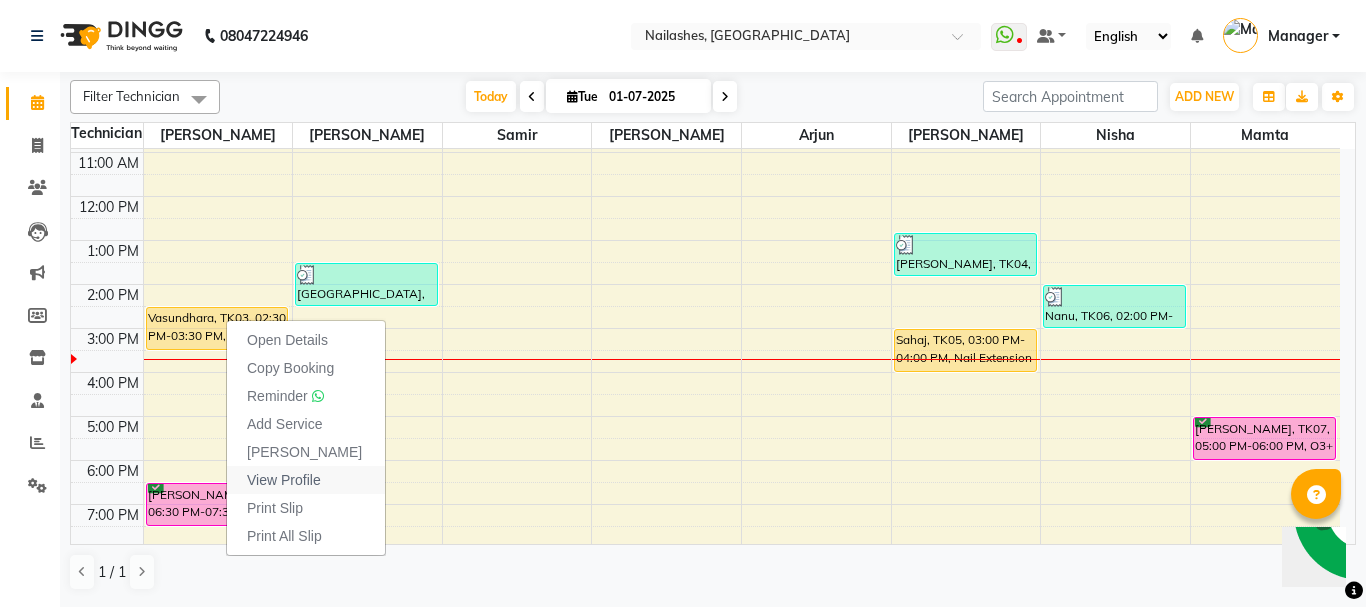 click on "View Profile" at bounding box center [306, 480] 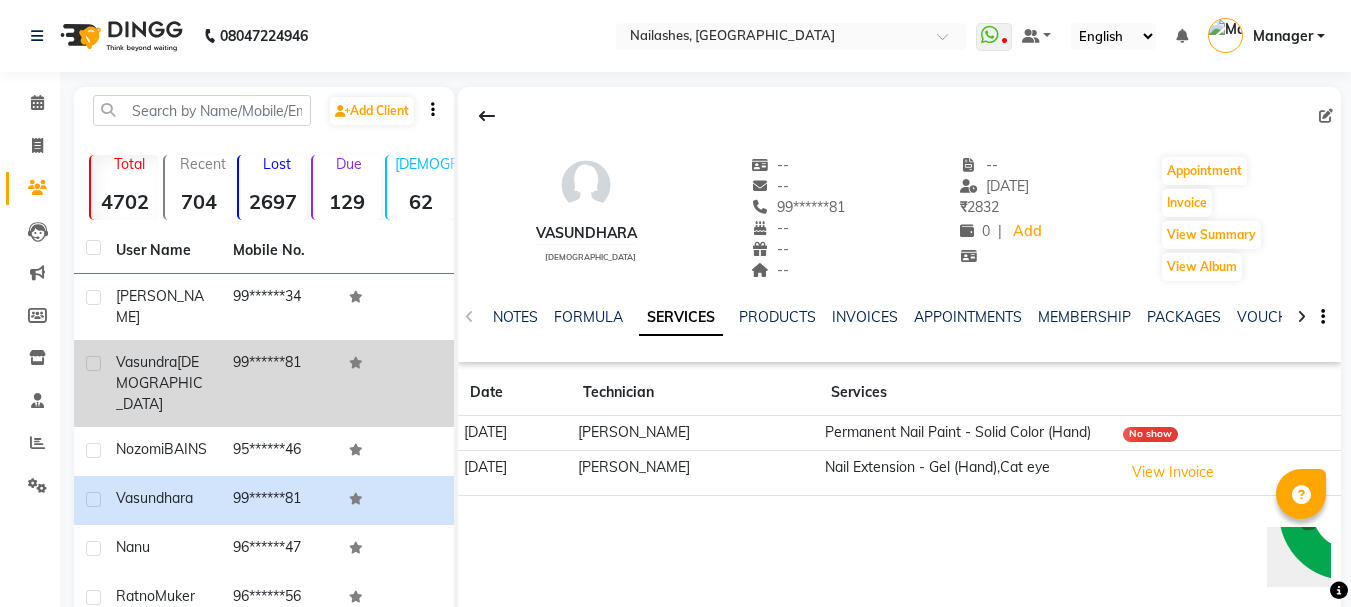 click on "Vasundra  Jain" 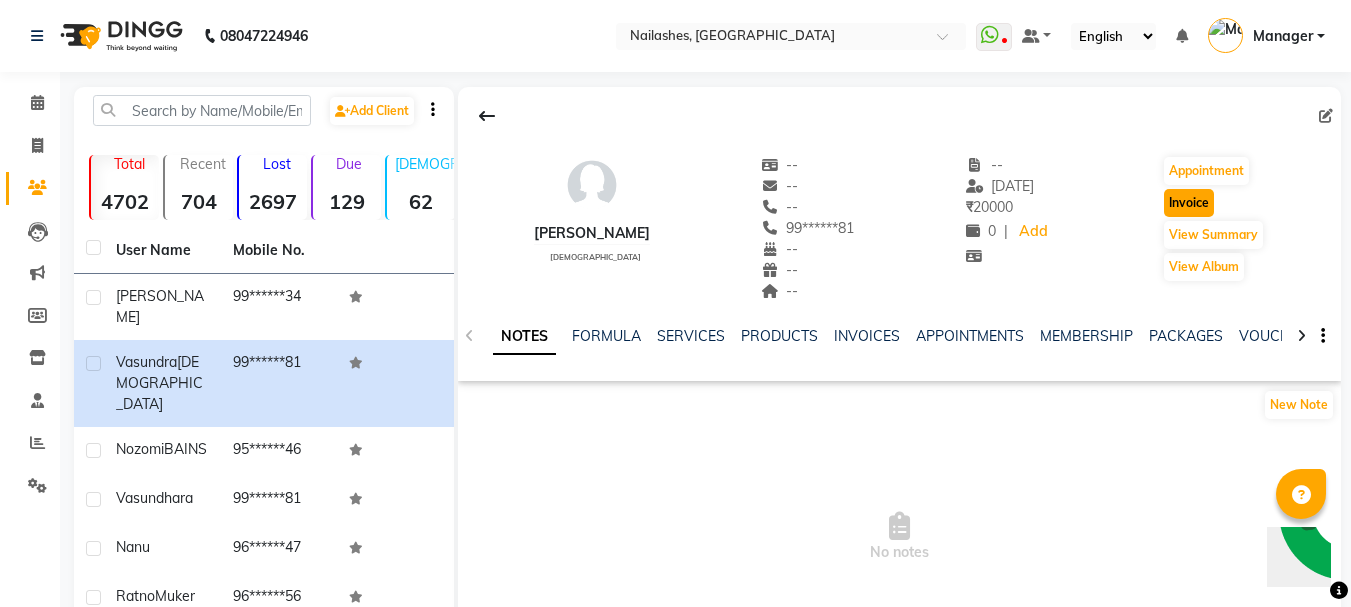click on "Invoice" 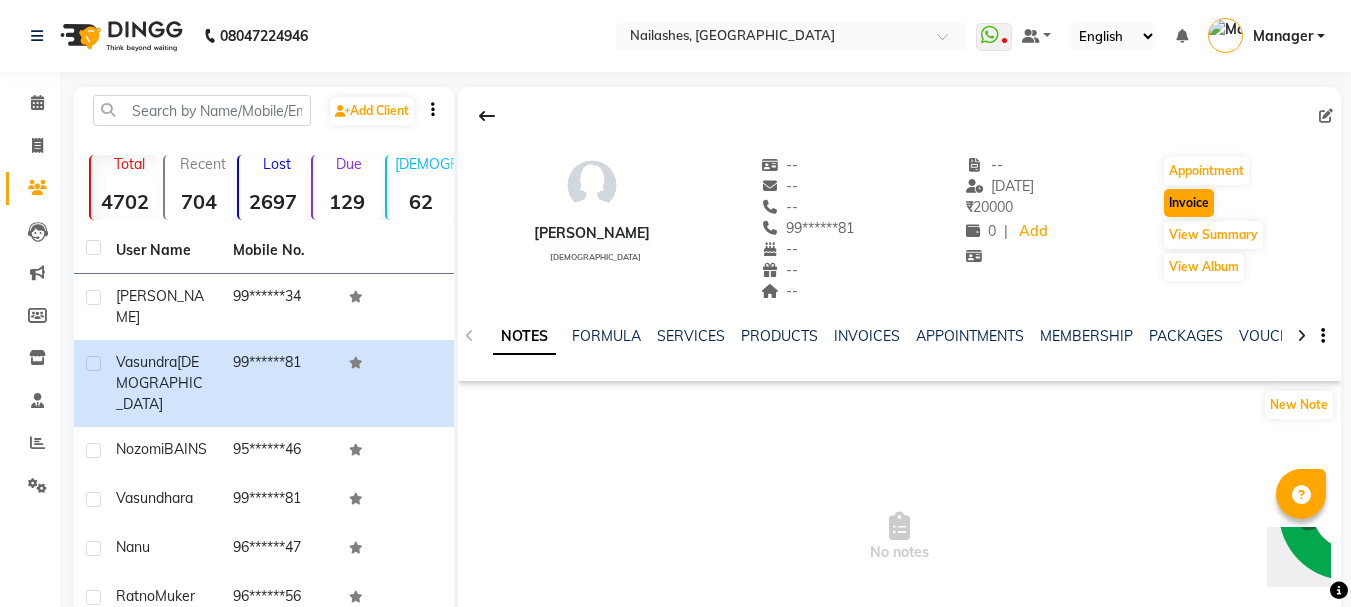 select on "service" 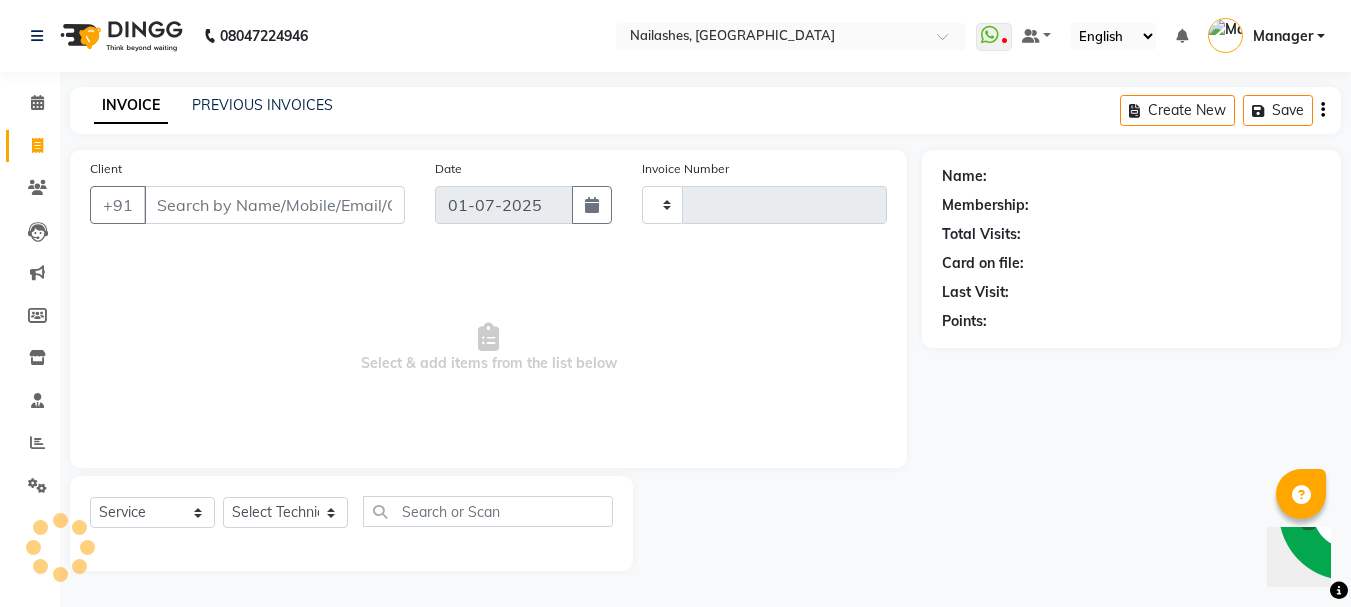 type on "1343" 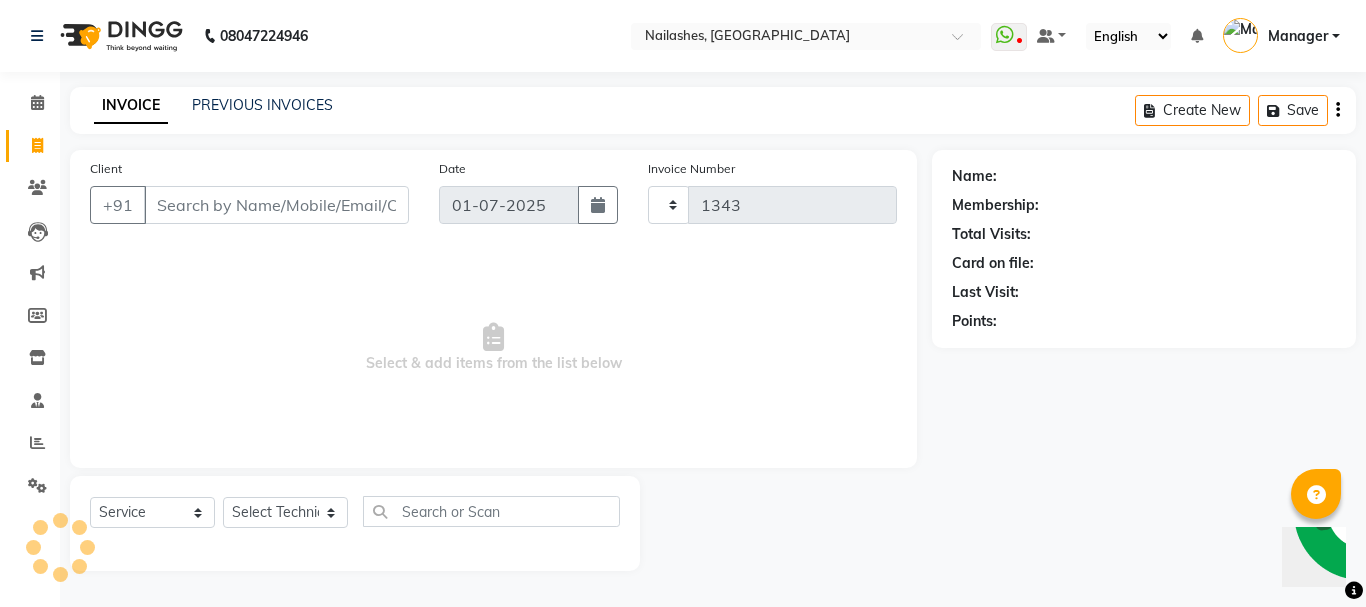 select on "3926" 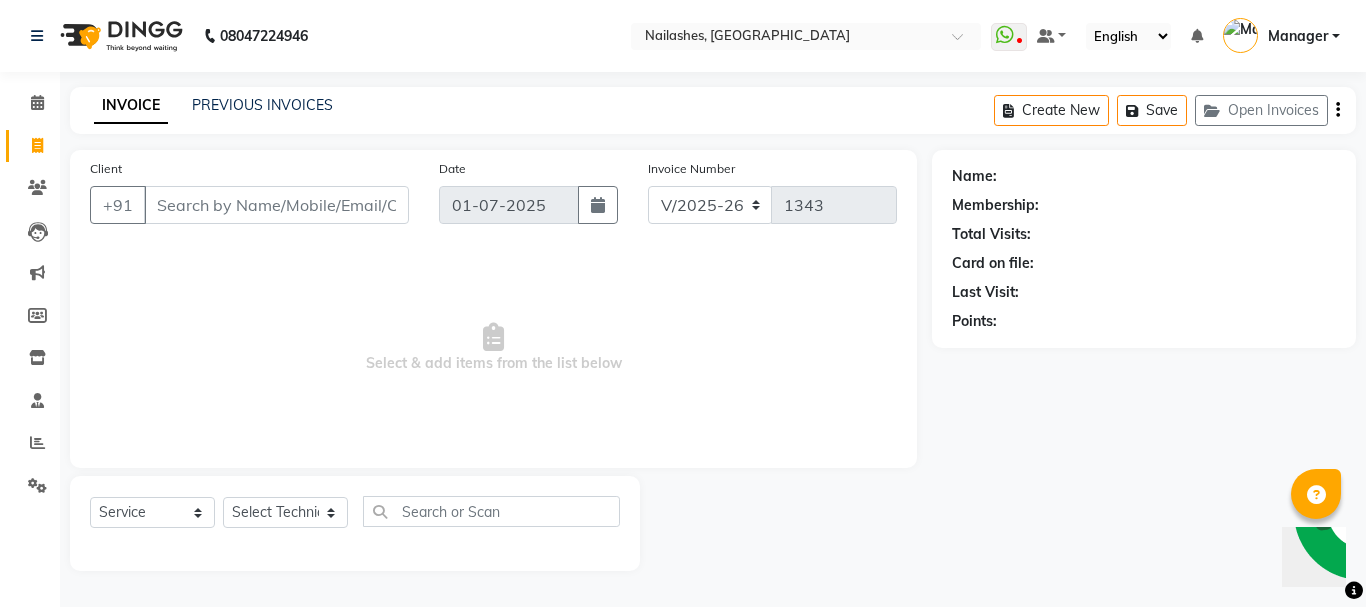 type on "99******81" 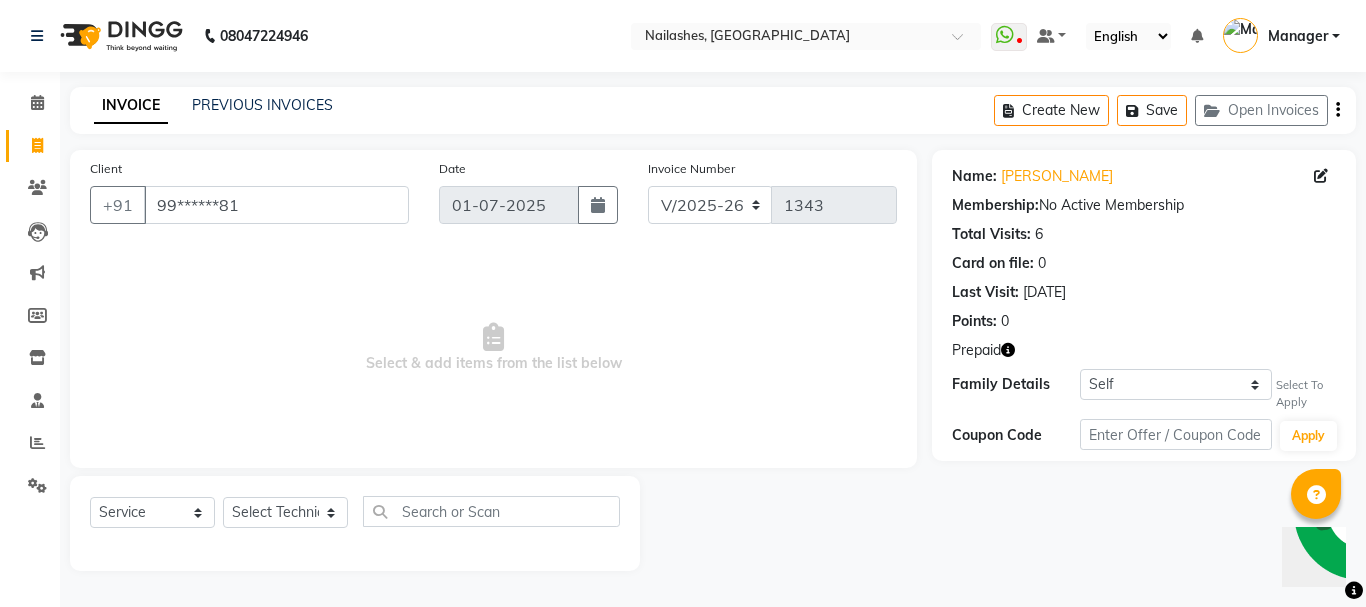 click 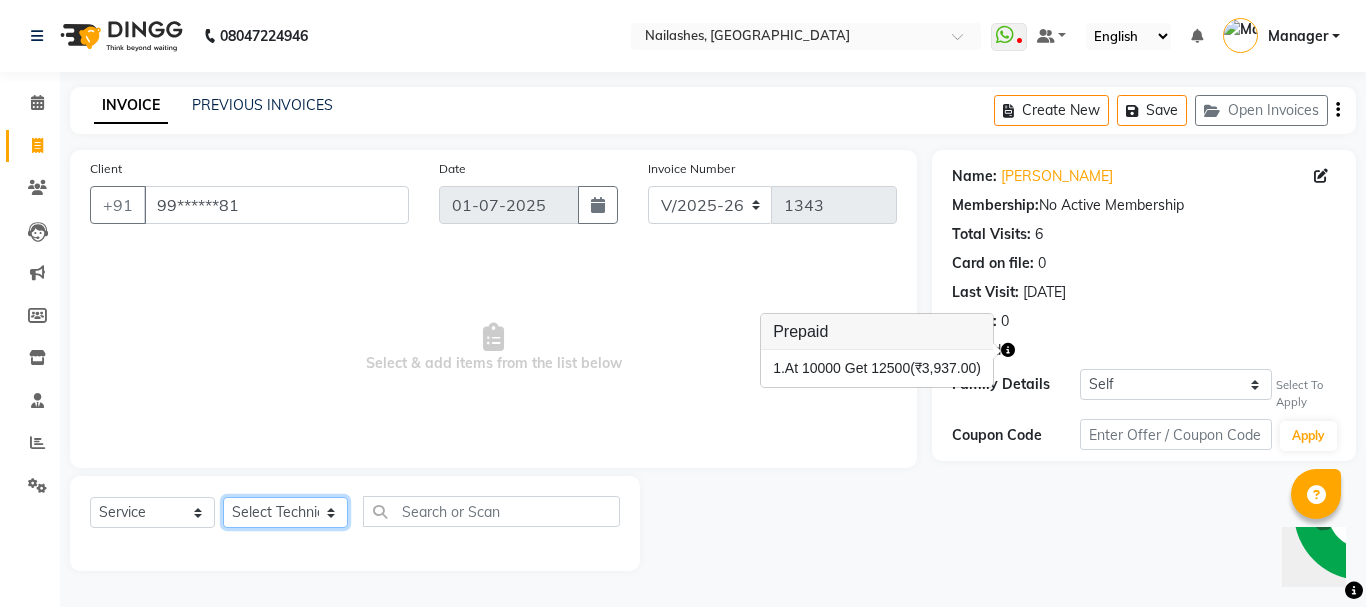 click on "Select Technician Admin [PERSON_NAME] [PERSON_NAME] Arjun Mamta Manager Nisha [PERSON_NAME] [PERSON_NAME]" 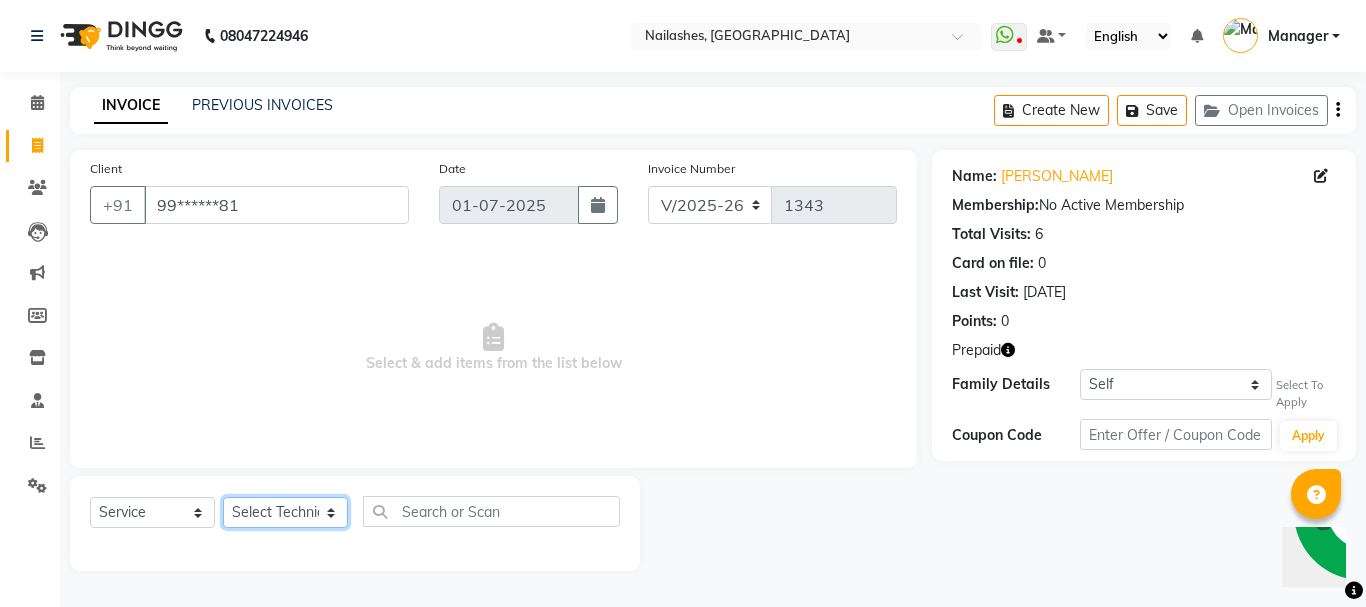 click on "Select Technician Admin [PERSON_NAME] [PERSON_NAME] Arjun Mamta Manager Nisha [PERSON_NAME] [PERSON_NAME]" 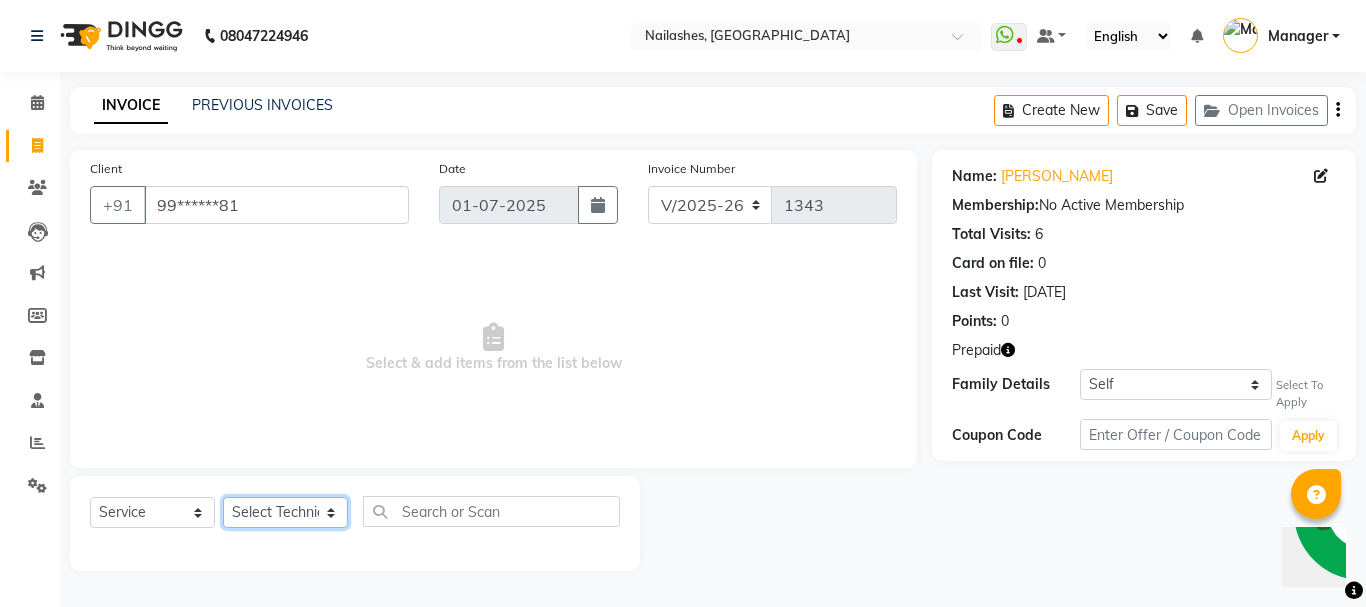 click on "Select Technician Admin [PERSON_NAME] [PERSON_NAME] Arjun Mamta Manager Nisha [PERSON_NAME] [PERSON_NAME]" 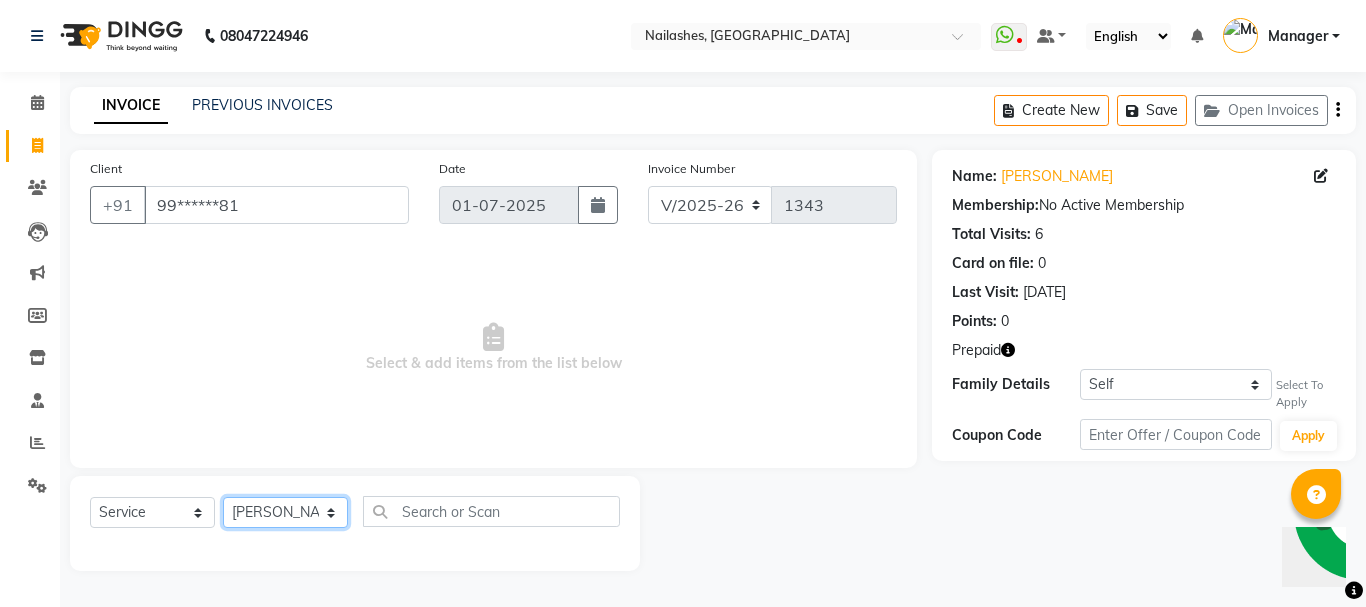 click on "Select Technician Admin [PERSON_NAME] [PERSON_NAME] Arjun Mamta Manager Nisha [PERSON_NAME] [PERSON_NAME]" 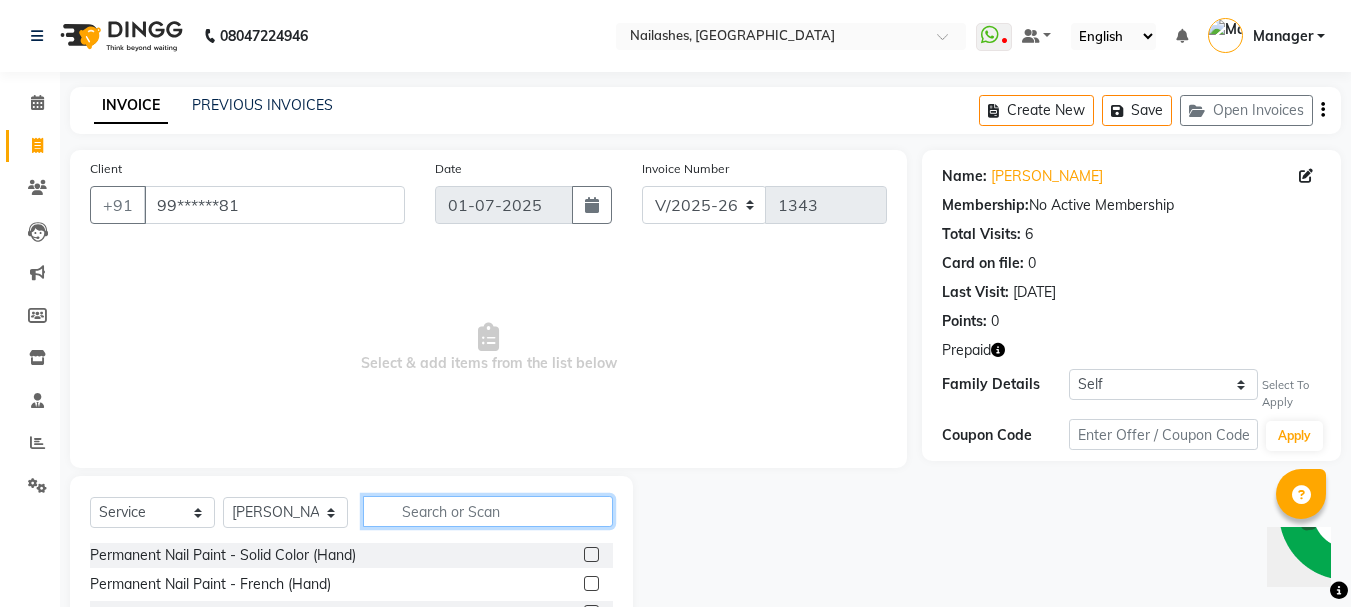 click 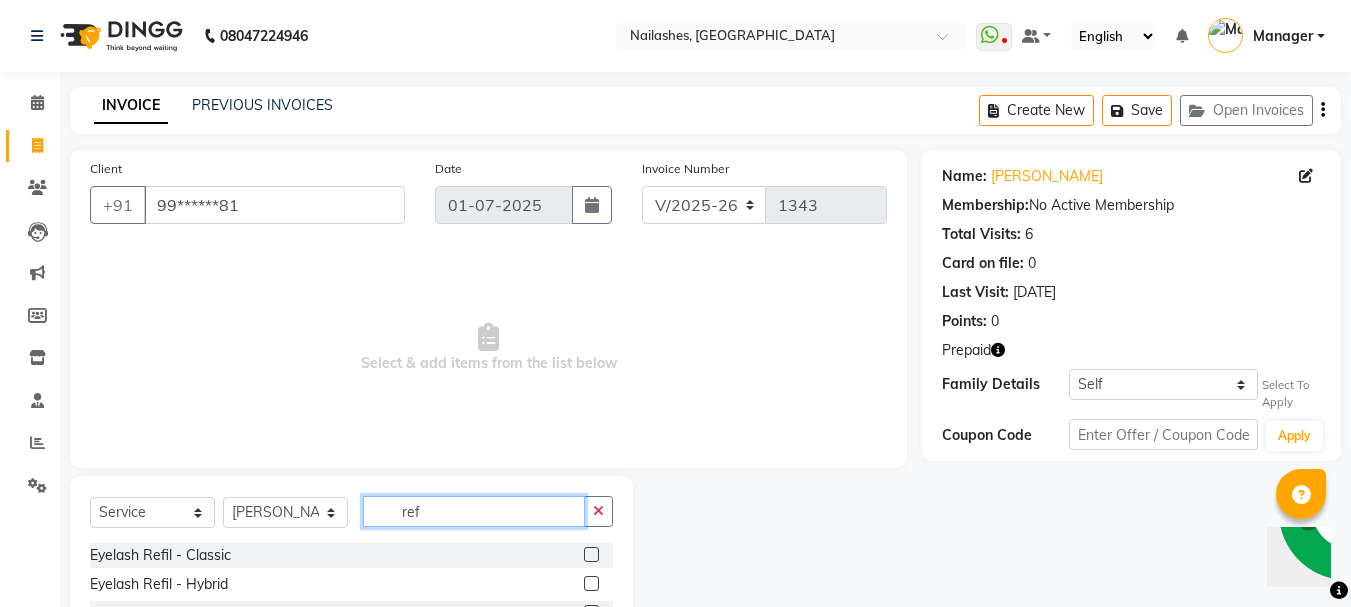 scroll, scrollTop: 194, scrollLeft: 0, axis: vertical 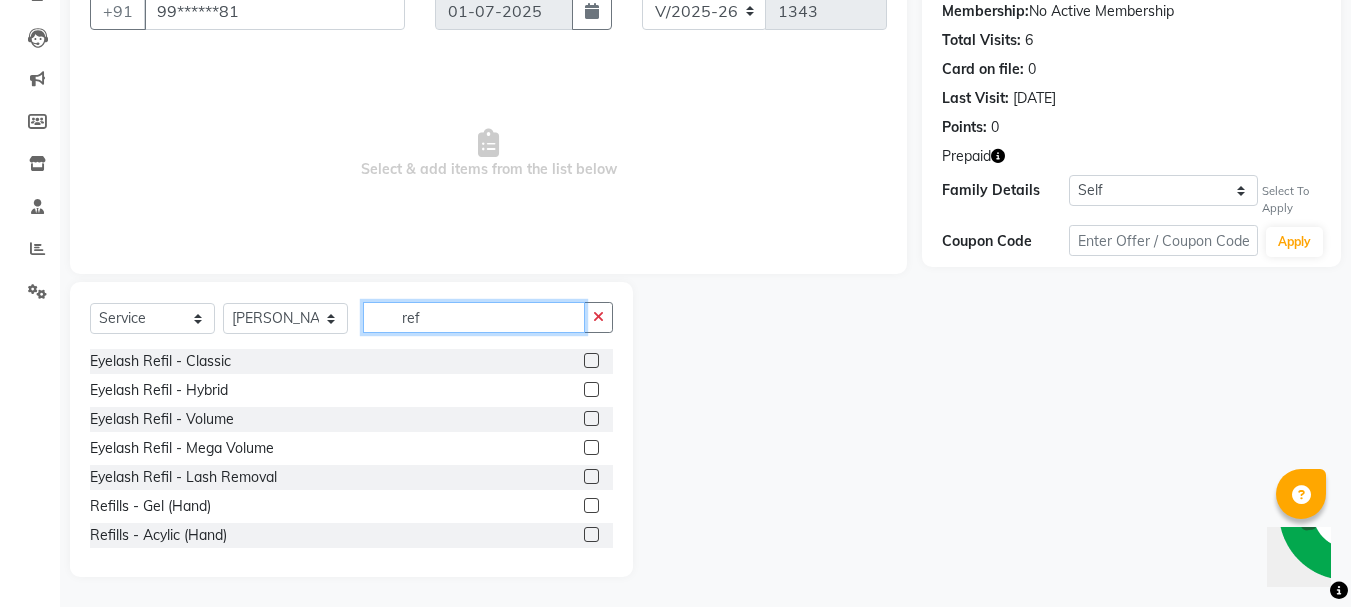 type on "ref" 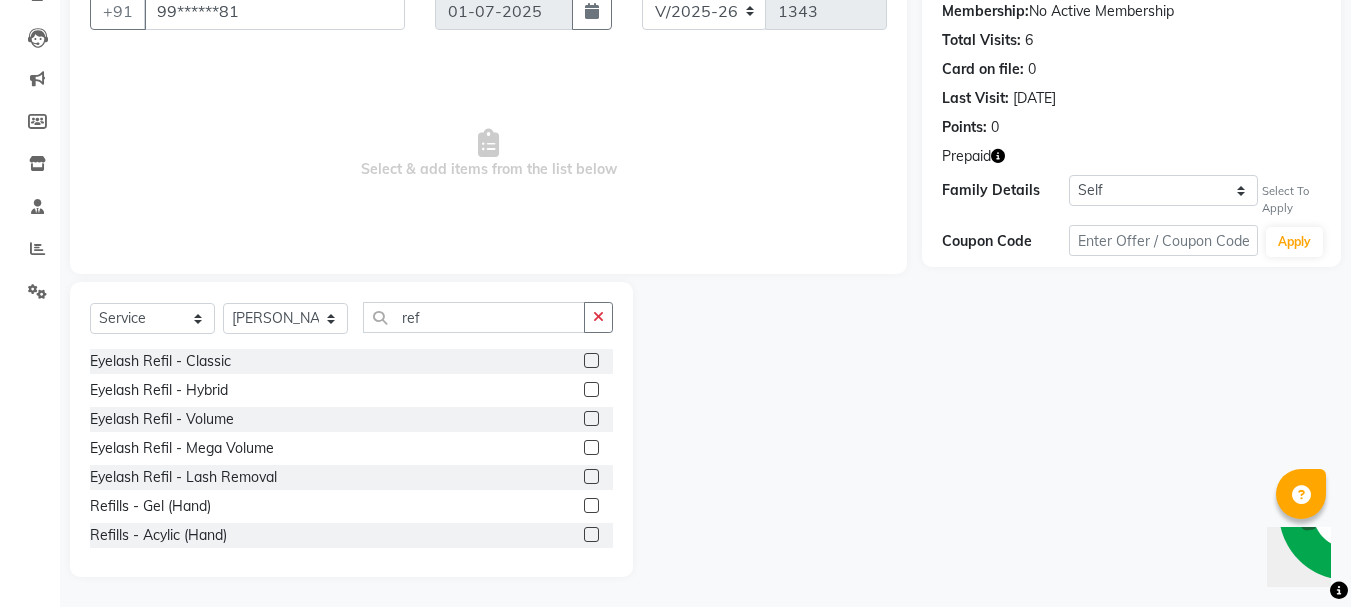 click 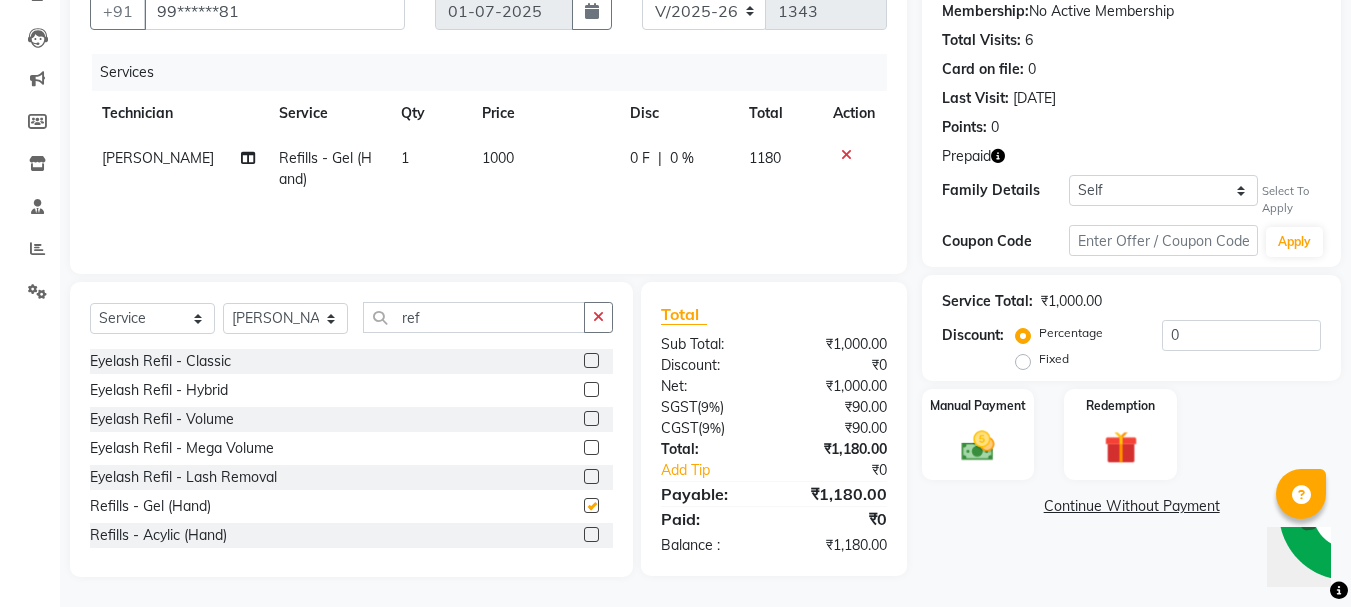 checkbox on "false" 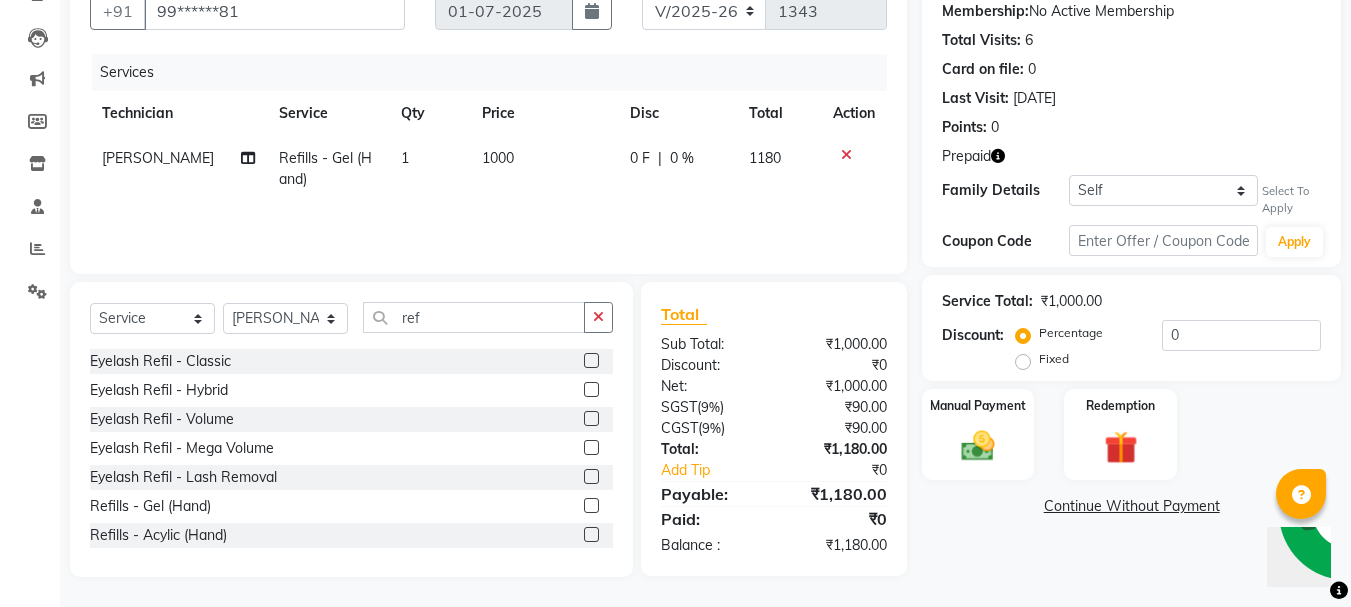click on "1000" 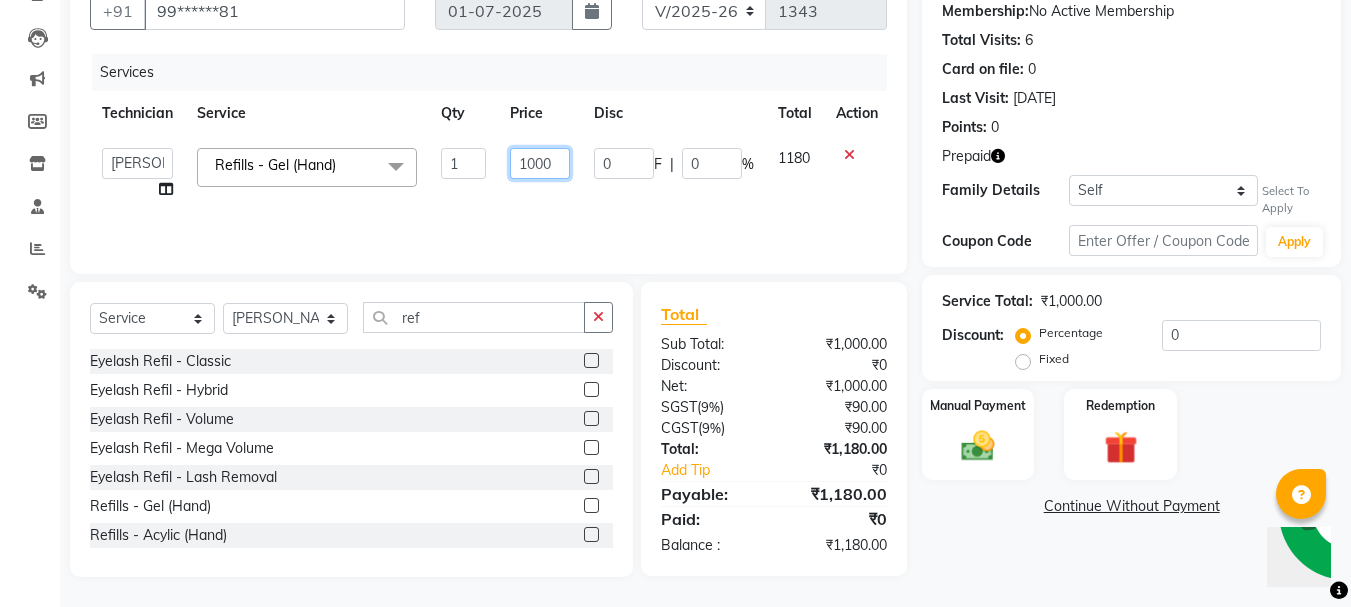 click on "1000" 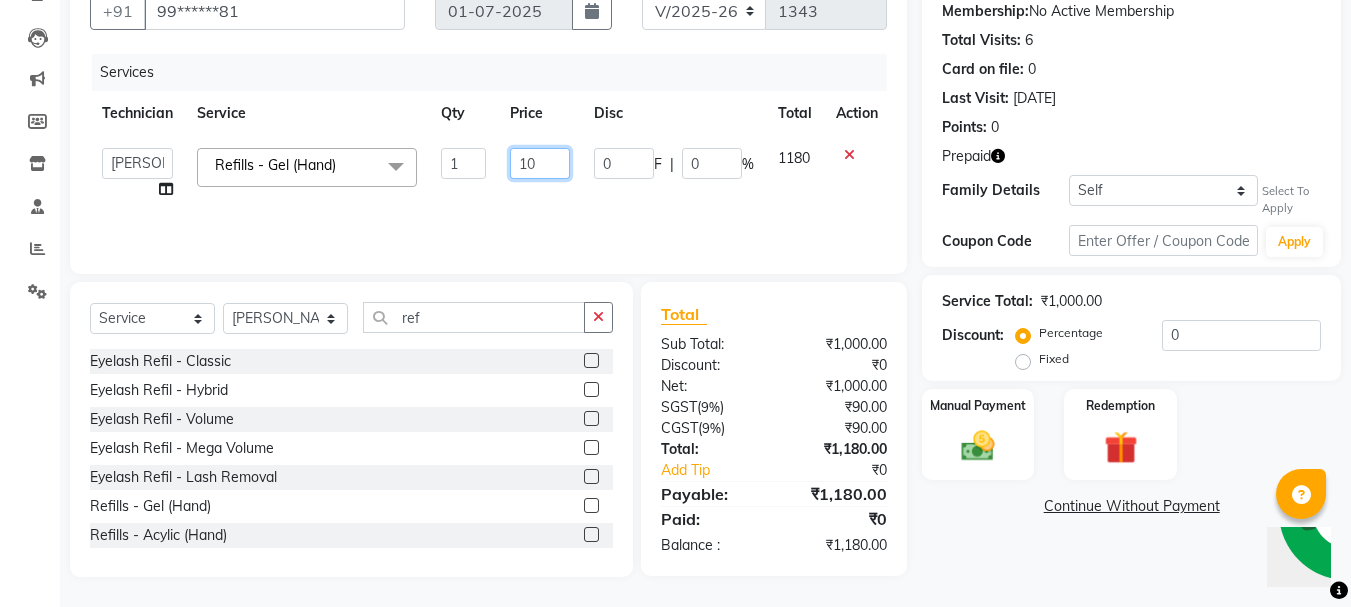 type on "1" 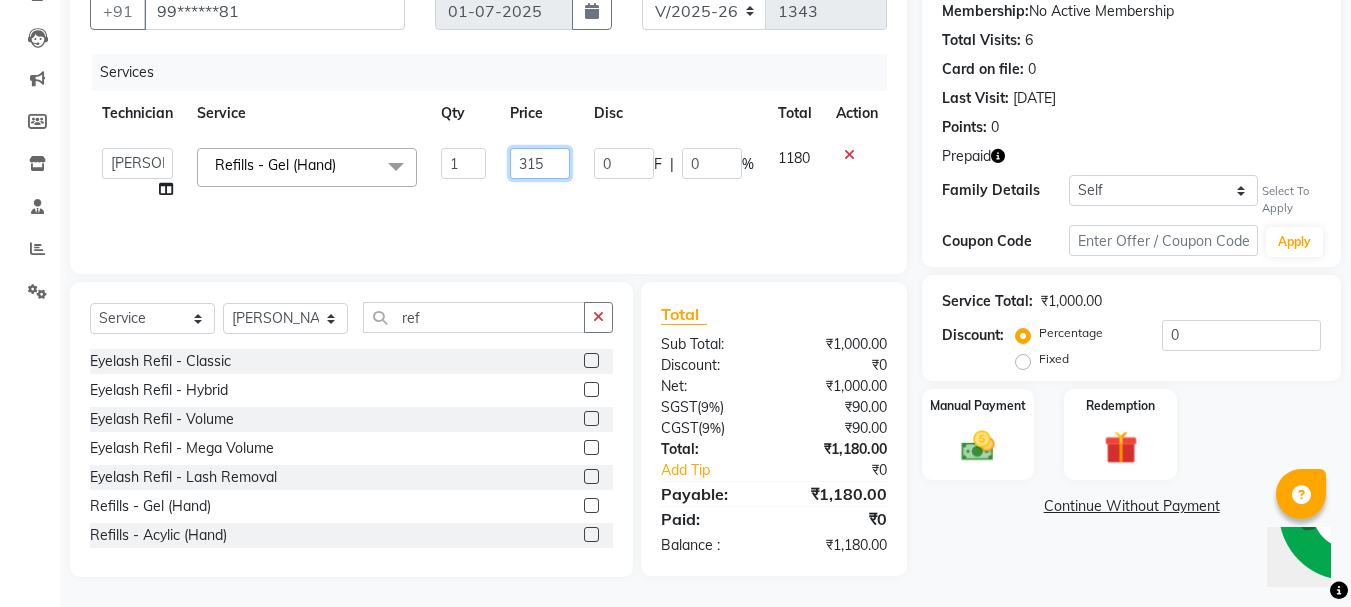 type on "3150" 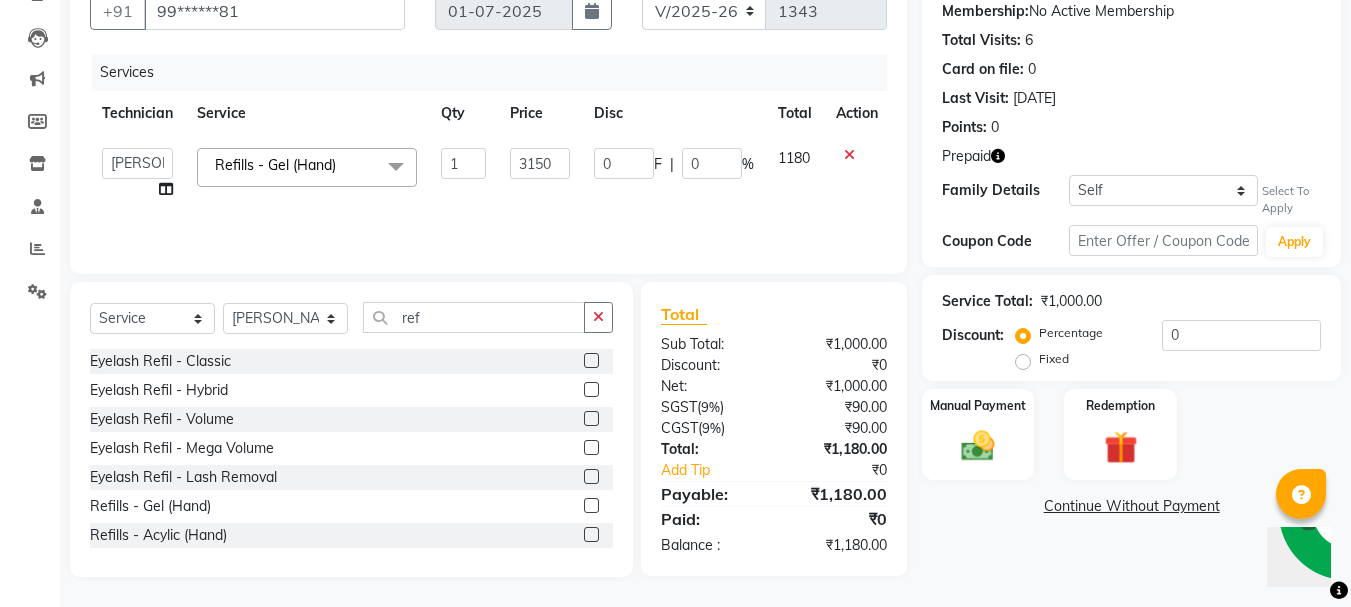 click on "3150" 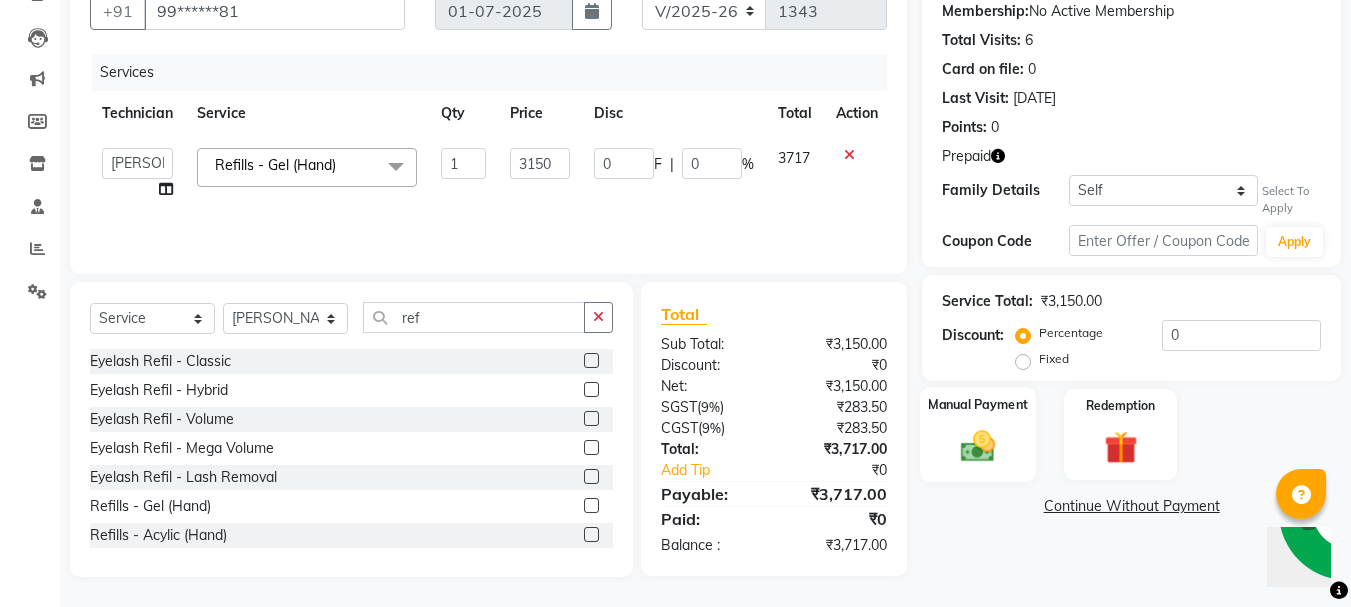 click 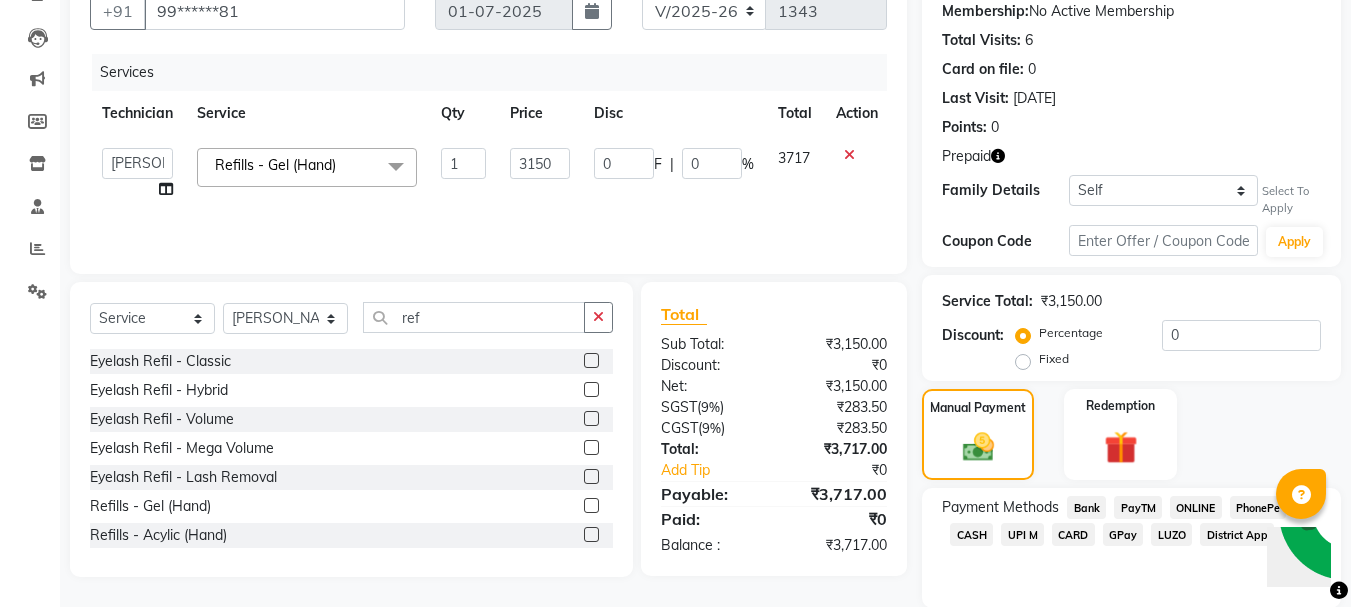 click on "CASH" 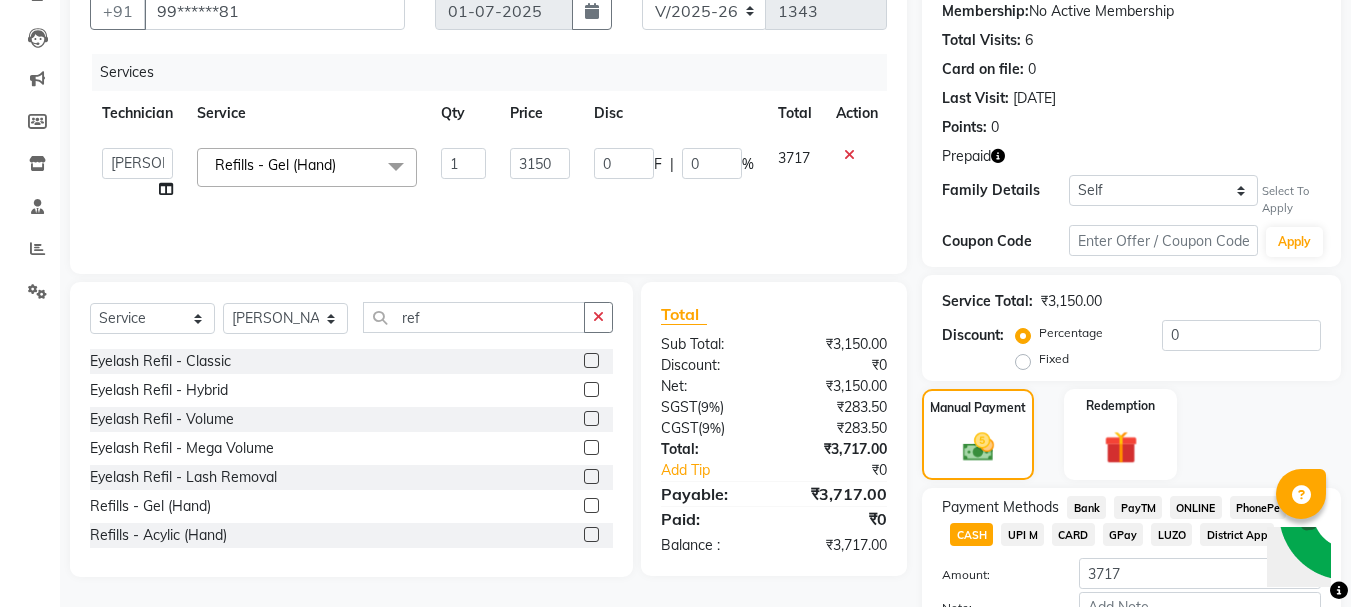 scroll, scrollTop: 322, scrollLeft: 0, axis: vertical 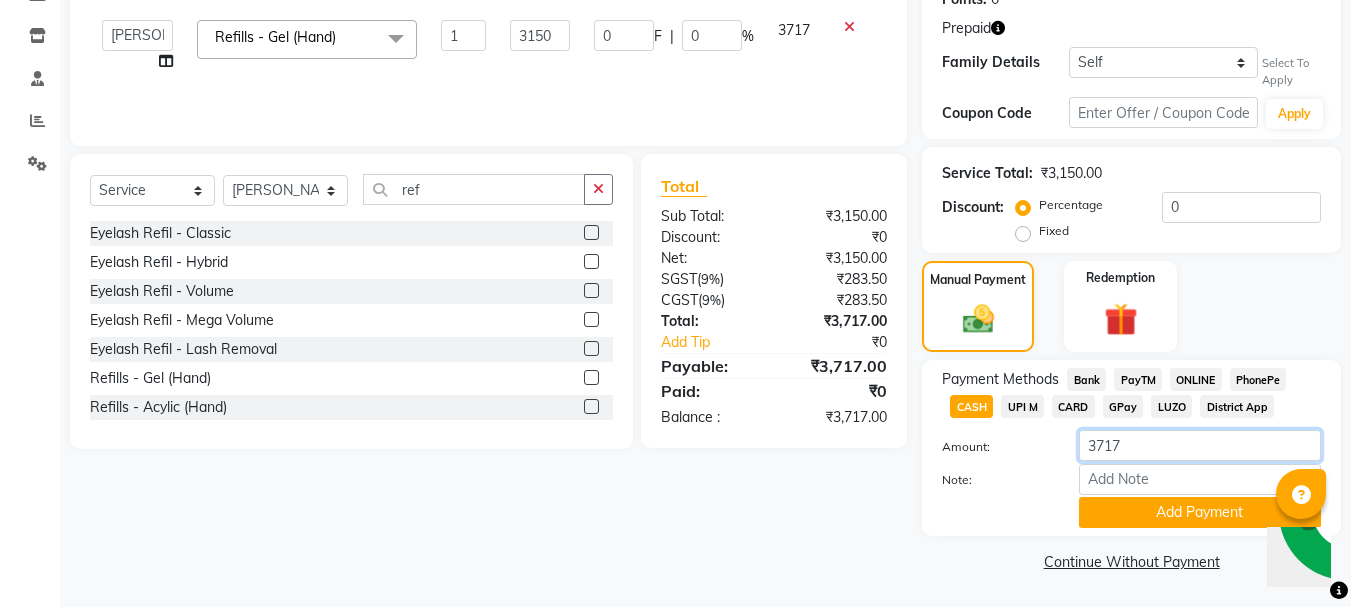 click on "3717" 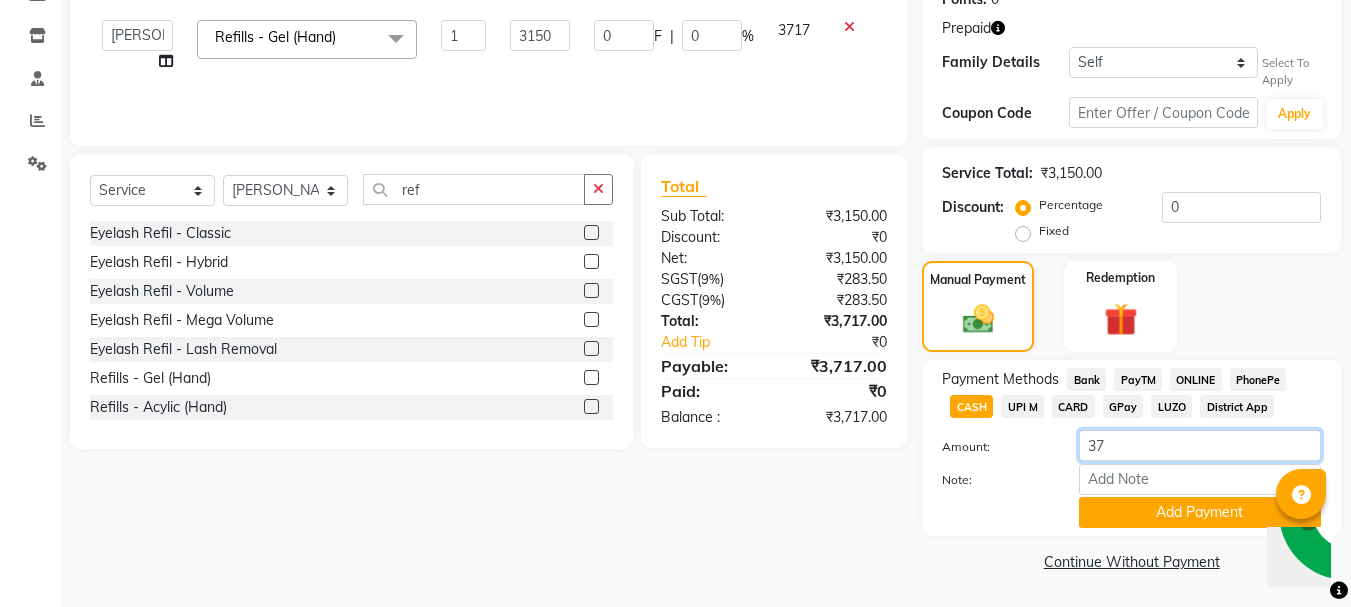 type on "3" 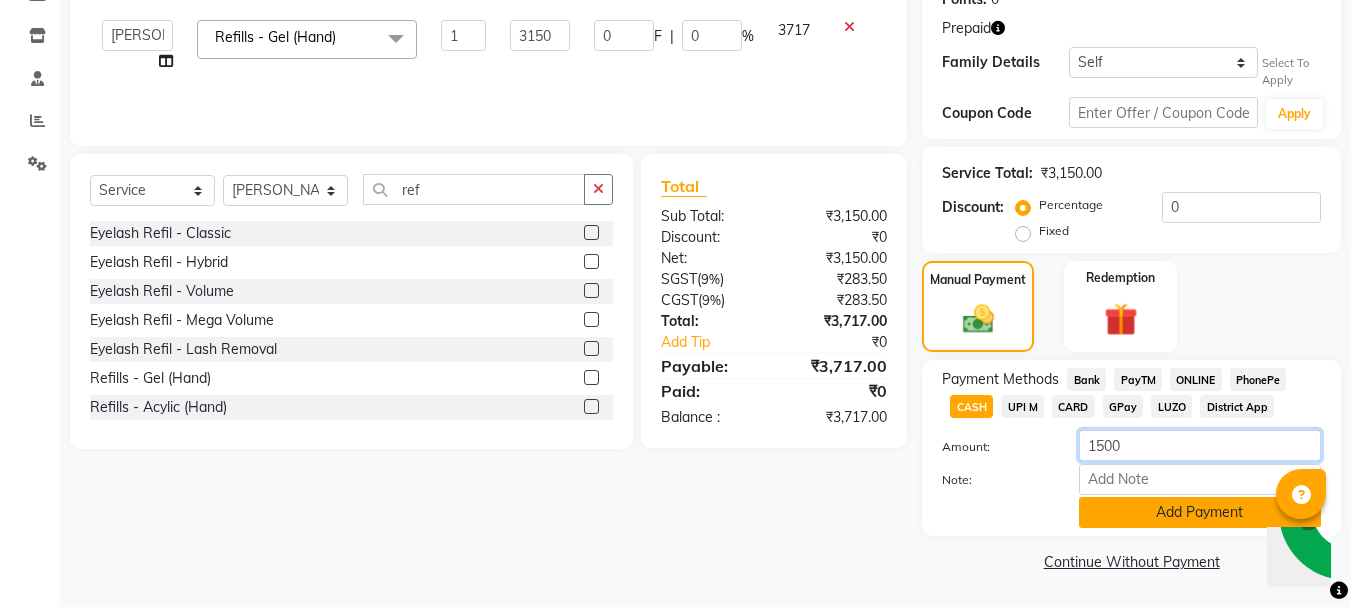 type on "1500" 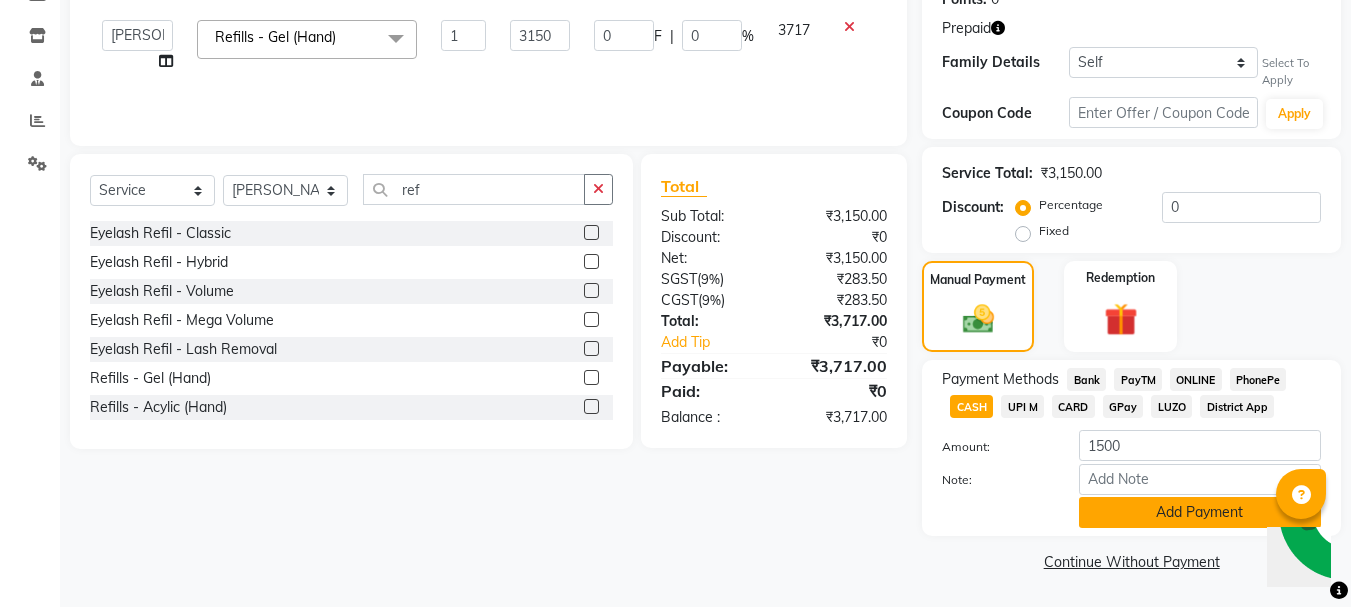 click on "Add Payment" 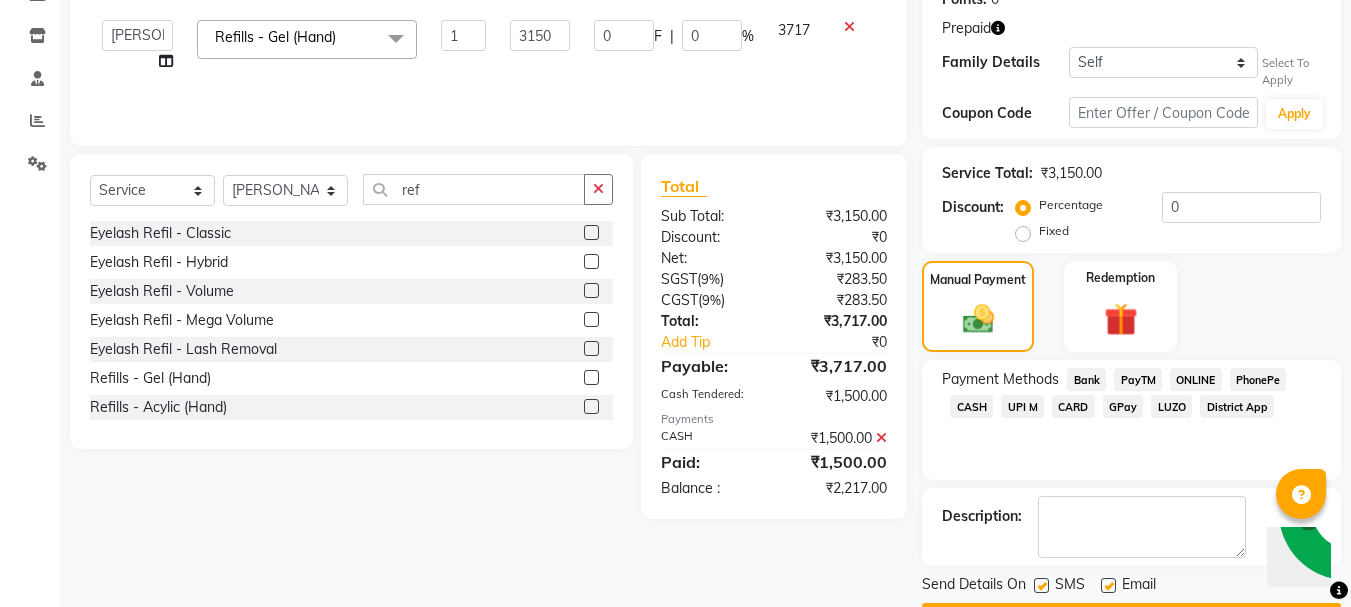 click on "CARD" 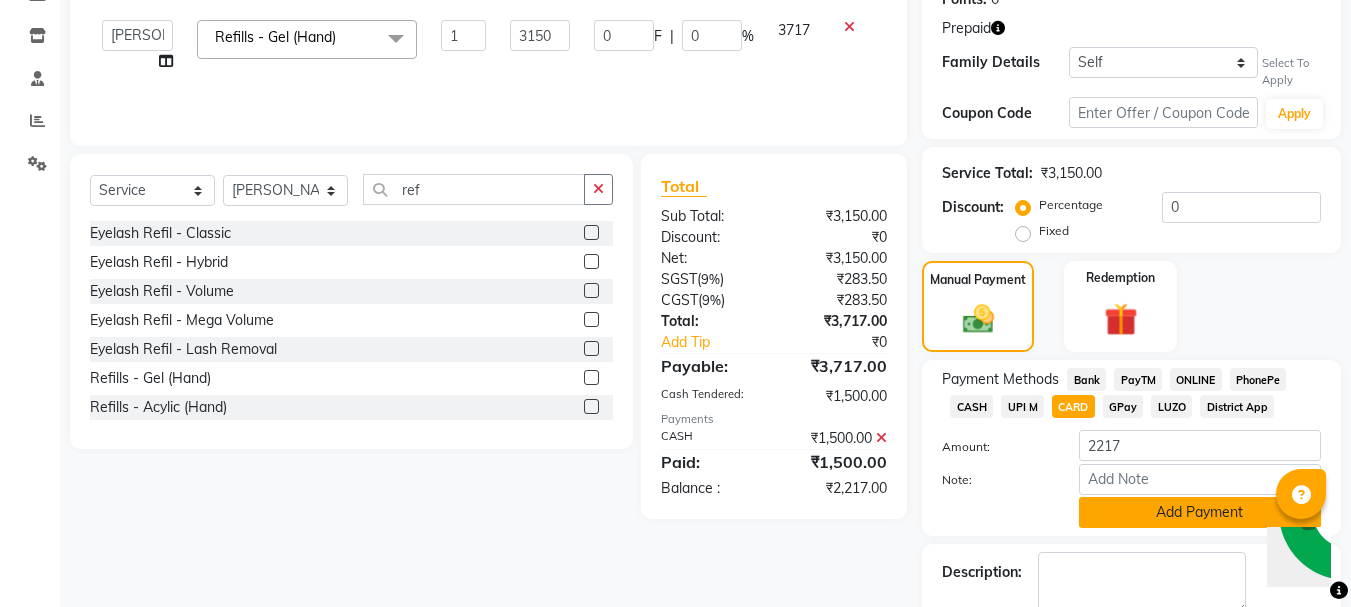 click on "Add Payment" 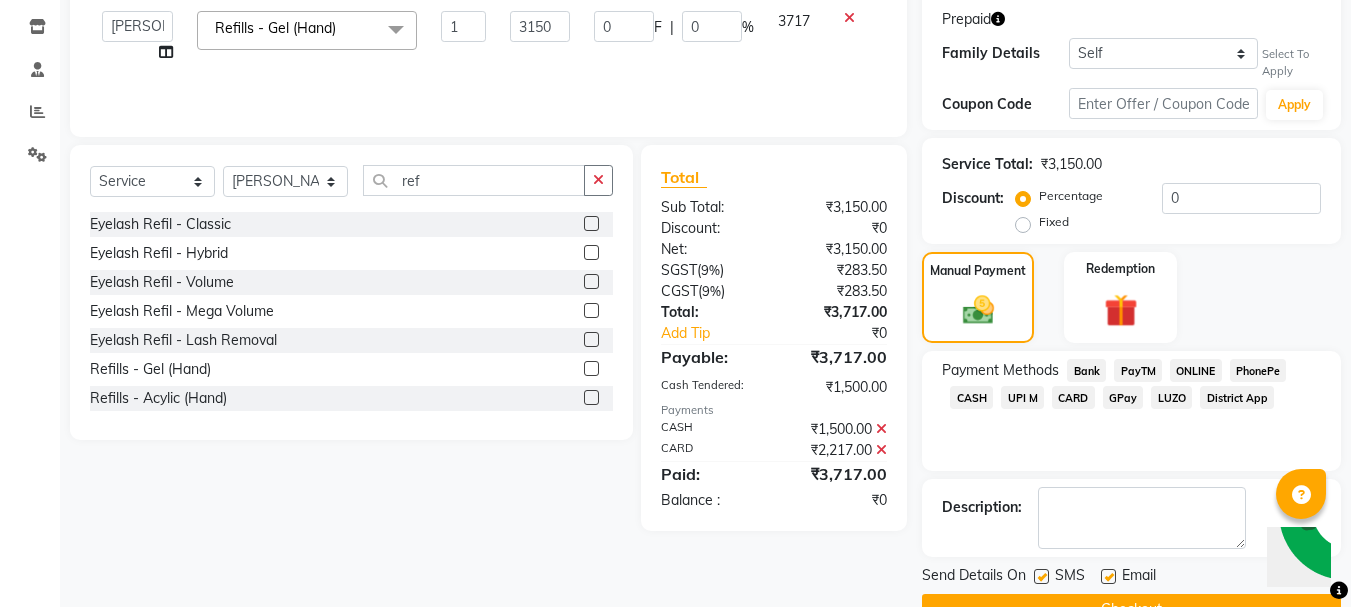 scroll, scrollTop: 379, scrollLeft: 0, axis: vertical 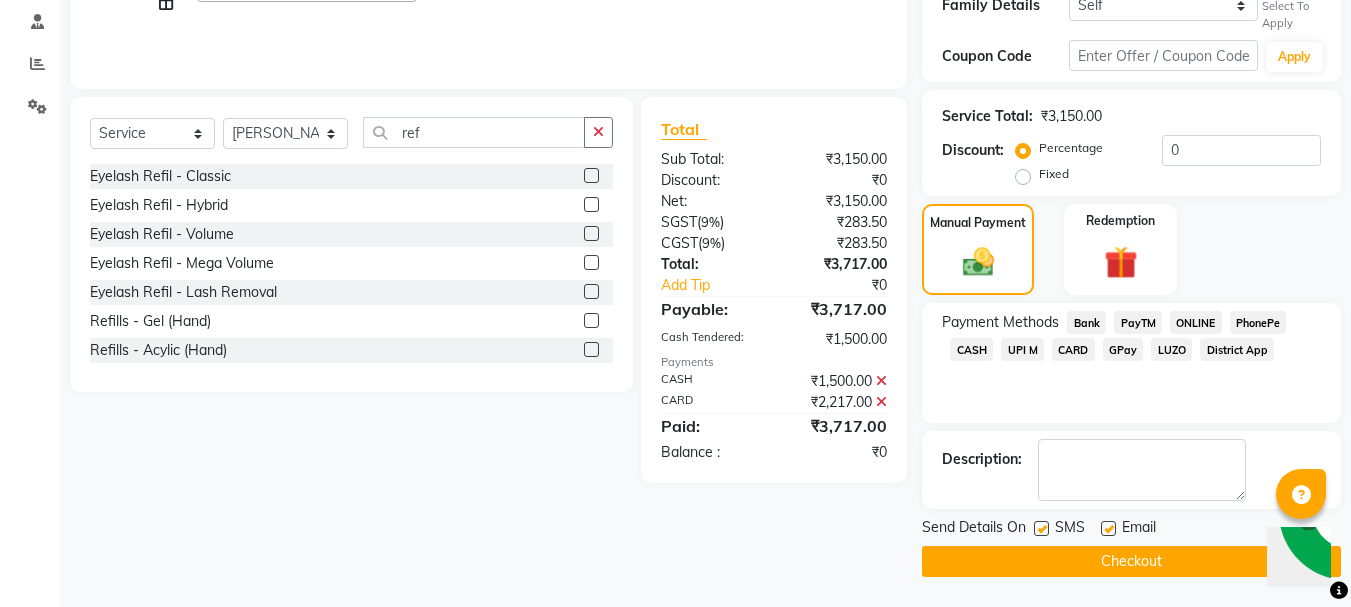 click on "Checkout" 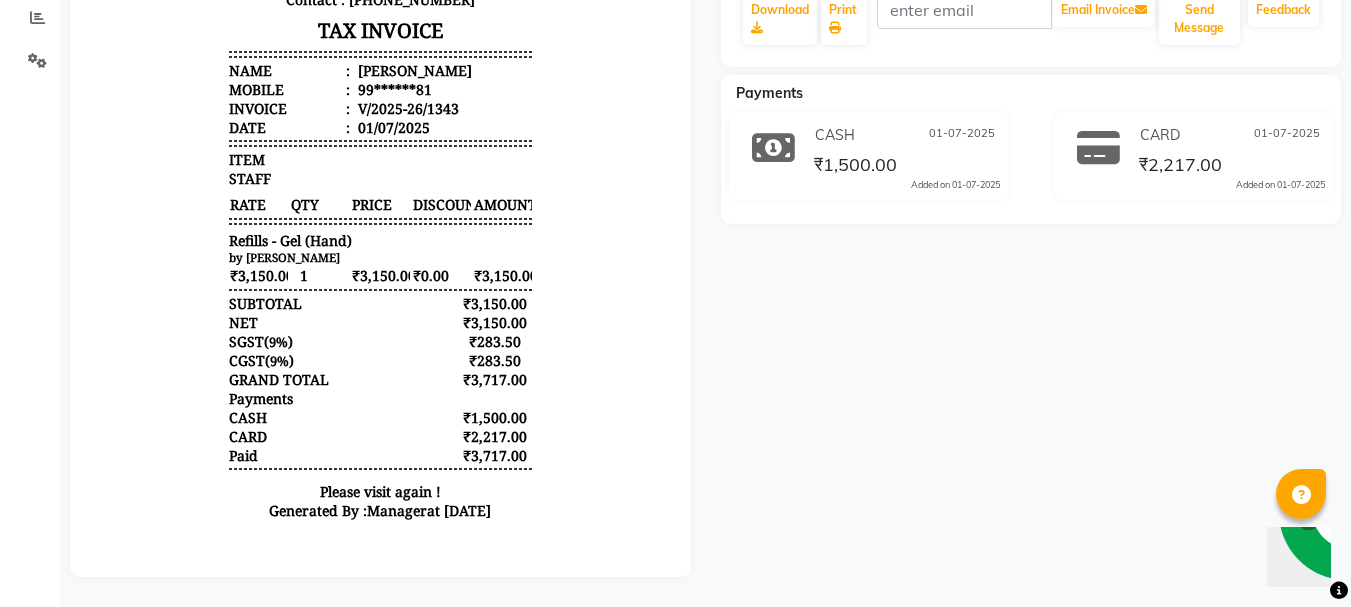 scroll, scrollTop: 0, scrollLeft: 0, axis: both 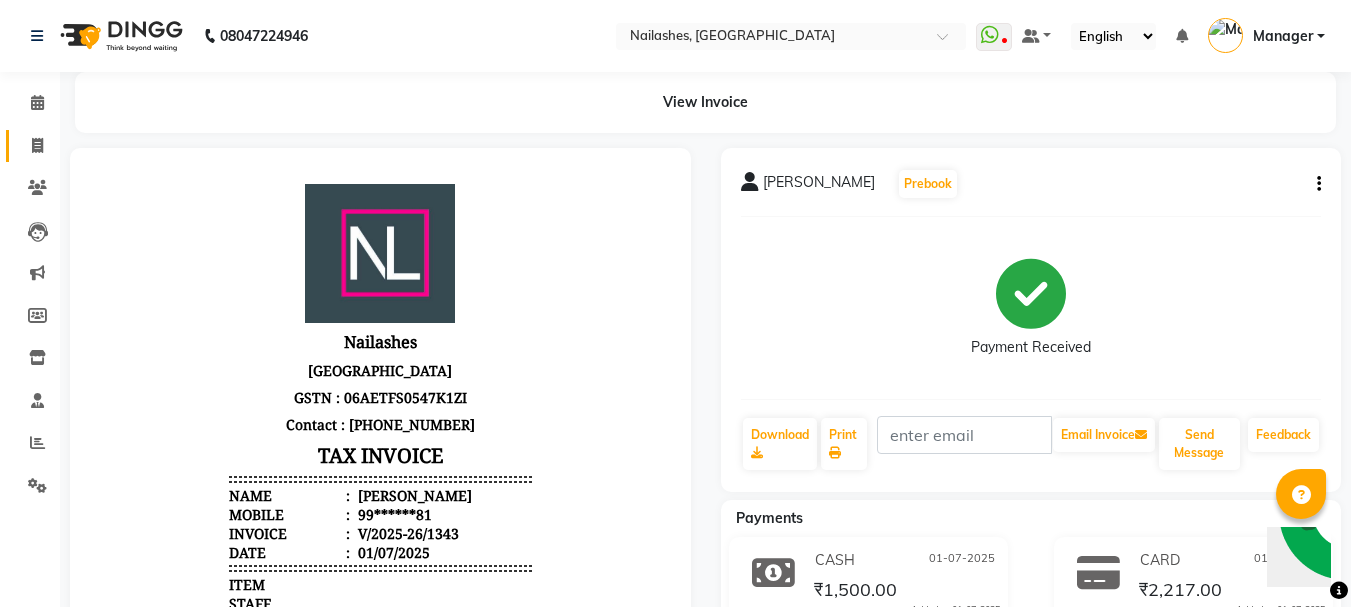 click on "Invoice" 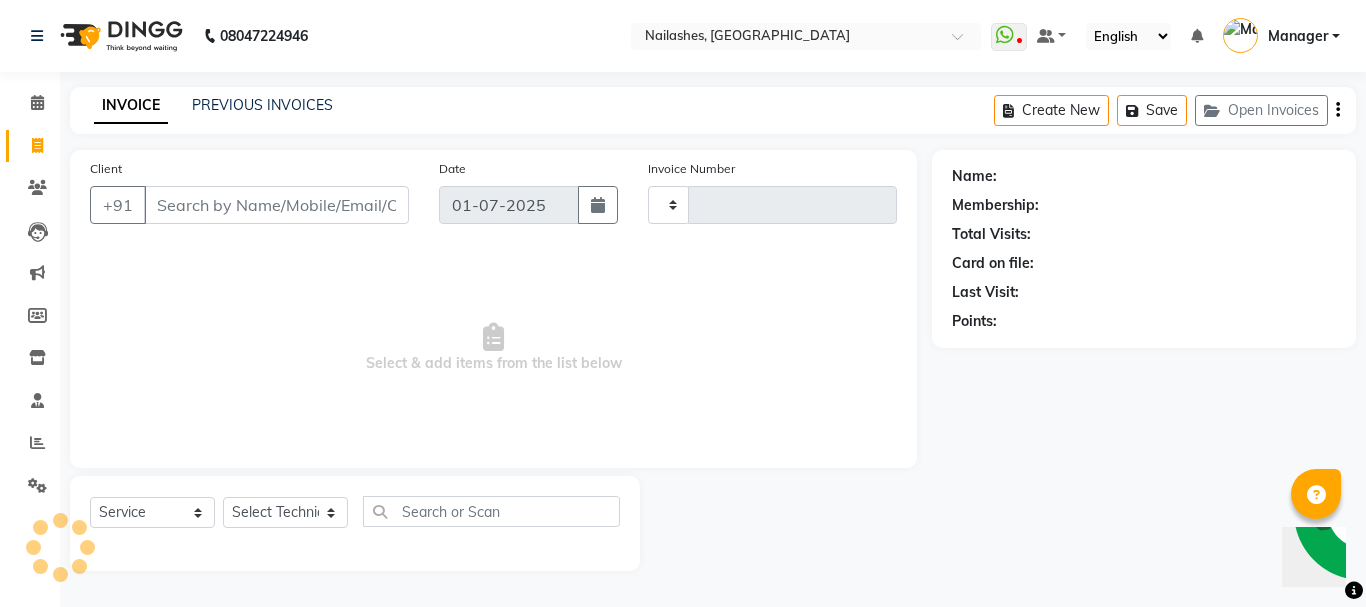 type on "1344" 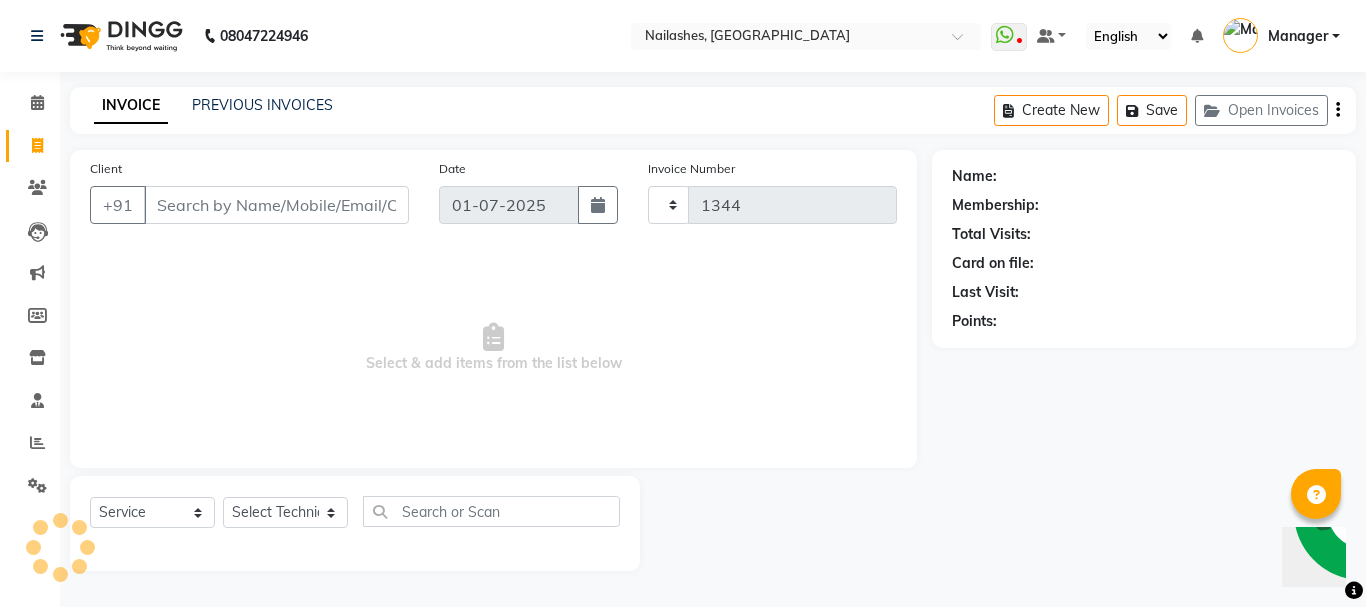 select on "3926" 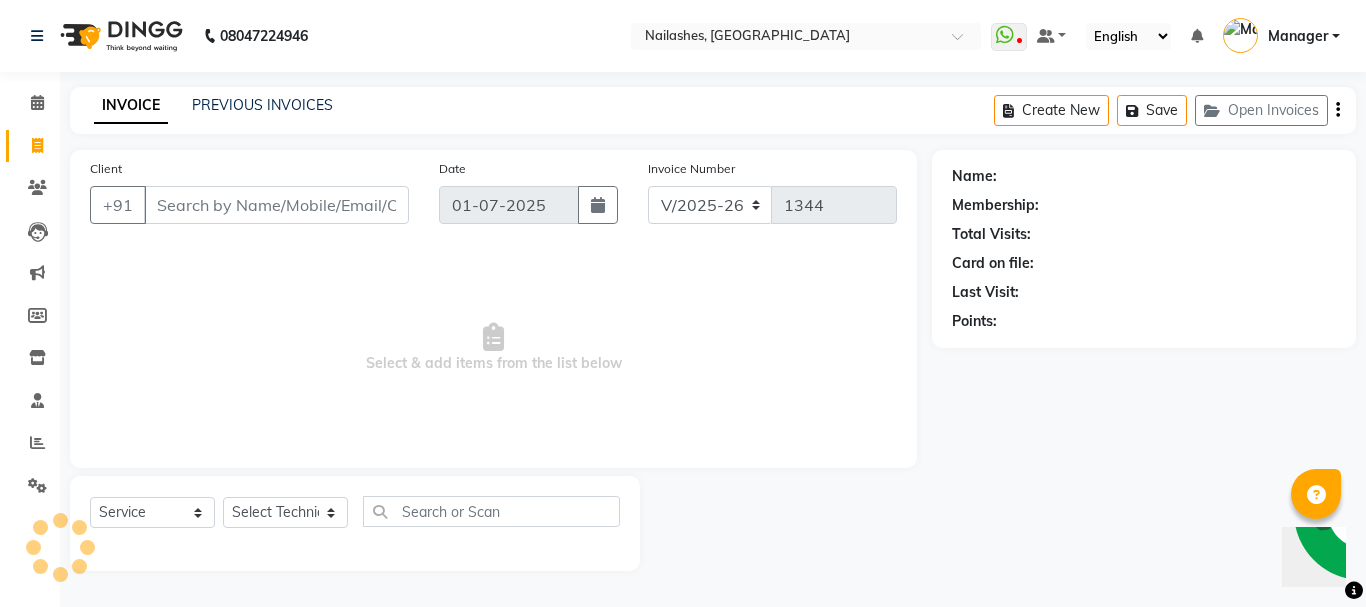 click on "INVOICE PREVIOUS INVOICES Create New   Save   Open Invoices" 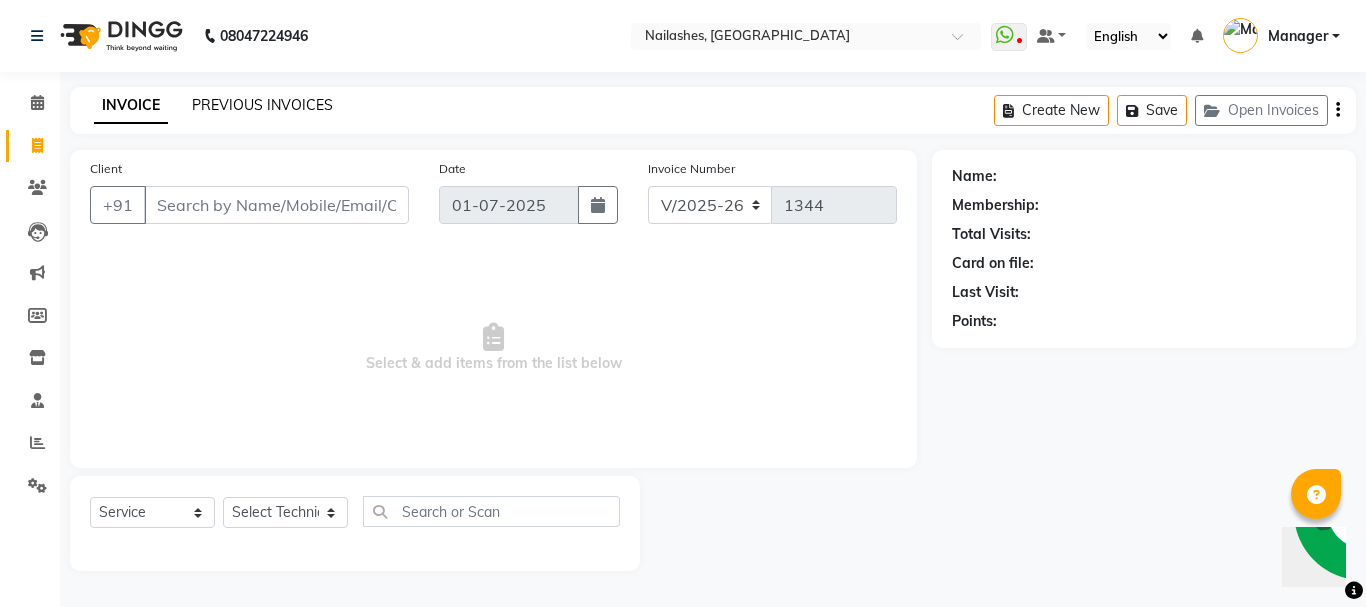 click on "PREVIOUS INVOICES" 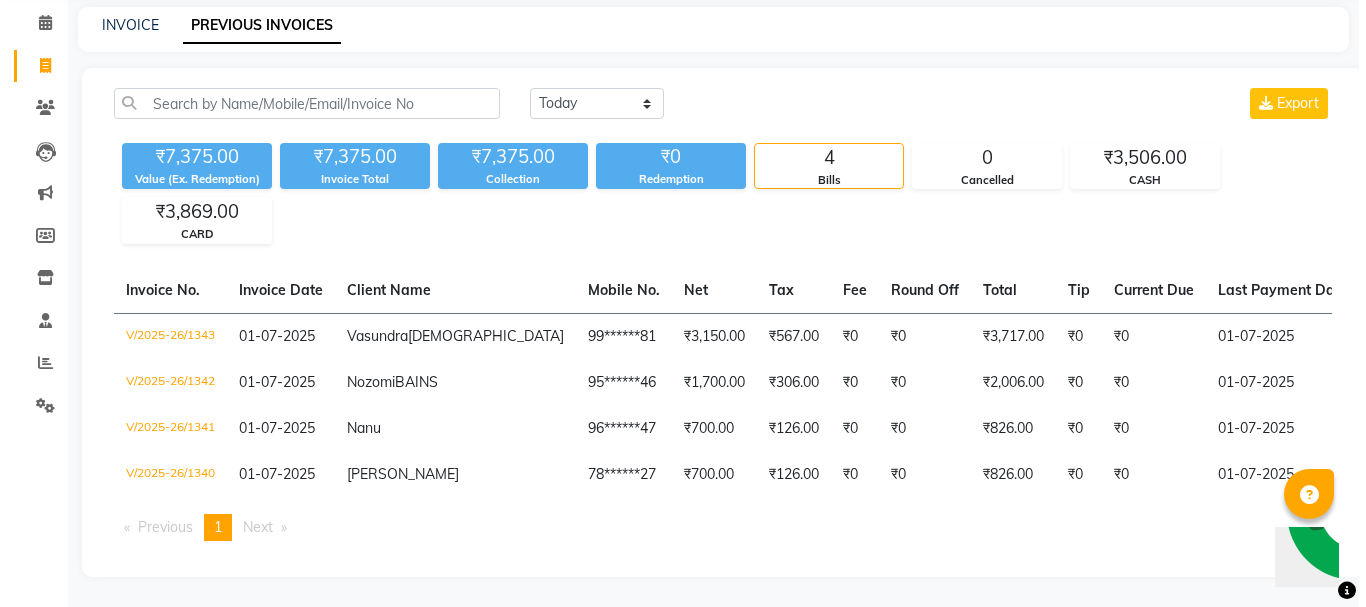 scroll, scrollTop: 0, scrollLeft: 0, axis: both 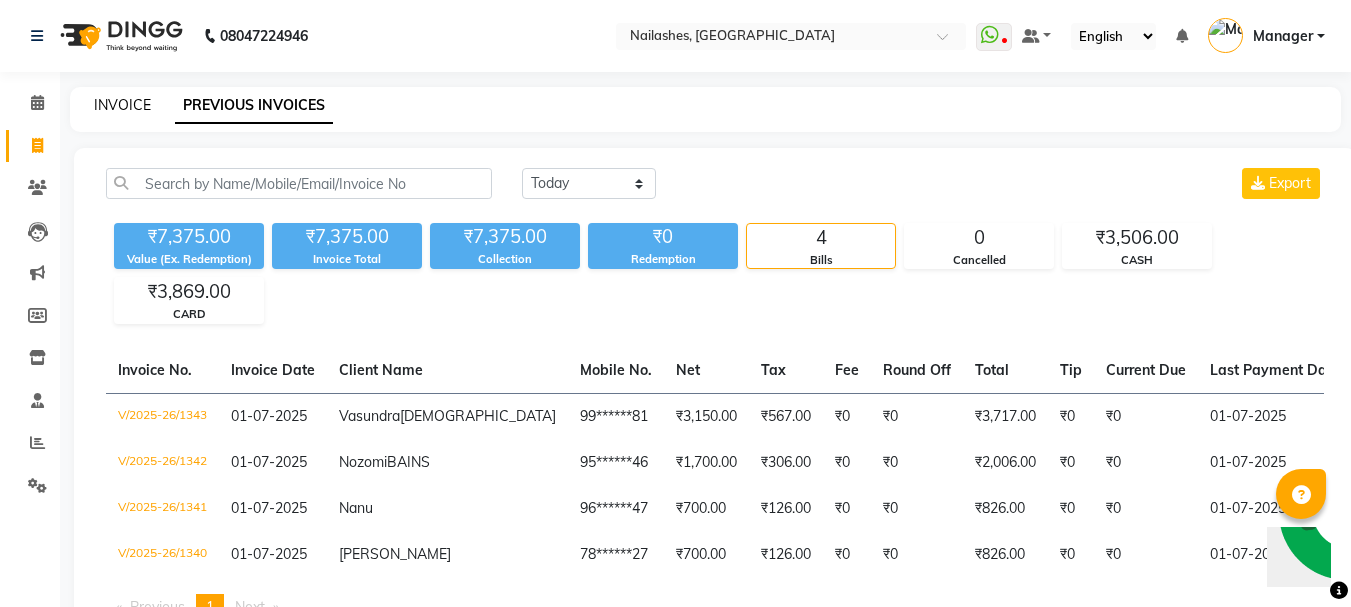 click on "INVOICE" 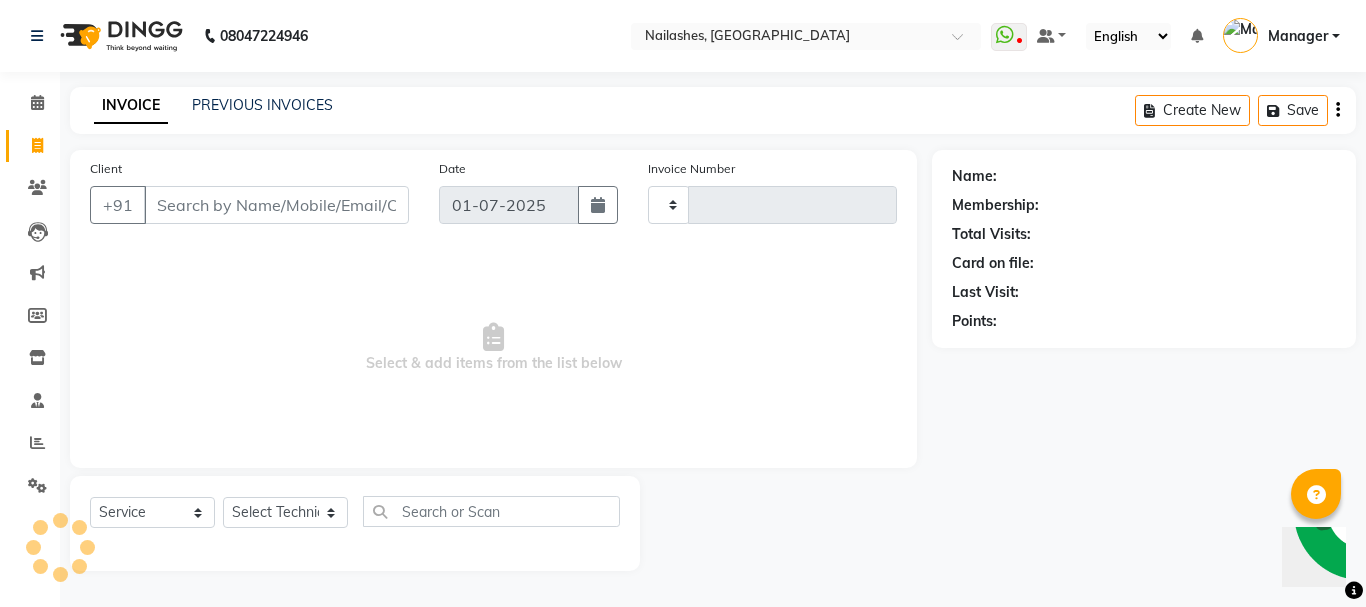 type on "1344" 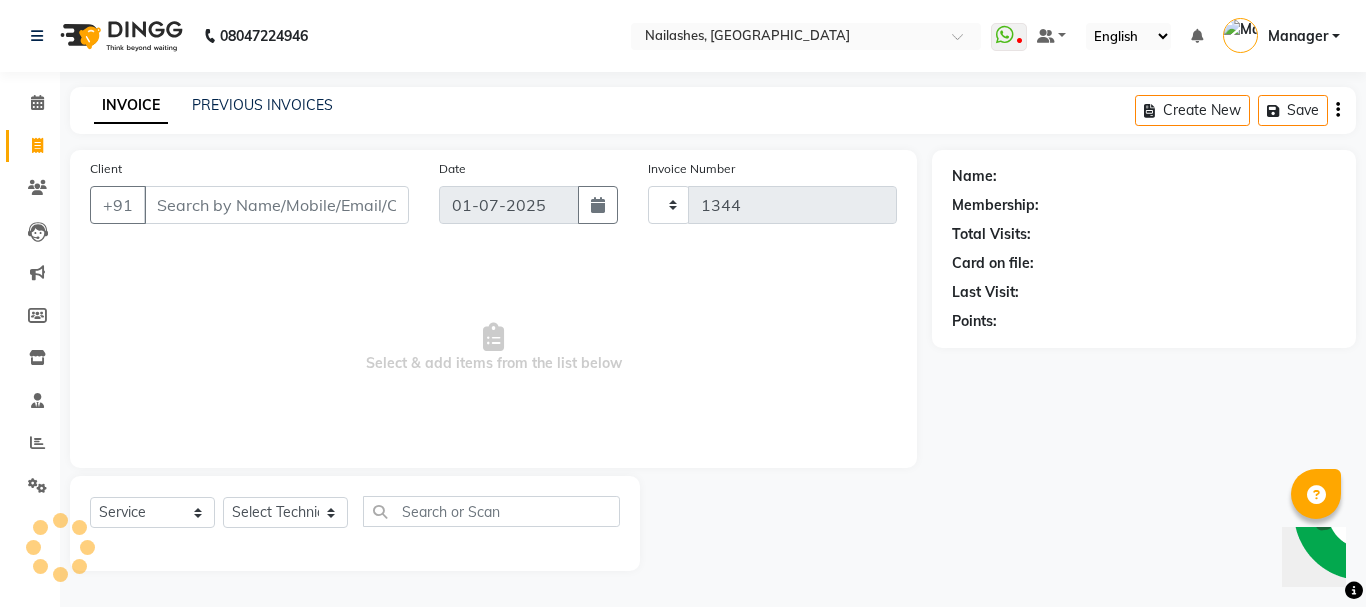 select on "3926" 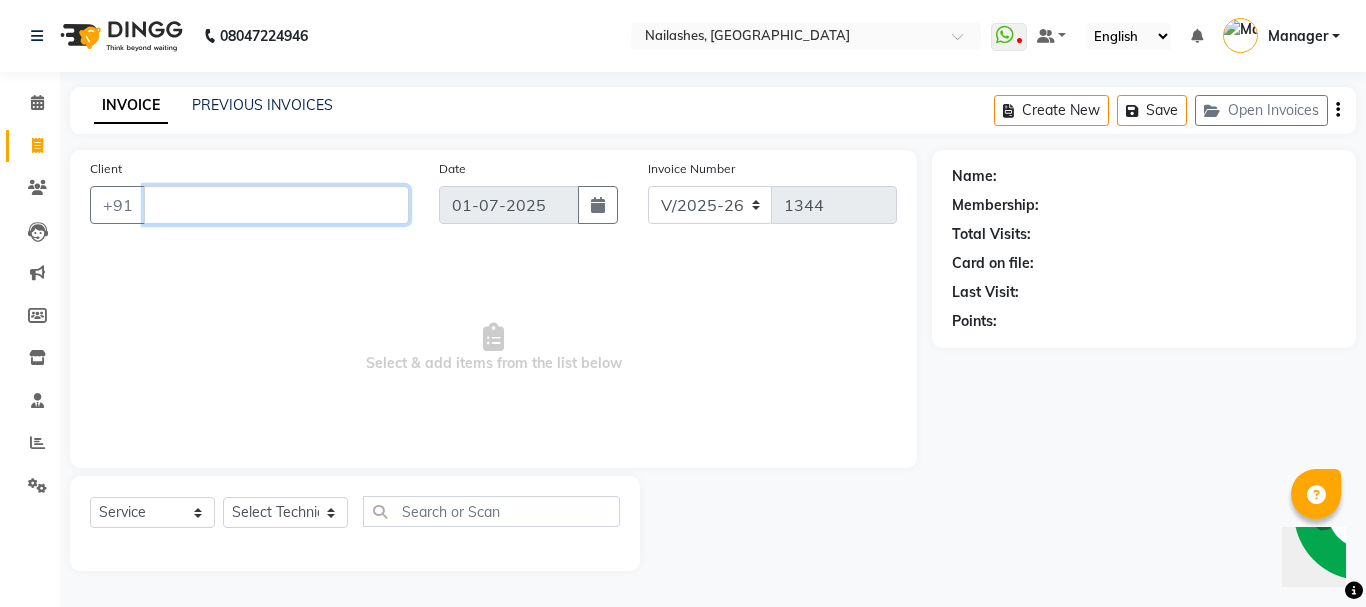 type 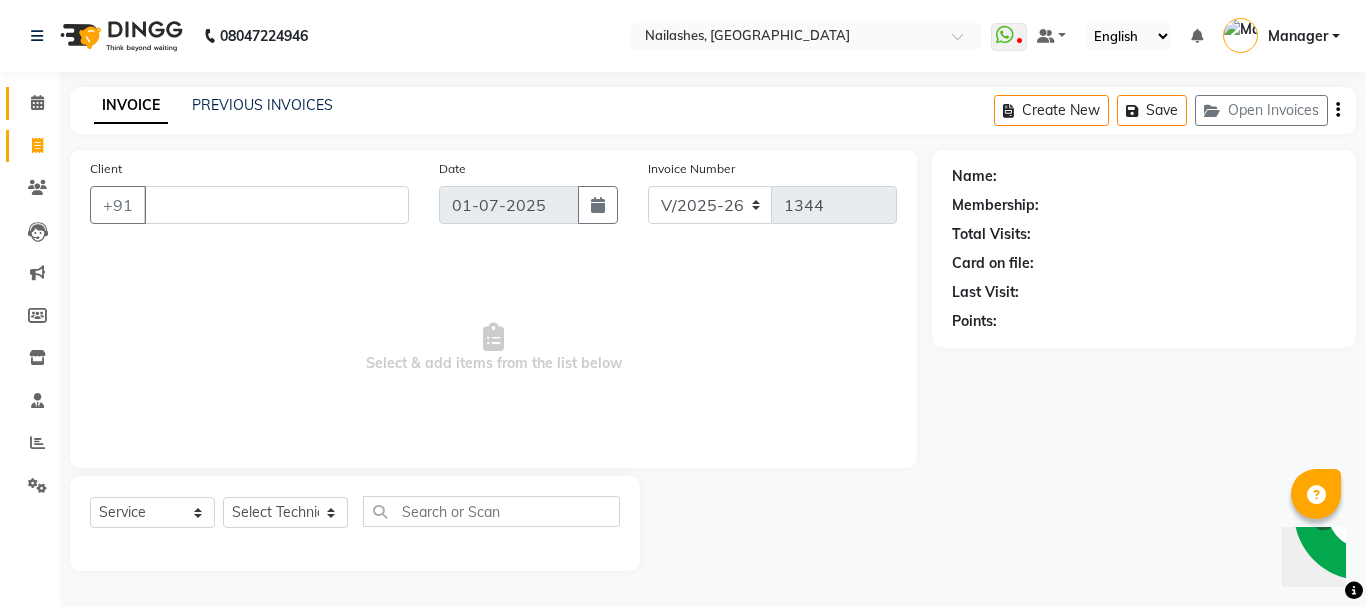 click 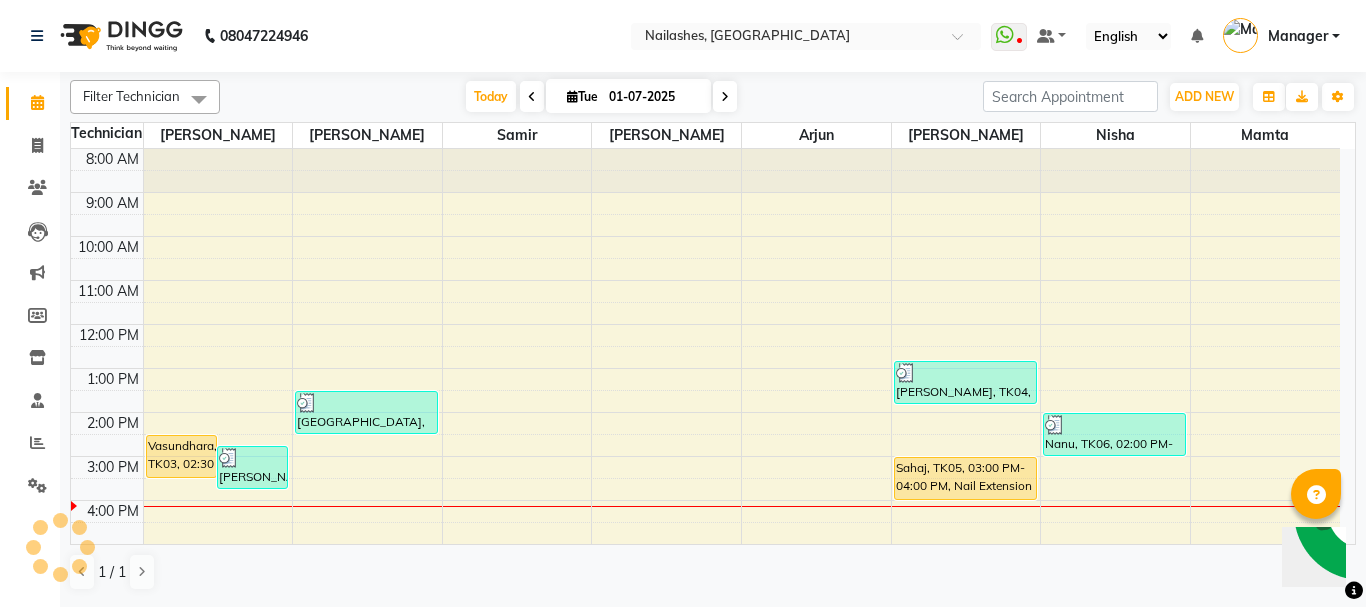 scroll, scrollTop: 0, scrollLeft: 0, axis: both 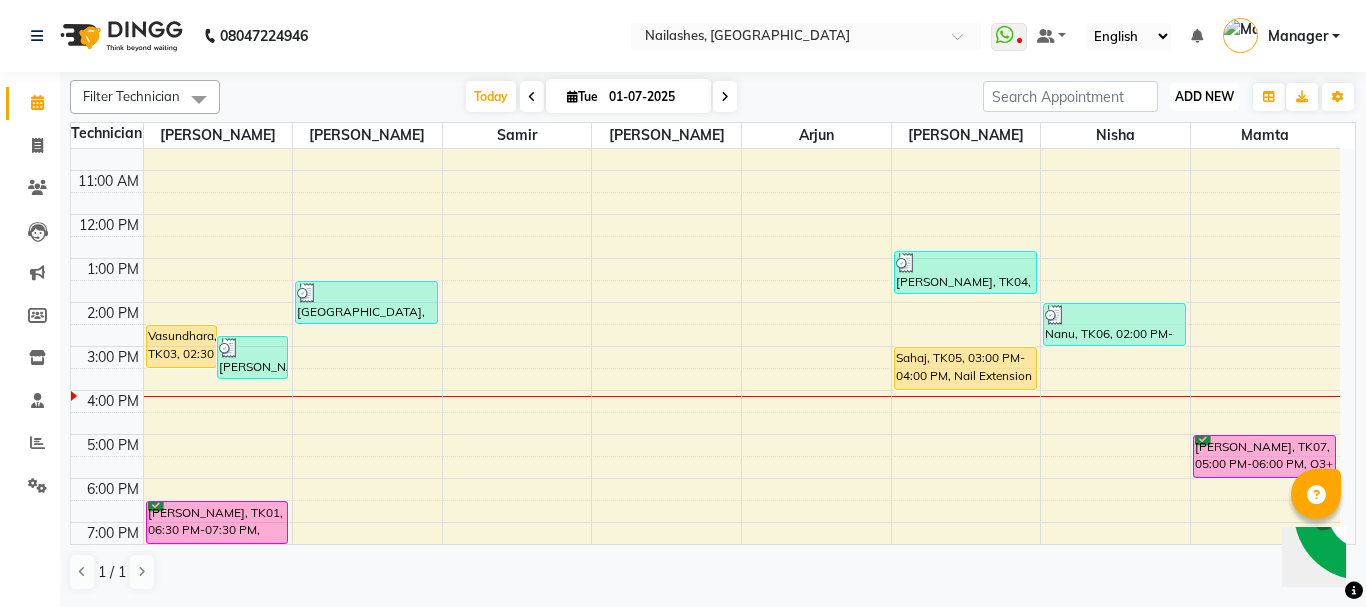 click on "ADD NEW" at bounding box center (1204, 96) 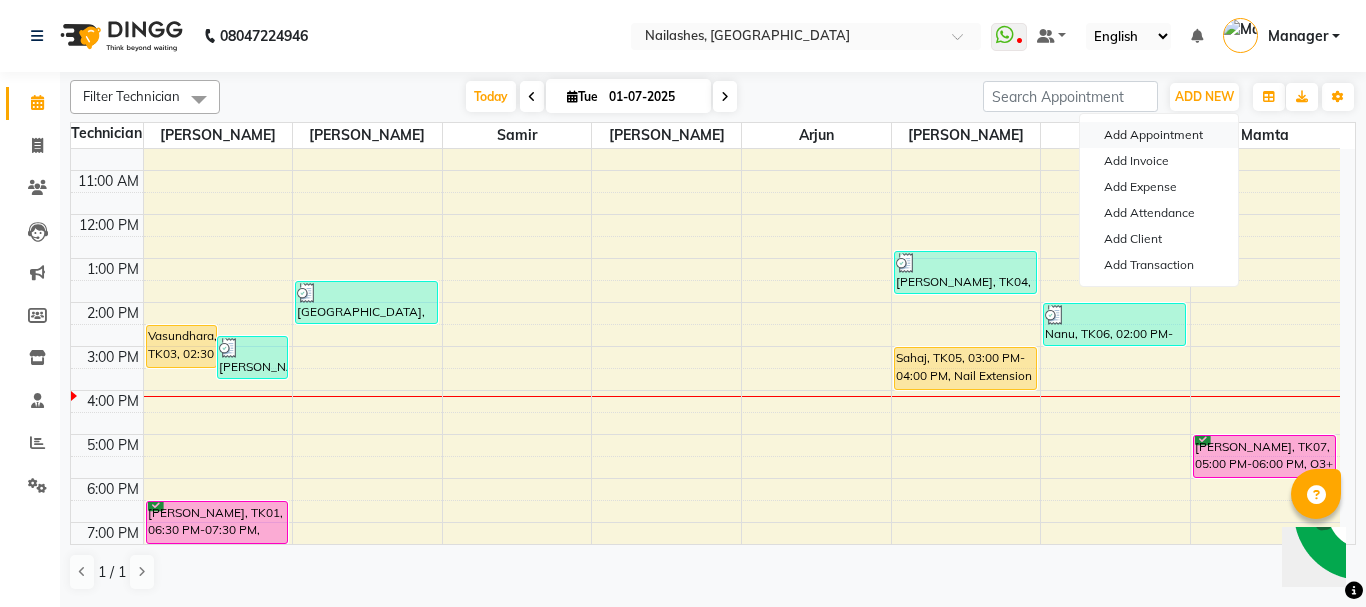 click on "Add Appointment" at bounding box center [1159, 135] 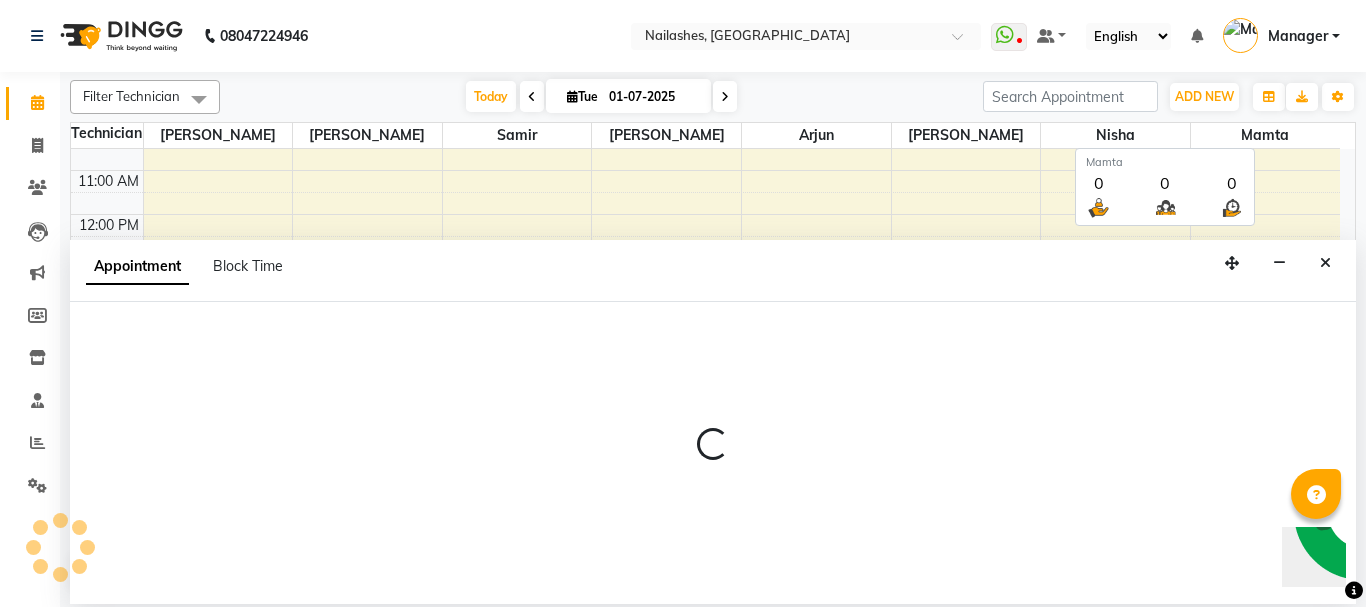 select on "540" 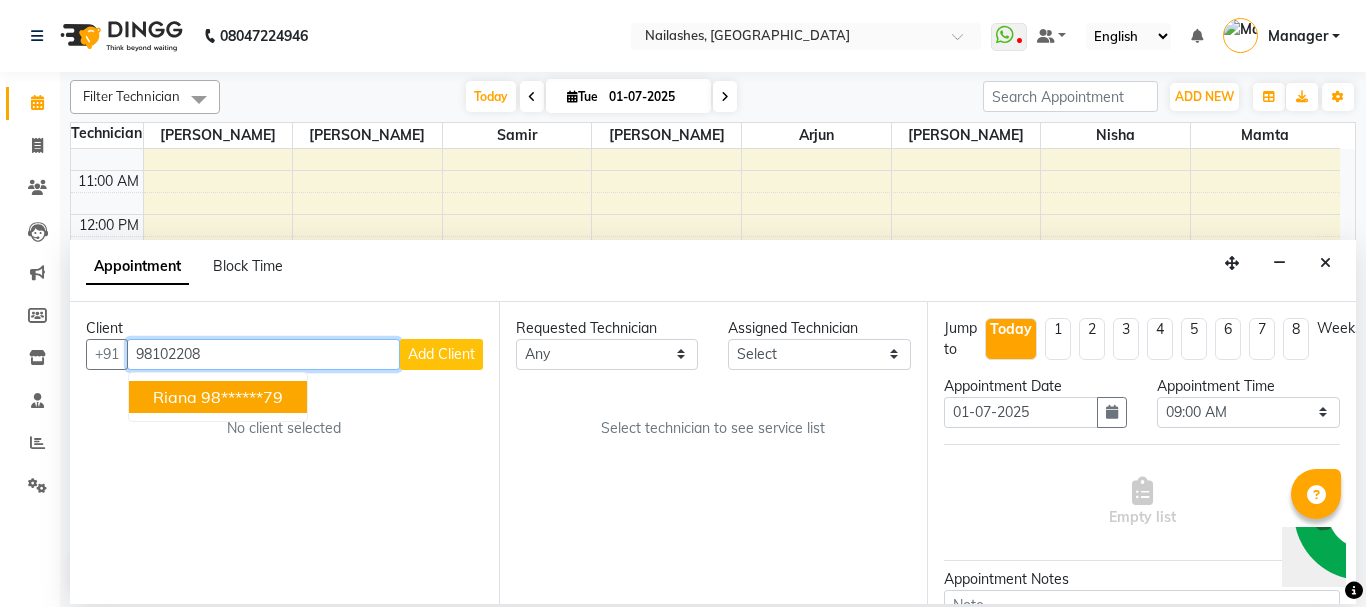 click on "Riana  98******79" at bounding box center [218, 397] 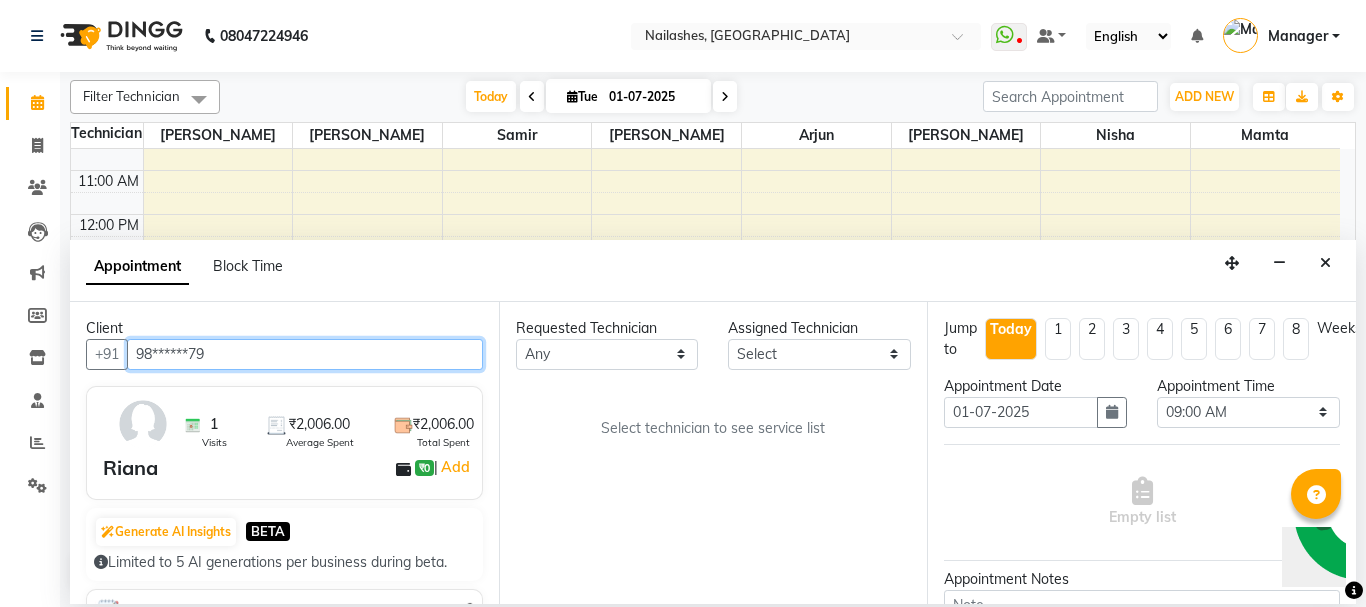 type on "98******79" 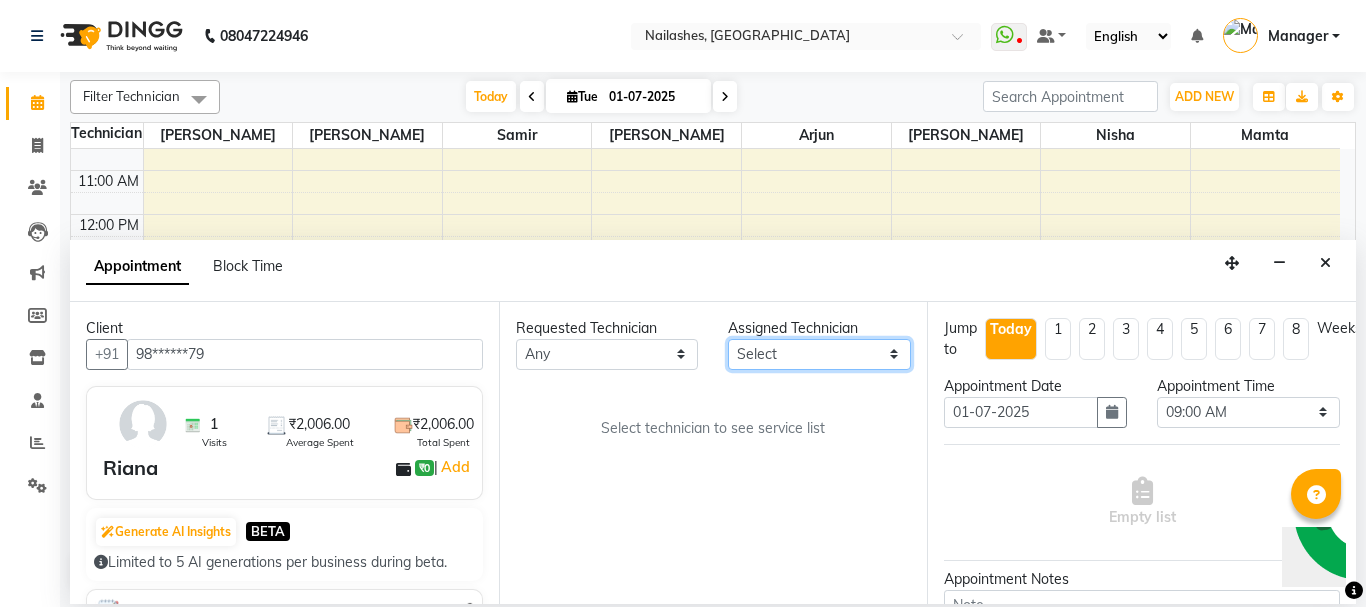 click on "Select Anamika Anita Arjun Mamta Nisha Samir Shanu Shushanto" at bounding box center [819, 354] 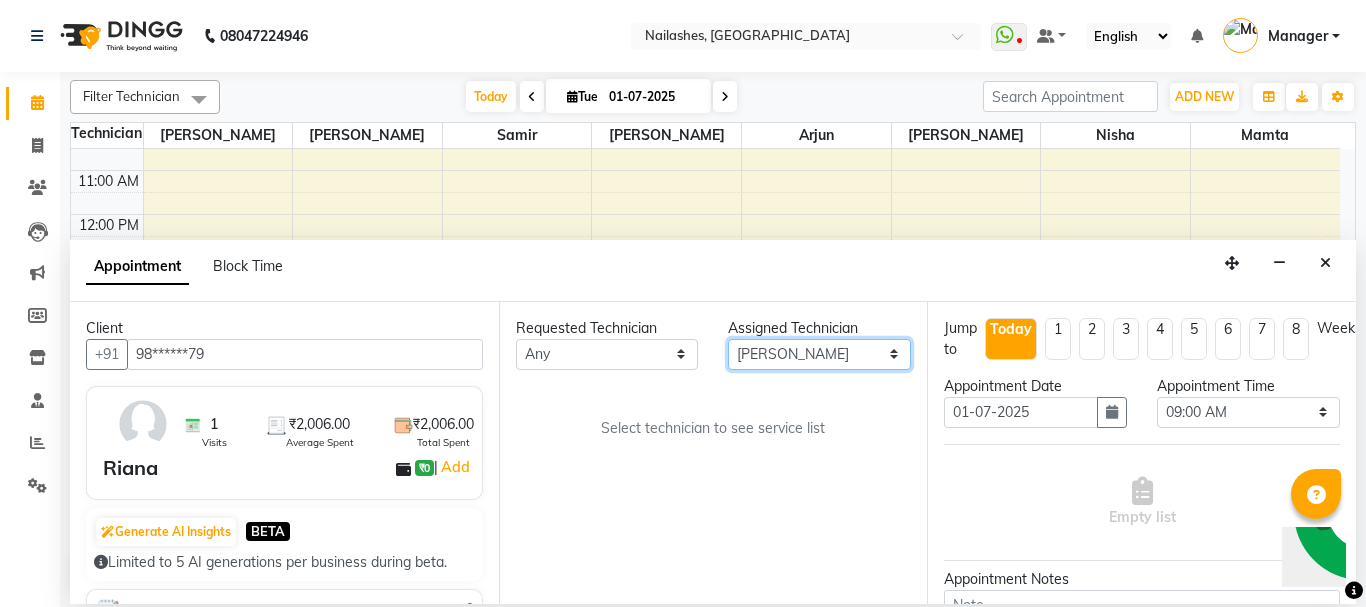 click on "Select Anamika Anita Arjun Mamta Nisha Samir Shanu Shushanto" at bounding box center (819, 354) 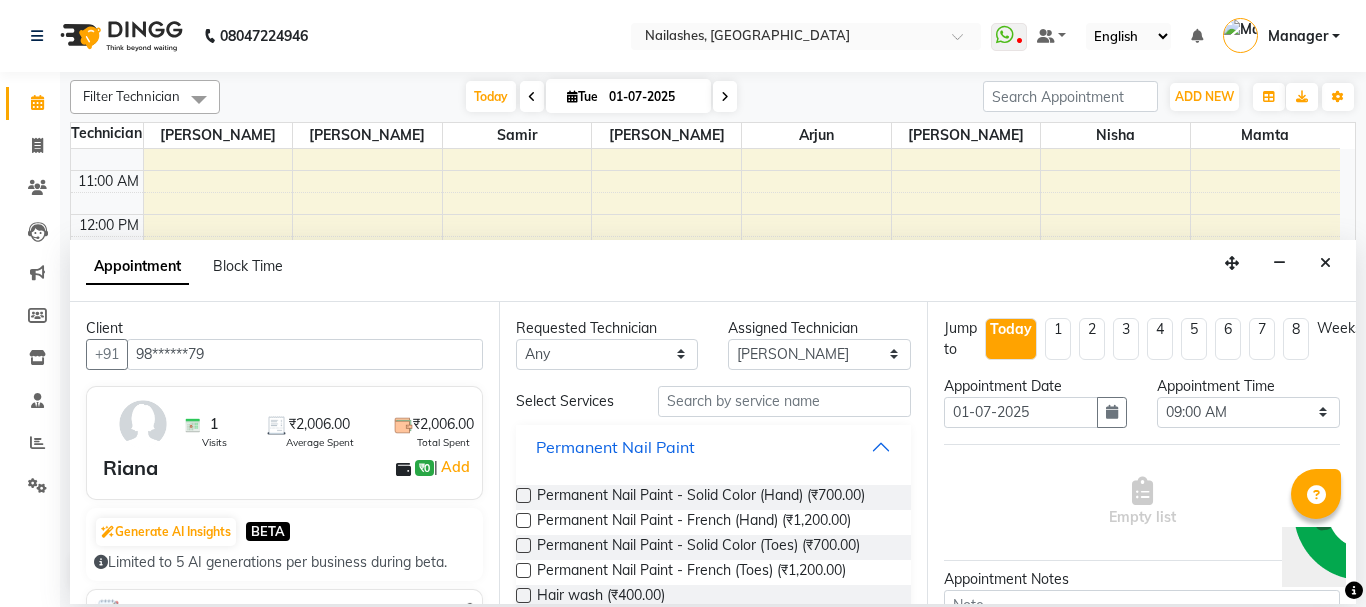 click on "Permanent Nail Paint" at bounding box center [714, 447] 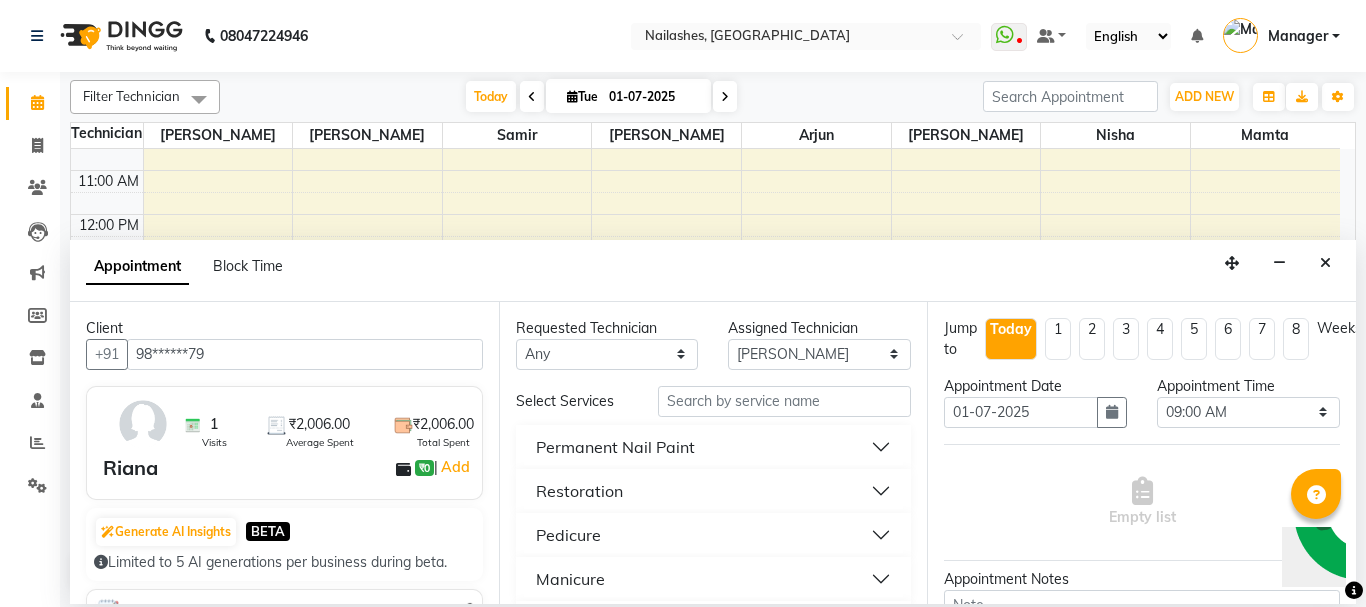 click on "Restoration" at bounding box center (714, 491) 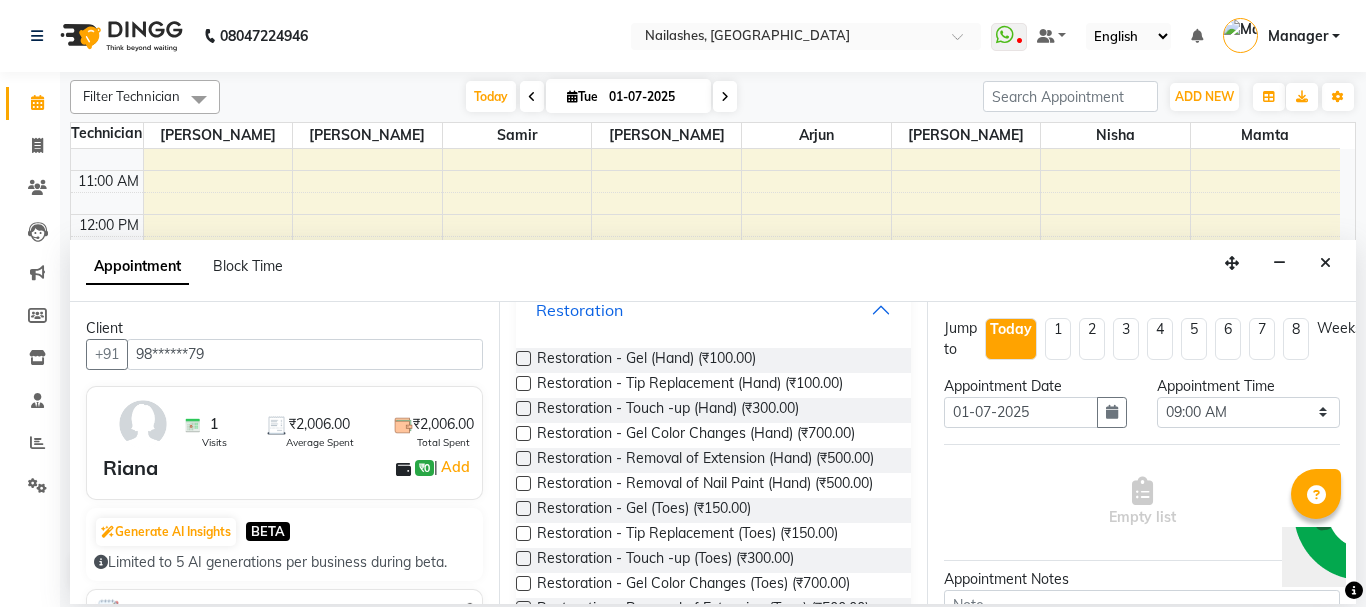 scroll, scrollTop: 176, scrollLeft: 0, axis: vertical 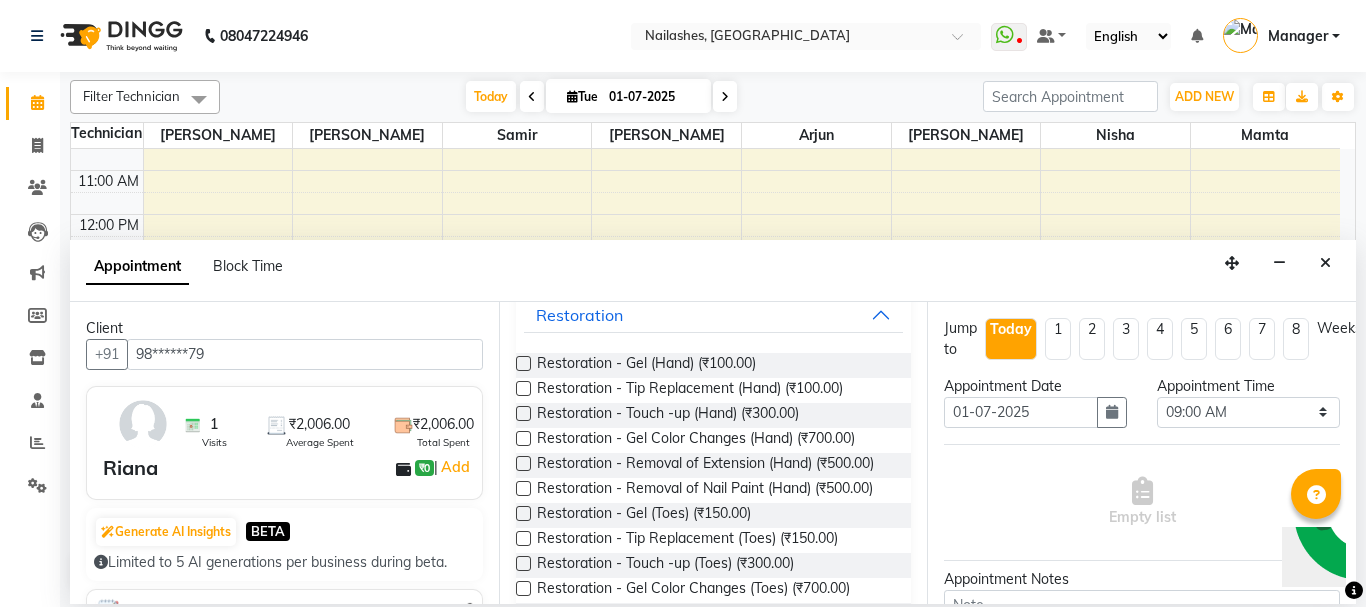 click at bounding box center [523, 463] 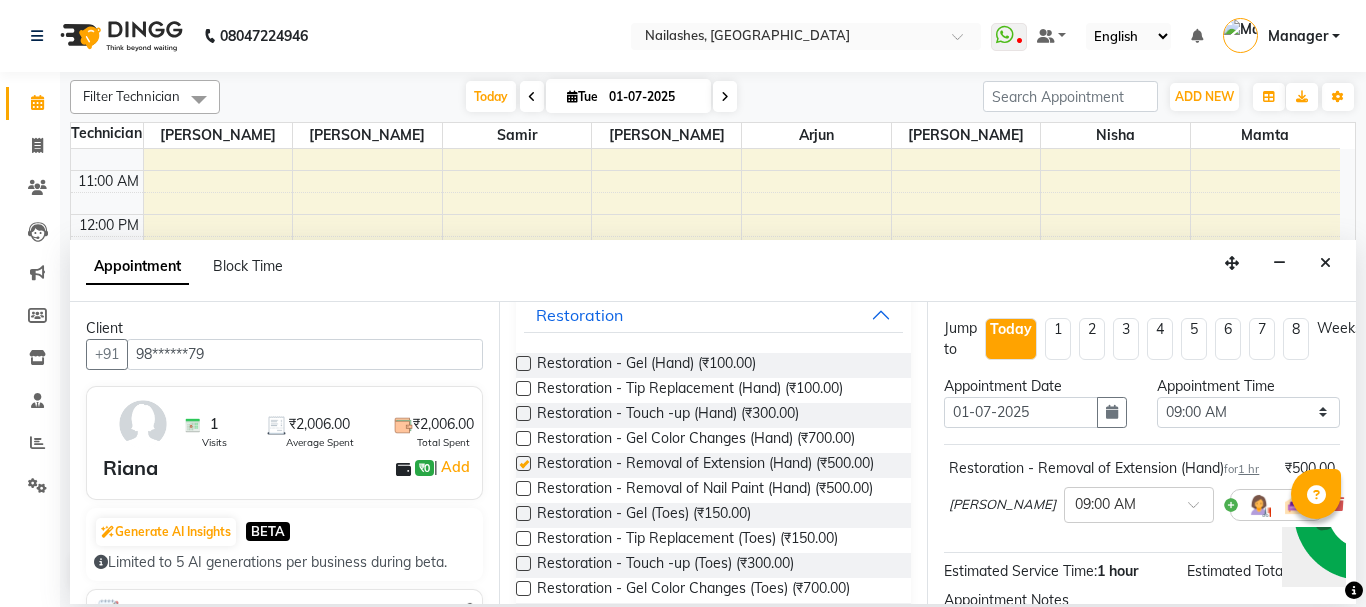 checkbox on "false" 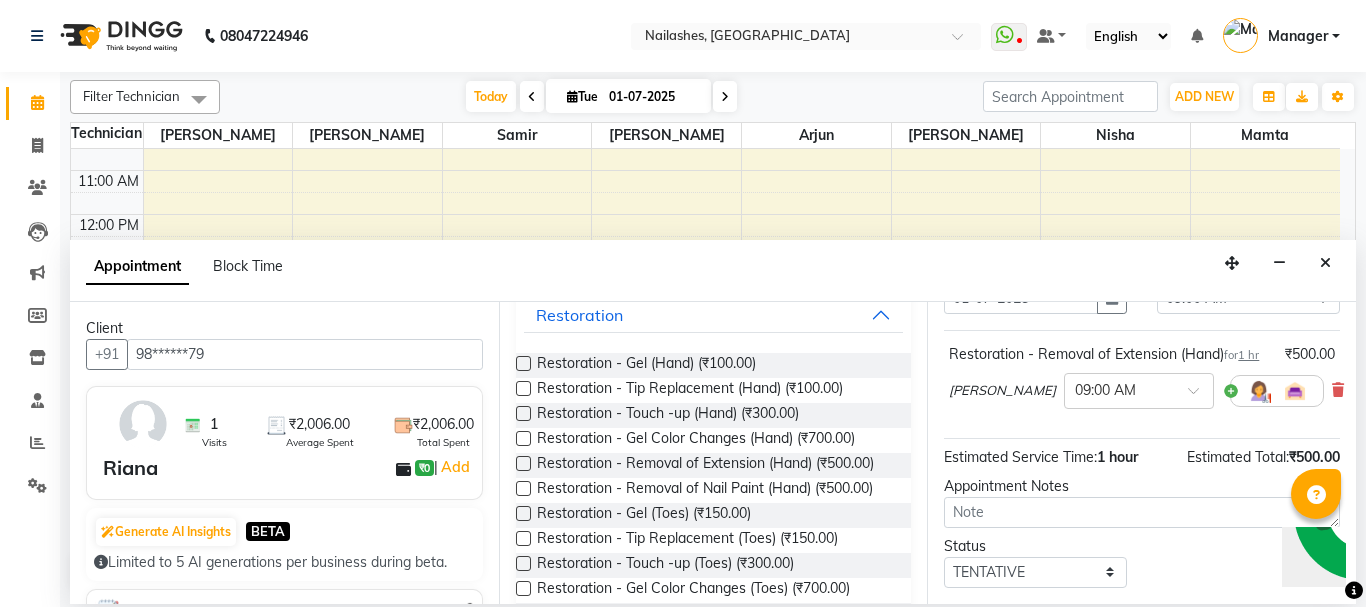 scroll, scrollTop: 72, scrollLeft: 0, axis: vertical 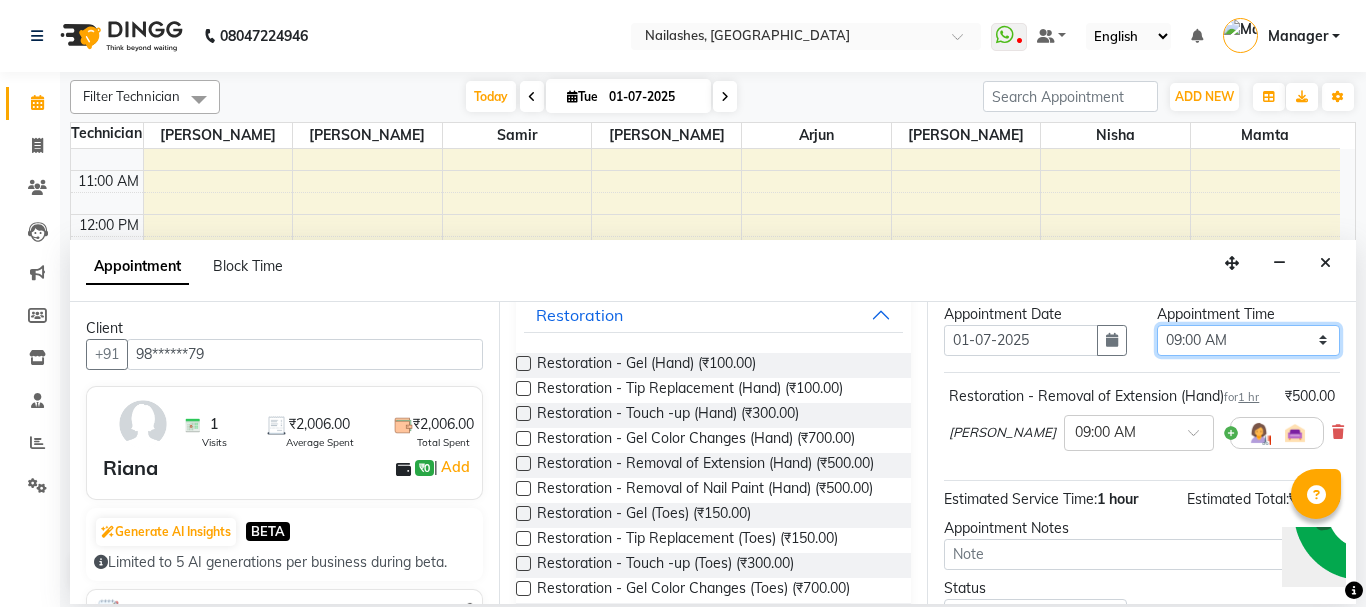 click on "Select 09:00 AM 09:15 AM 09:30 AM 09:45 AM 10:00 AM 10:15 AM 10:30 AM 10:45 AM 11:00 AM 11:15 AM 11:30 AM 11:45 AM 12:00 PM 12:15 PM 12:30 PM 12:45 PM 01:00 PM 01:15 PM 01:30 PM 01:45 PM 02:00 PM 02:15 PM 02:30 PM 02:45 PM 03:00 PM 03:15 PM 03:30 PM 03:45 PM 04:00 PM 04:15 PM 04:30 PM 04:45 PM 05:00 PM 05:15 PM 05:30 PM 05:45 PM 06:00 PM 06:15 PM 06:30 PM 06:45 PM 07:00 PM 07:15 PM 07:30 PM 07:45 PM 08:00 PM 08:15 PM 08:30 PM 08:45 PM 09:00 PM 09:15 PM 09:30 PM 09:45 PM 10:00 PM 10:15 PM 10:30 PM 10:45 PM 11:00 PM" at bounding box center (1248, 340) 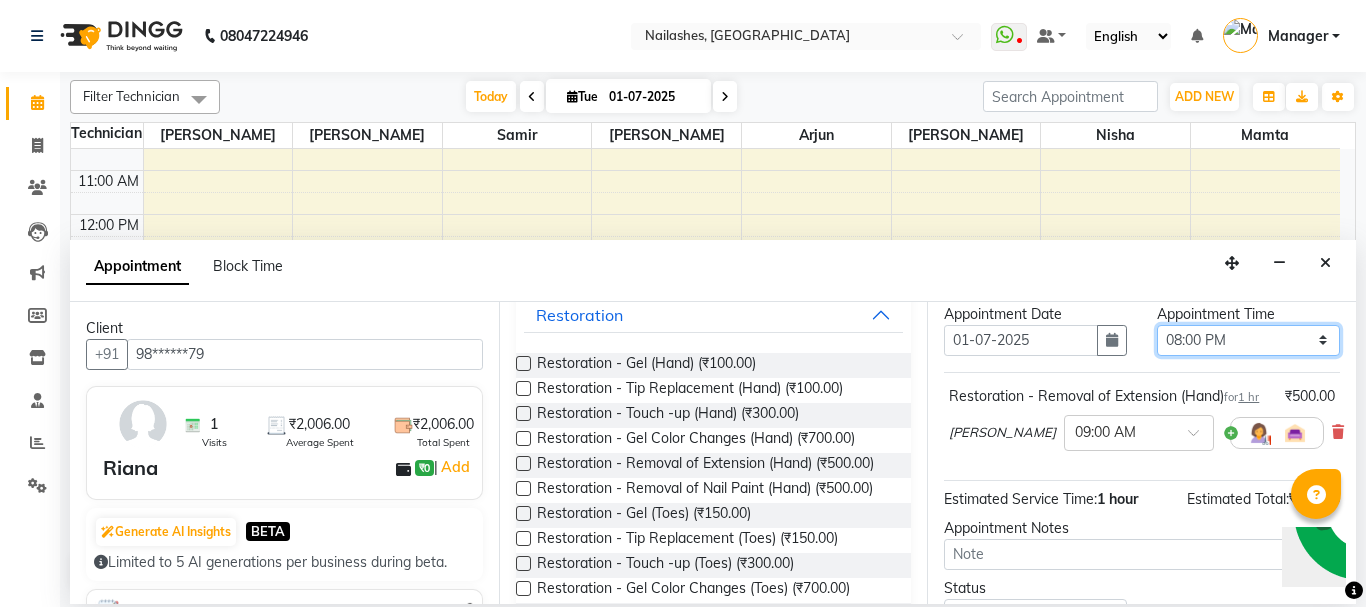 click on "Select 09:00 AM 09:15 AM 09:30 AM 09:45 AM 10:00 AM 10:15 AM 10:30 AM 10:45 AM 11:00 AM 11:15 AM 11:30 AM 11:45 AM 12:00 PM 12:15 PM 12:30 PM 12:45 PM 01:00 PM 01:15 PM 01:30 PM 01:45 PM 02:00 PM 02:15 PM 02:30 PM 02:45 PM 03:00 PM 03:15 PM 03:30 PM 03:45 PM 04:00 PM 04:15 PM 04:30 PM 04:45 PM 05:00 PM 05:15 PM 05:30 PM 05:45 PM 06:00 PM 06:15 PM 06:30 PM 06:45 PM 07:00 PM 07:15 PM 07:30 PM 07:45 PM 08:00 PM 08:15 PM 08:30 PM 08:45 PM 09:00 PM 09:15 PM 09:30 PM 09:45 PM 10:00 PM 10:15 PM 10:30 PM 10:45 PM 11:00 PM" at bounding box center [1248, 340] 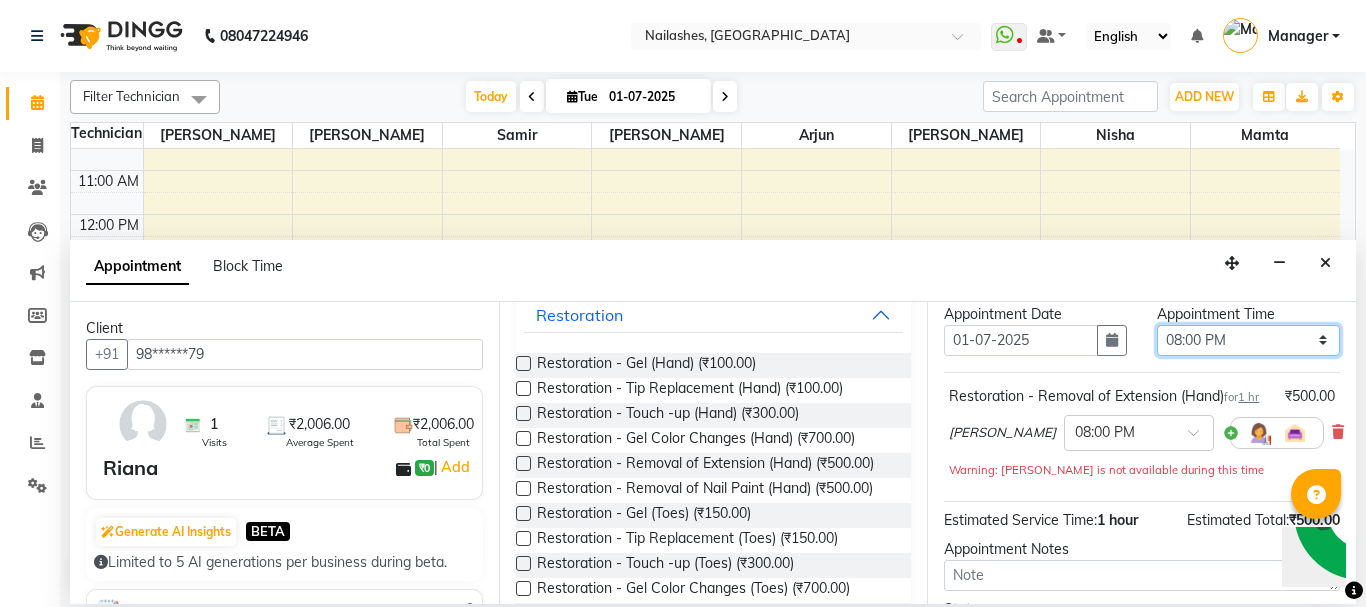 scroll, scrollTop: 281, scrollLeft: 0, axis: vertical 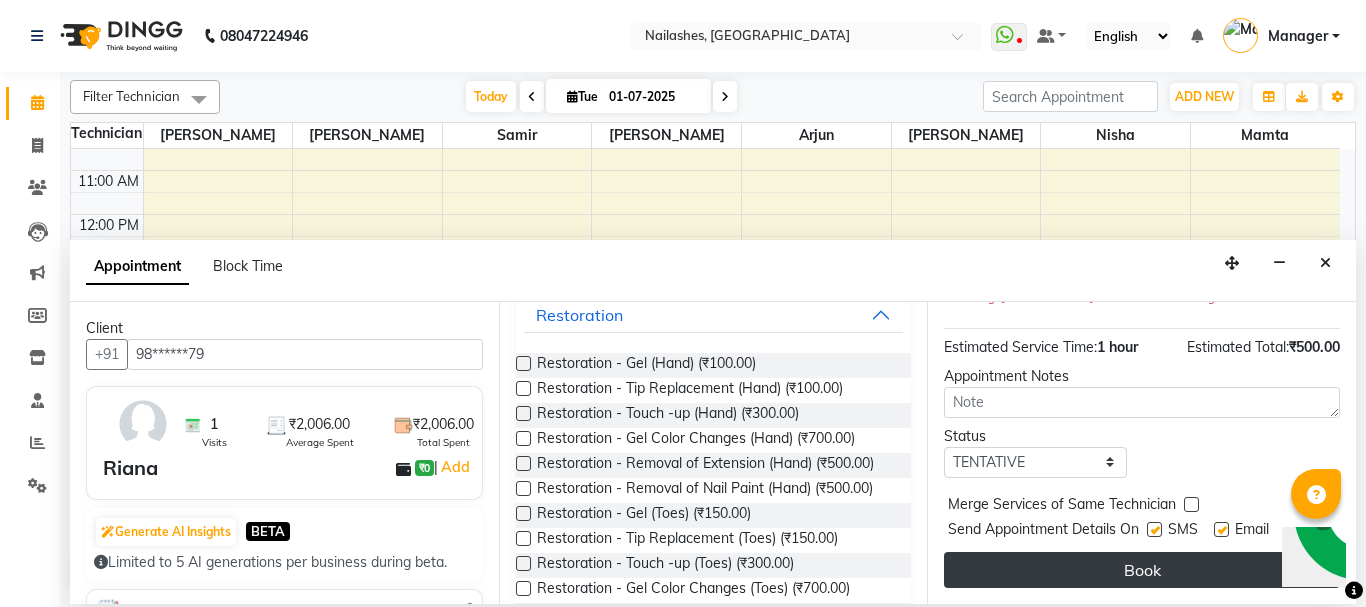 click on "Book" at bounding box center [1142, 570] 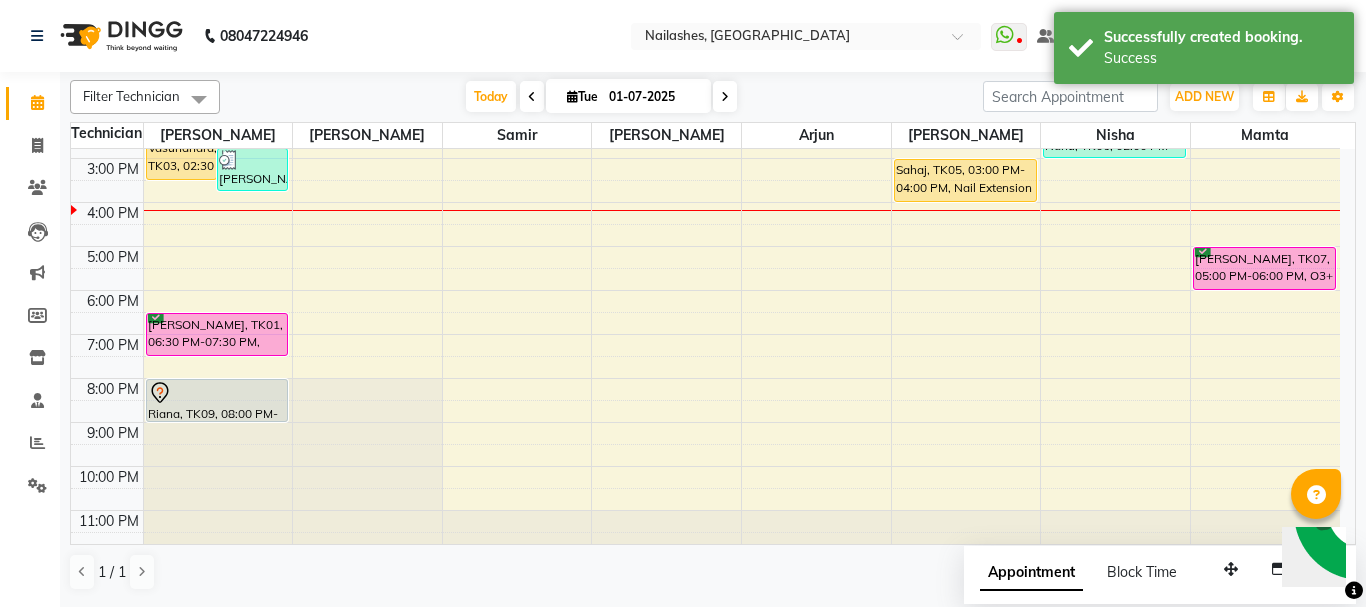 scroll, scrollTop: 304, scrollLeft: 0, axis: vertical 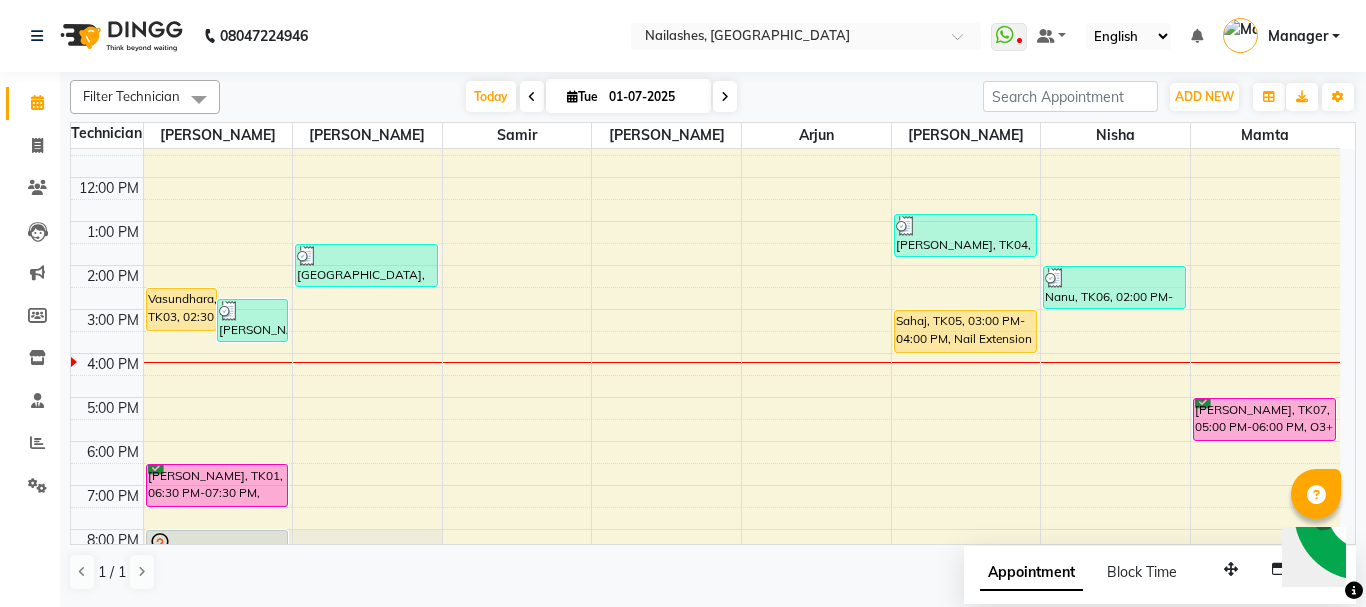 click on "[PERSON_NAME], TK01, 06:30 PM-07:30 PM, Permanent Nail Paint - French (Hand)" at bounding box center (217, 485) 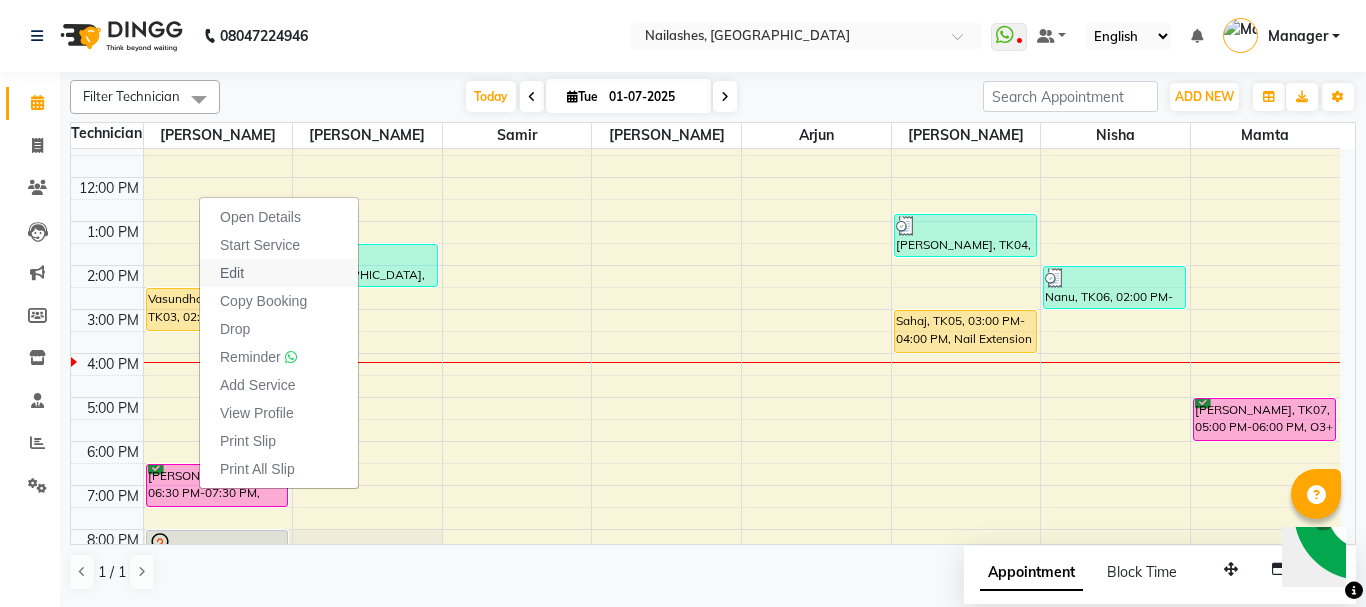 click on "Edit" at bounding box center [232, 273] 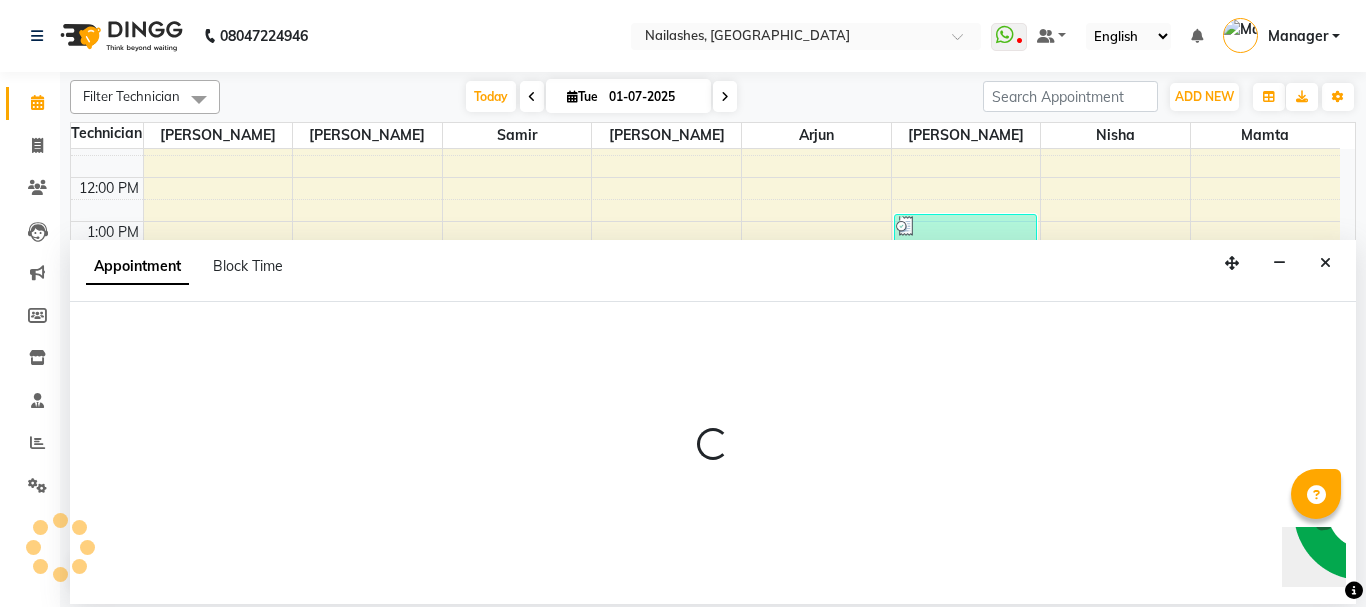 select on "tentative" 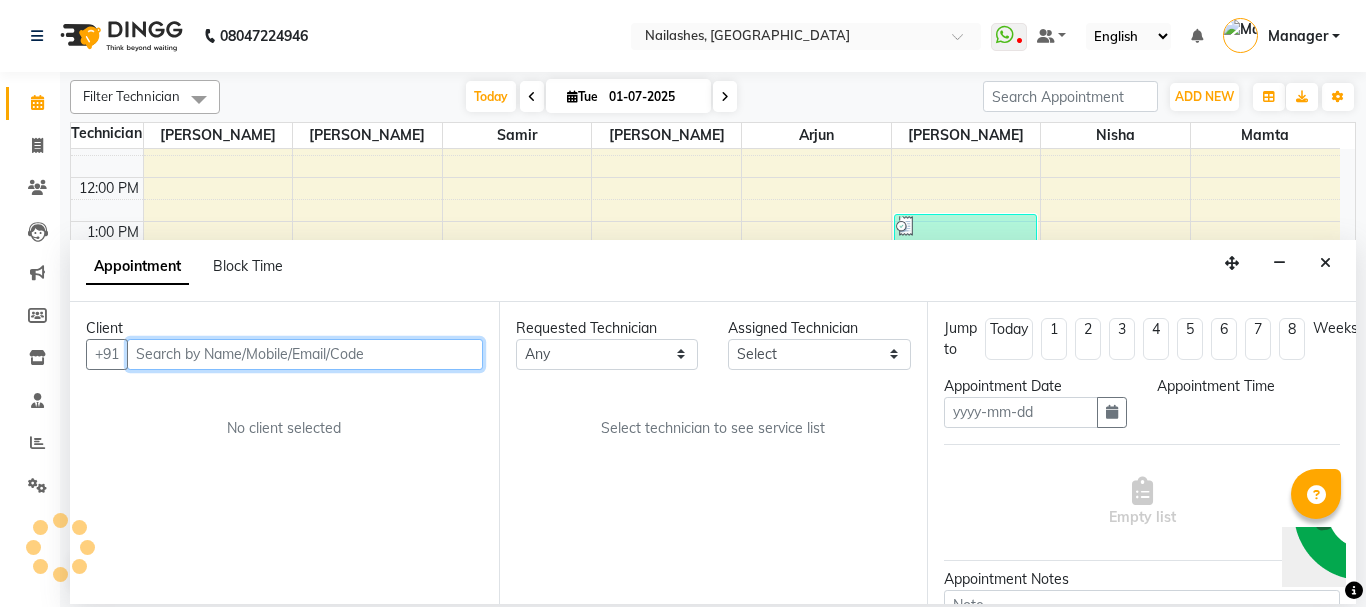 type on "01-07-2025" 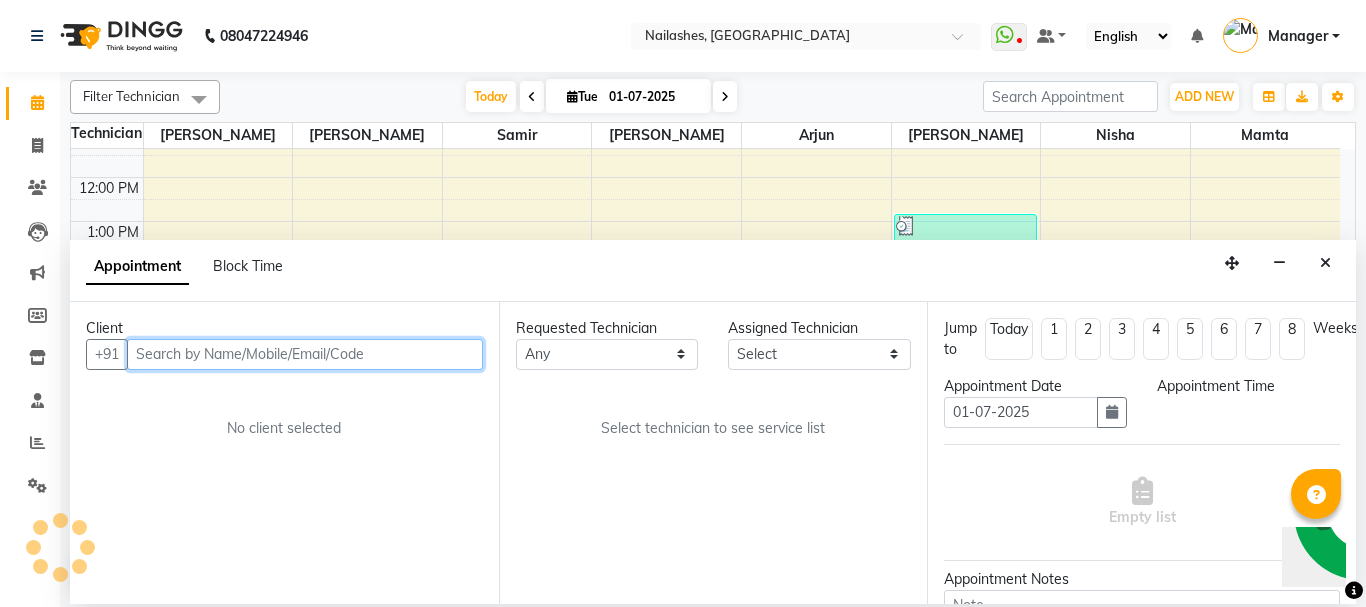select on "confirm booking" 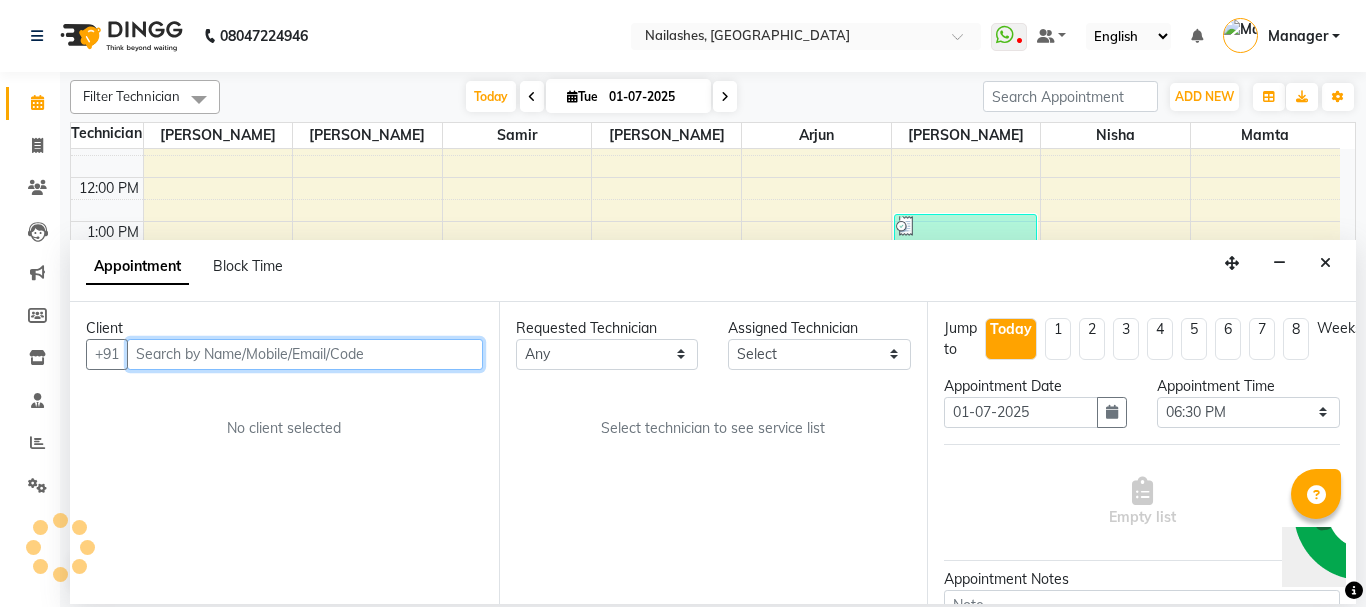 scroll, scrollTop: 308, scrollLeft: 0, axis: vertical 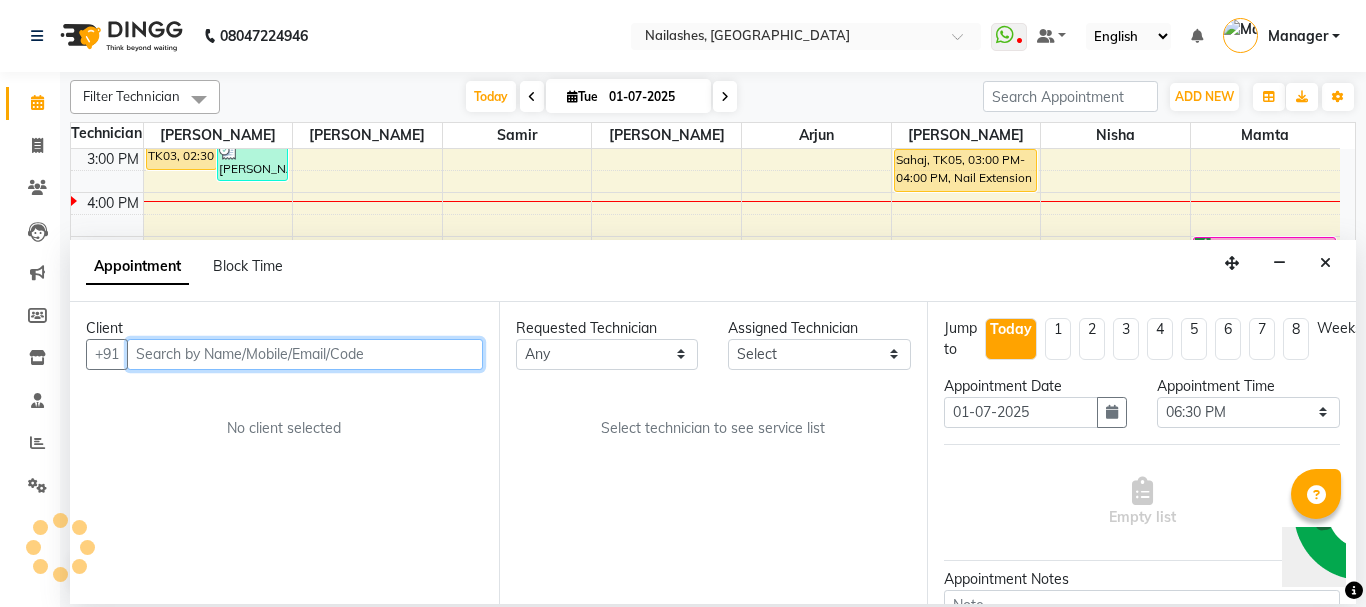 select on "19476" 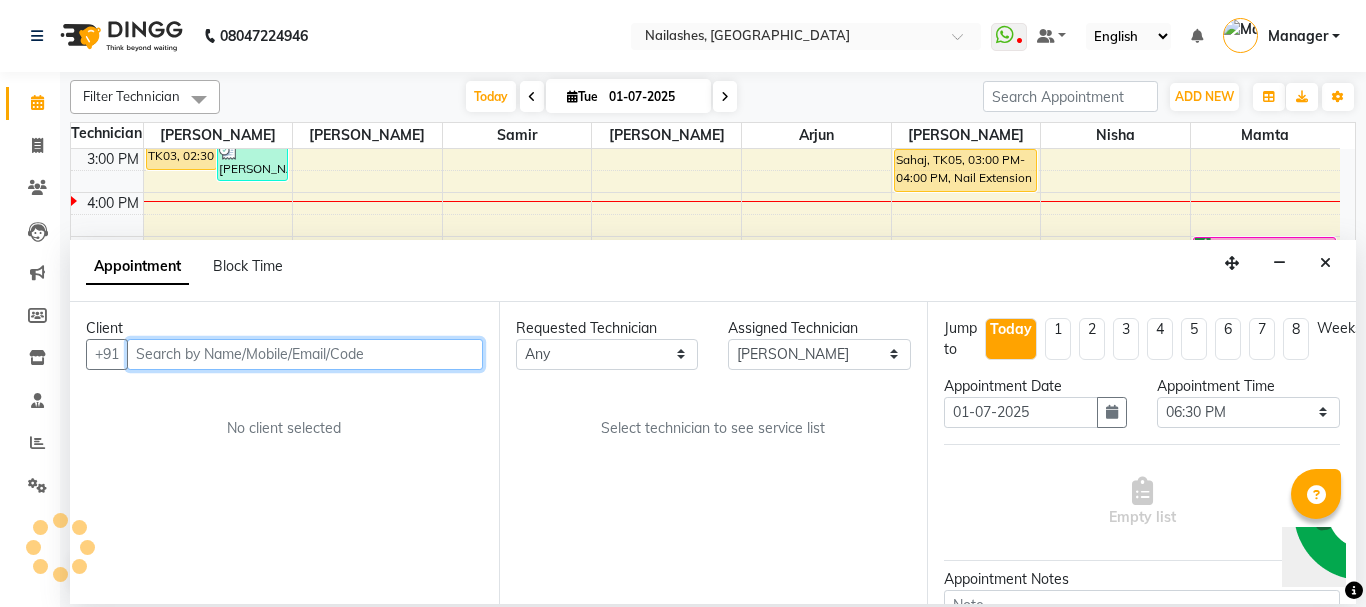 select on "1617" 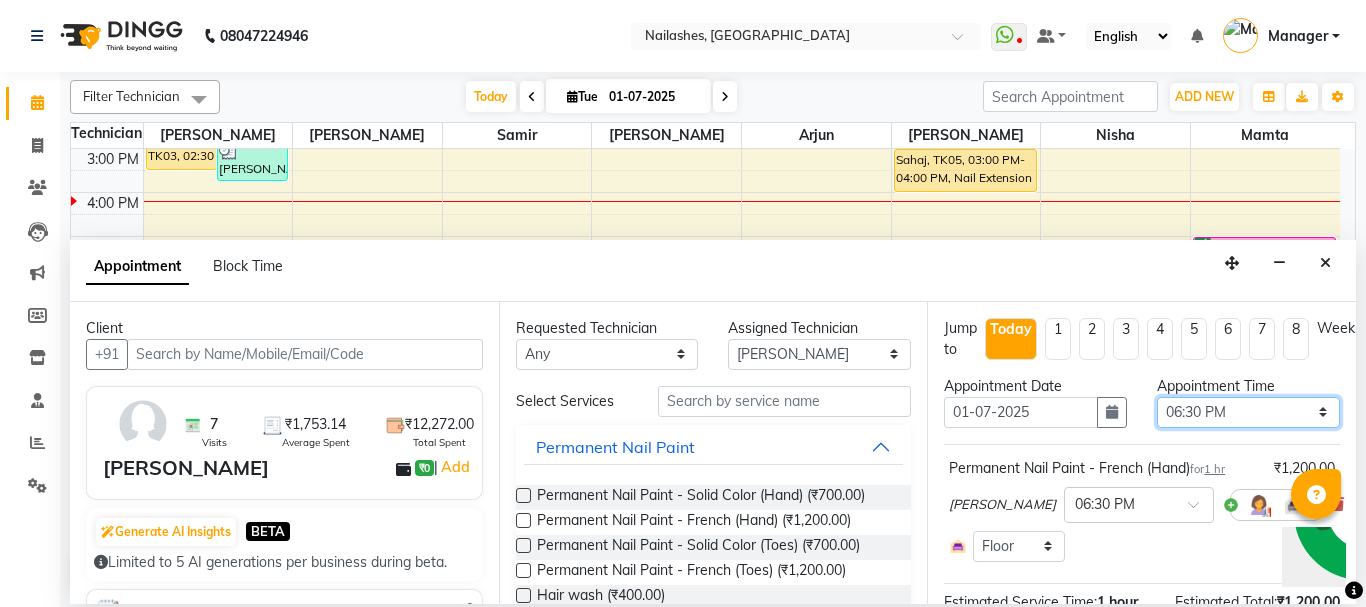 click on "Select 09:00 AM 09:15 AM 09:30 AM 09:45 AM 10:00 AM 10:15 AM 10:30 AM 10:45 AM 11:00 AM 11:15 AM 11:30 AM 11:45 AM 12:00 PM 12:15 PM 12:30 PM 12:45 PM 01:00 PM 01:15 PM 01:30 PM 01:45 PM 02:00 PM 02:15 PM 02:30 PM 02:45 PM 03:00 PM 03:15 PM 03:30 PM 03:45 PM 04:00 PM 04:15 PM 04:30 PM 04:45 PM 05:00 PM 05:15 PM 05:30 PM 05:45 PM 06:00 PM 06:15 PM 06:30 PM 06:45 PM 07:00 PM 07:15 PM 07:30 PM 07:45 PM 08:00 PM 08:15 PM 08:30 PM 08:45 PM 09:00 PM 09:15 PM 09:30 PM 09:45 PM 10:00 PM 10:15 PM 10:30 PM 10:45 PM 11:00 PM" at bounding box center [1248, 412] 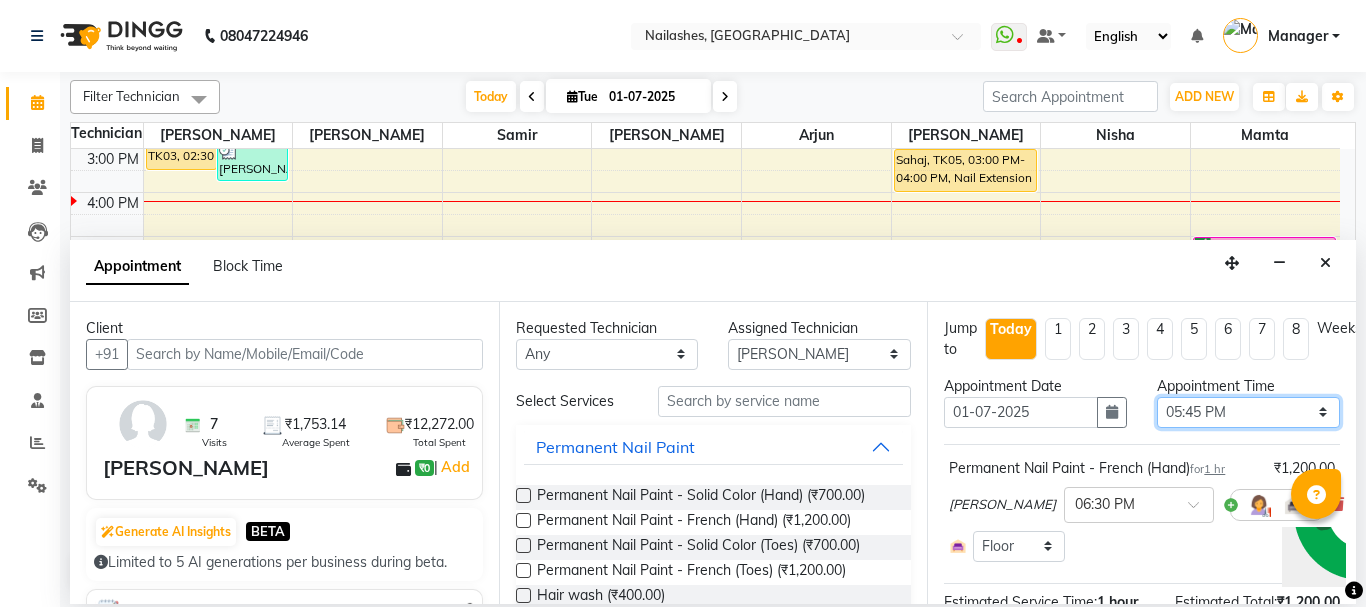 click on "Select 09:00 AM 09:15 AM 09:30 AM 09:45 AM 10:00 AM 10:15 AM 10:30 AM 10:45 AM 11:00 AM 11:15 AM 11:30 AM 11:45 AM 12:00 PM 12:15 PM 12:30 PM 12:45 PM 01:00 PM 01:15 PM 01:30 PM 01:45 PM 02:00 PM 02:15 PM 02:30 PM 02:45 PM 03:00 PM 03:15 PM 03:30 PM 03:45 PM 04:00 PM 04:15 PM 04:30 PM 04:45 PM 05:00 PM 05:15 PM 05:30 PM 05:45 PM 06:00 PM 06:15 PM 06:30 PM 06:45 PM 07:00 PM 07:15 PM 07:30 PM 07:45 PM 08:00 PM 08:15 PM 08:30 PM 08:45 PM 09:00 PM 09:15 PM 09:30 PM 09:45 PM 10:00 PM 10:15 PM 10:30 PM 10:45 PM 11:00 PM" at bounding box center [1248, 412] 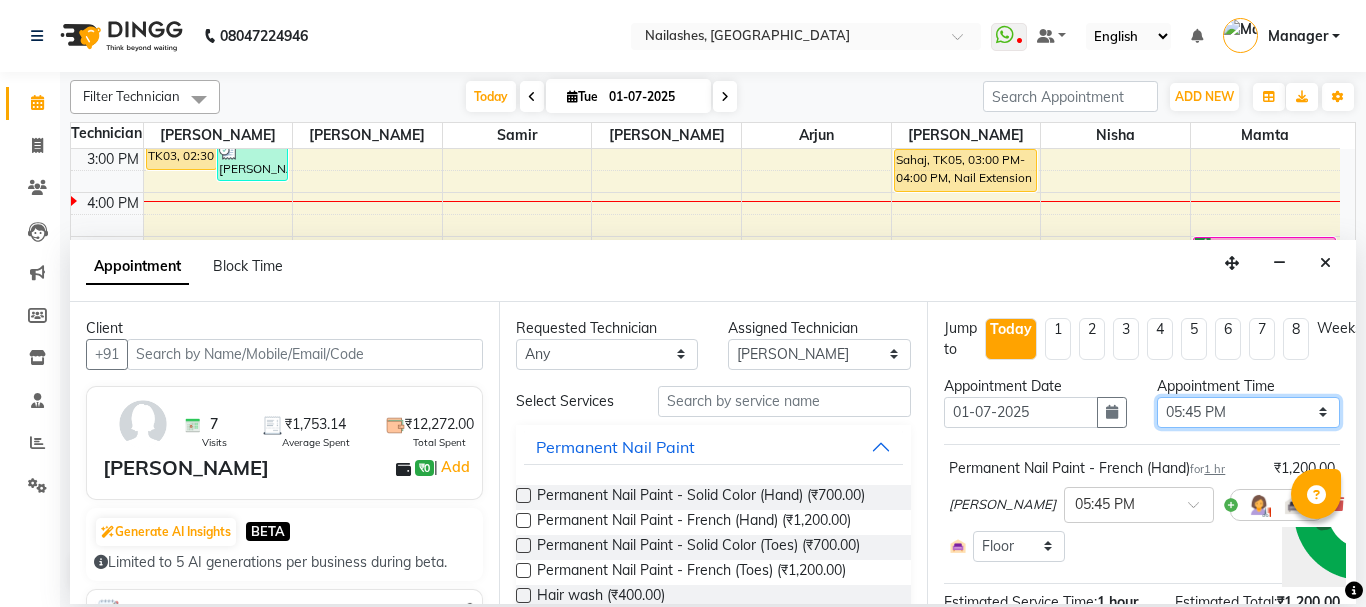 scroll, scrollTop: 212, scrollLeft: 0, axis: vertical 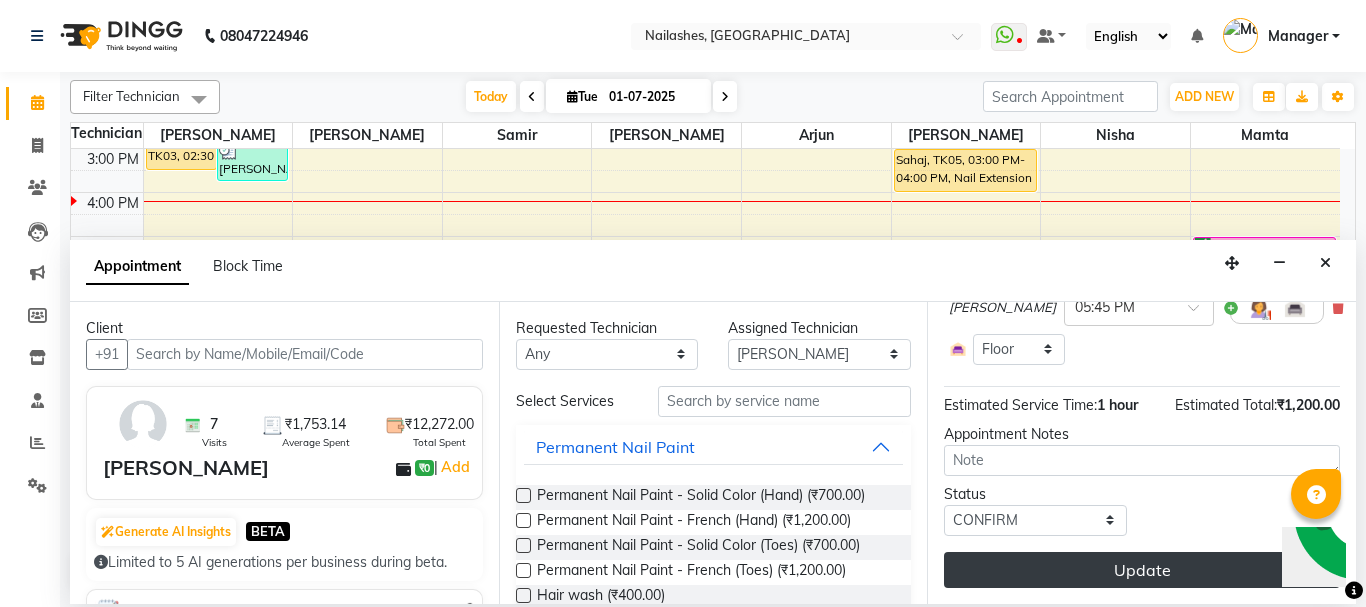 click on "Update" at bounding box center (1142, 570) 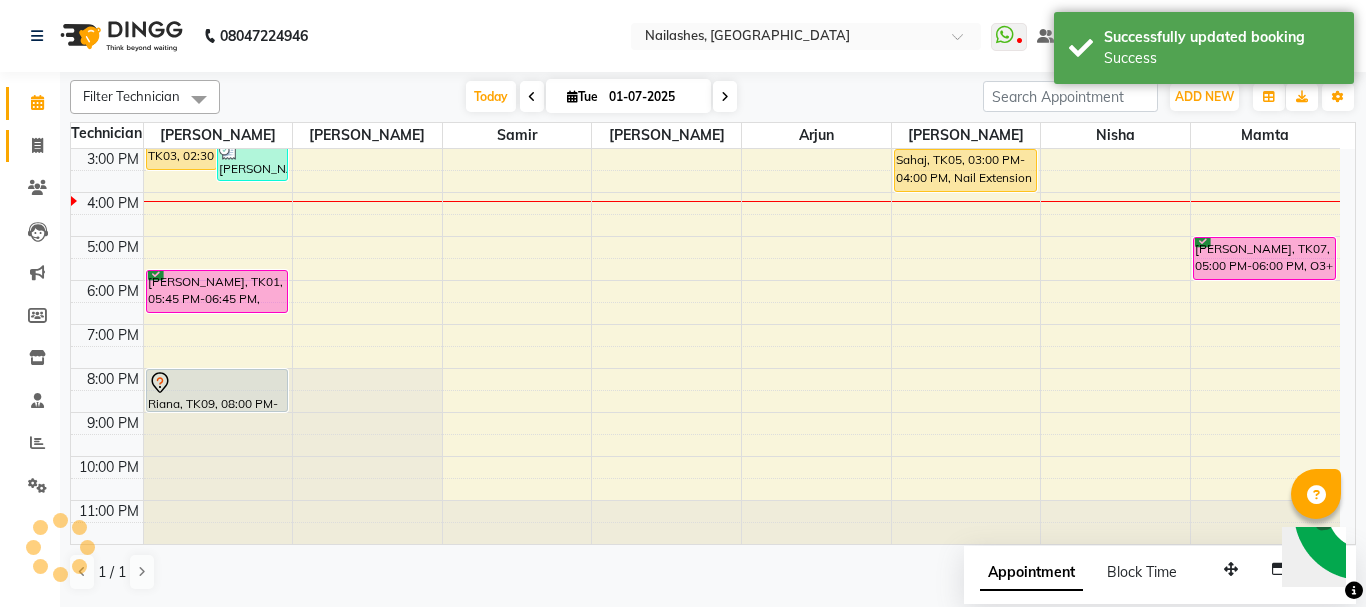 click on "Invoice" 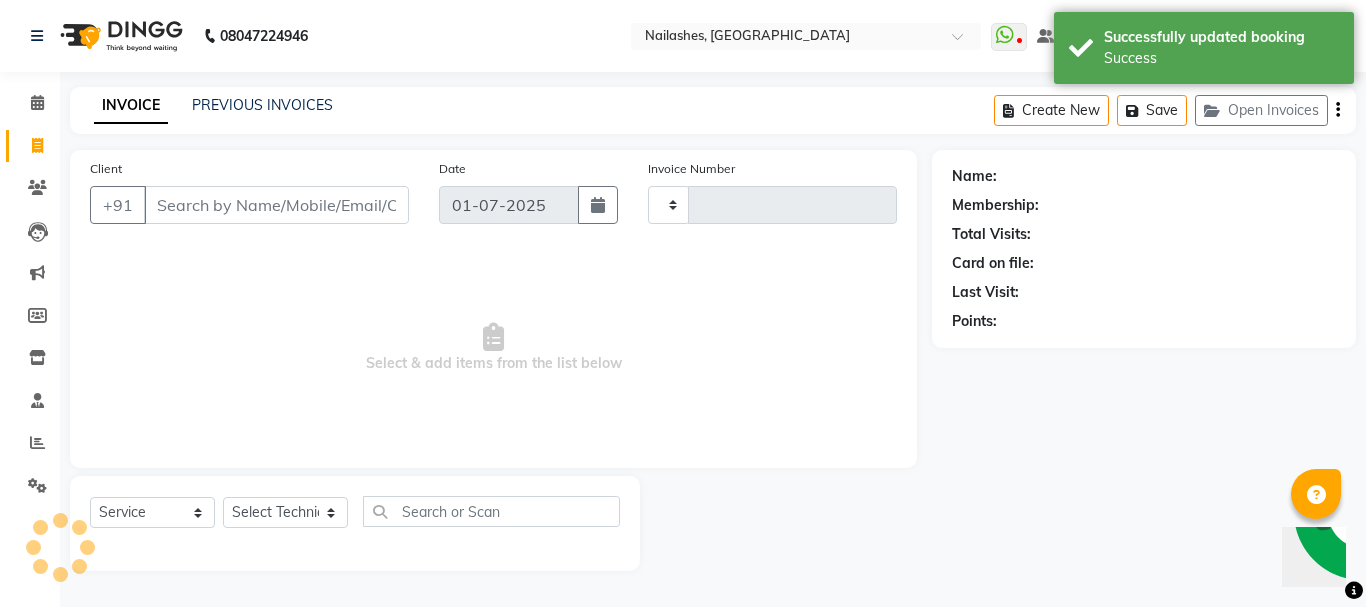 type on "1344" 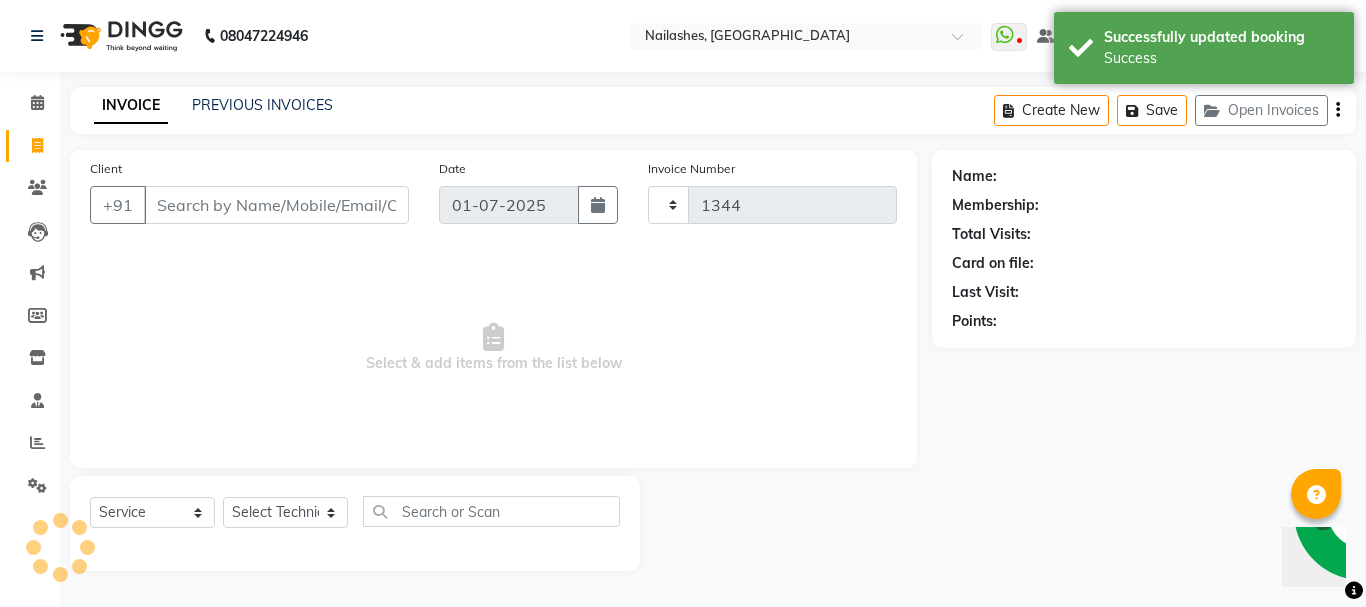 select on "3926" 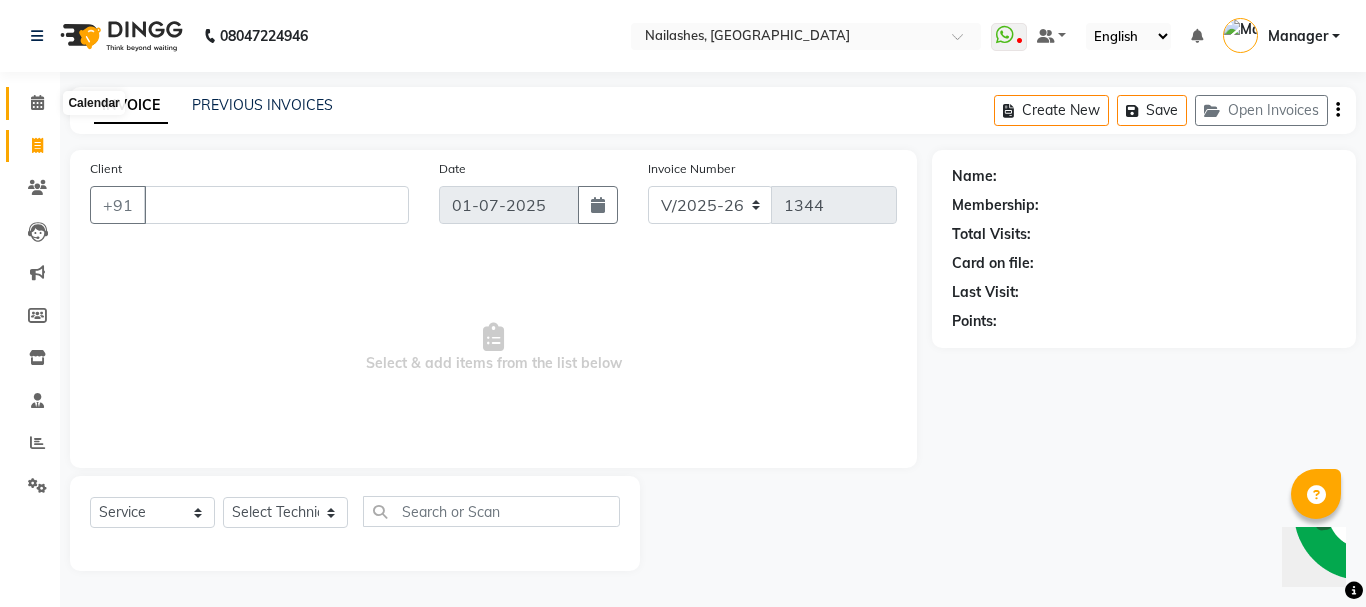 type 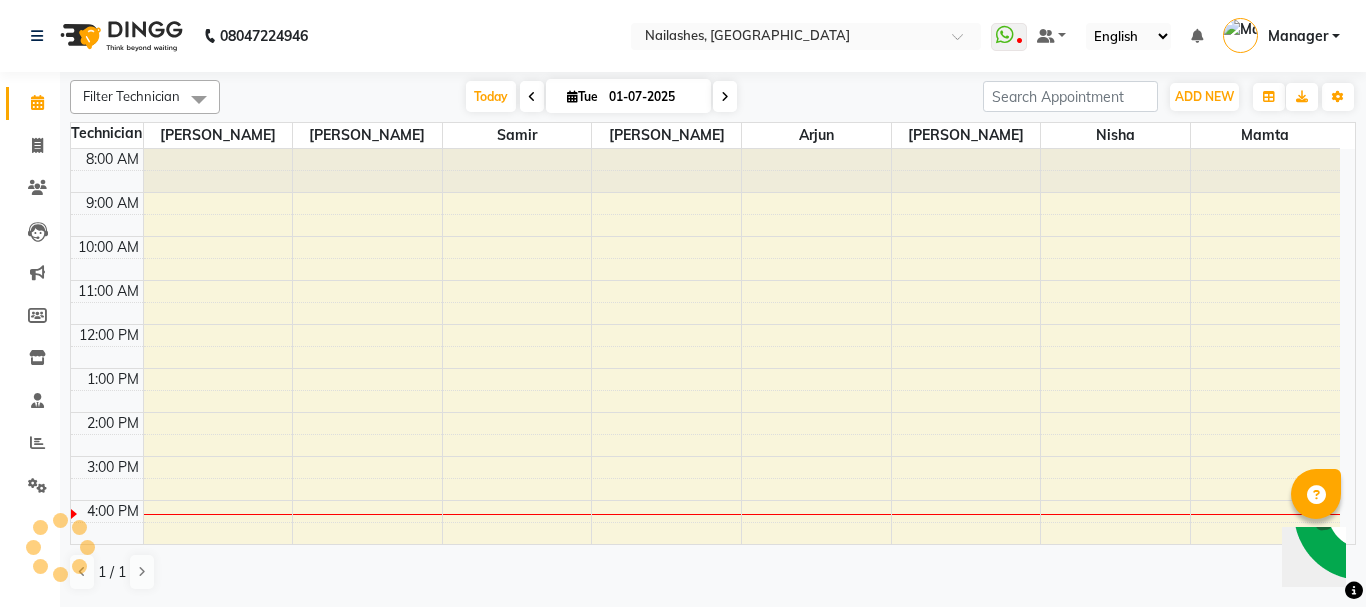 scroll, scrollTop: 0, scrollLeft: 0, axis: both 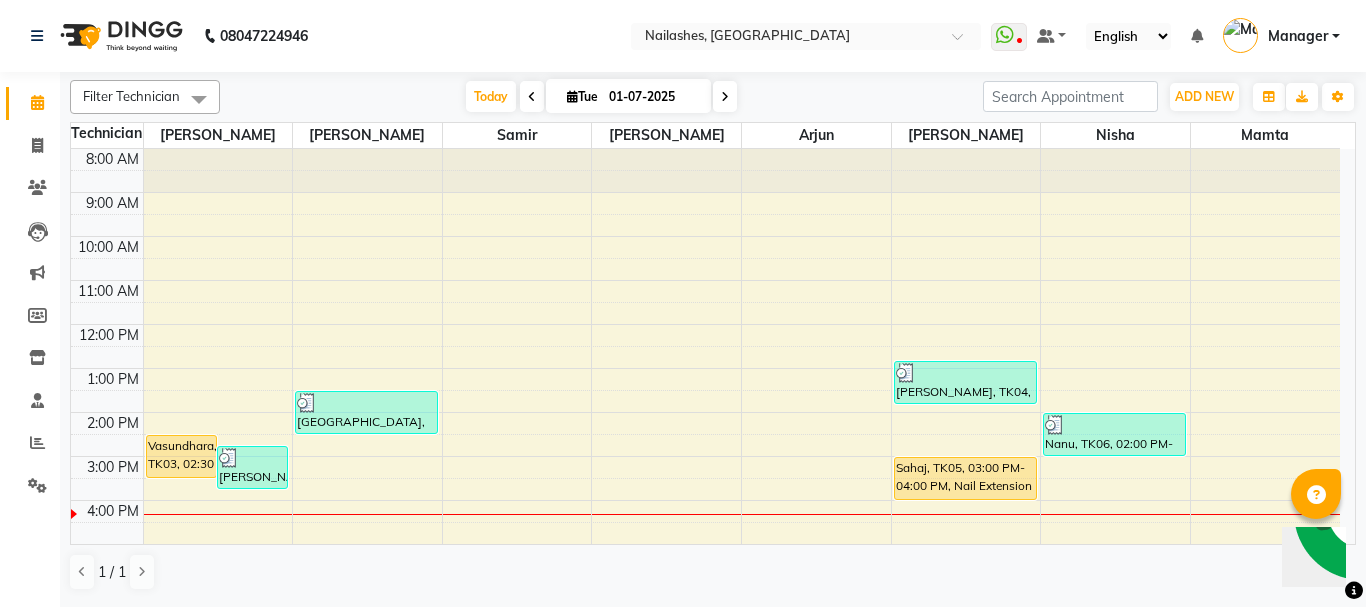 click on "01-07-2025" at bounding box center (653, 97) 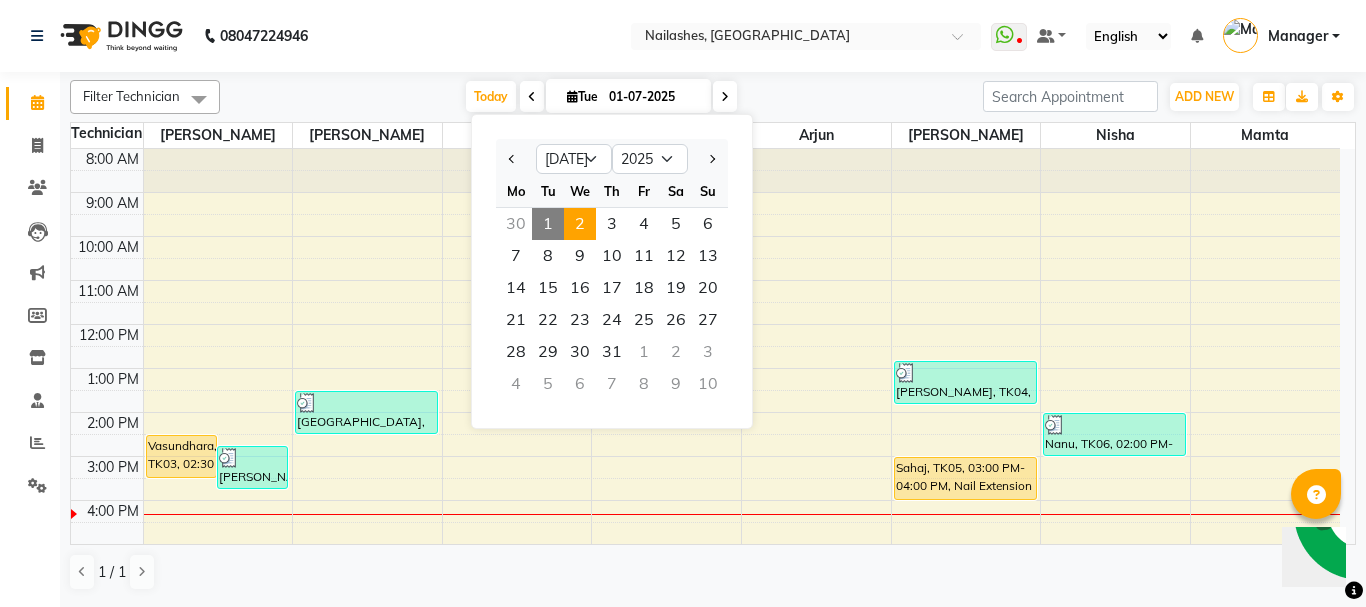 click on "2" at bounding box center [580, 224] 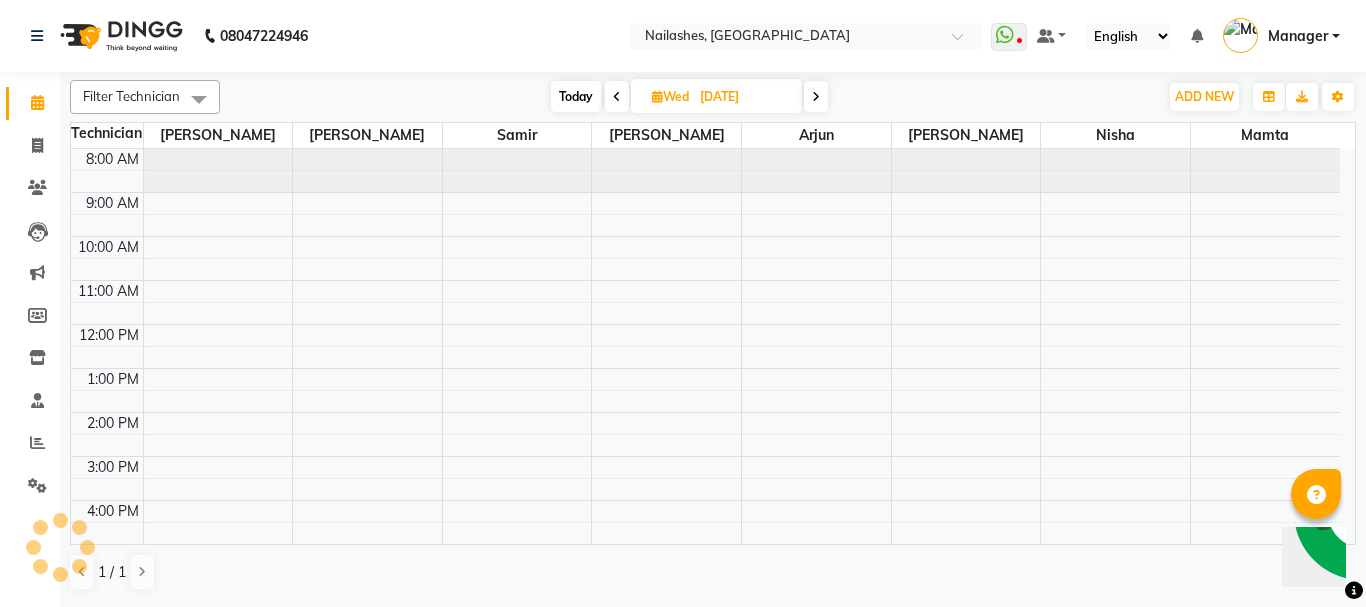 scroll, scrollTop: 308, scrollLeft: 0, axis: vertical 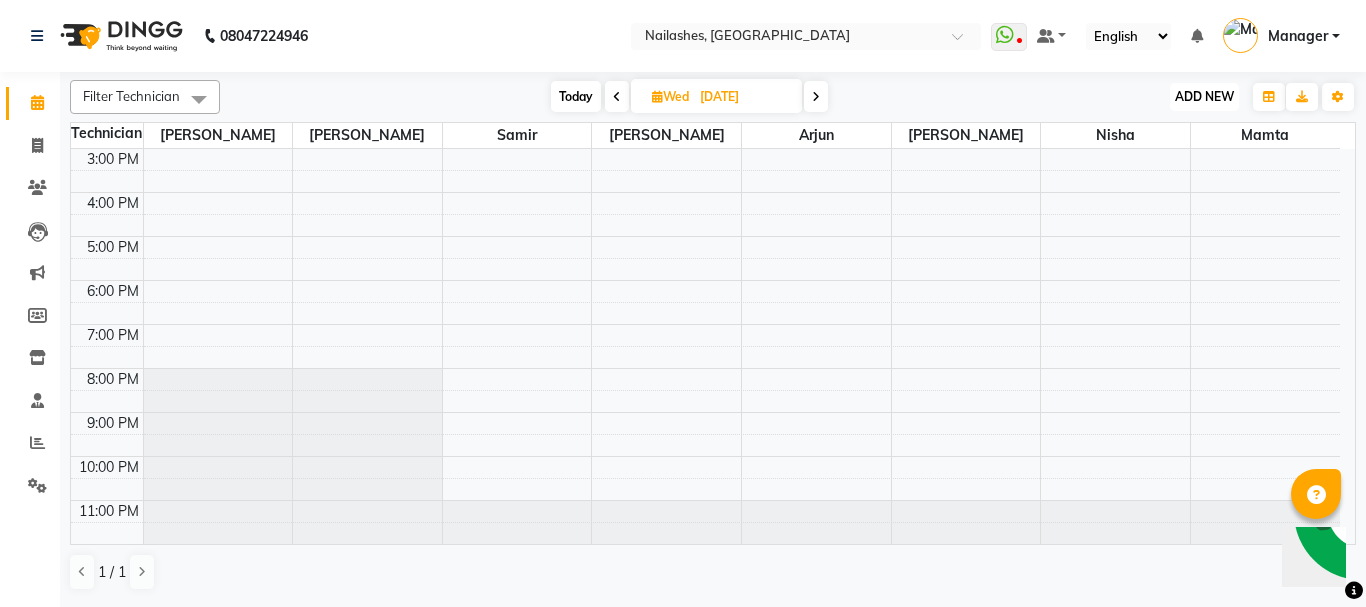 click on "ADD NEW" at bounding box center [1204, 96] 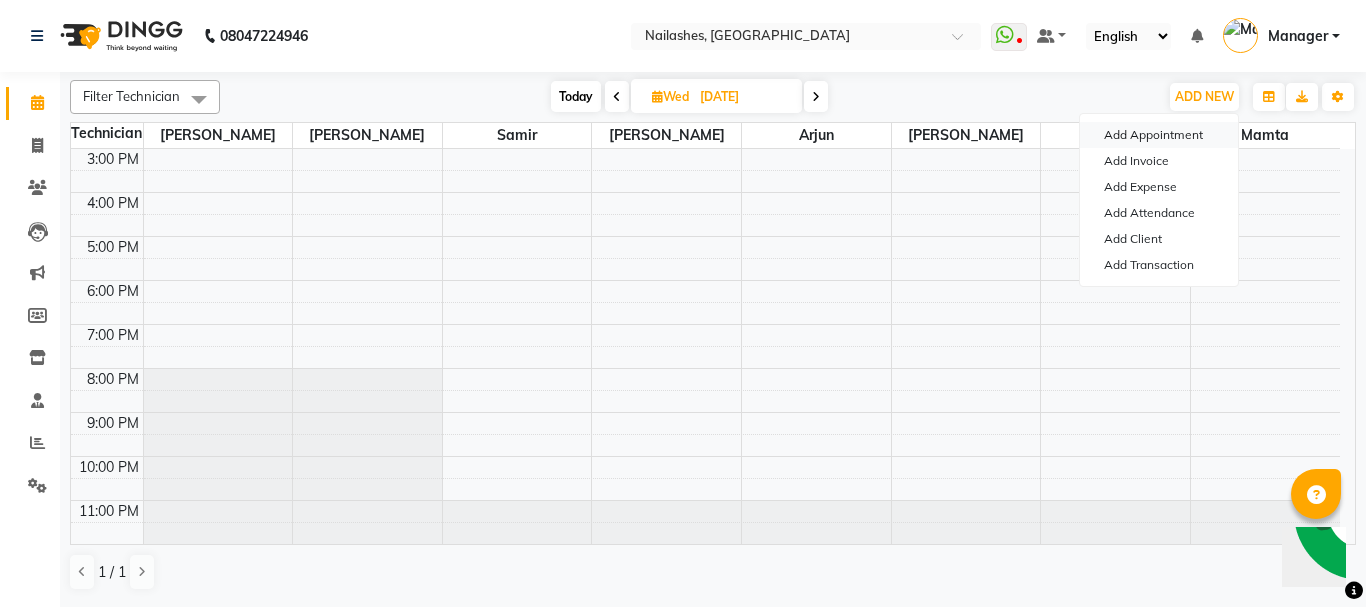 click on "Add Appointment" at bounding box center (1159, 135) 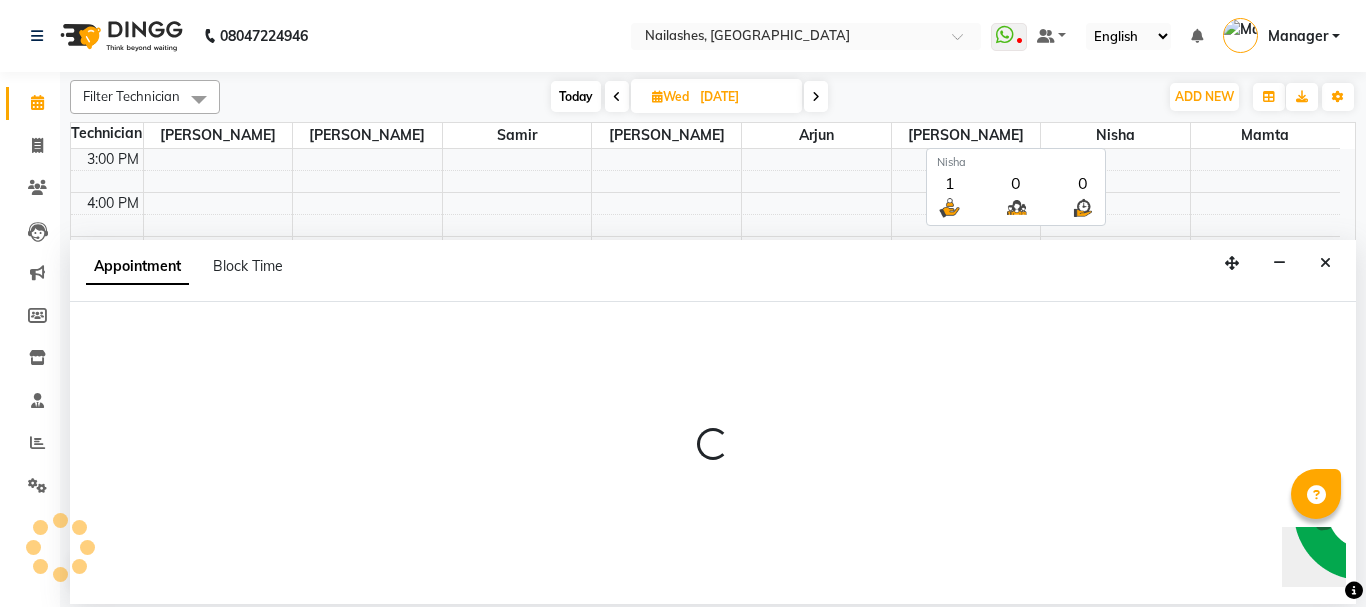 select on "540" 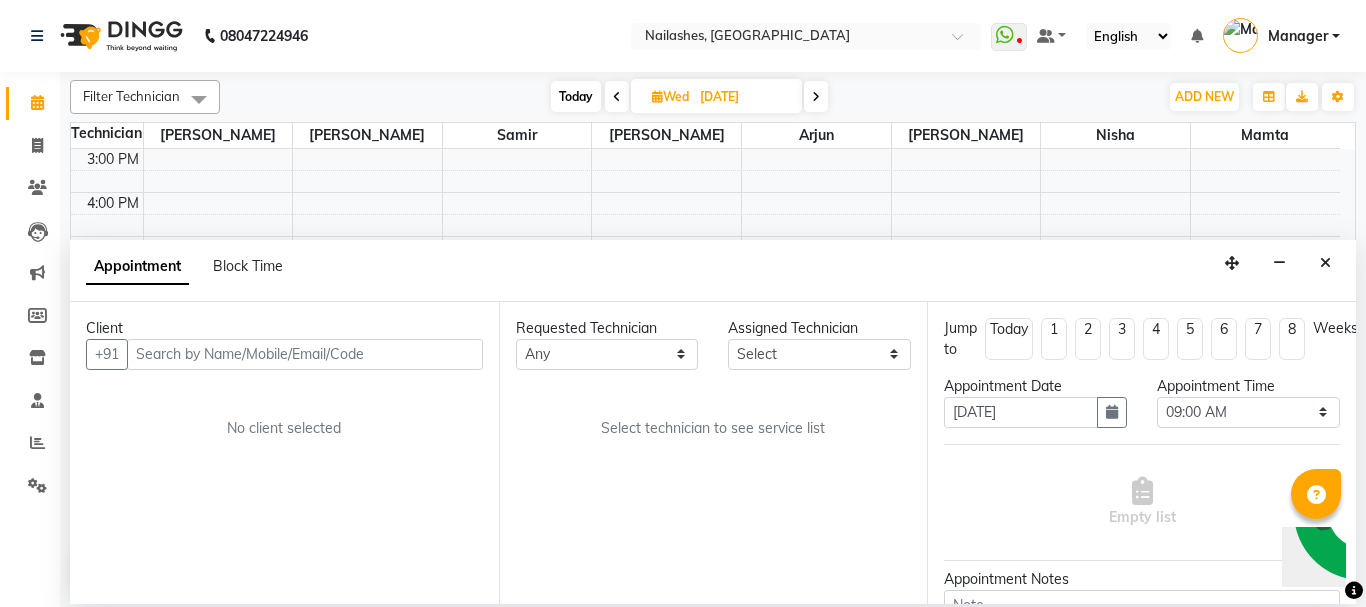 click on "Client +91  No client selected" at bounding box center (284, 453) 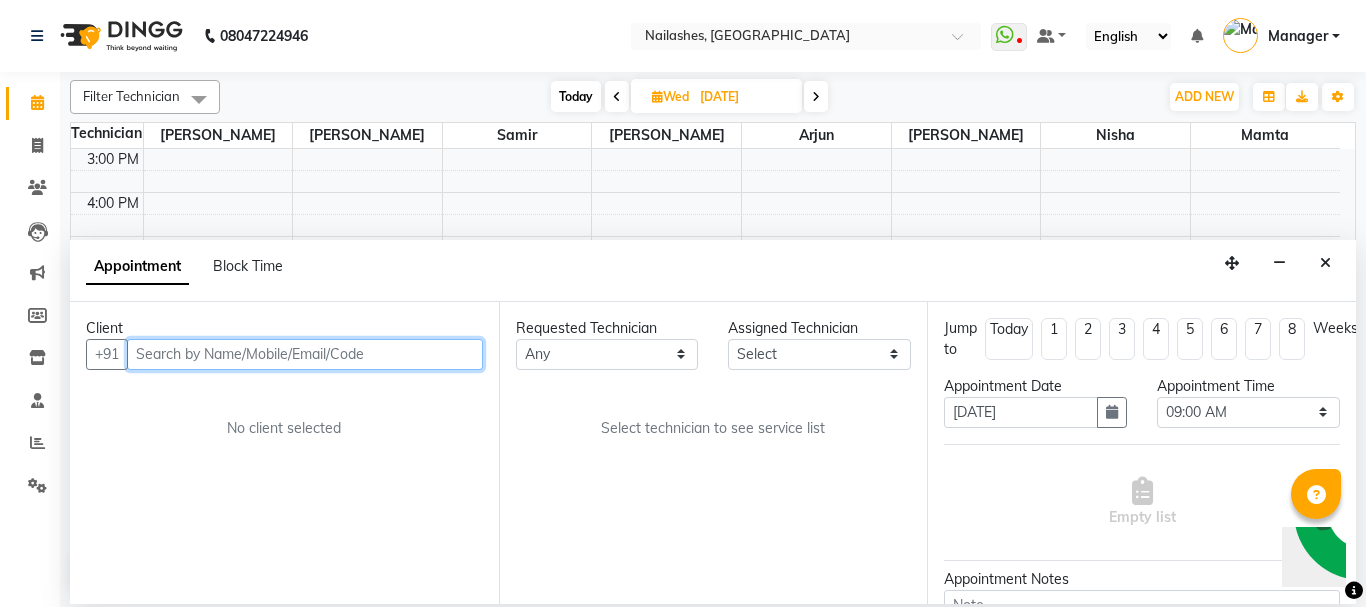 click at bounding box center (305, 354) 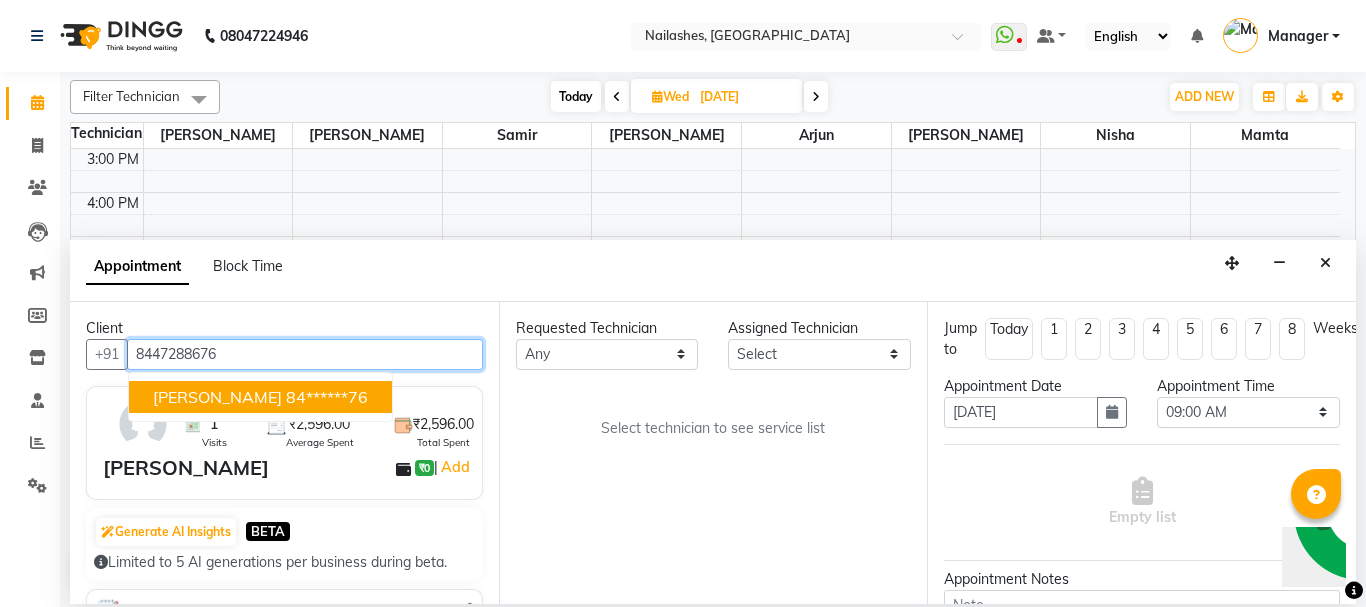 click on "84******76" at bounding box center [327, 397] 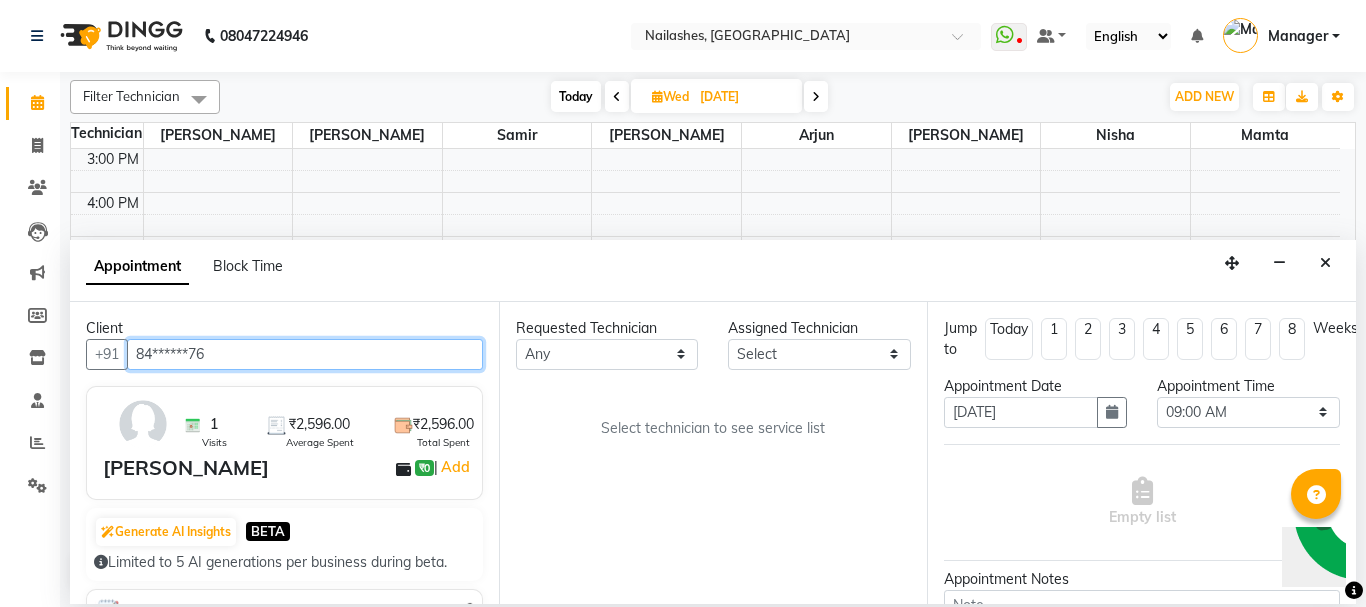 type on "84******76" 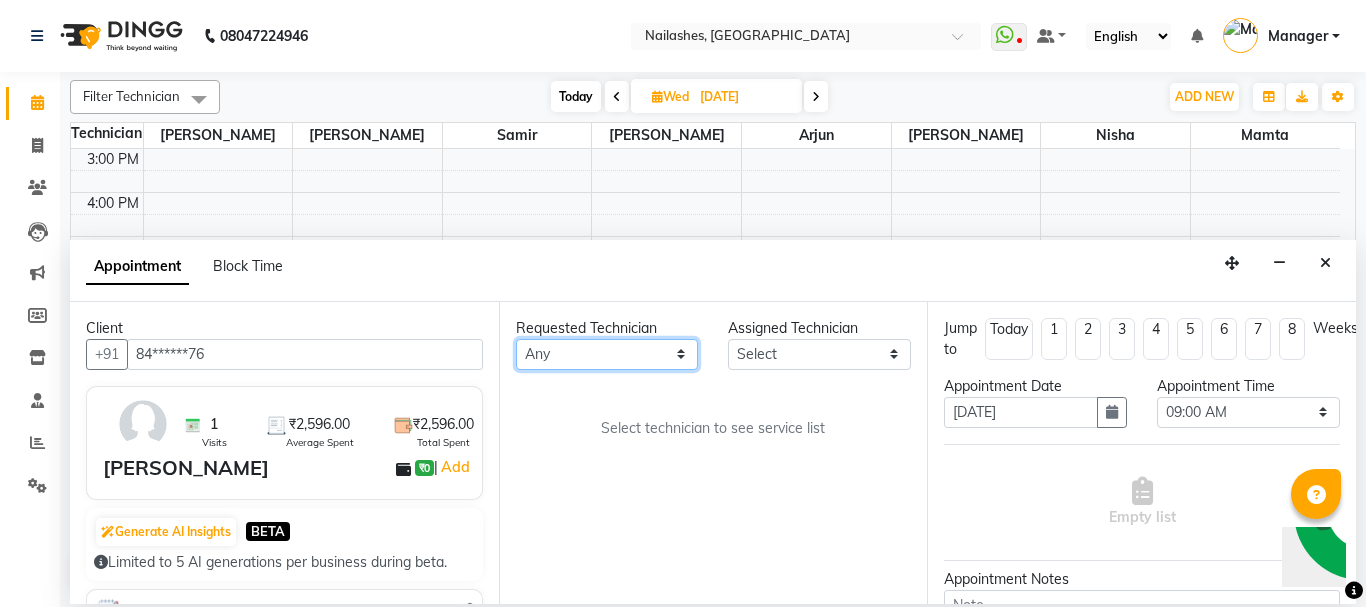 click on "Any Anamika Anita Arjun Mamta Nisha Samir Shanu Shushanto" at bounding box center [607, 354] 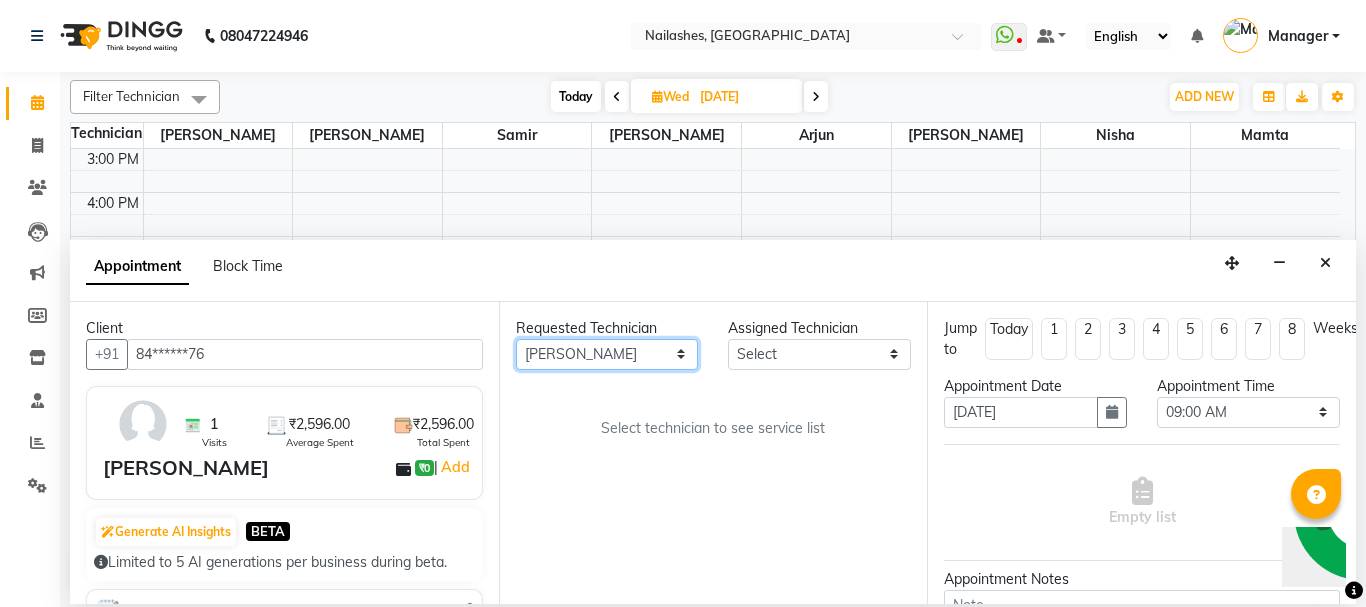 click on "Any Anamika Anita Arjun Mamta Nisha Samir Shanu Shushanto" at bounding box center [607, 354] 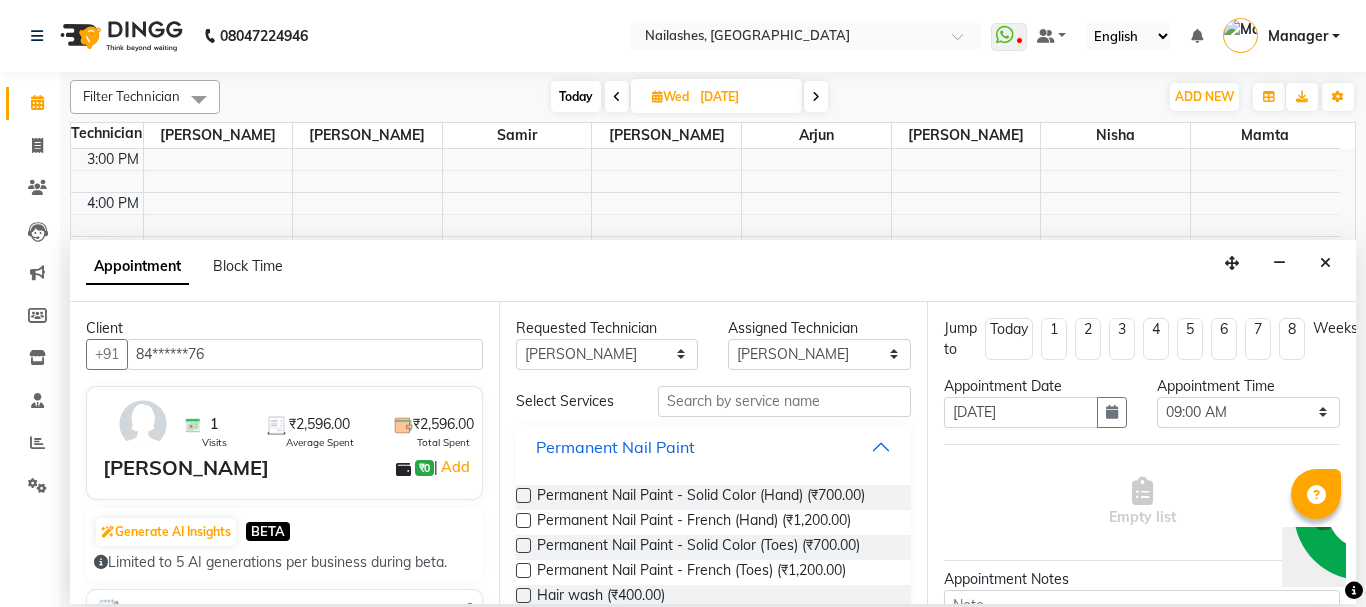 click on "Permanent Nail Paint" at bounding box center (714, 447) 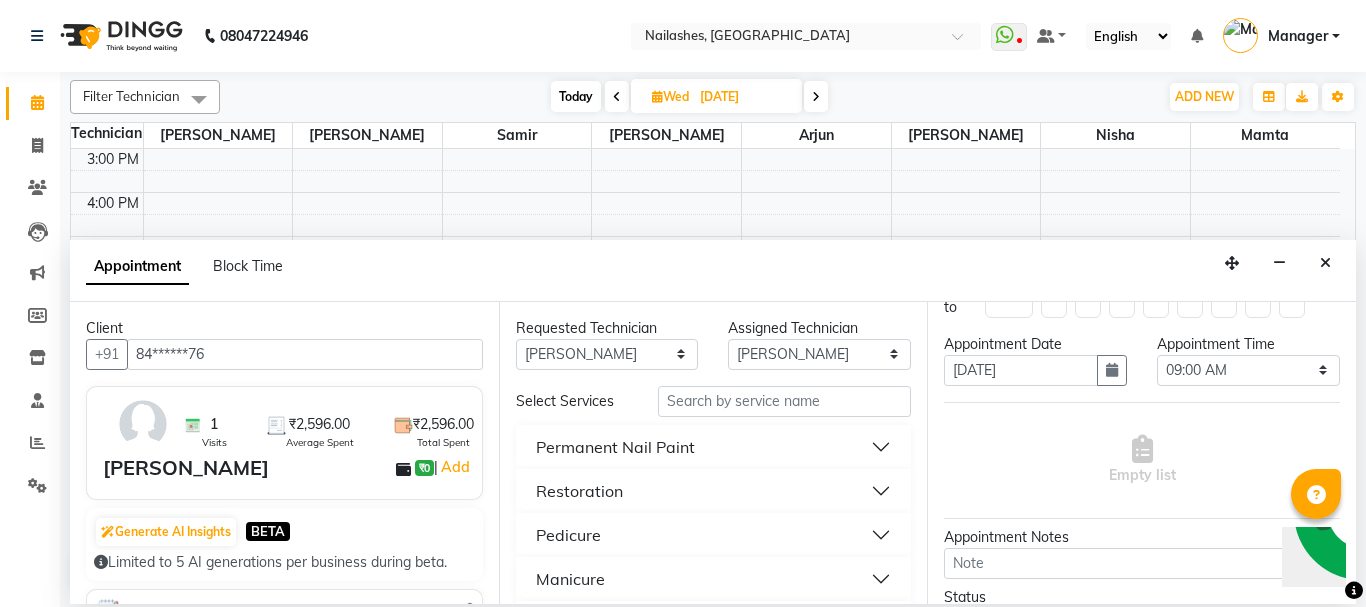 scroll, scrollTop: 44, scrollLeft: 0, axis: vertical 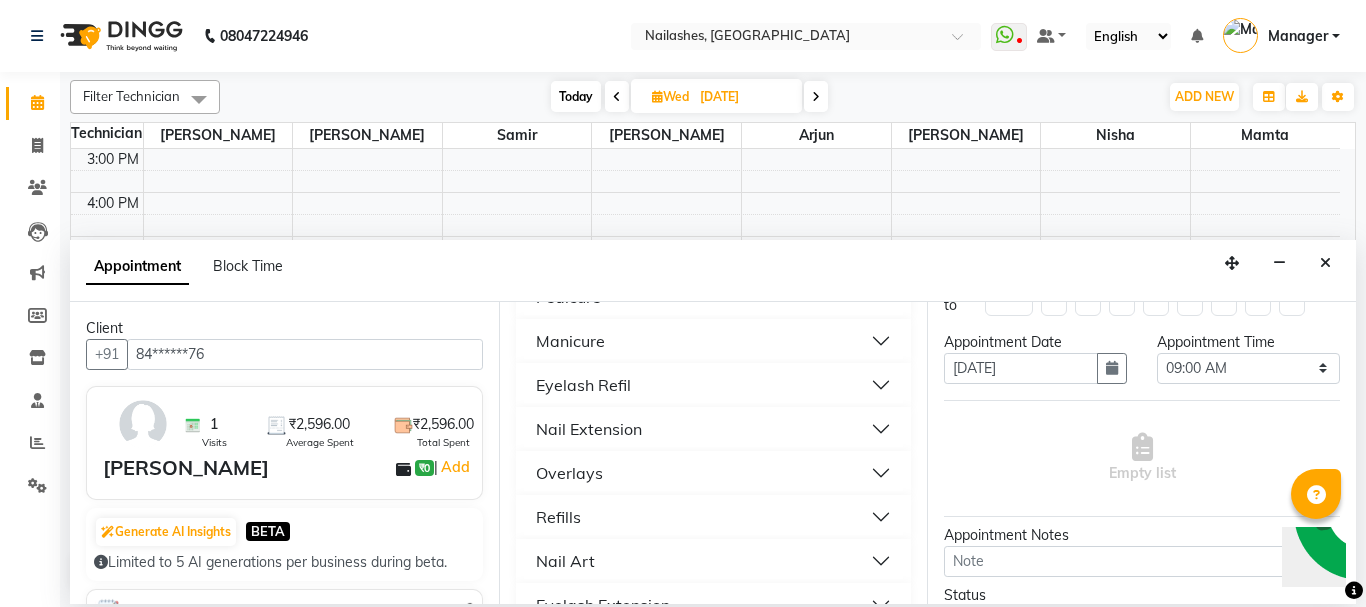 click on "Overlays" at bounding box center [714, 473] 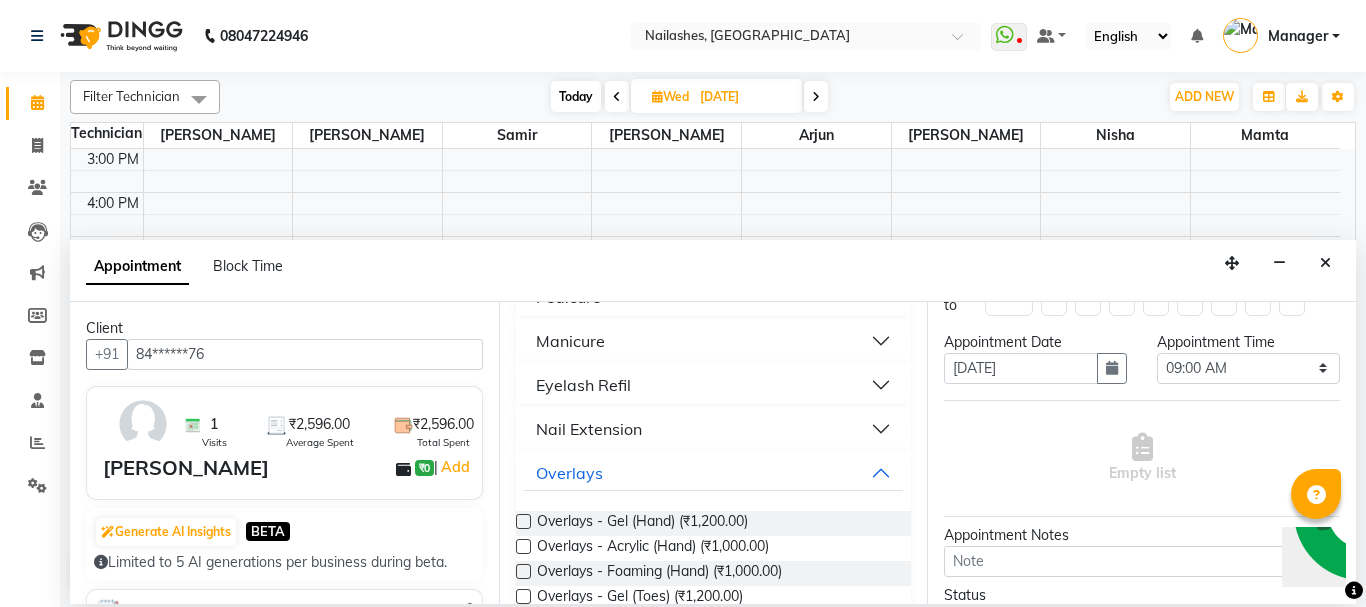 click on "Nail Extension" at bounding box center (714, 429) 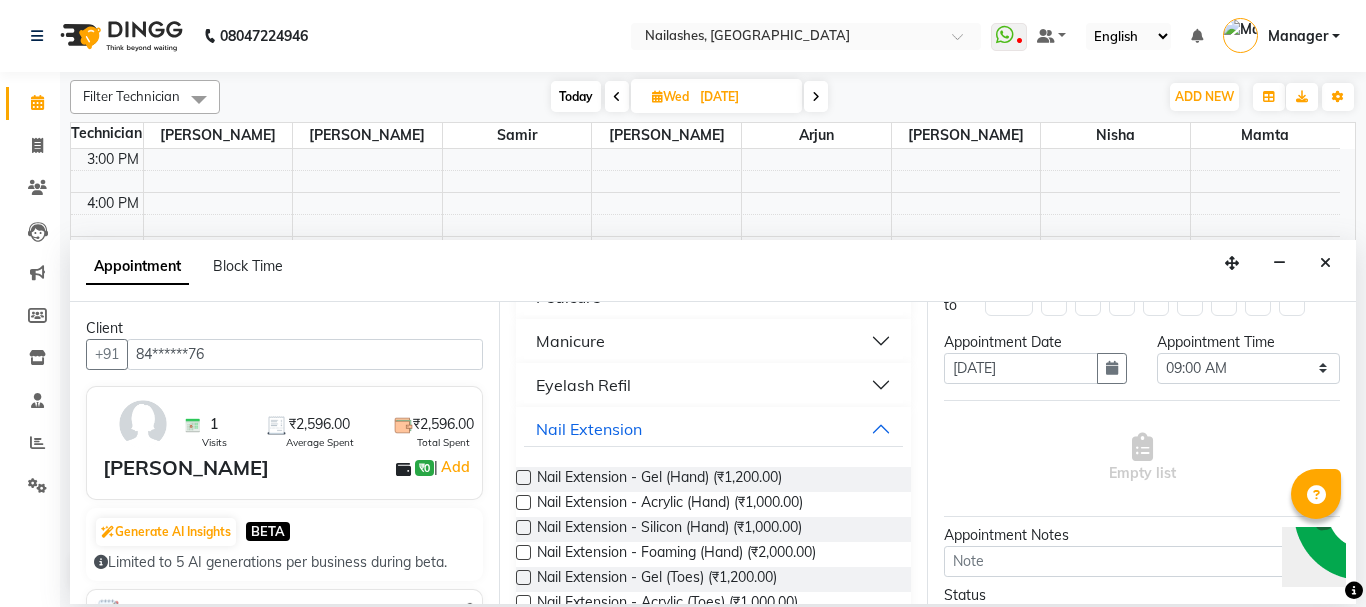 click at bounding box center (523, 502) 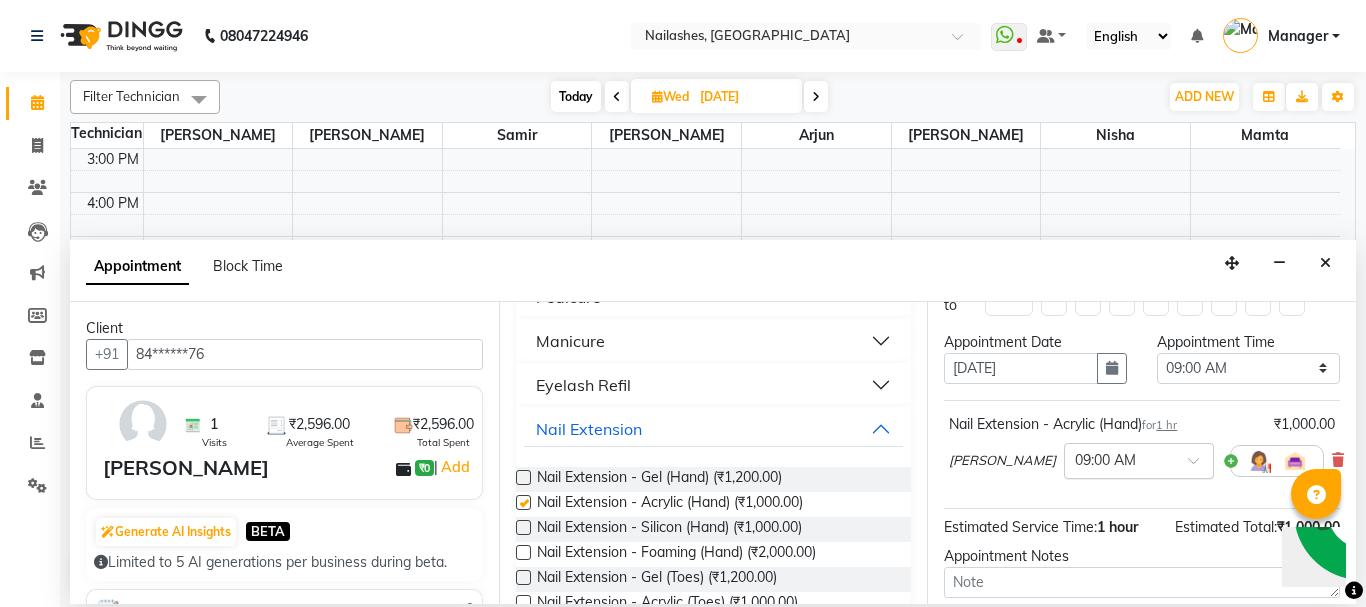 checkbox on "false" 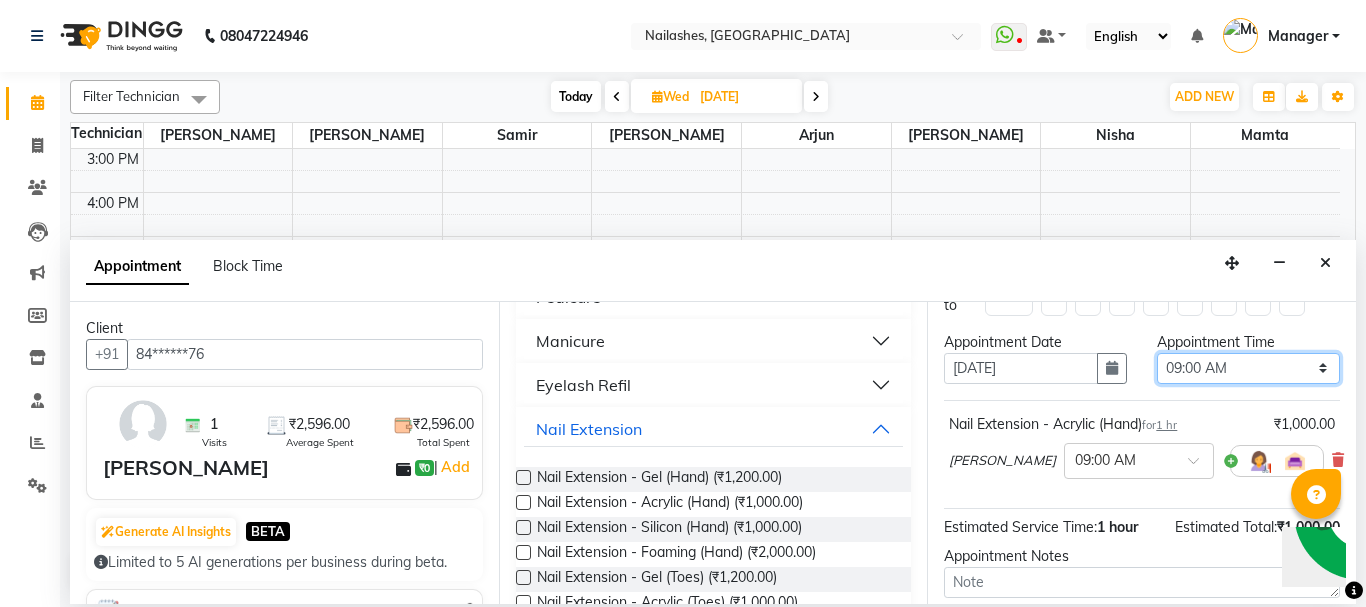 click on "Select 09:00 AM 09:15 AM 09:30 AM 09:45 AM 10:00 AM 10:15 AM 10:30 AM 10:45 AM 11:00 AM 11:15 AM 11:30 AM 11:45 AM 12:00 PM 12:15 PM 12:30 PM 12:45 PM 01:00 PM 01:15 PM 01:30 PM 01:45 PM 02:00 PM 02:15 PM 02:30 PM 02:45 PM 03:00 PM 03:15 PM 03:30 PM 03:45 PM 04:00 PM 04:15 PM 04:30 PM 04:45 PM 05:00 PM 05:15 PM 05:30 PM 05:45 PM 06:00 PM 06:15 PM 06:30 PM 06:45 PM 07:00 PM 07:15 PM 07:30 PM 07:45 PM 08:00 PM 08:15 PM 08:30 PM 08:45 PM 09:00 PM 09:15 PM 09:30 PM 09:45 PM 10:00 PM 10:15 PM 10:30 PM 10:45 PM 11:00 PM" at bounding box center [1248, 368] 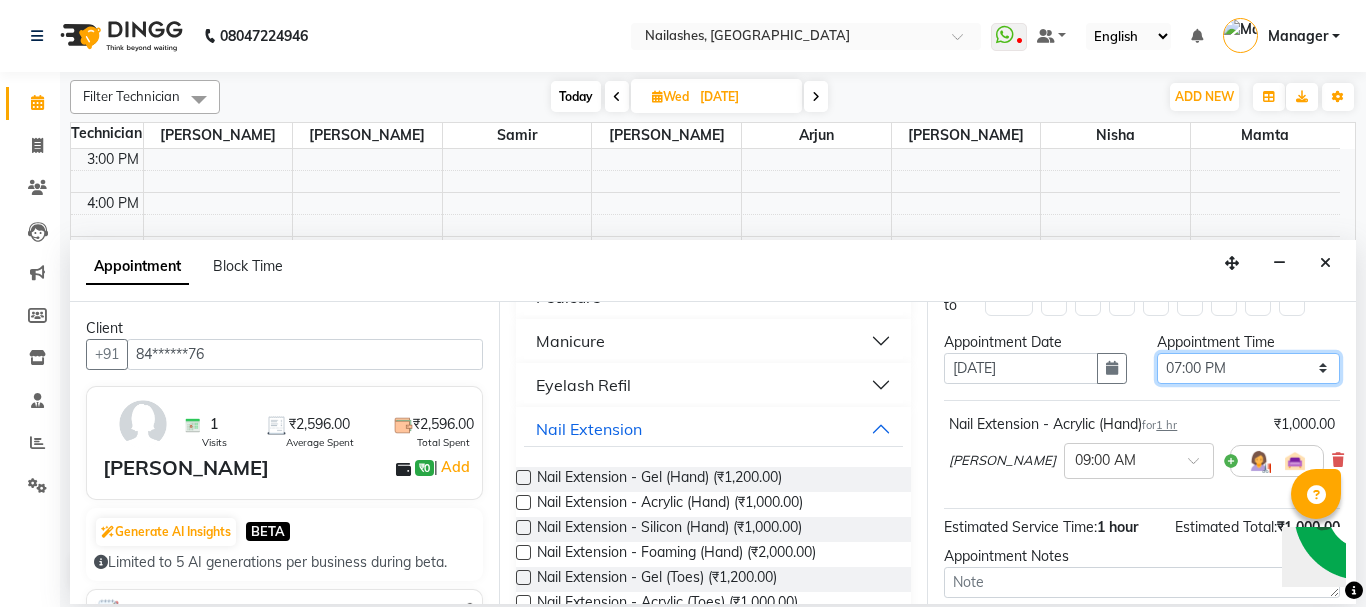 click on "Select 09:00 AM 09:15 AM 09:30 AM 09:45 AM 10:00 AM 10:15 AM 10:30 AM 10:45 AM 11:00 AM 11:15 AM 11:30 AM 11:45 AM 12:00 PM 12:15 PM 12:30 PM 12:45 PM 01:00 PM 01:15 PM 01:30 PM 01:45 PM 02:00 PM 02:15 PM 02:30 PM 02:45 PM 03:00 PM 03:15 PM 03:30 PM 03:45 PM 04:00 PM 04:15 PM 04:30 PM 04:45 PM 05:00 PM 05:15 PM 05:30 PM 05:45 PM 06:00 PM 06:15 PM 06:30 PM 06:45 PM 07:00 PM 07:15 PM 07:30 PM 07:45 PM 08:00 PM 08:15 PM 08:30 PM 08:45 PM 09:00 PM 09:15 PM 09:30 PM 09:45 PM 10:00 PM 10:15 PM 10:30 PM 10:45 PM 11:00 PM" at bounding box center [1248, 368] 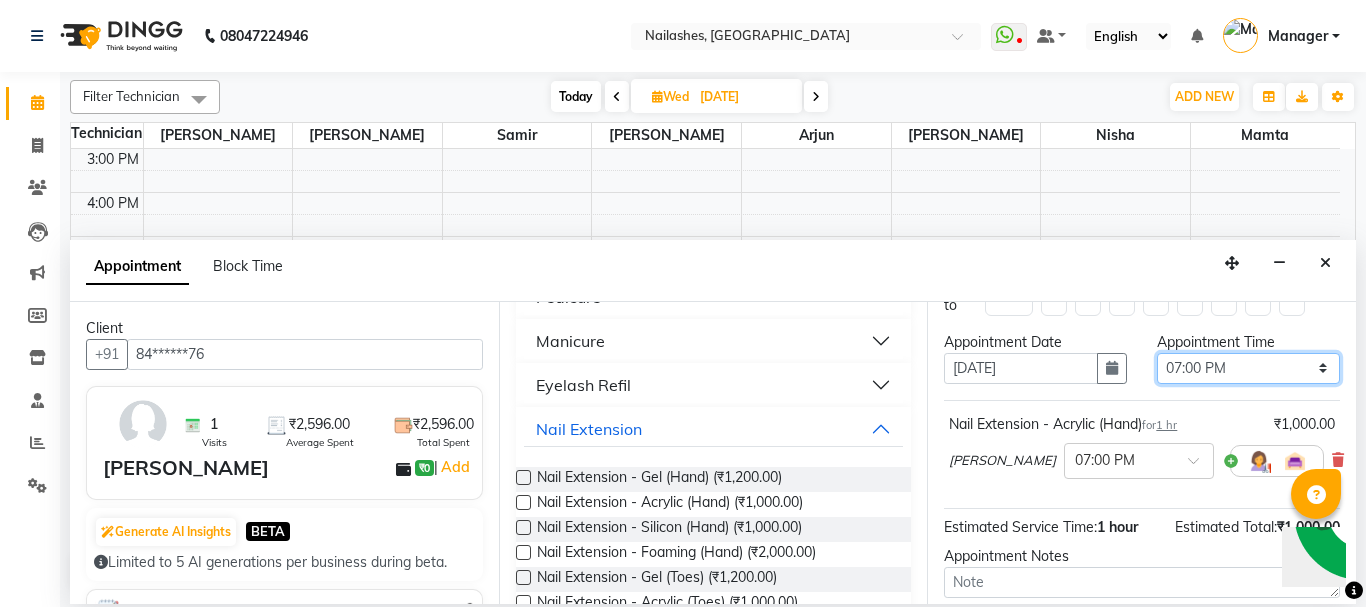 scroll, scrollTop: 239, scrollLeft: 0, axis: vertical 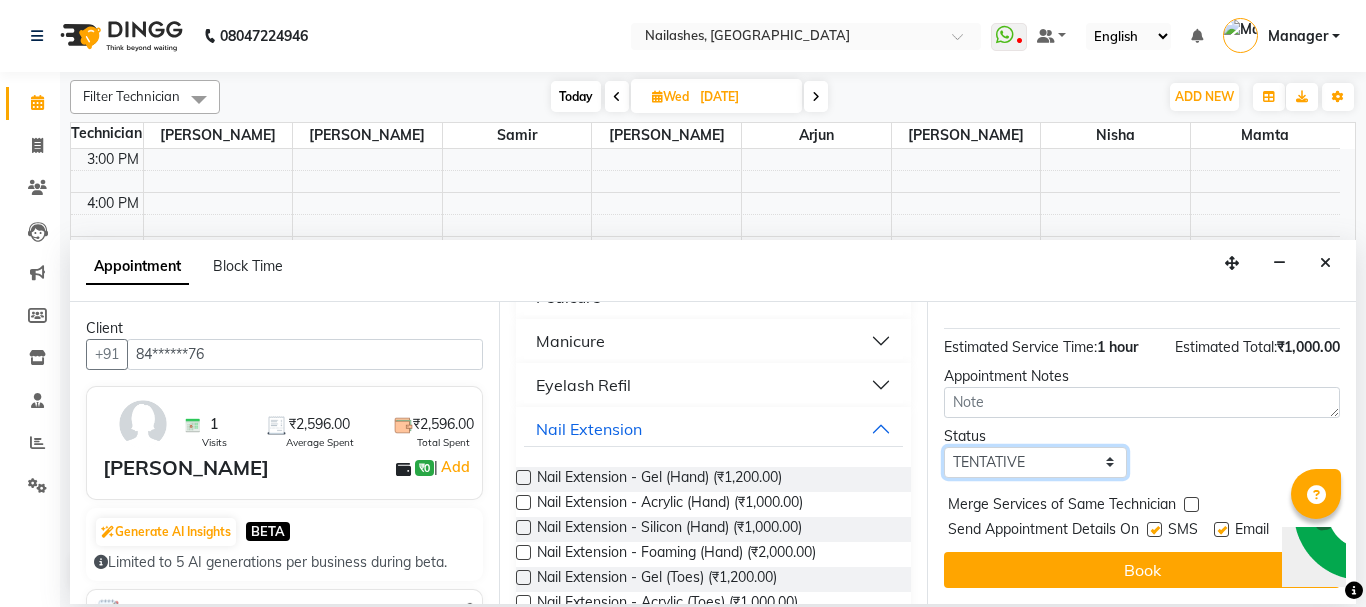 click on "Select TENTATIVE CONFIRM UPCOMING" at bounding box center (1035, 462) 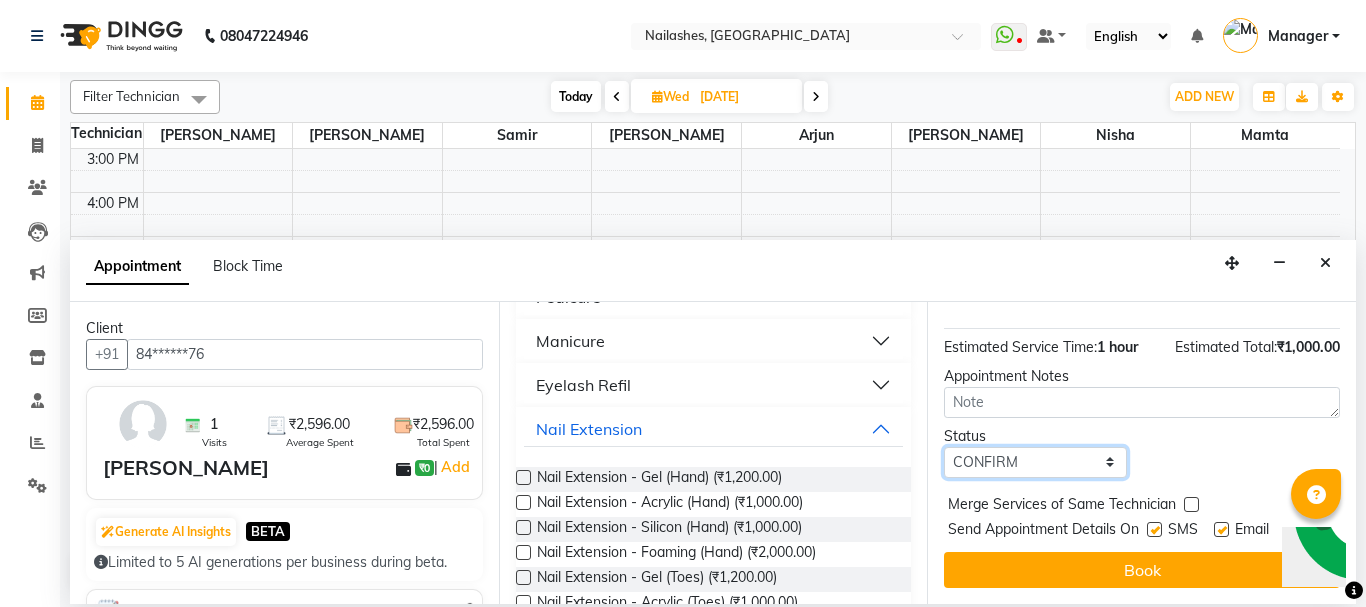 click on "Select TENTATIVE CONFIRM UPCOMING" at bounding box center [1035, 462] 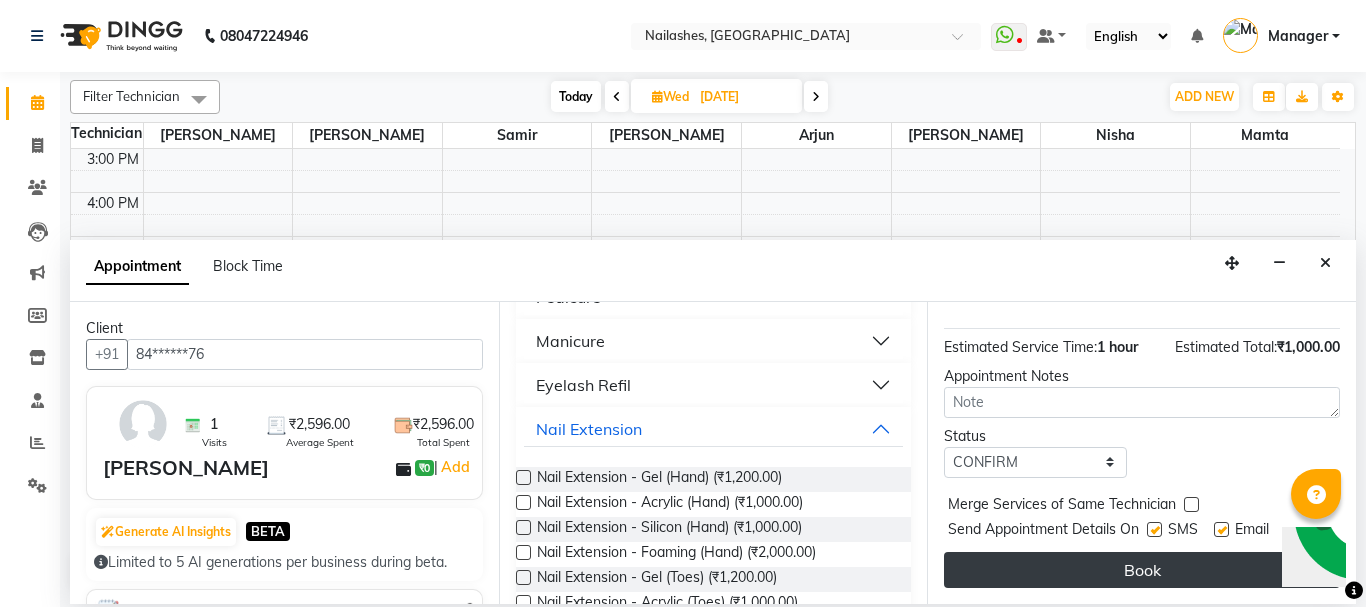 click on "Book" at bounding box center [1142, 570] 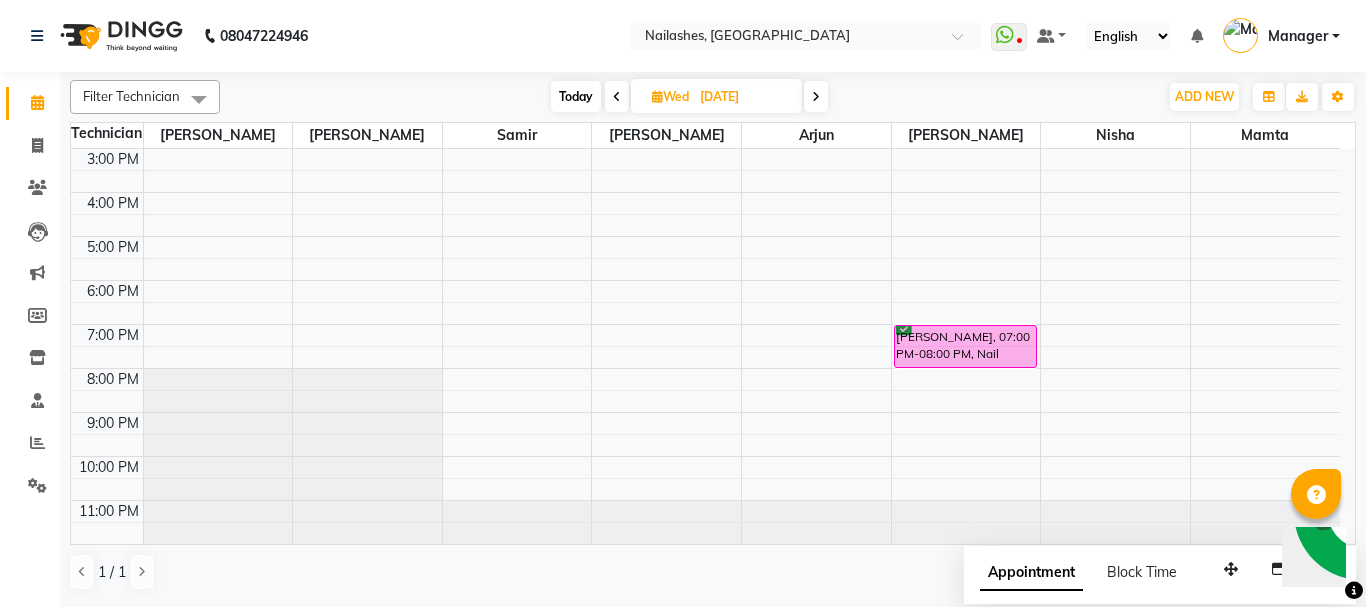 click on "Invoice" 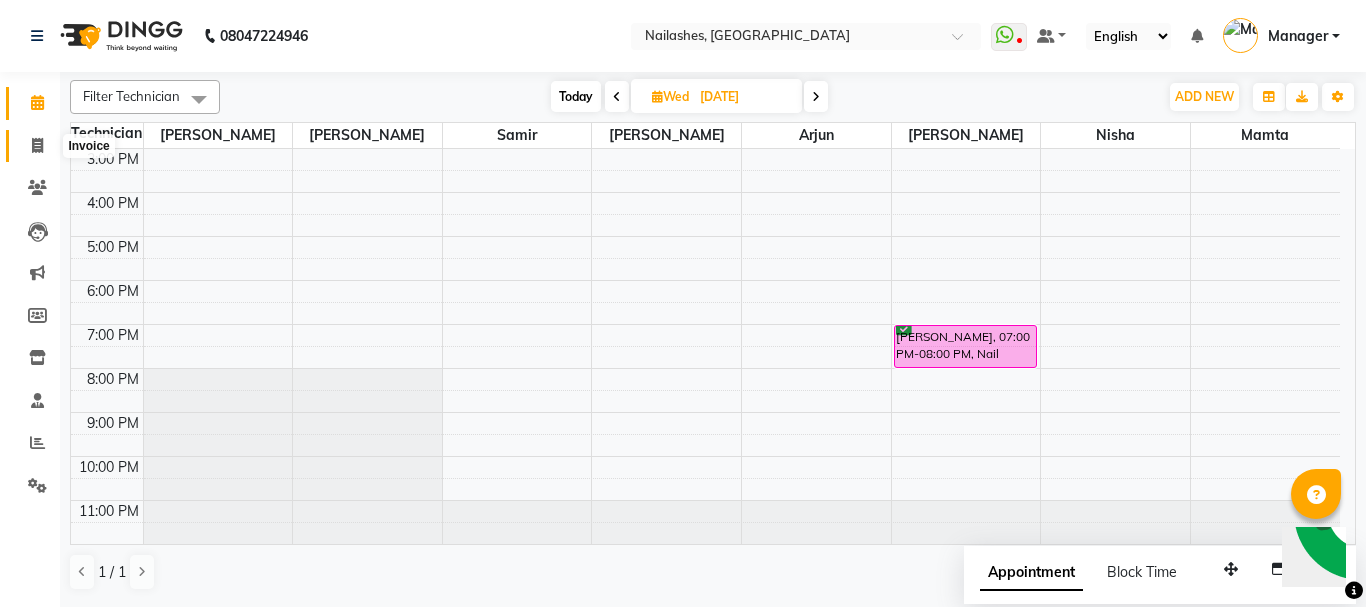 click 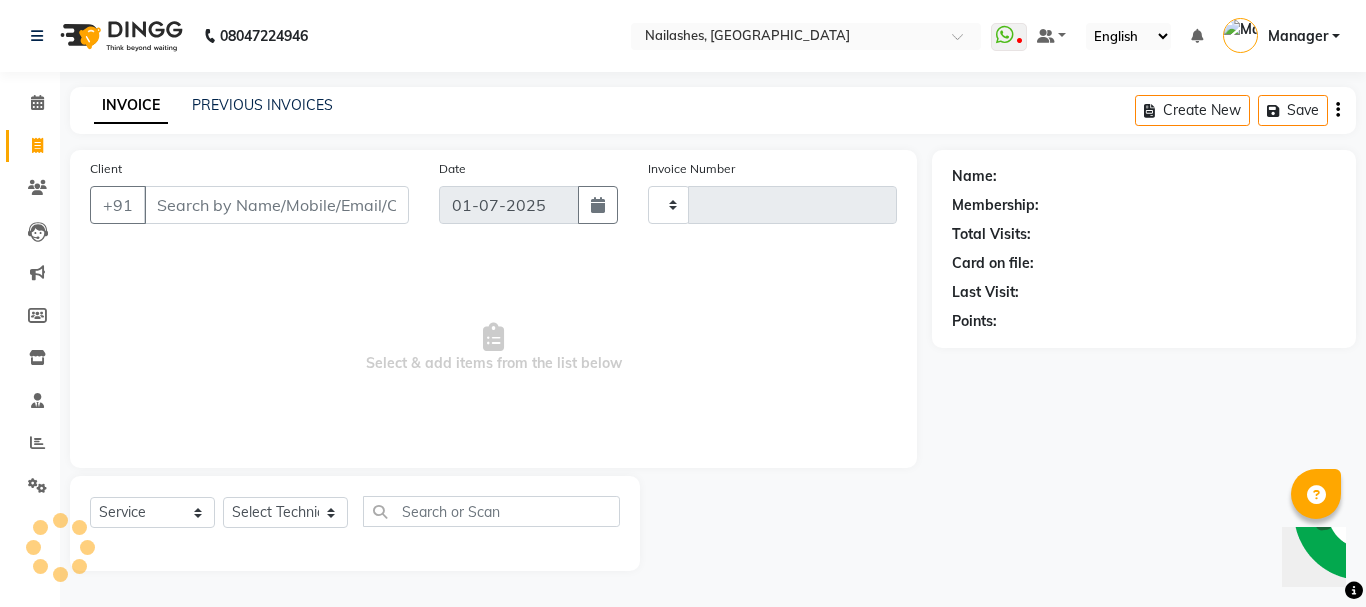 type on "1344" 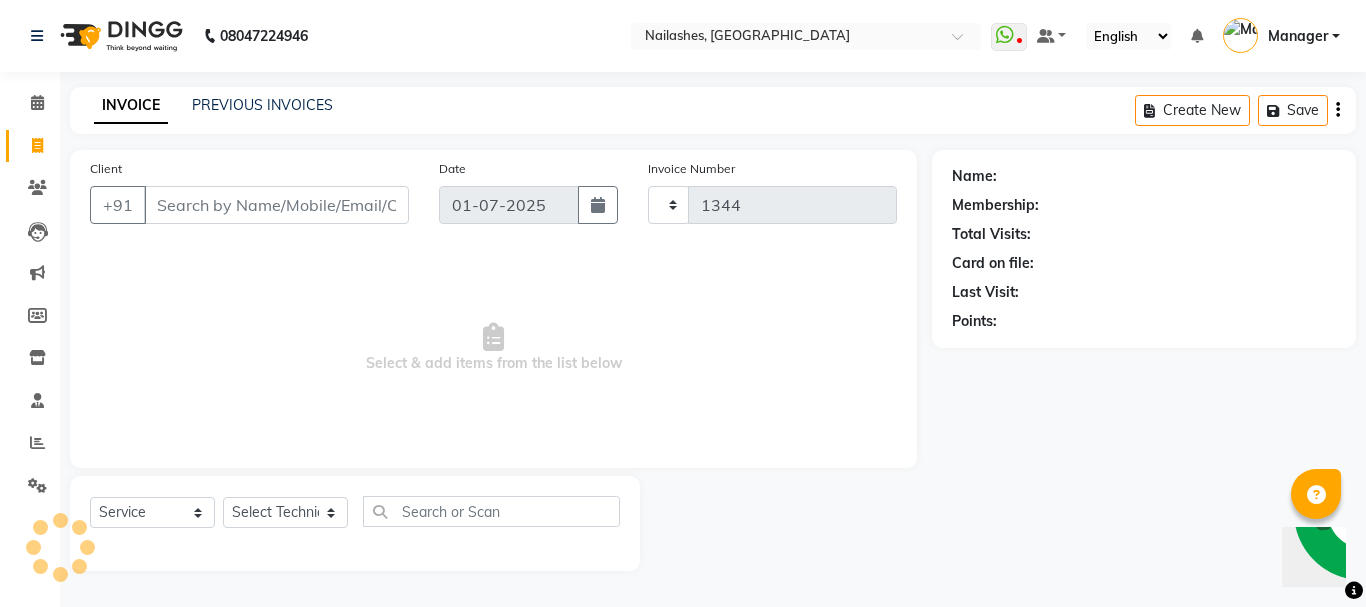 select on "3926" 